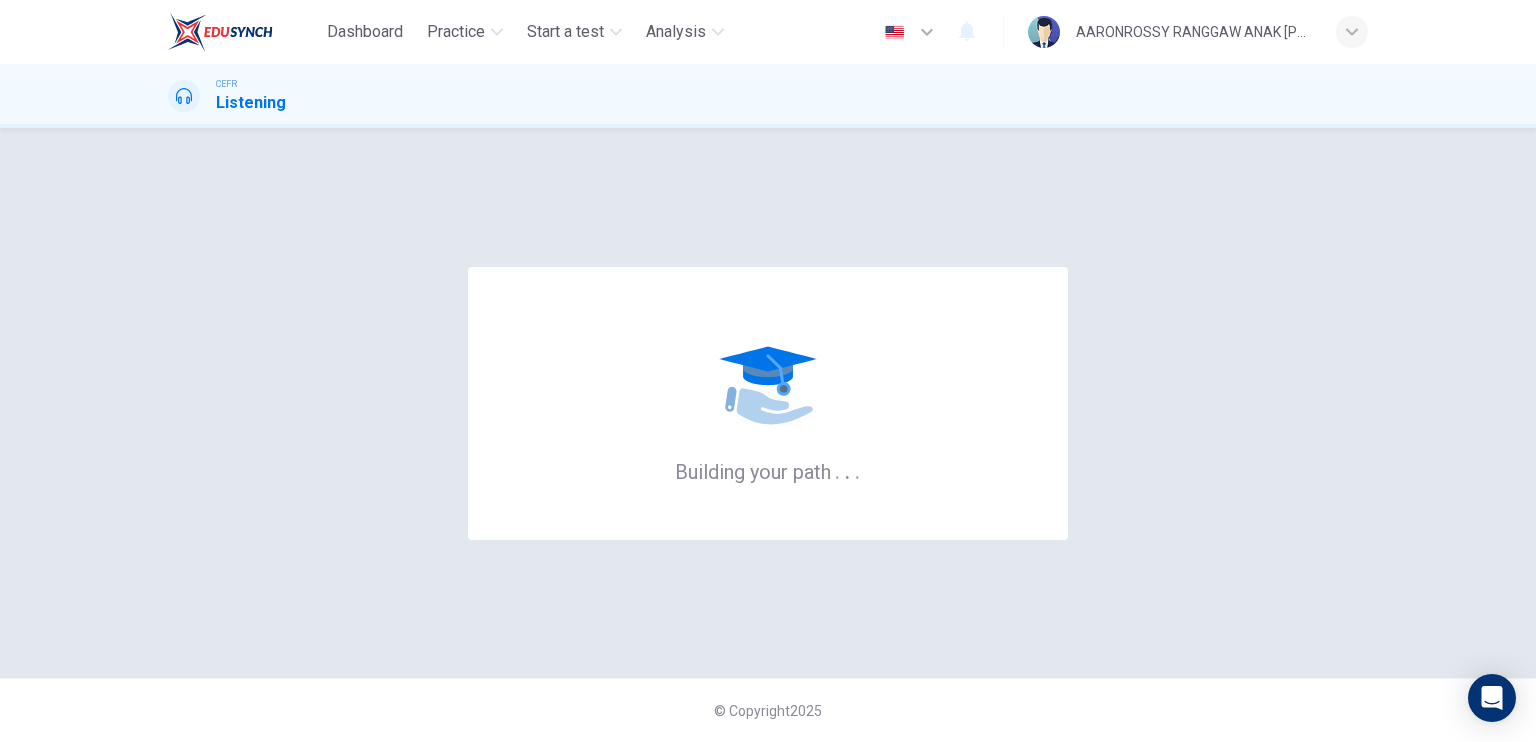 scroll, scrollTop: 0, scrollLeft: 0, axis: both 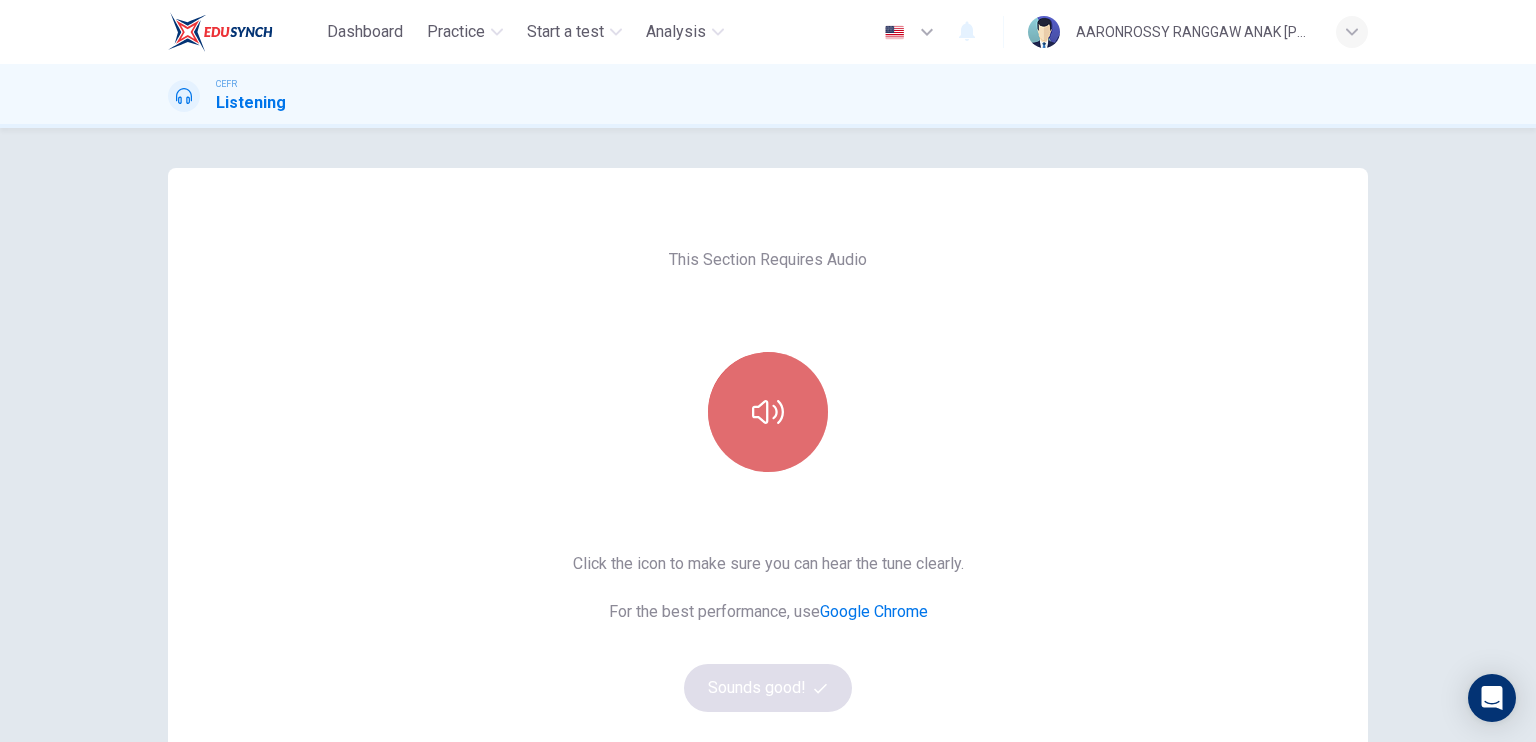 click at bounding box center [768, 412] 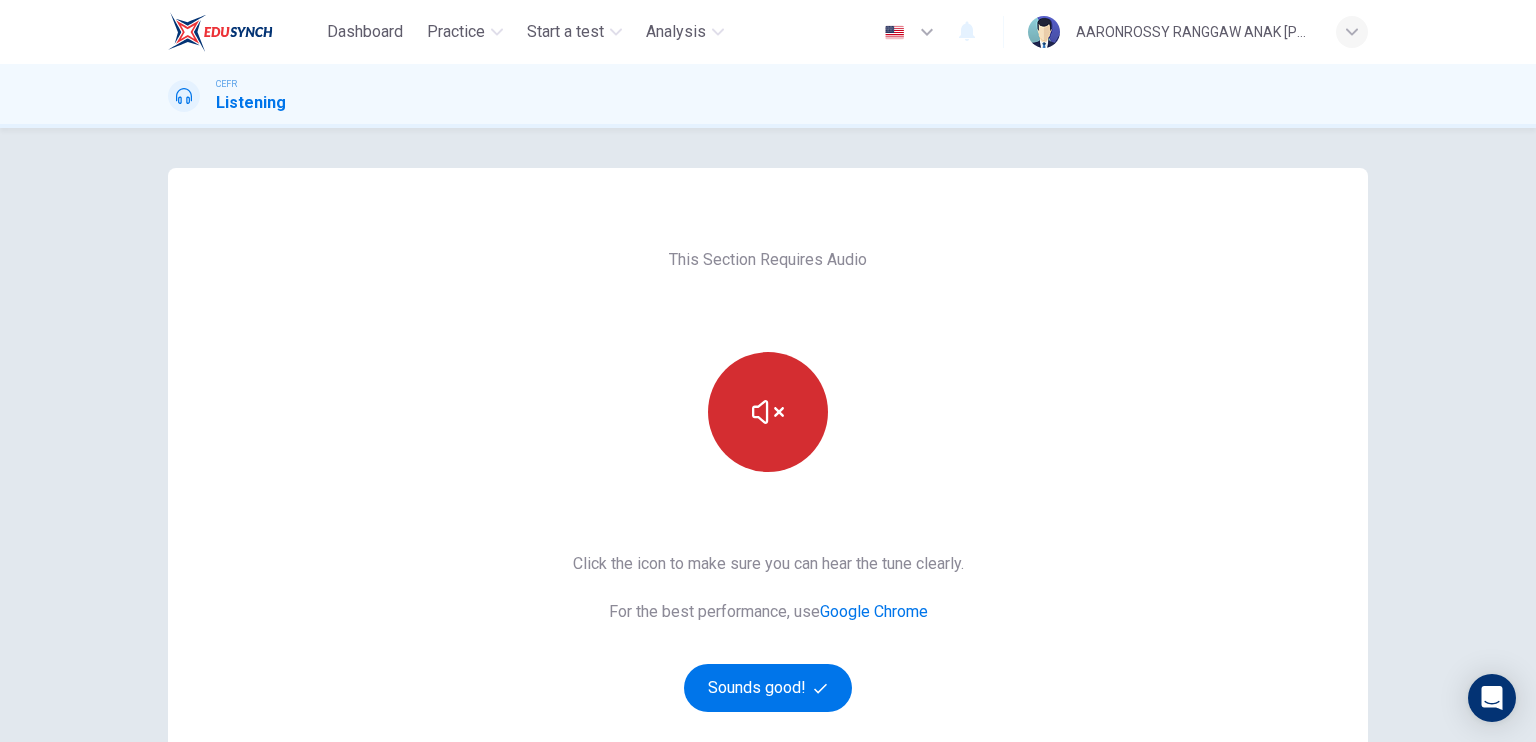 click at bounding box center (768, 412) 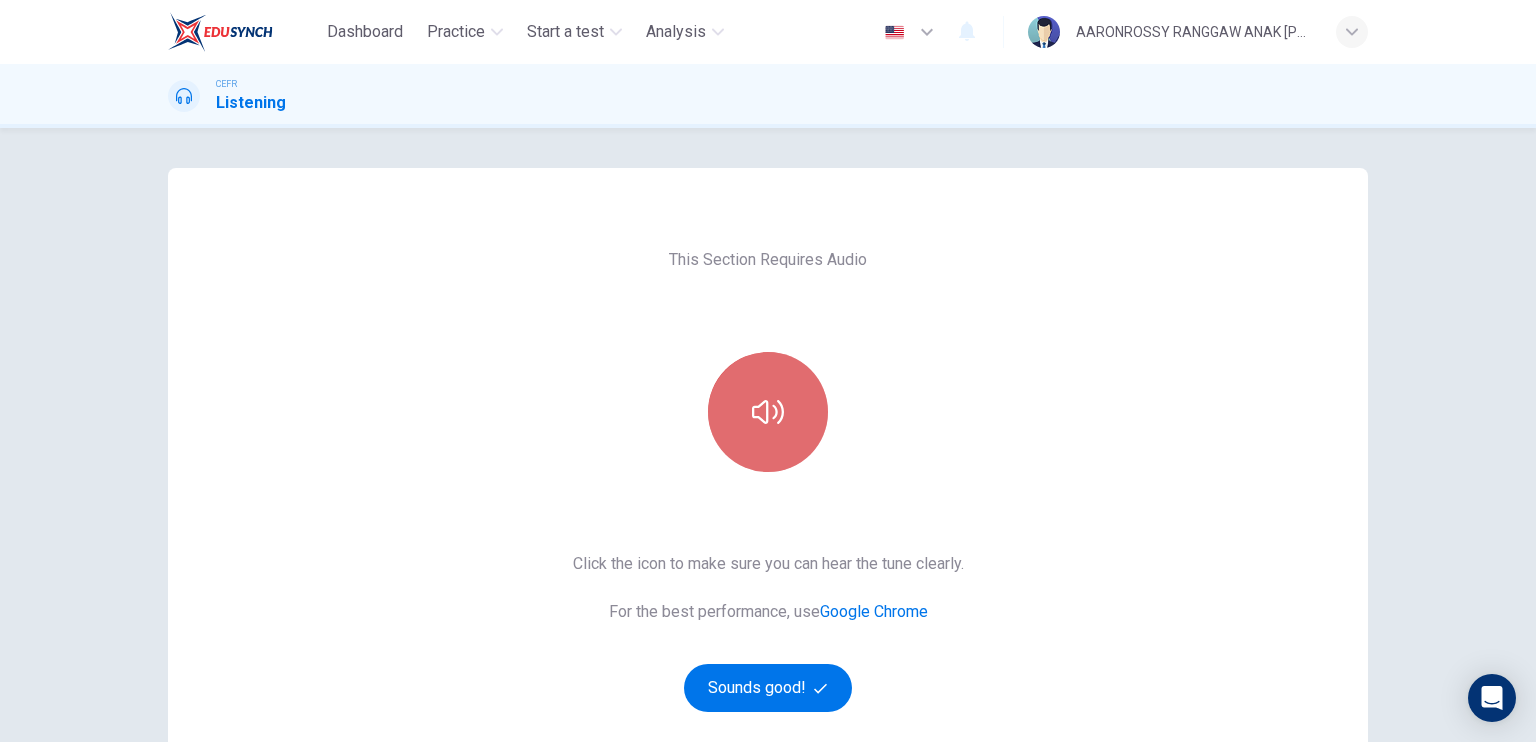 click at bounding box center [768, 412] 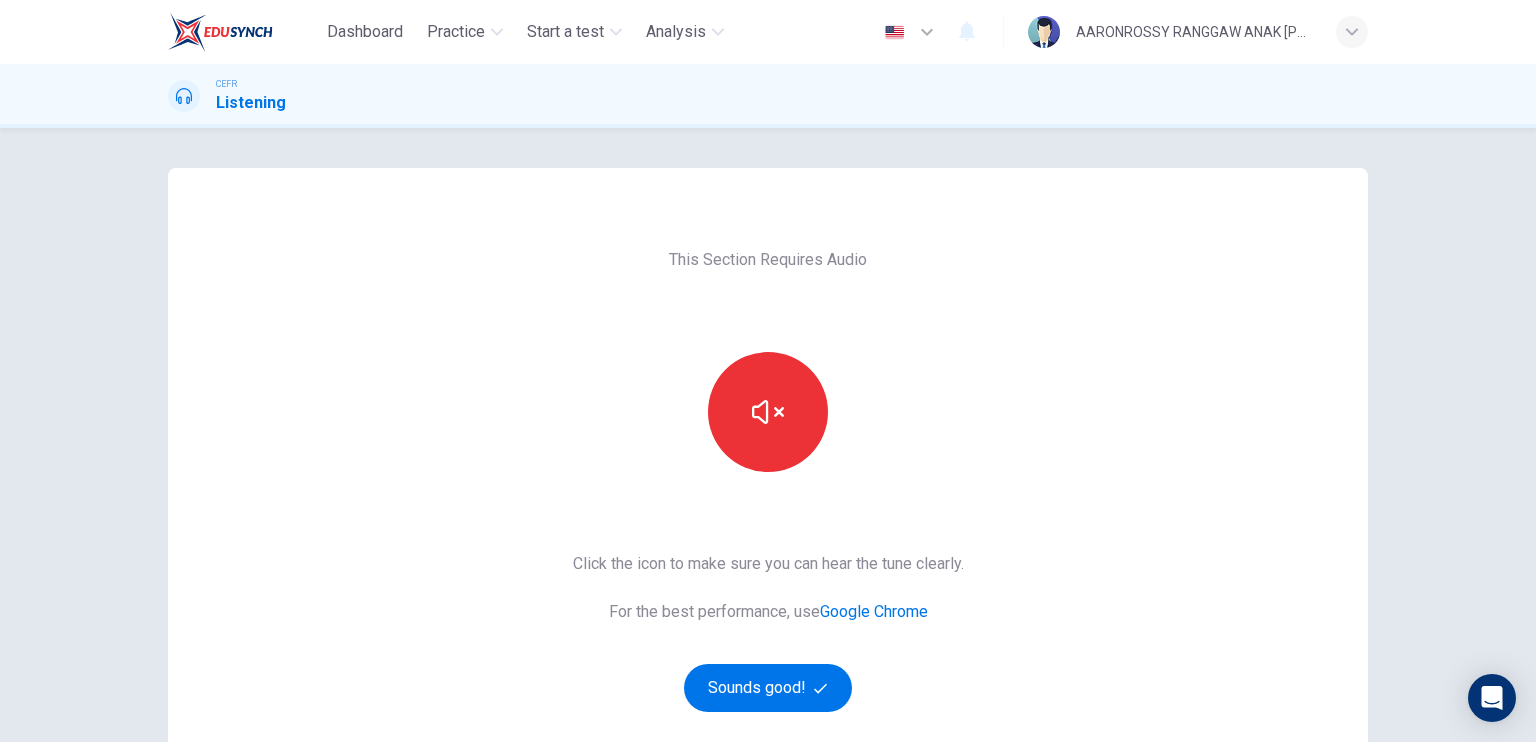 type 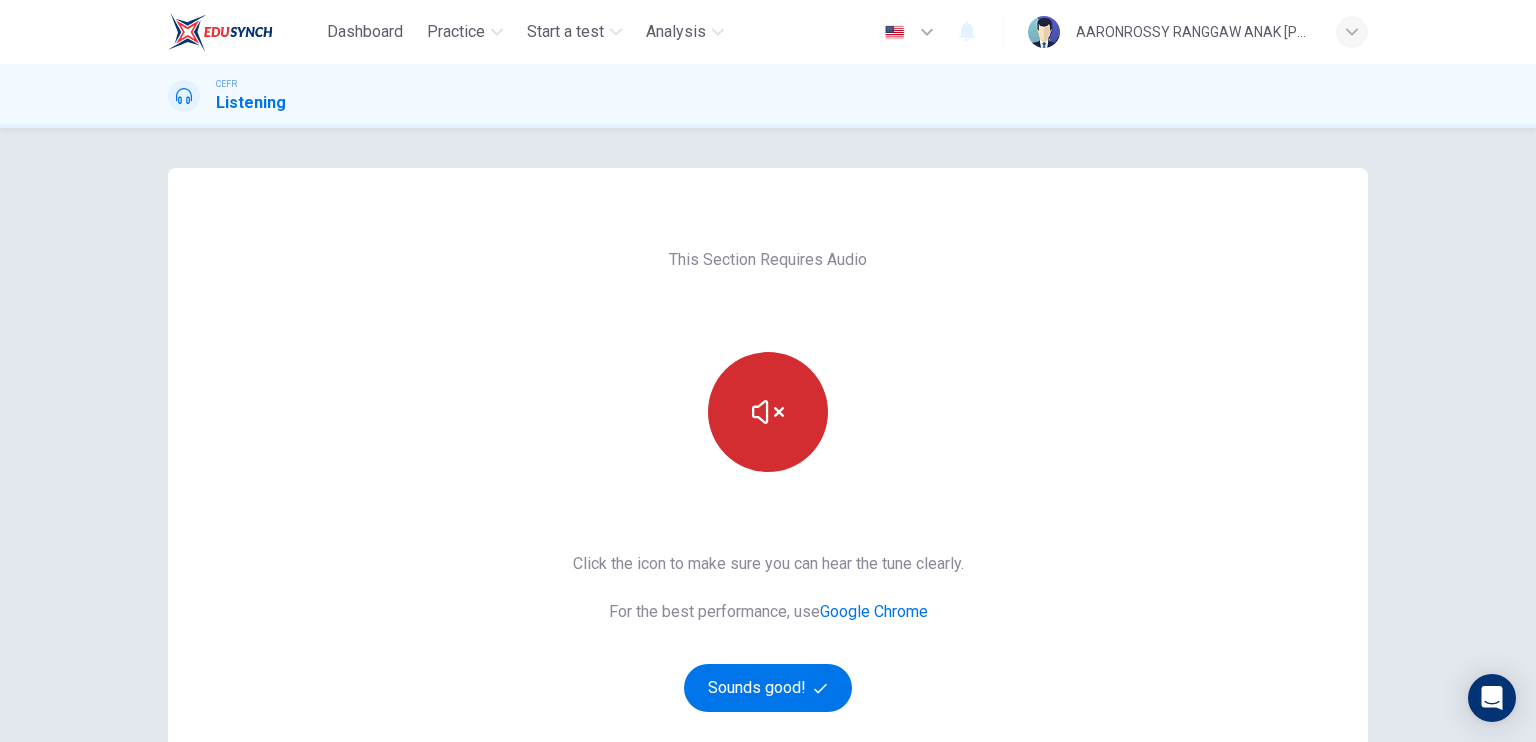 click at bounding box center [768, 412] 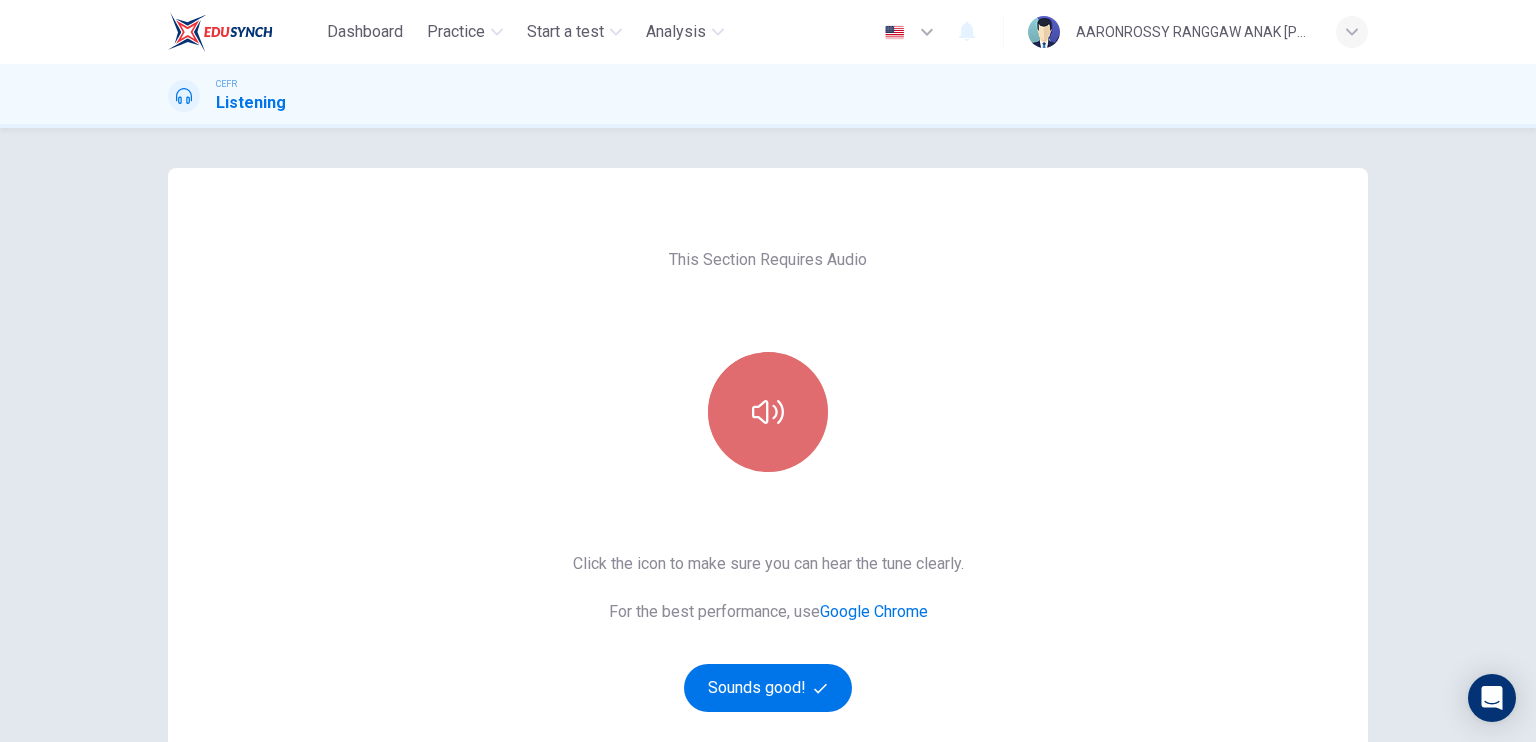 click at bounding box center [768, 412] 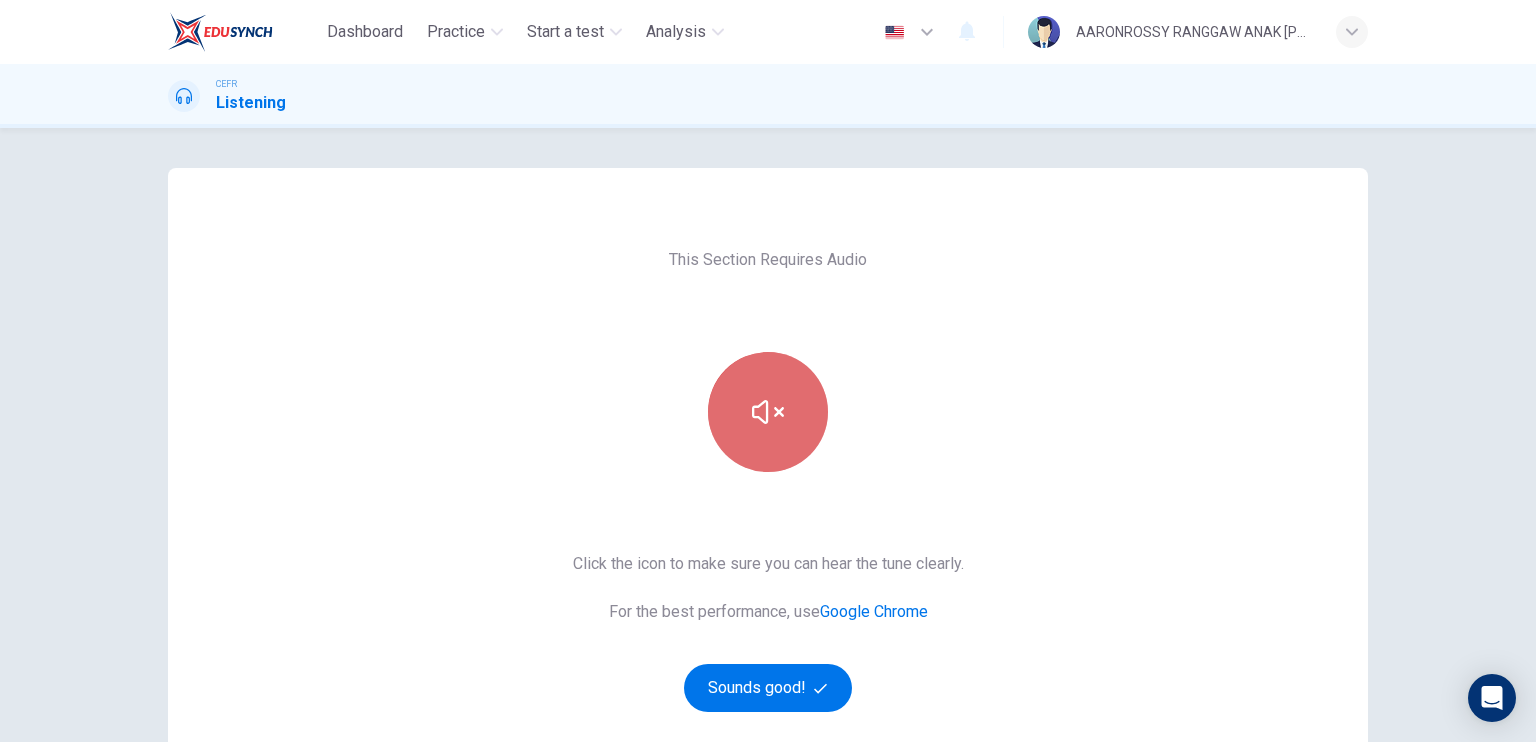 click 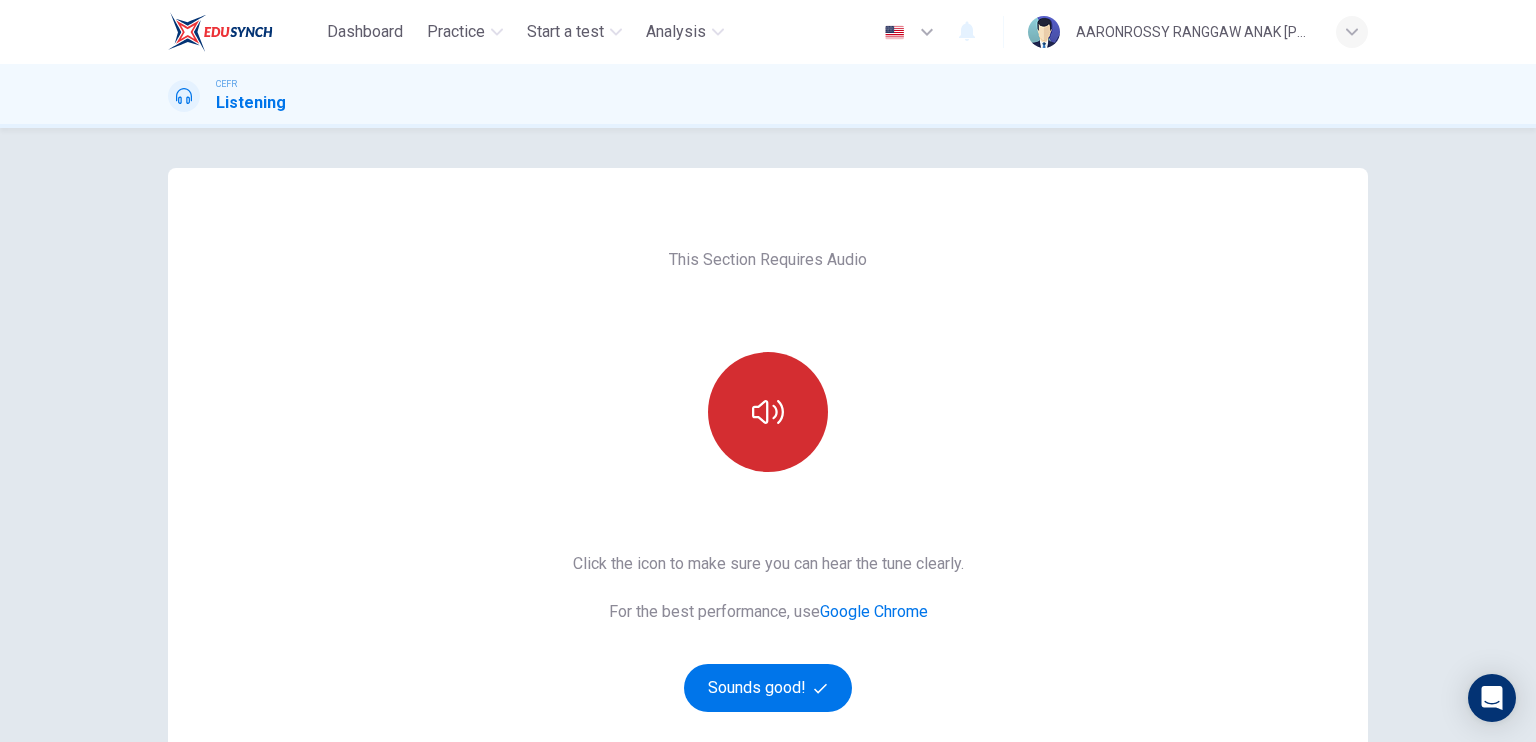 click 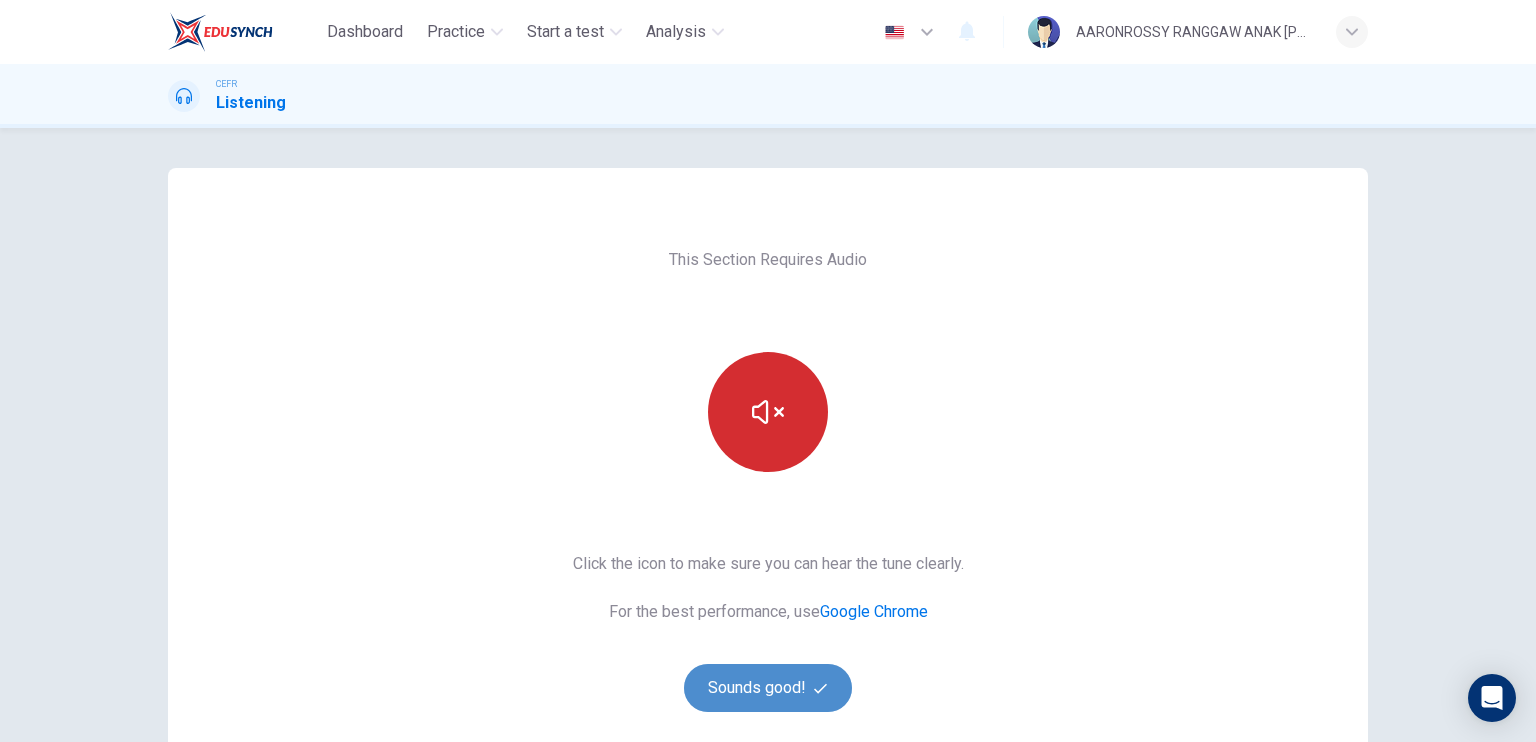 click on "Sounds good!" at bounding box center (768, 688) 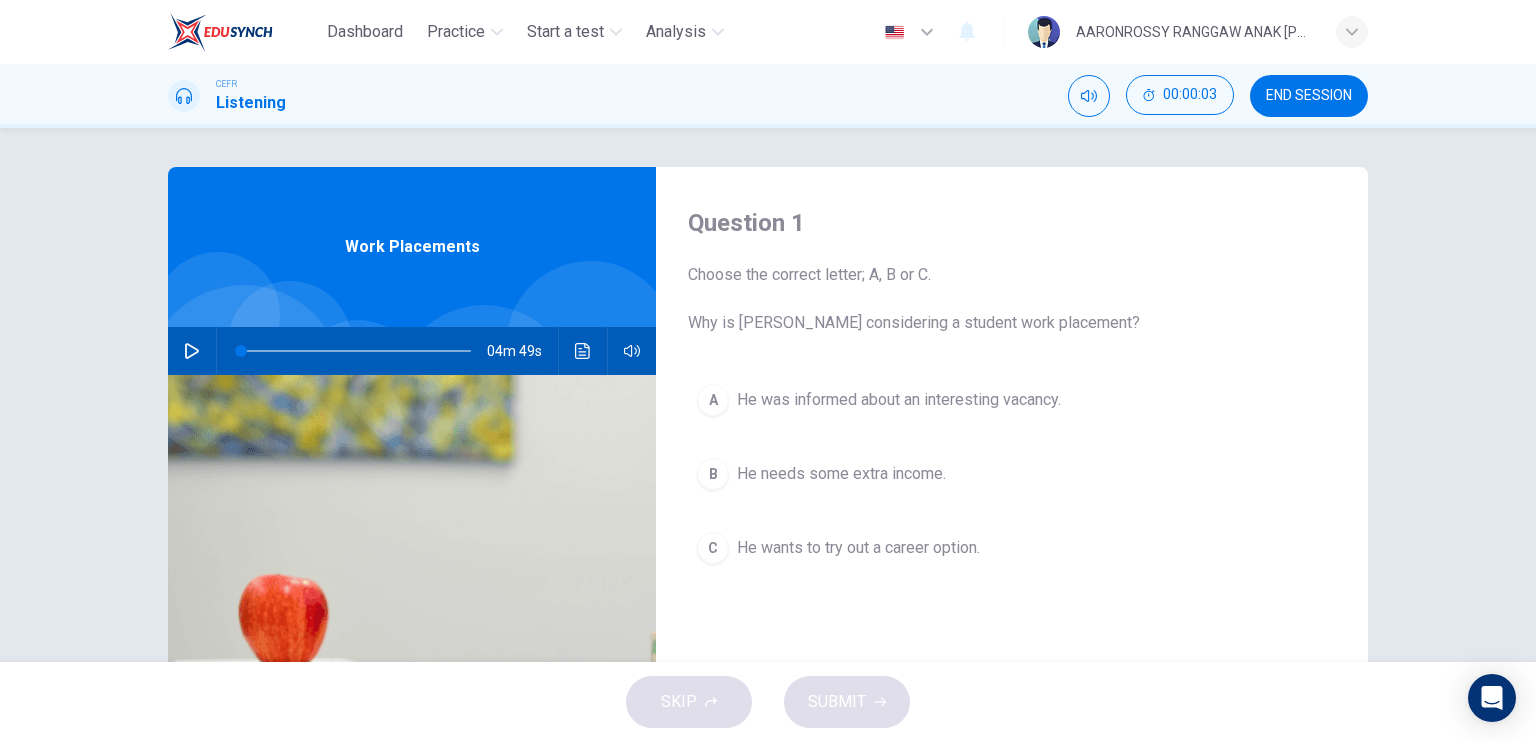 scroll, scrollTop: 0, scrollLeft: 0, axis: both 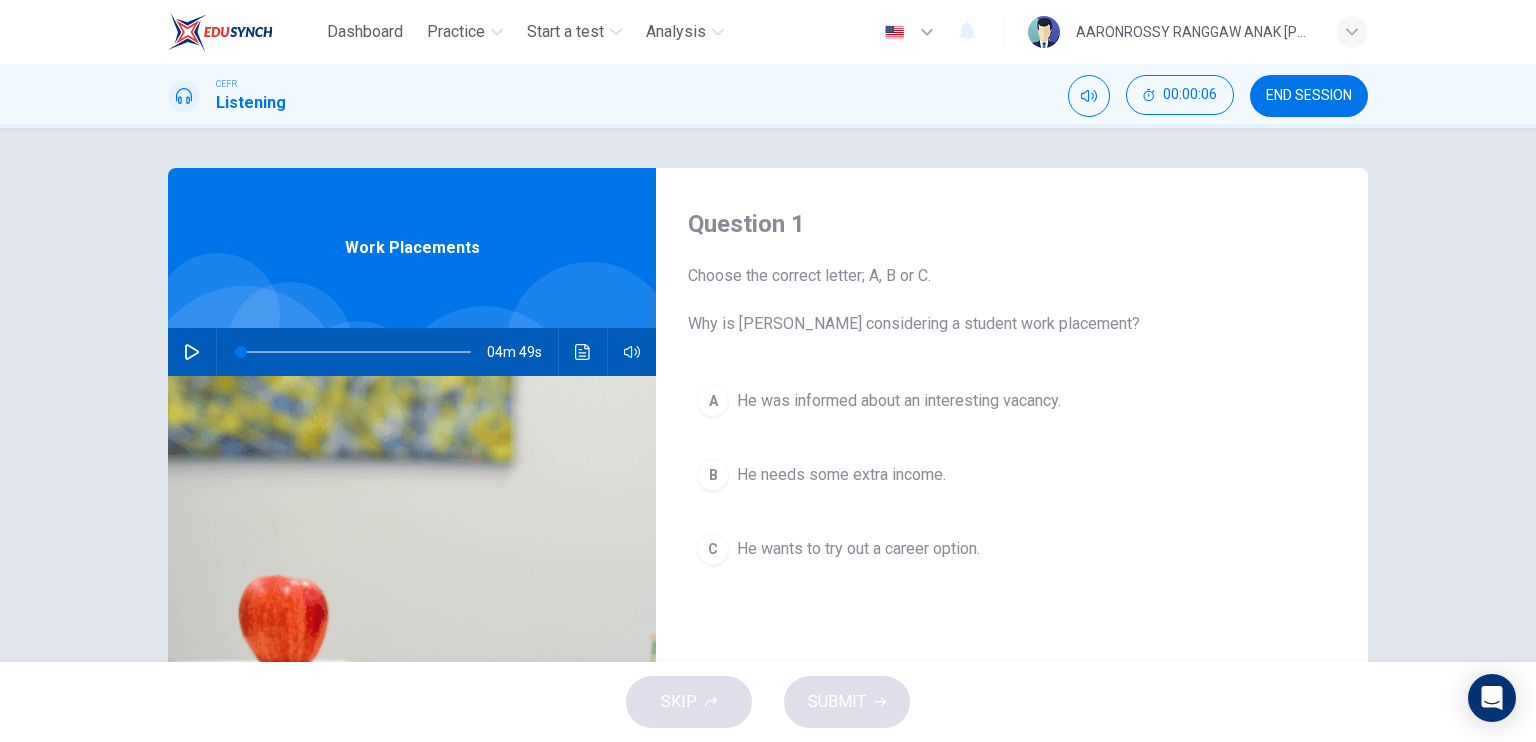 click 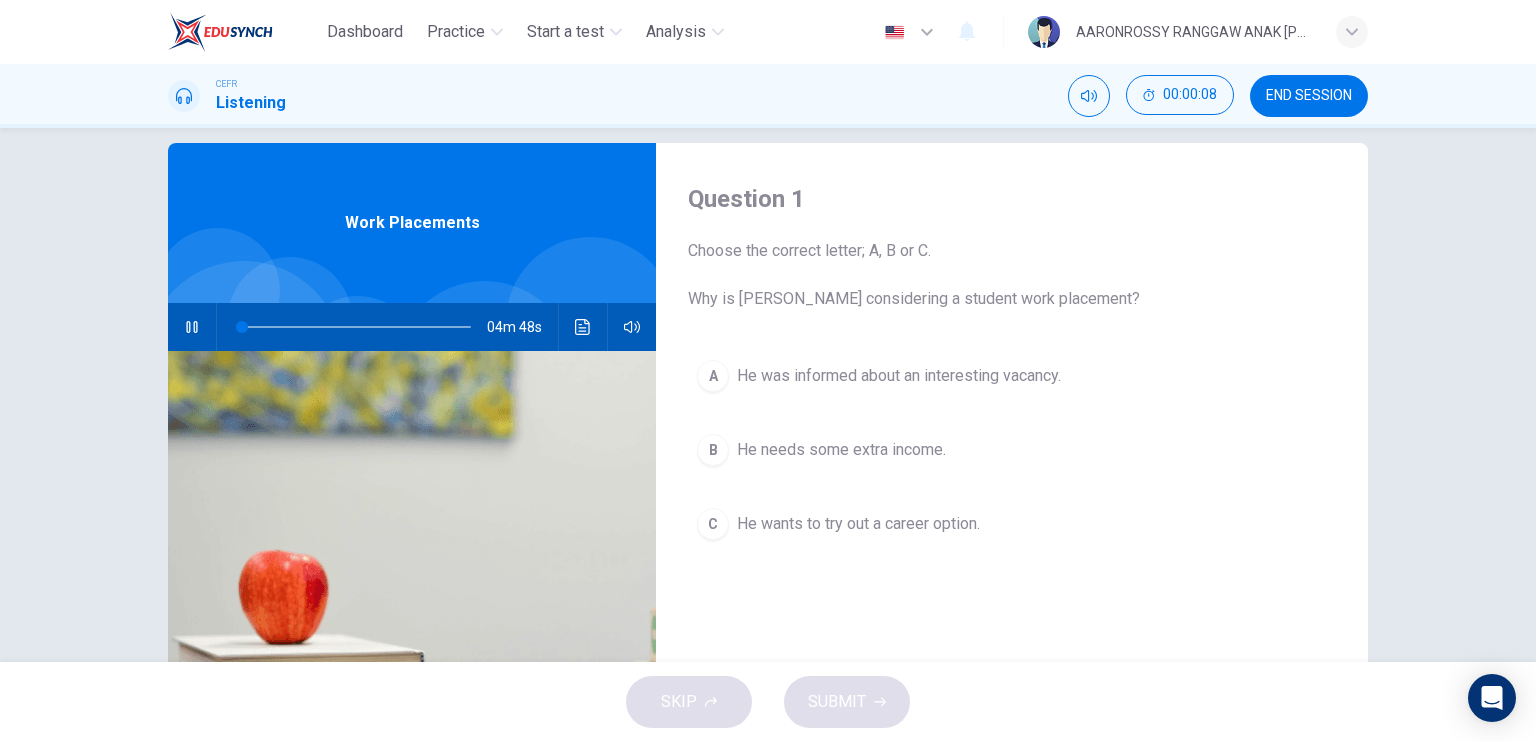 scroll, scrollTop: 0, scrollLeft: 0, axis: both 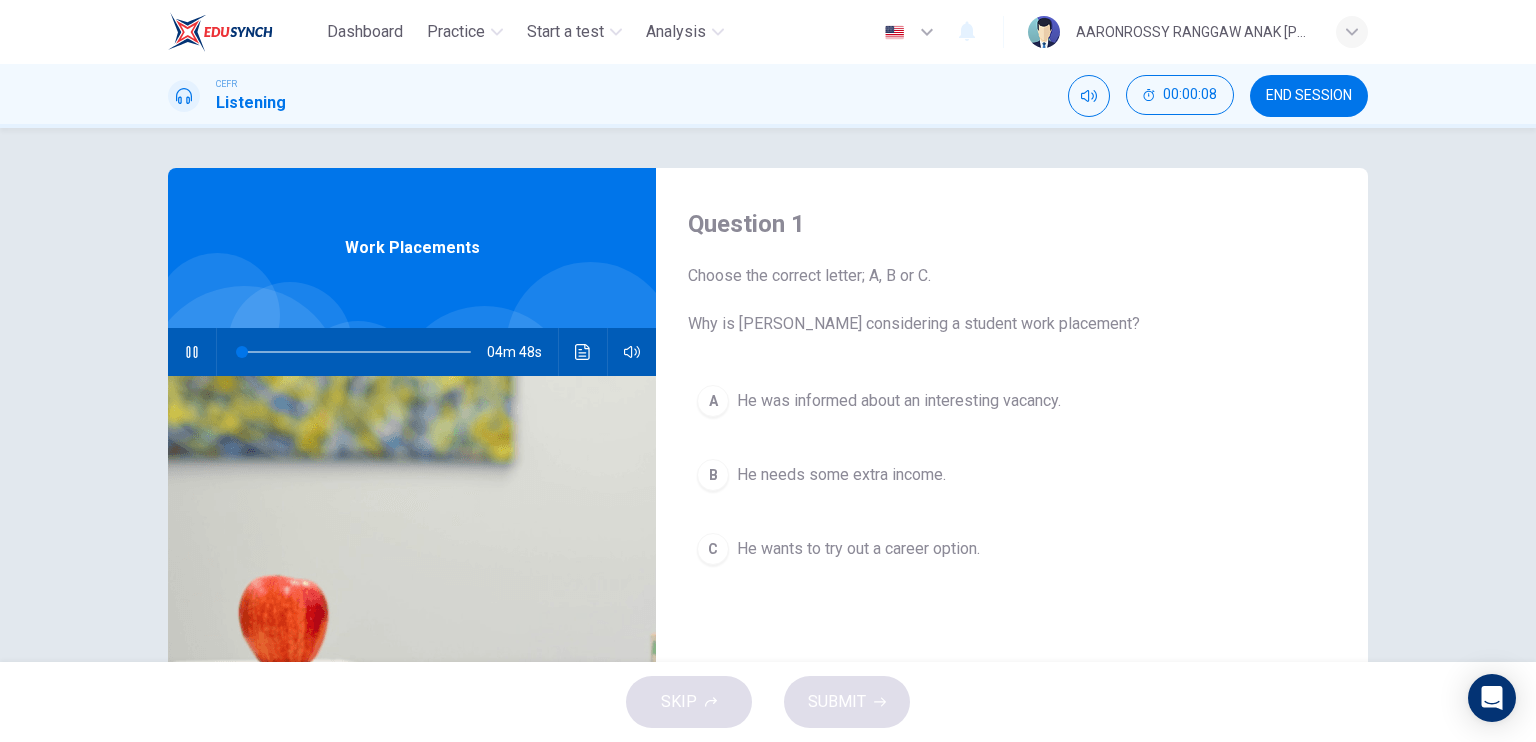 type on "1" 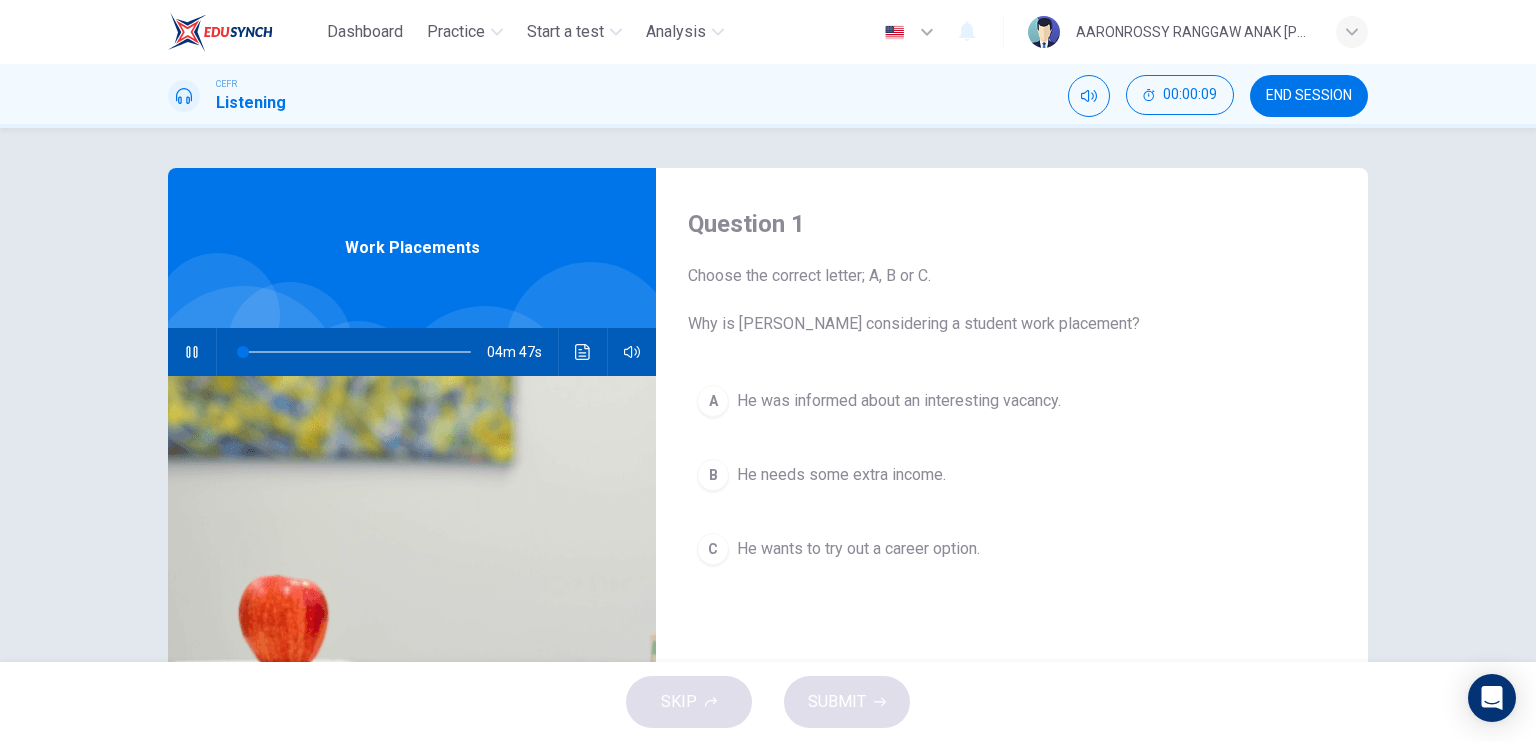 type 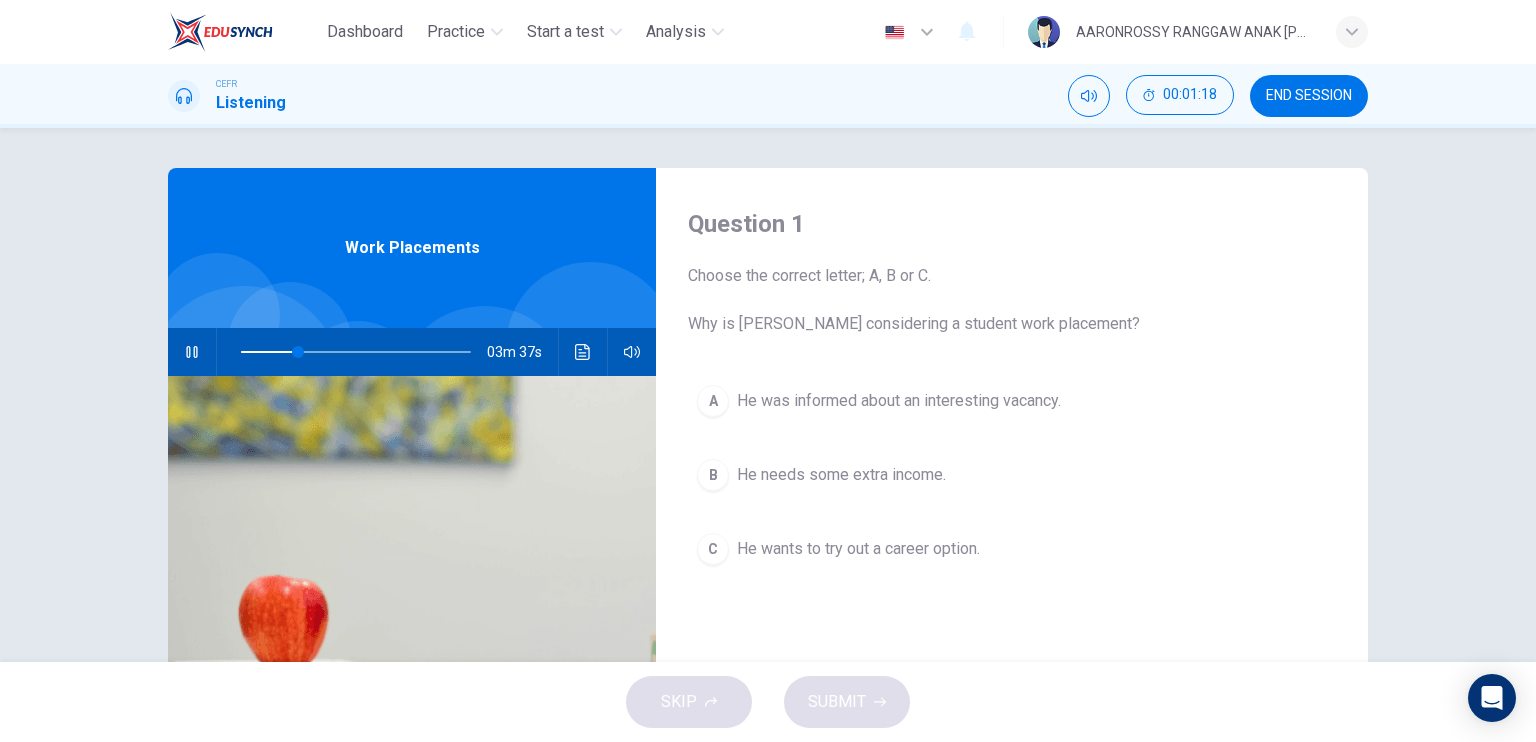 click on "A" at bounding box center [713, 401] 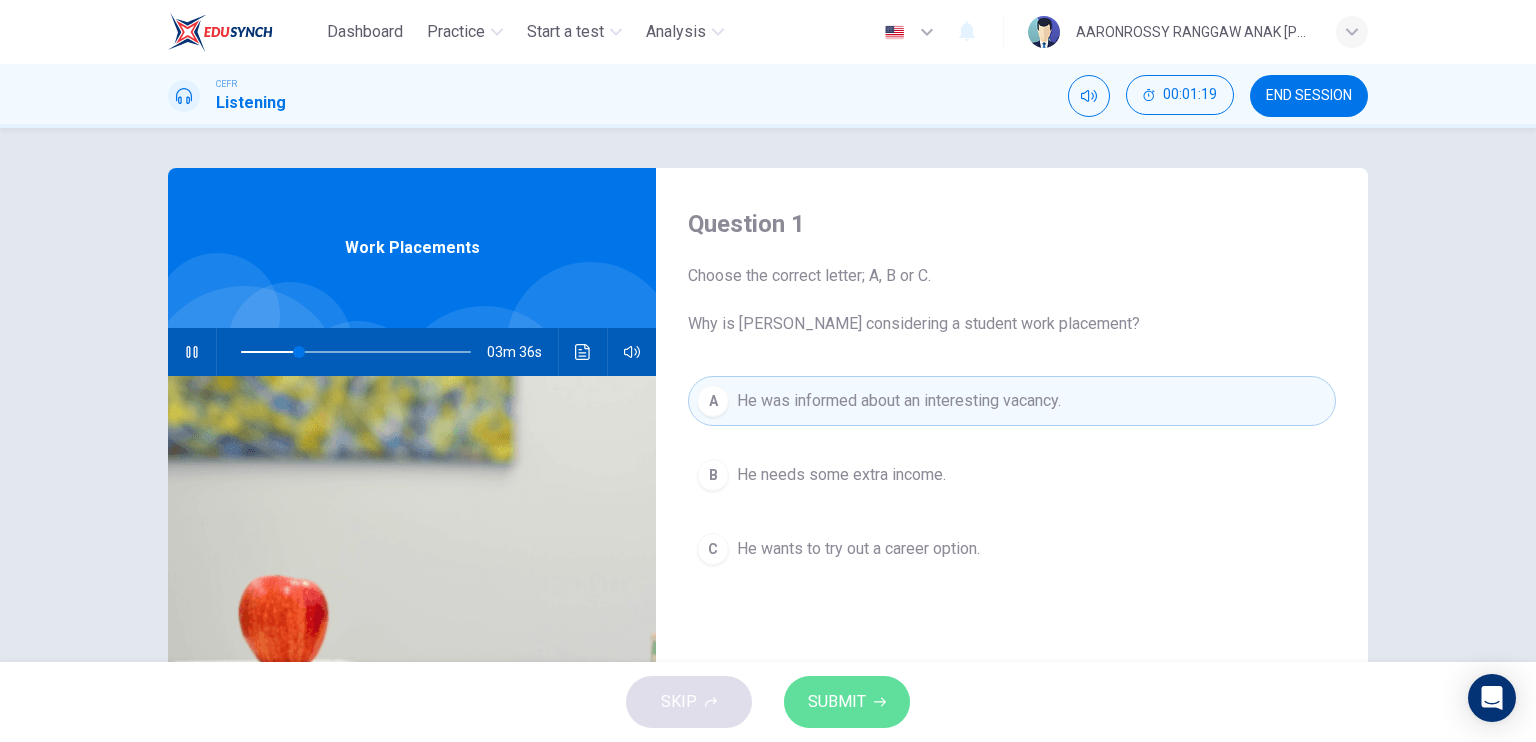 click on "SUBMIT" at bounding box center [837, 702] 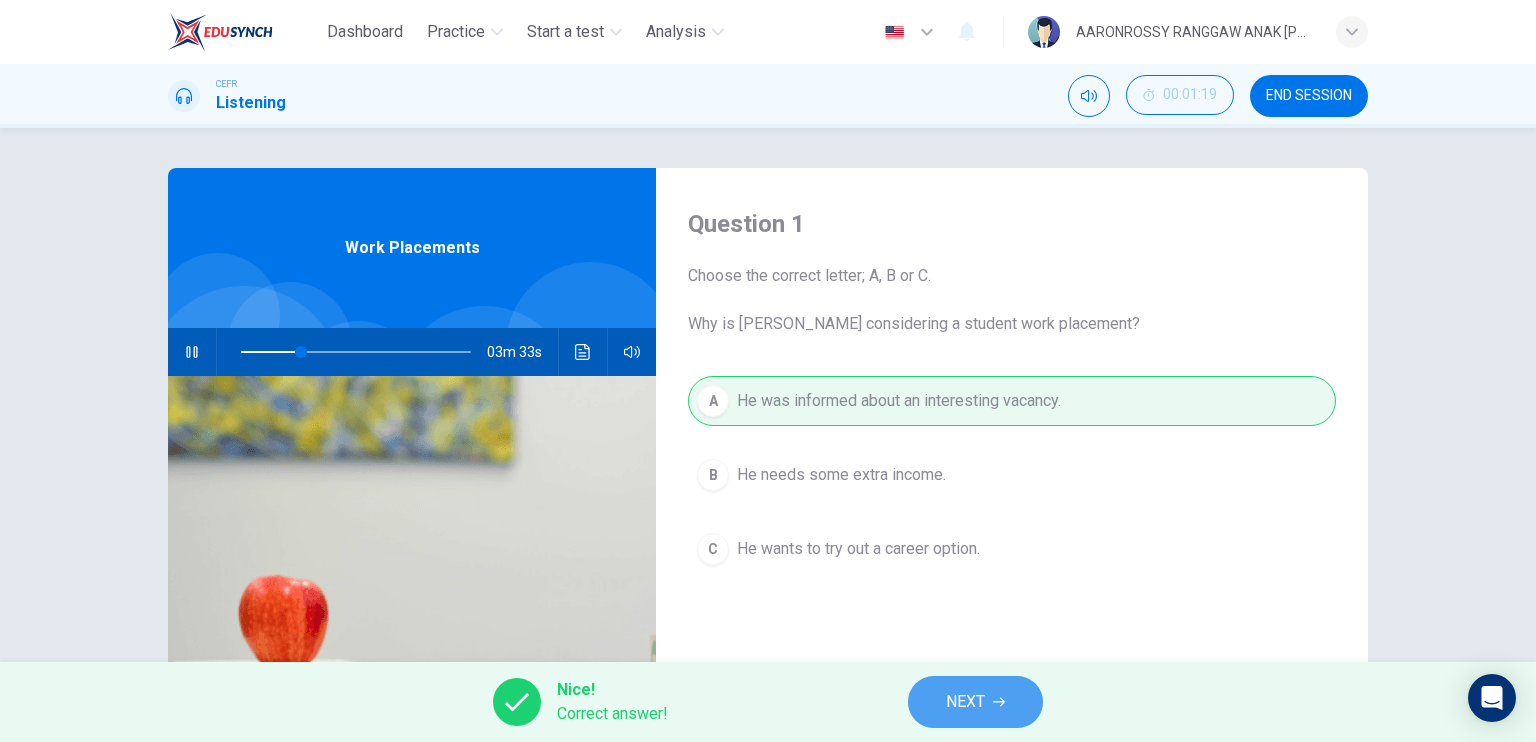 click on "NEXT" at bounding box center (965, 702) 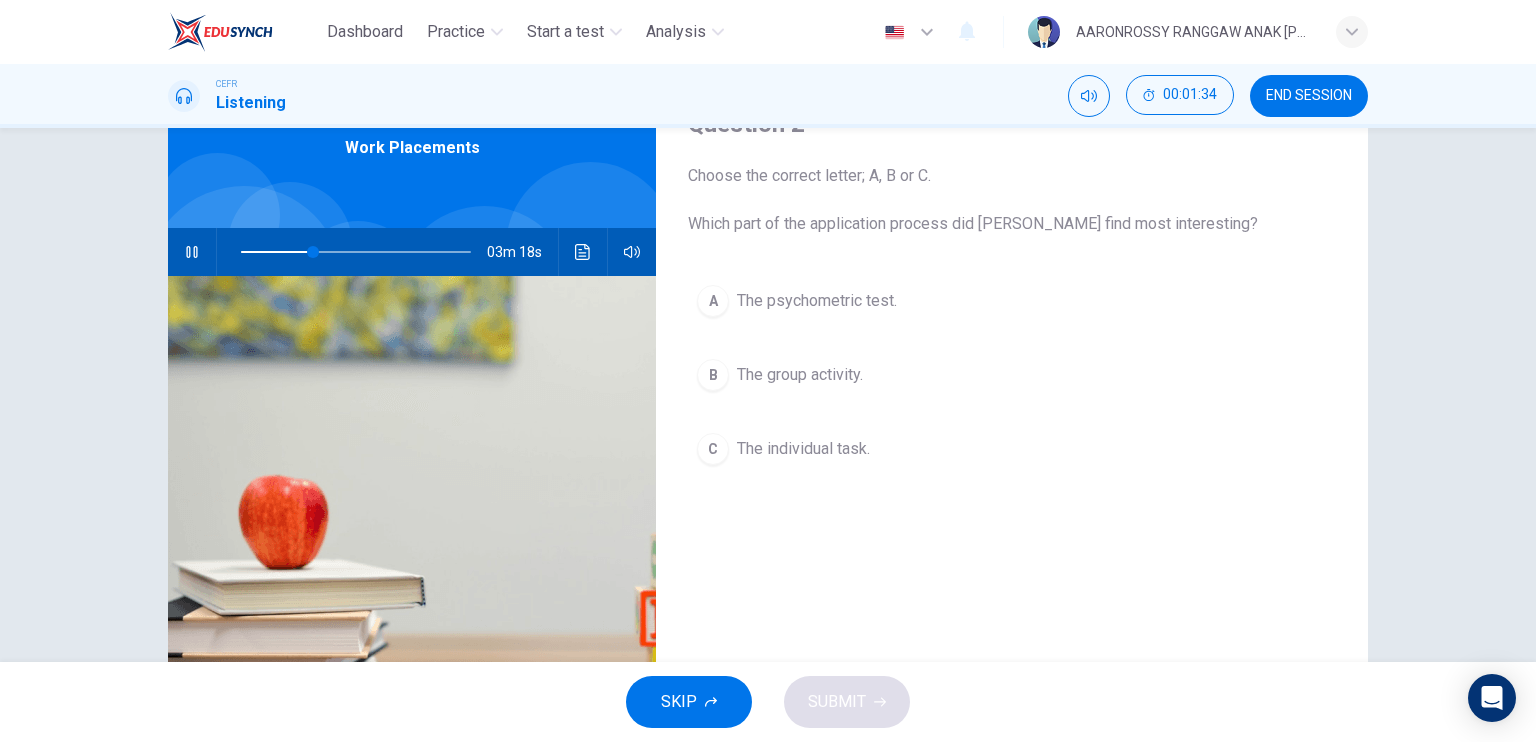 scroll, scrollTop: 0, scrollLeft: 0, axis: both 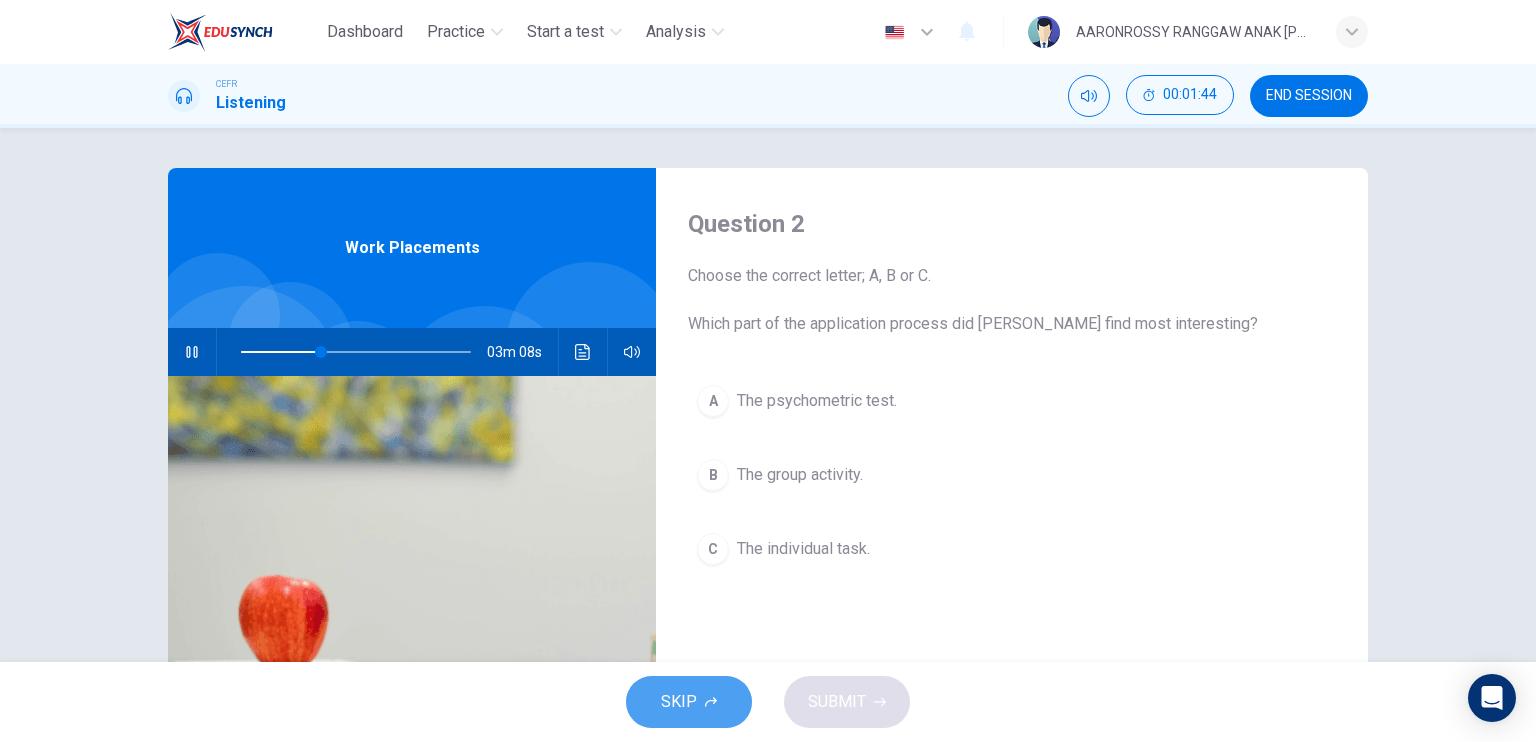 click on "SKIP" at bounding box center (689, 702) 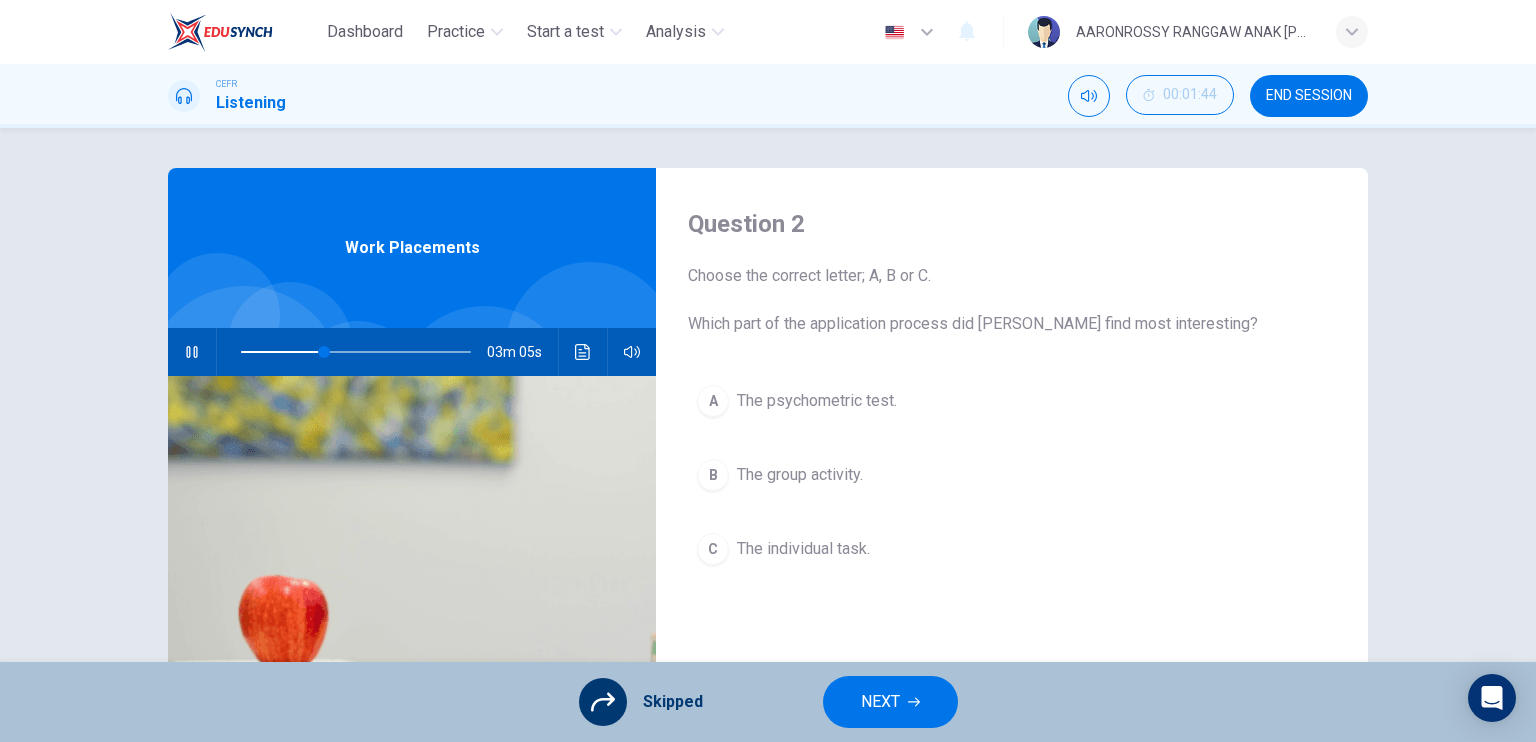 click at bounding box center (603, 702) 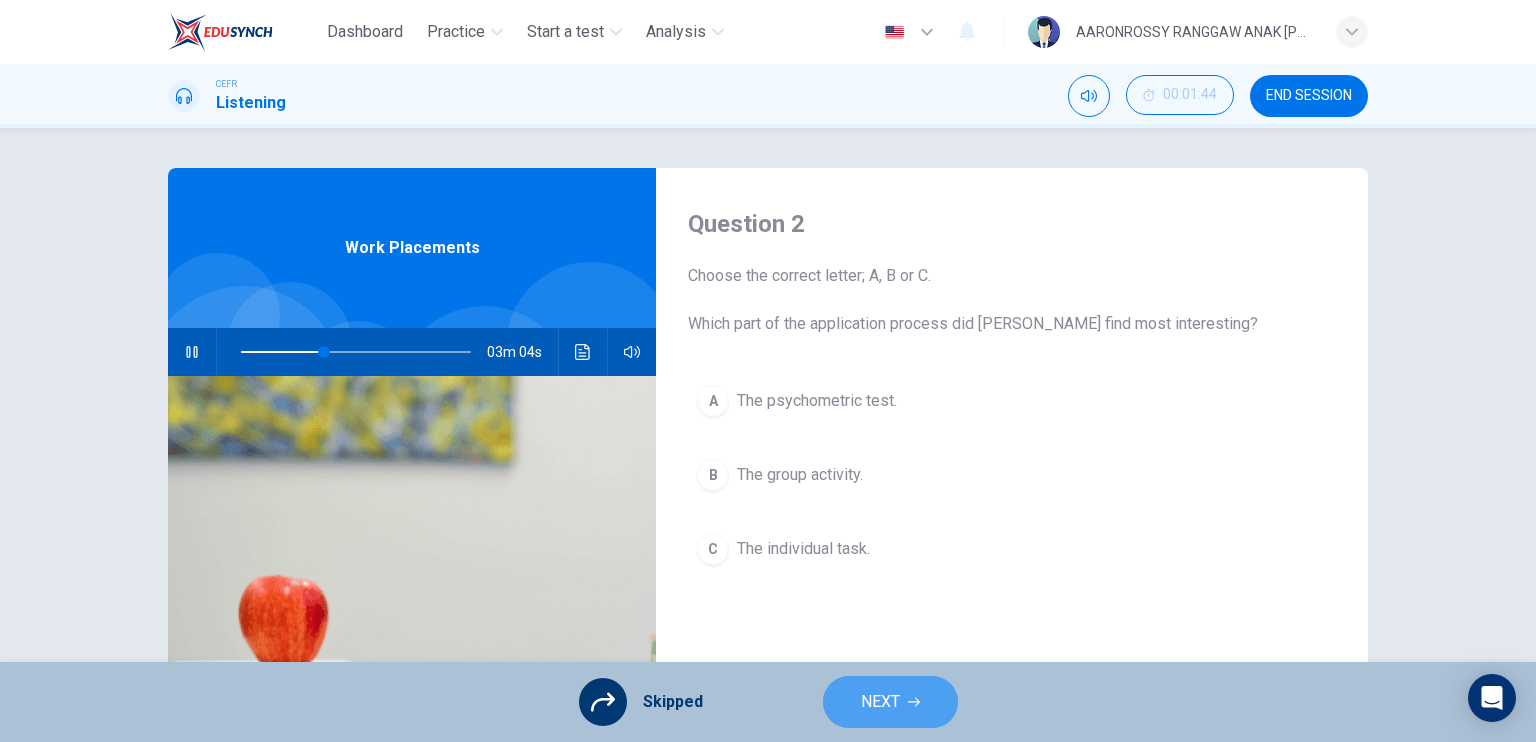 click on "NEXT" at bounding box center (890, 702) 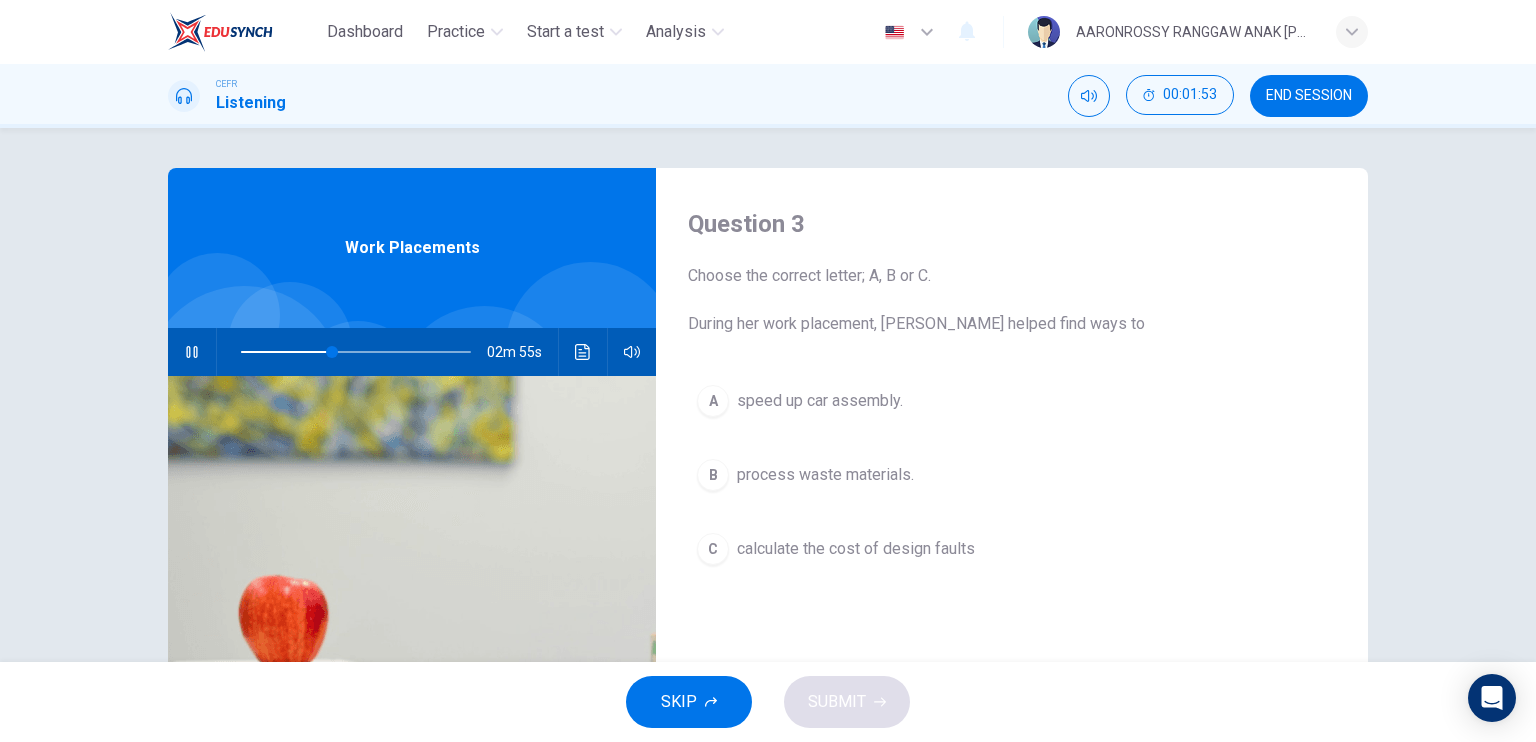 click on "speed up car assembly." at bounding box center (820, 401) 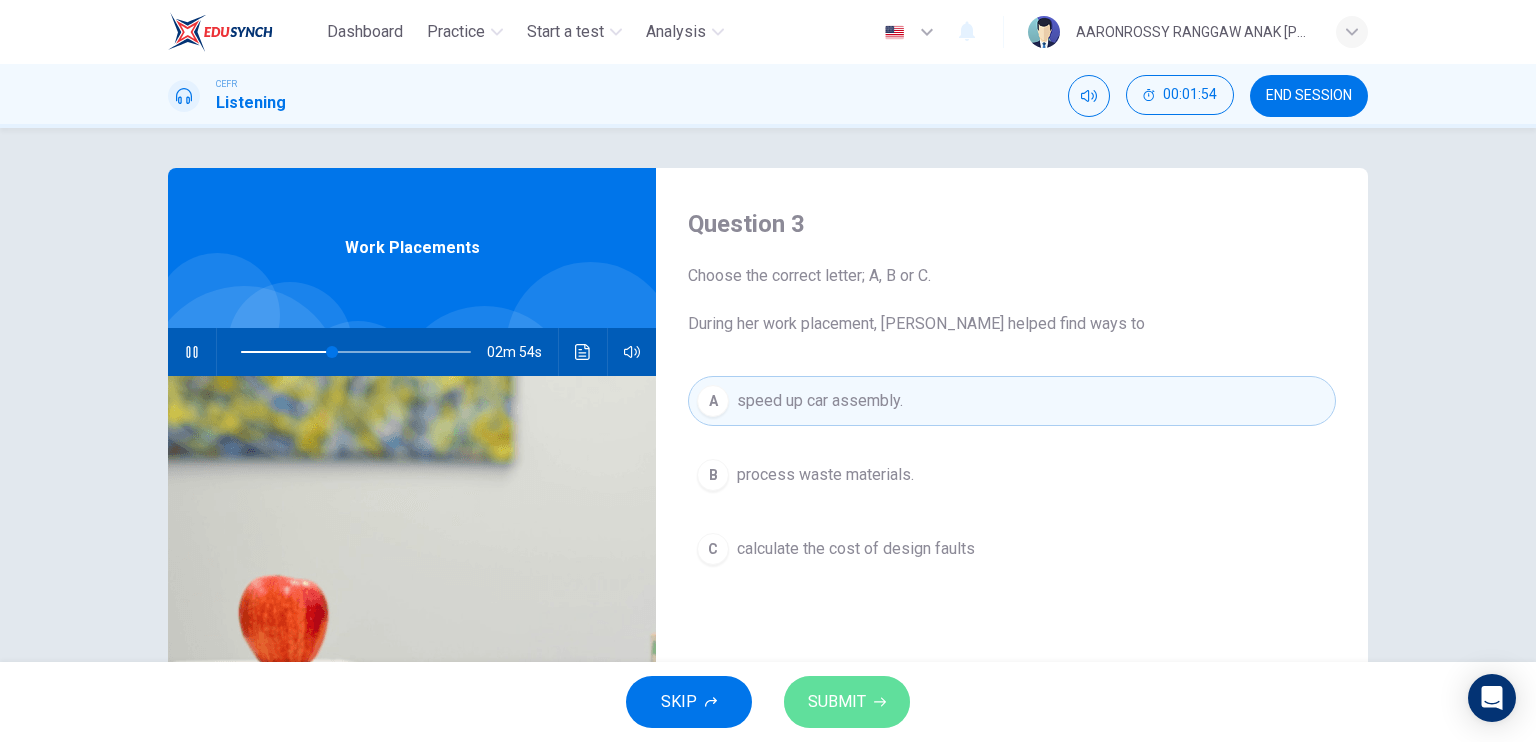 click on "SUBMIT" at bounding box center (847, 702) 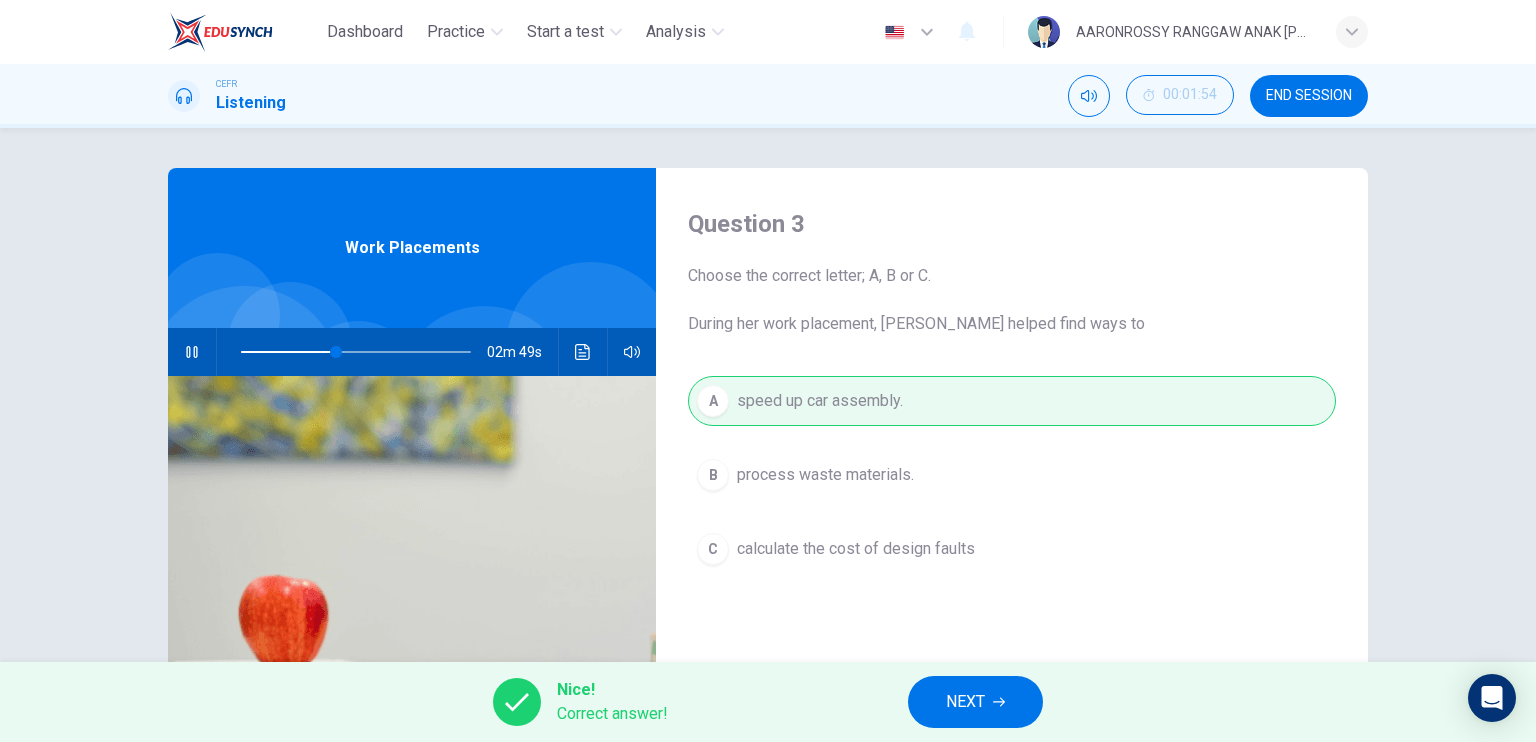 click on "NEXT" at bounding box center [975, 702] 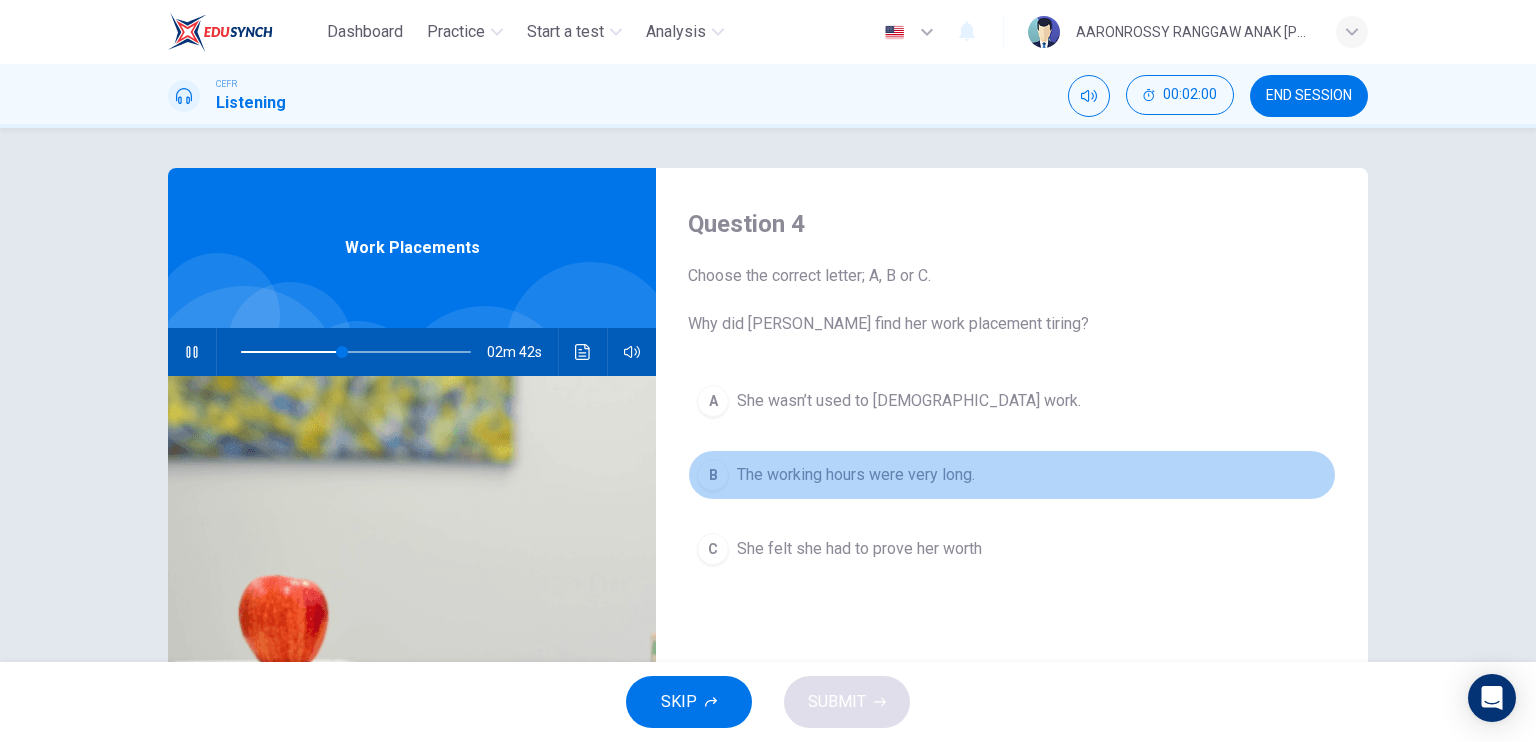 click on "The working hours were very long." at bounding box center [856, 475] 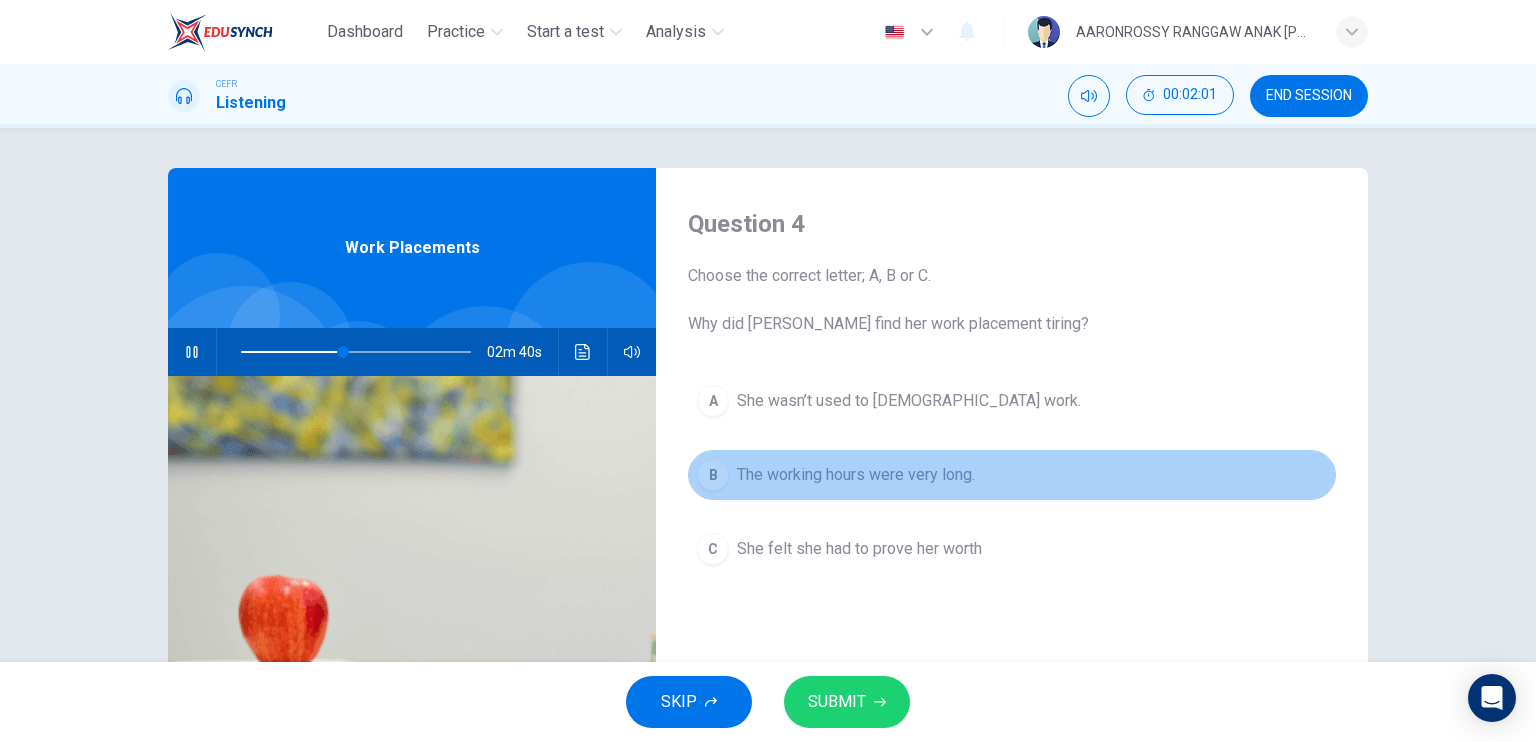 click on "The working hours were very long." at bounding box center [856, 475] 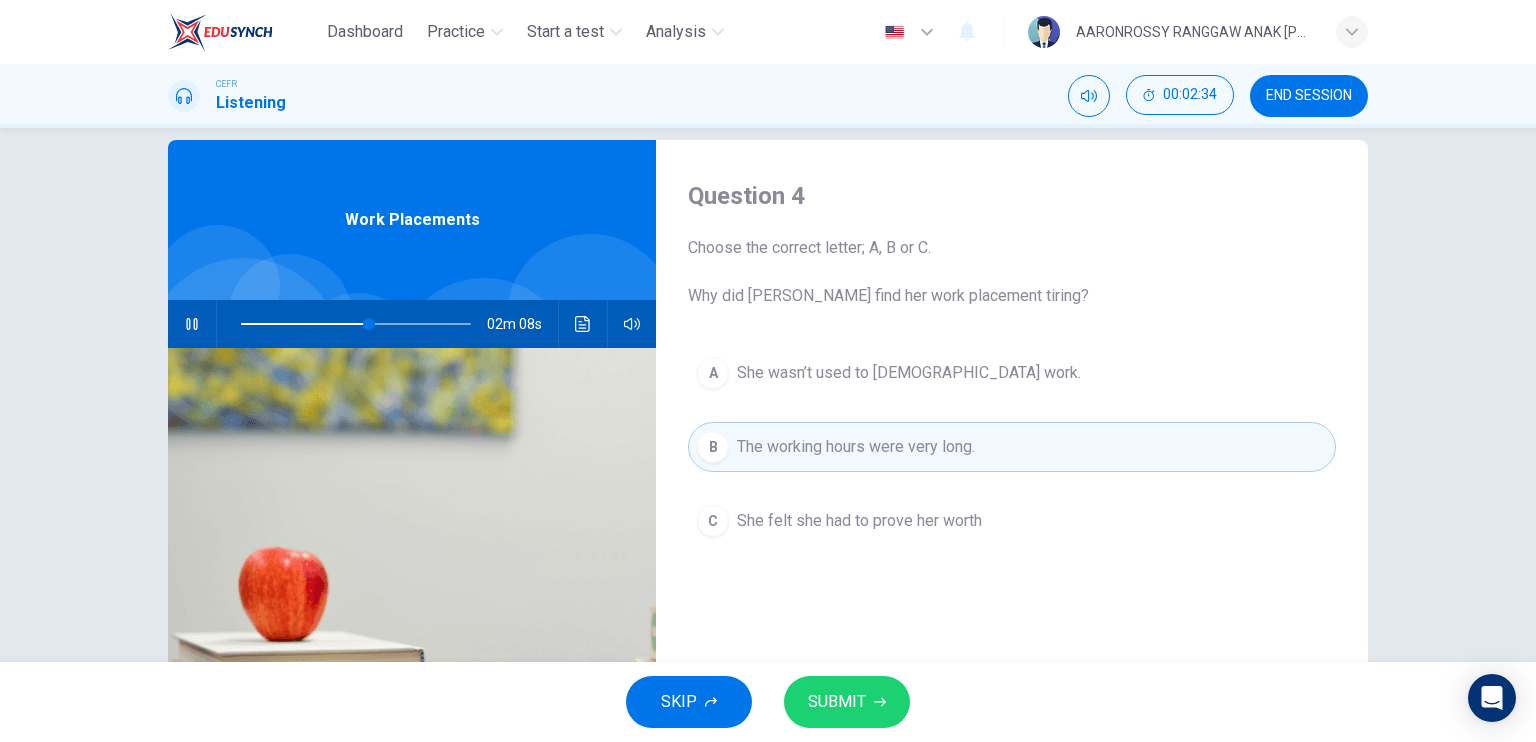 scroll, scrollTop: 0, scrollLeft: 0, axis: both 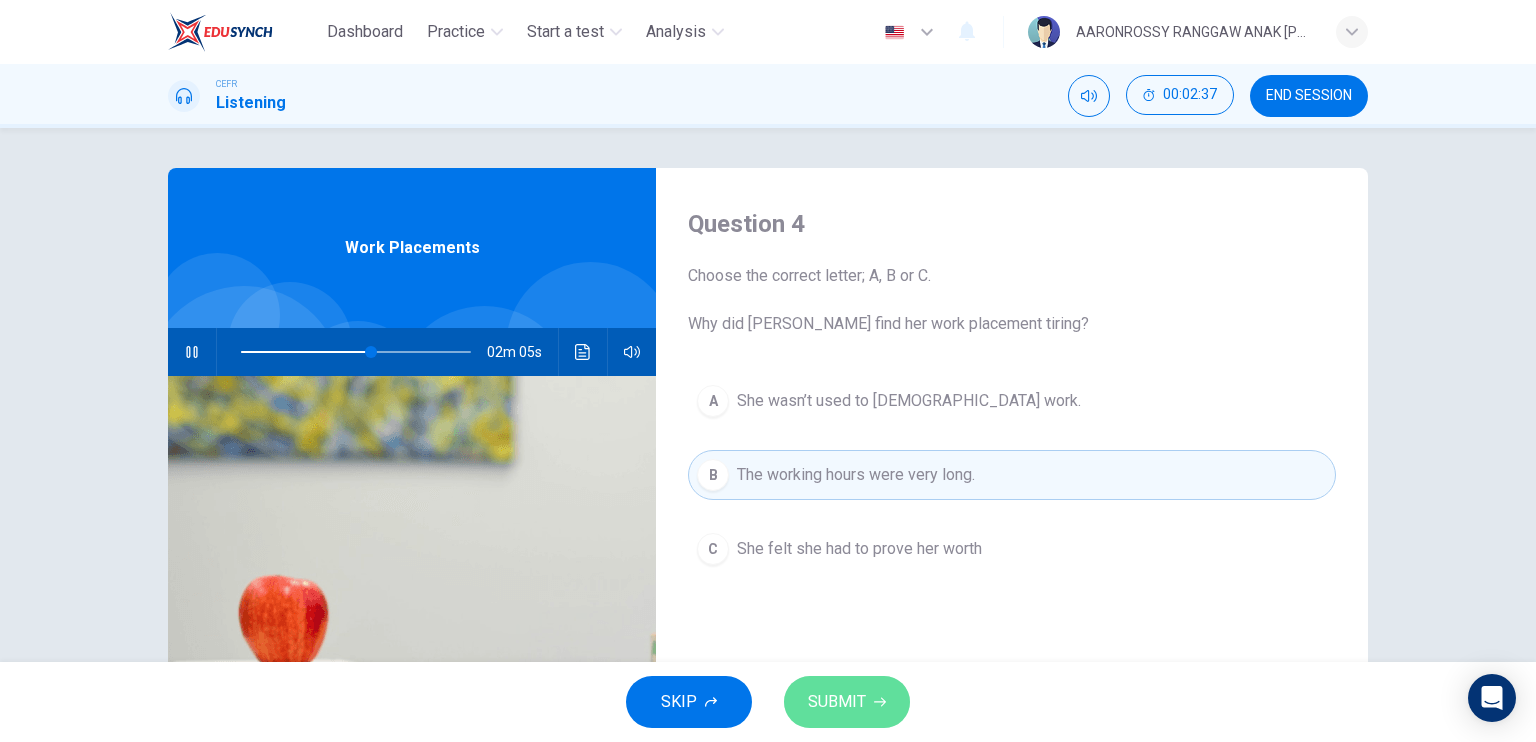 click on "SUBMIT" at bounding box center [837, 702] 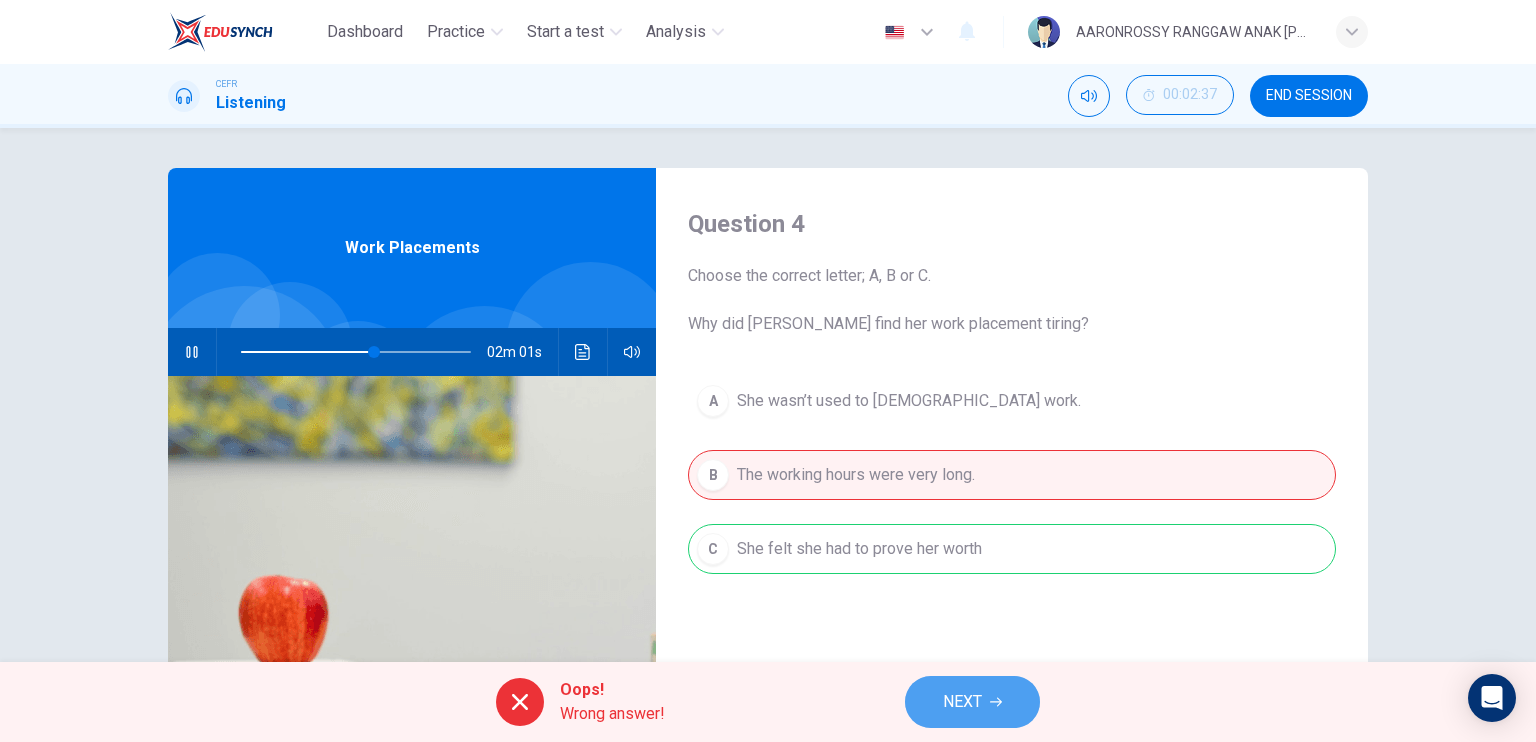 click on "NEXT" at bounding box center [972, 702] 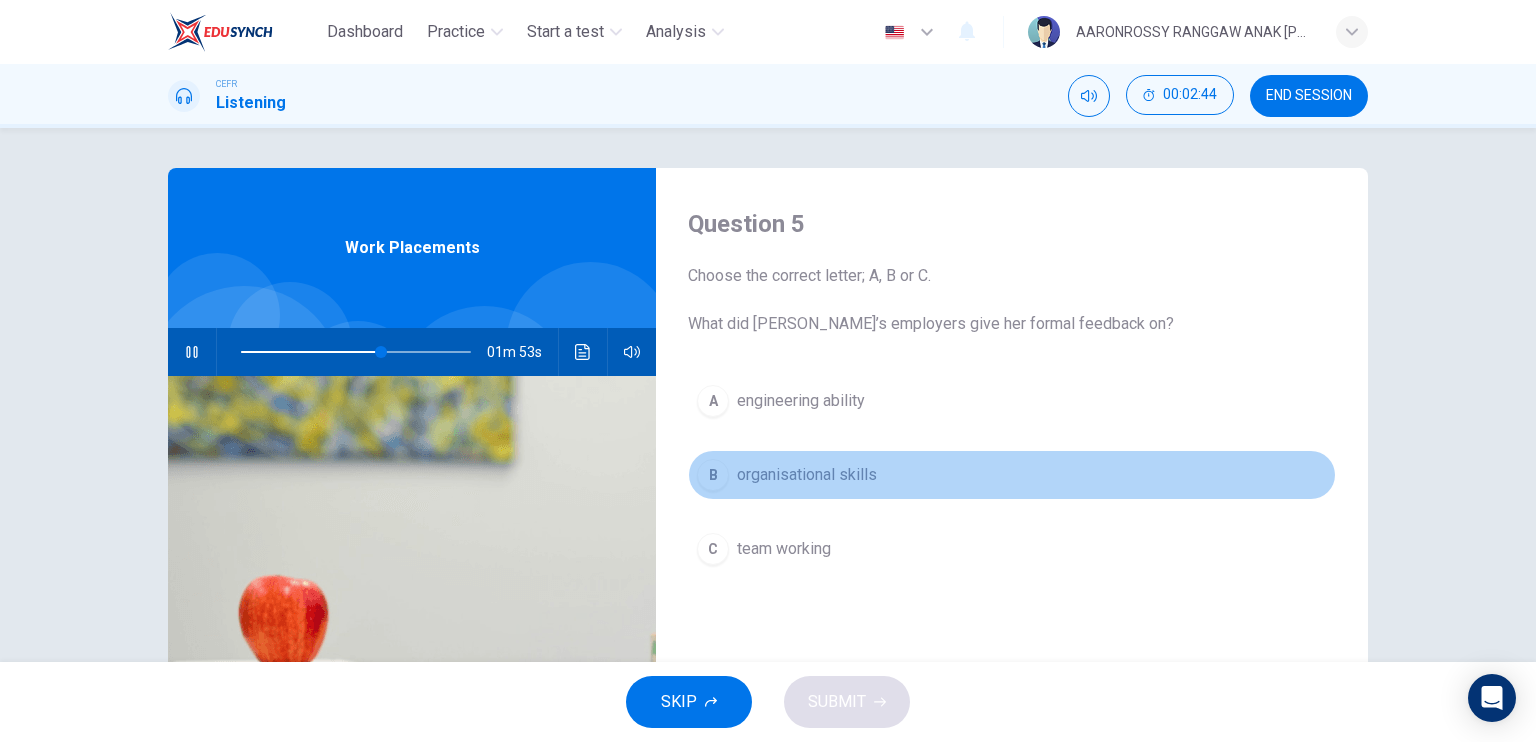 click on "organisational skills" at bounding box center (807, 475) 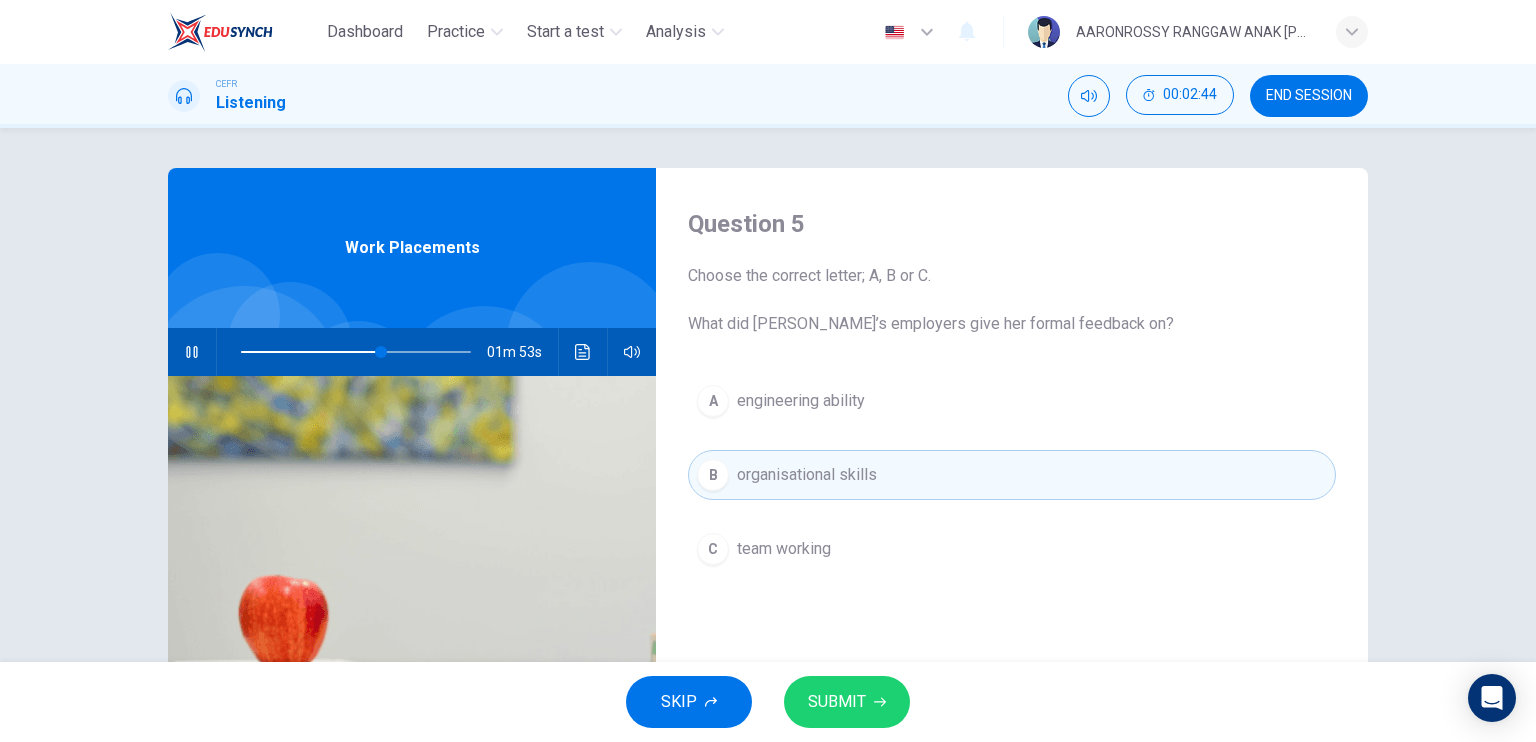 click on "SUBMIT" at bounding box center (837, 702) 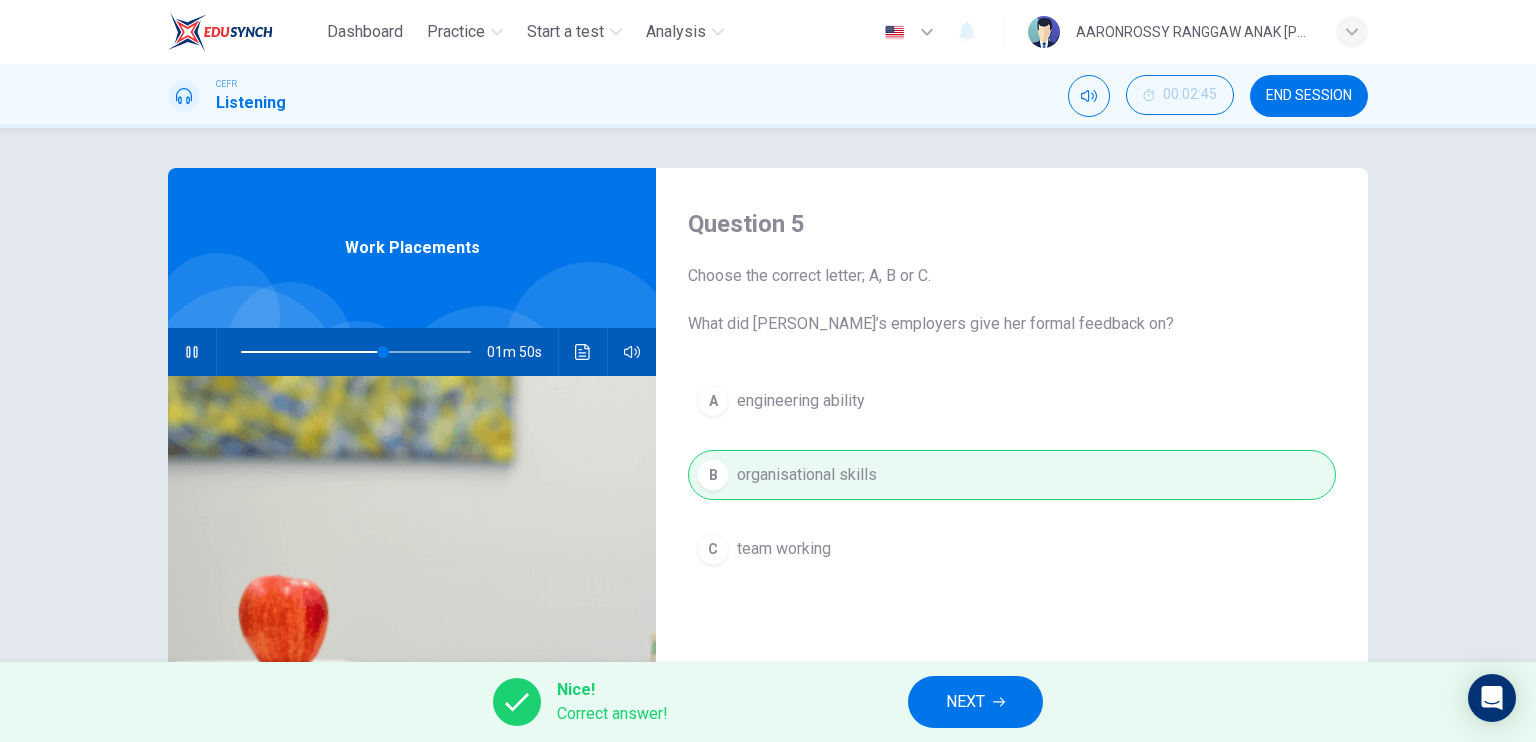 click on "Nice! Correct answer! NEXT" at bounding box center [768, 702] 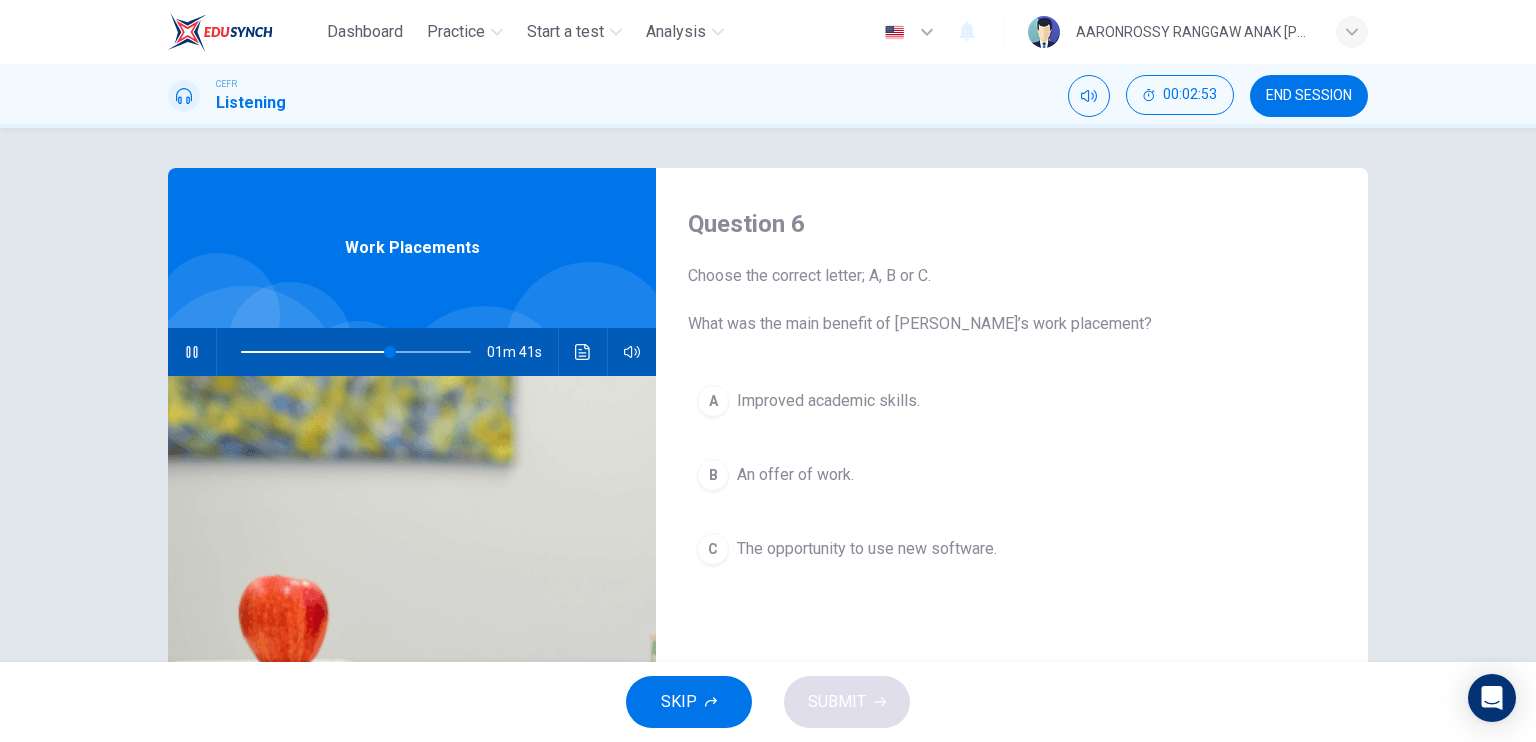 click on "The opportunity to use new software." at bounding box center (867, 549) 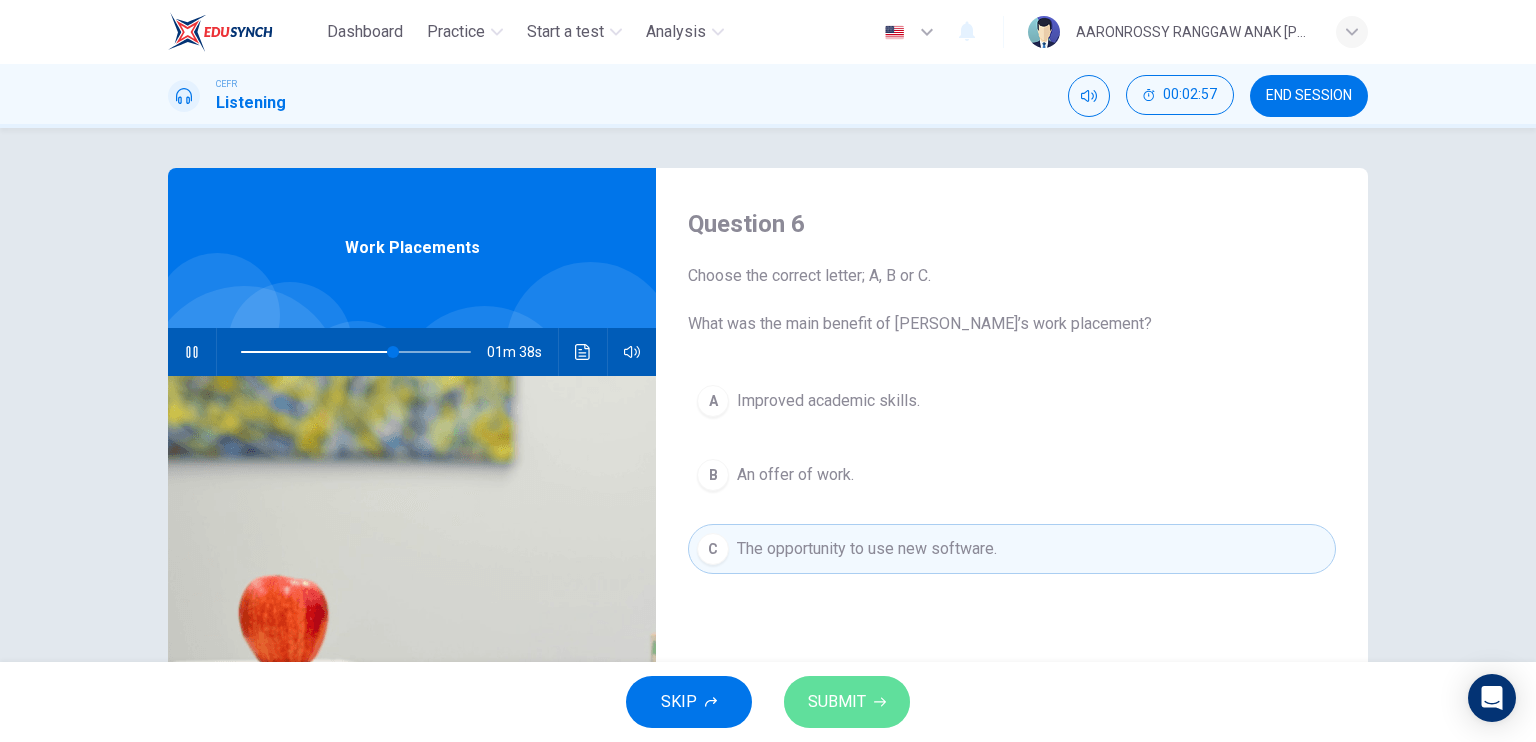 click on "SUBMIT" at bounding box center (837, 702) 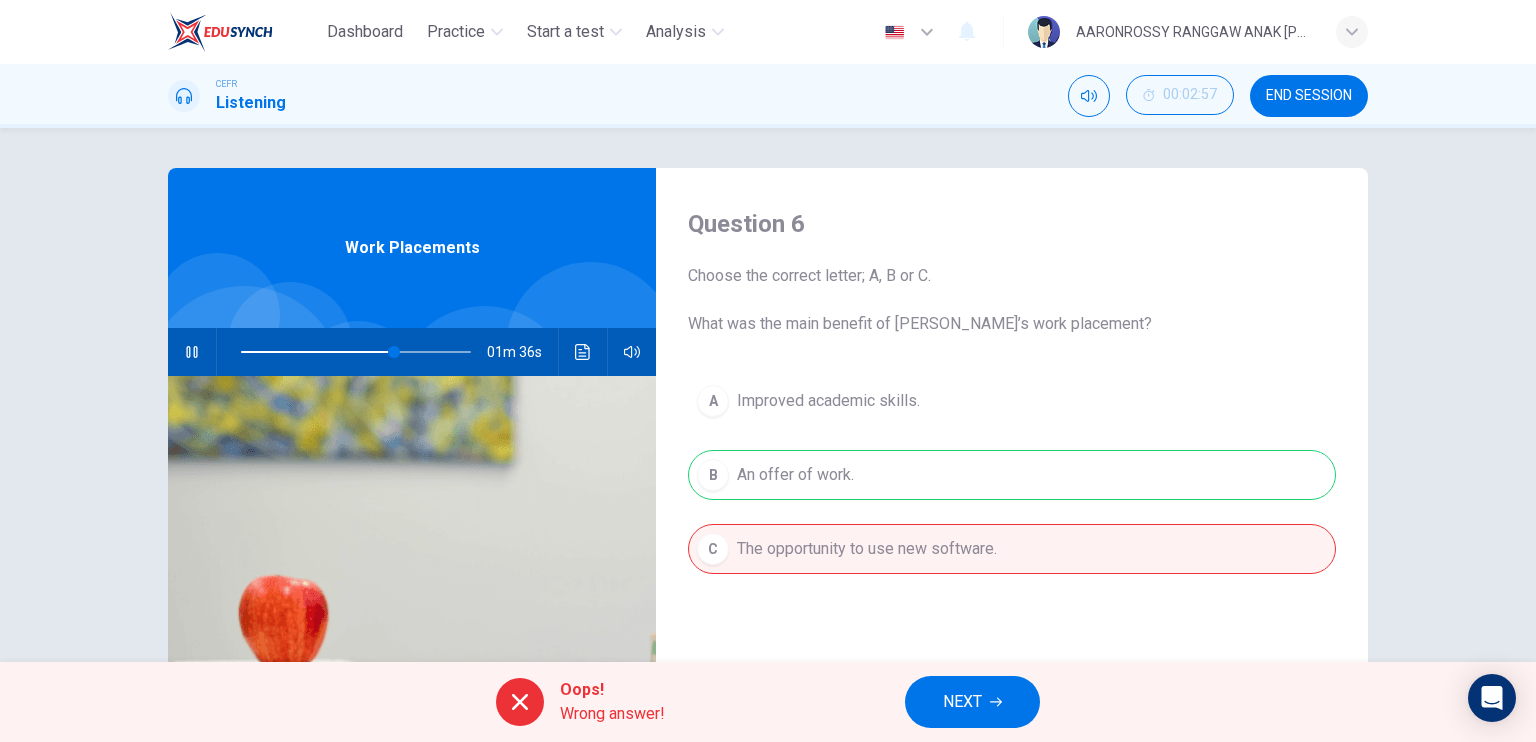click on "NEXT" at bounding box center [972, 702] 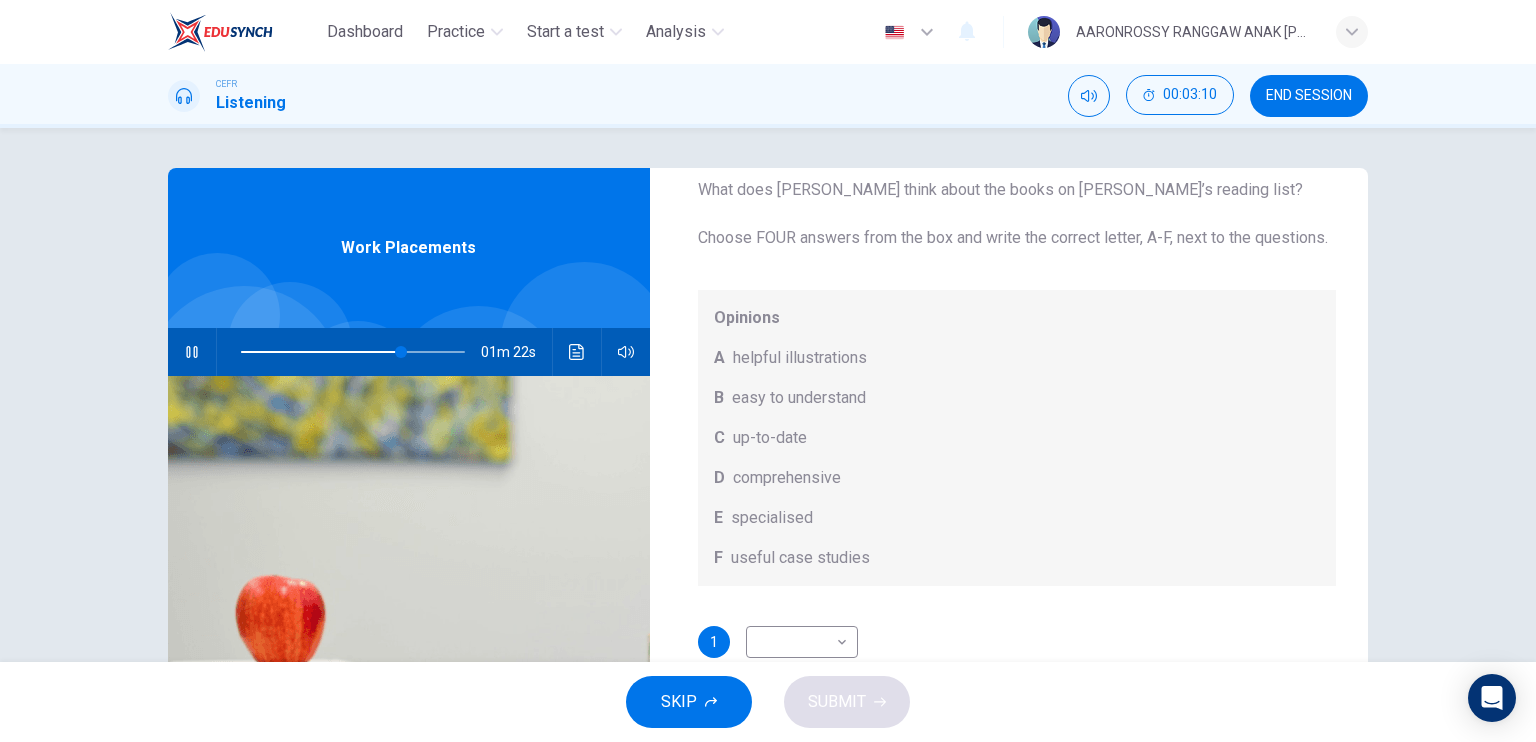 scroll, scrollTop: 112, scrollLeft: 0, axis: vertical 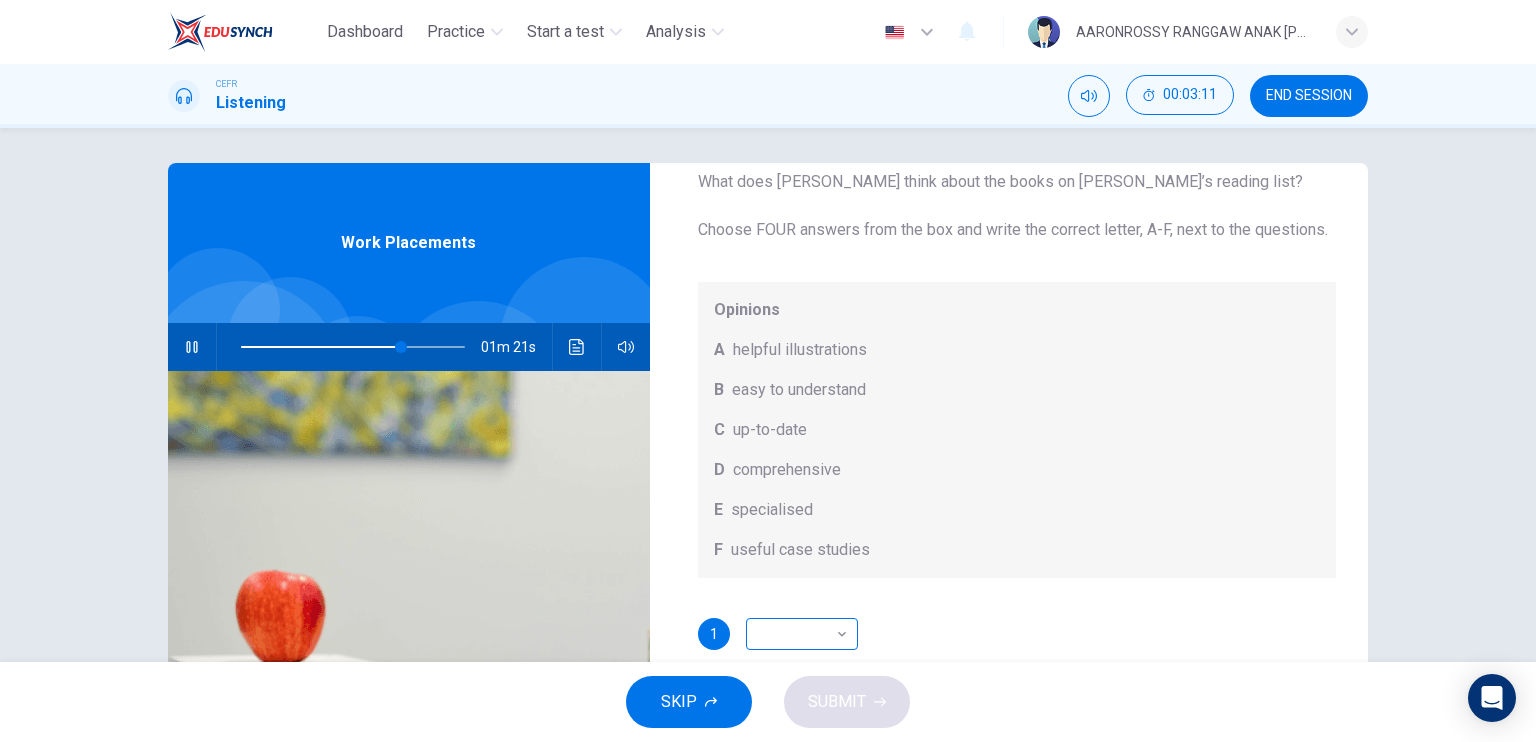 click on "Dashboard Practice Start a test Analysis English en ​ [PERSON_NAME] ANAK [PERSON_NAME] Listening 00:03:11 END SESSION Question 7 What does [PERSON_NAME] think about the books on [PERSON_NAME]’s reading list? Choose FOUR answers from the box and write the correct letter, A-F, next to the questions.
Opinions A helpful illustrations B easy to understand C up-to-date D comprehensive E specialised F useful case studies 1 ​ ​ 2 ​ ​ 3 ​ ​ 4 ​ ​ Work Placements 01m 21s SKIP SUBMIT EduSynch - Online Language Proficiency Testing
Dashboard Practice Start a test Analysis Notifications © Copyright  2025" at bounding box center [768, 371] 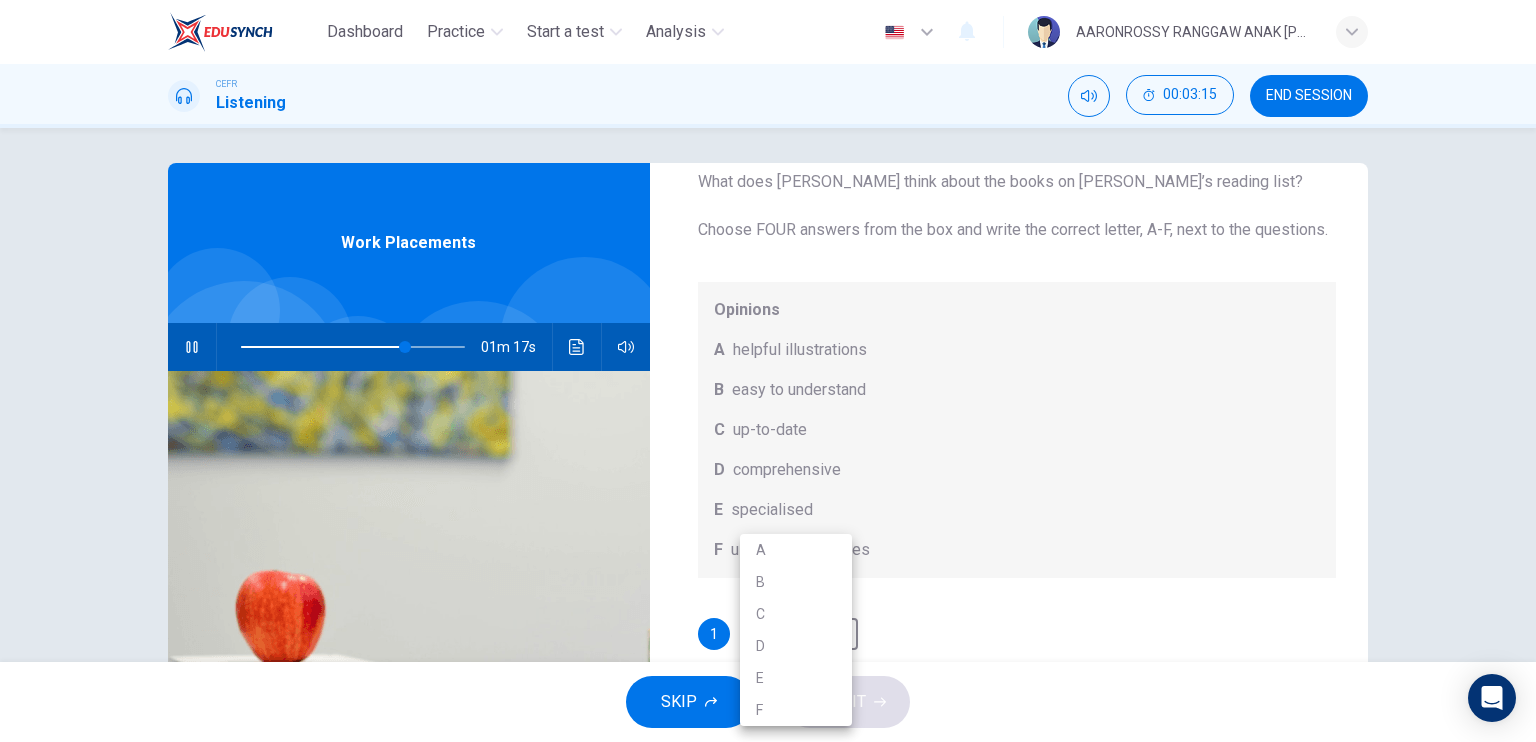 click at bounding box center [768, 371] 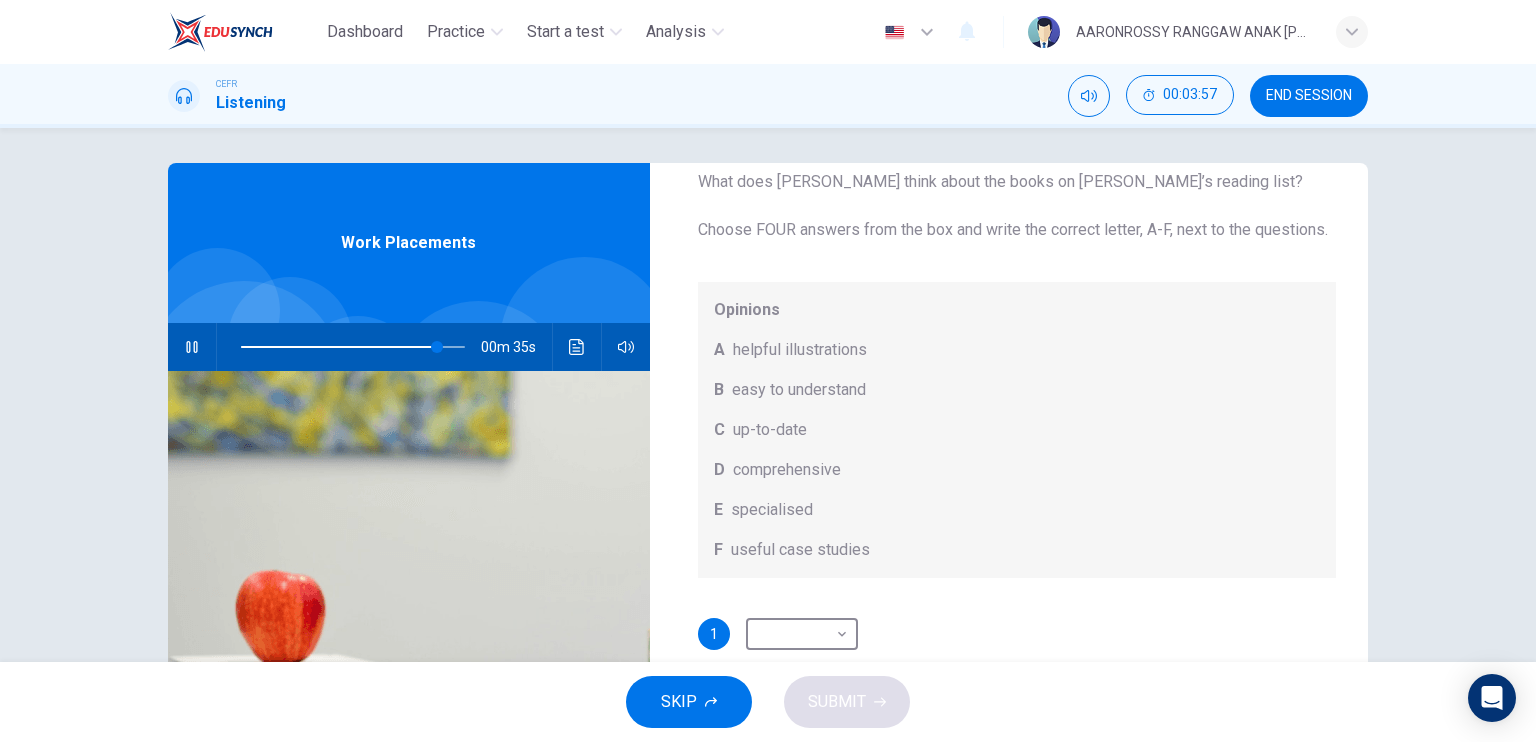 scroll, scrollTop: 112, scrollLeft: 0, axis: vertical 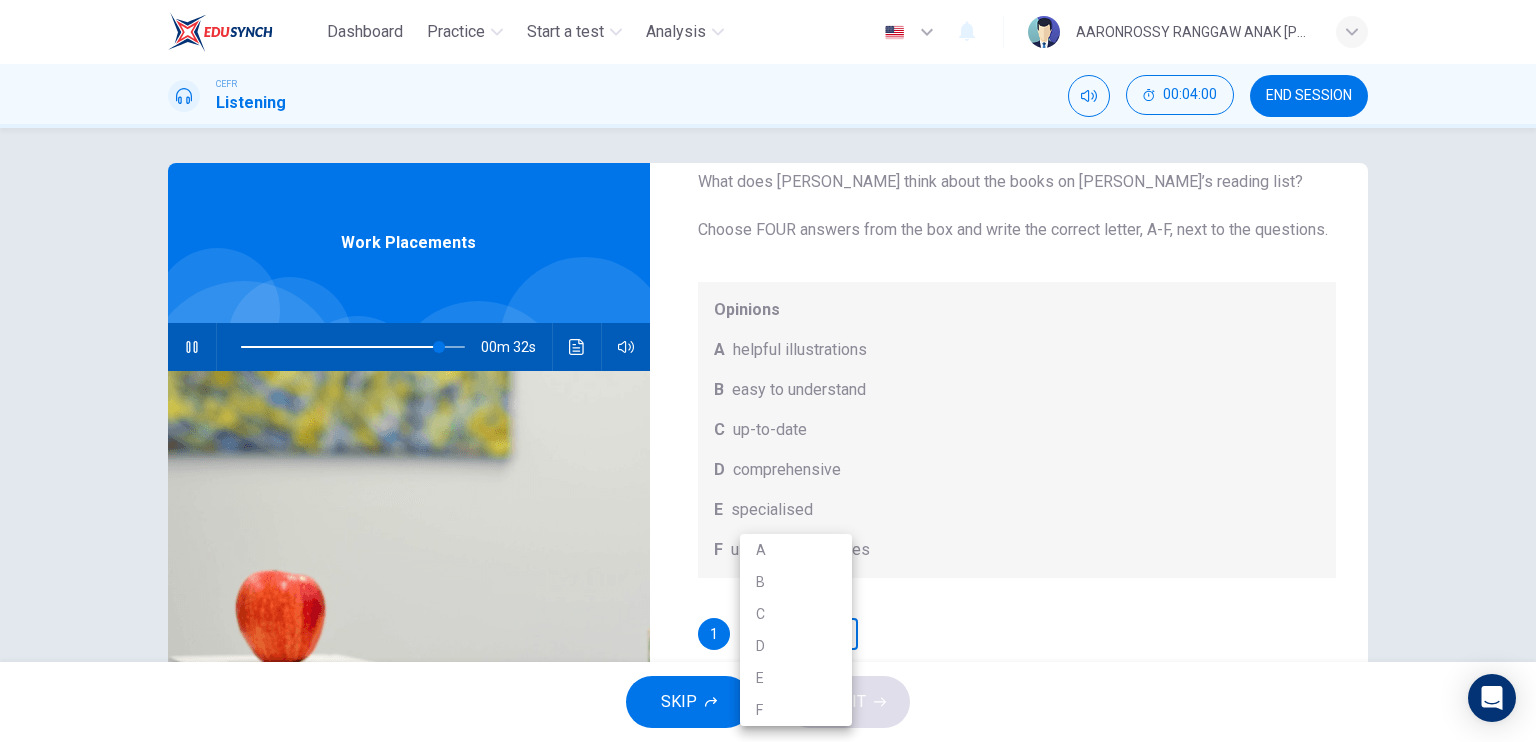 click on "Dashboard Practice Start a test Analysis English en ​ [PERSON_NAME] ANAK [PERSON_NAME] Listening 00:04:00 END SESSION Question 7 What does [PERSON_NAME] think about the books on [PERSON_NAME]’s reading list? Choose FOUR answers from the box and write the correct letter, A-F, next to the questions.
Opinions A helpful illustrations B easy to understand C up-to-date D comprehensive E specialised F useful case studies 1 ​ ​ 2 ​ ​ 3 ​ ​ 4 ​ ​ Work Placements 00m 32s SKIP SUBMIT EduSynch - Online Language Proficiency Testing
Dashboard Practice Start a test Analysis Notifications © Copyright  2025 A B C D E F" at bounding box center (768, 371) 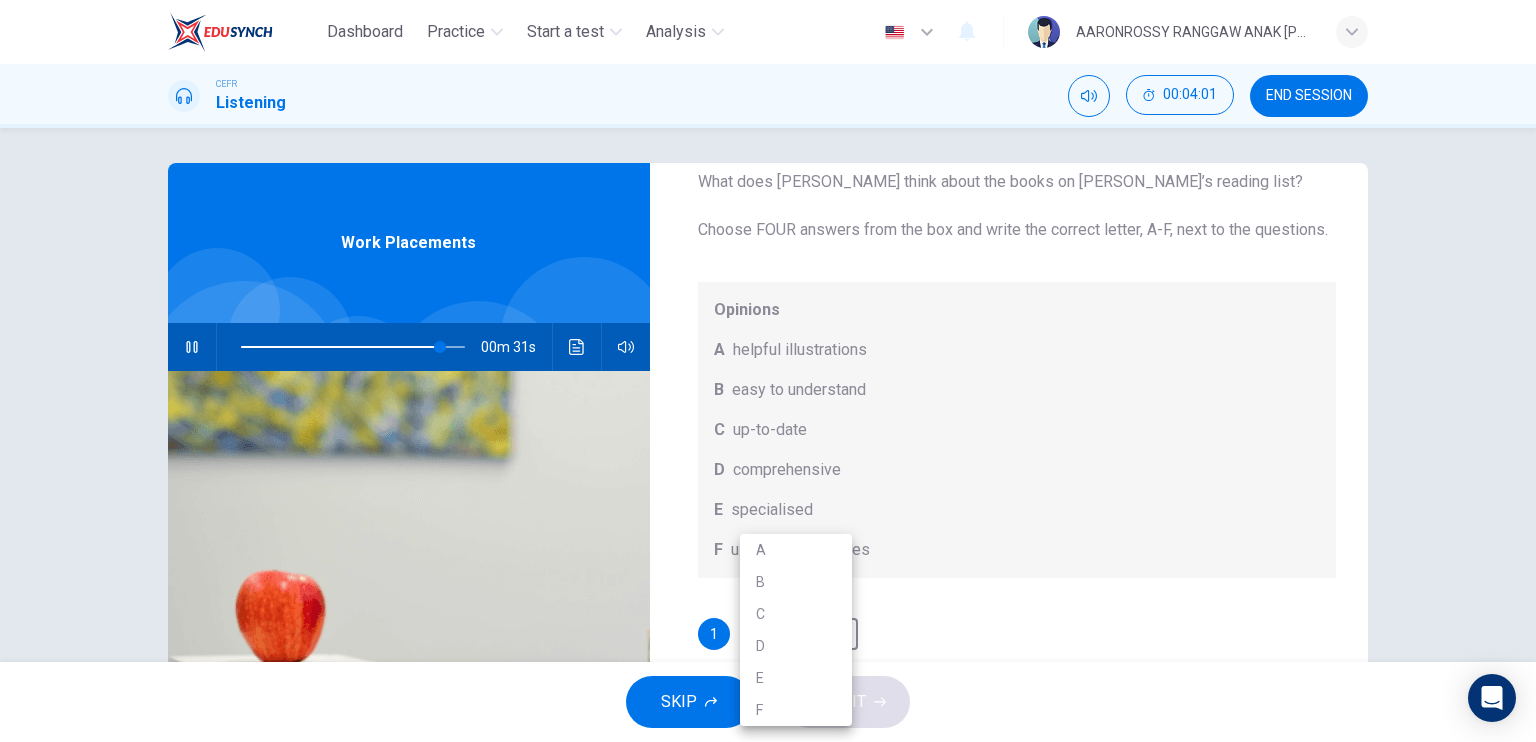 click at bounding box center (768, 371) 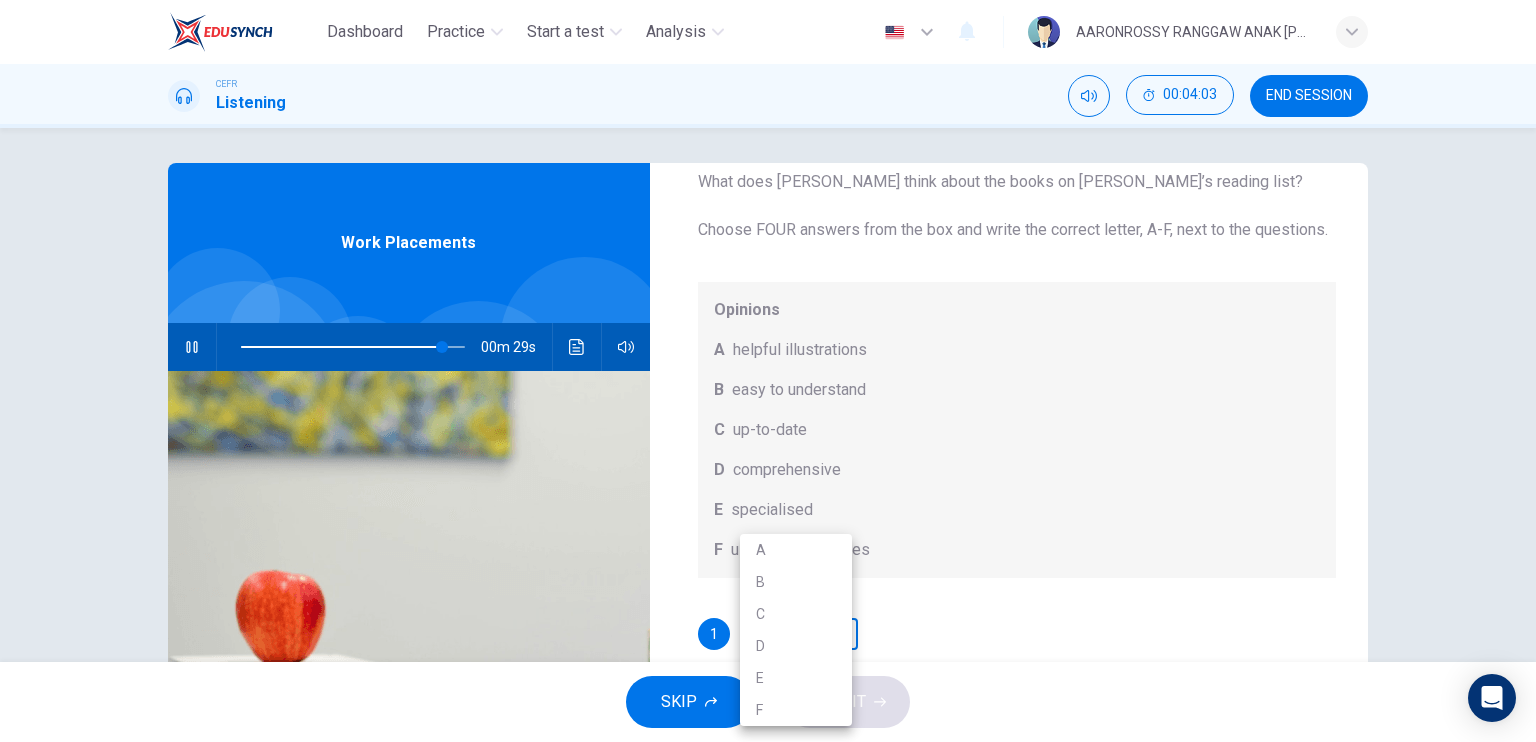 click on "Dashboard Practice Start a test Analysis English en ​ [PERSON_NAME] ANAK [PERSON_NAME] Listening 00:04:03 END SESSION Question 7 What does [PERSON_NAME] think about the books on [PERSON_NAME]’s reading list? Choose FOUR answers from the box and write the correct letter, A-F, next to the questions.
Opinions A helpful illustrations B easy to understand C up-to-date D comprehensive E specialised F useful case studies 1 ​ ​ 2 ​ ​ 3 ​ ​ 4 ​ ​ Work Placements 00m 29s SKIP SUBMIT EduSynch - Online Language Proficiency Testing
Dashboard Practice Start a test Analysis Notifications © Copyright  2025 A B C D E F" at bounding box center [768, 371] 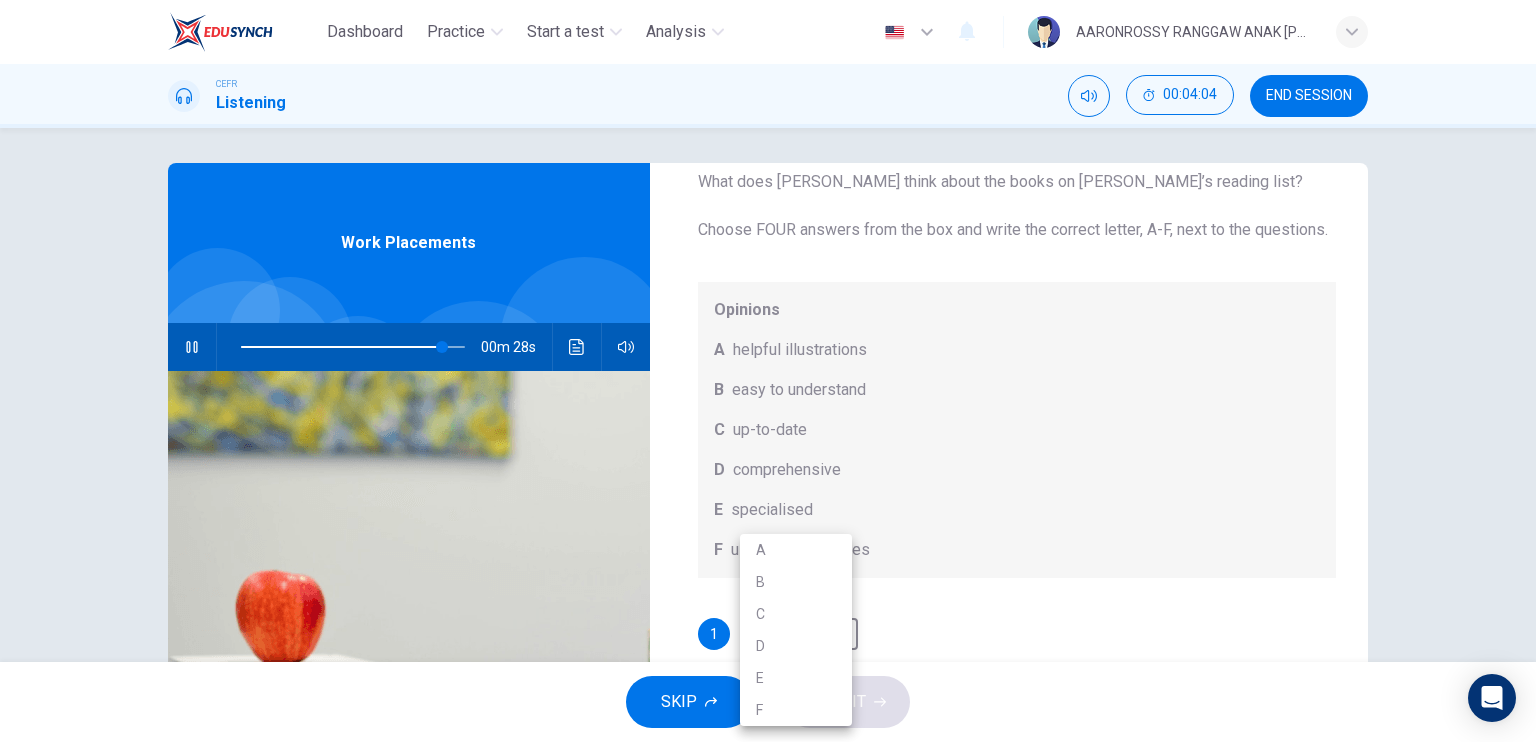 click on "A" at bounding box center [796, 550] 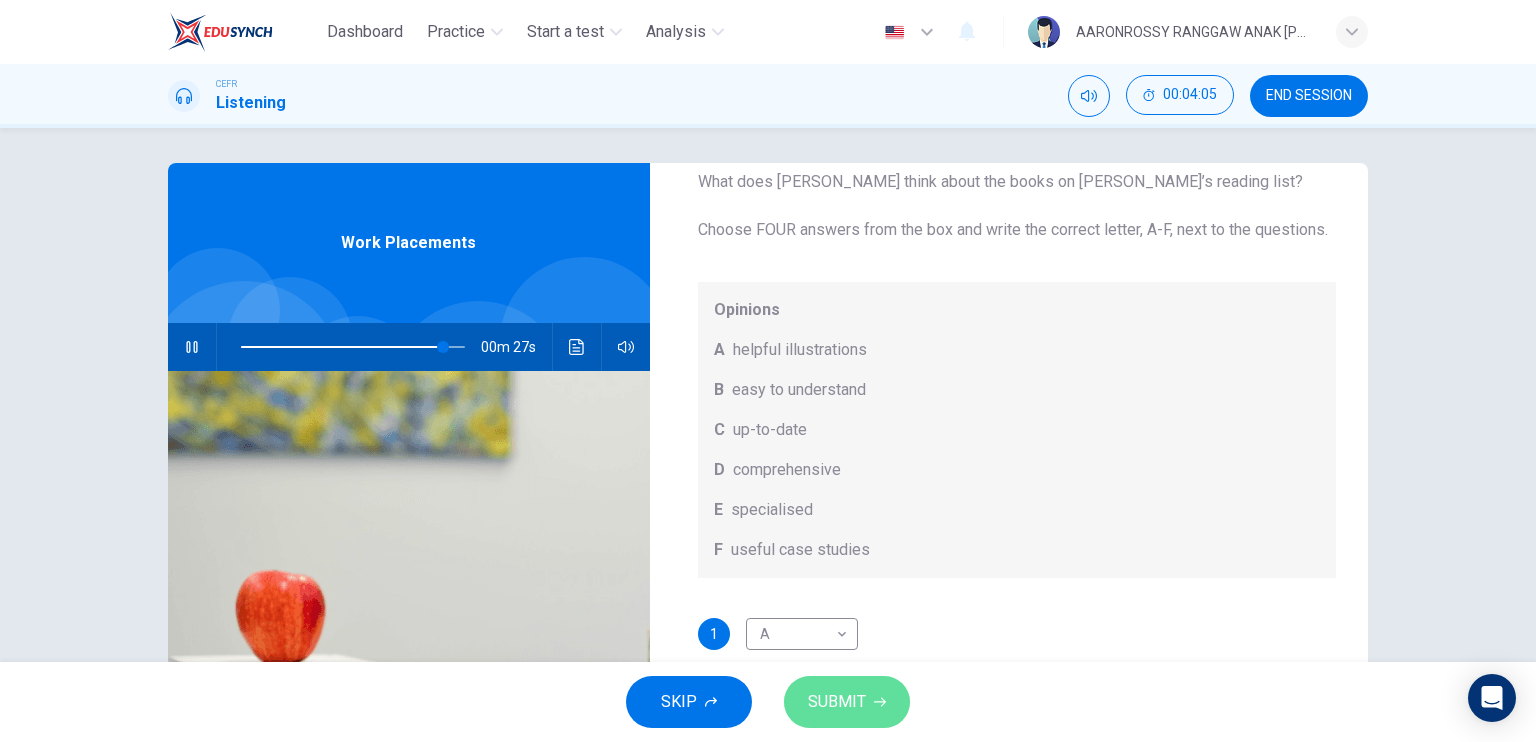 click on "SUBMIT" at bounding box center (847, 702) 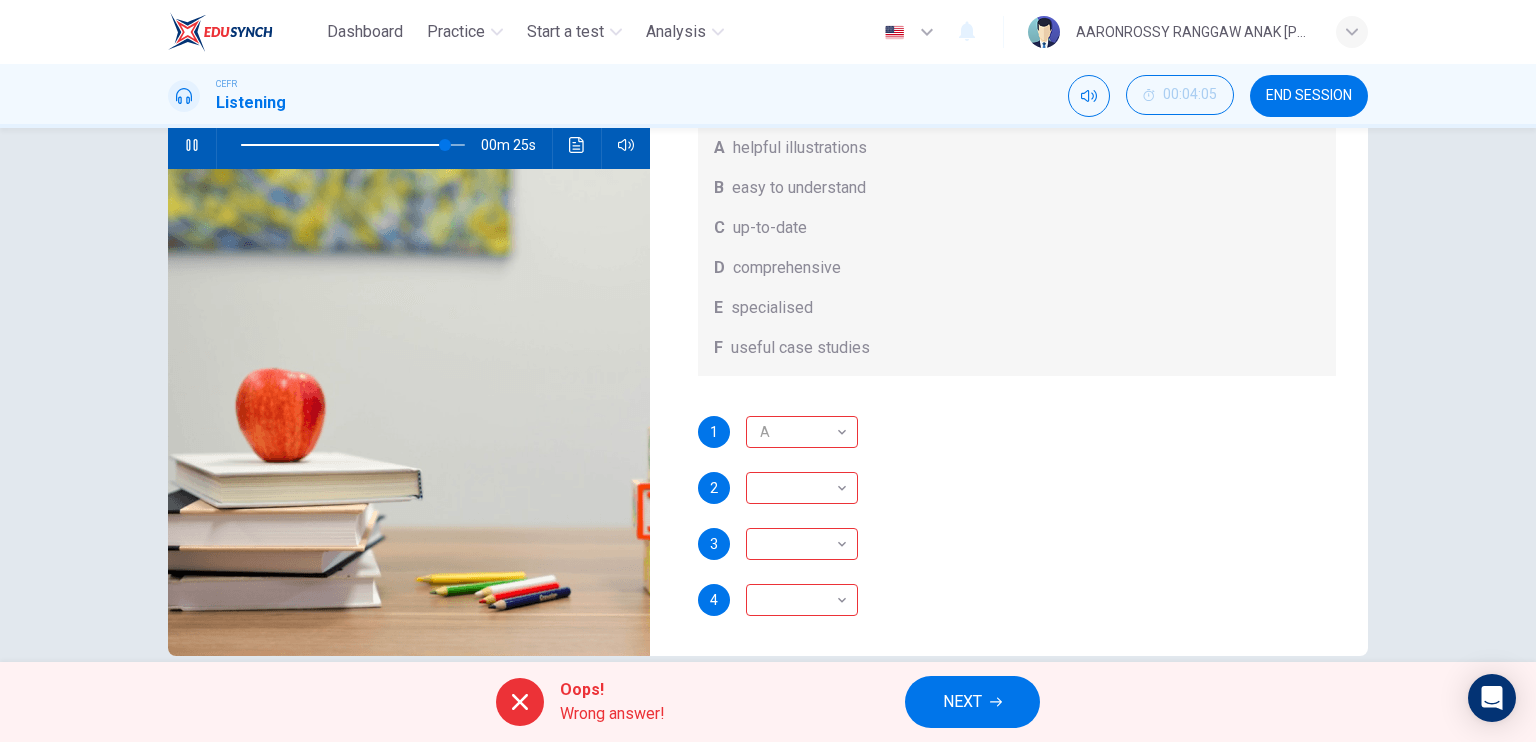 scroll, scrollTop: 240, scrollLeft: 0, axis: vertical 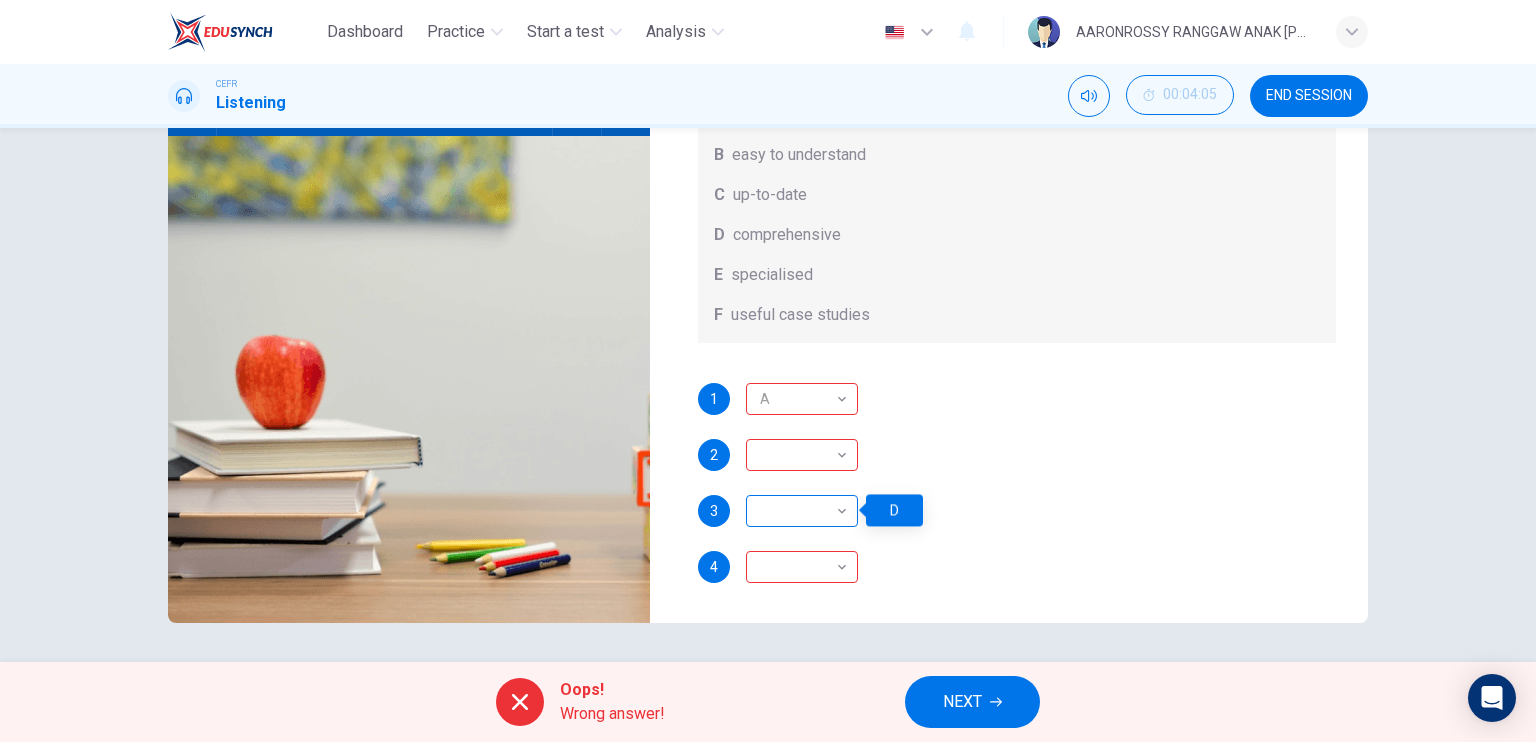 drag, startPoint x: 792, startPoint y: 503, endPoint x: 808, endPoint y: 501, distance: 16.124516 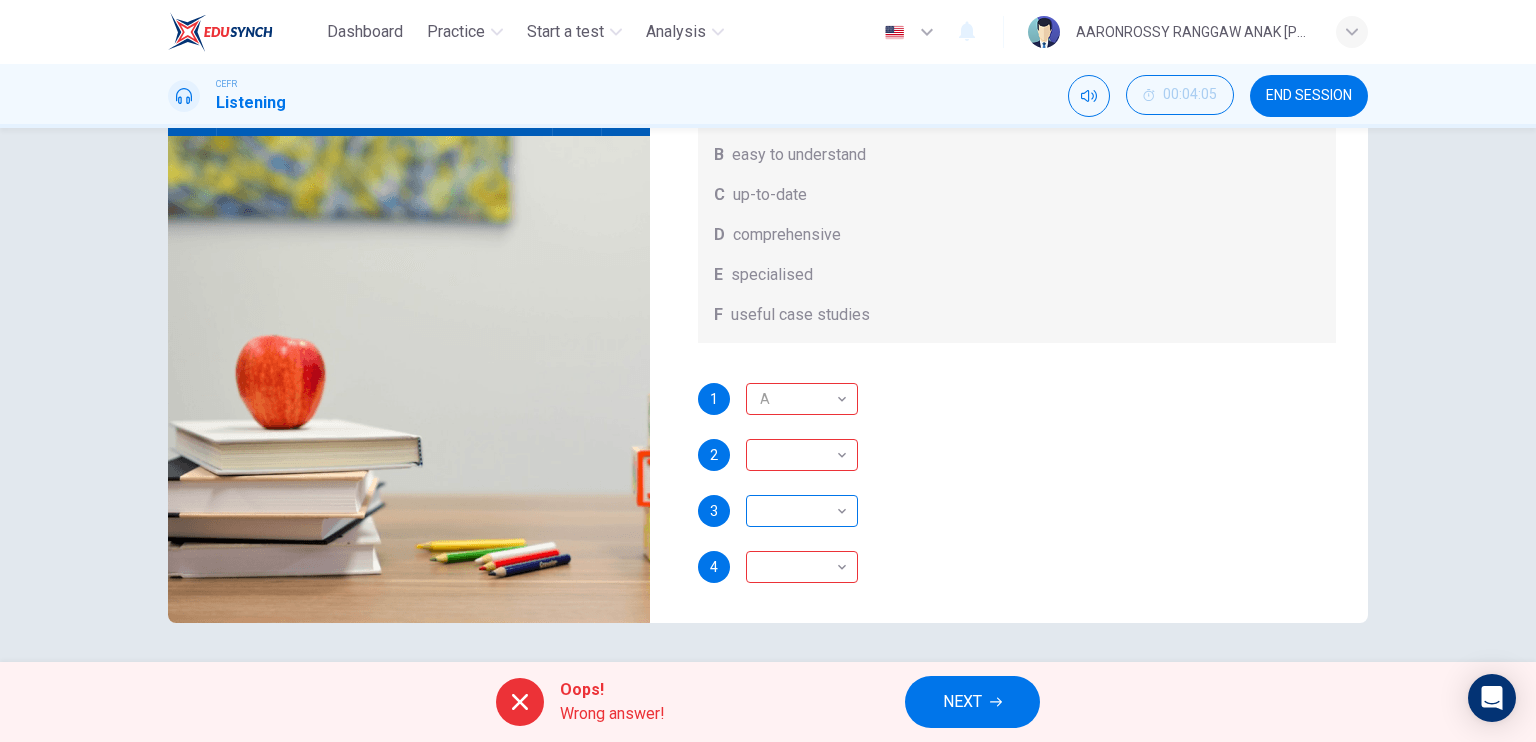 type on "93" 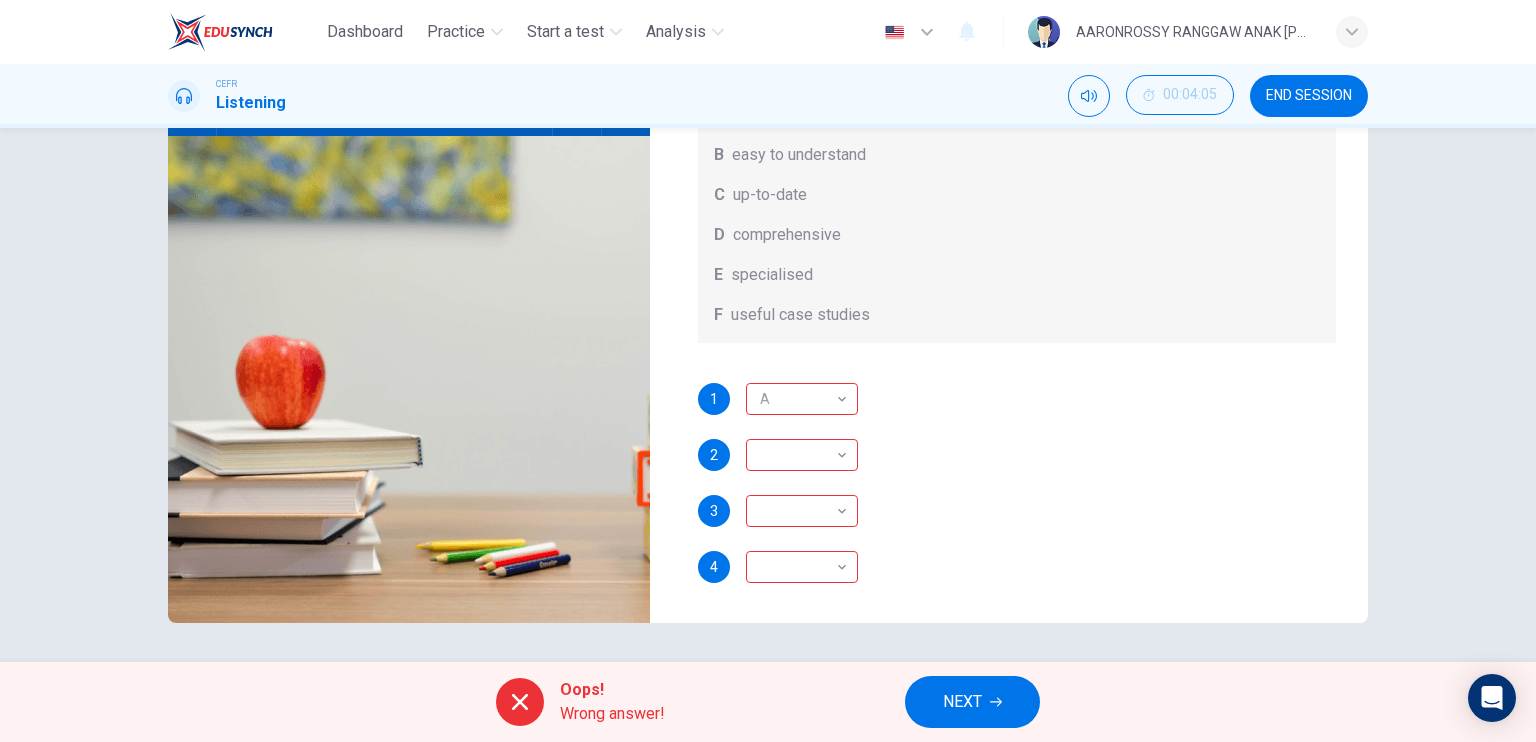 click on "NEXT" at bounding box center (962, 702) 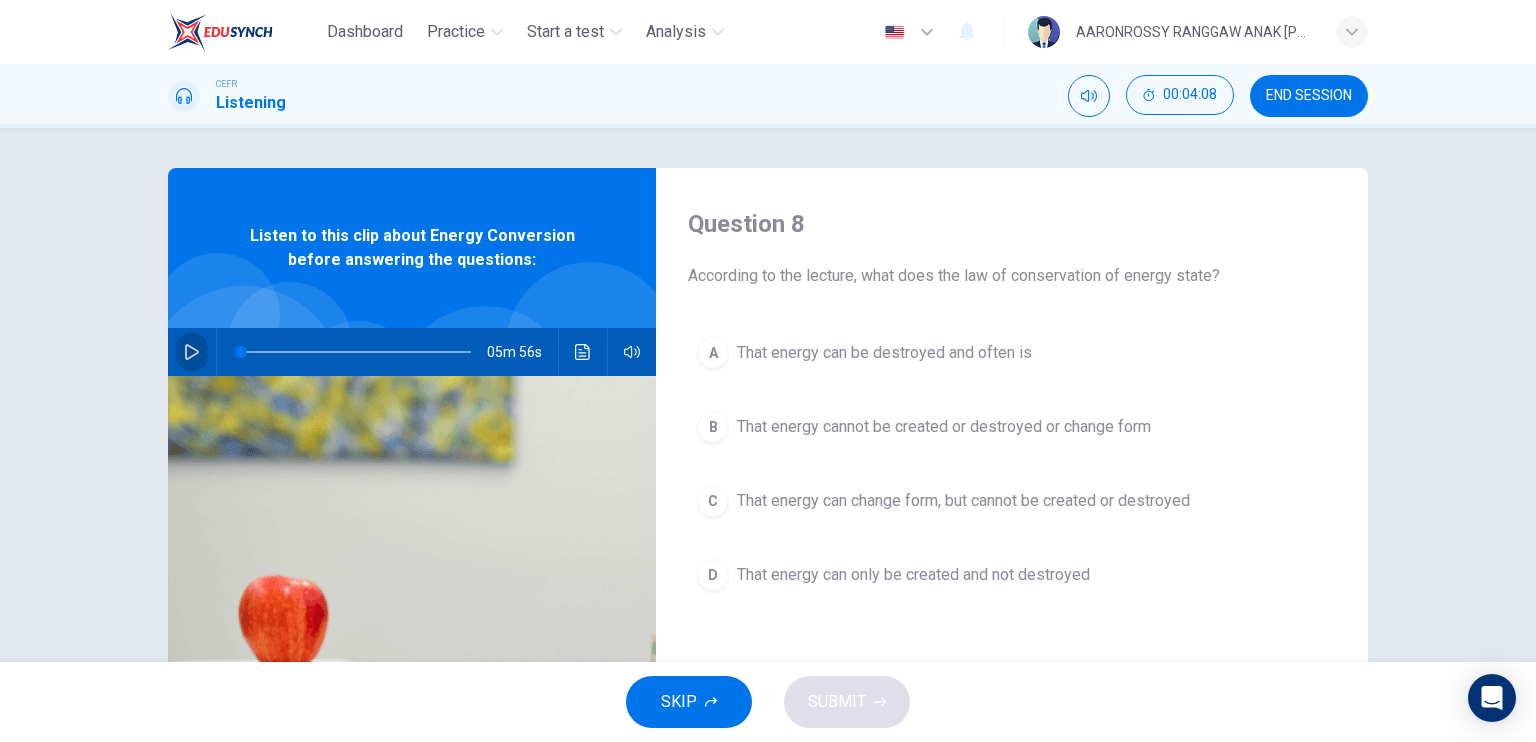 click 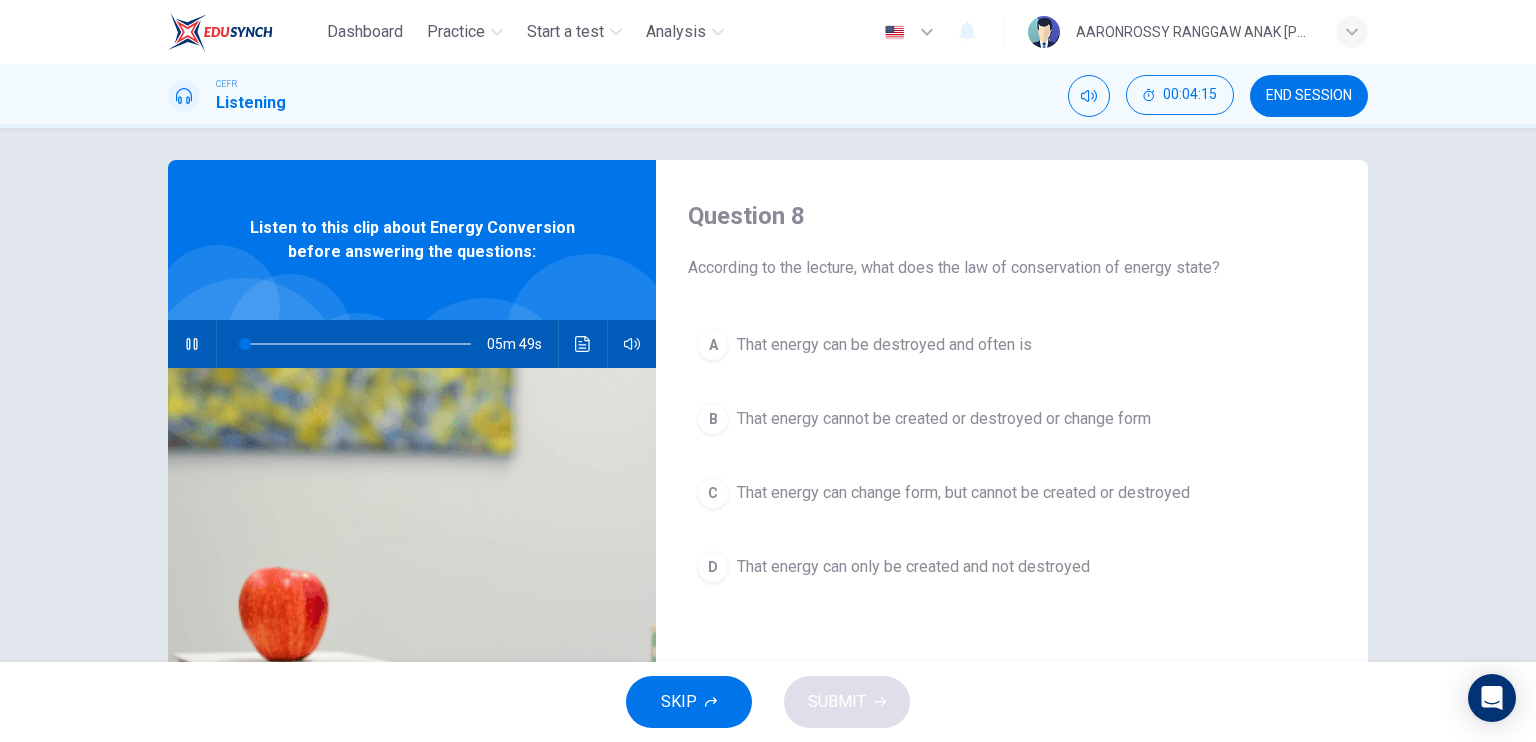 scroll, scrollTop: 0, scrollLeft: 0, axis: both 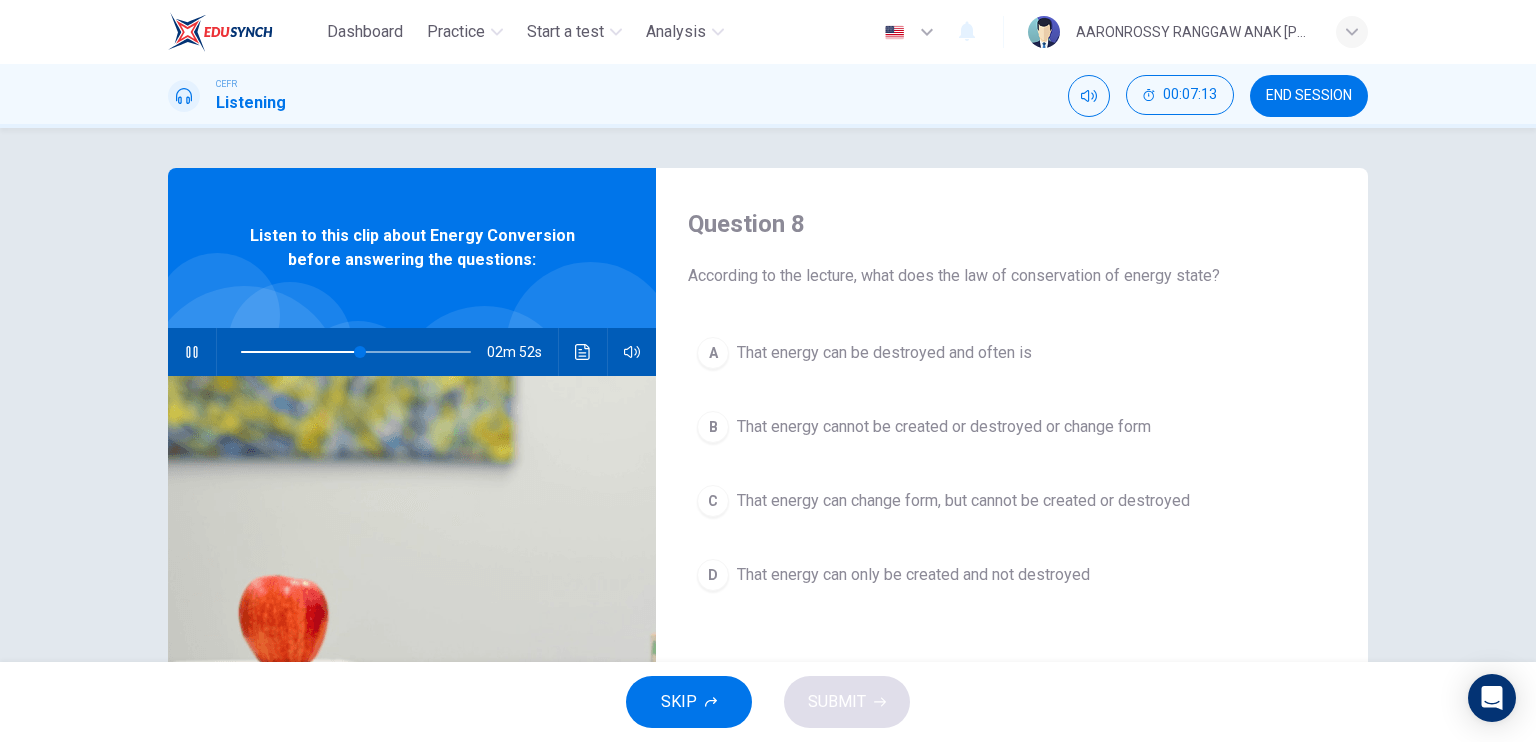 click on "SKIP SUBMIT" at bounding box center (768, 702) 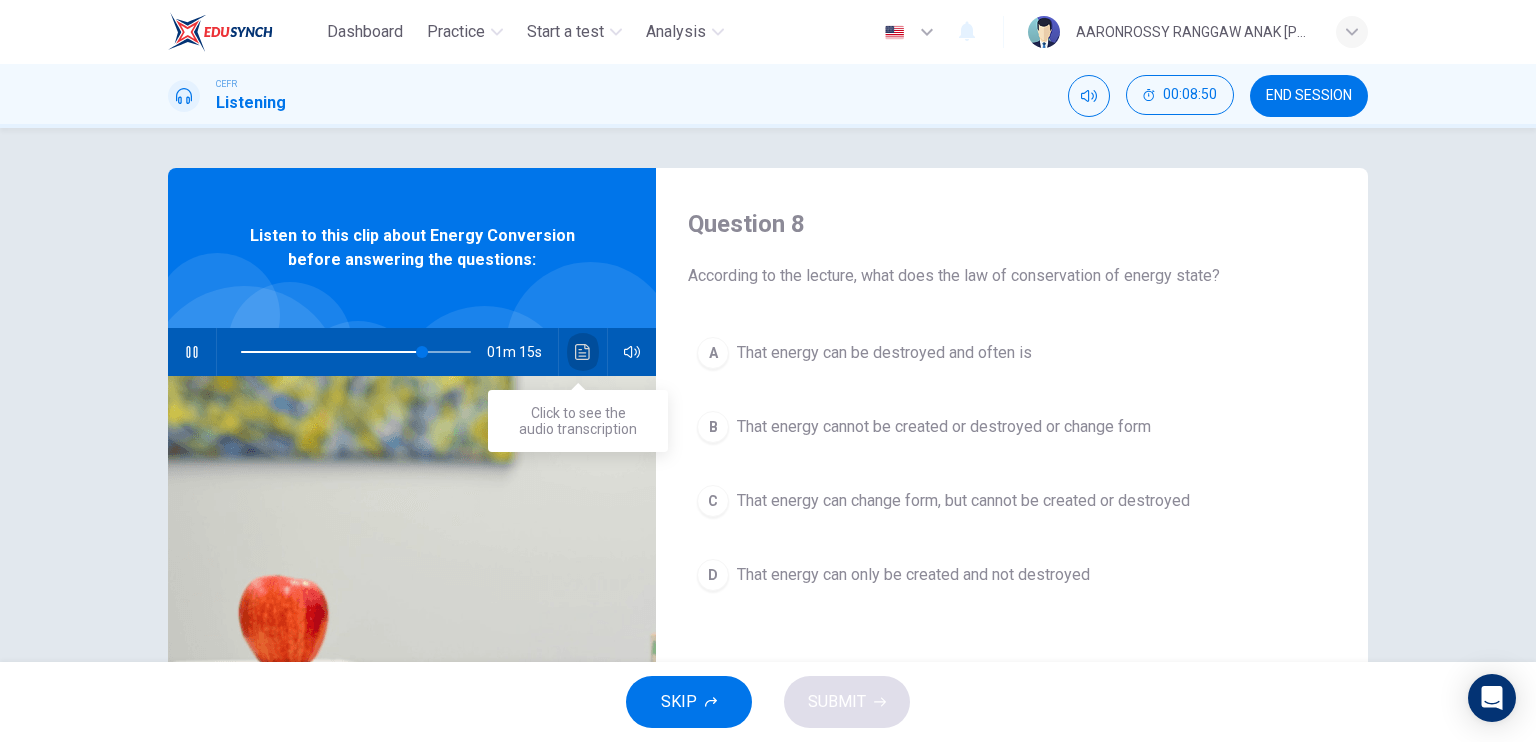 click at bounding box center [583, 352] 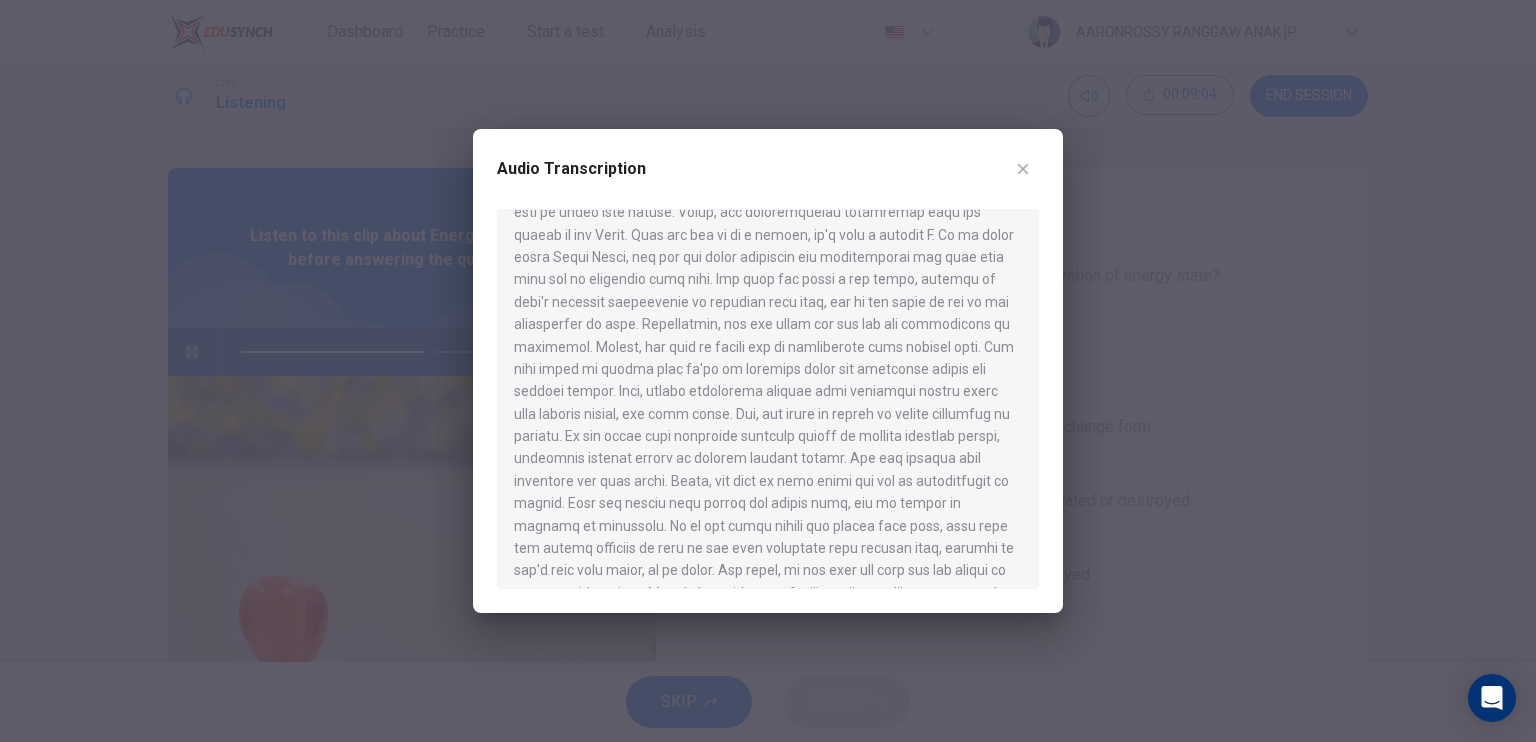 scroll, scrollTop: 100, scrollLeft: 0, axis: vertical 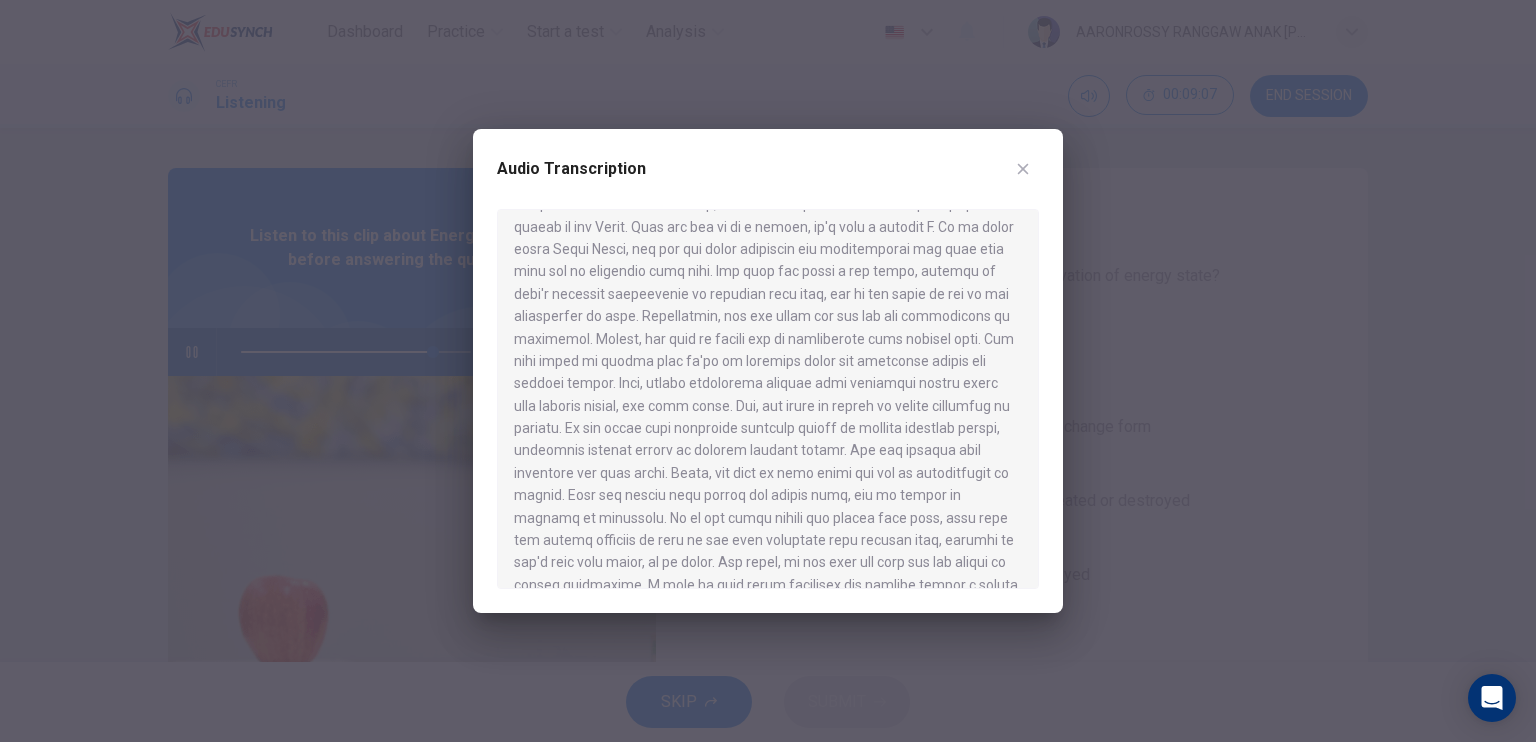 drag, startPoint x: 900, startPoint y: 163, endPoint x: 757, endPoint y: 153, distance: 143.34923 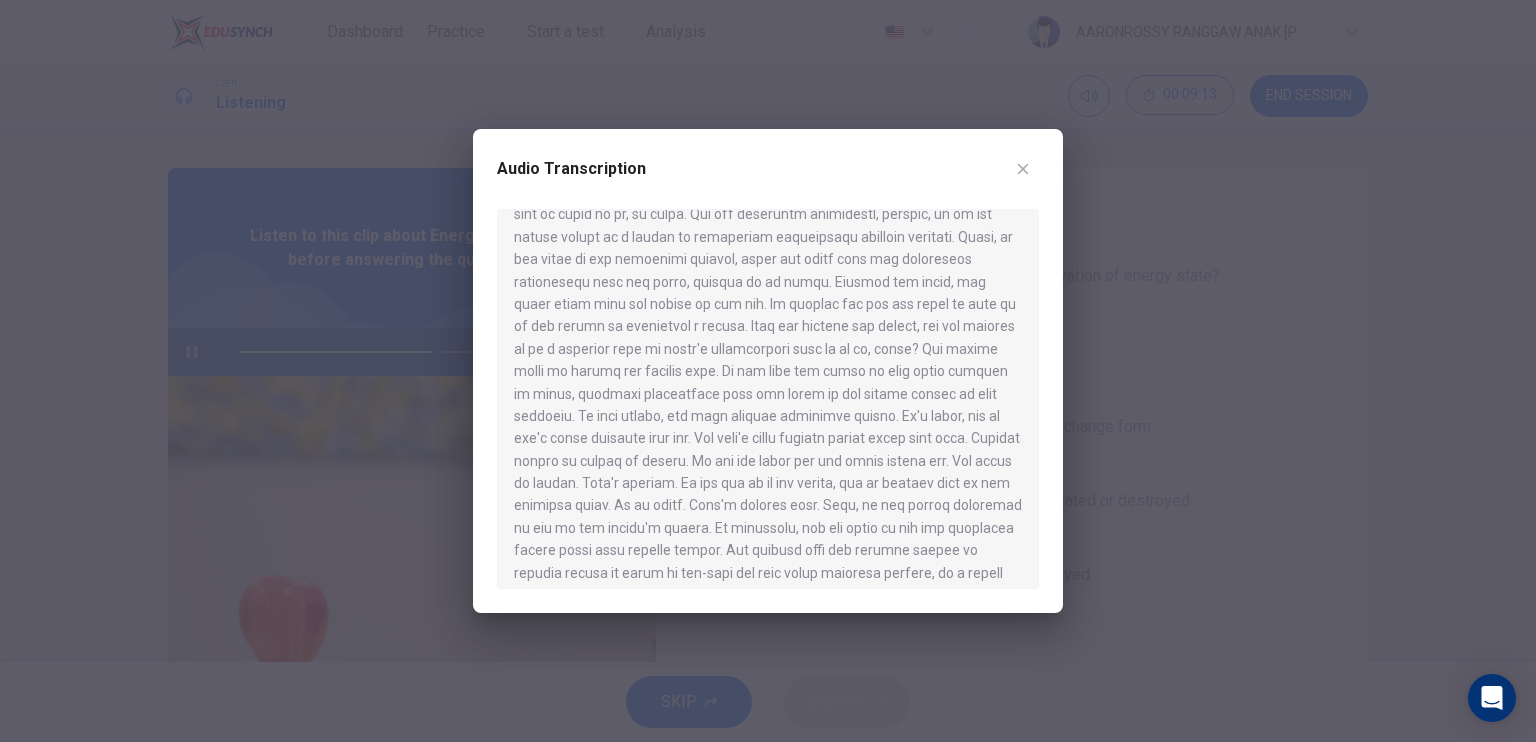 scroll, scrollTop: 700, scrollLeft: 0, axis: vertical 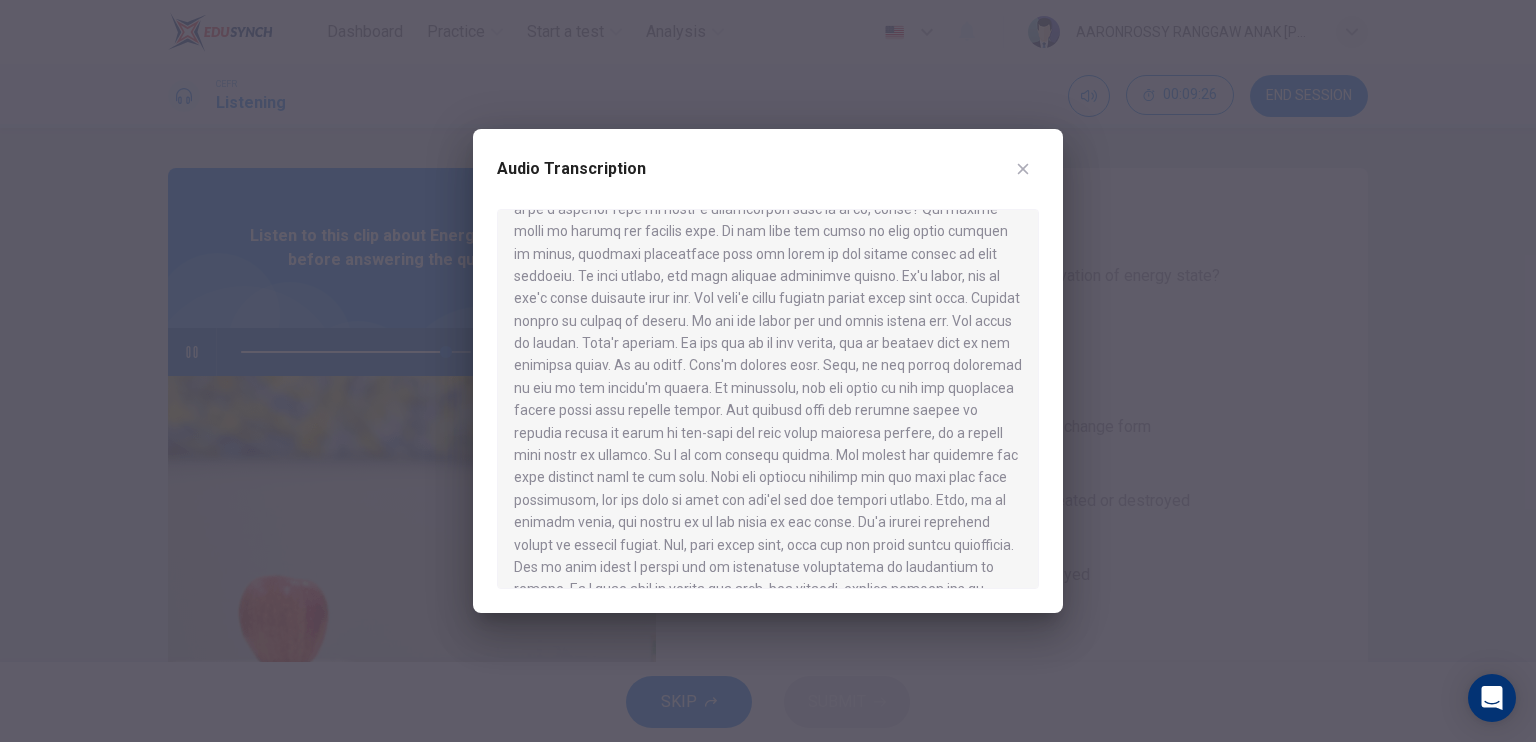 click at bounding box center [1023, 169] 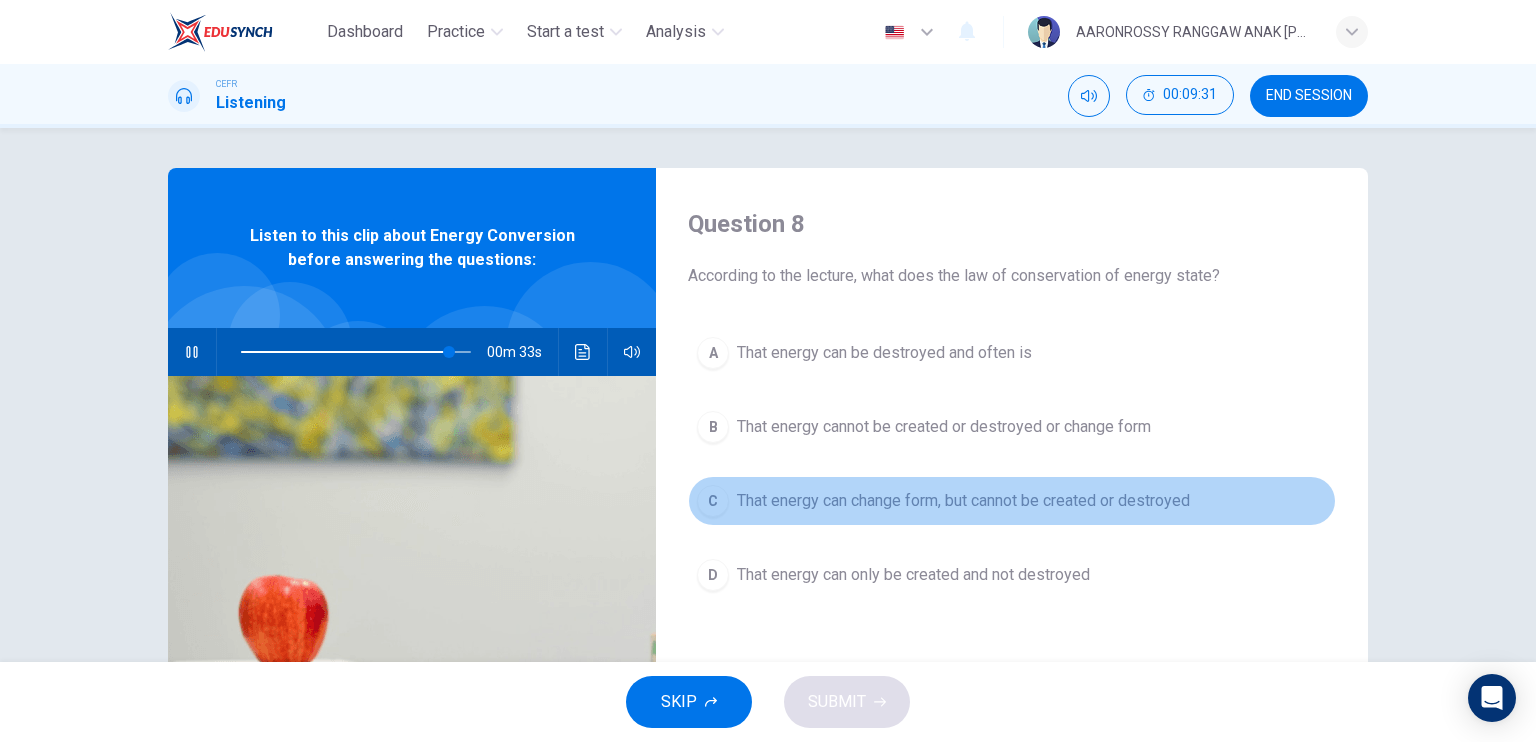 click on "That energy can change form, but cannot be created or destroyed" at bounding box center [963, 501] 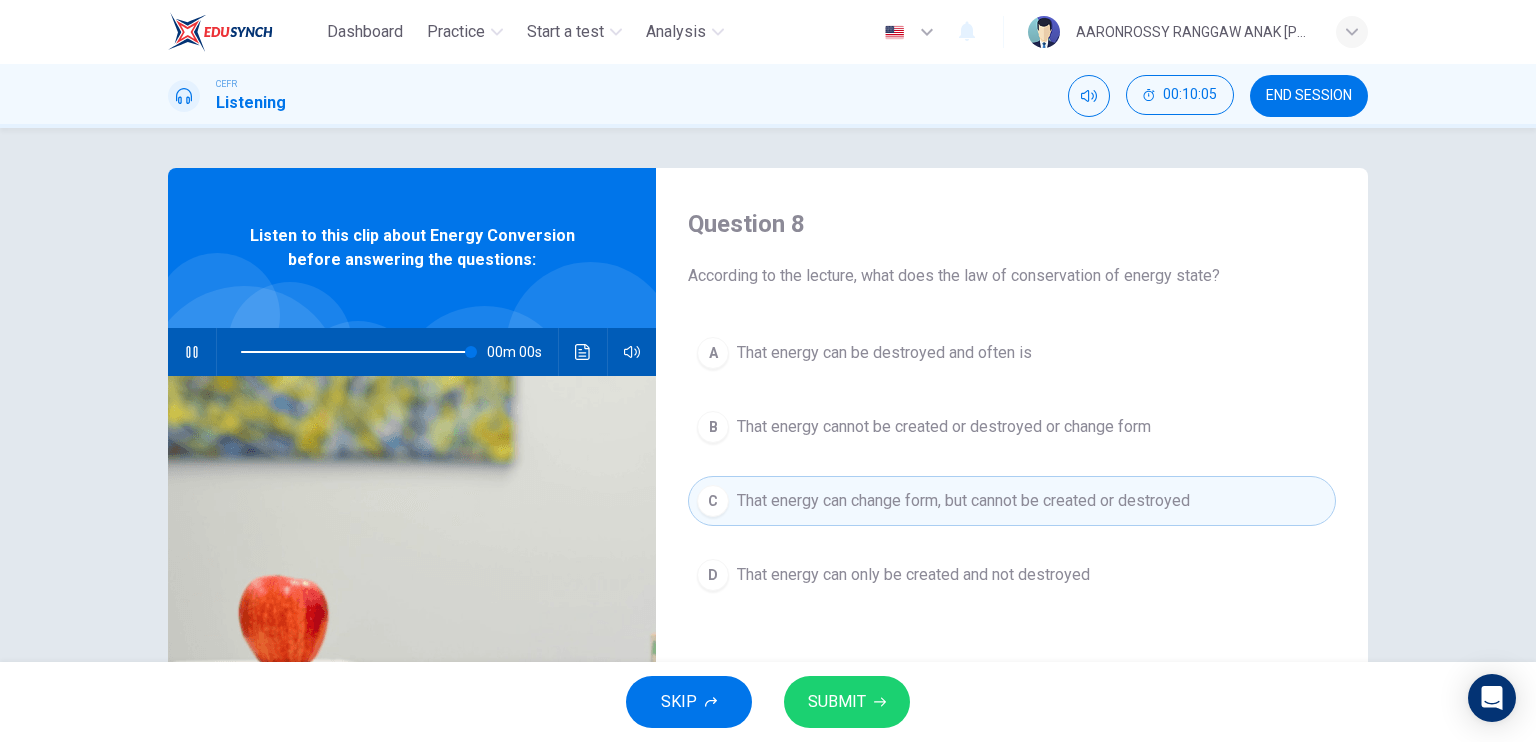 type on "0" 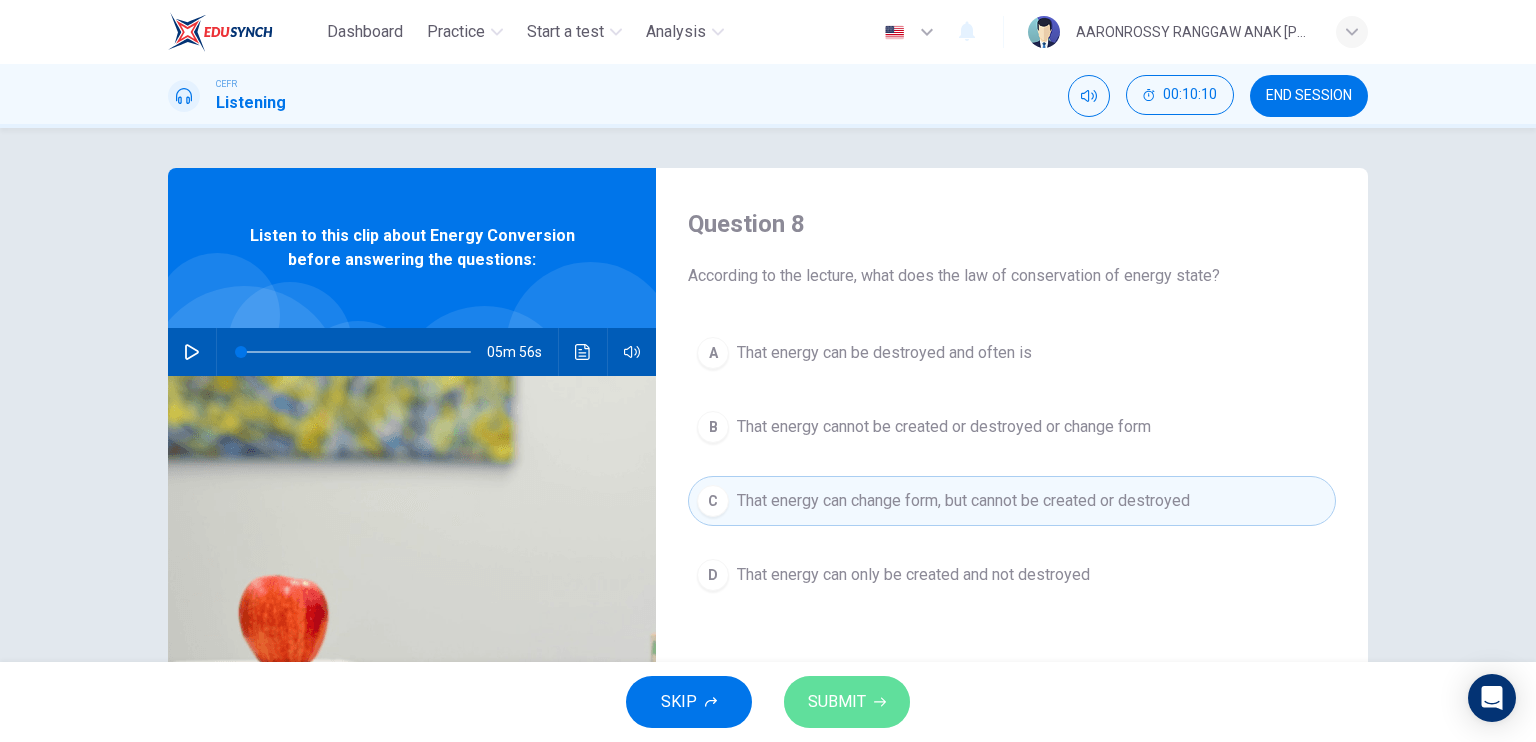 click on "SUBMIT" at bounding box center [837, 702] 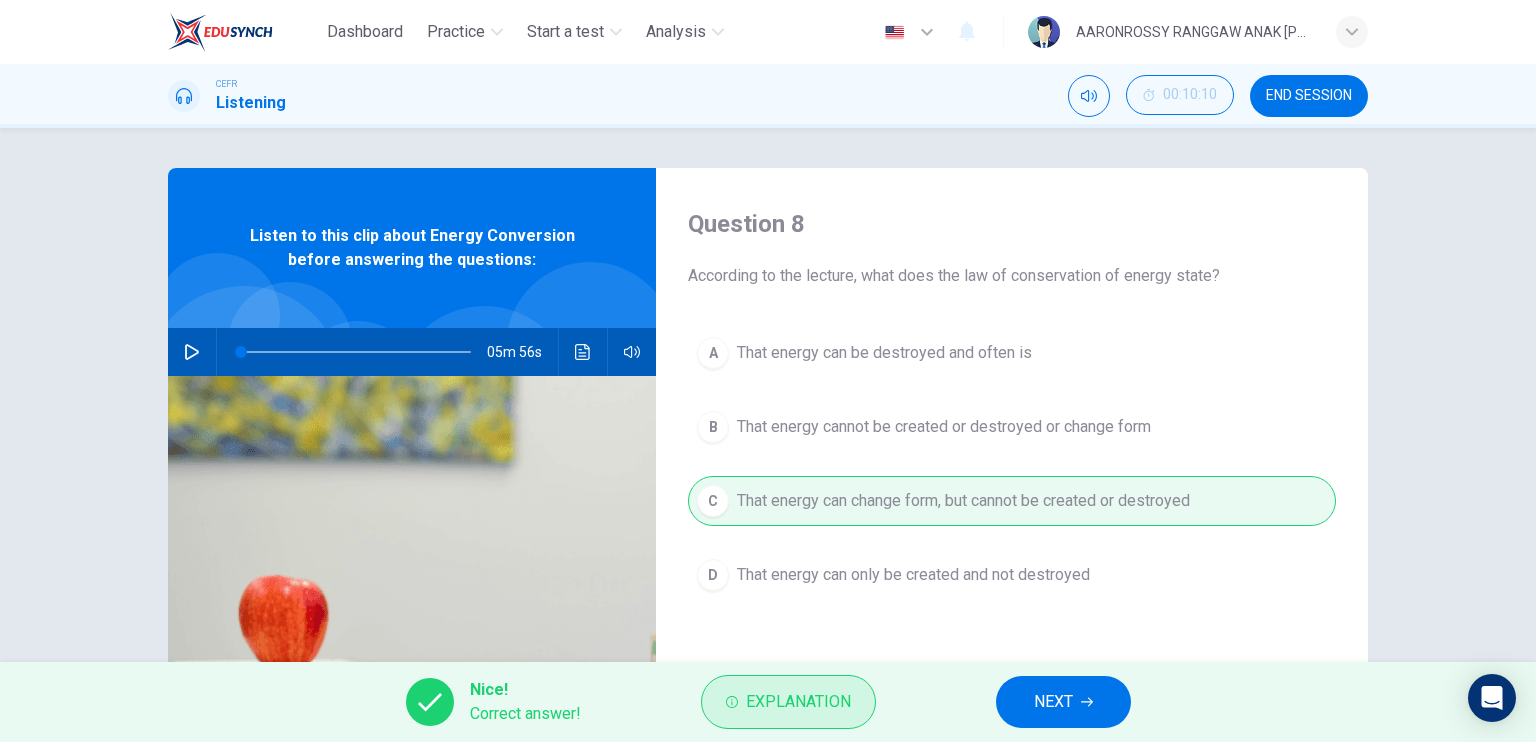 click on "Explanation" at bounding box center (798, 702) 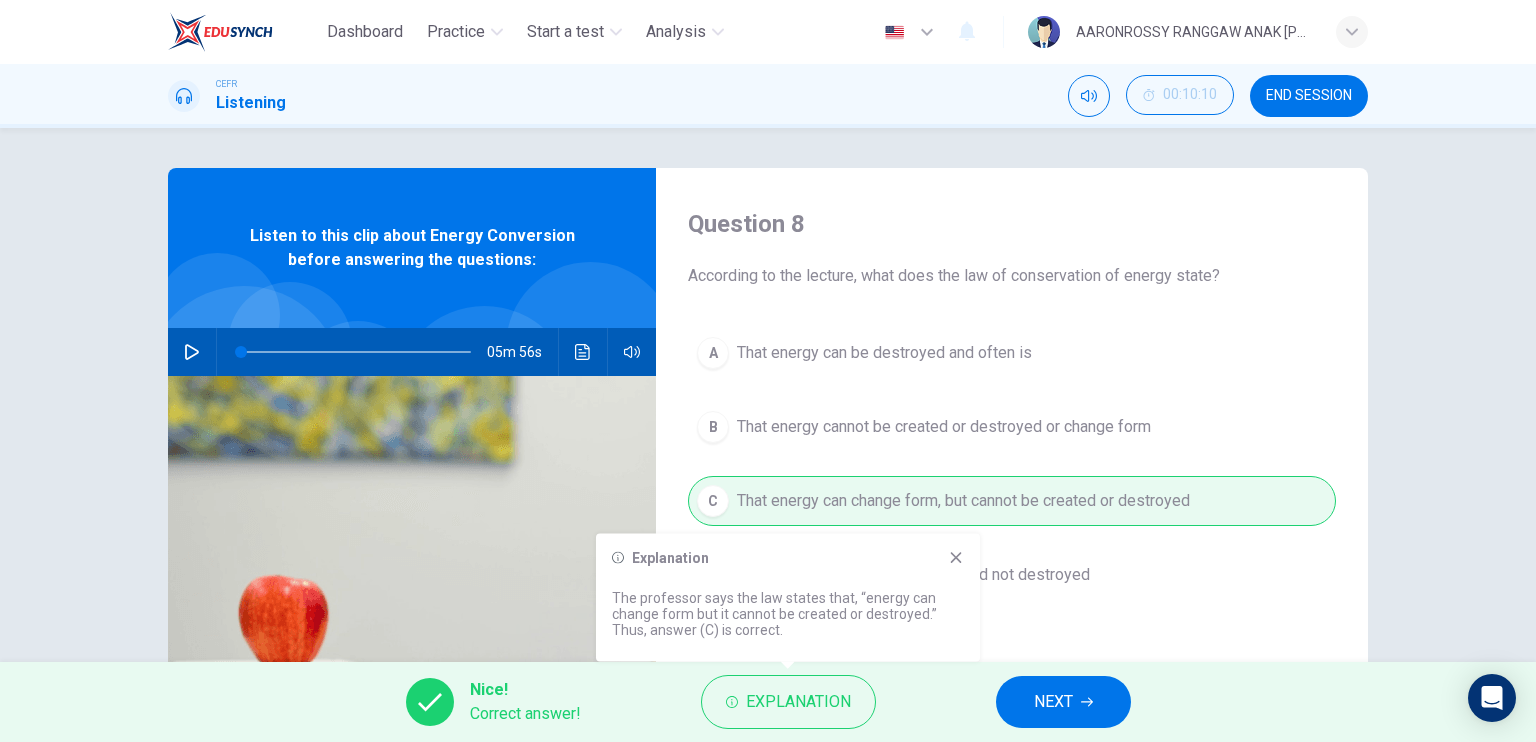 click on "NEXT" at bounding box center [1063, 702] 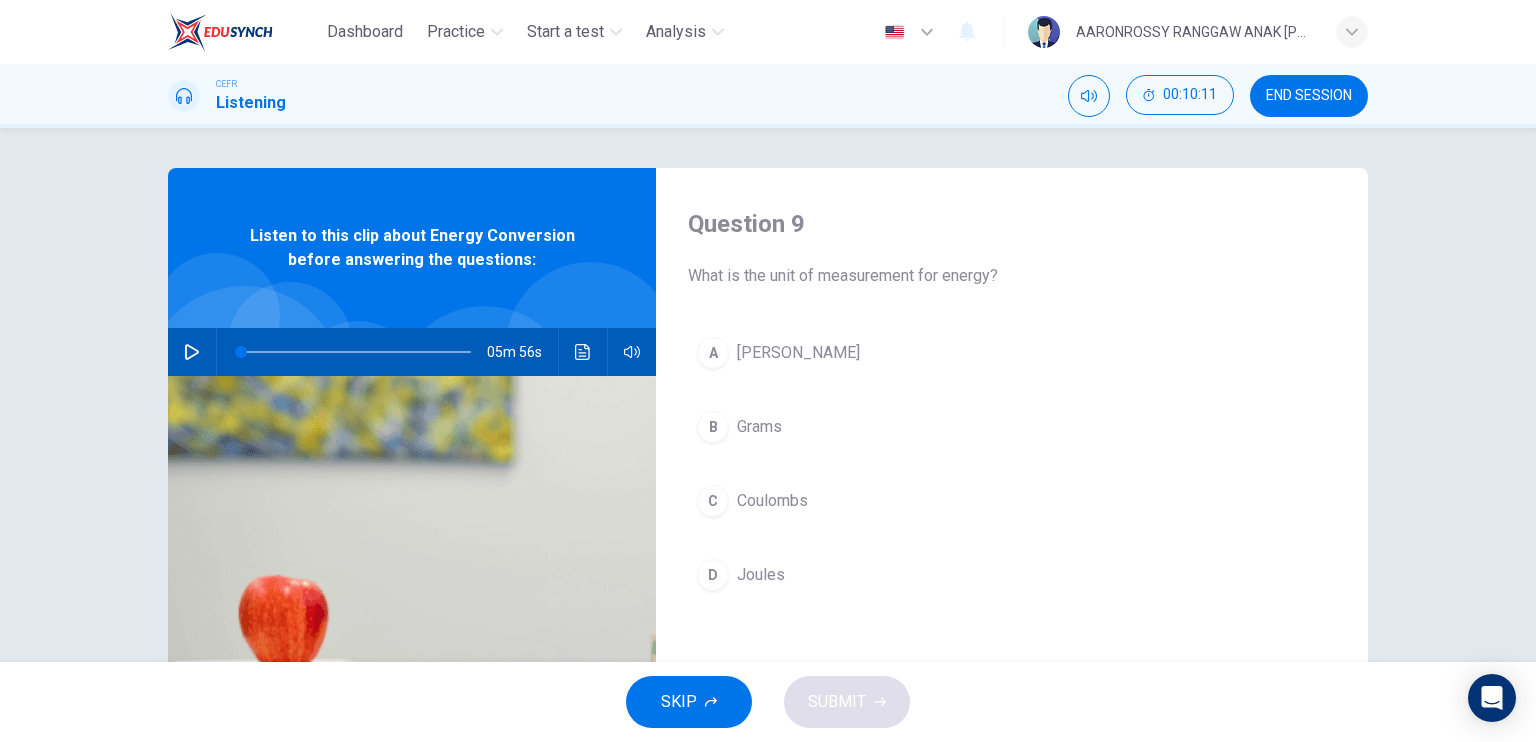 click on "Joules" at bounding box center [761, 575] 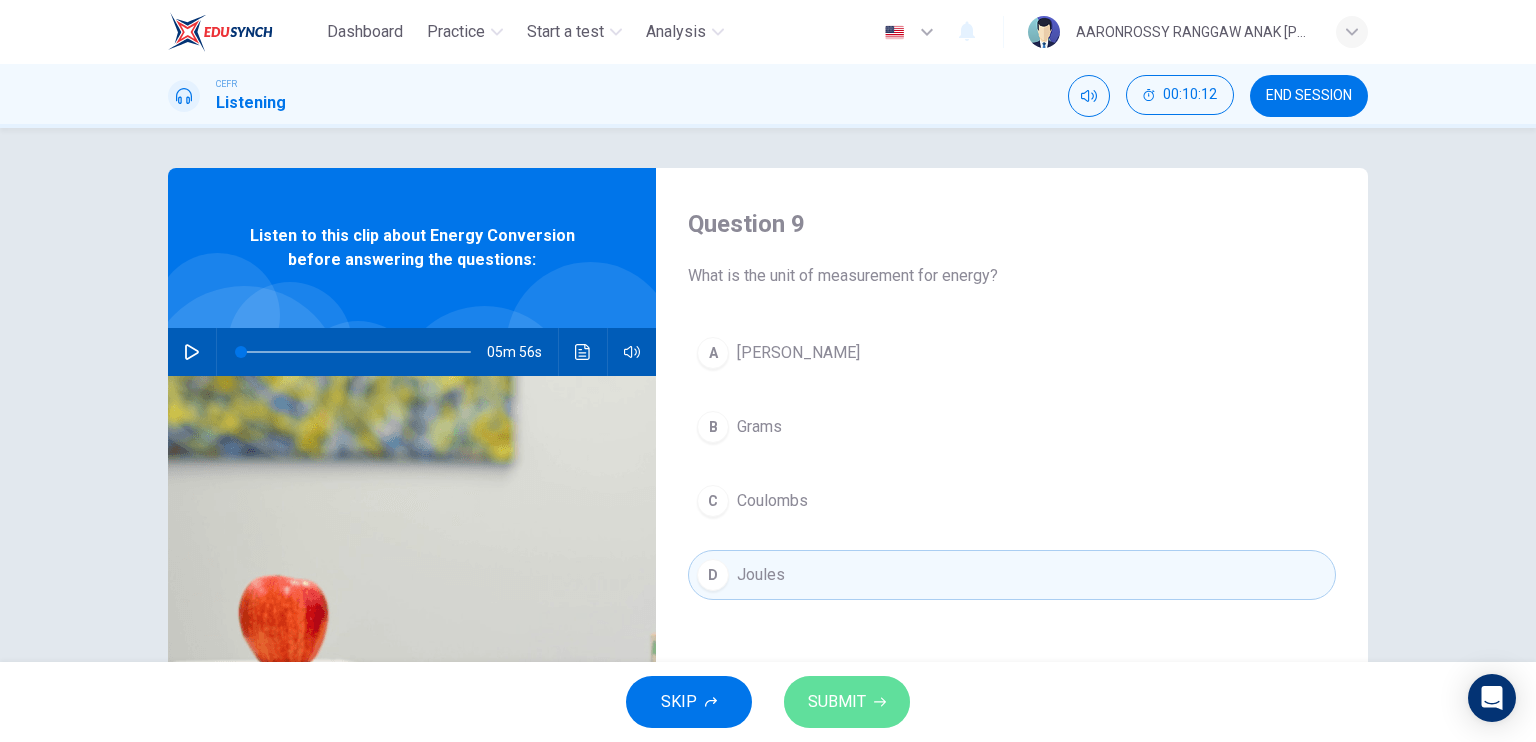 click on "SUBMIT" at bounding box center [837, 702] 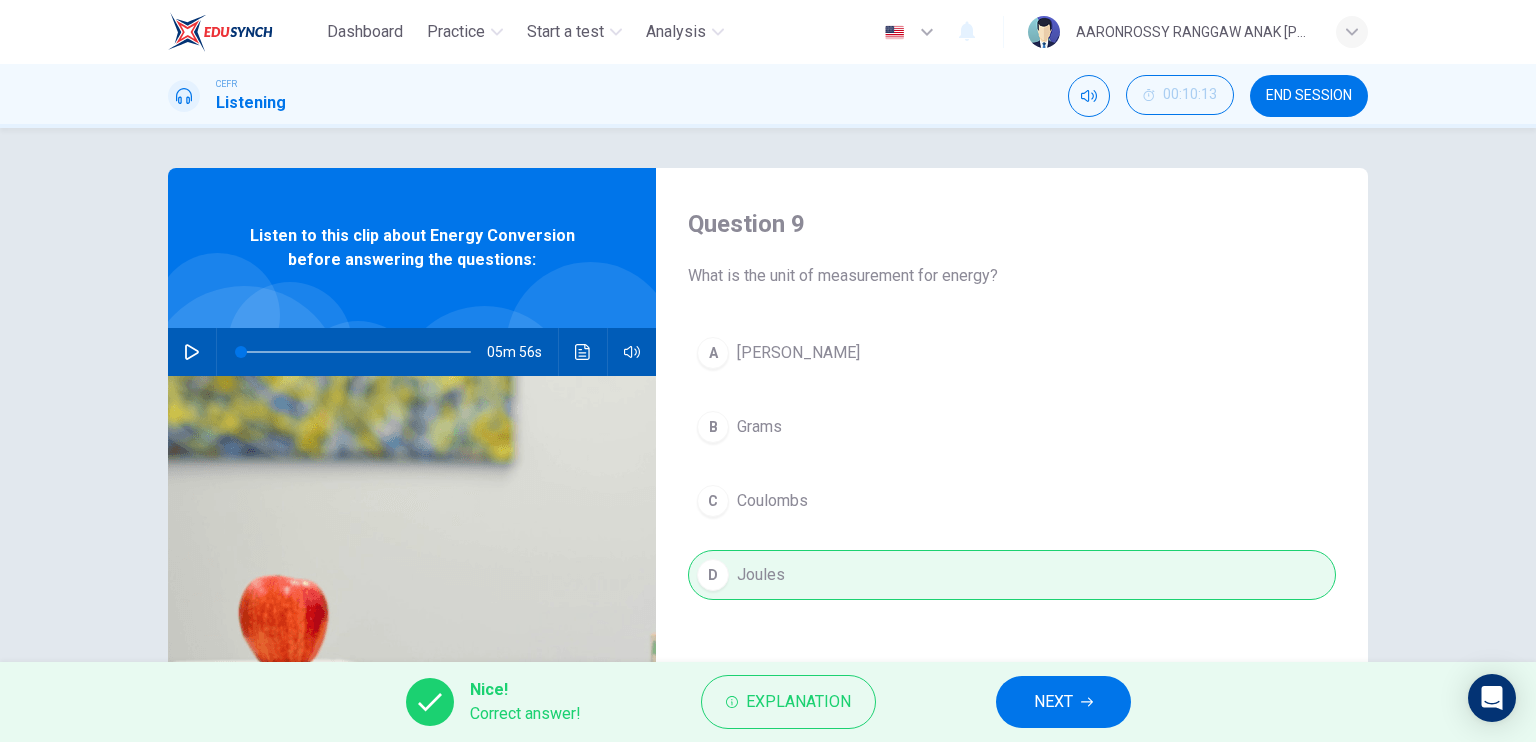 click on "NEXT" at bounding box center (1063, 702) 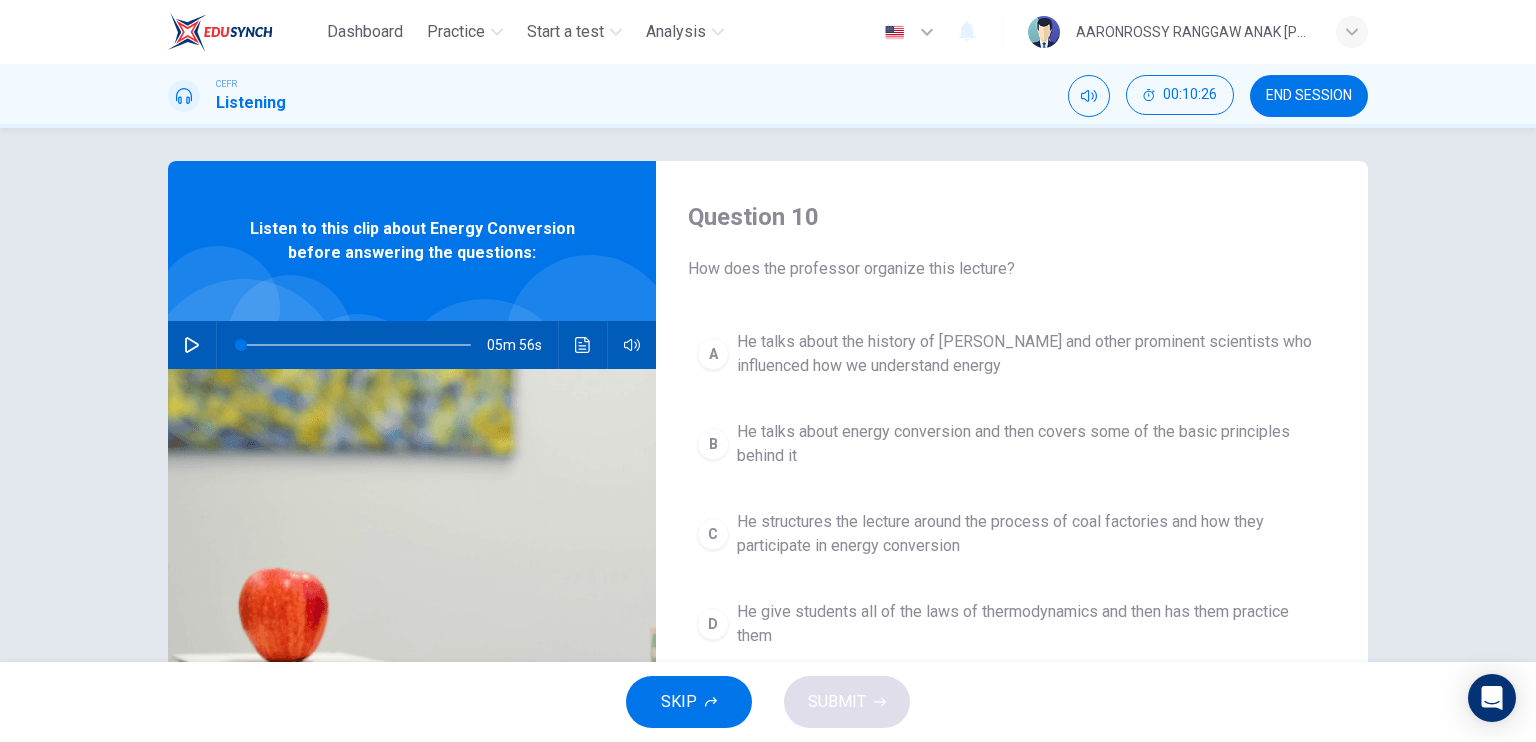 scroll, scrollTop: 0, scrollLeft: 0, axis: both 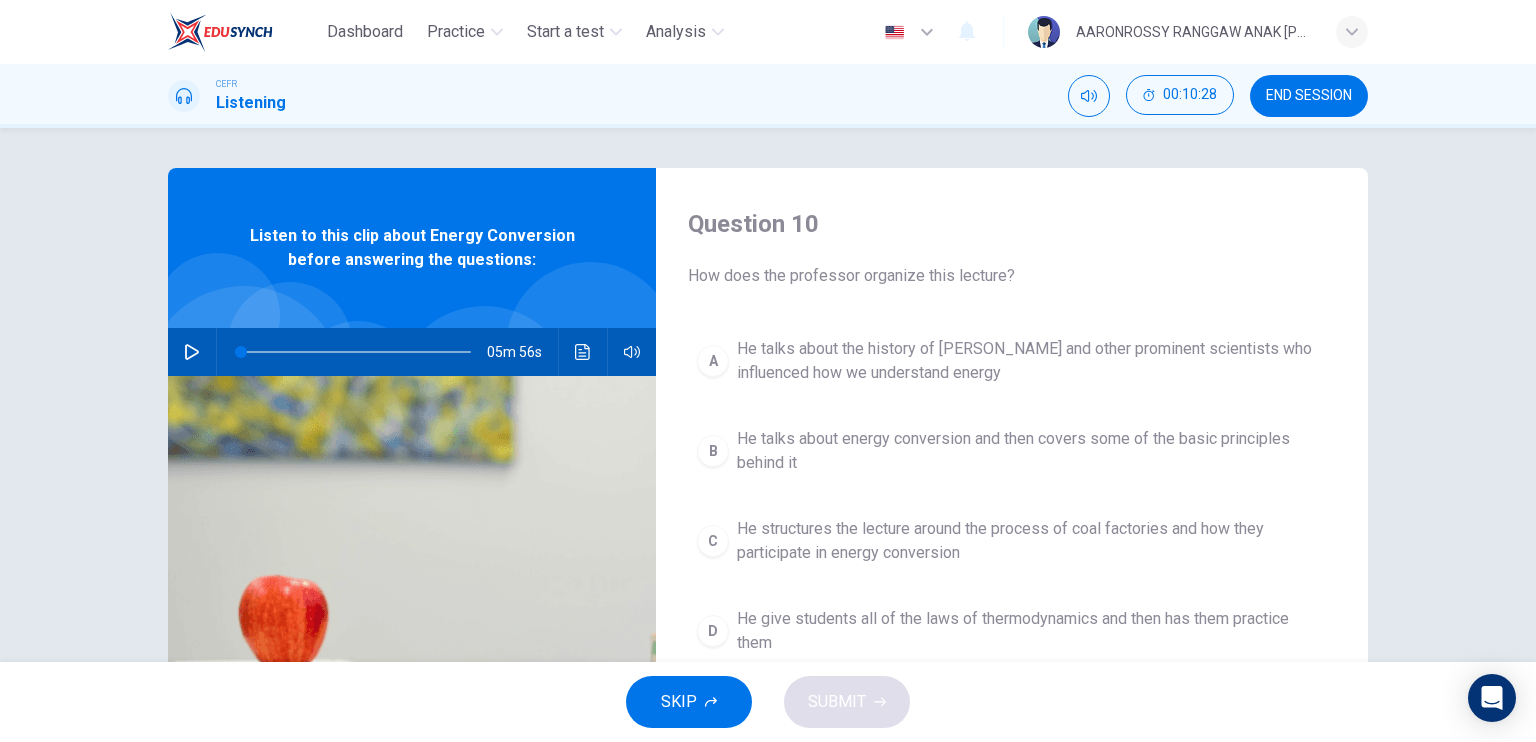 click on "He talks about the history of [PERSON_NAME] and other prominent scientists who influenced how we understand energy" at bounding box center [1032, 361] 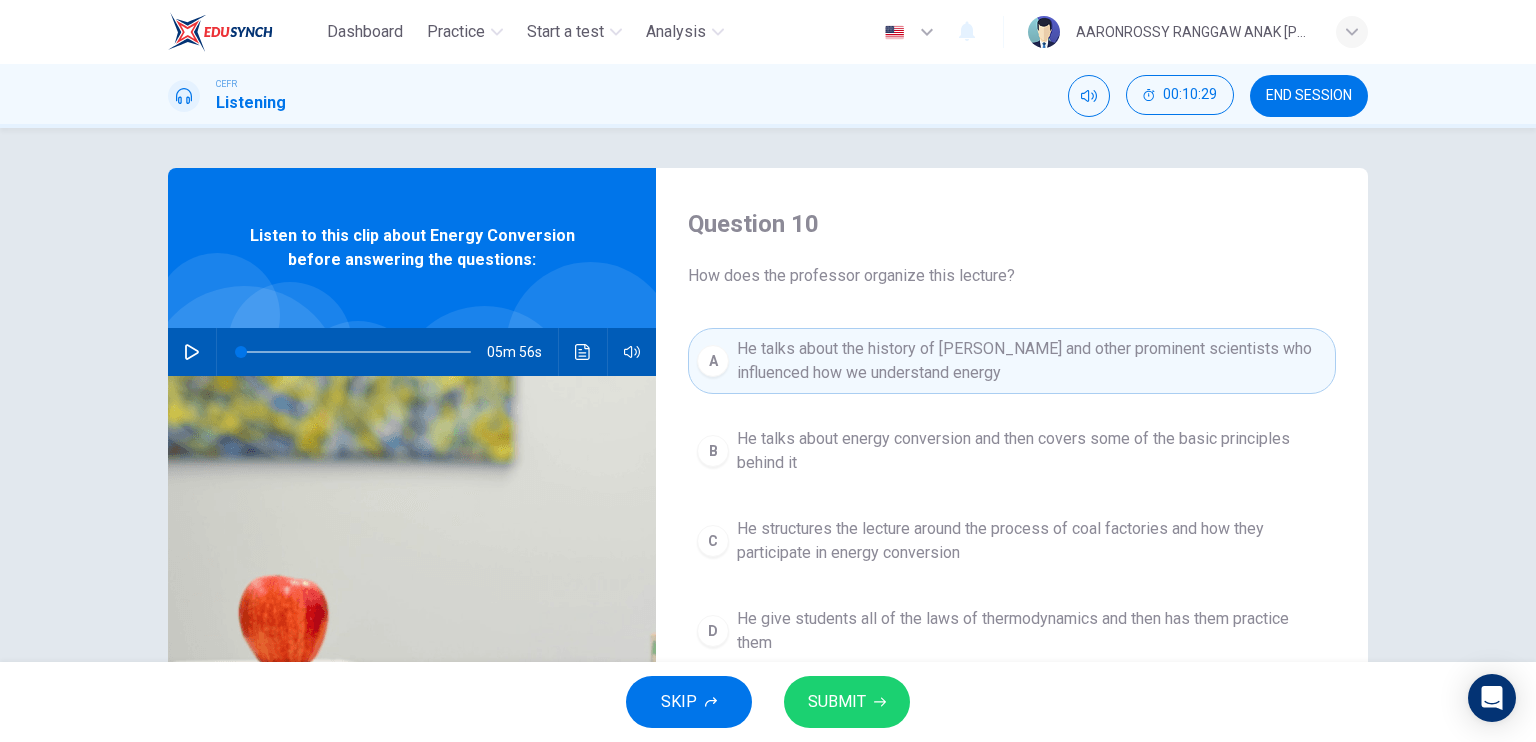 click on "SUBMIT" at bounding box center [837, 702] 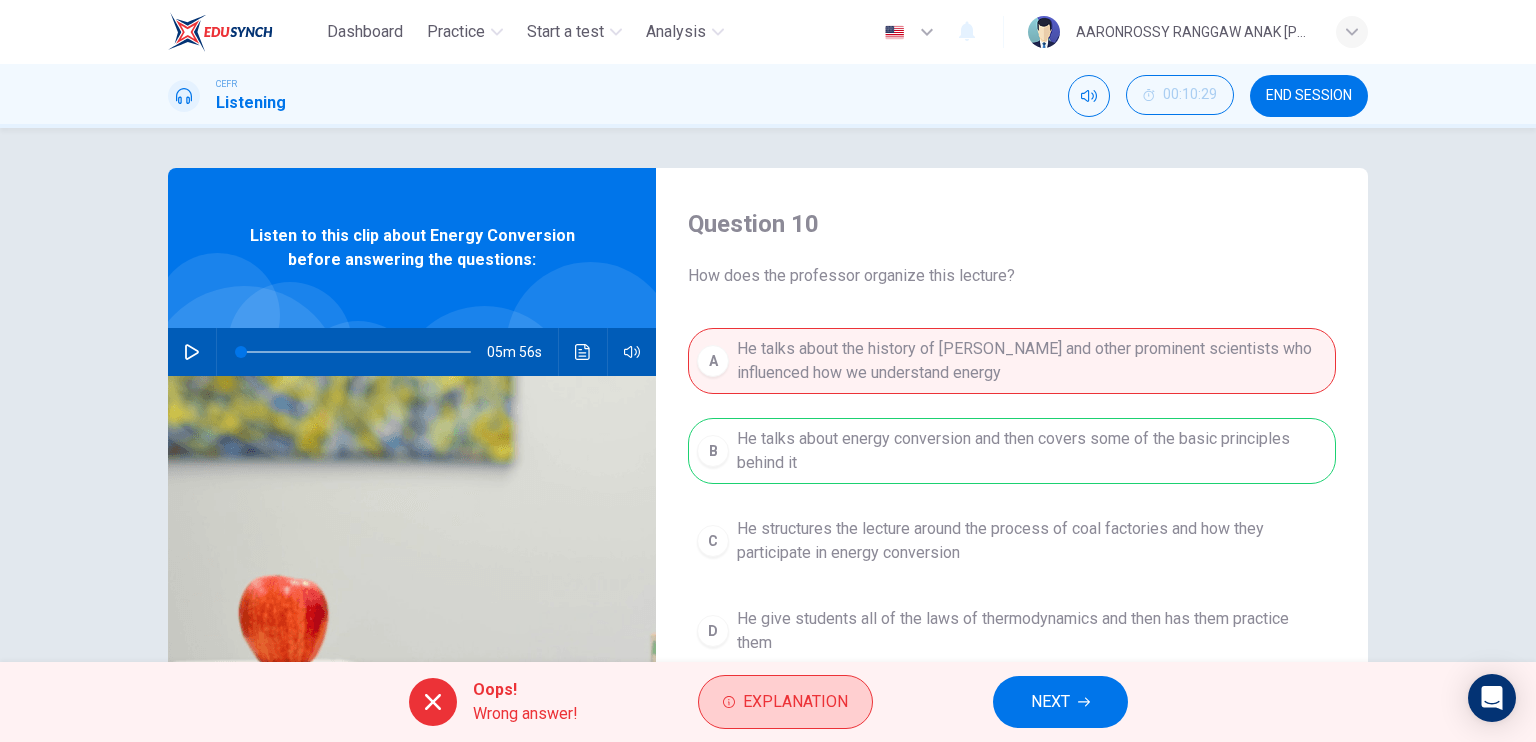 click on "Explanation" at bounding box center [795, 702] 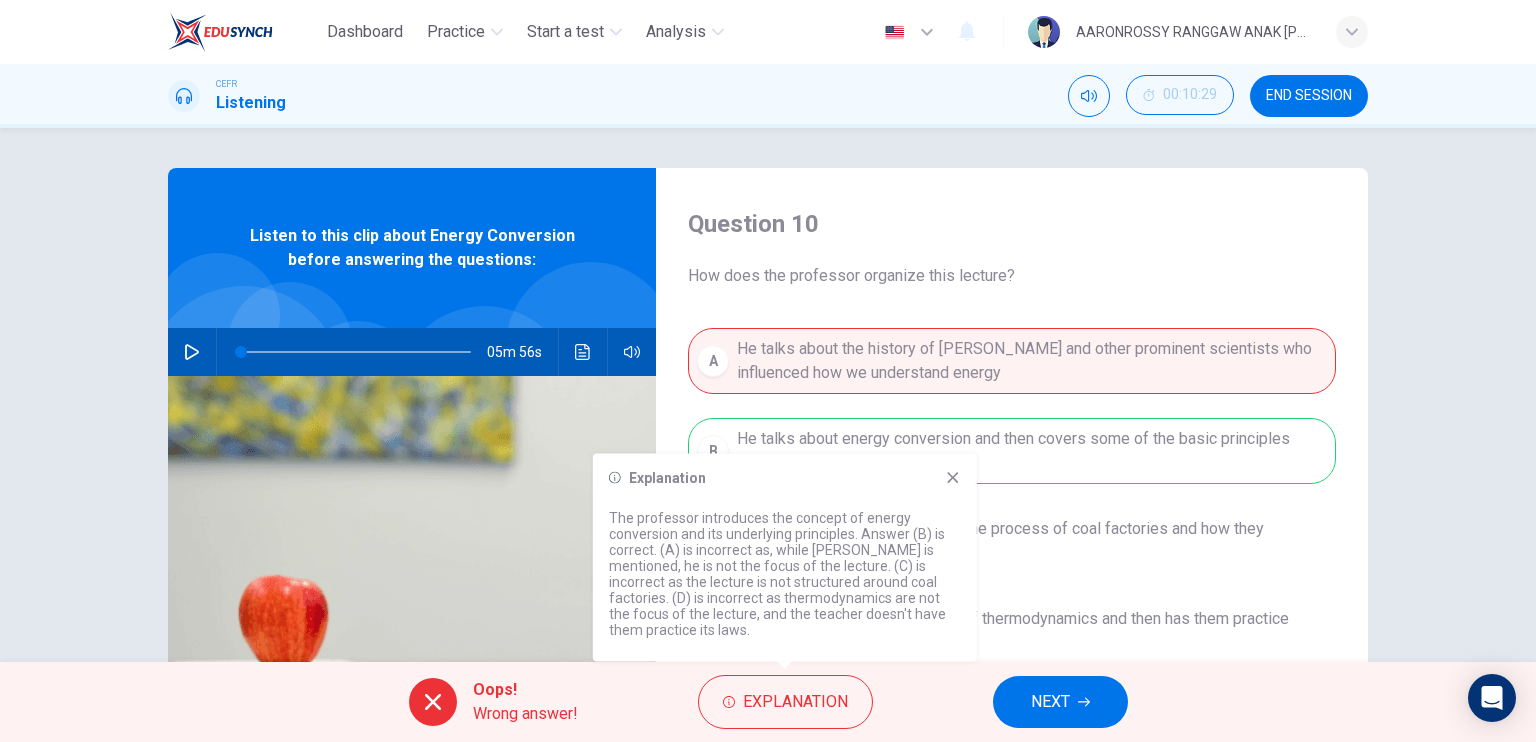 click 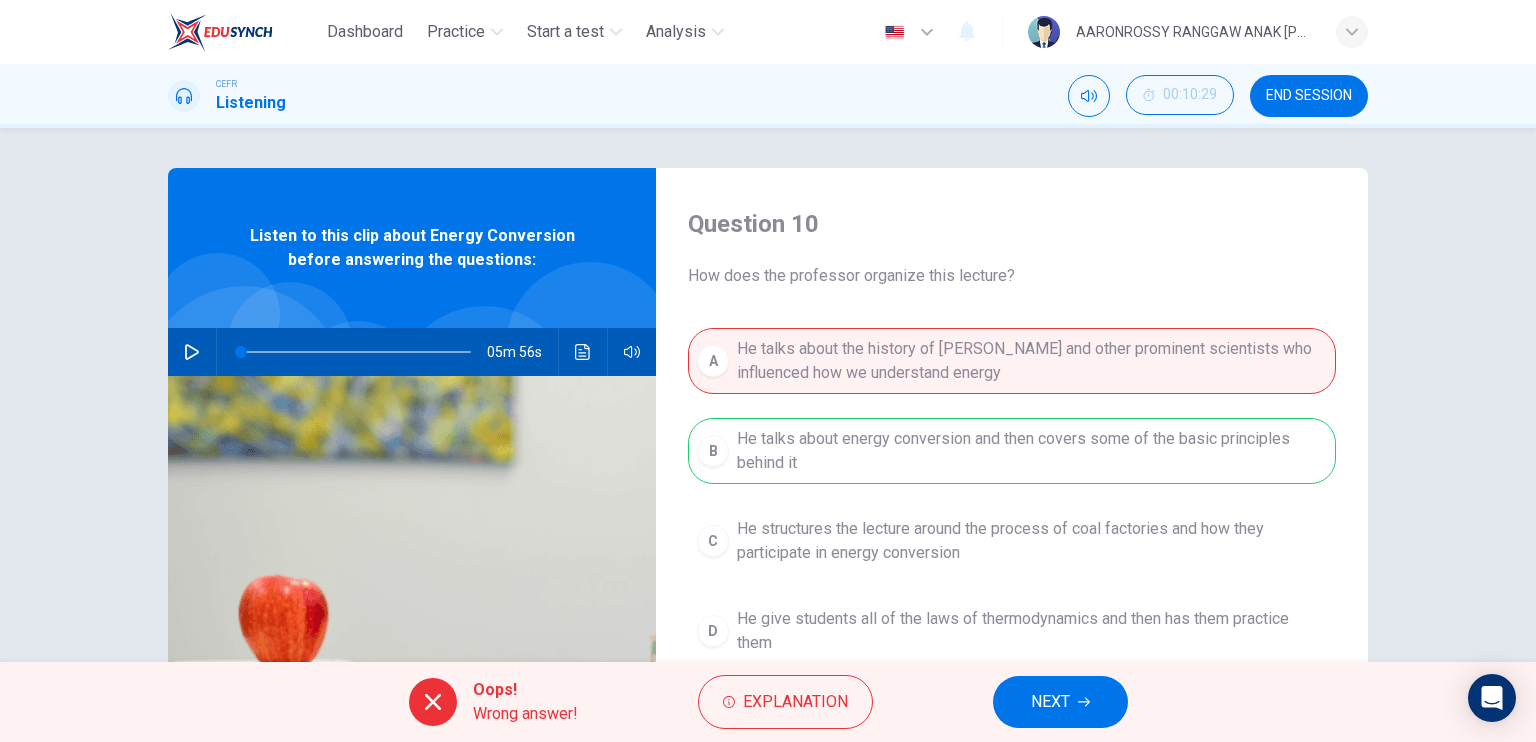 click on "NEXT" at bounding box center [1050, 702] 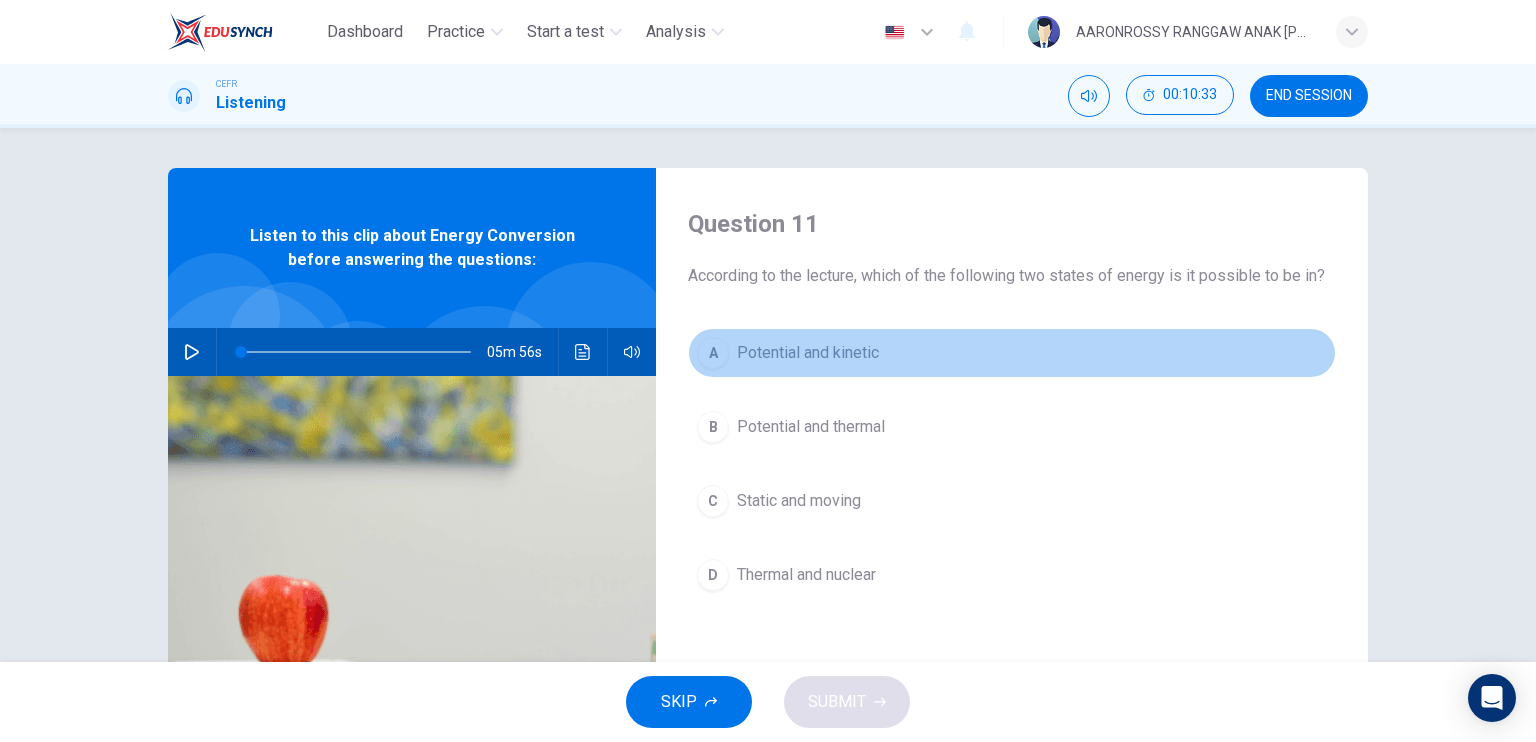 click on "Potential and kinetic" at bounding box center (808, 353) 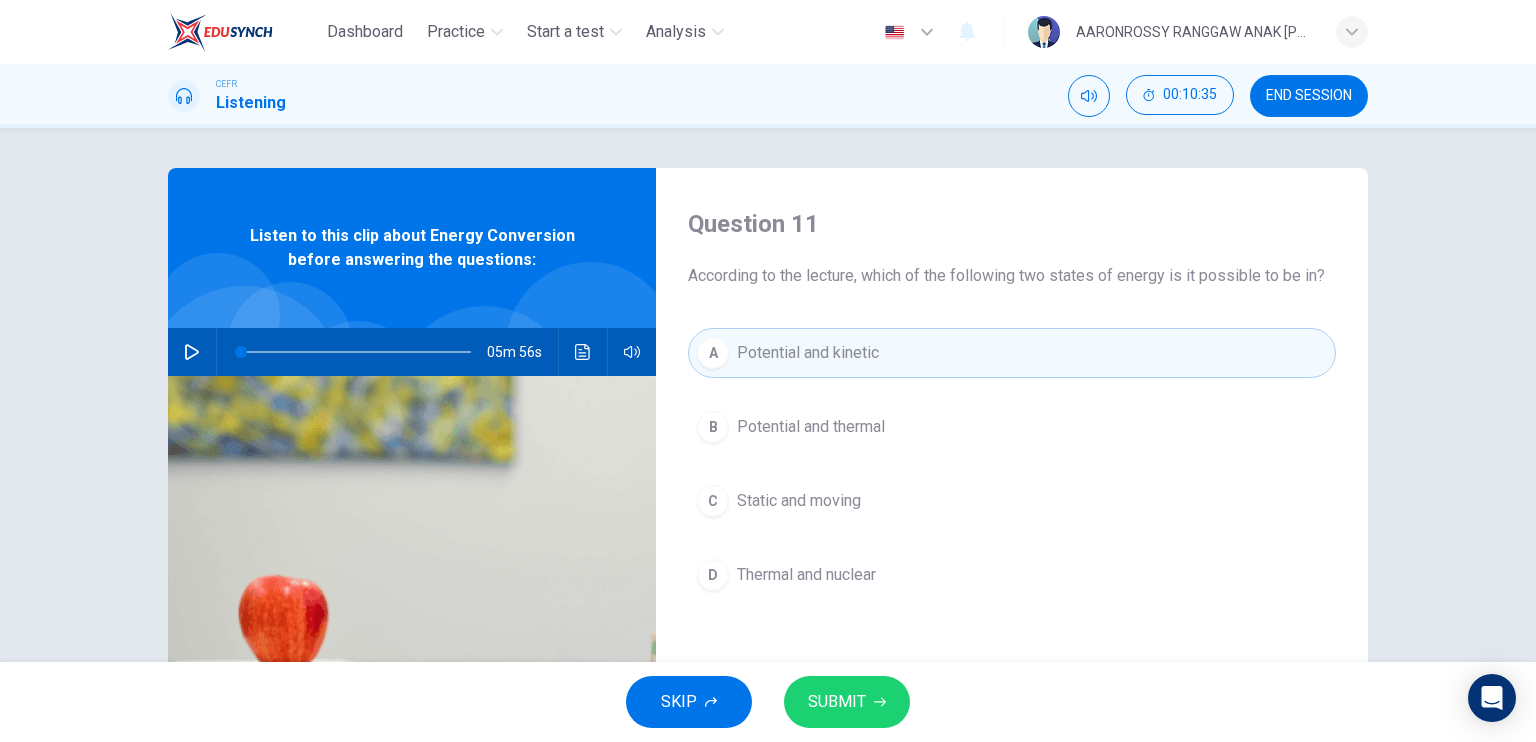 click on "SUBMIT" at bounding box center (847, 702) 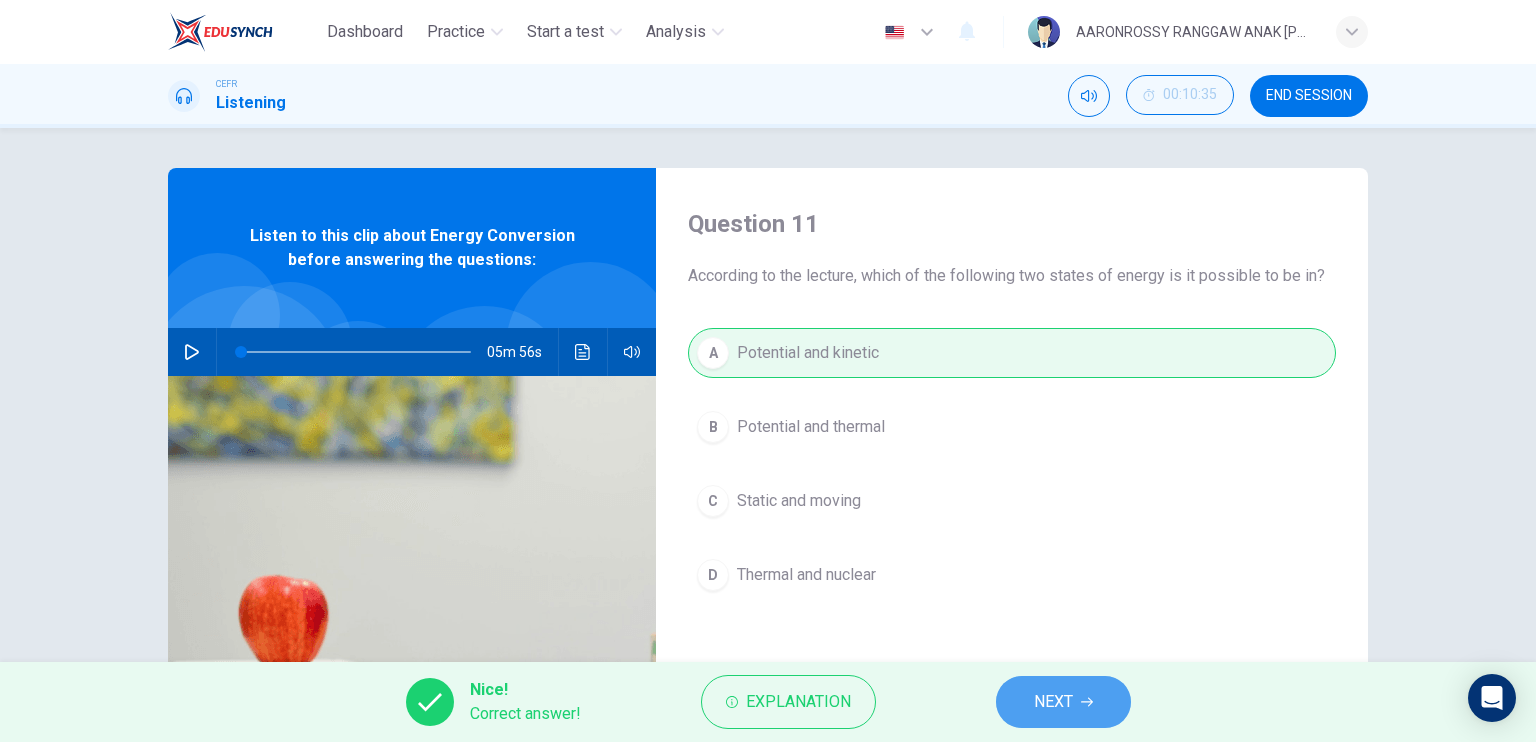 click 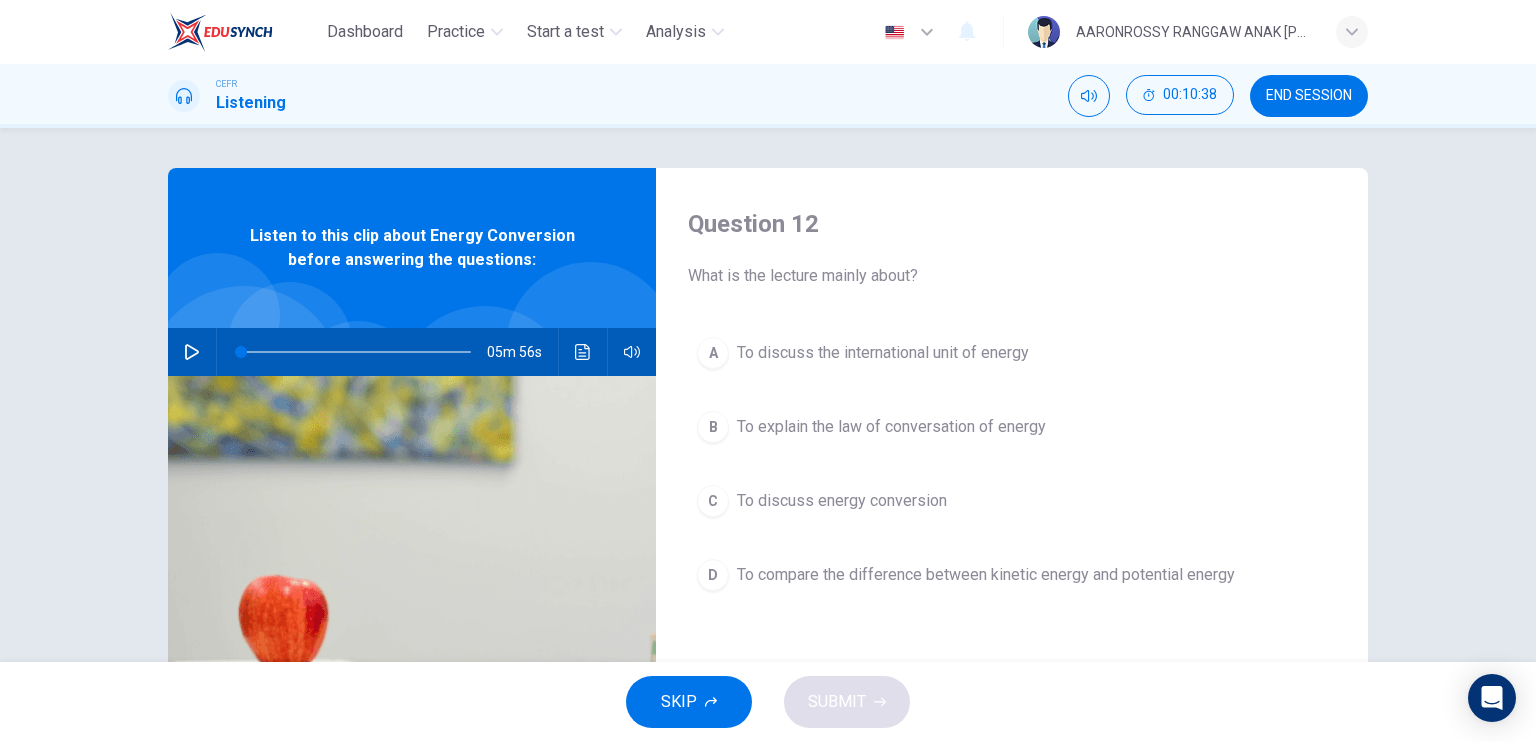 click on "To explain the law of conversation of energy" at bounding box center (891, 427) 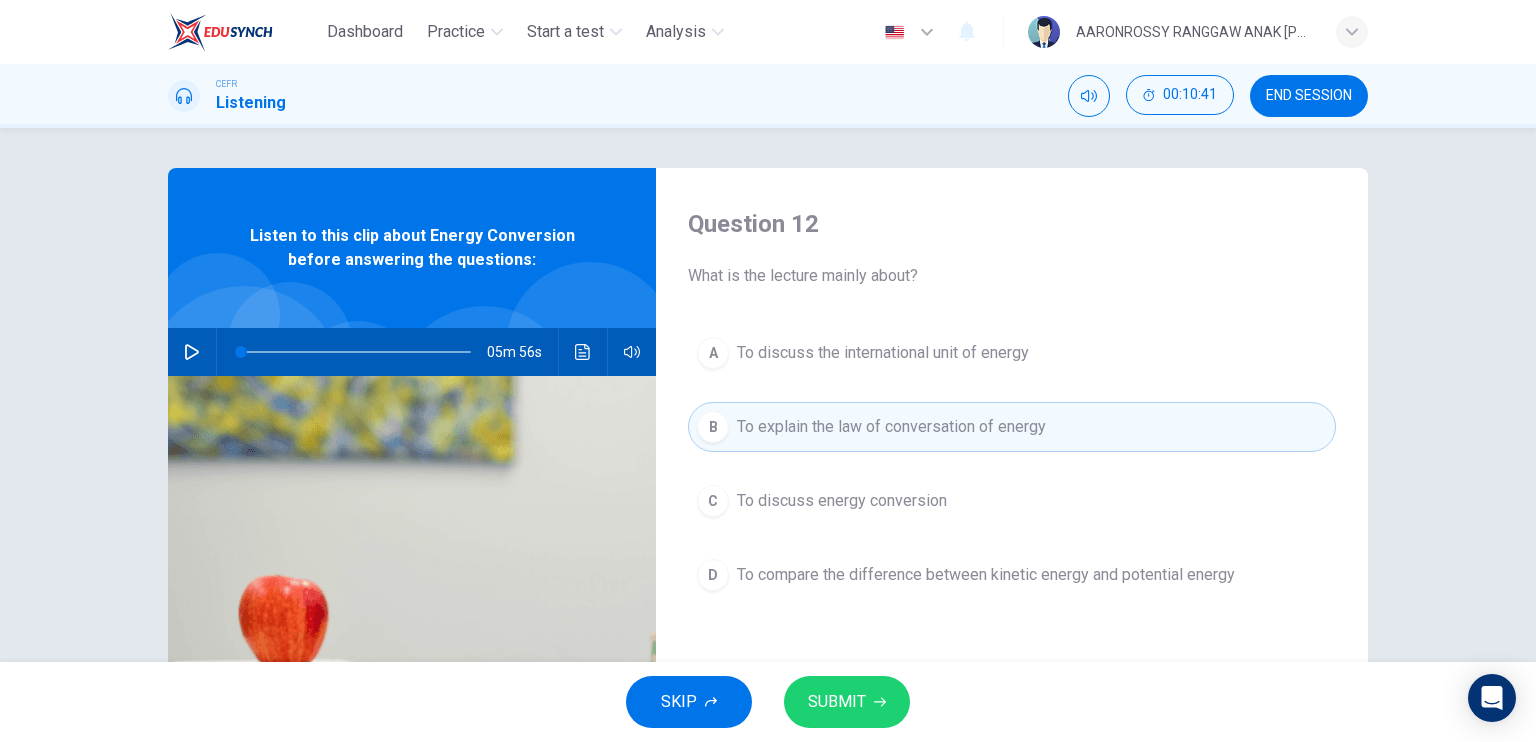 click on "SUBMIT" at bounding box center (847, 702) 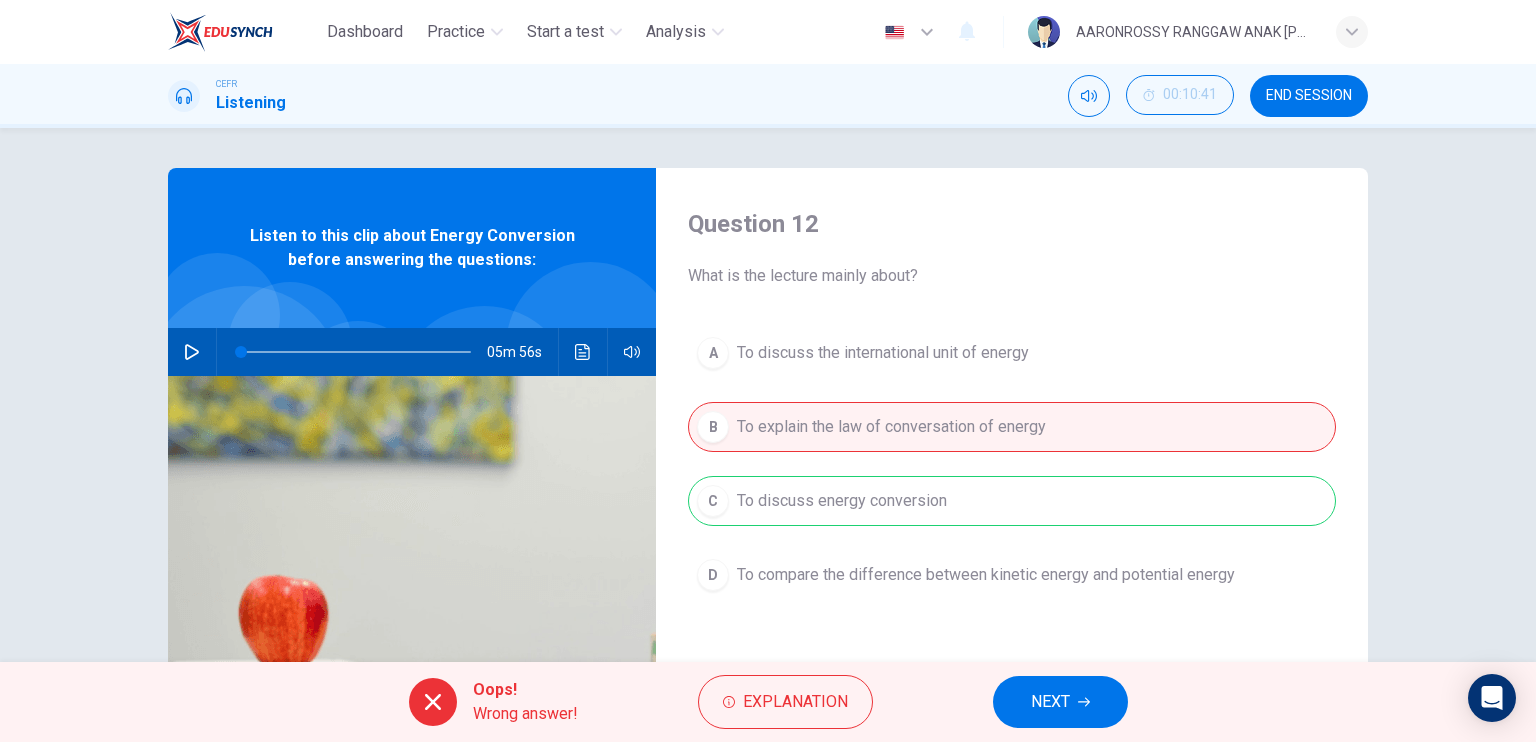 click on "NEXT" at bounding box center [1060, 702] 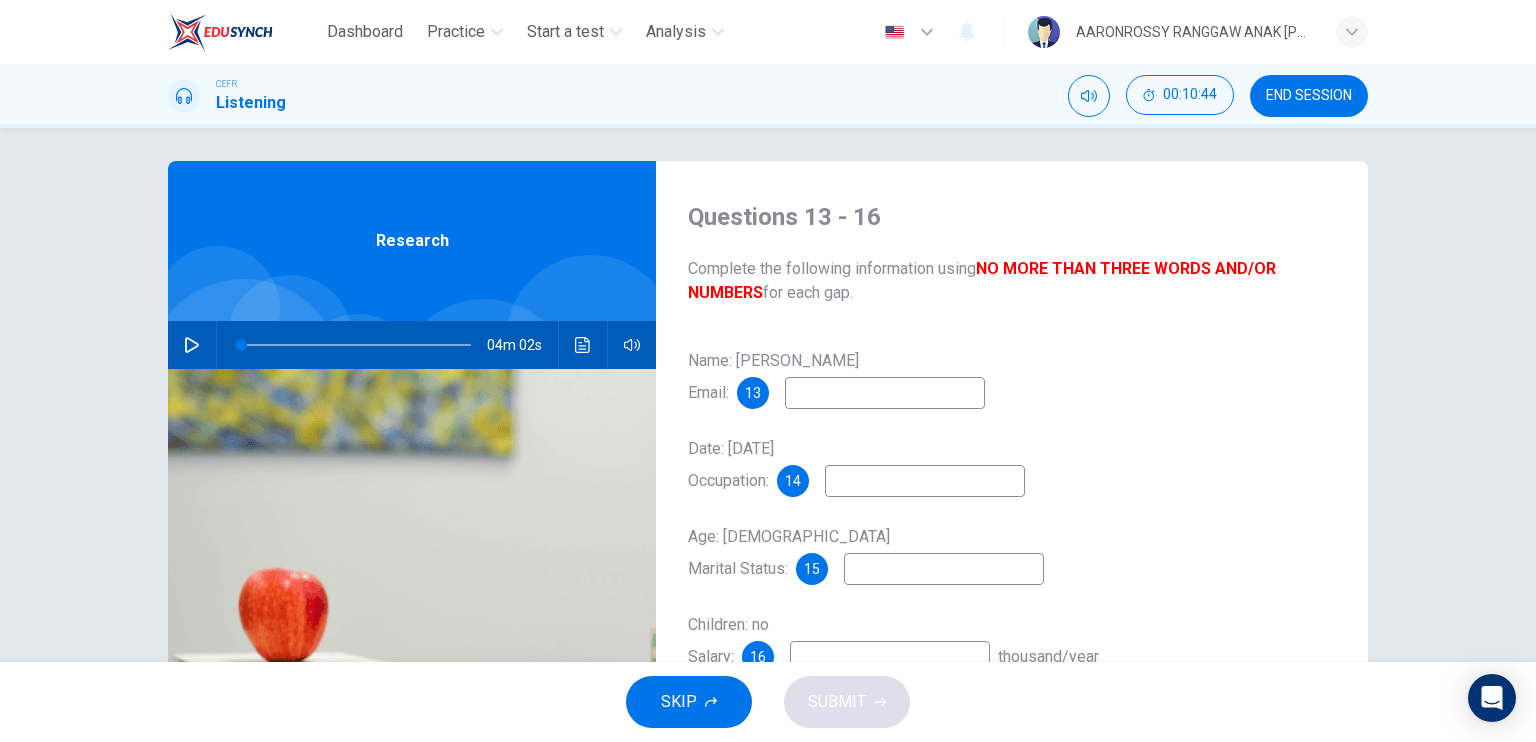 scroll, scrollTop: 0, scrollLeft: 0, axis: both 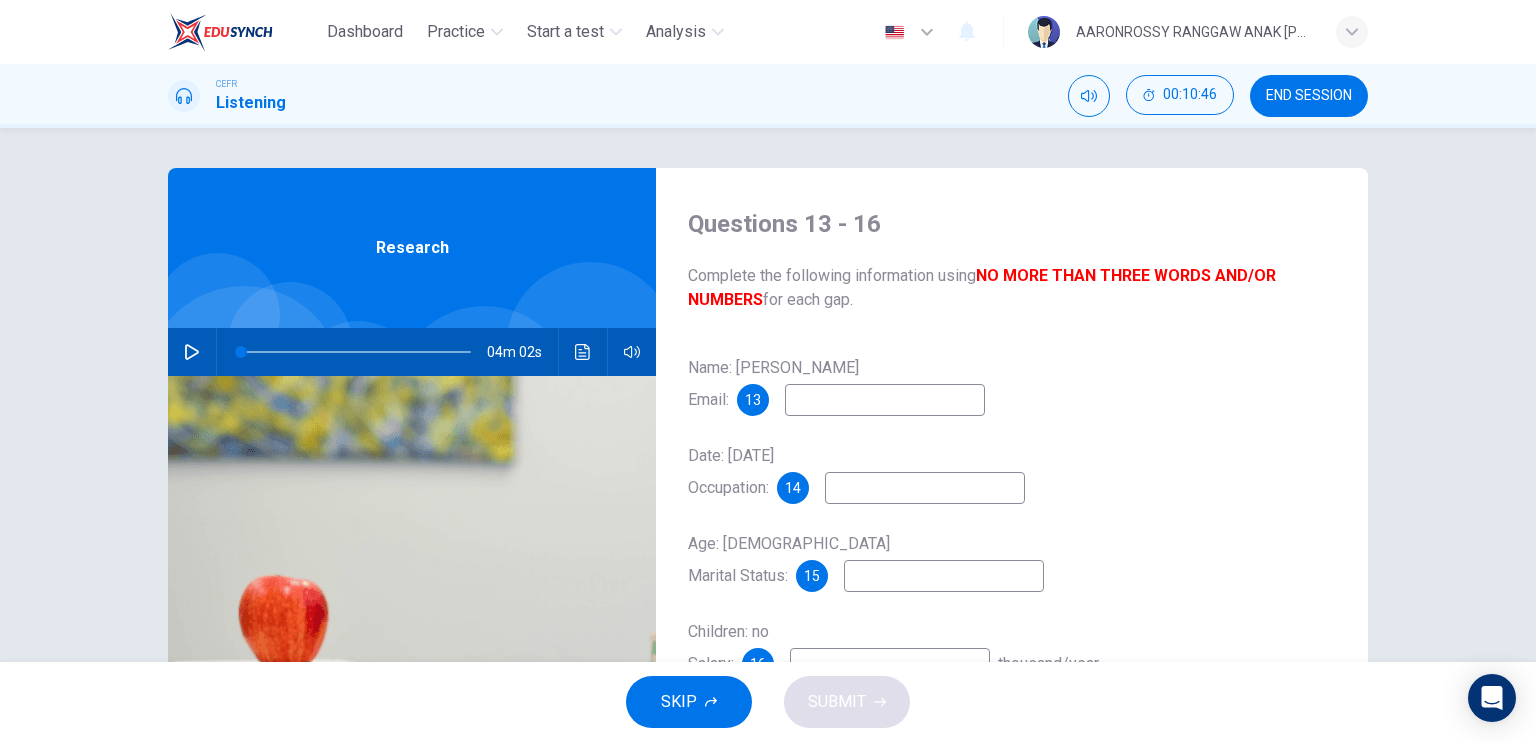 click 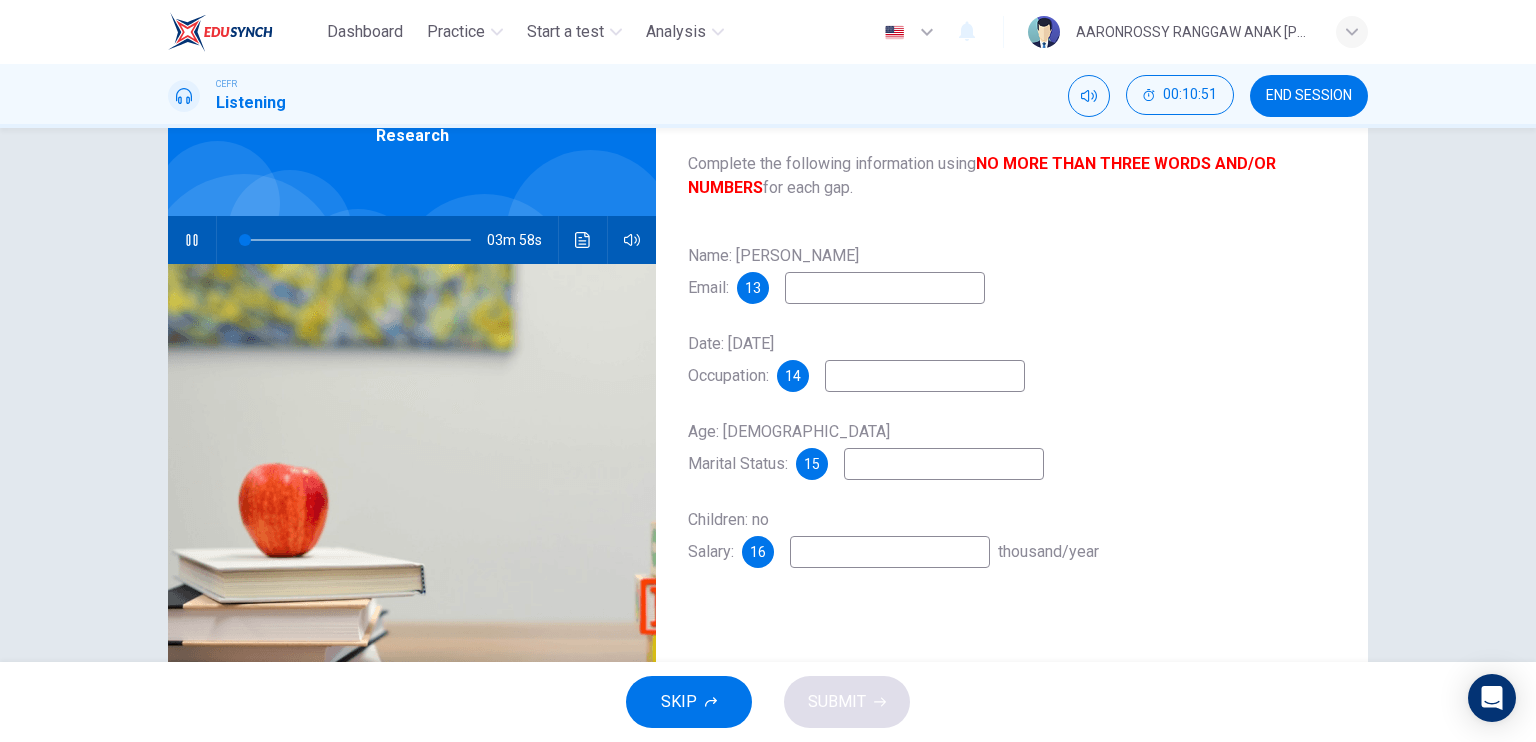 scroll, scrollTop: 40, scrollLeft: 0, axis: vertical 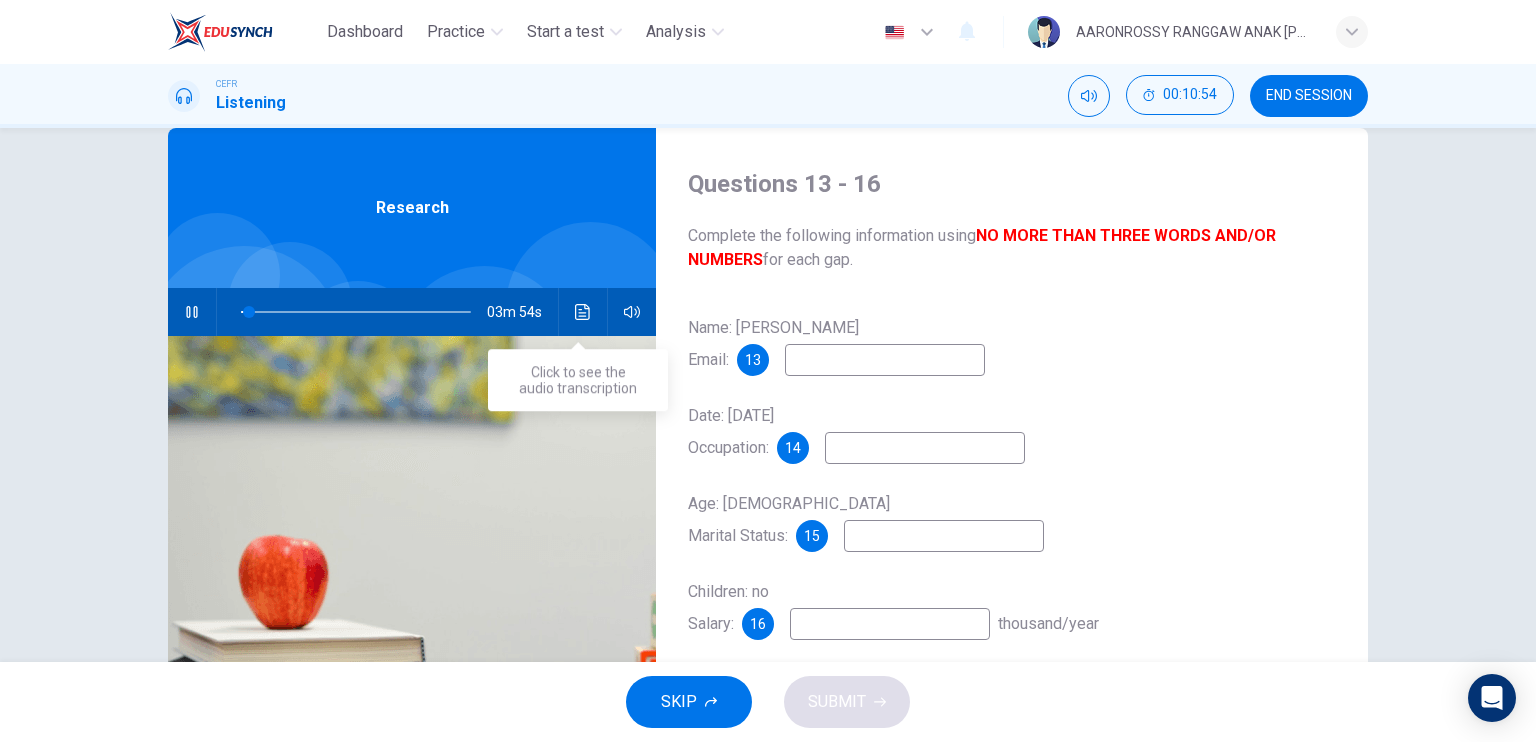 click 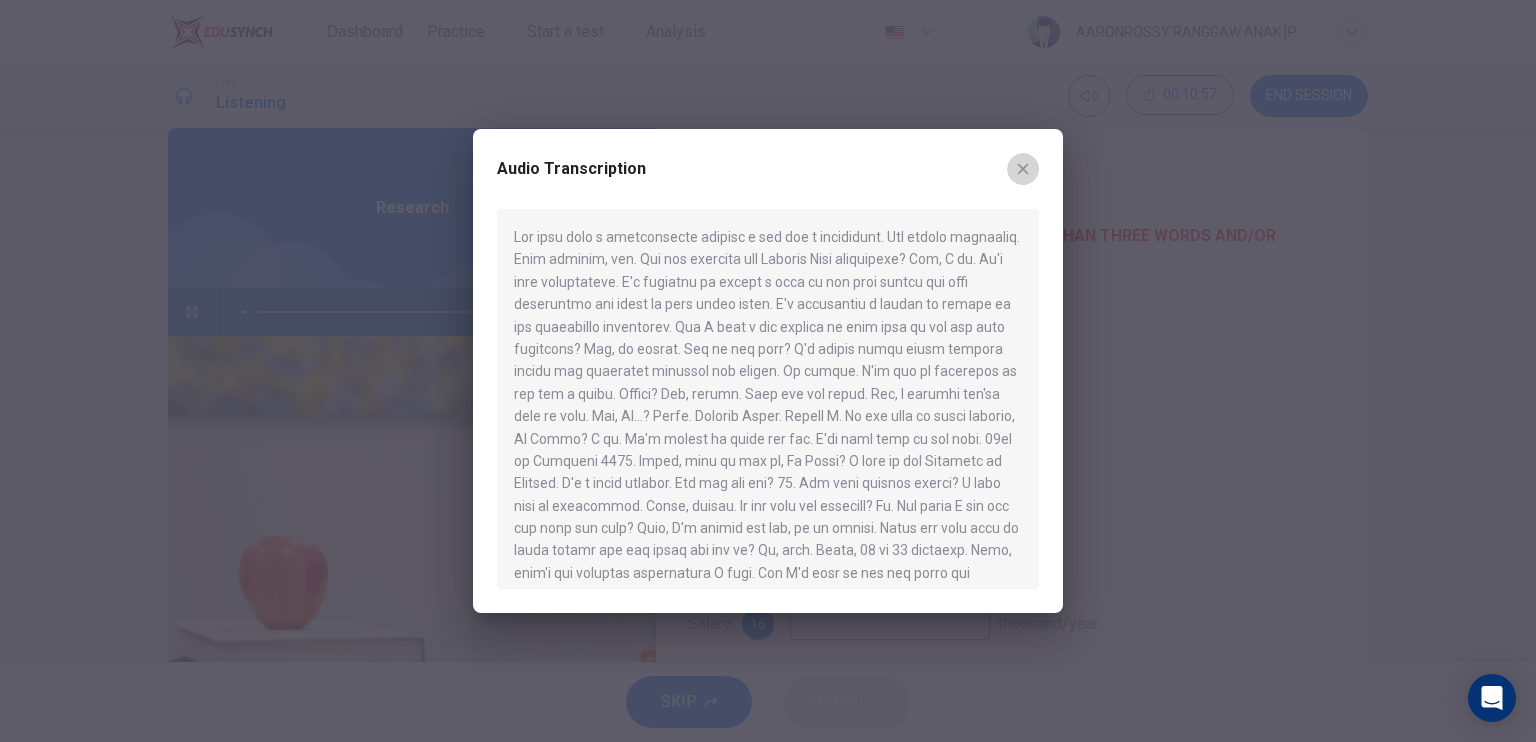 click 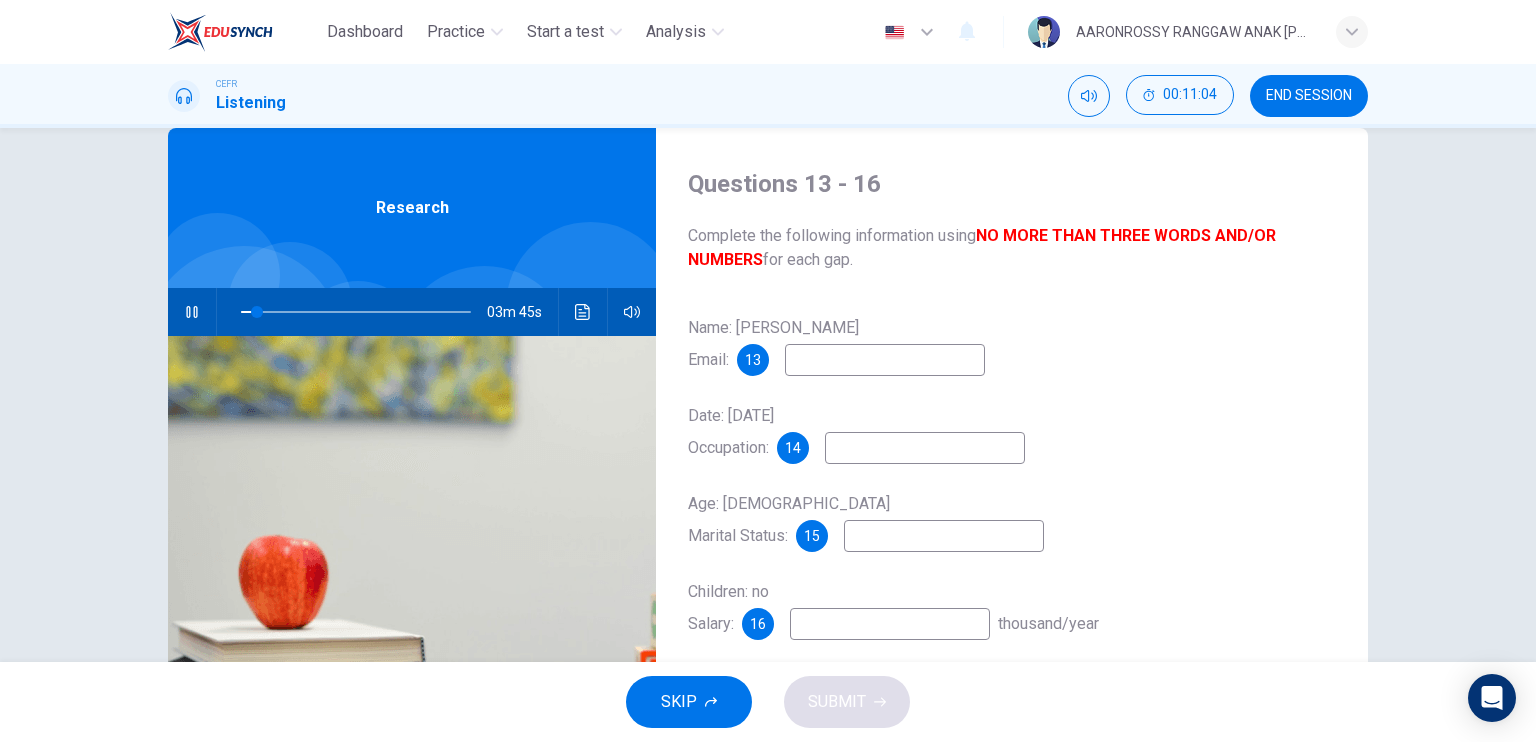 click at bounding box center [885, 360] 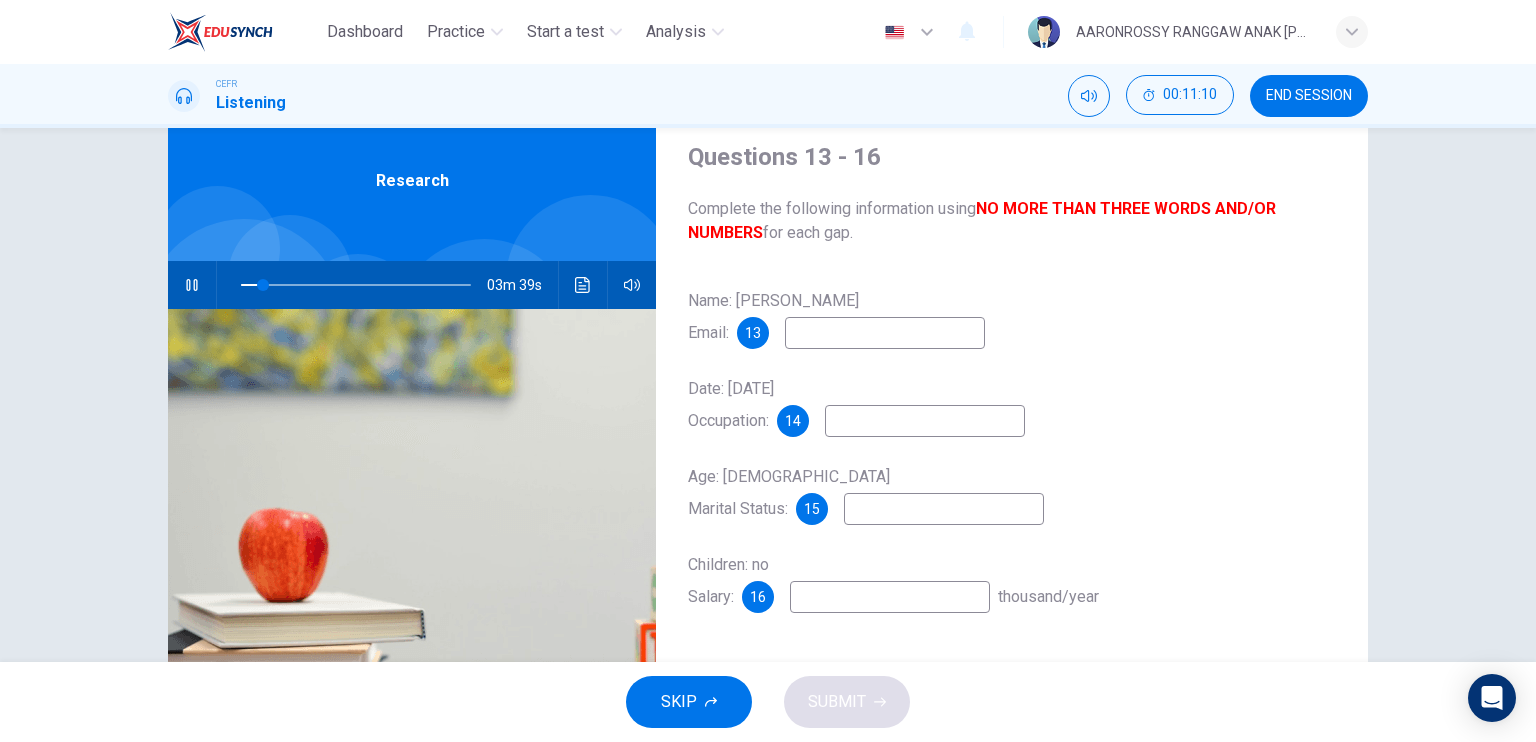 scroll, scrollTop: 40, scrollLeft: 0, axis: vertical 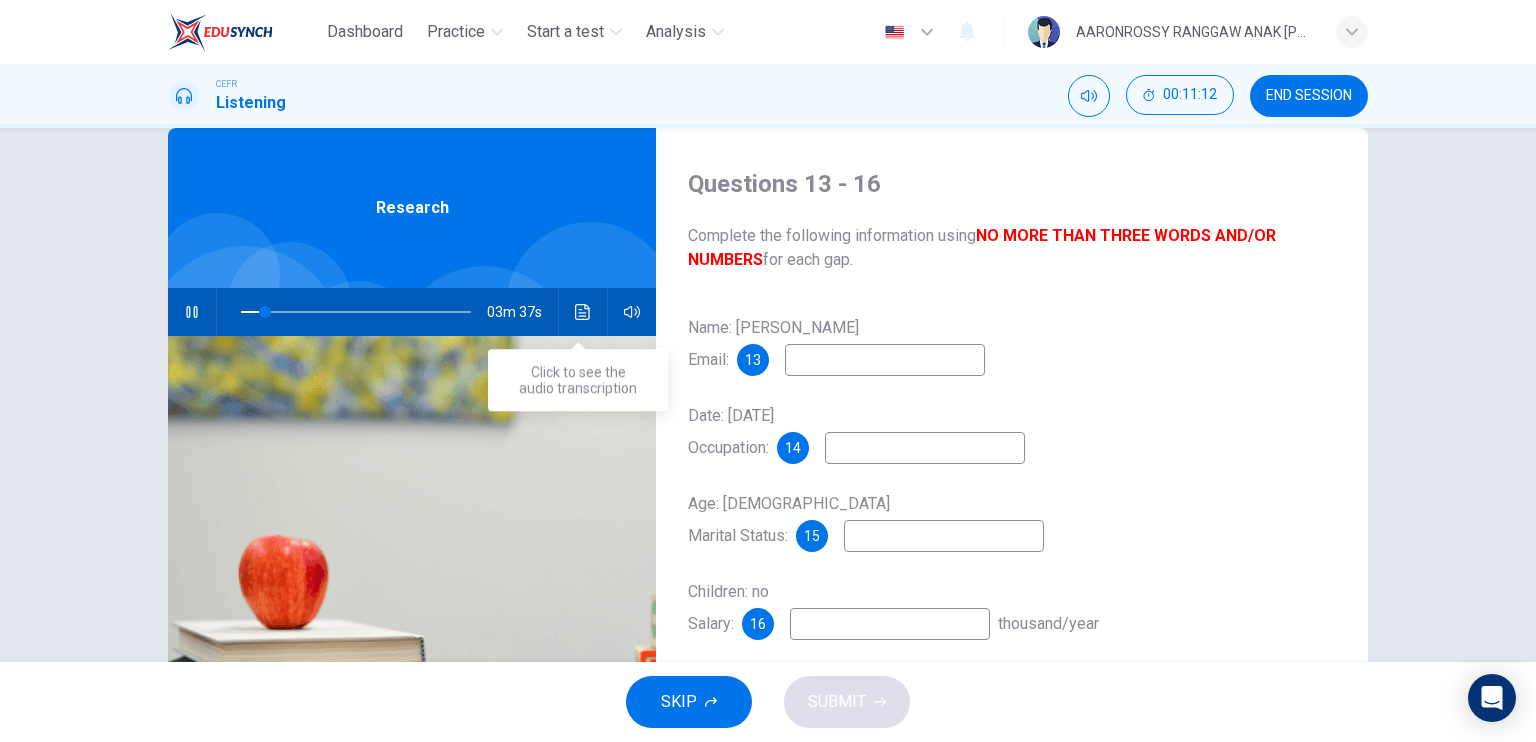click 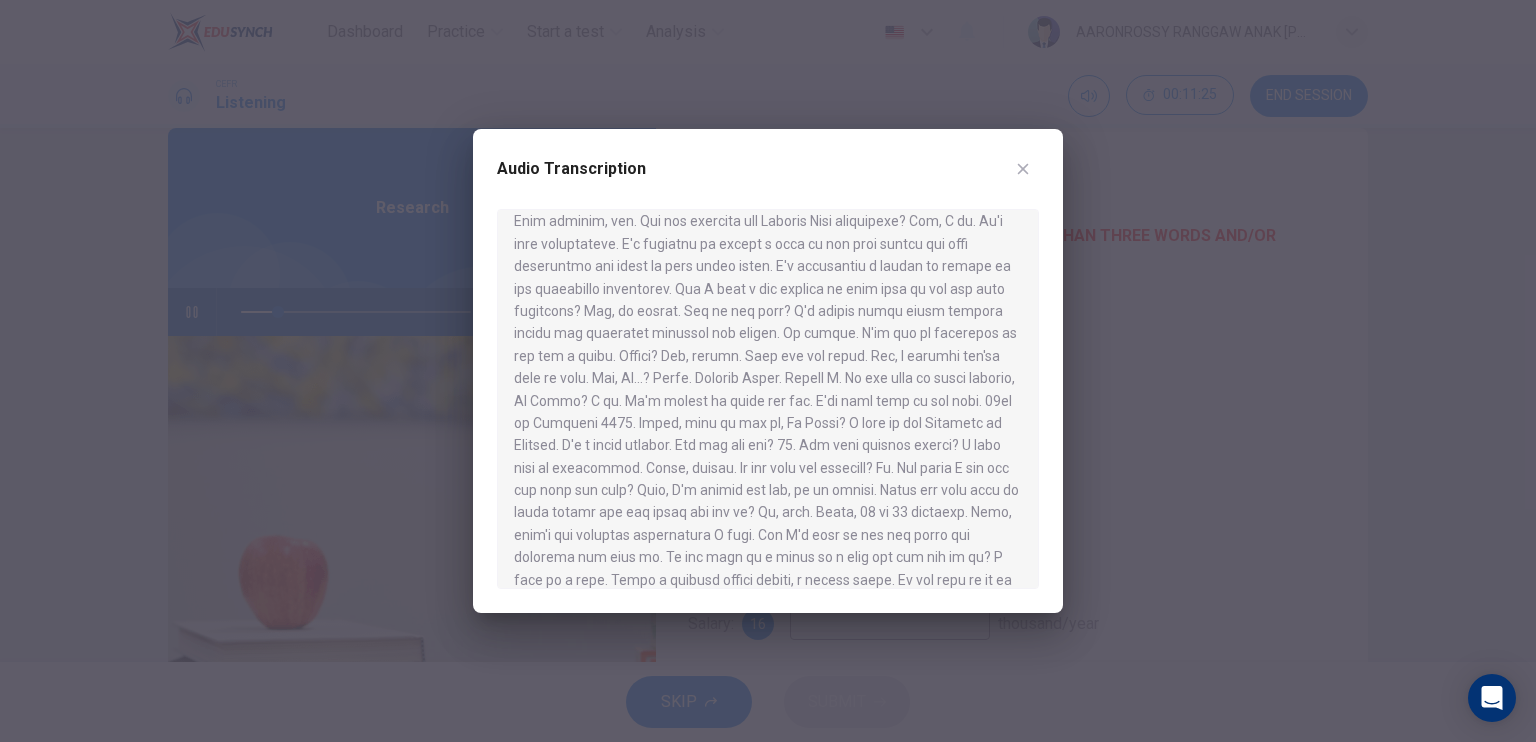 scroll, scrollTop: 0, scrollLeft: 0, axis: both 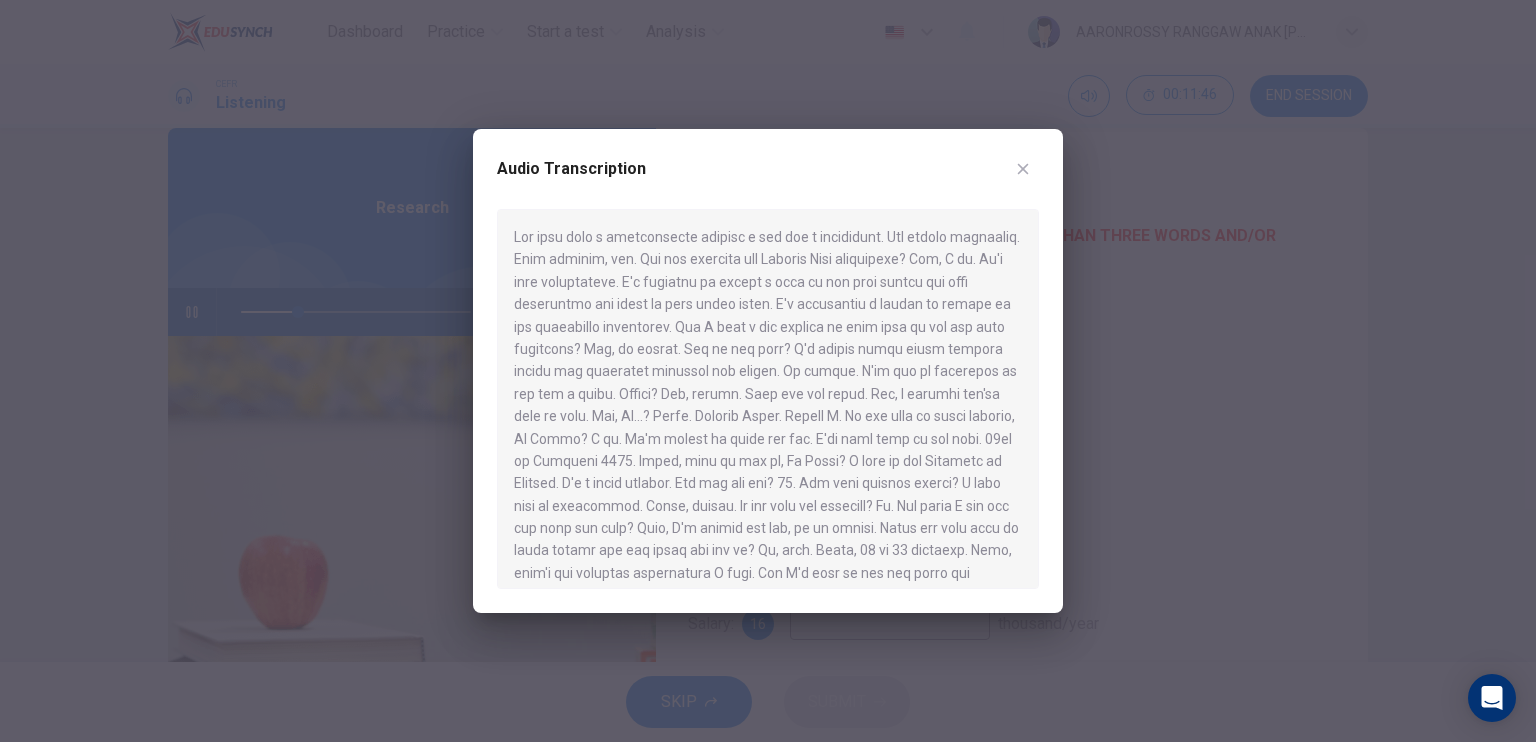 click 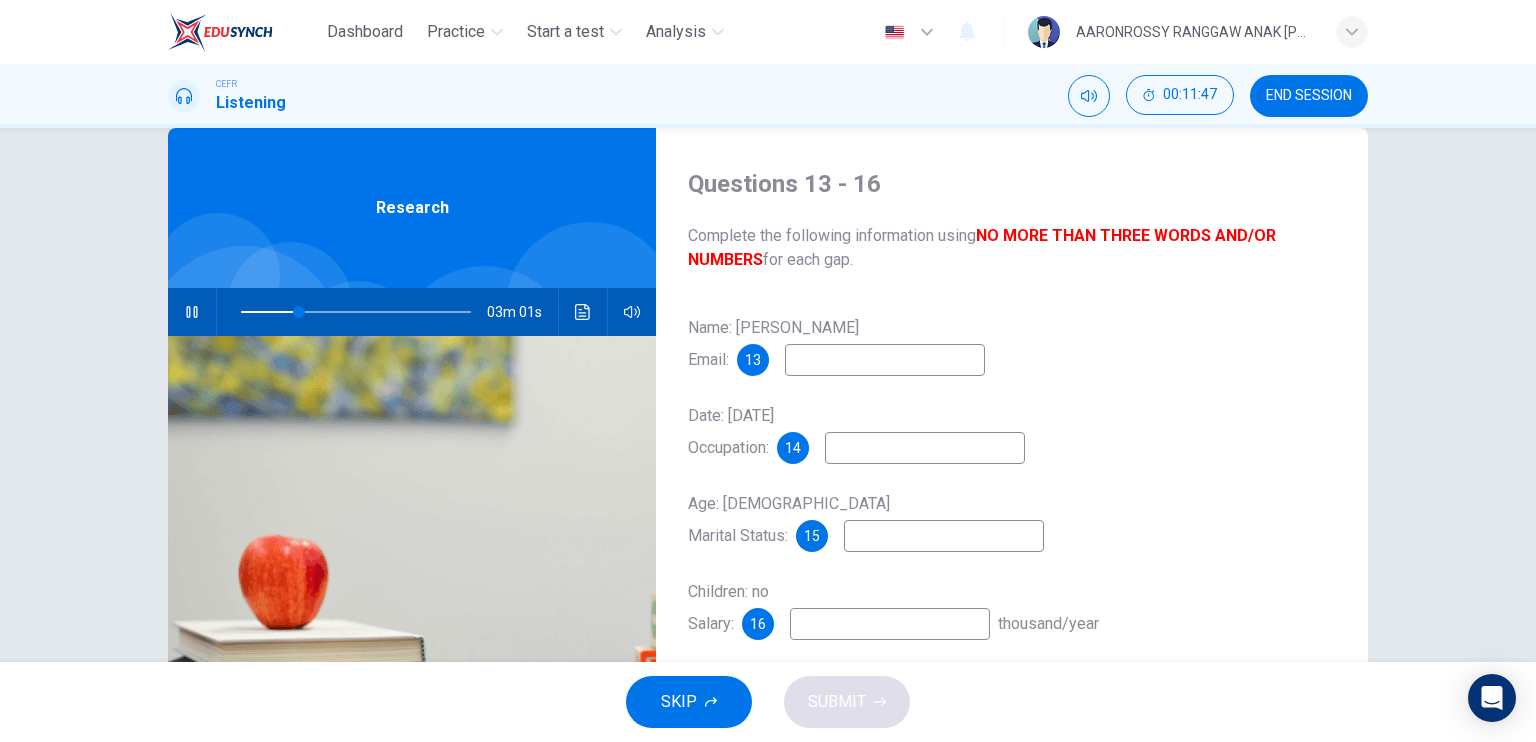 click at bounding box center (885, 360) 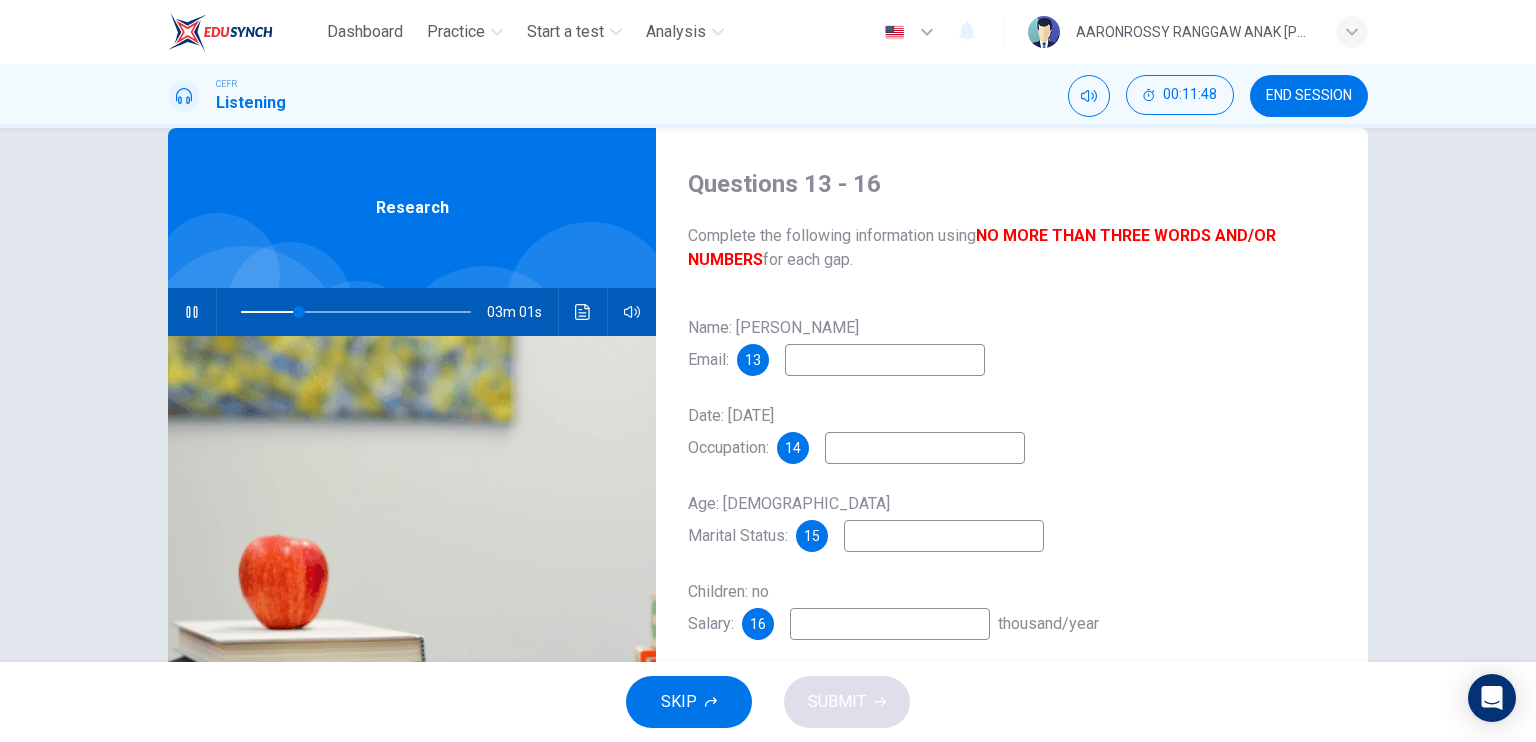type on "26" 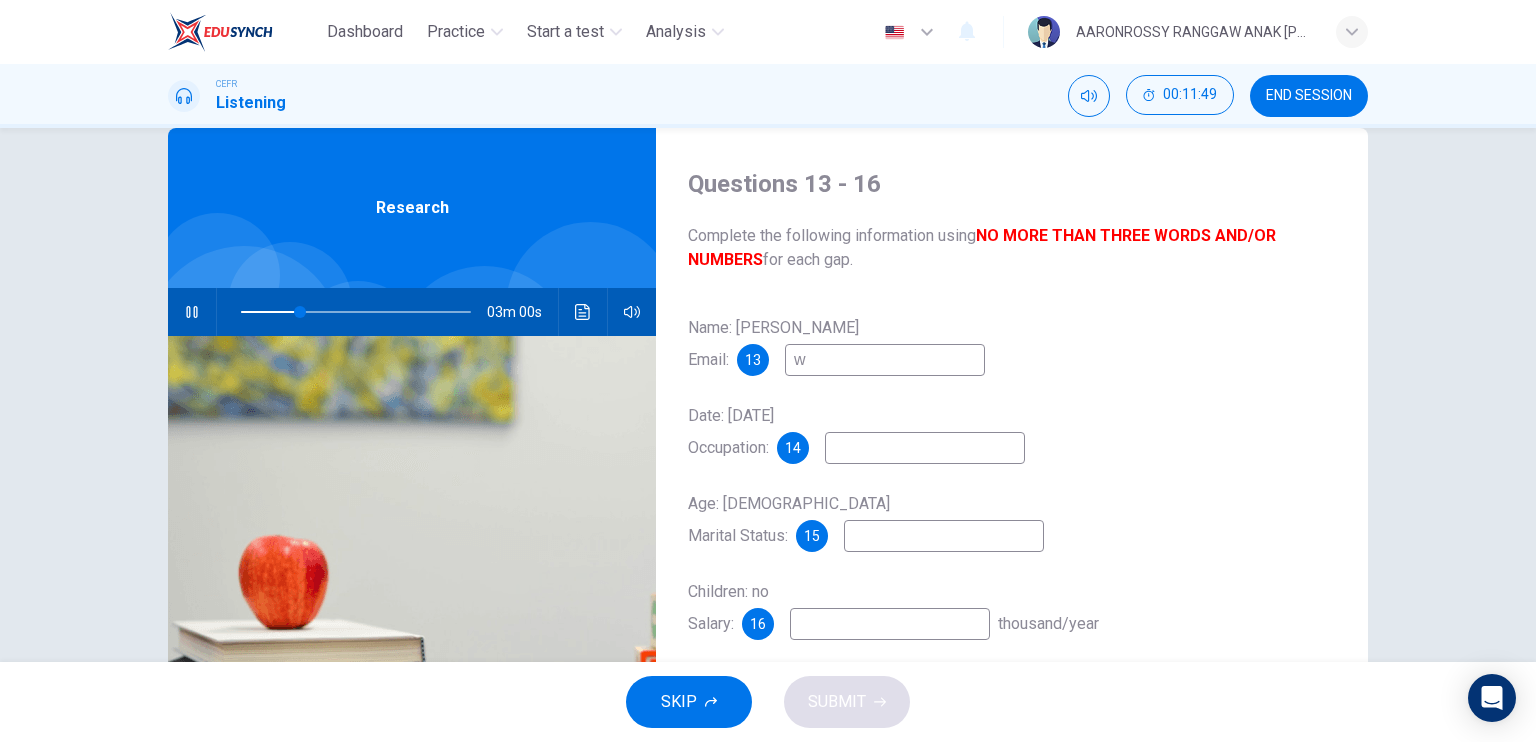 type on "wg" 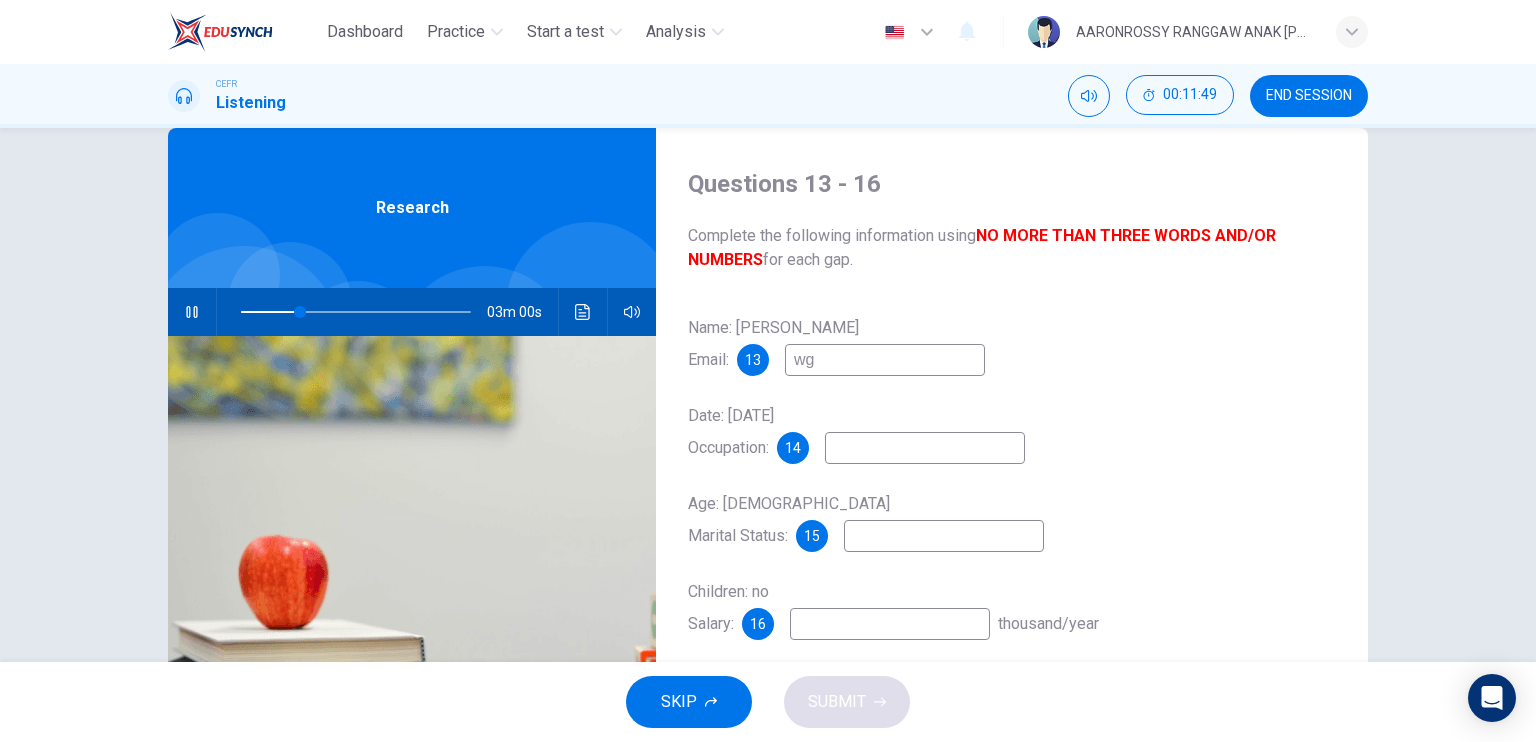 type on "26" 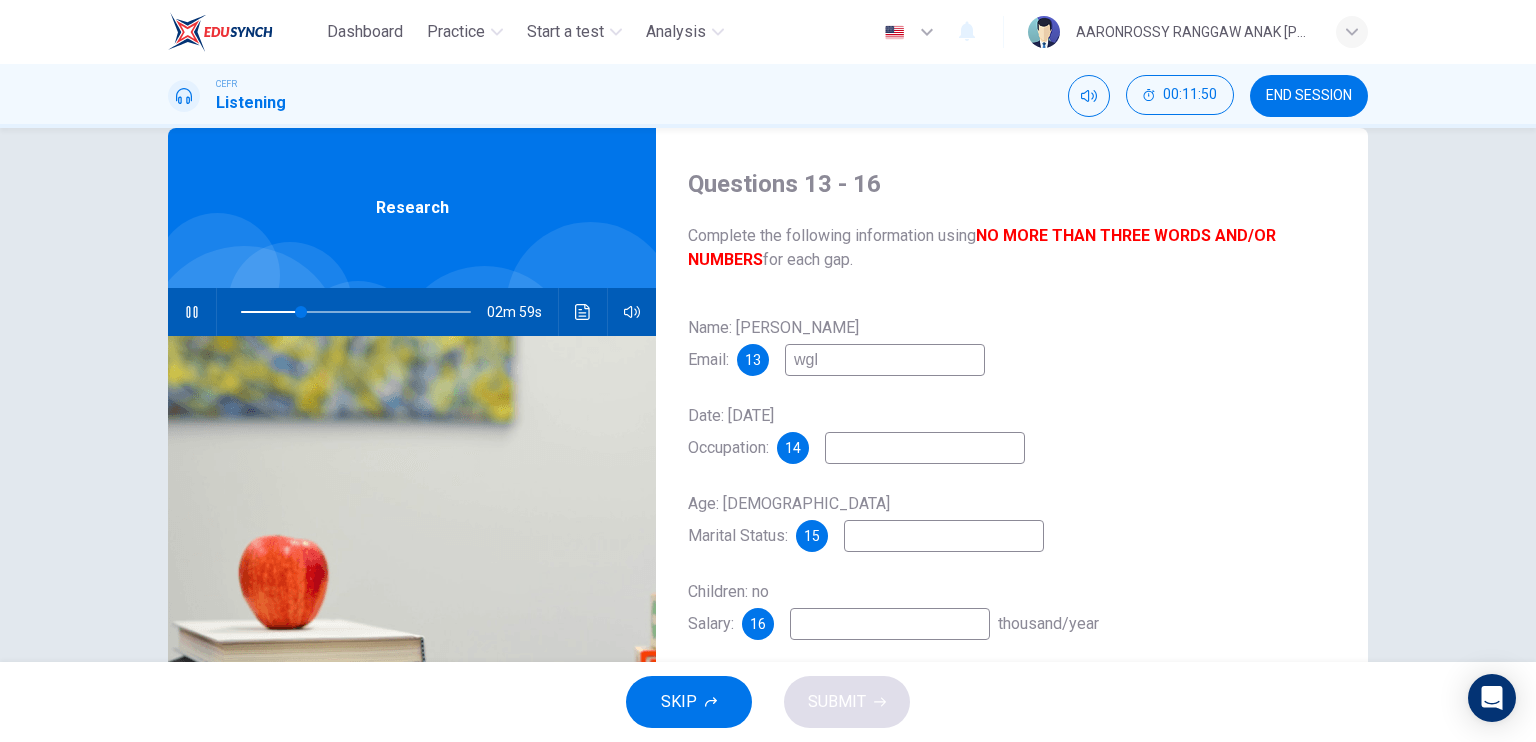 type on "wgla" 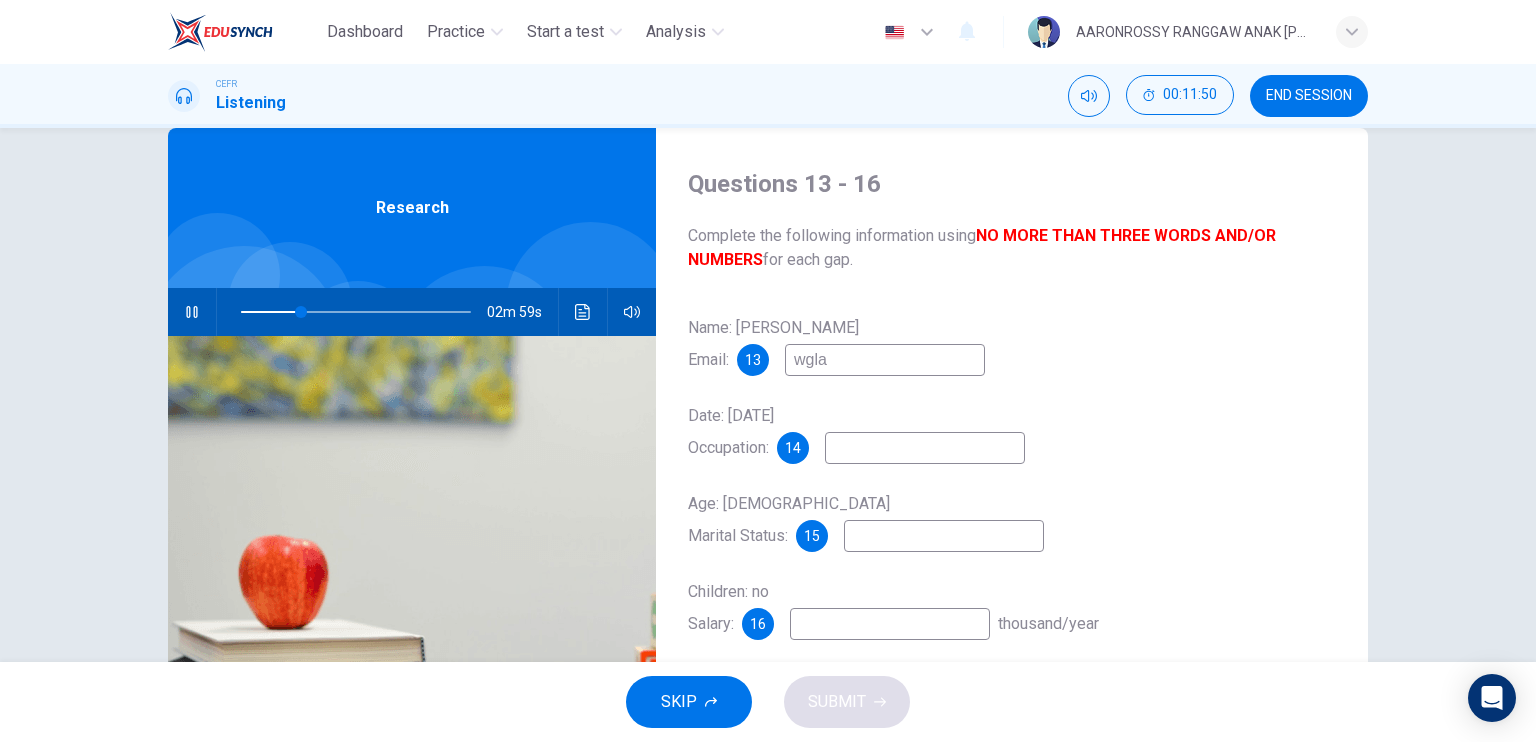 type on "26" 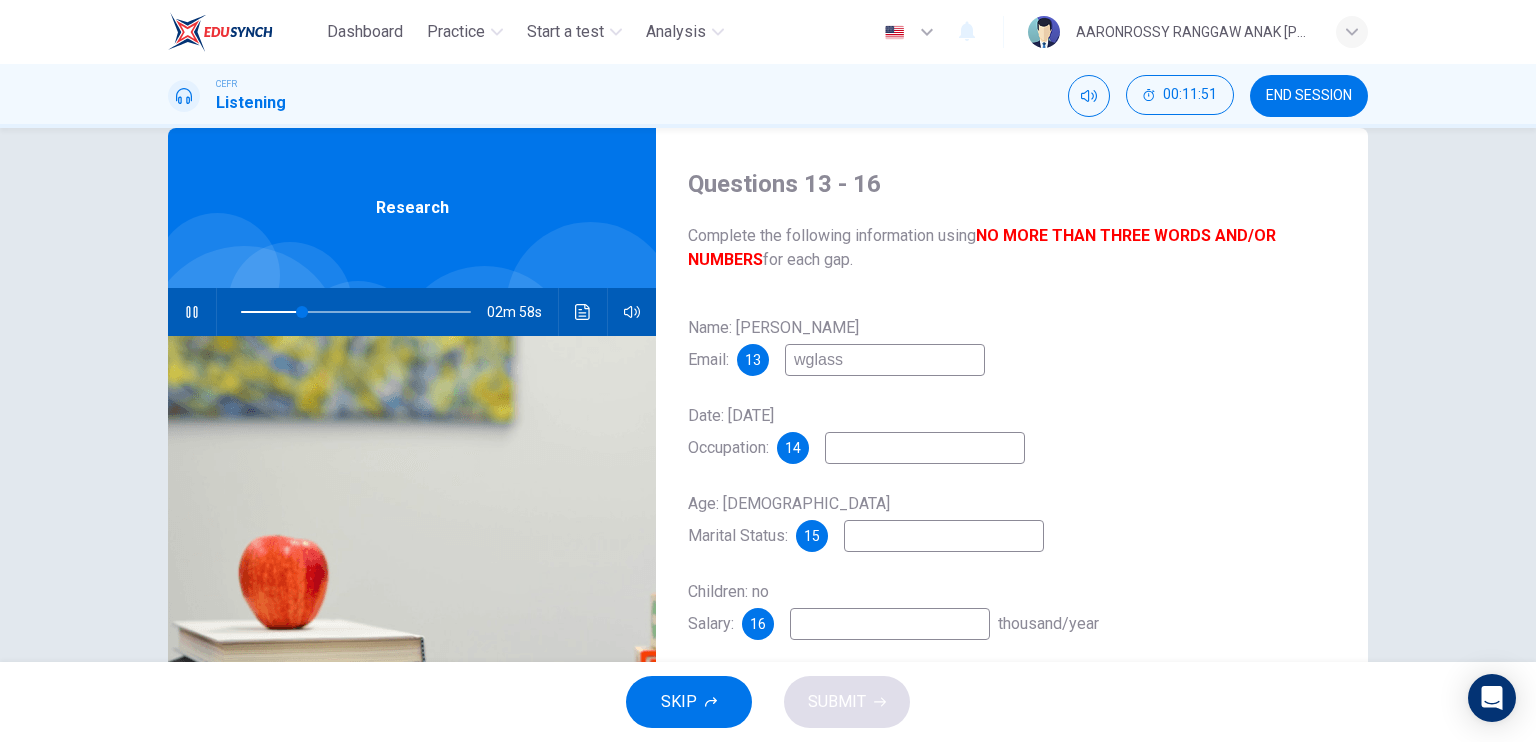 type on "wglass@" 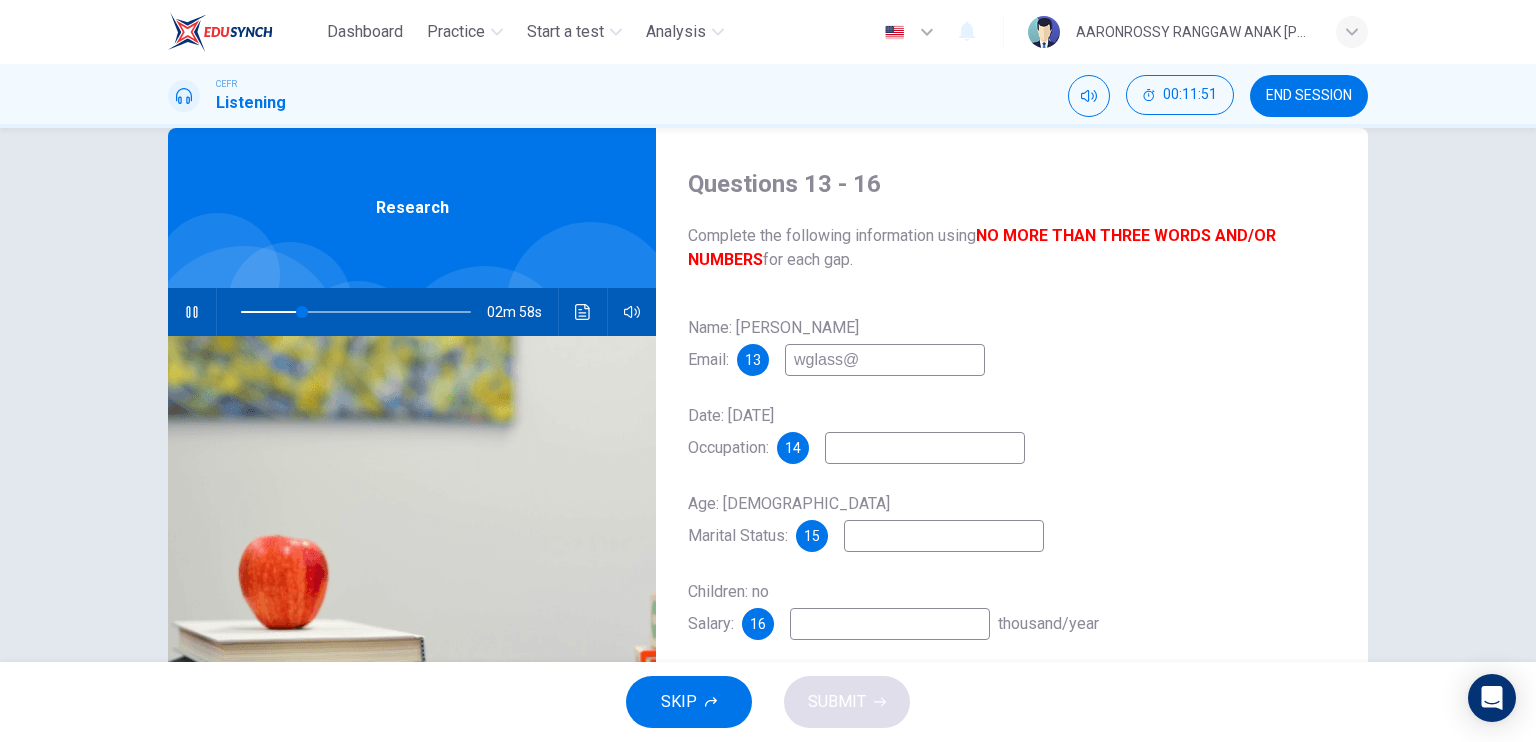 type on "27" 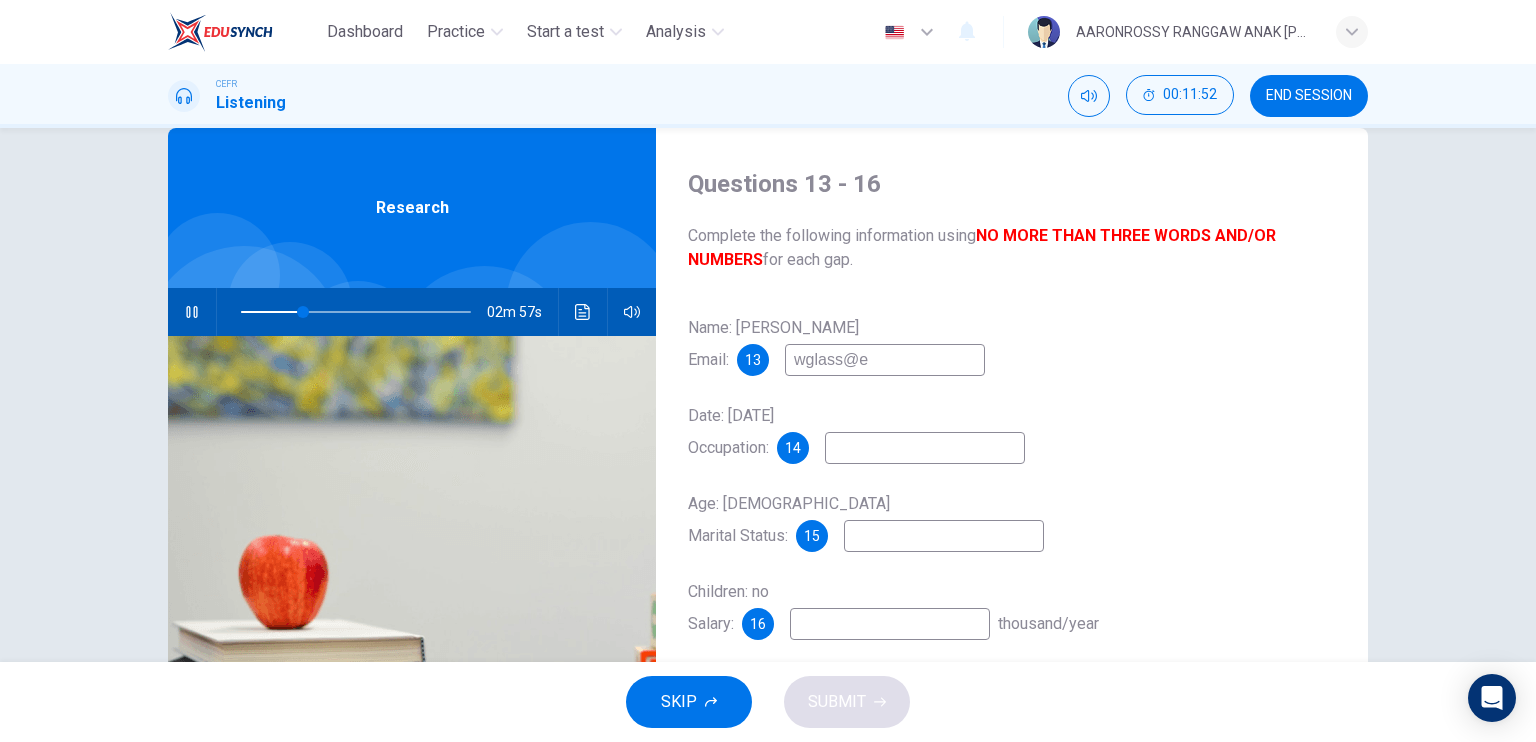 type on "wglass@em" 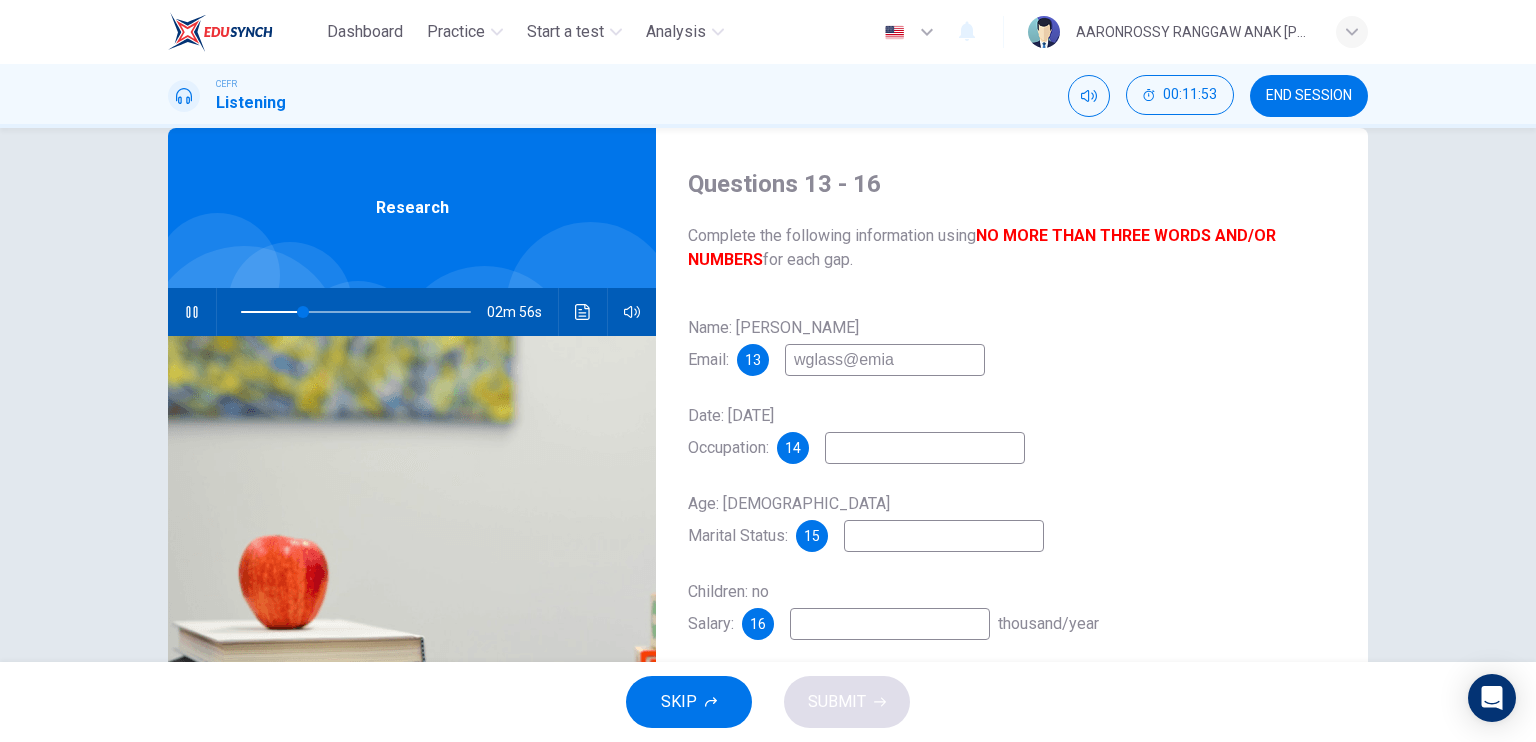 type on "wglass@emial" 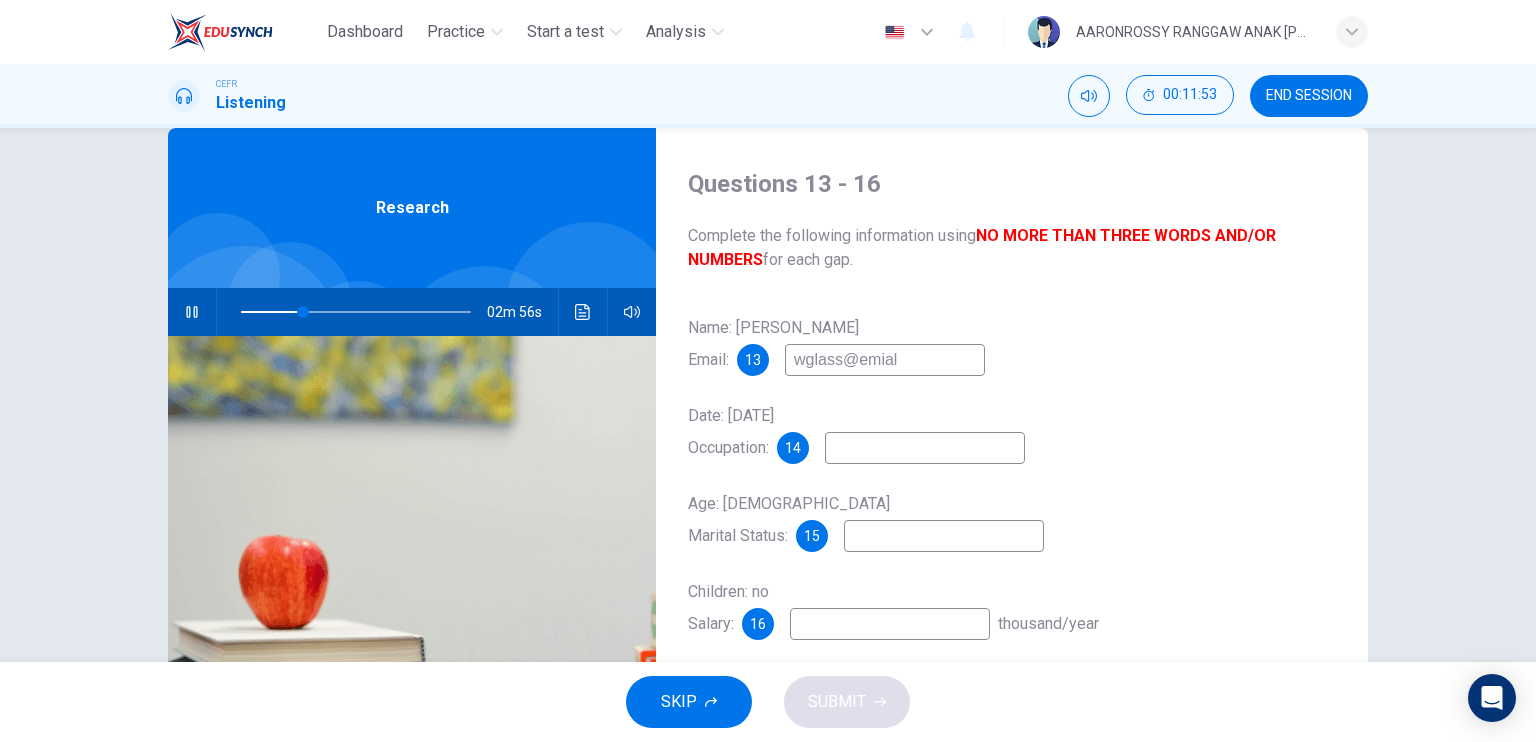 type on "28" 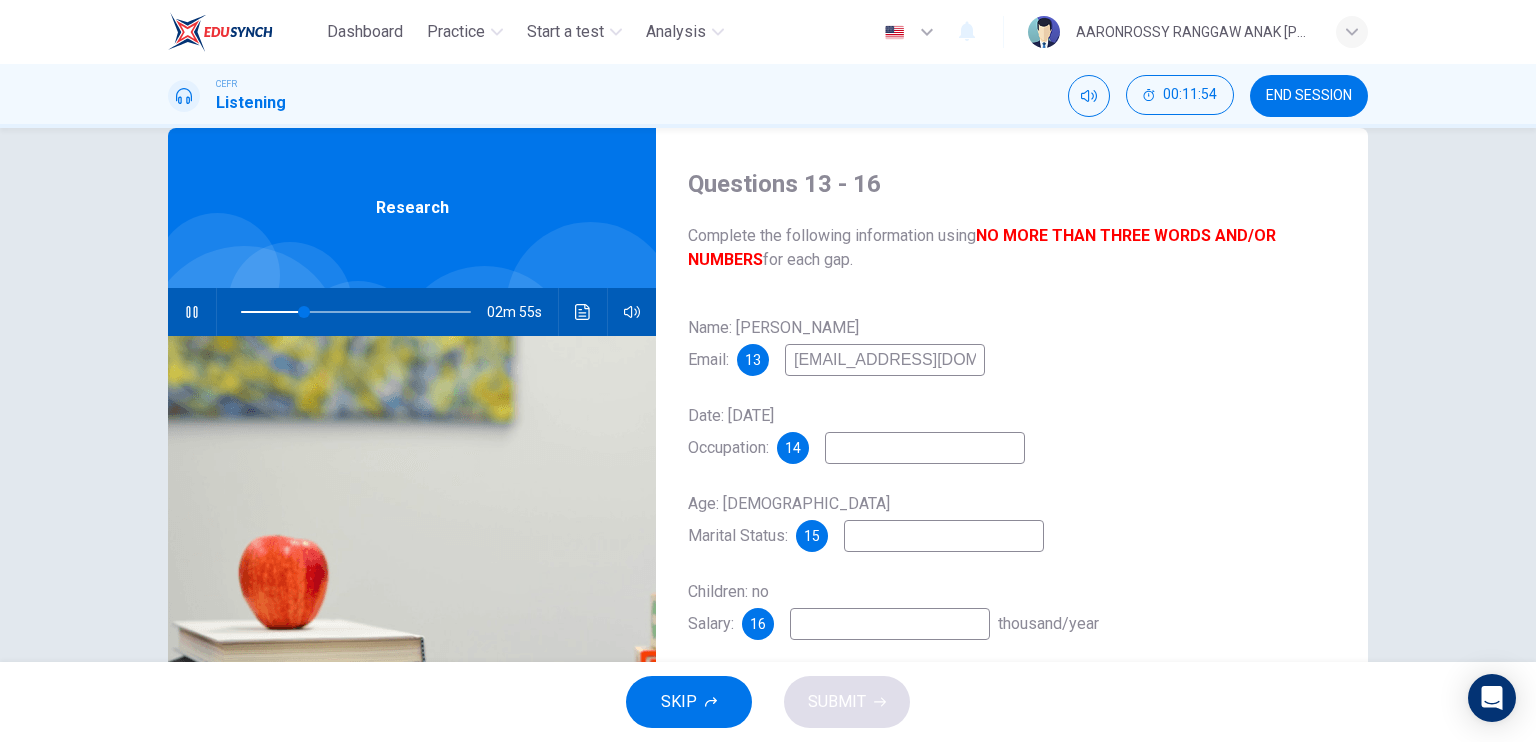 type on "[EMAIL_ADDRESS][DOMAIN_NAME]" 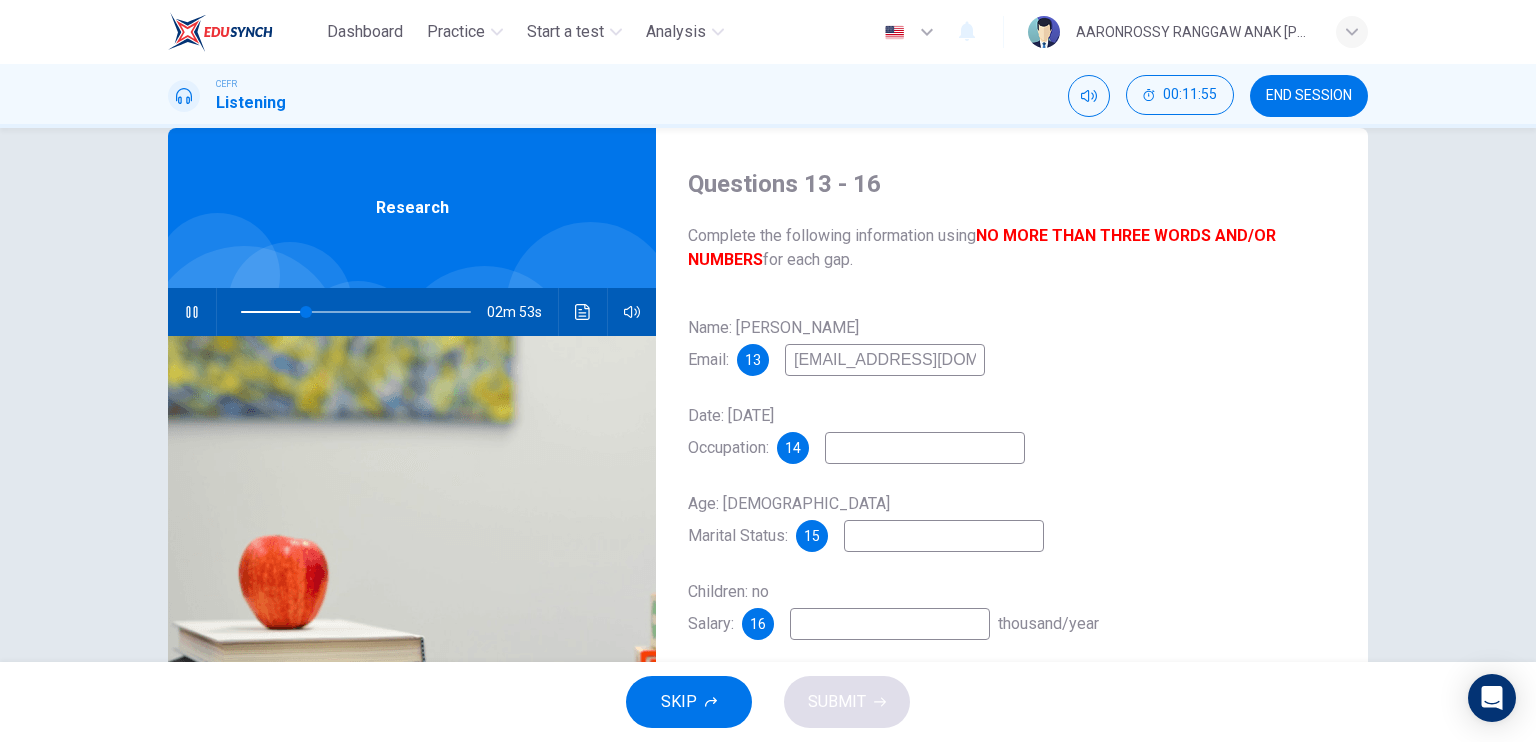 click on "[EMAIL_ADDRESS][DOMAIN_NAME]" at bounding box center [885, 360] 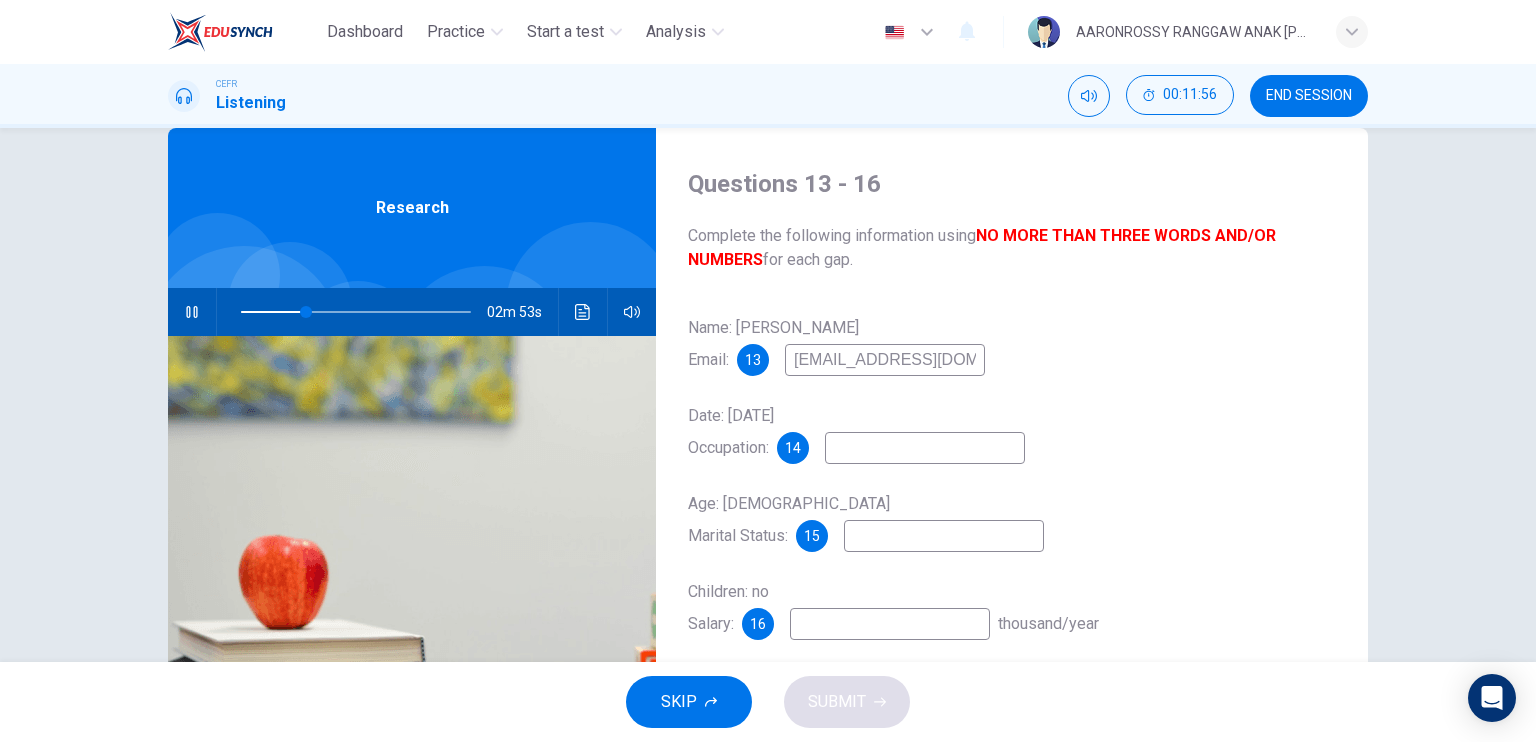 type on "29" 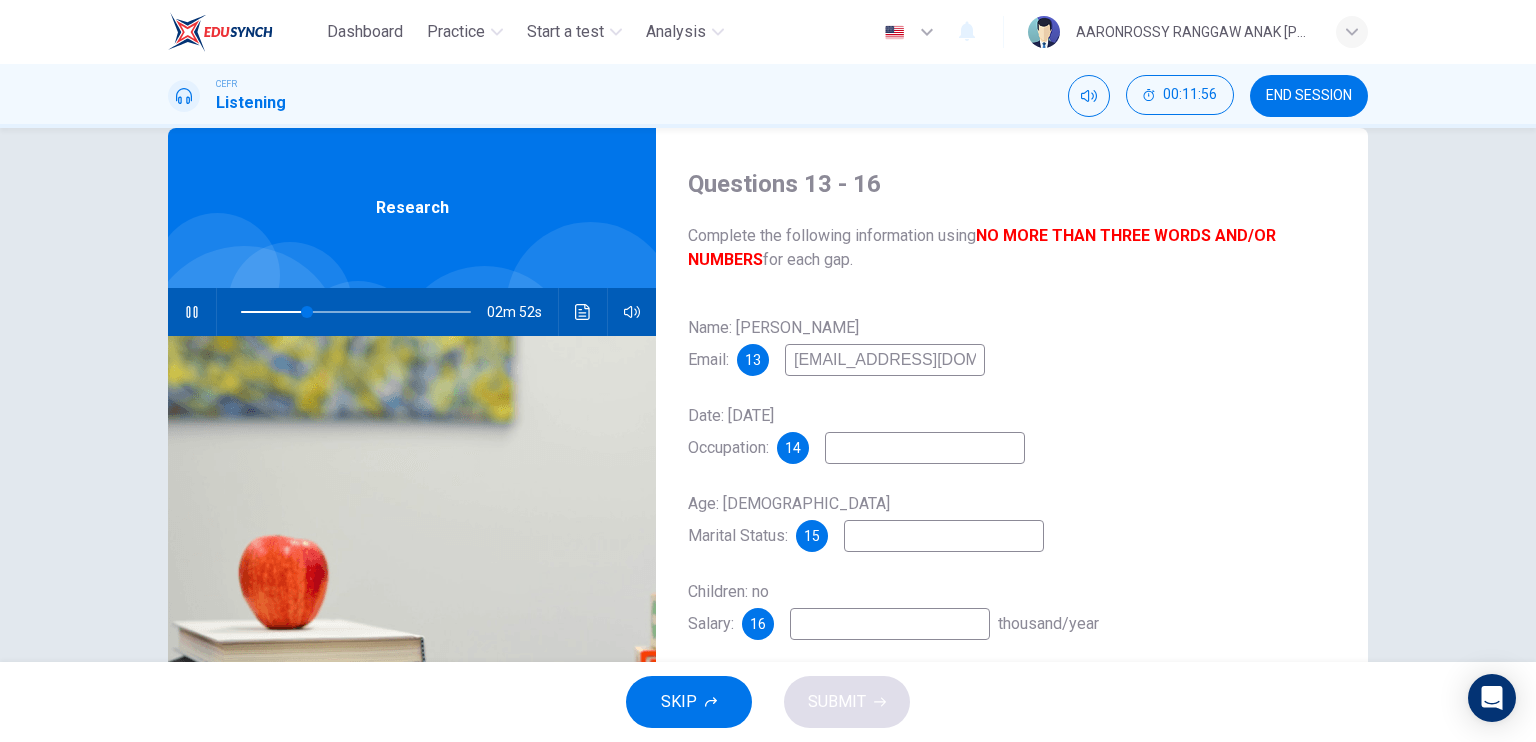 click on "[EMAIL_ADDRESS][DOMAIN_NAME]" at bounding box center (885, 360) 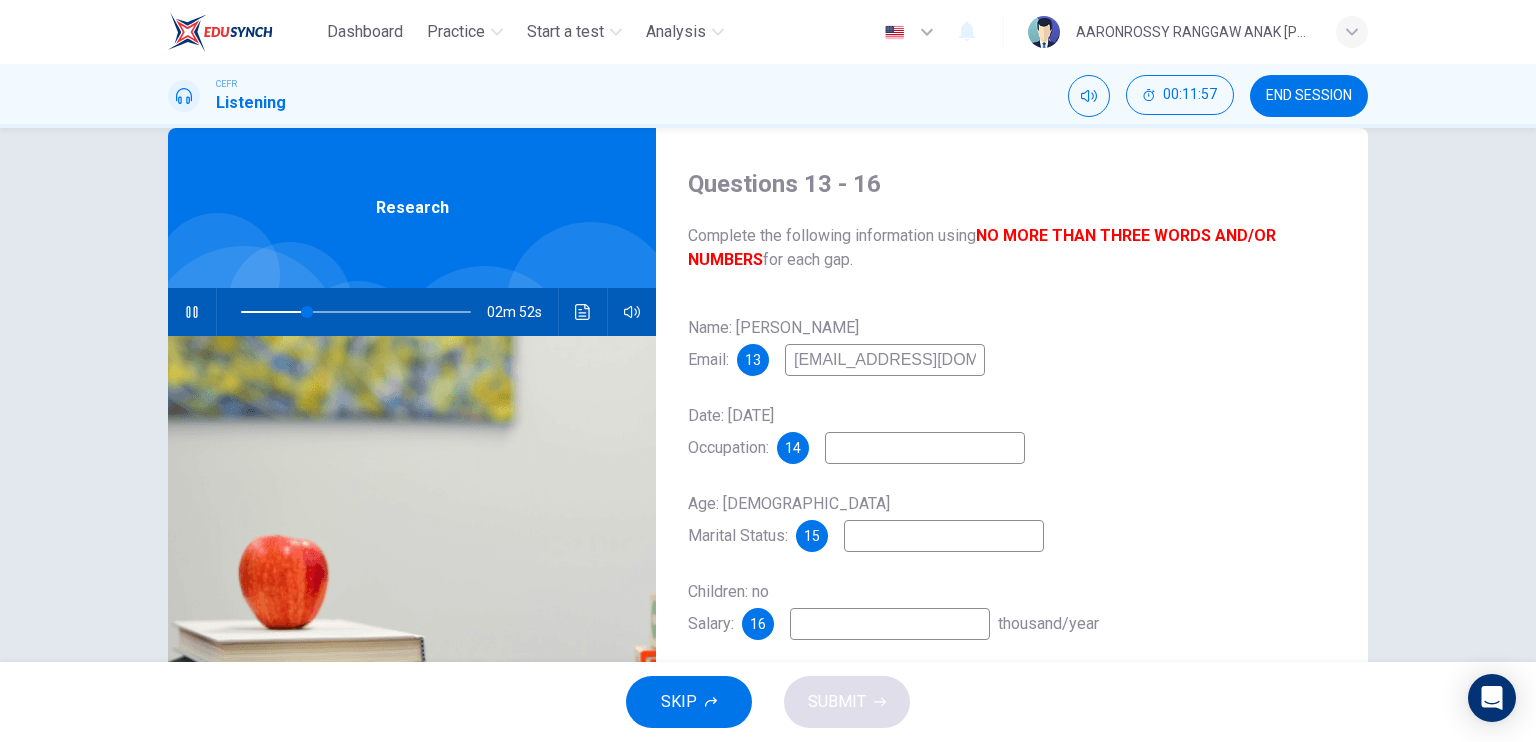 type on "[EMAIL_ADDRESS][PERSON_NAME][DOMAIN_NAME]" 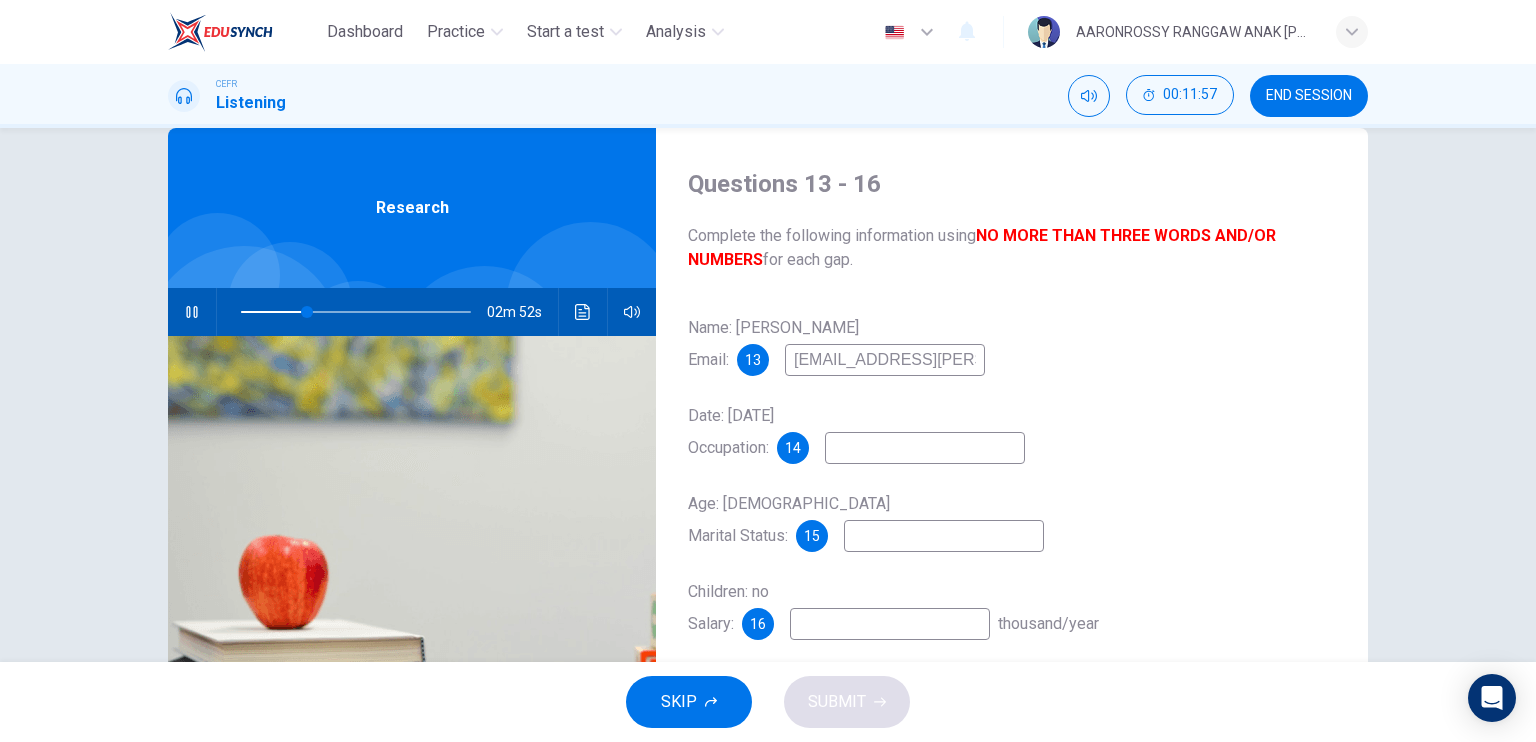type on "29" 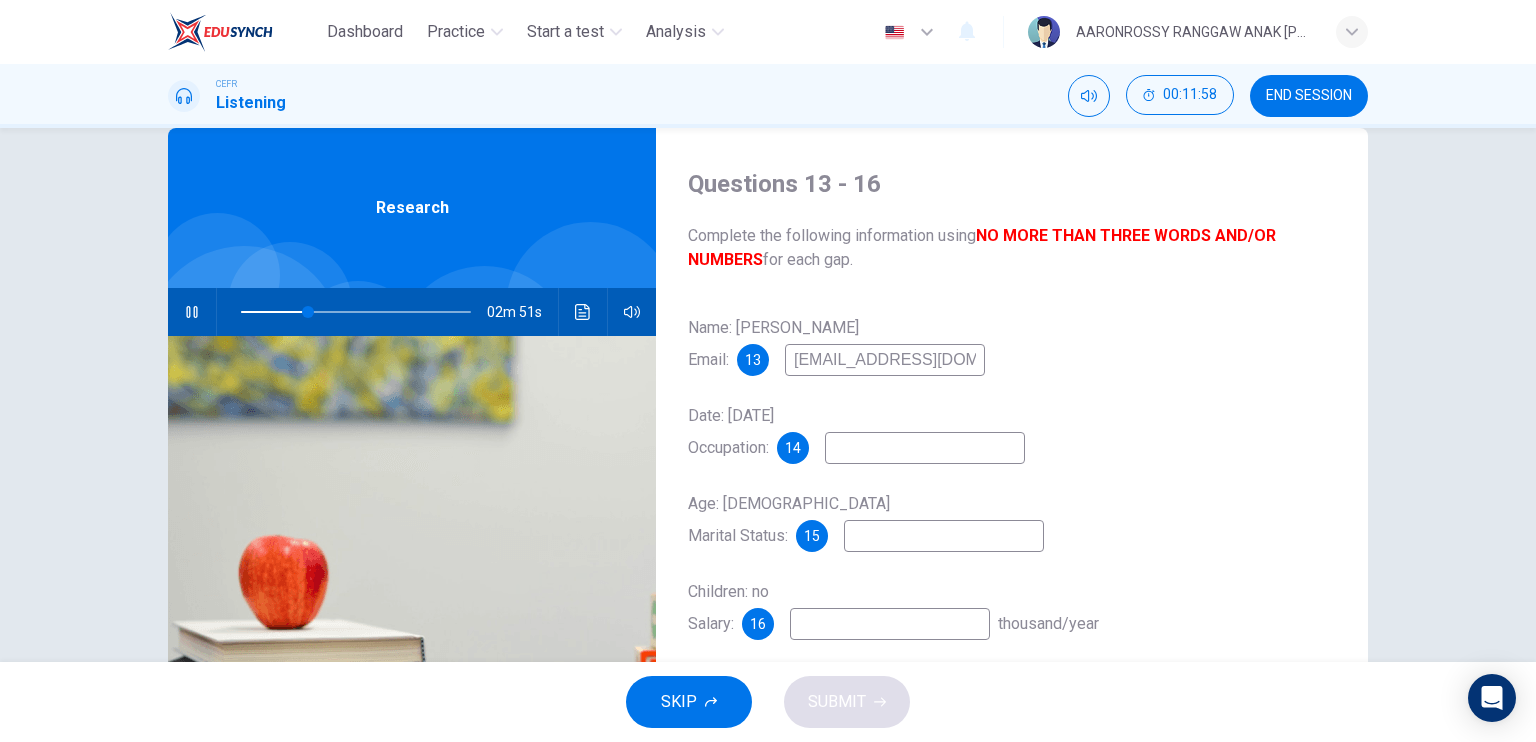 type on "[EMAIL_ADDRESS][DOMAIN_NAME]" 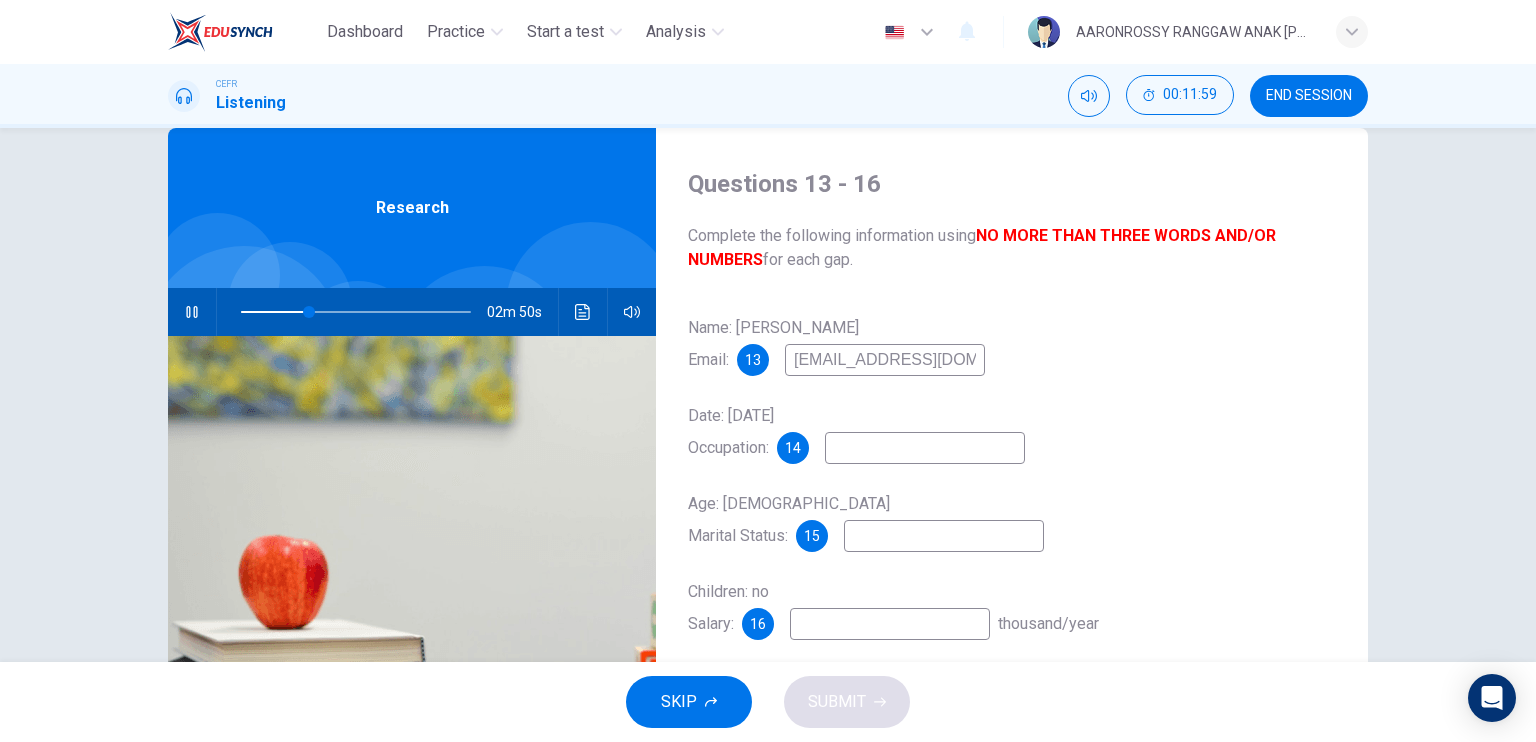 type on "[EMAIL_ADDRESS][DOMAIN_NAME]" 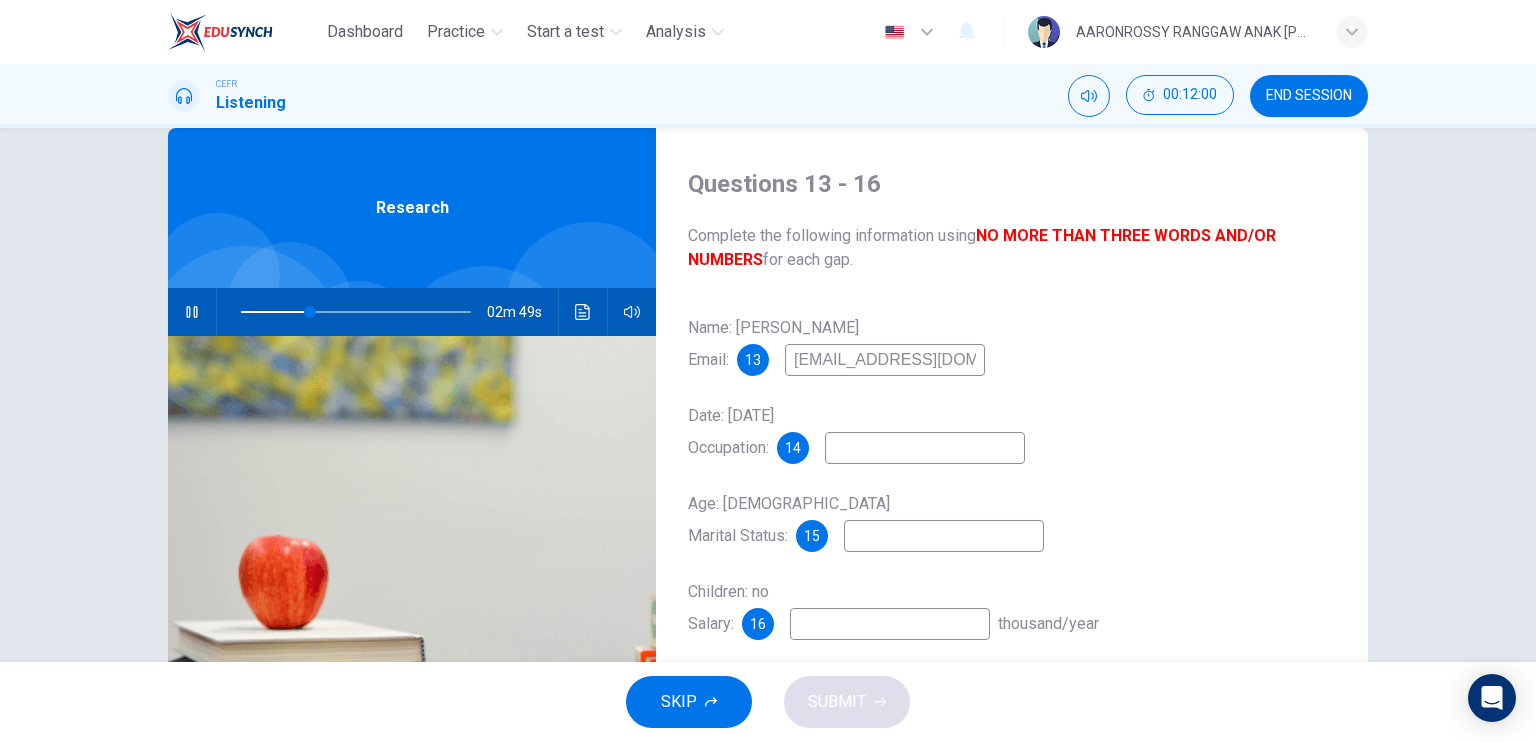 type on "[EMAIL_ADDRESS][DOMAIN_NAME]" 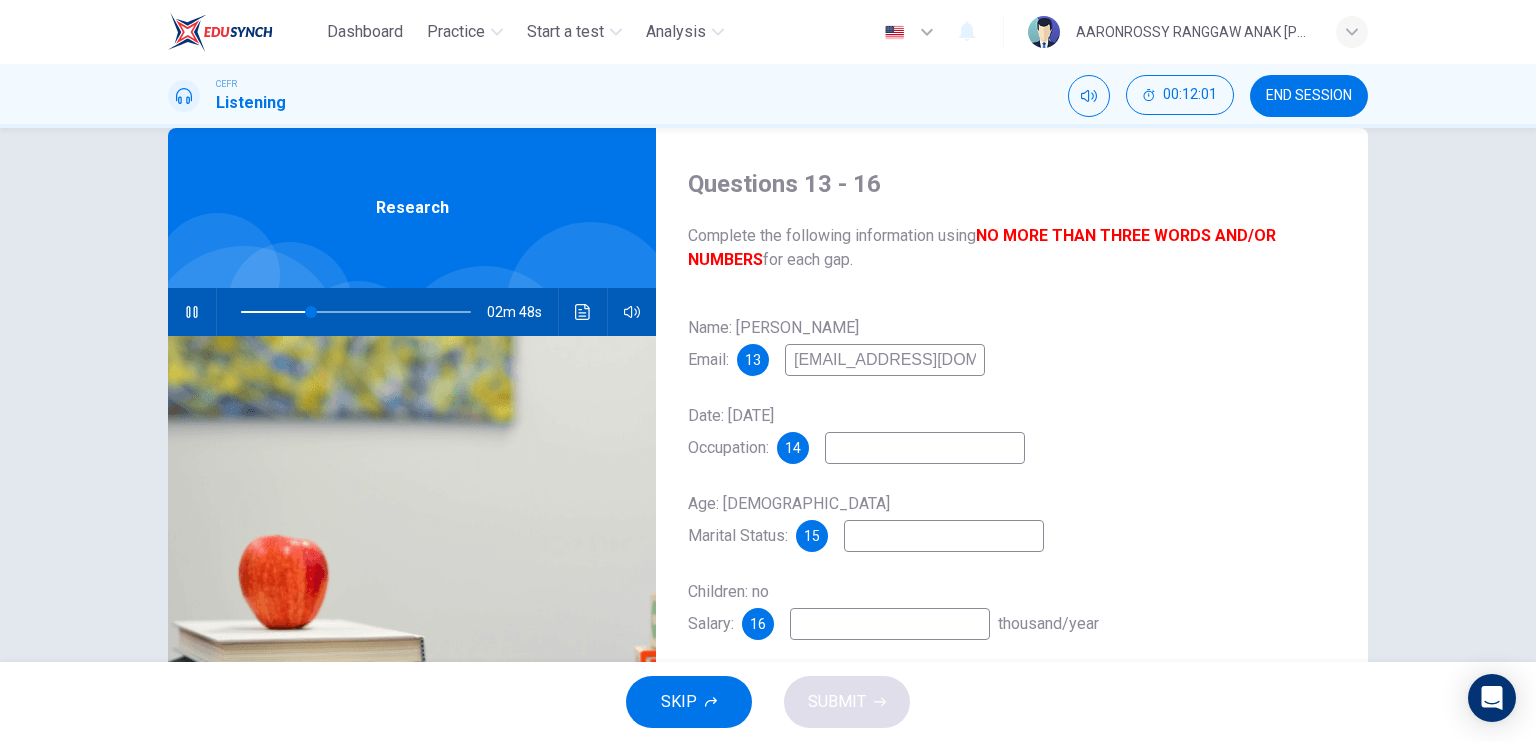 type on "[EMAIL_ADDRESS][DOMAIN_NAME]" 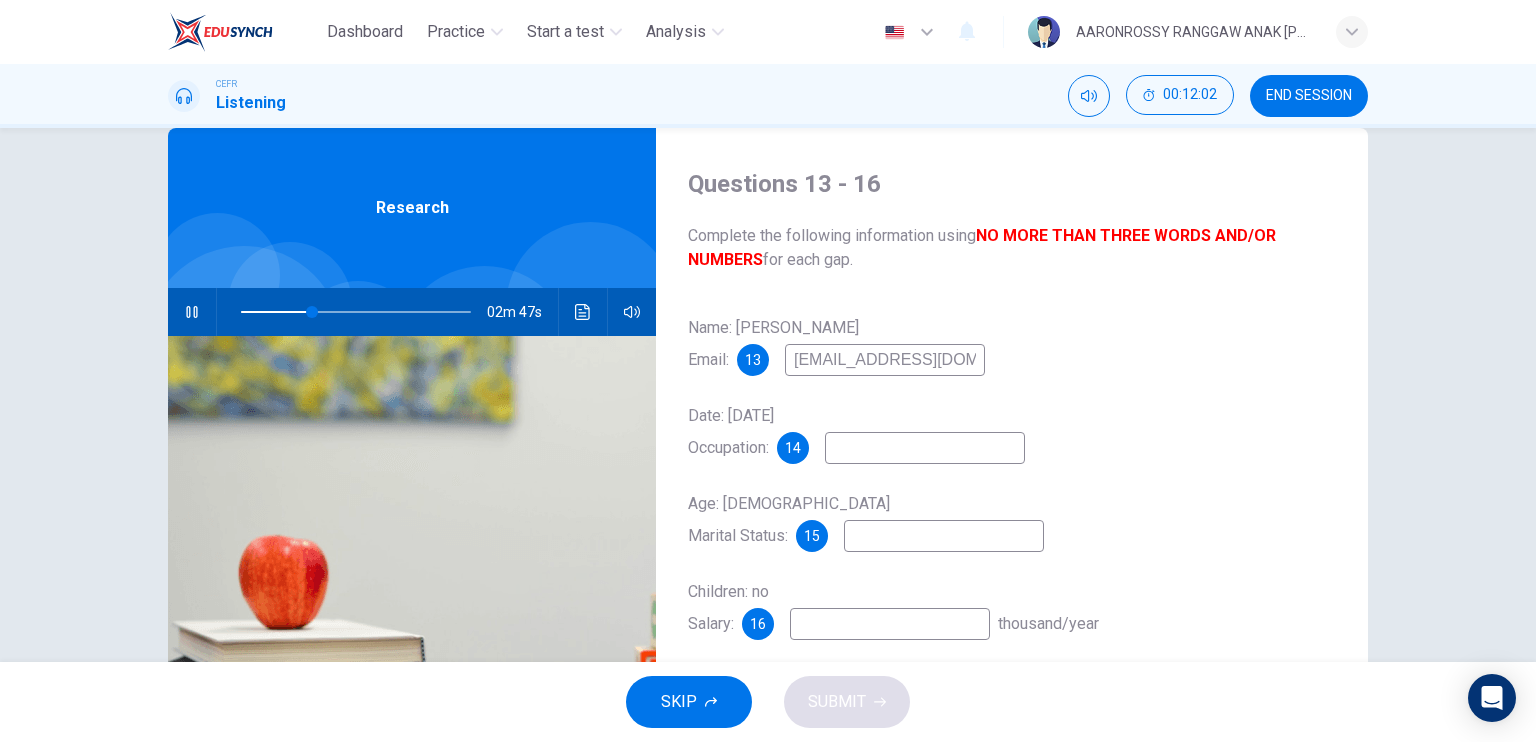 type on "[EMAIL_ADDRESS][DOMAIN_NAME]" 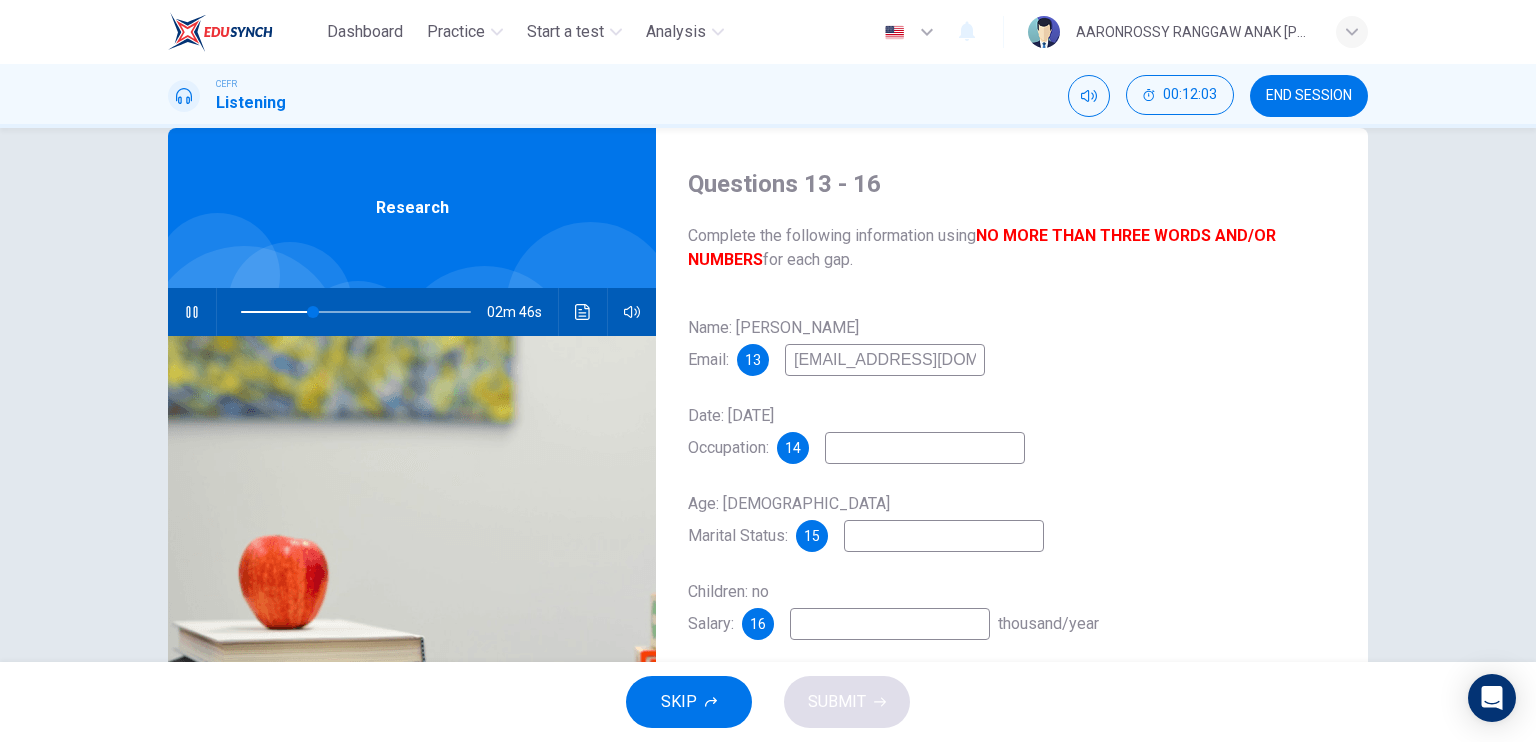 type on "[EMAIL_ADDRESS][DOMAIN_NAME]" 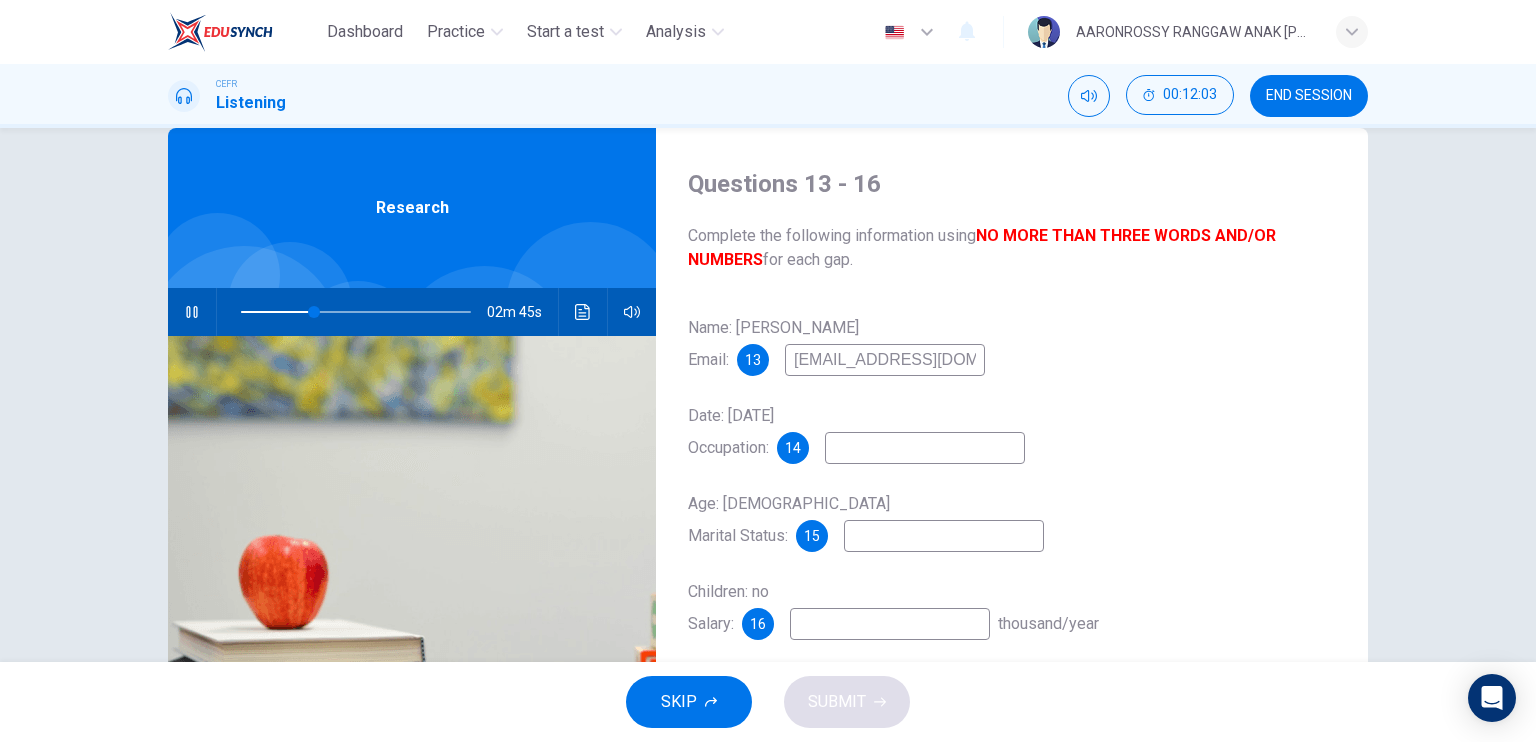 type on "[EMAIL_ADDRESS][DOMAIN_NAME]" 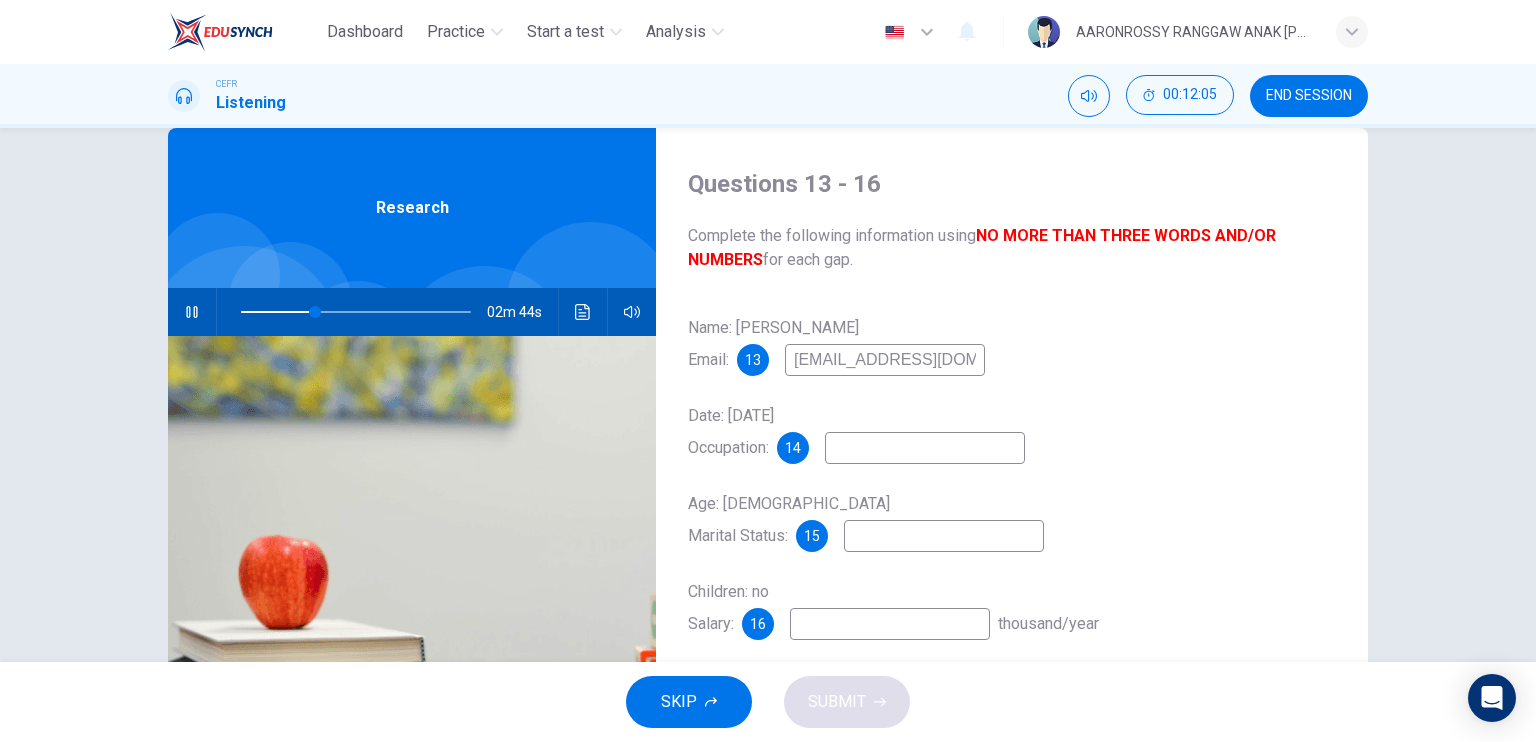 type on "33" 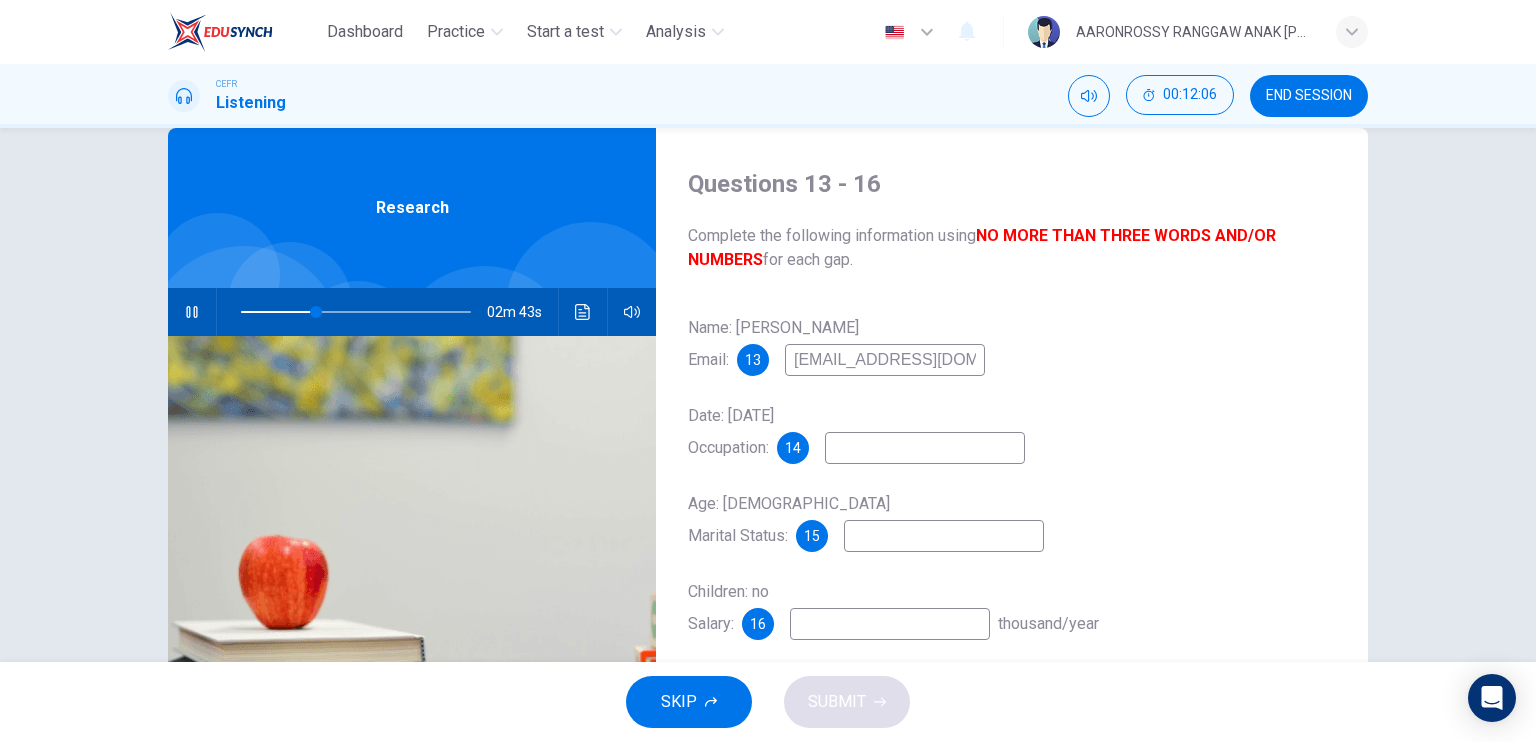 type on "[EMAIL_ADDRESS][DOMAIN_NAME]" 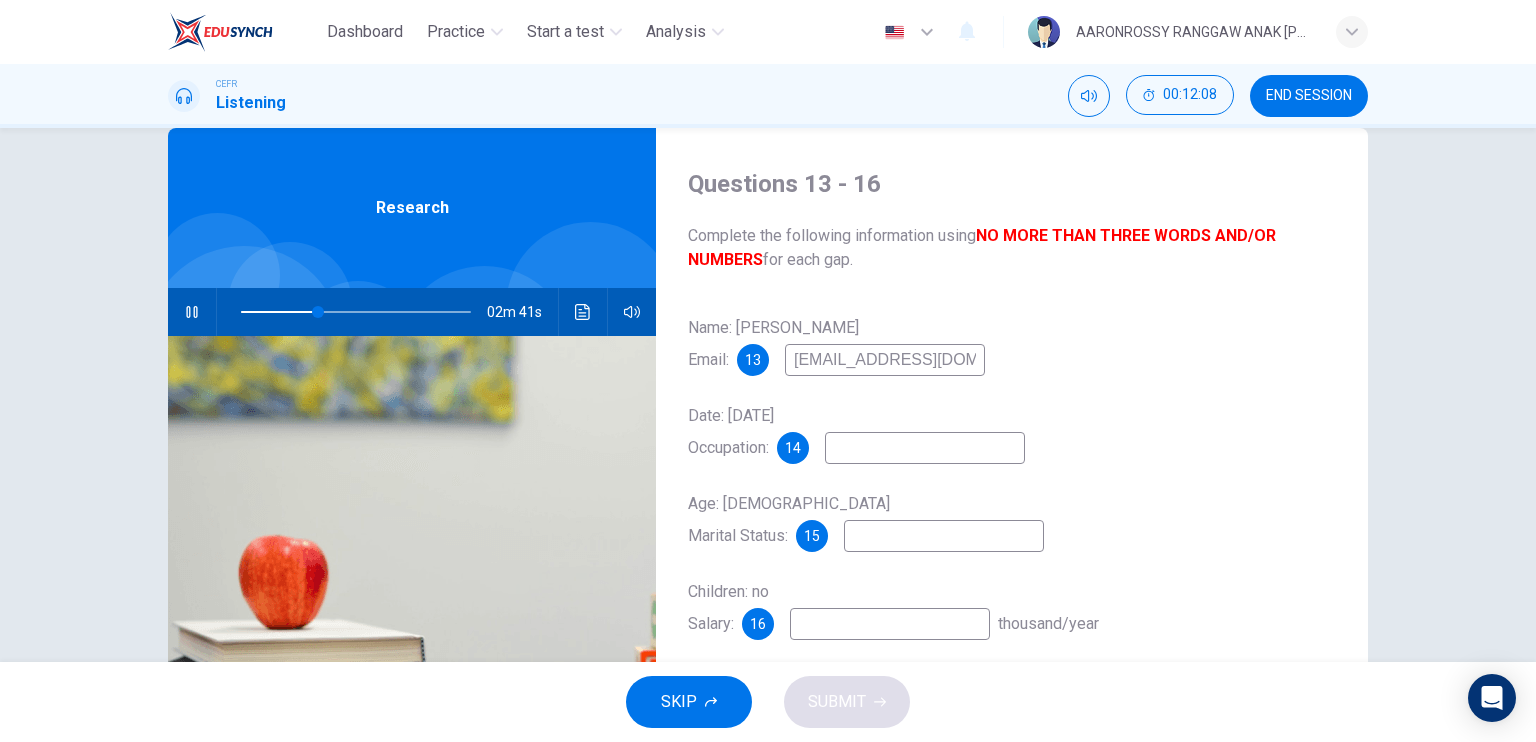 click 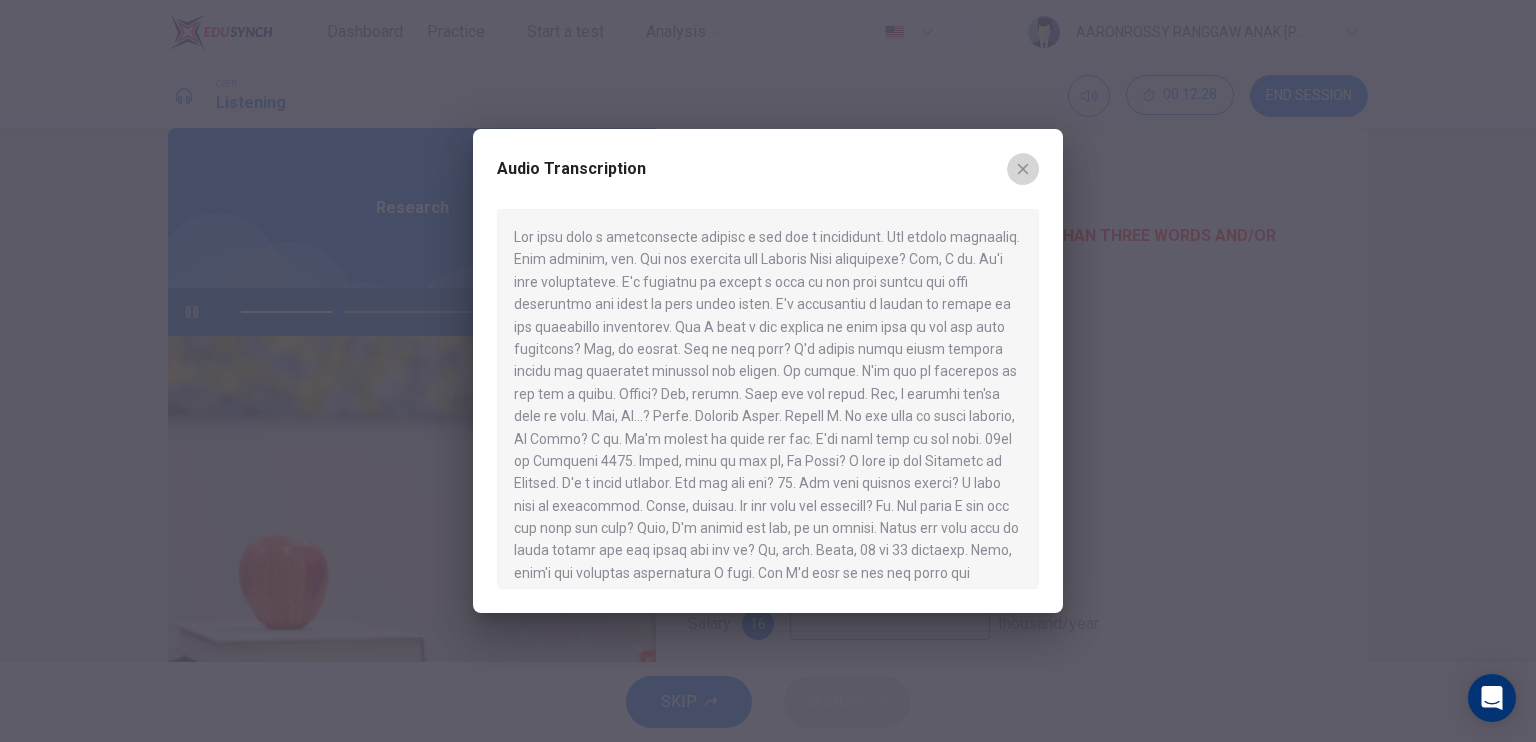 click at bounding box center [1023, 169] 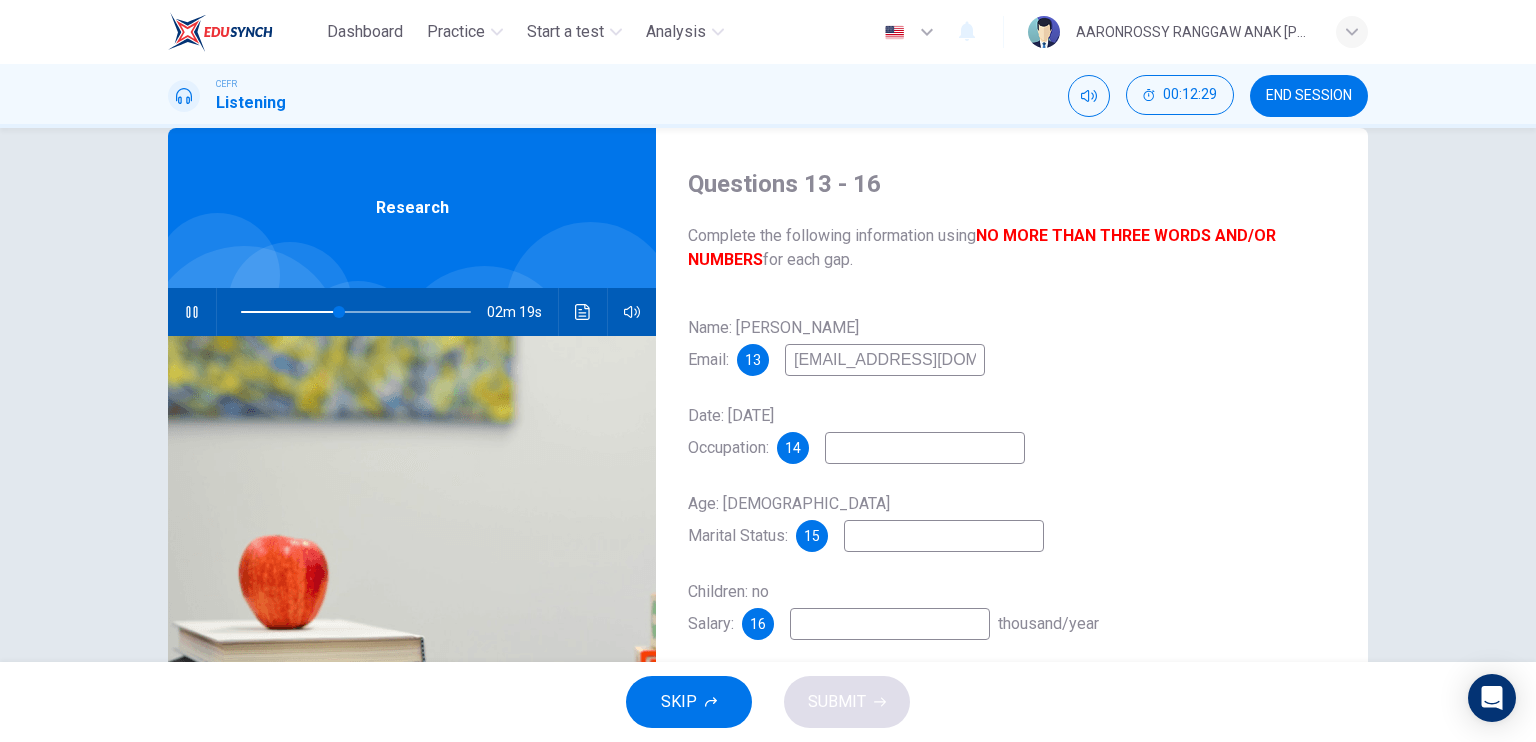 click at bounding box center (925, 448) 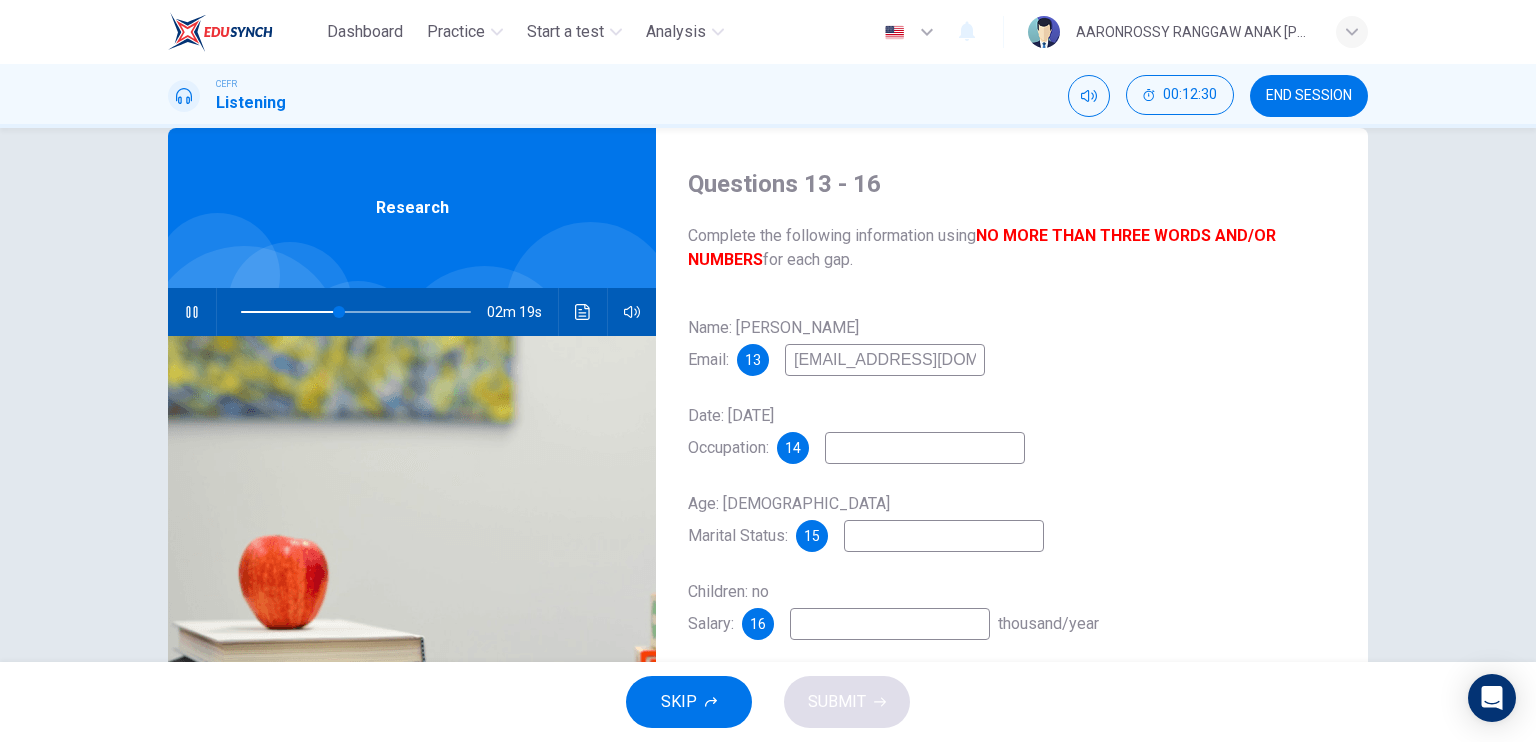 type on "43" 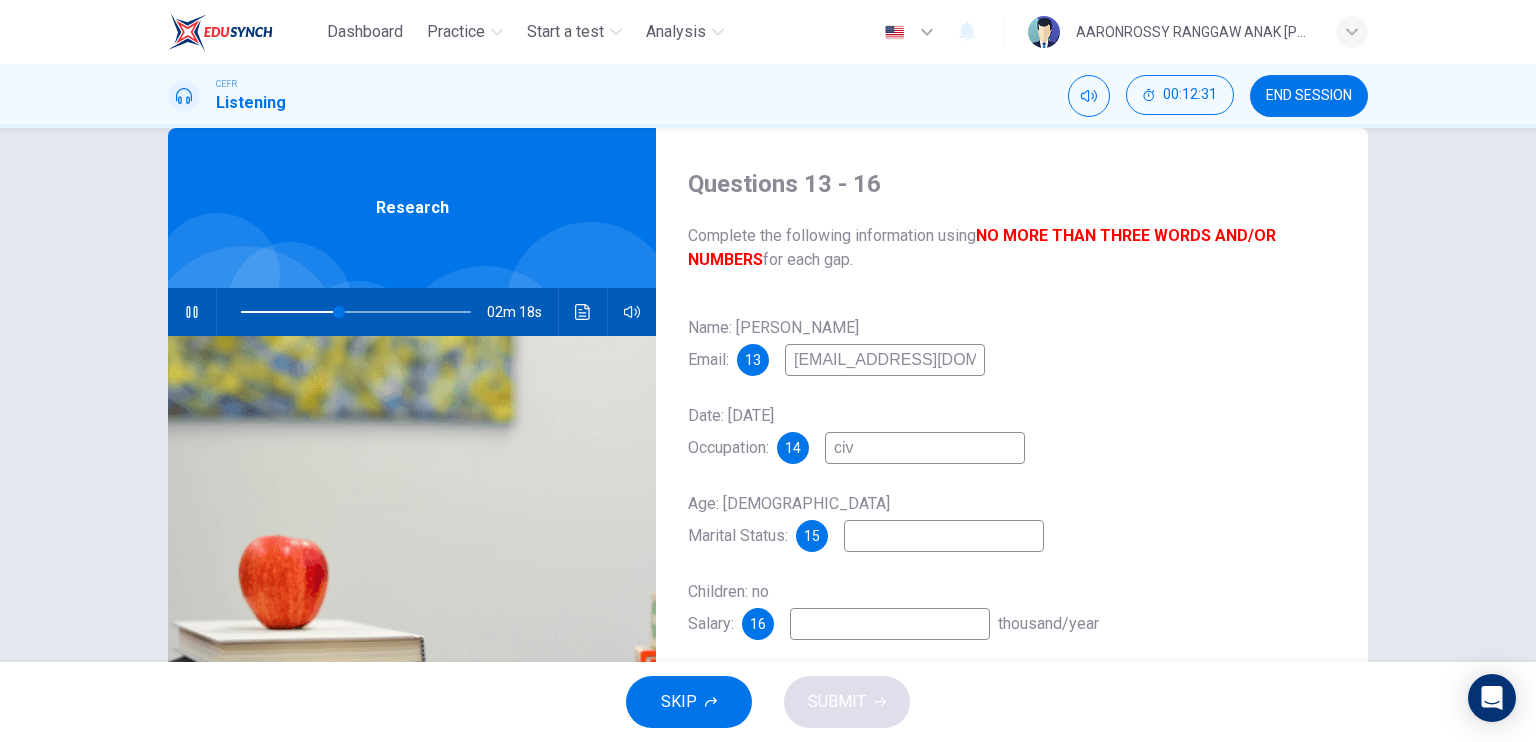 type on "civi" 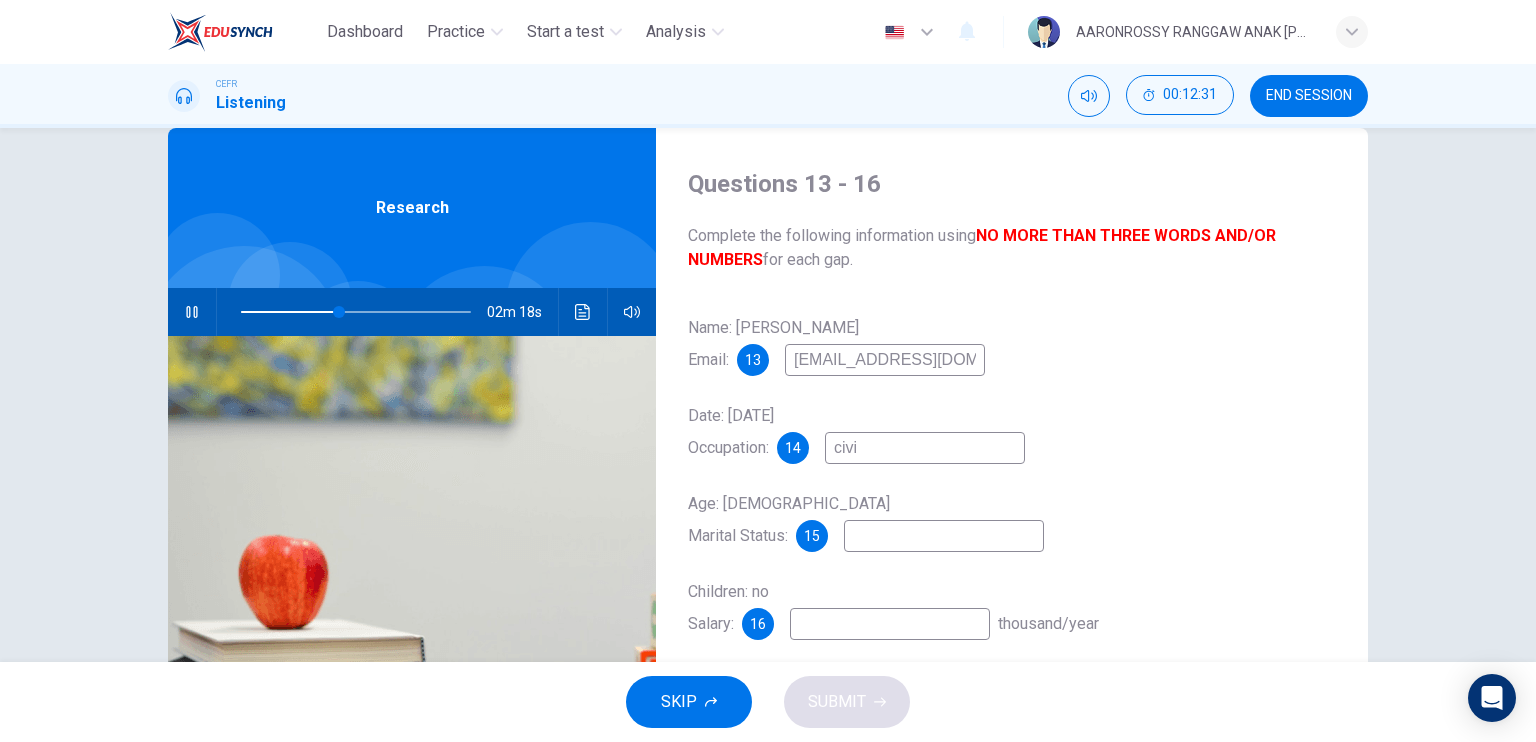 type on "43" 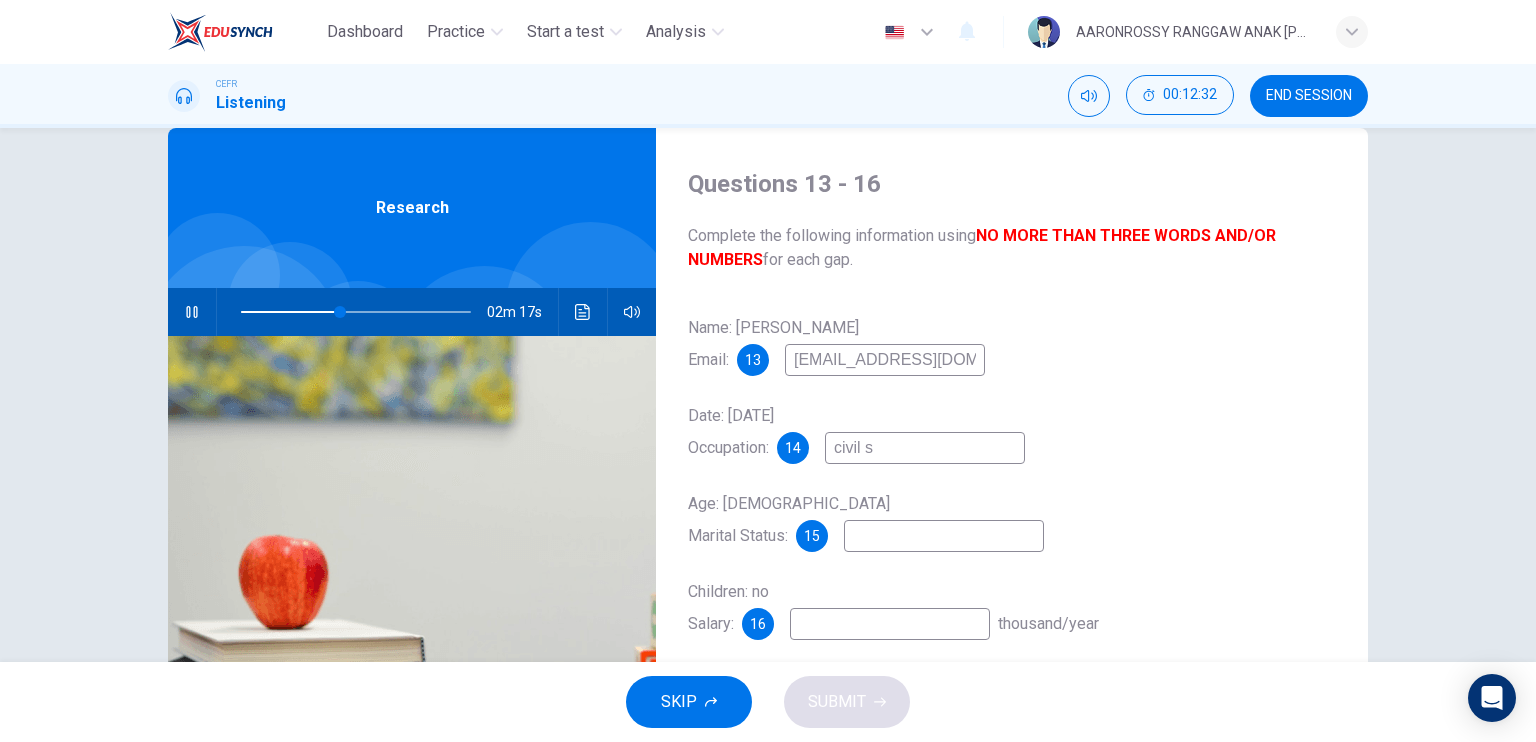 type on "civil se" 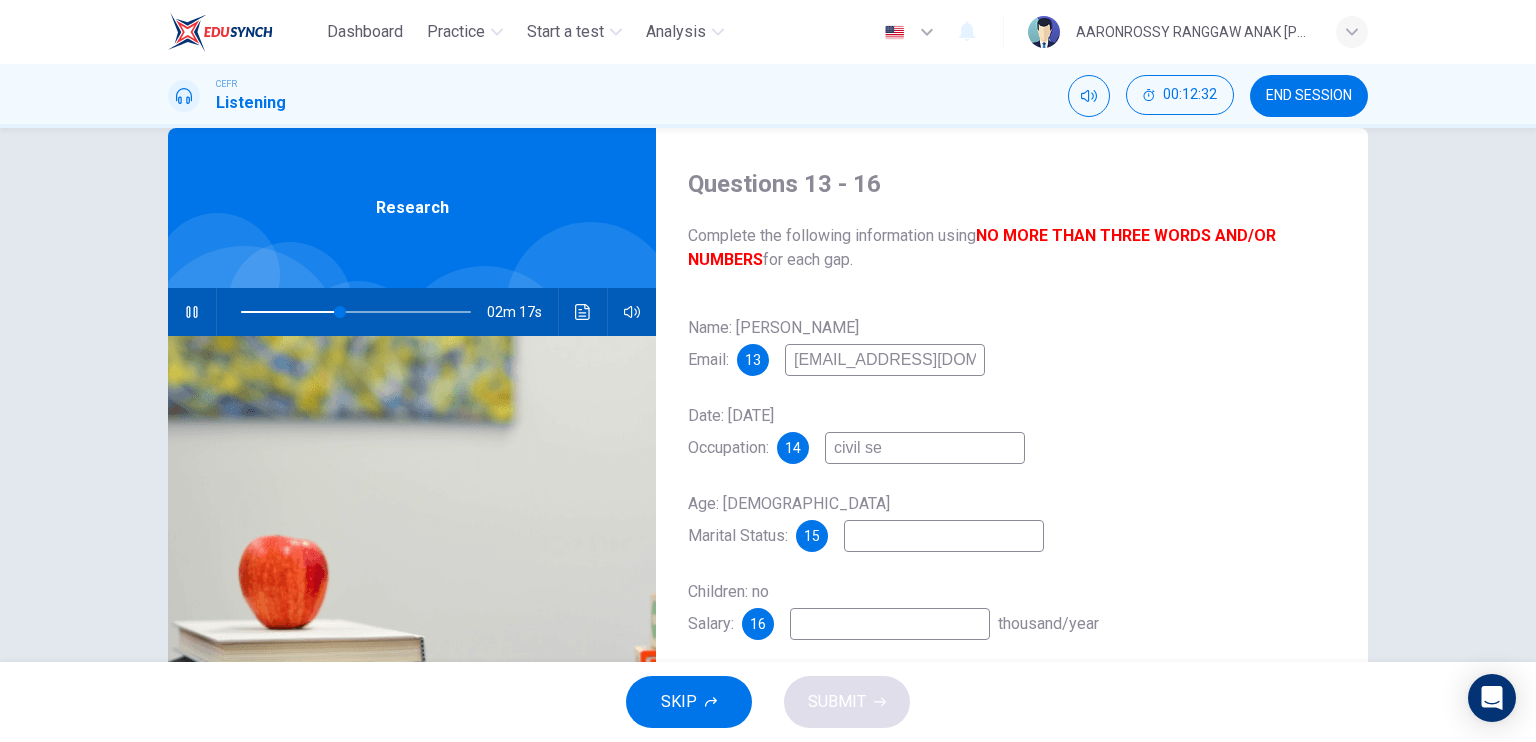 type on "44" 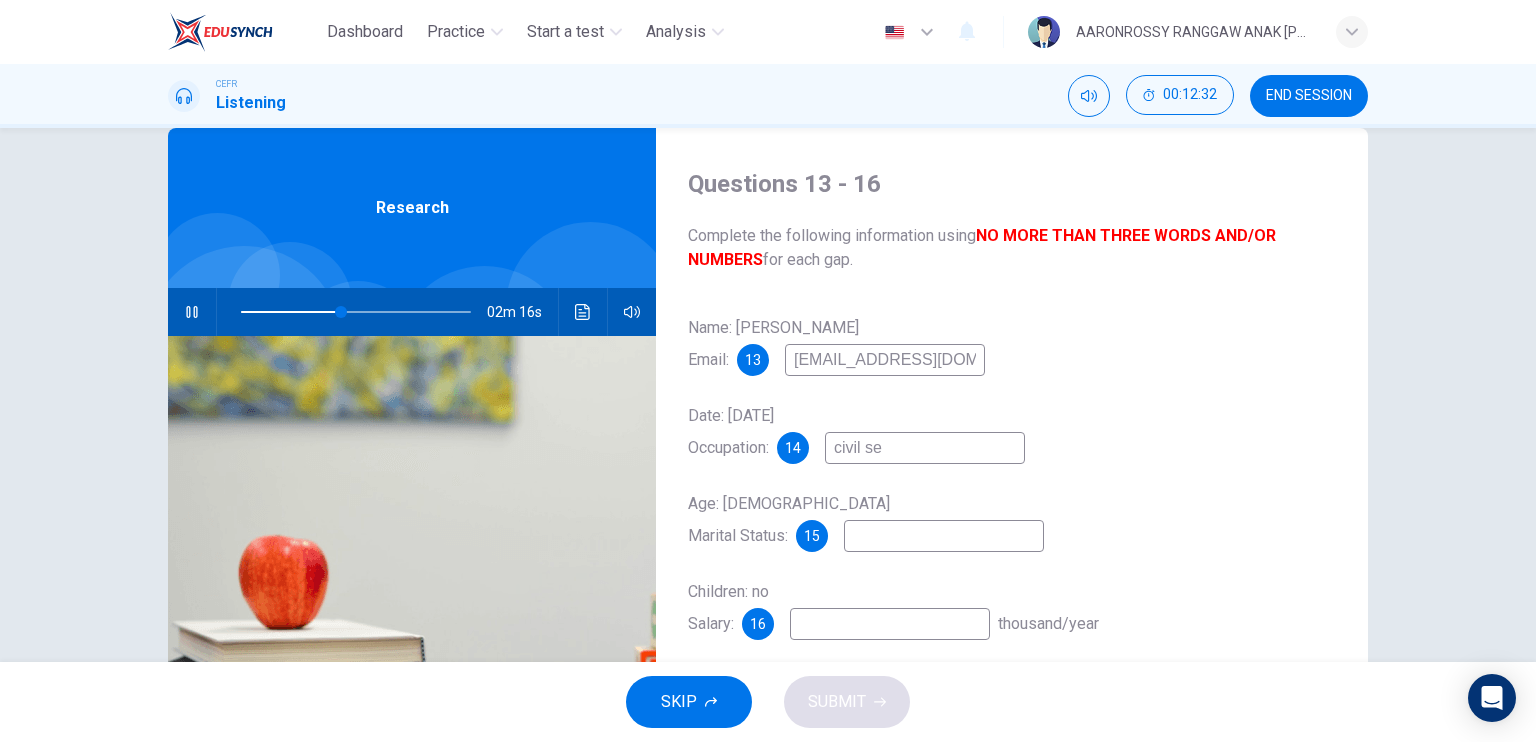 type on "civil ser" 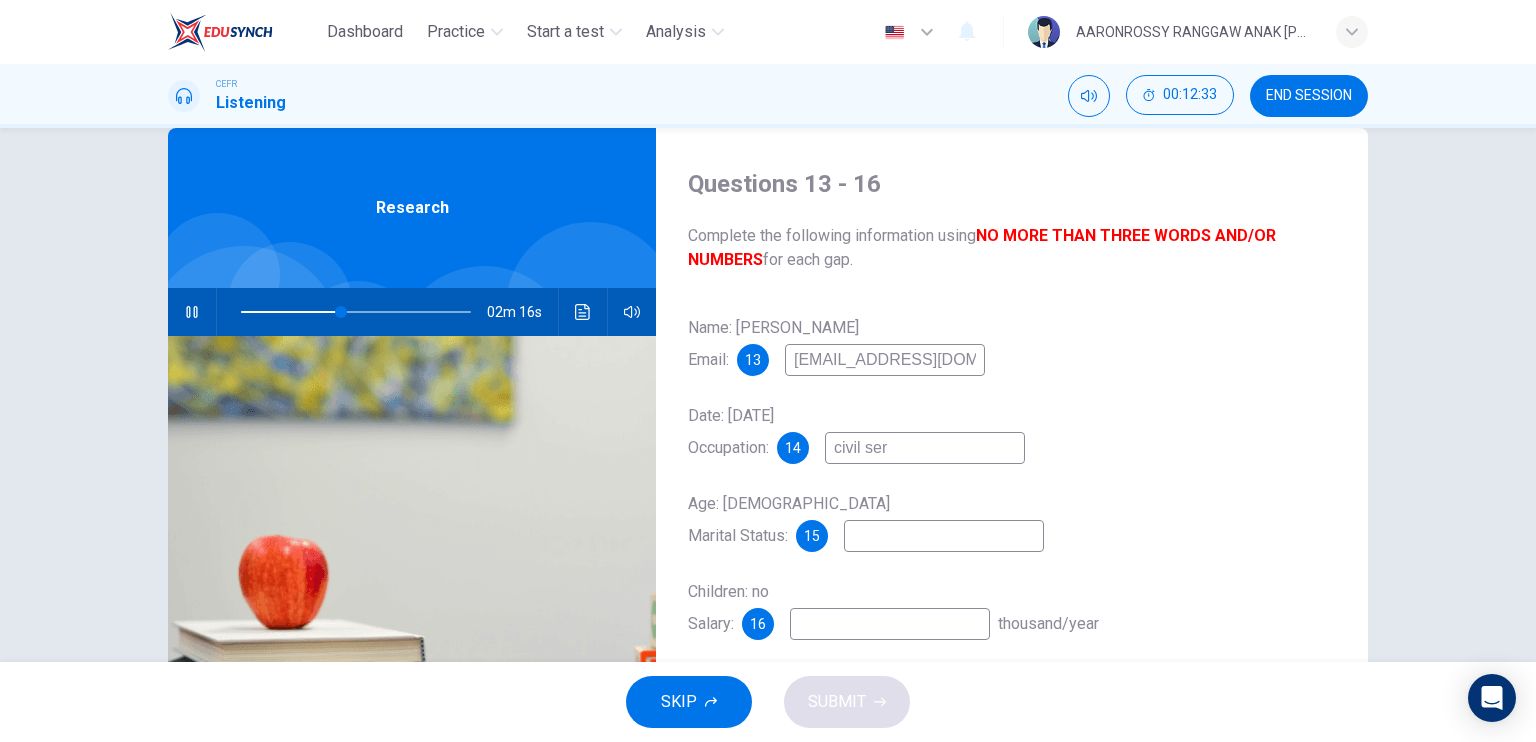 type on "44" 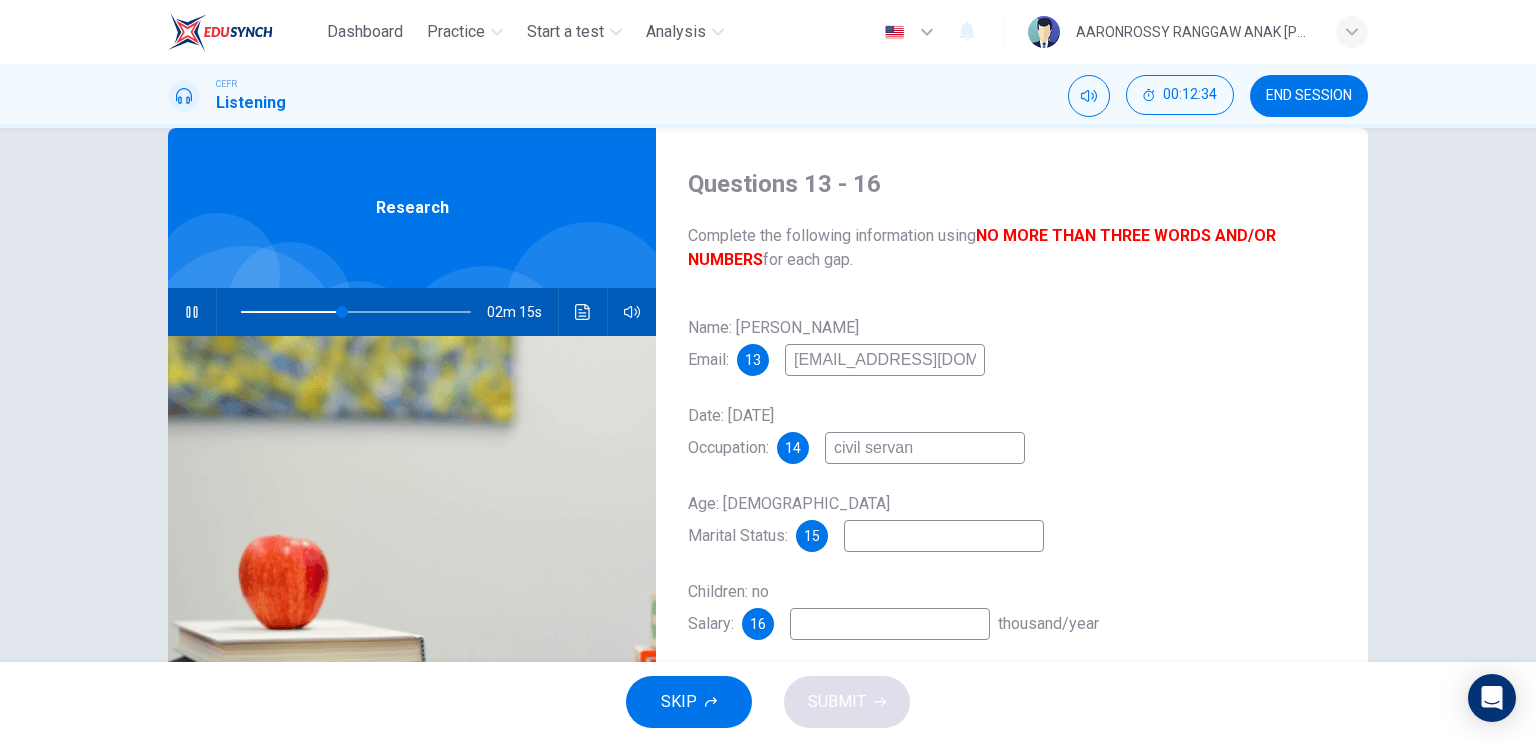 type on "civil servant" 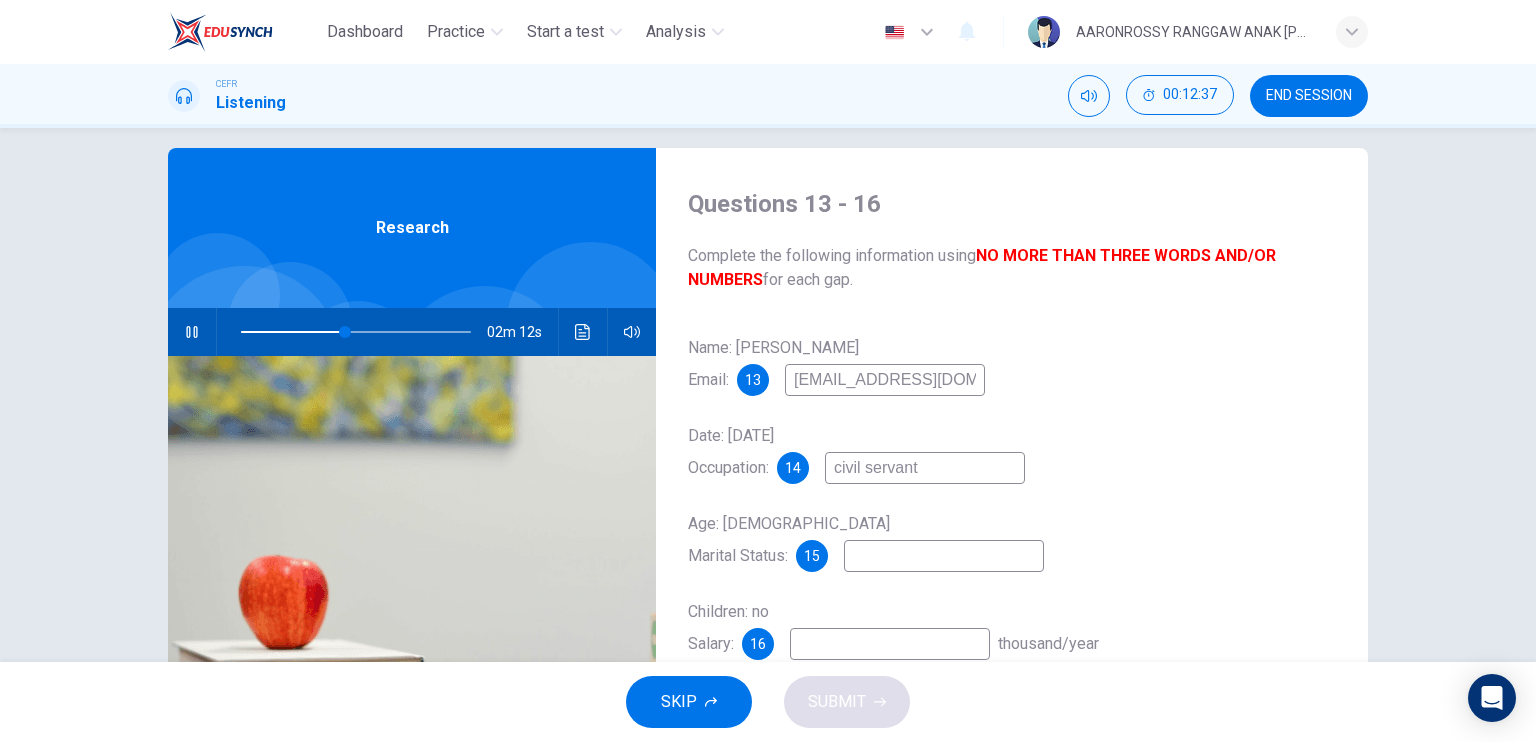 scroll, scrollTop: 0, scrollLeft: 0, axis: both 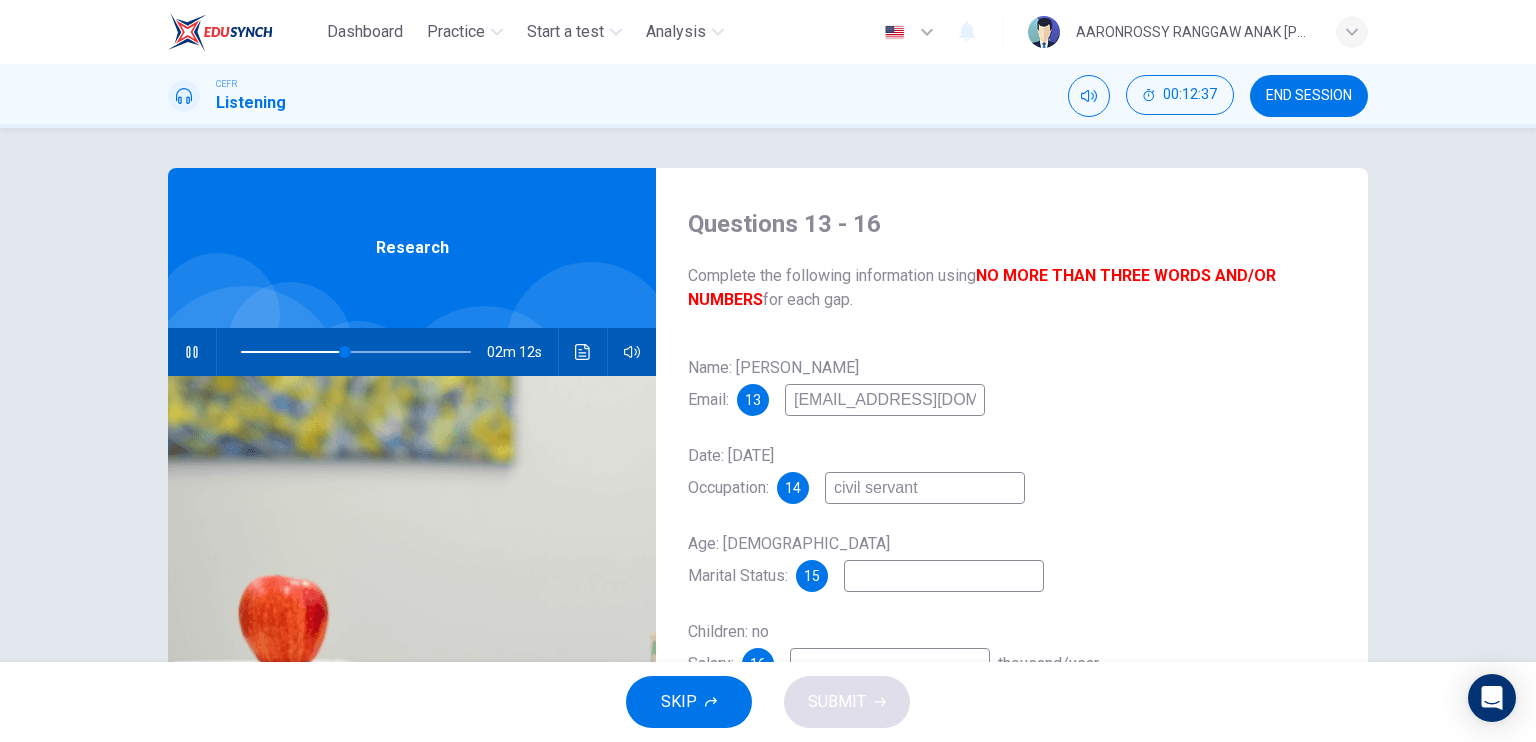 type on "46" 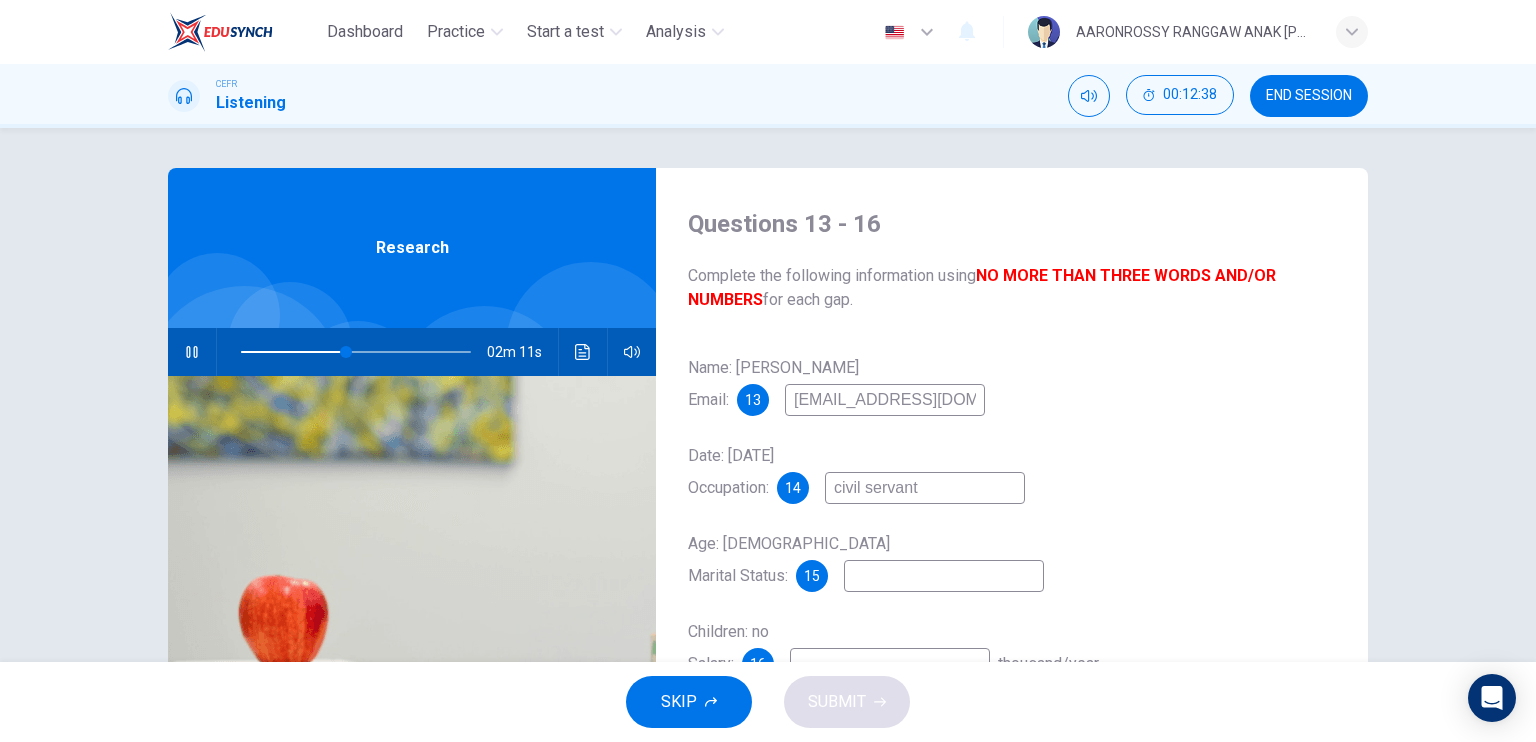 type on "civil servant" 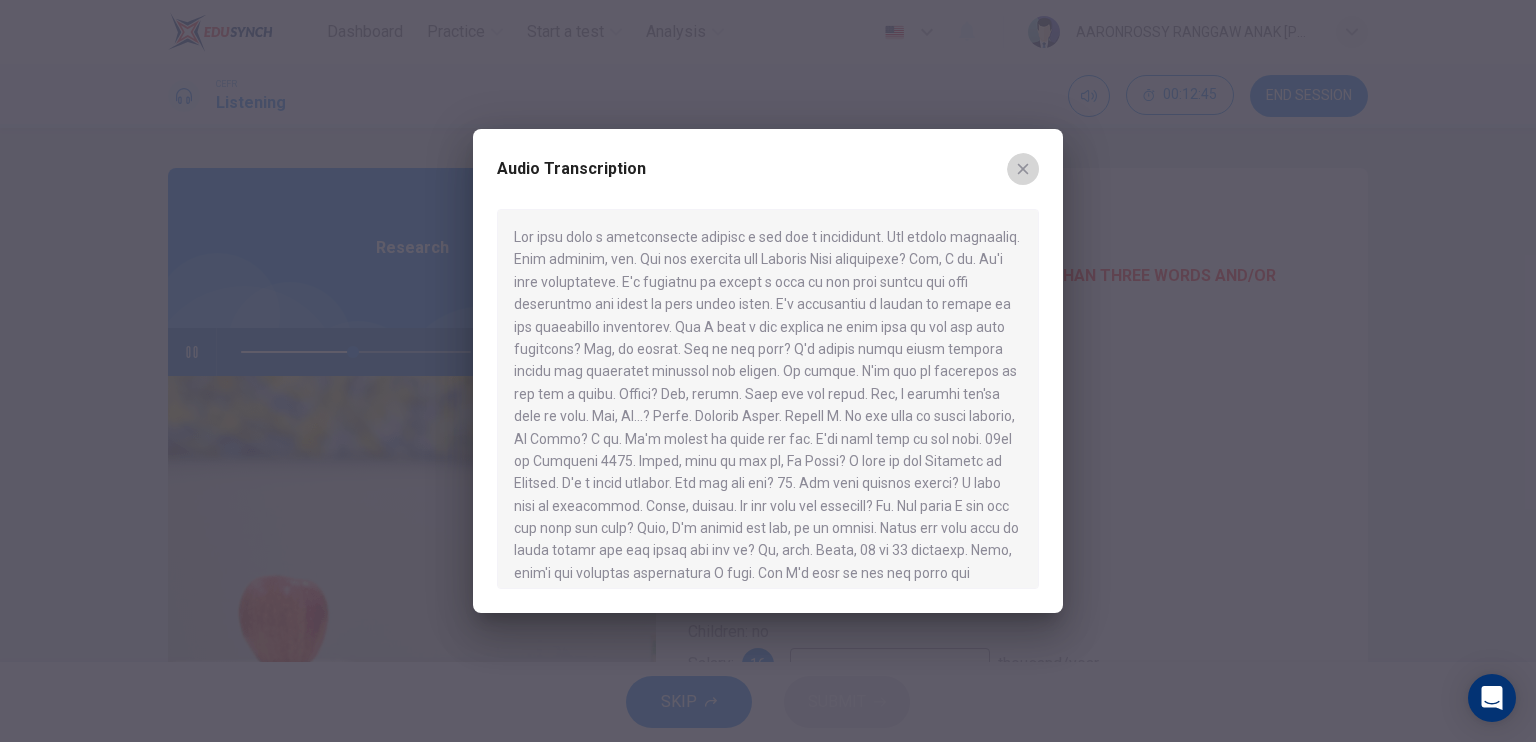 click 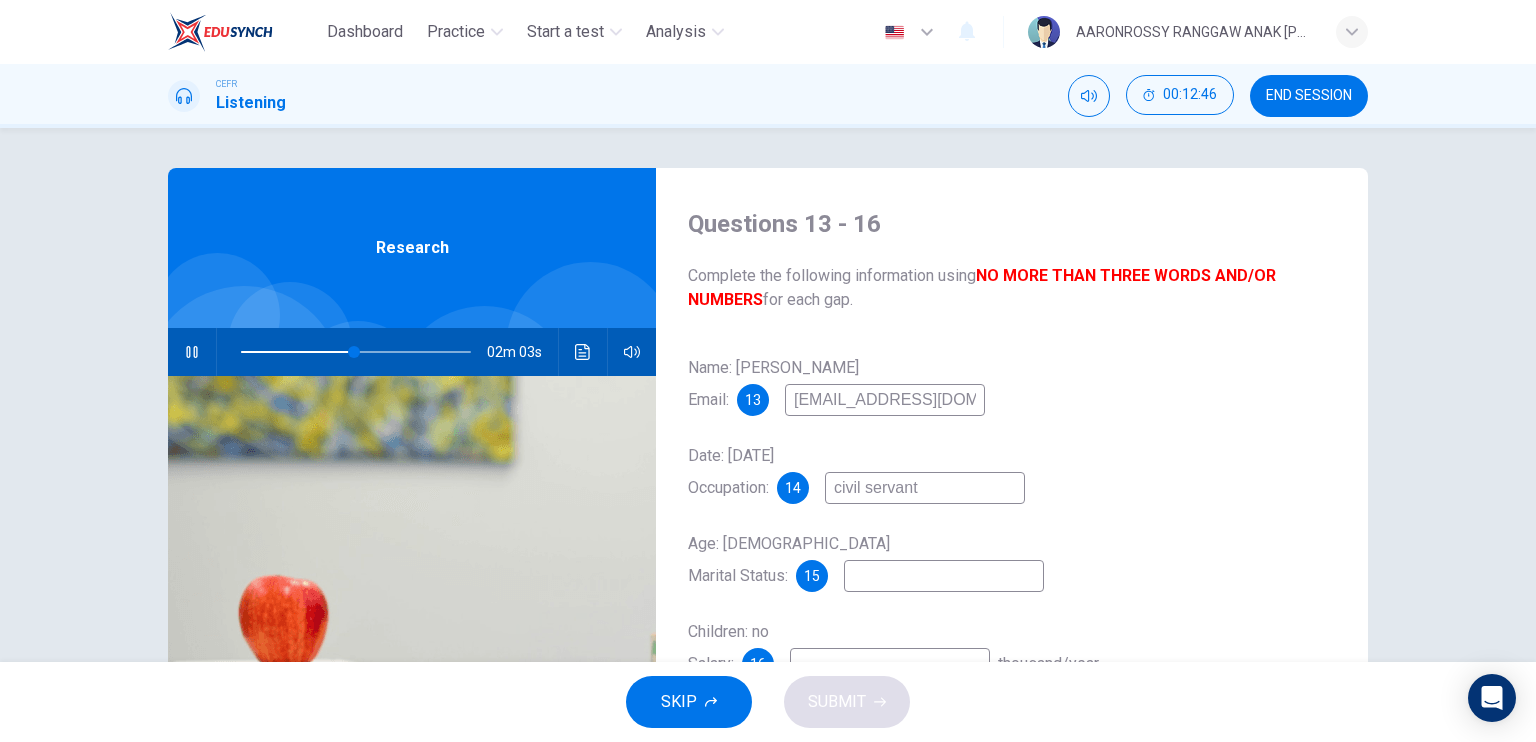 click at bounding box center [944, 576] 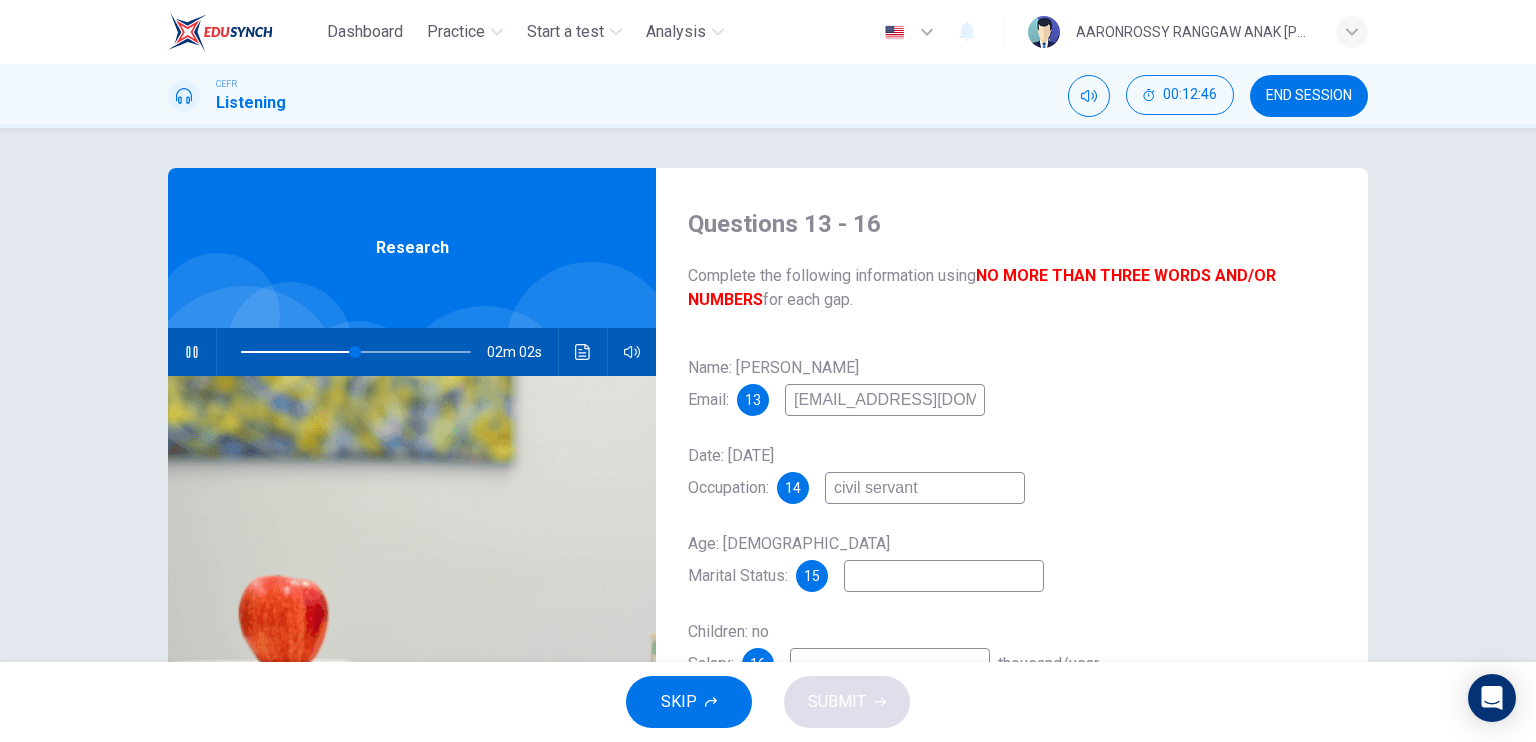 type on "s" 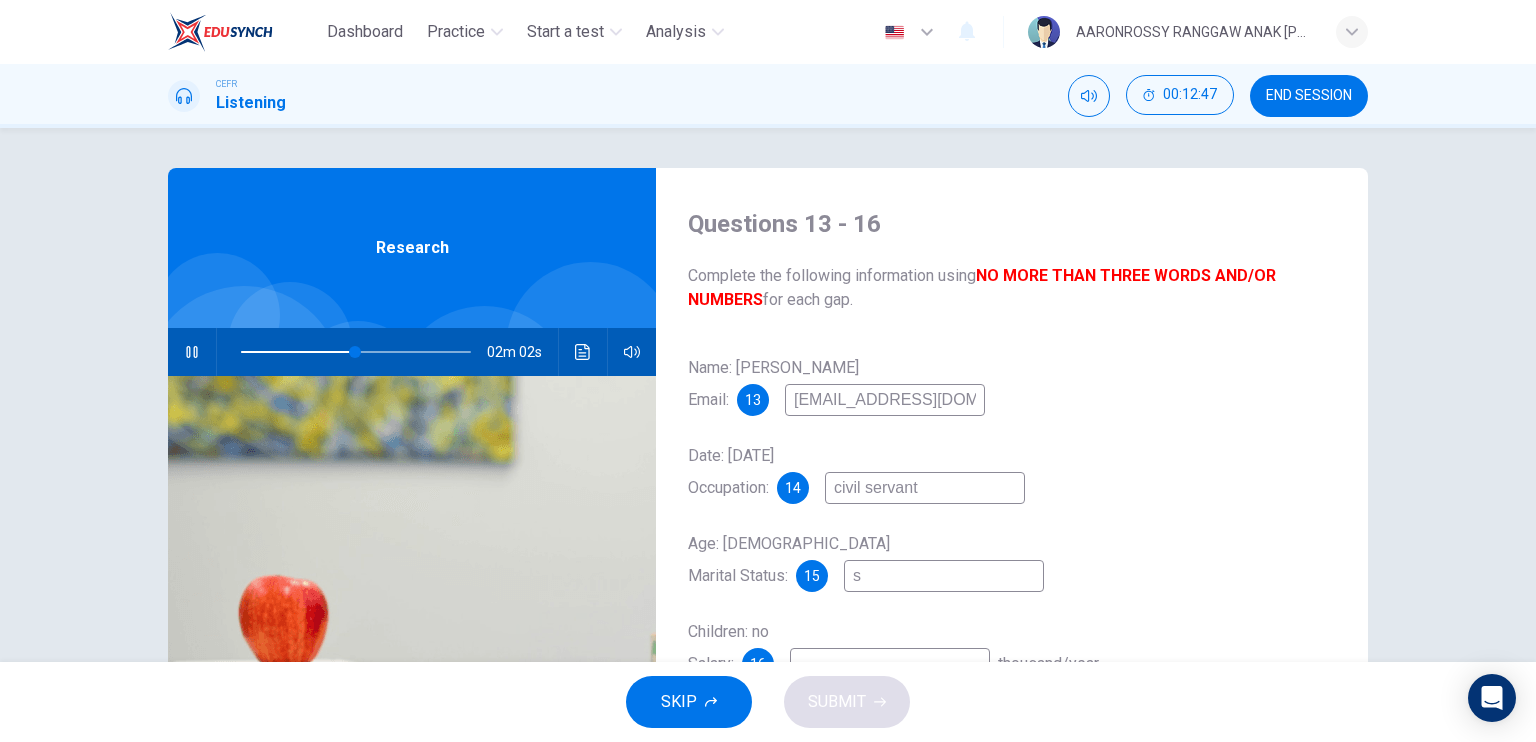 type on "50" 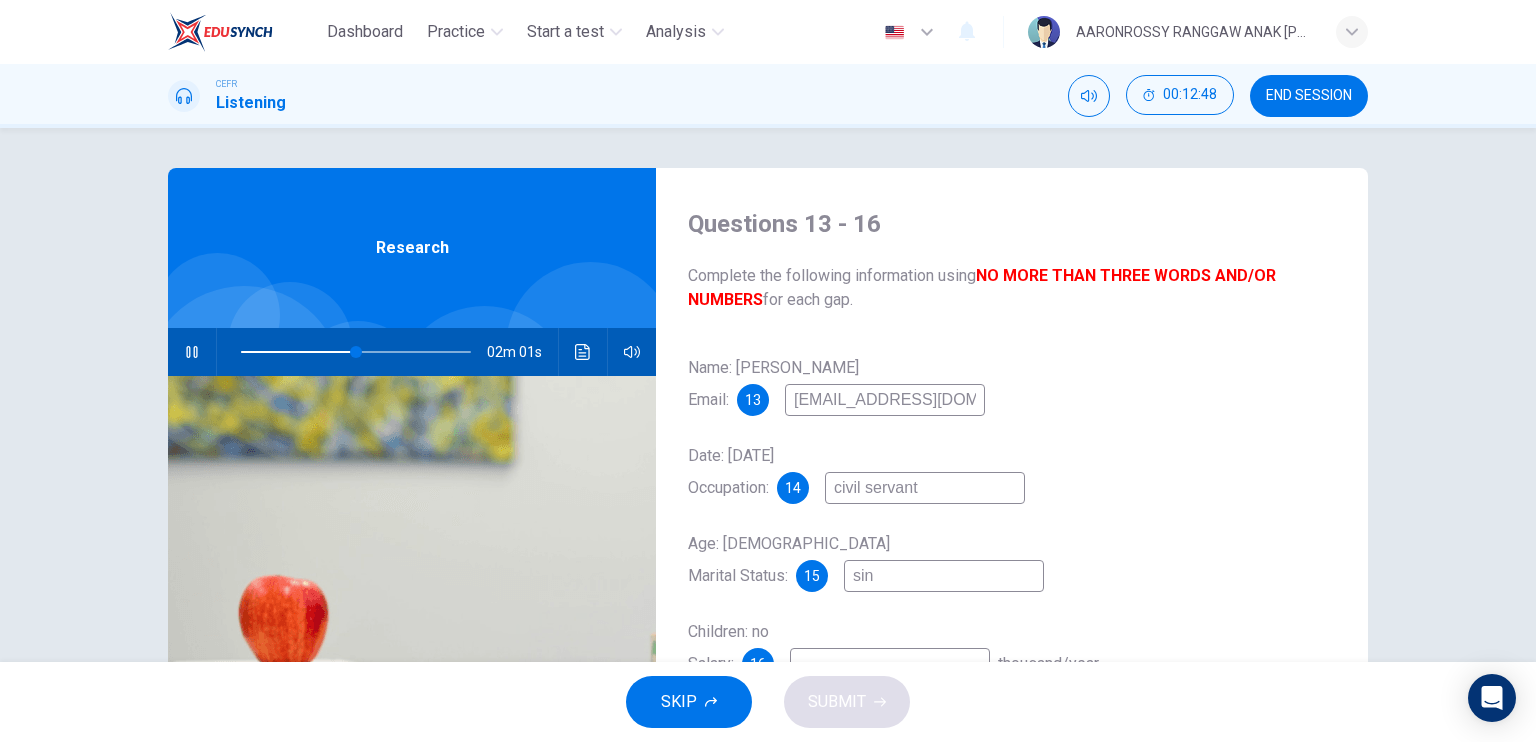 type on "sing" 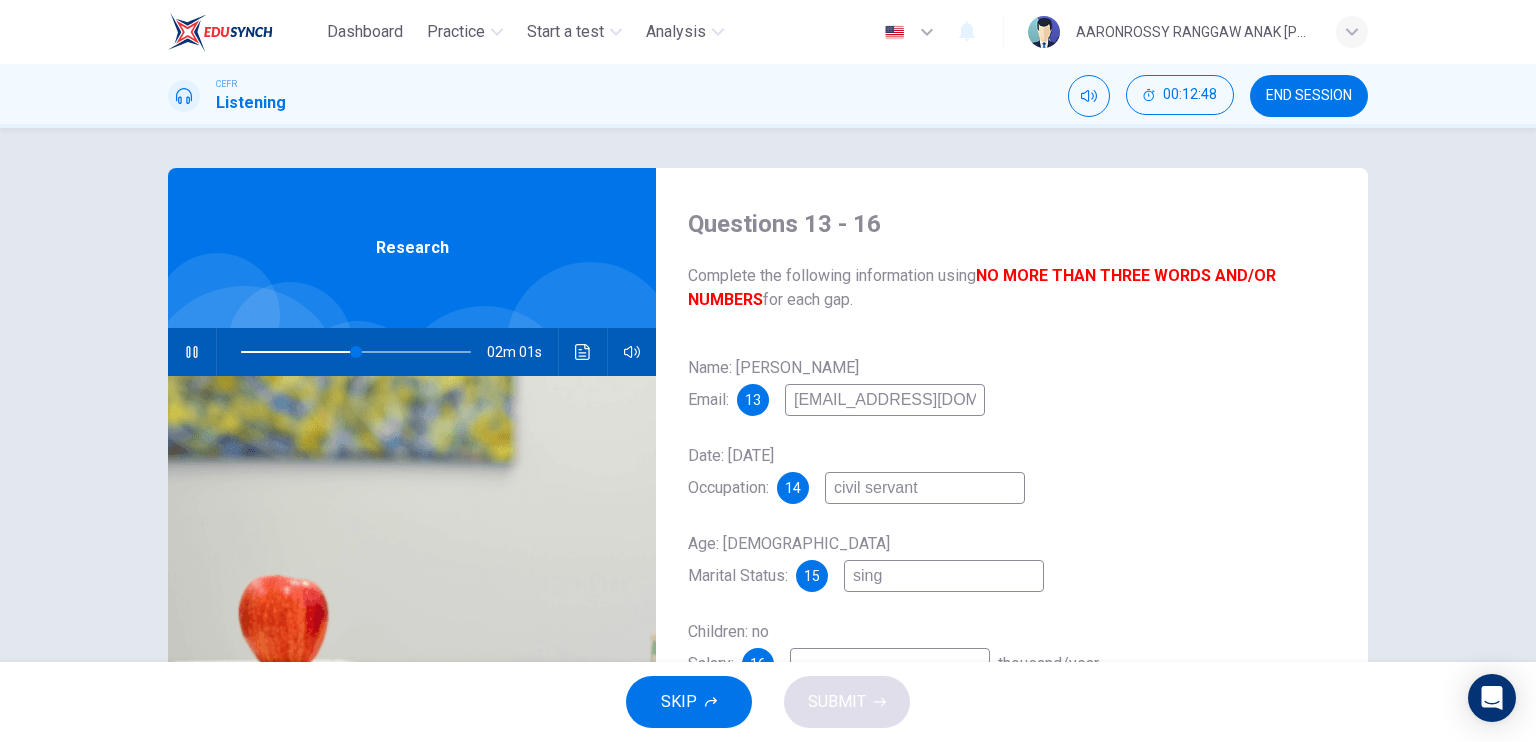 type on "50" 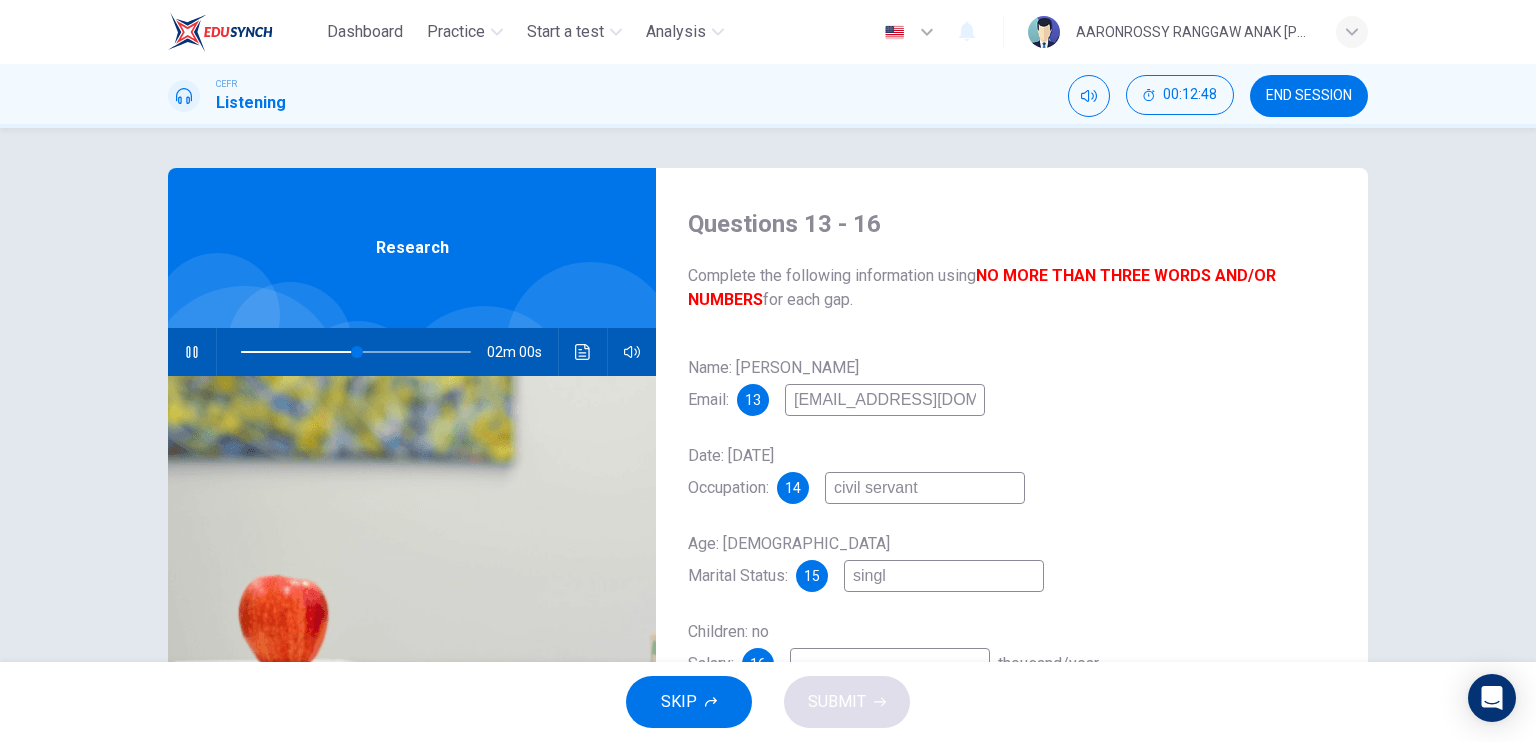 type on "single" 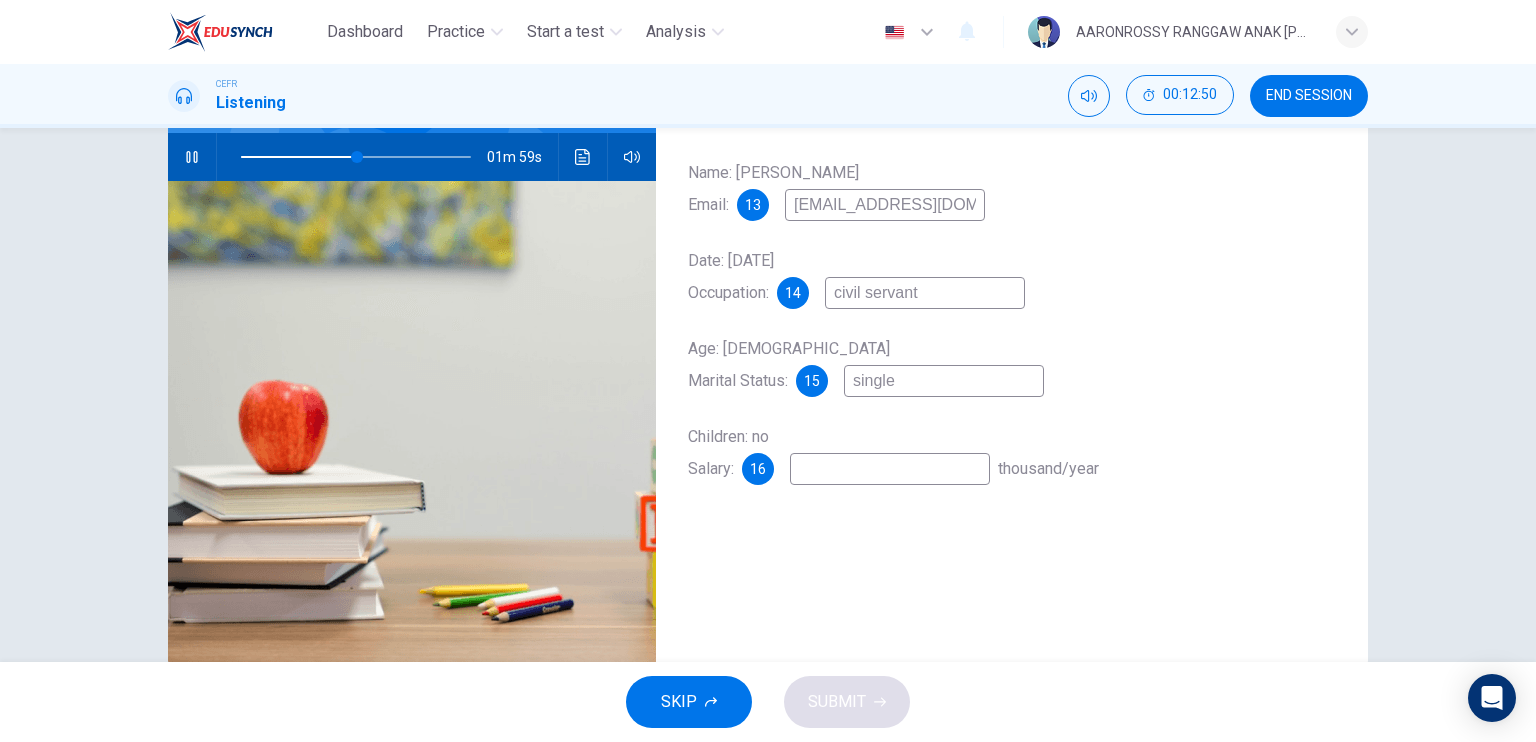 scroll, scrollTop: 200, scrollLeft: 0, axis: vertical 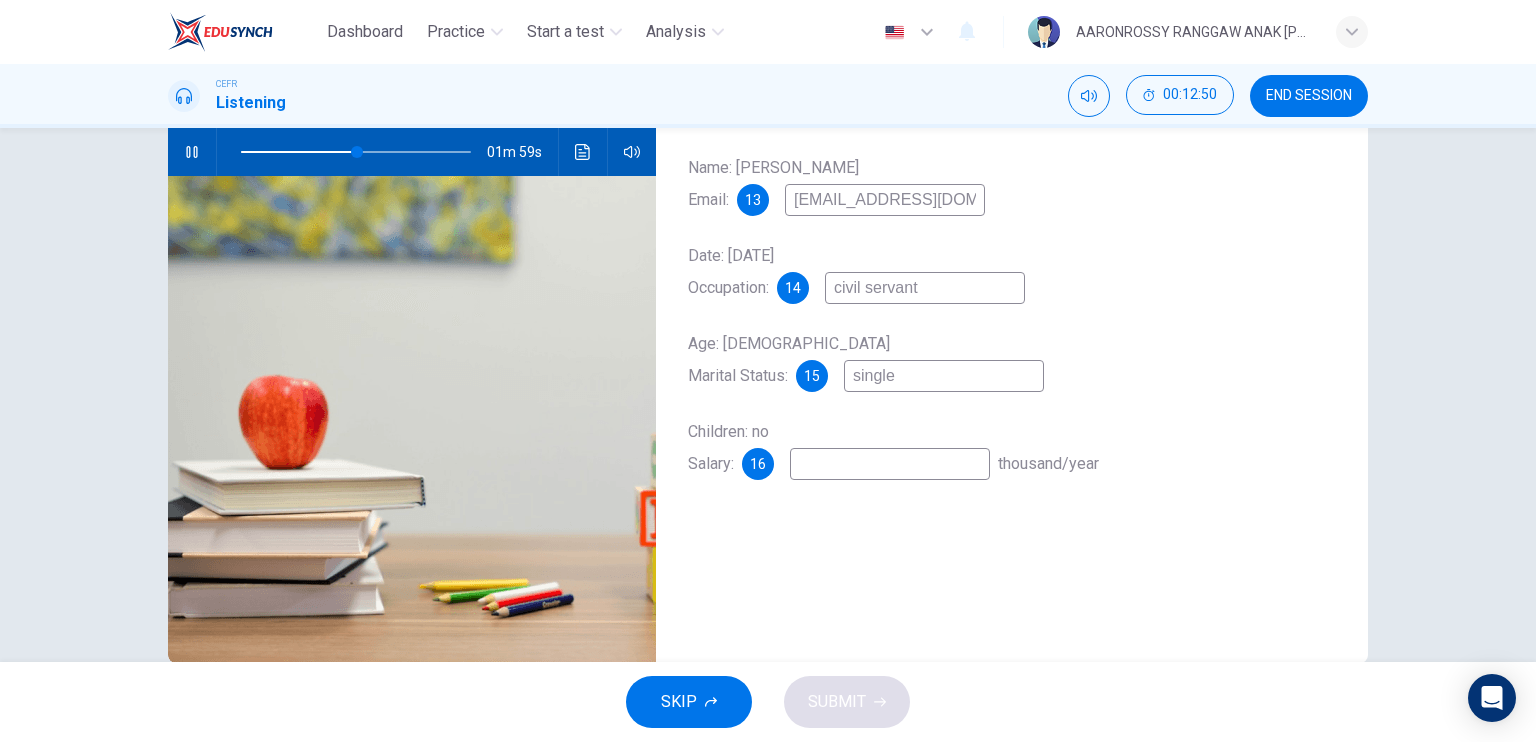 type on "51" 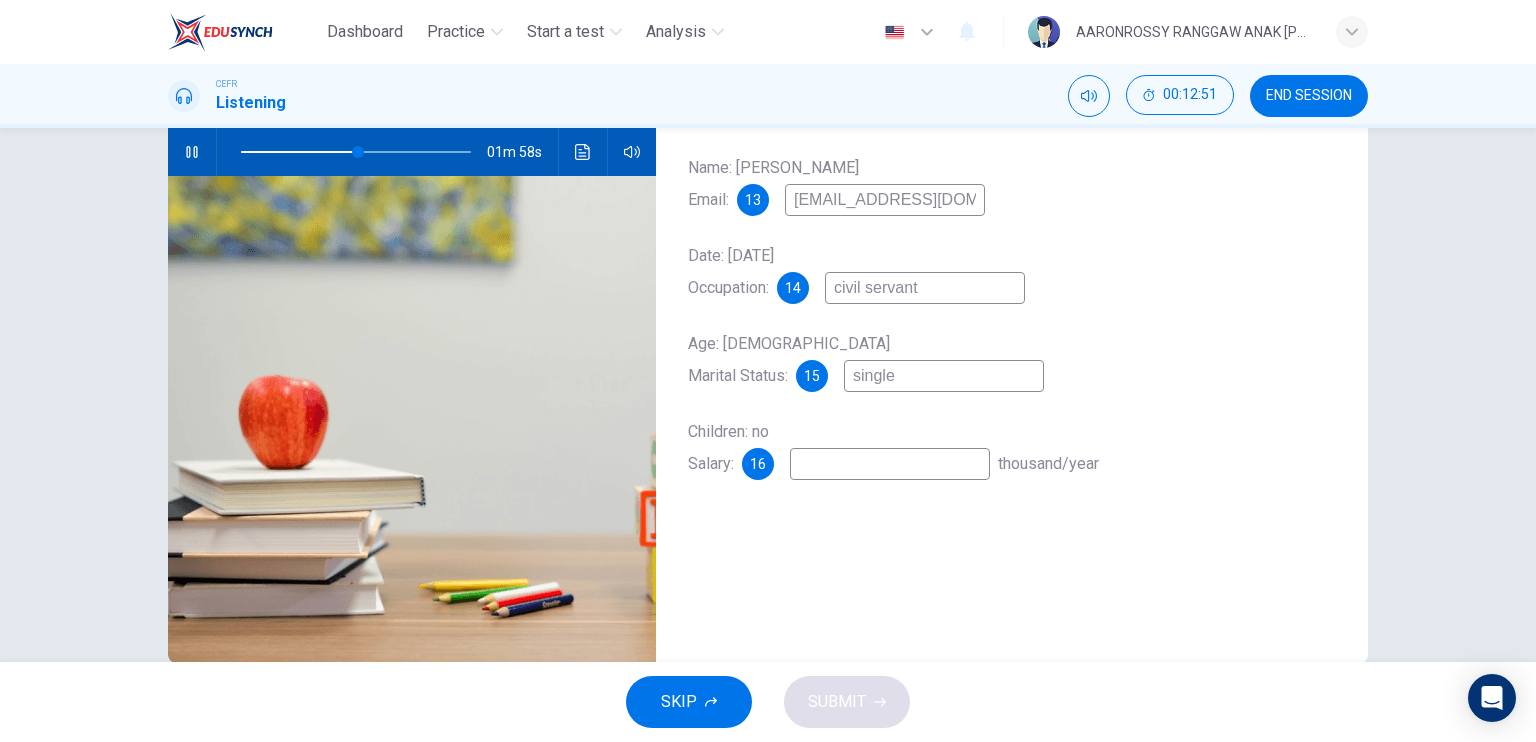 type on "single" 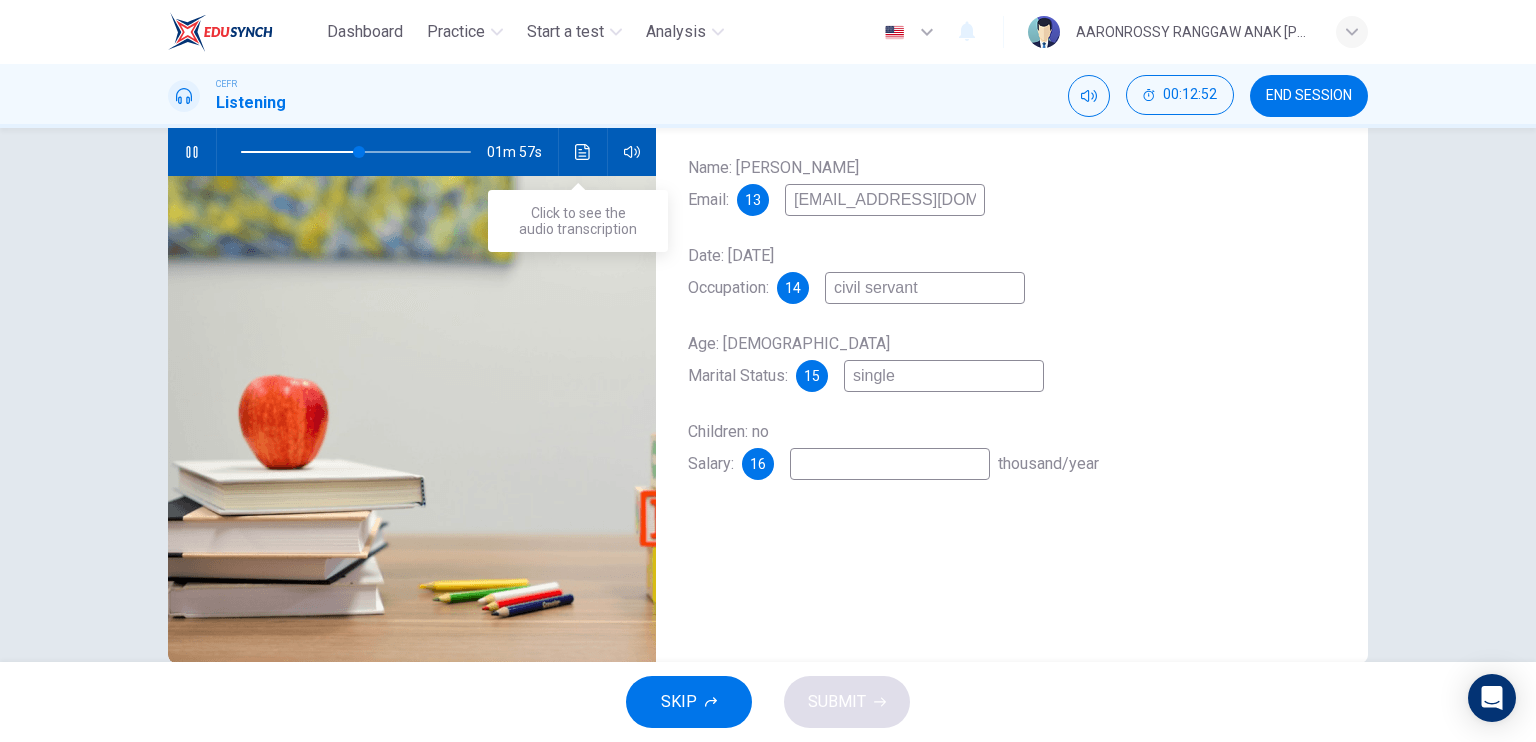 click 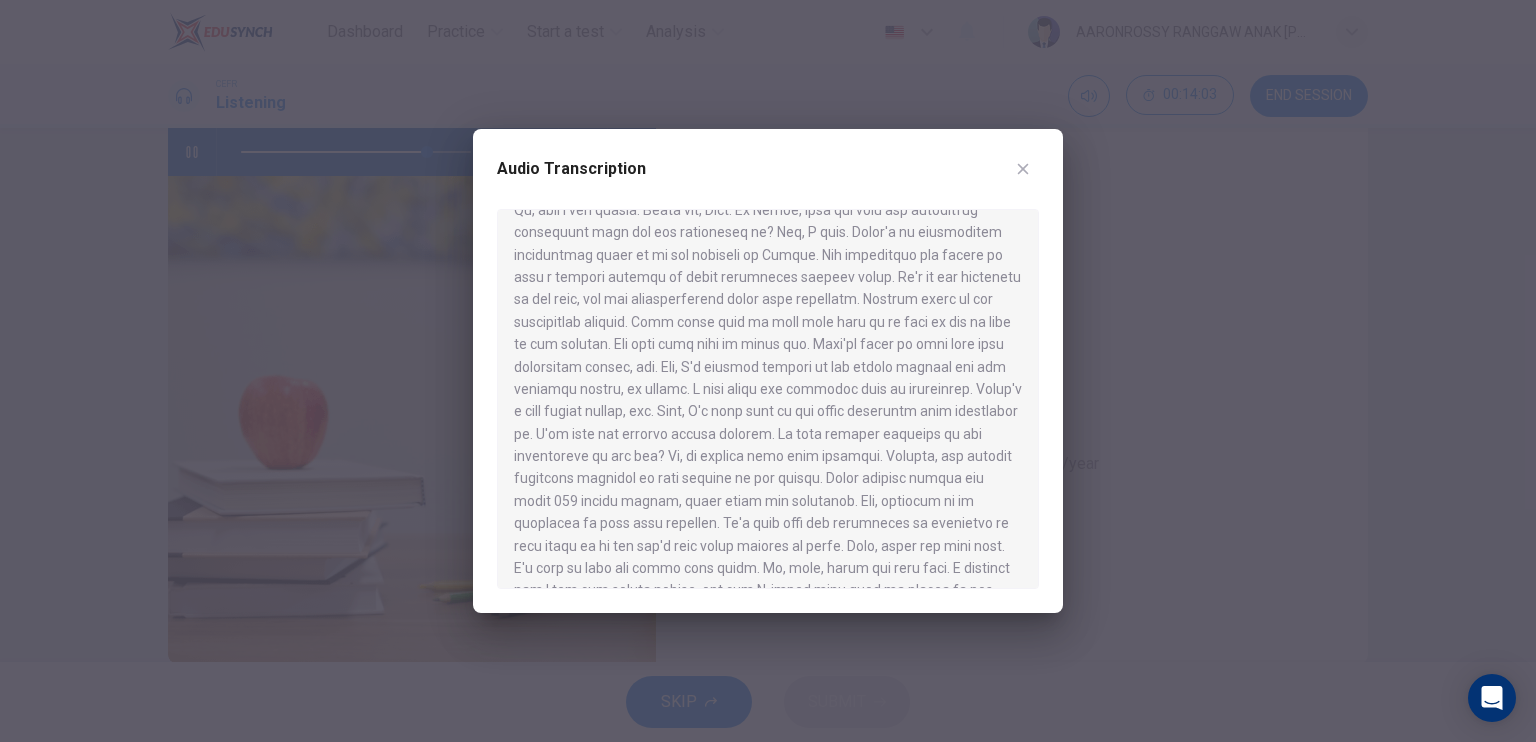scroll, scrollTop: 639, scrollLeft: 0, axis: vertical 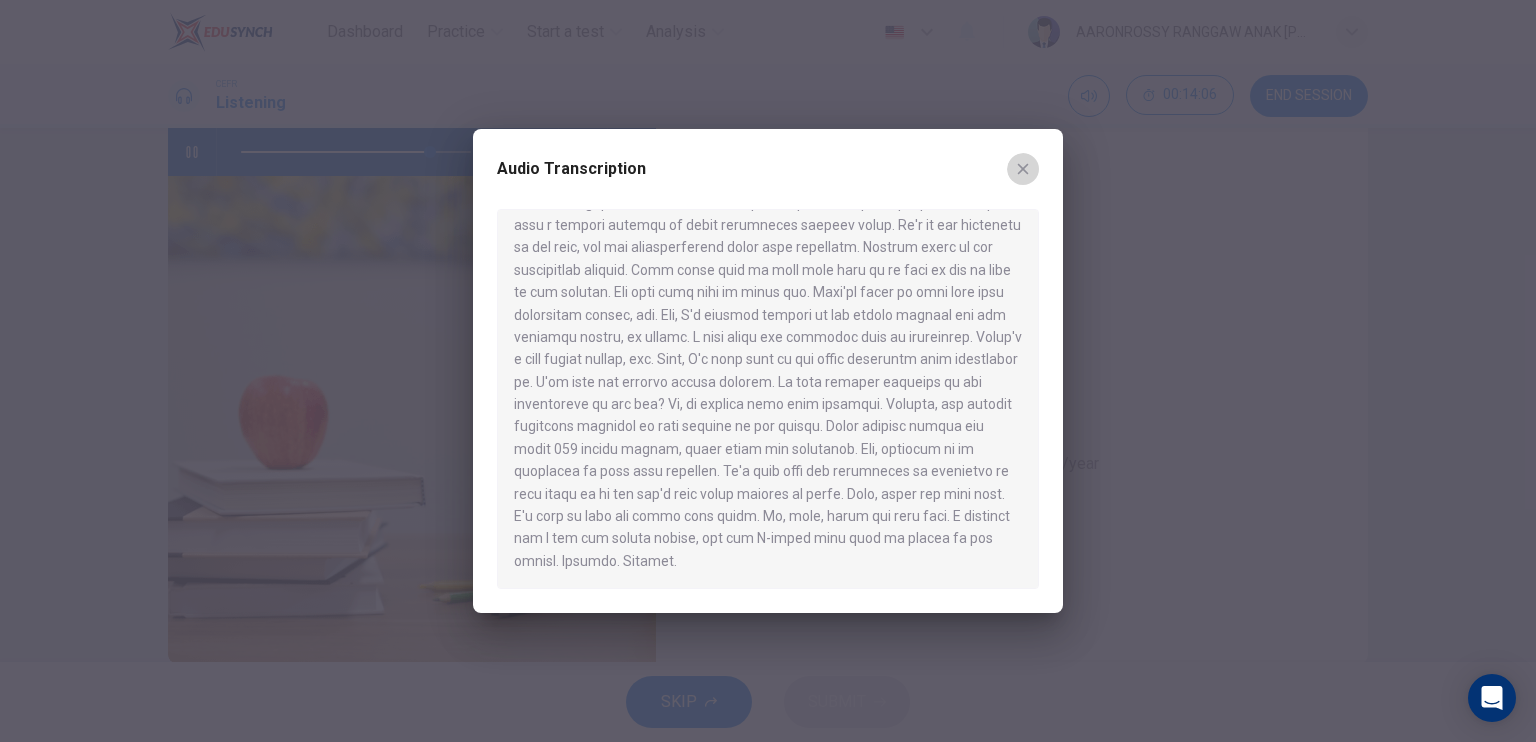 click at bounding box center [1023, 169] 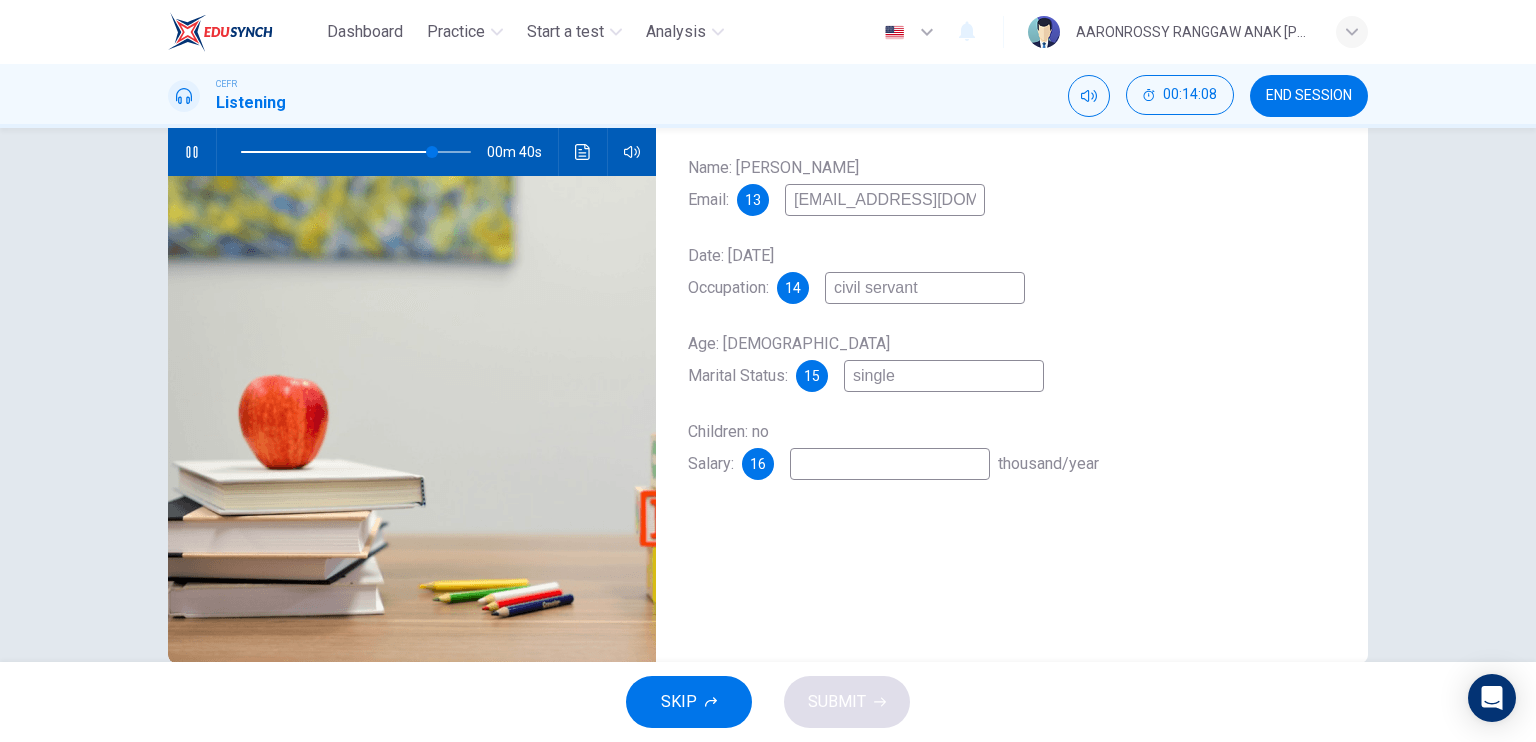 click at bounding box center [890, 464] 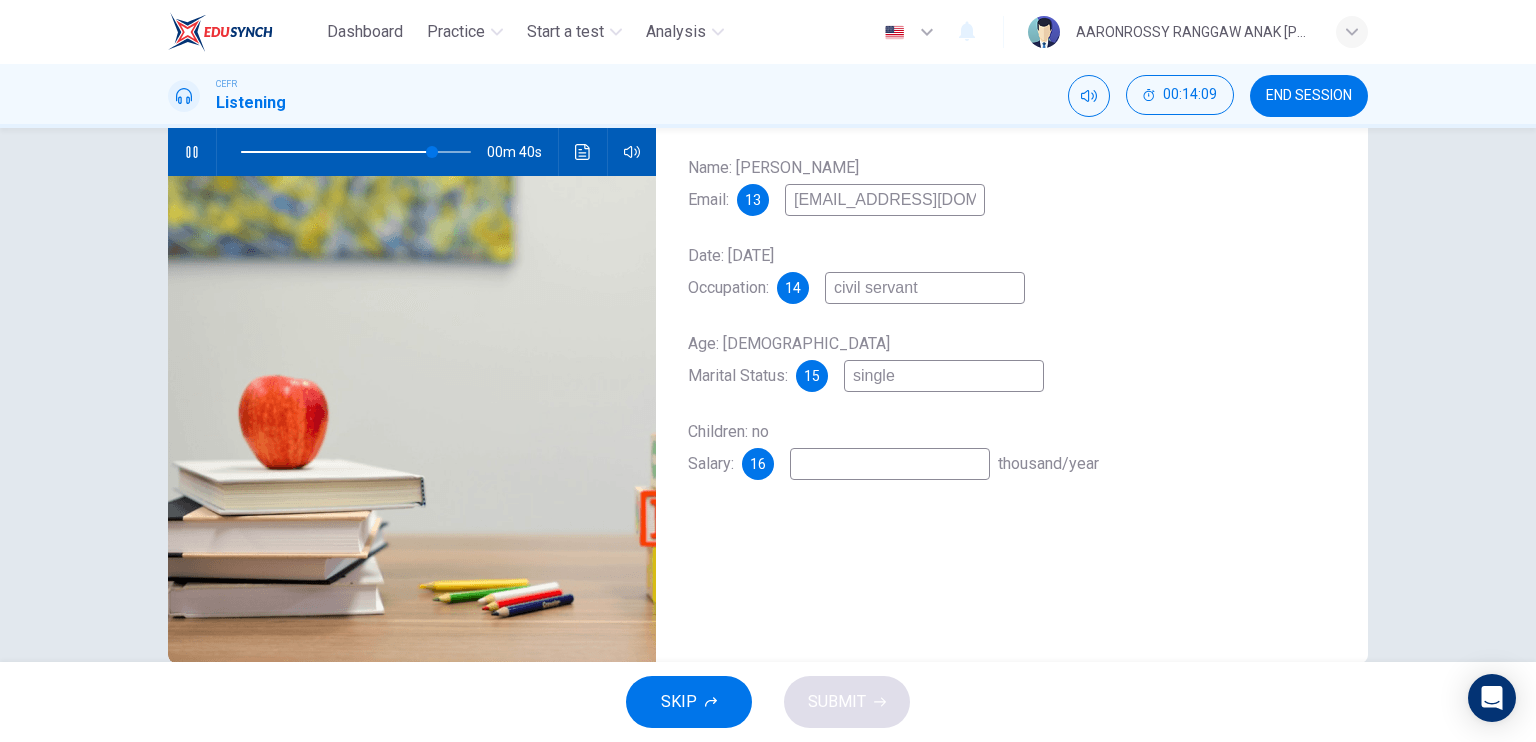 type on "84" 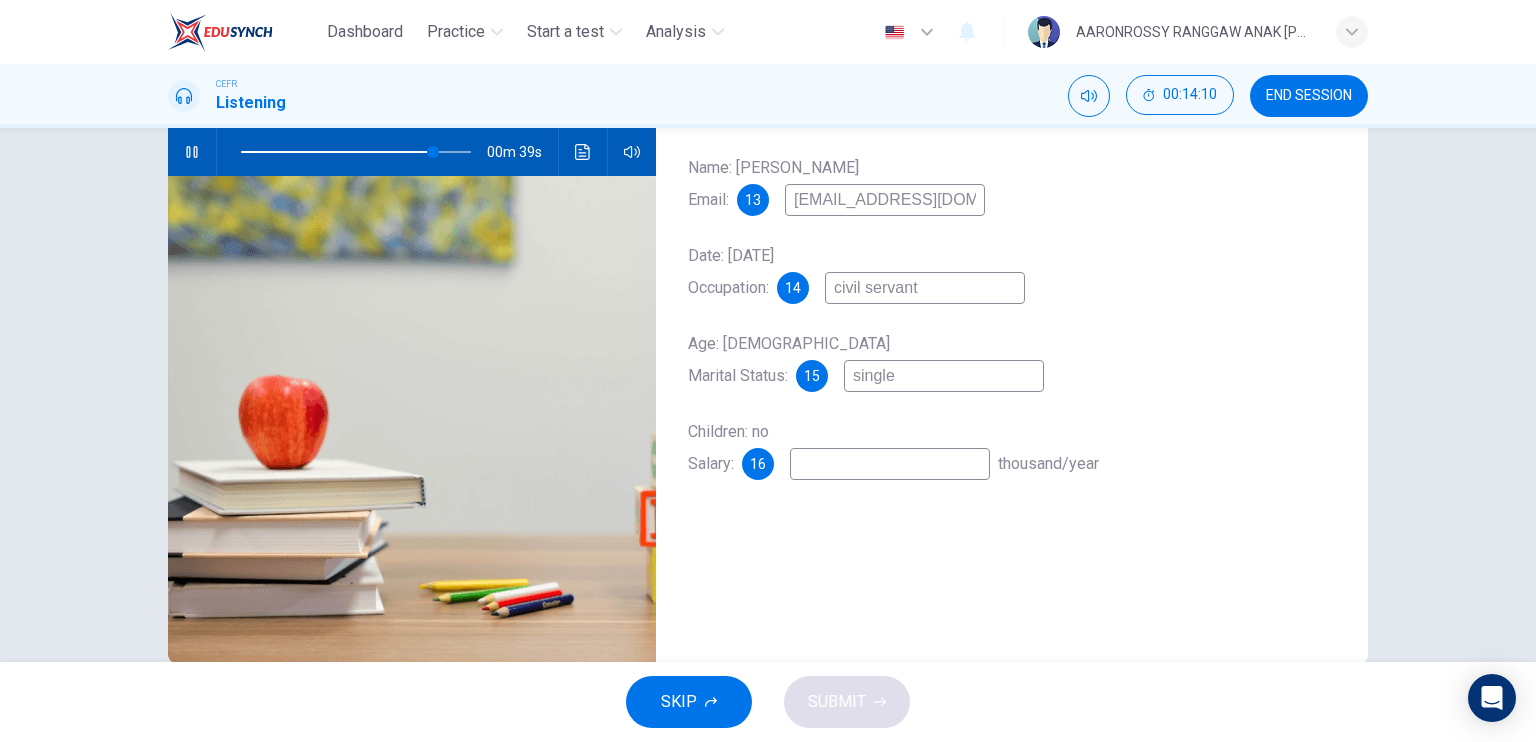type on "1" 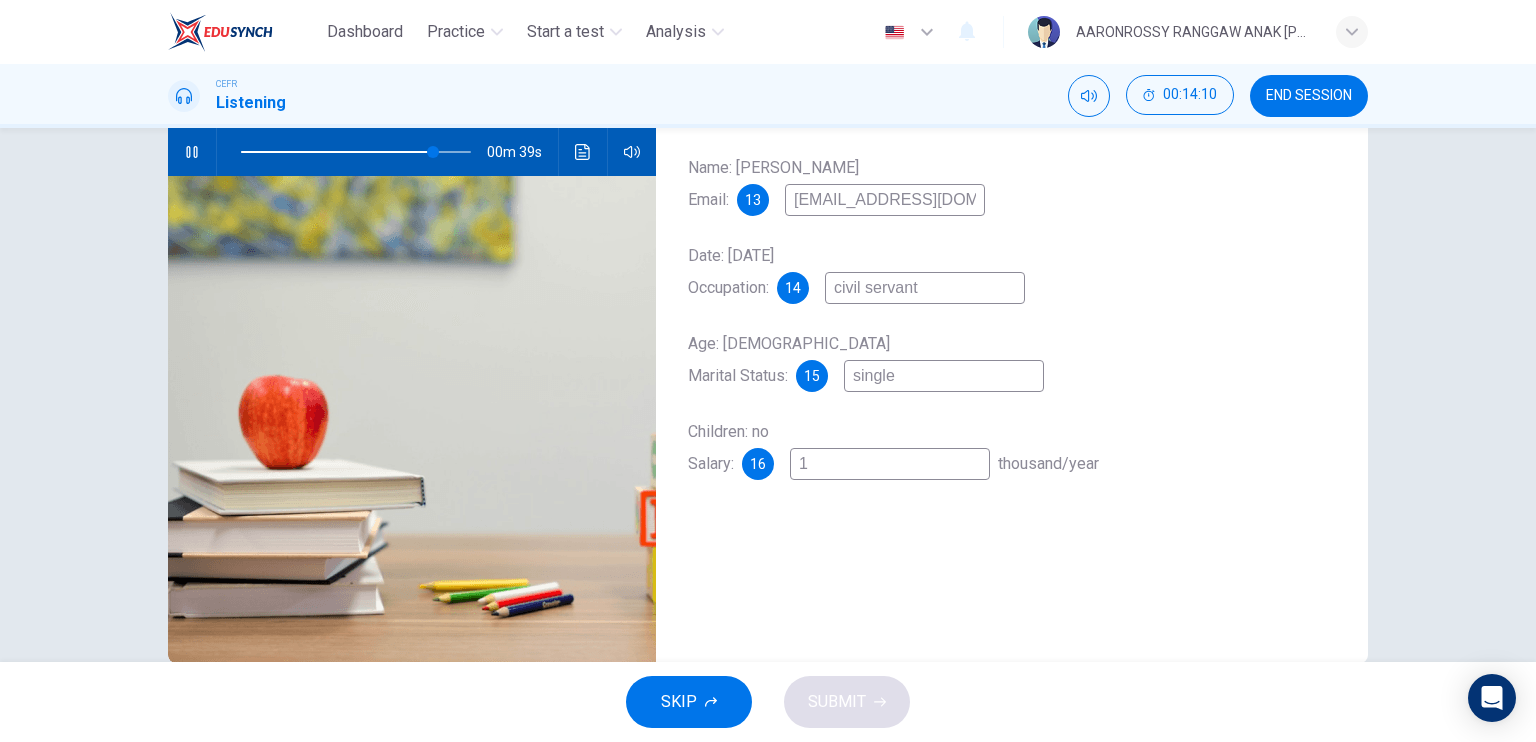 type on "84" 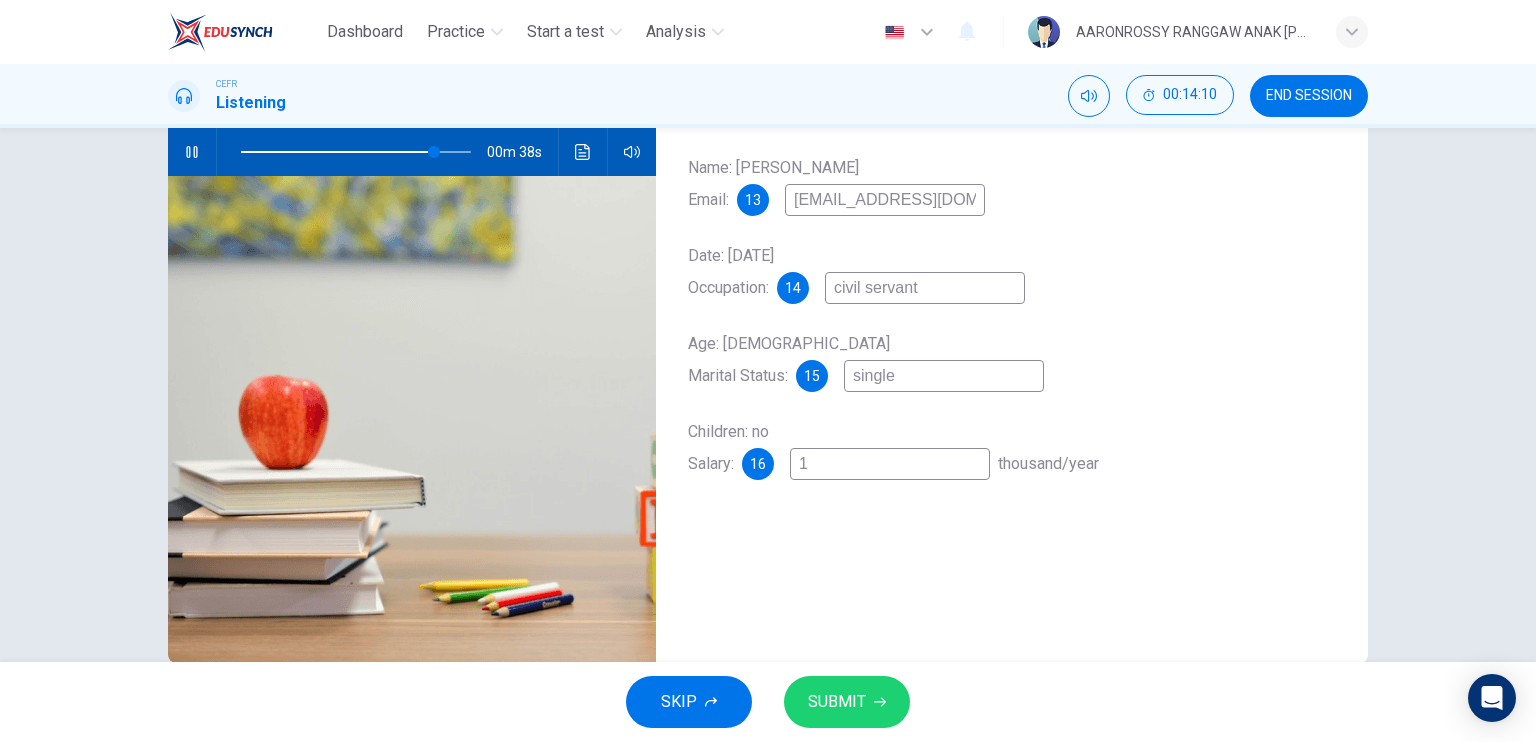 type on "10" 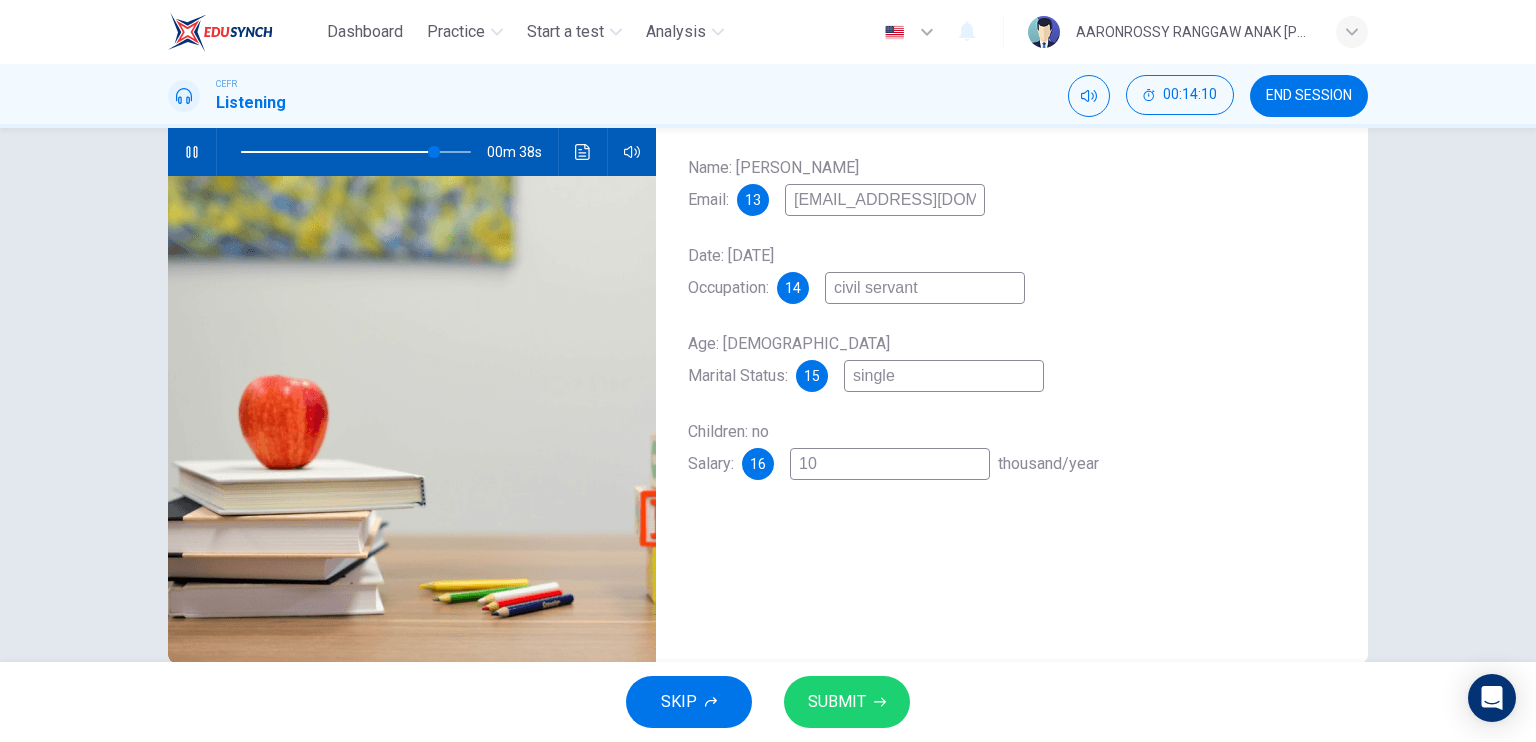 type on "84" 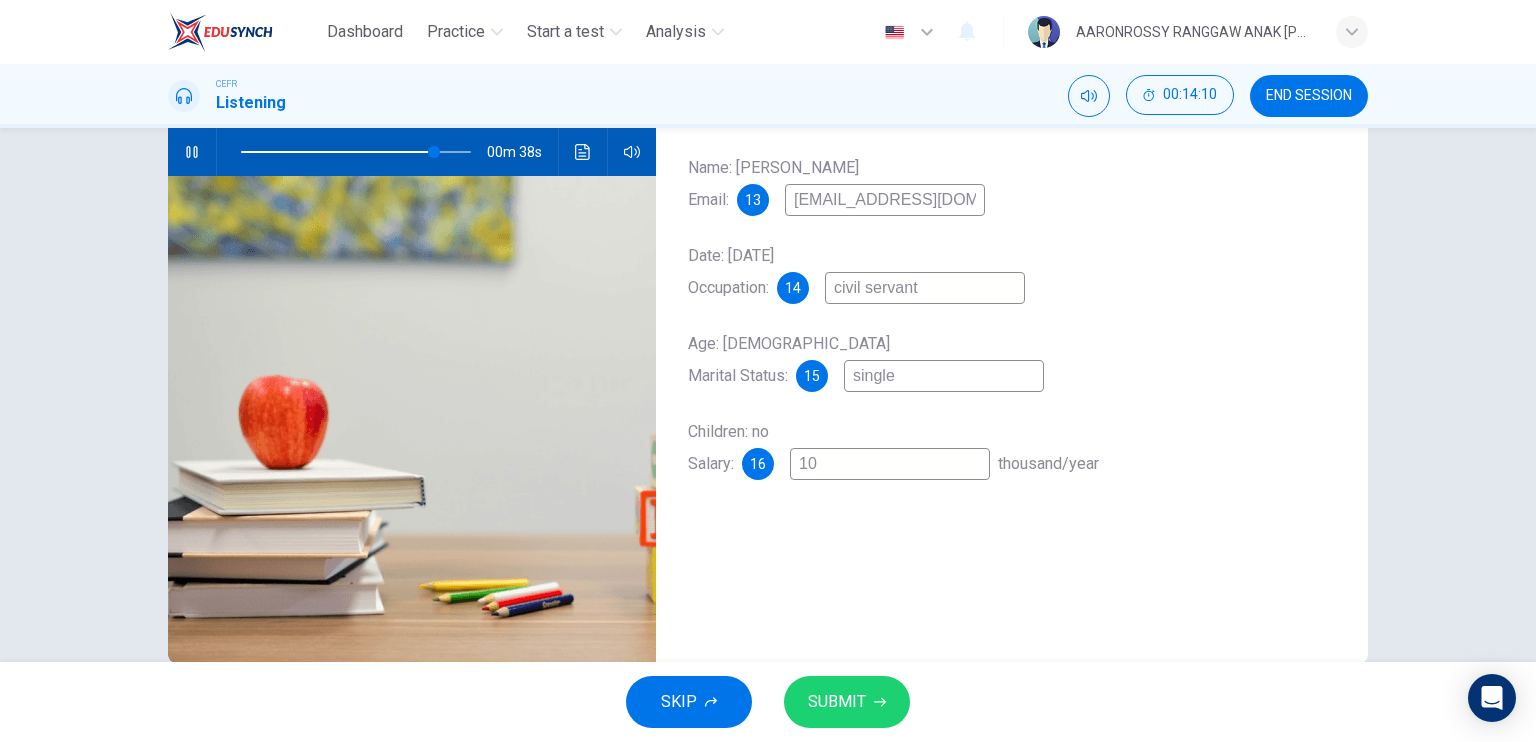 type on "100" 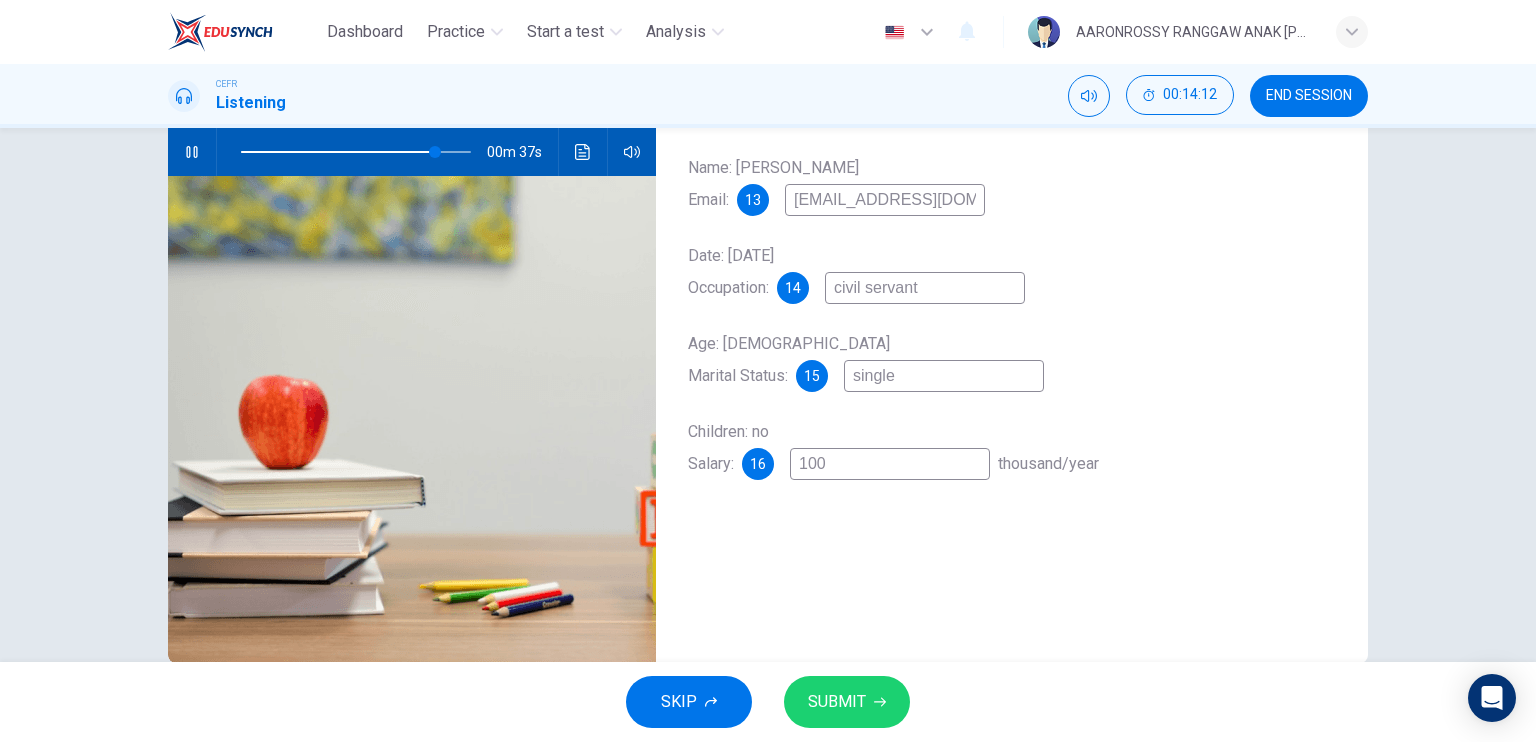 type on "85" 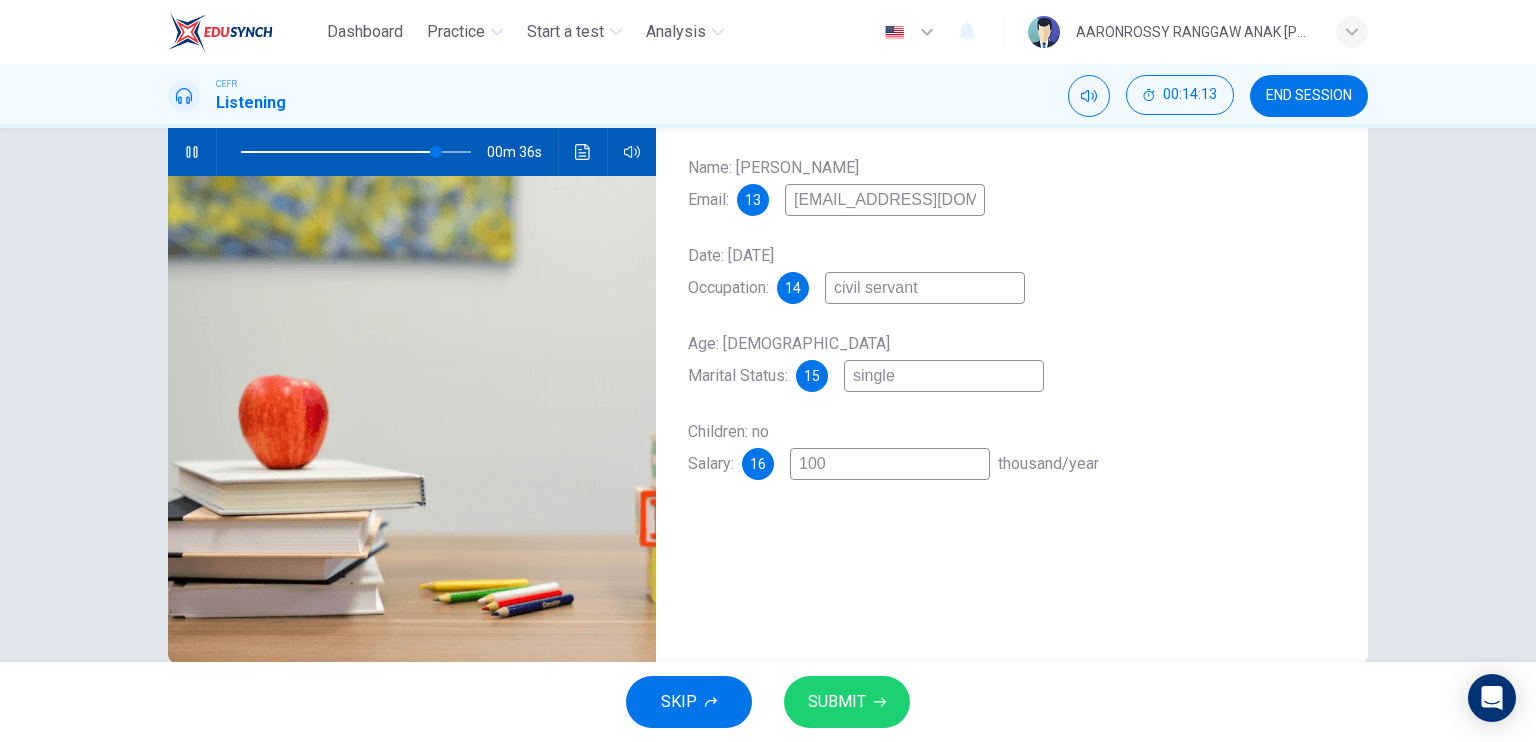 type on "100" 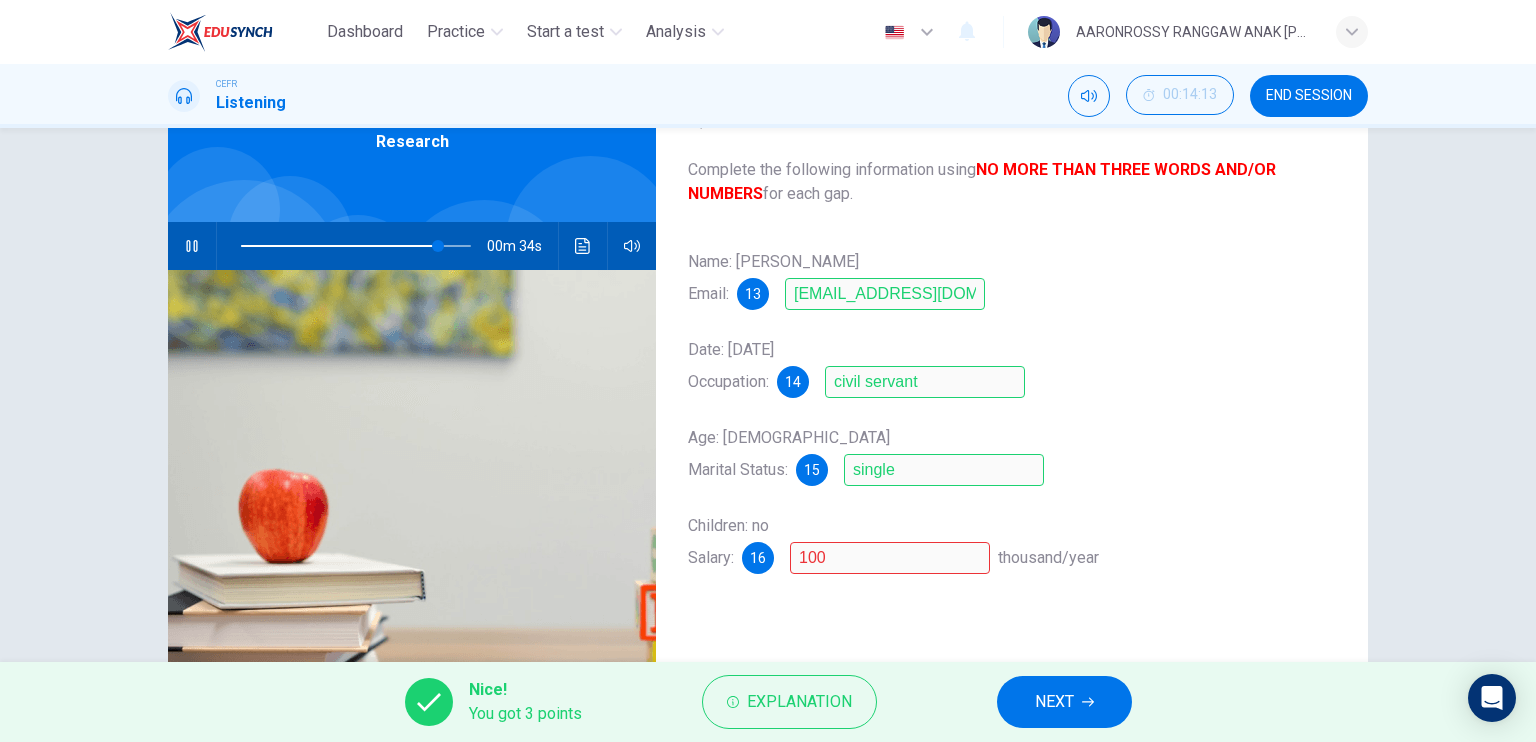 scroll, scrollTop: 100, scrollLeft: 0, axis: vertical 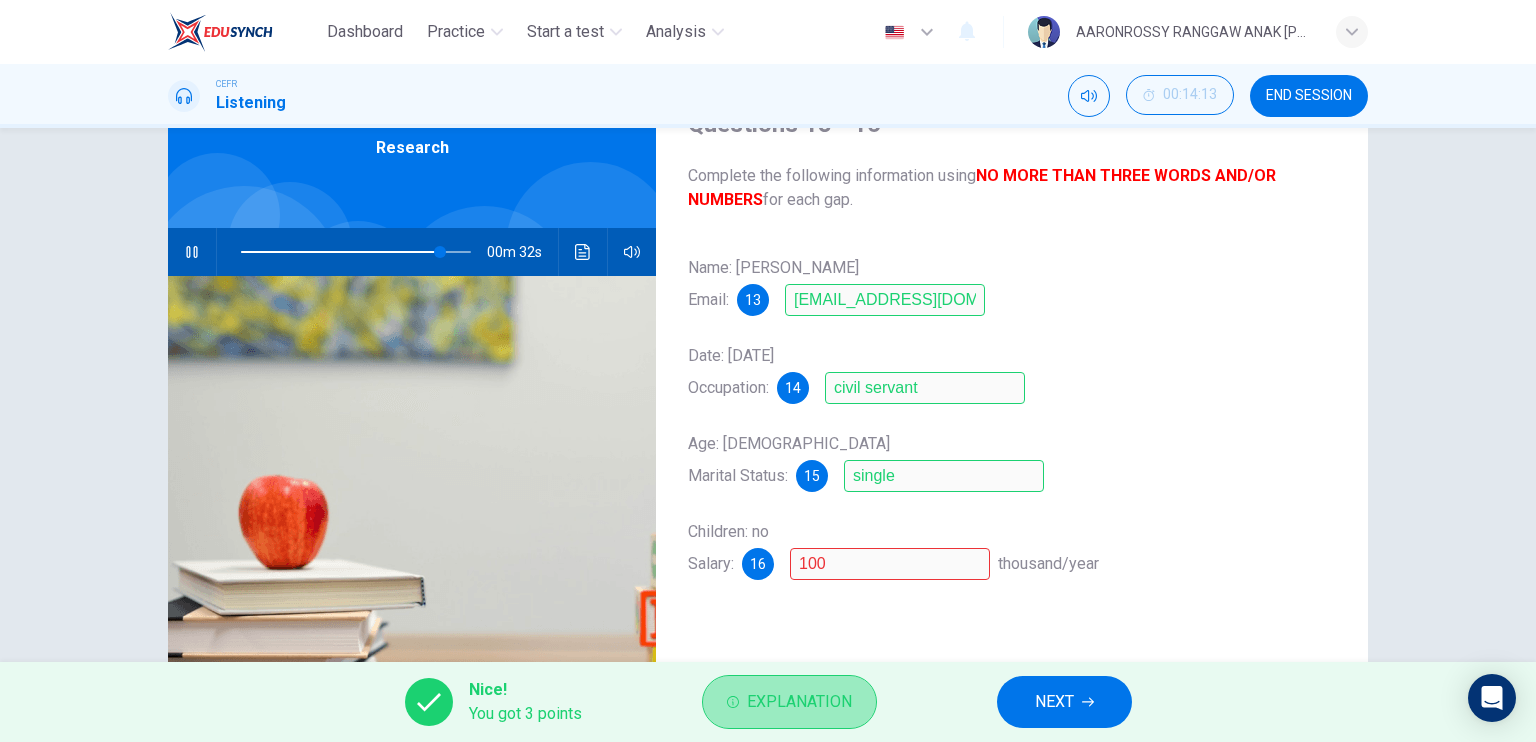click on "Explanation" at bounding box center [799, 702] 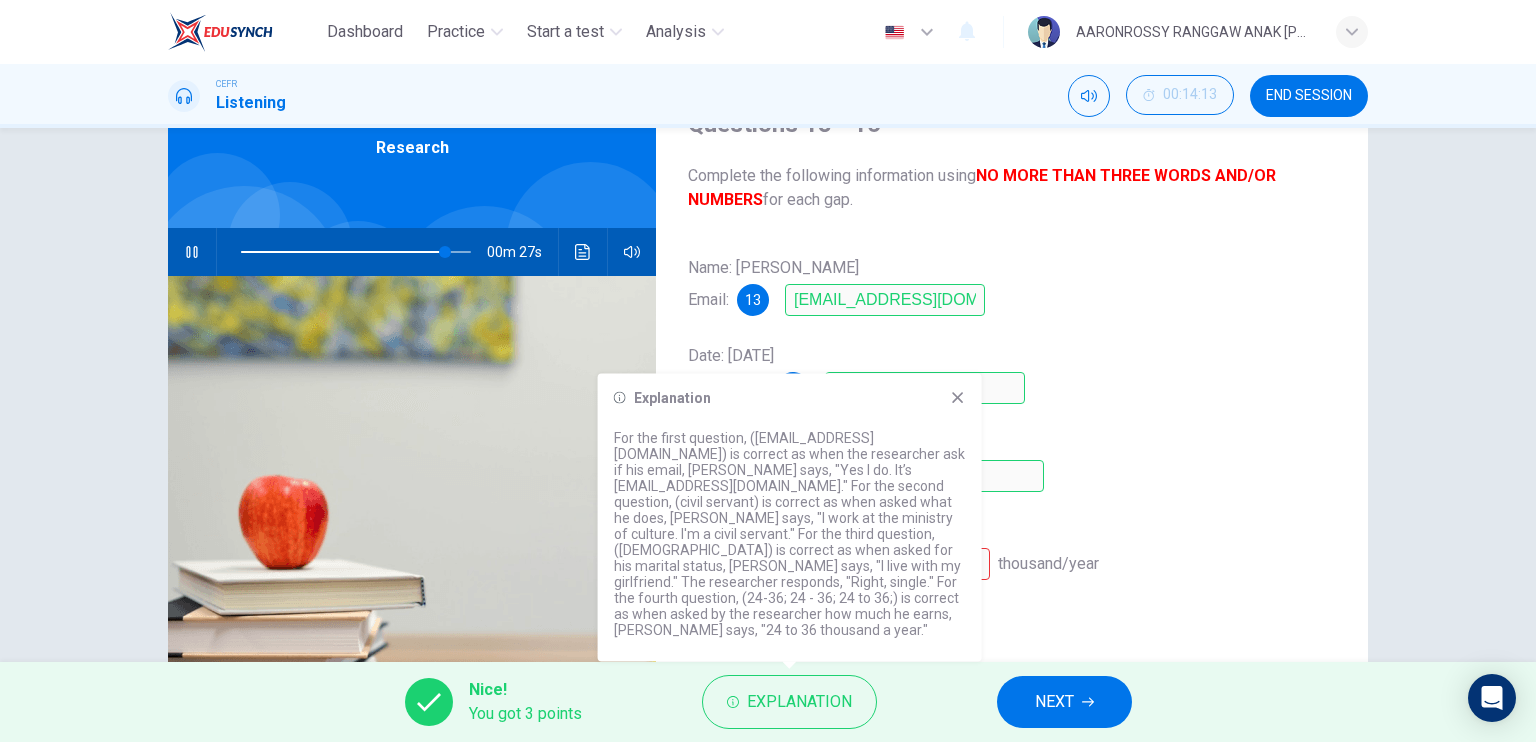 click 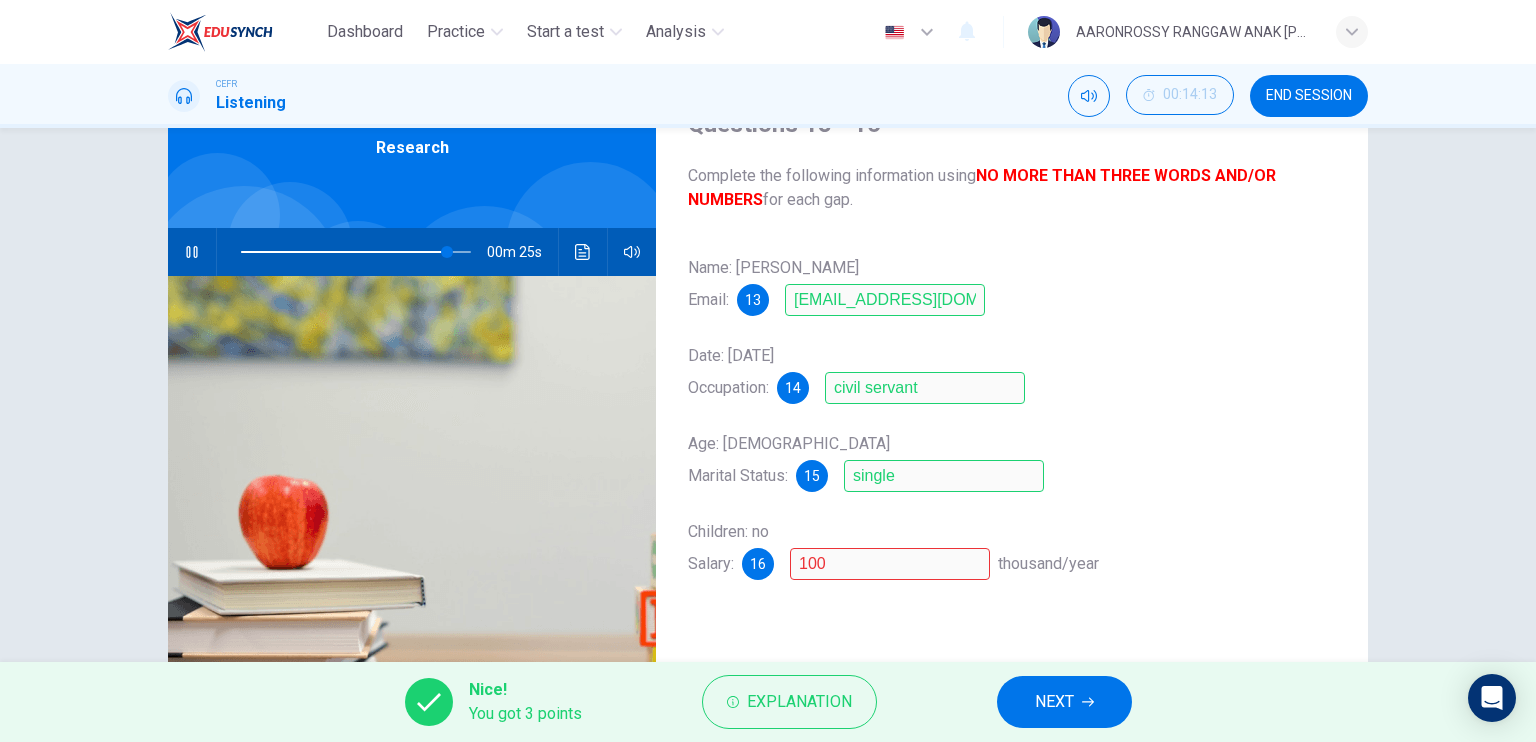 click on "NEXT" at bounding box center [1054, 702] 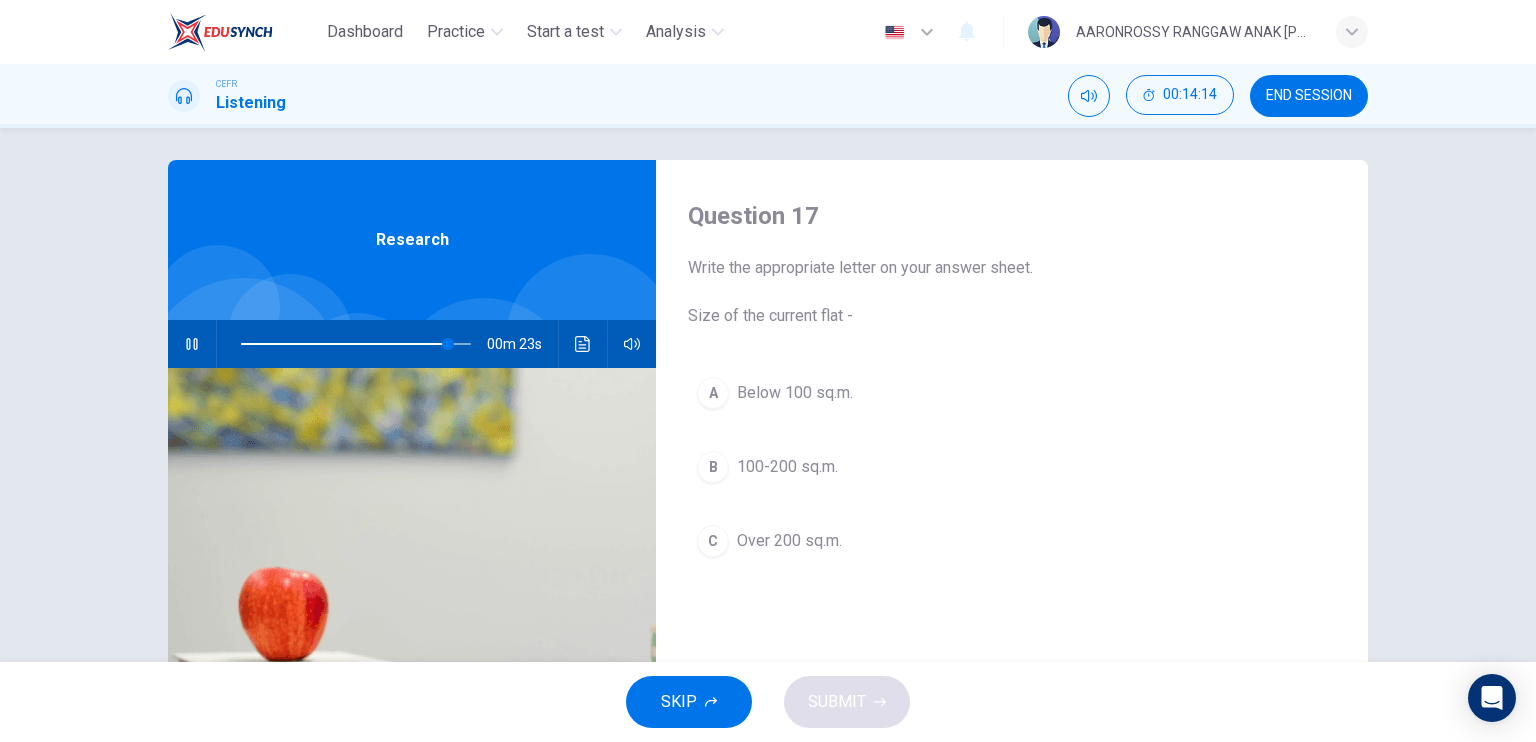 scroll, scrollTop: 0, scrollLeft: 0, axis: both 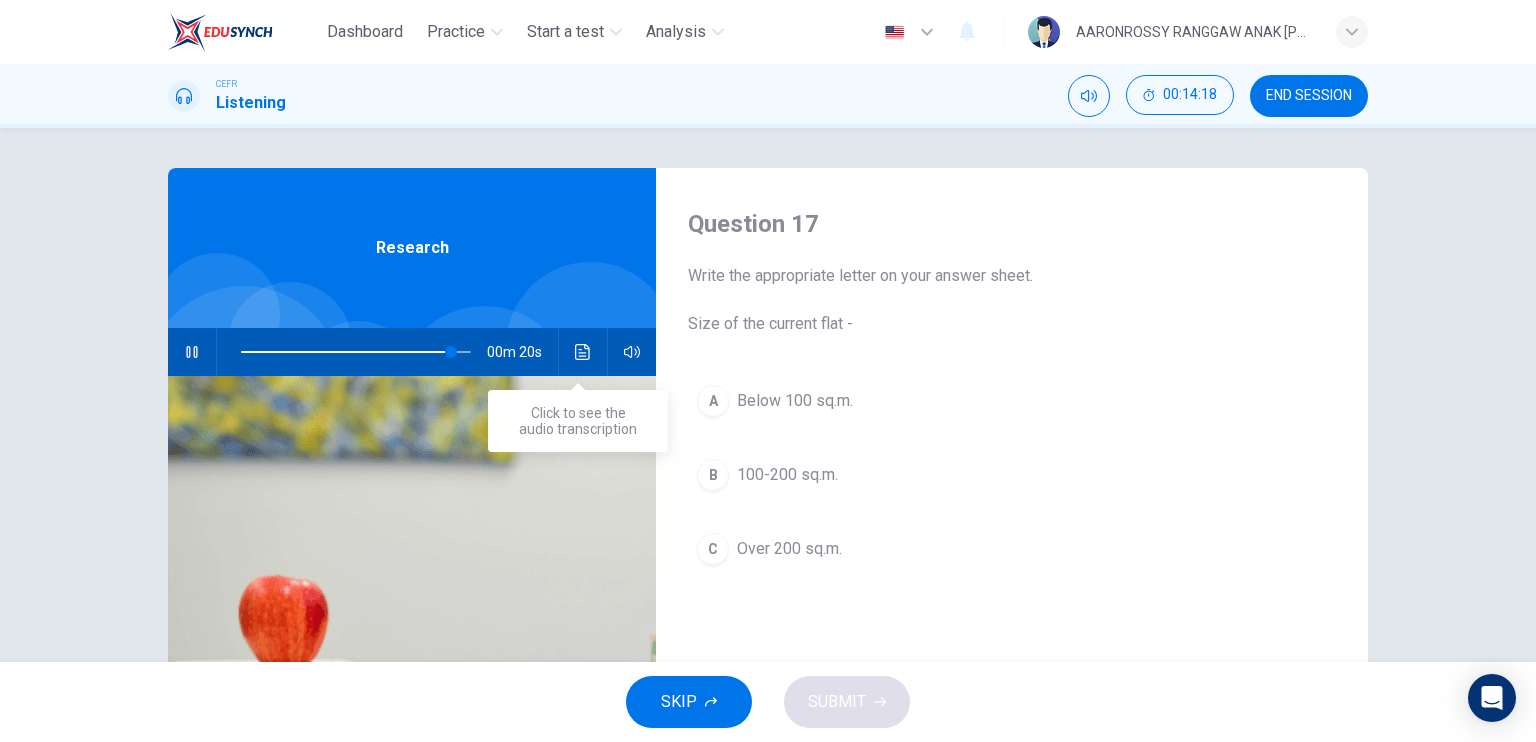 click 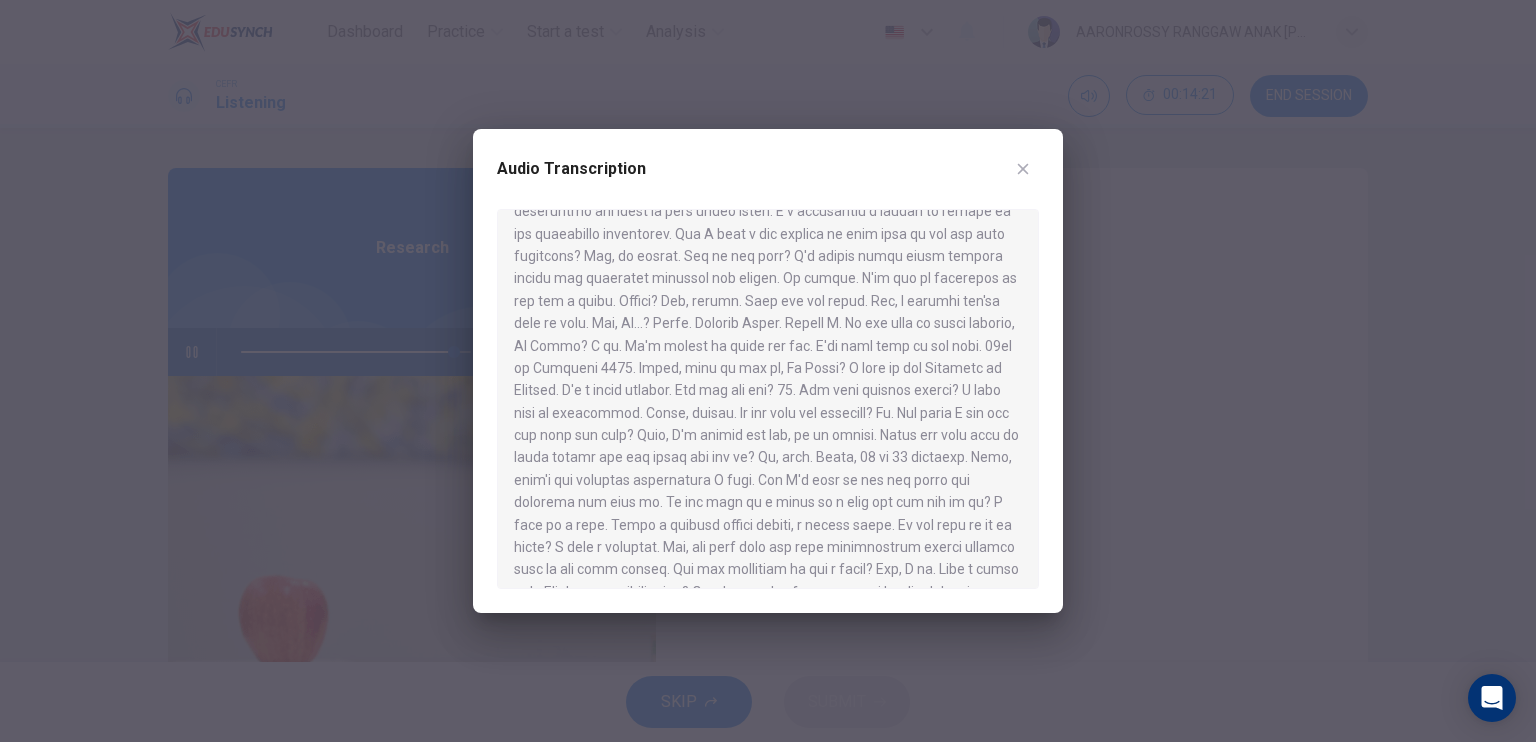 scroll, scrollTop: 100, scrollLeft: 0, axis: vertical 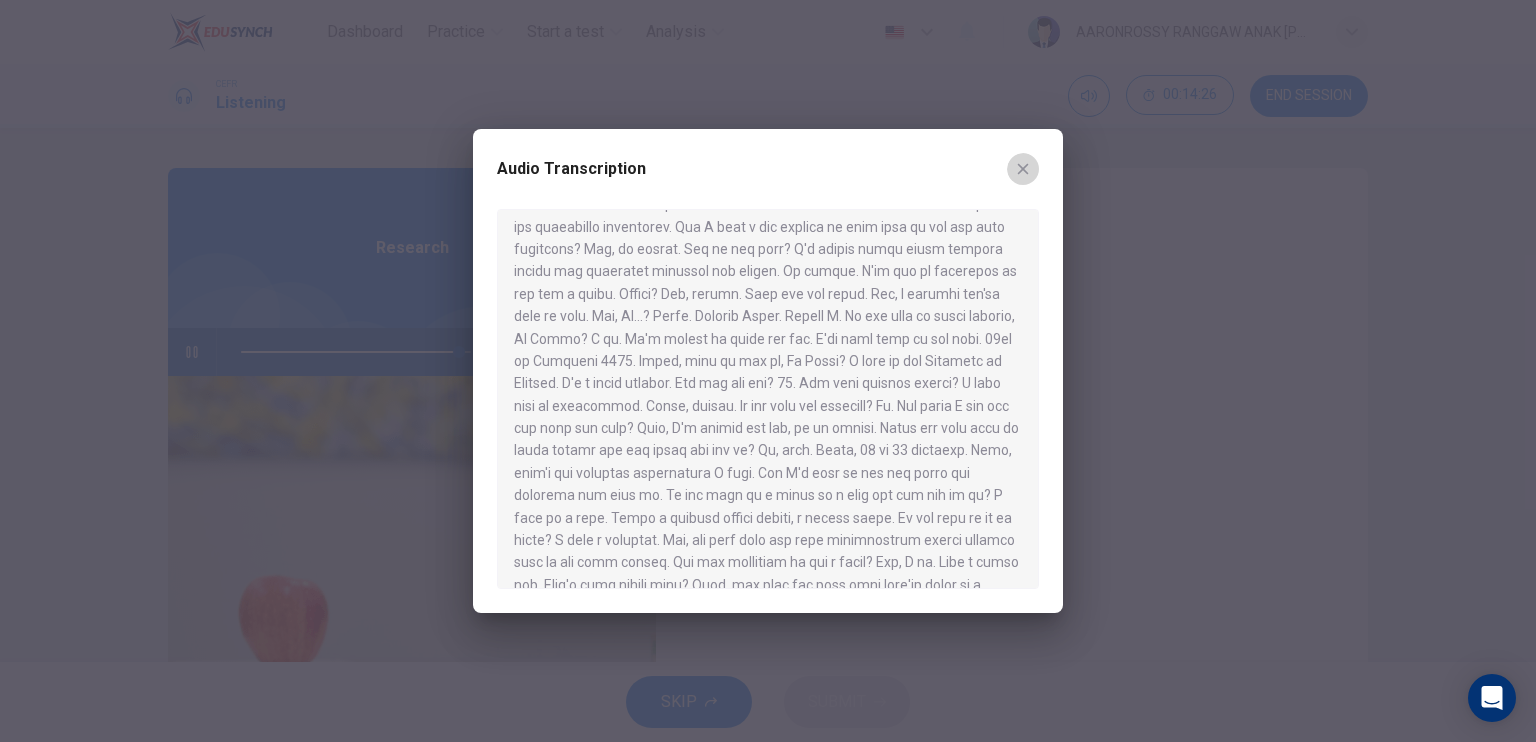 click 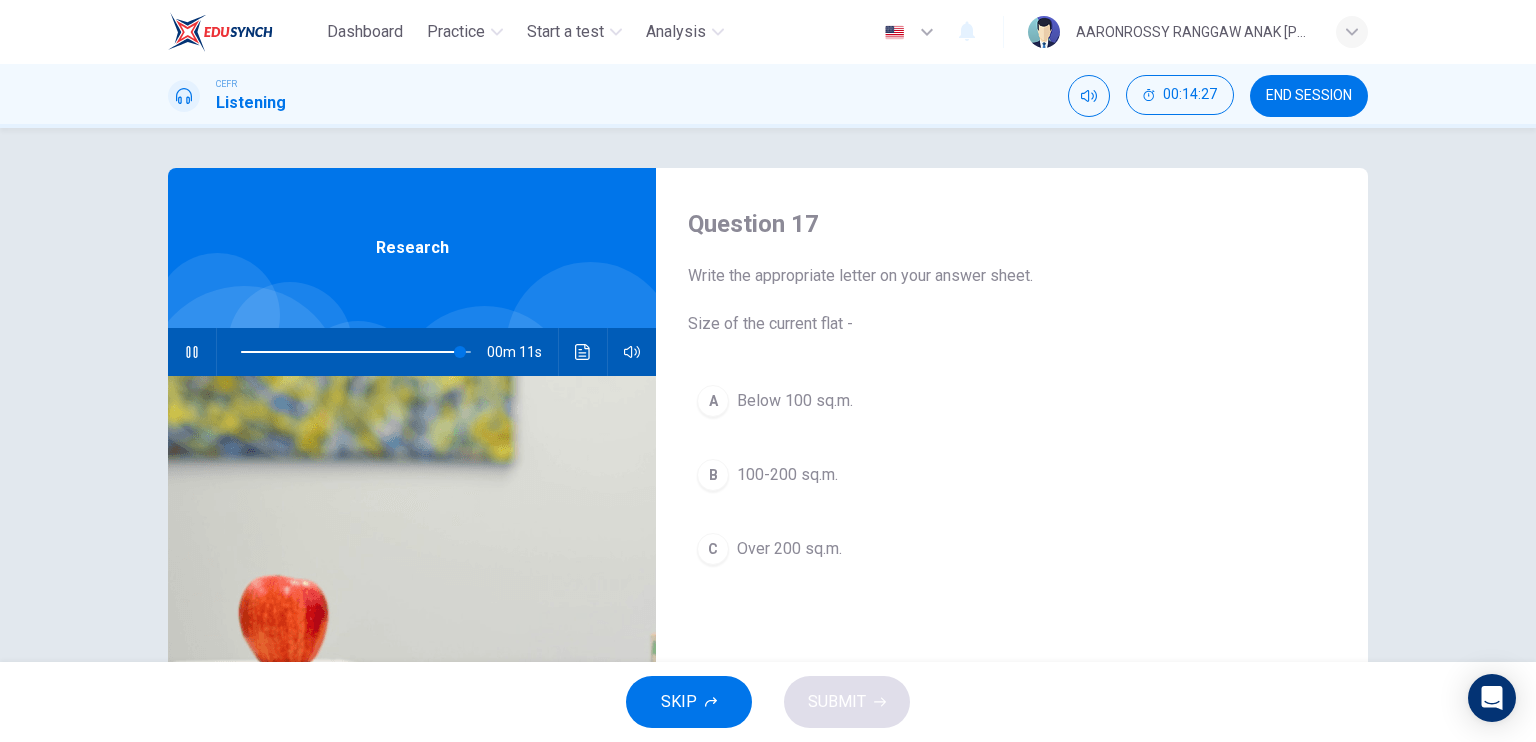 click on "Below 100 sq.m." at bounding box center (795, 401) 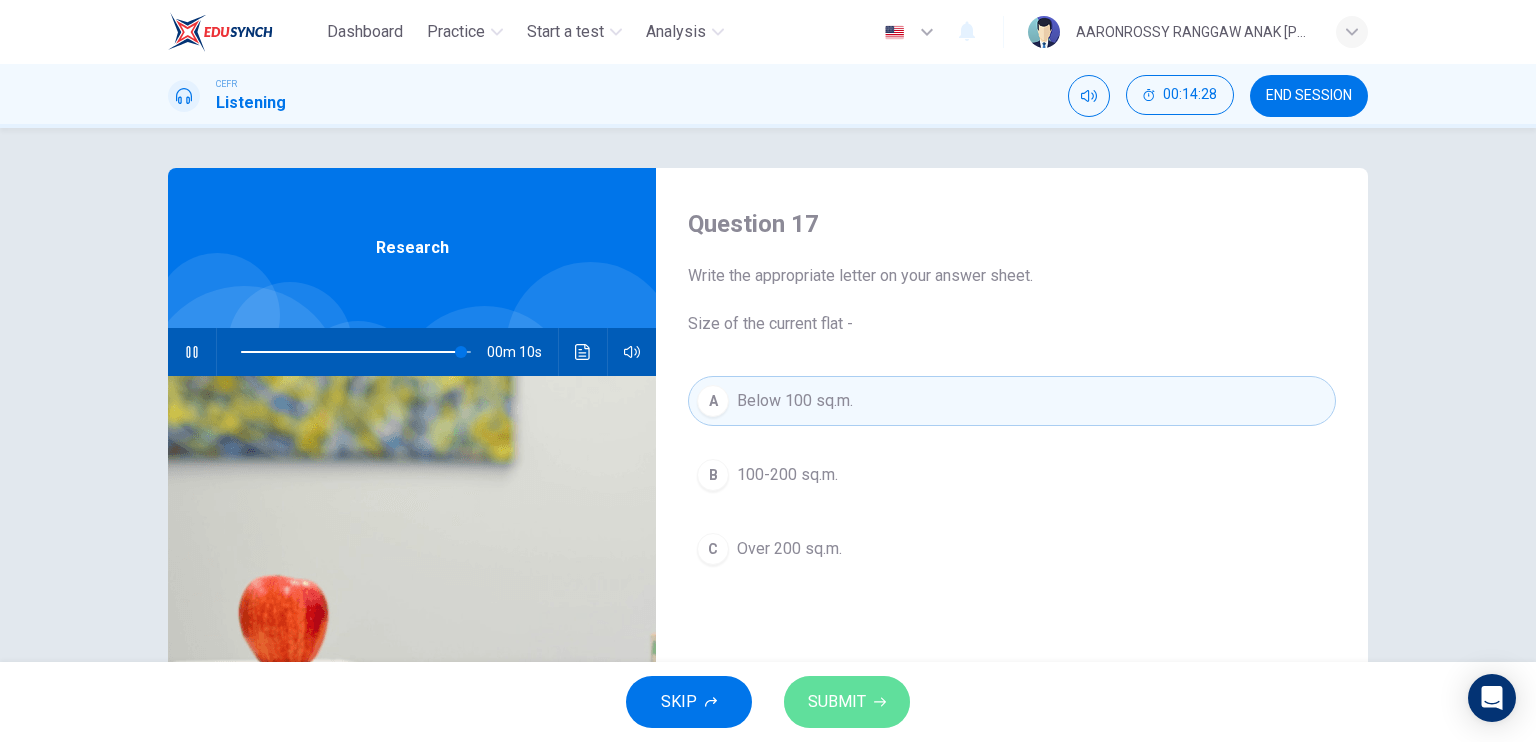 click on "SUBMIT" at bounding box center (837, 702) 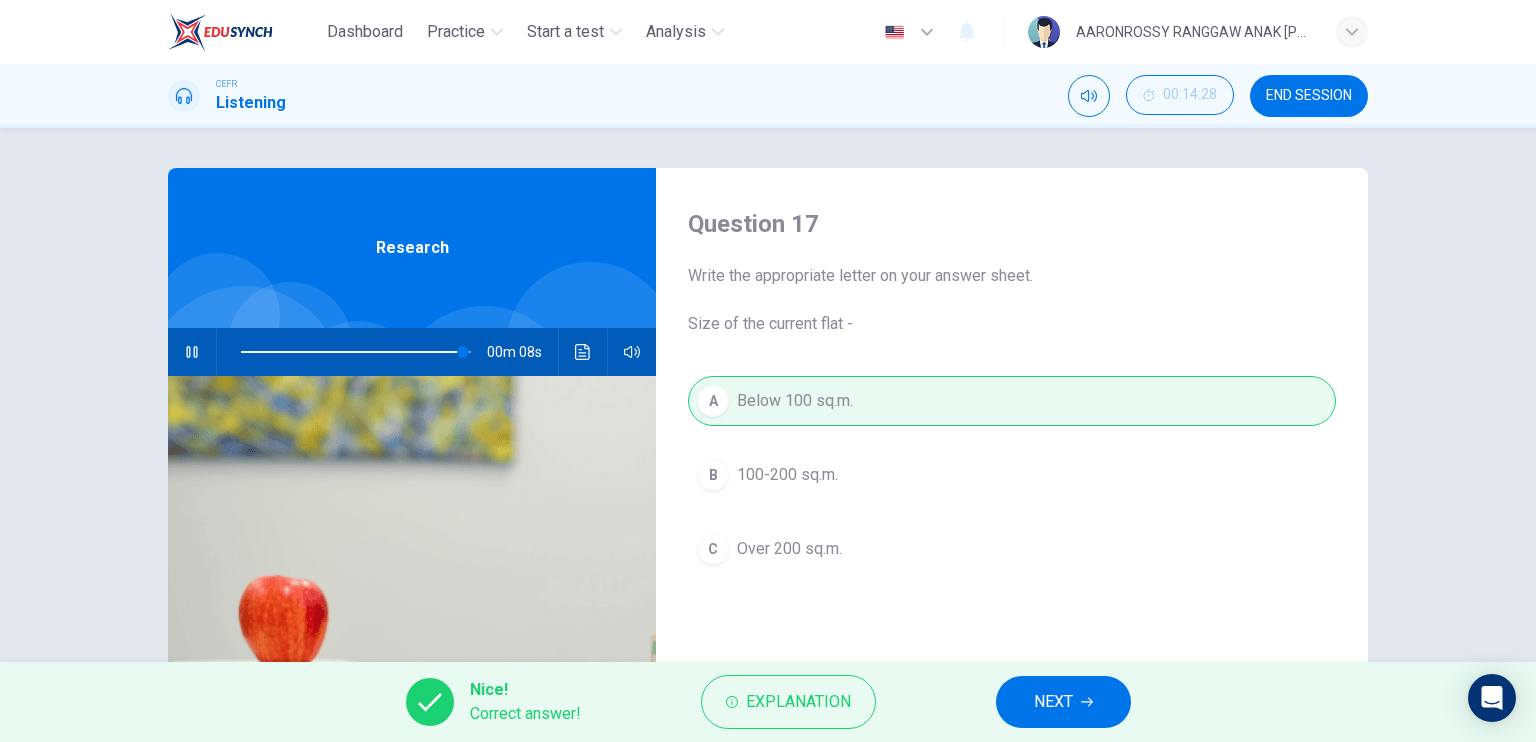 drag, startPoint x: 1078, startPoint y: 644, endPoint x: 1068, endPoint y: 715, distance: 71.70077 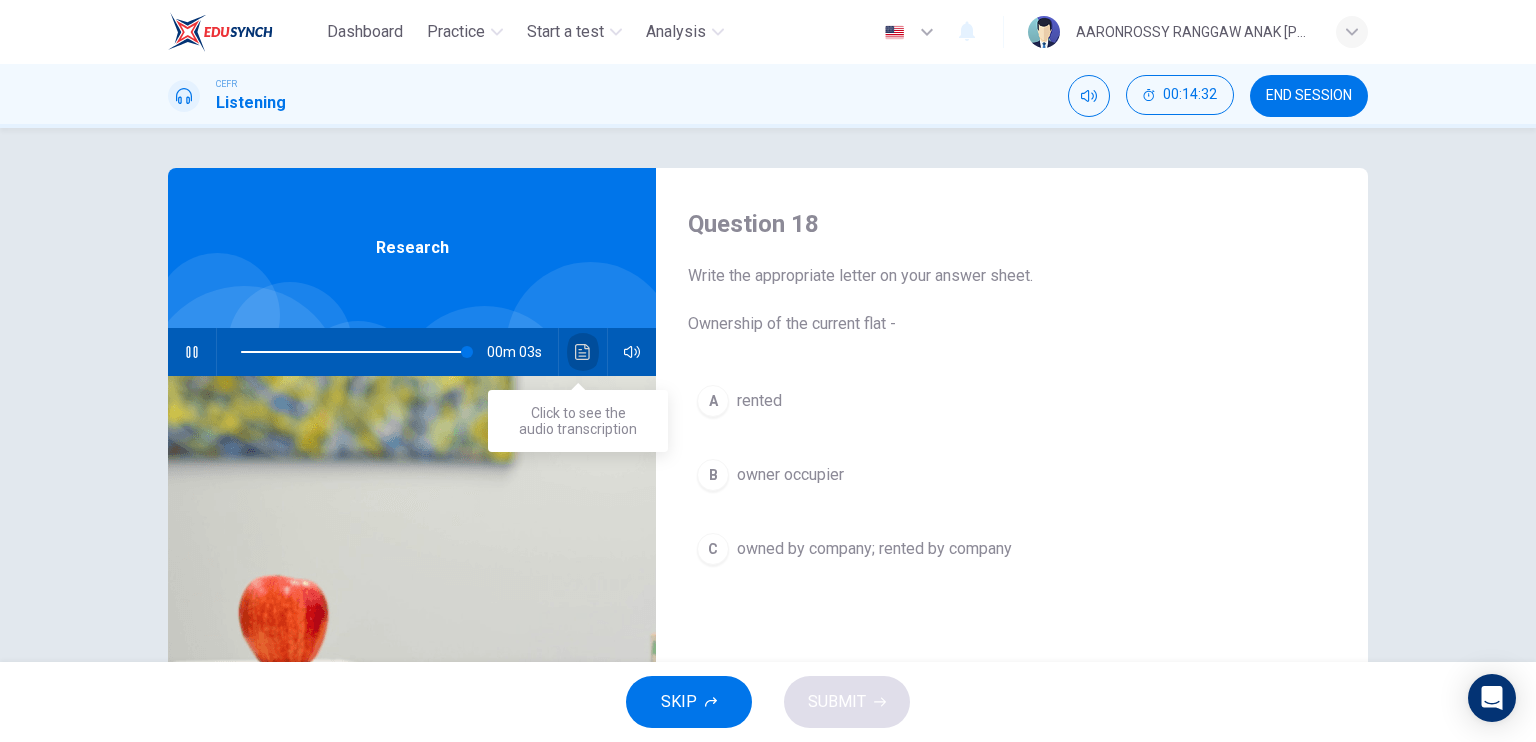 click 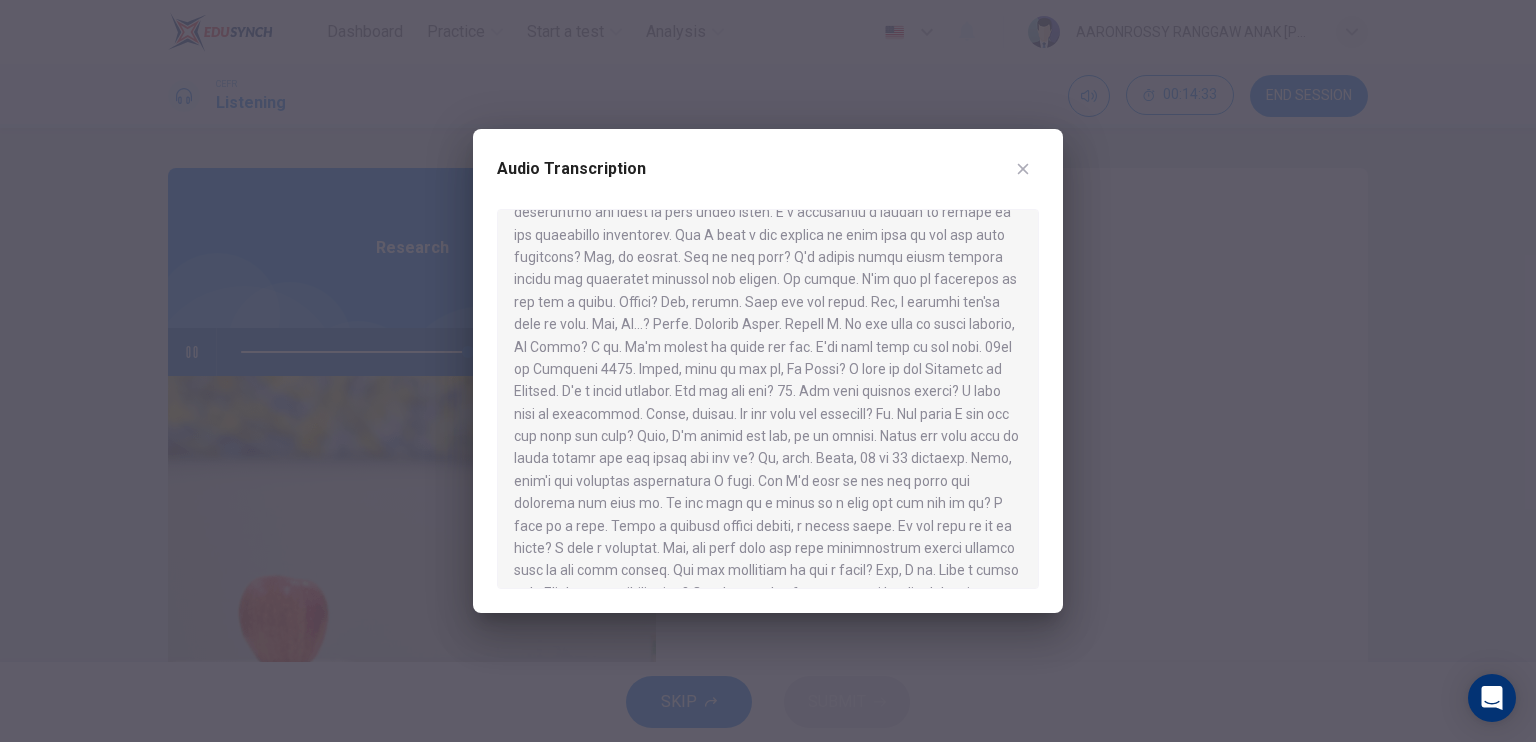 scroll, scrollTop: 100, scrollLeft: 0, axis: vertical 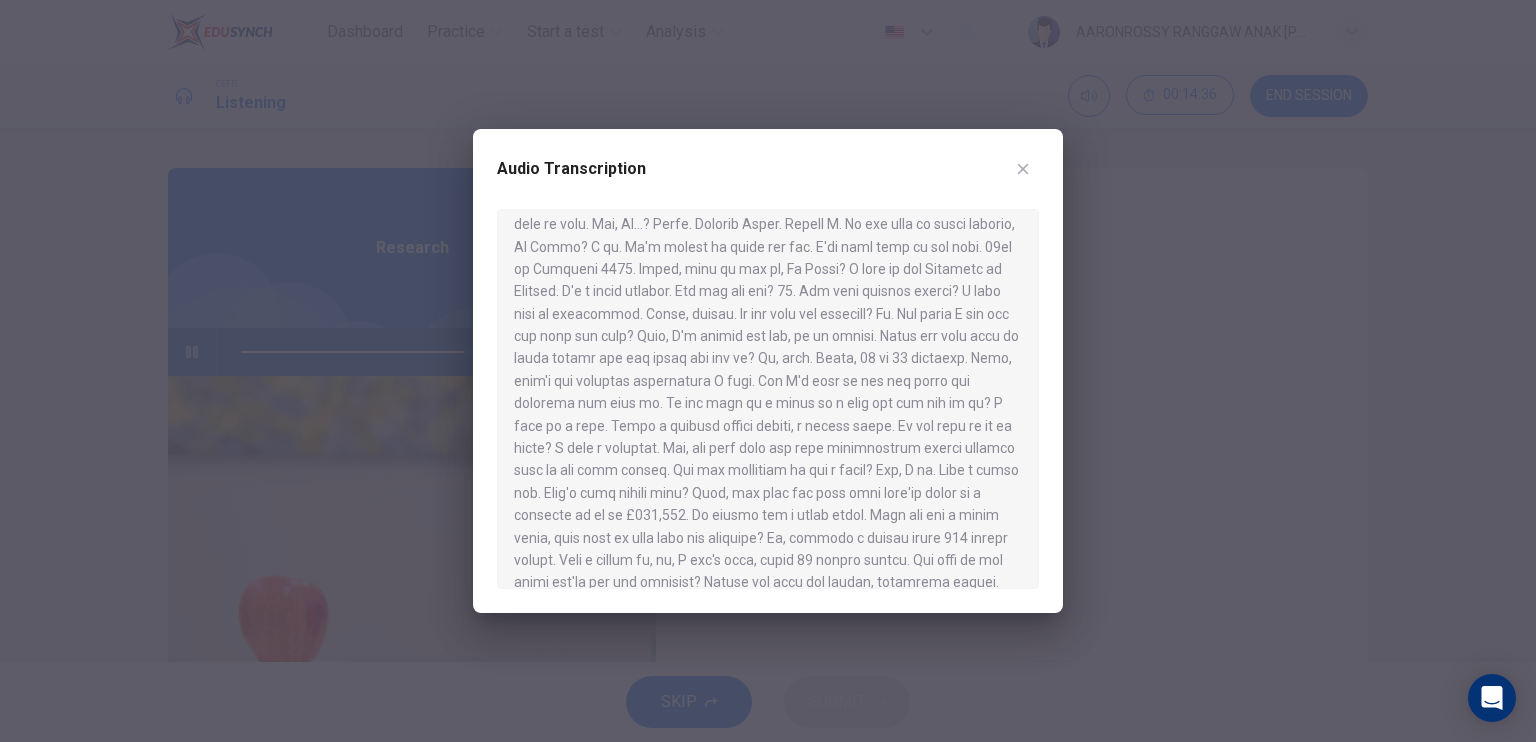 type on "0" 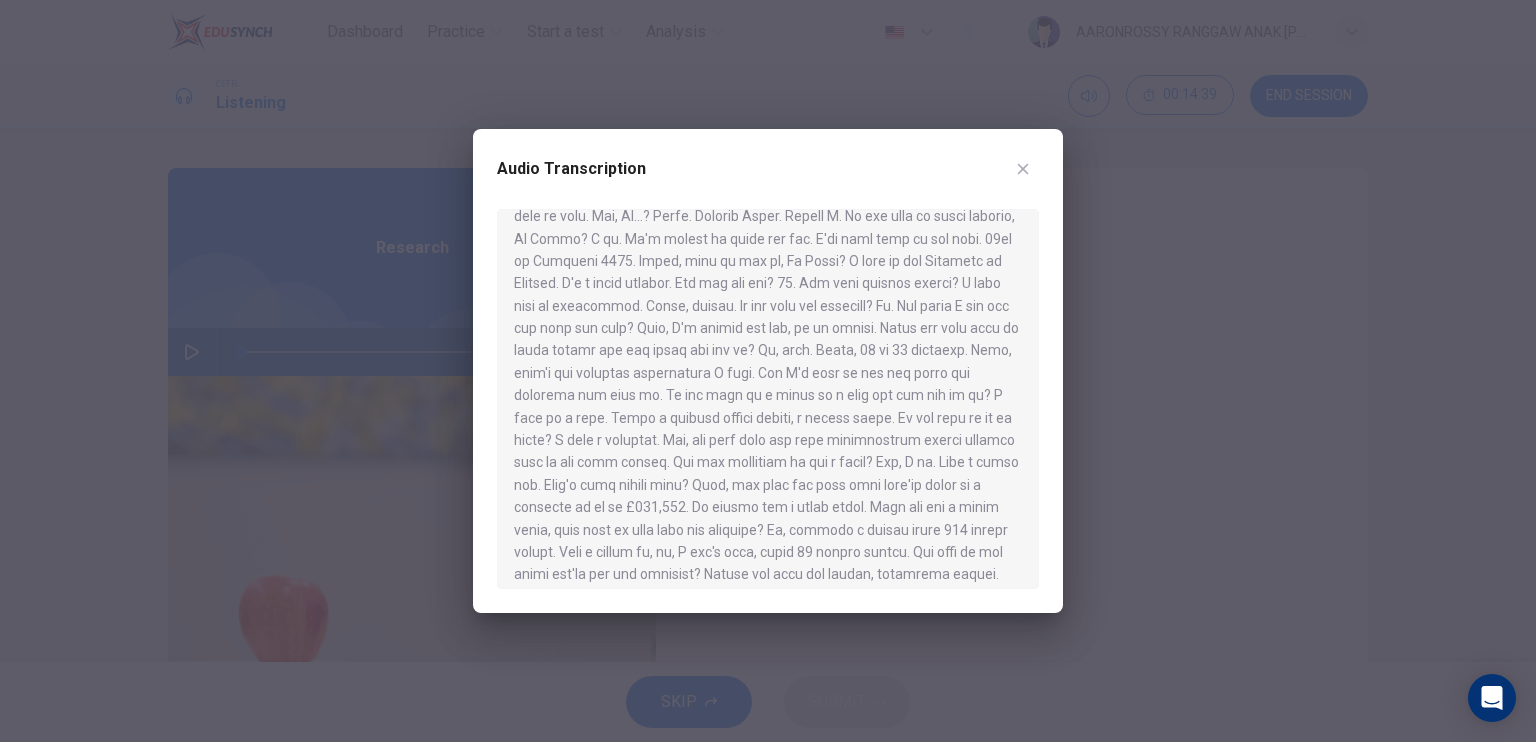 click 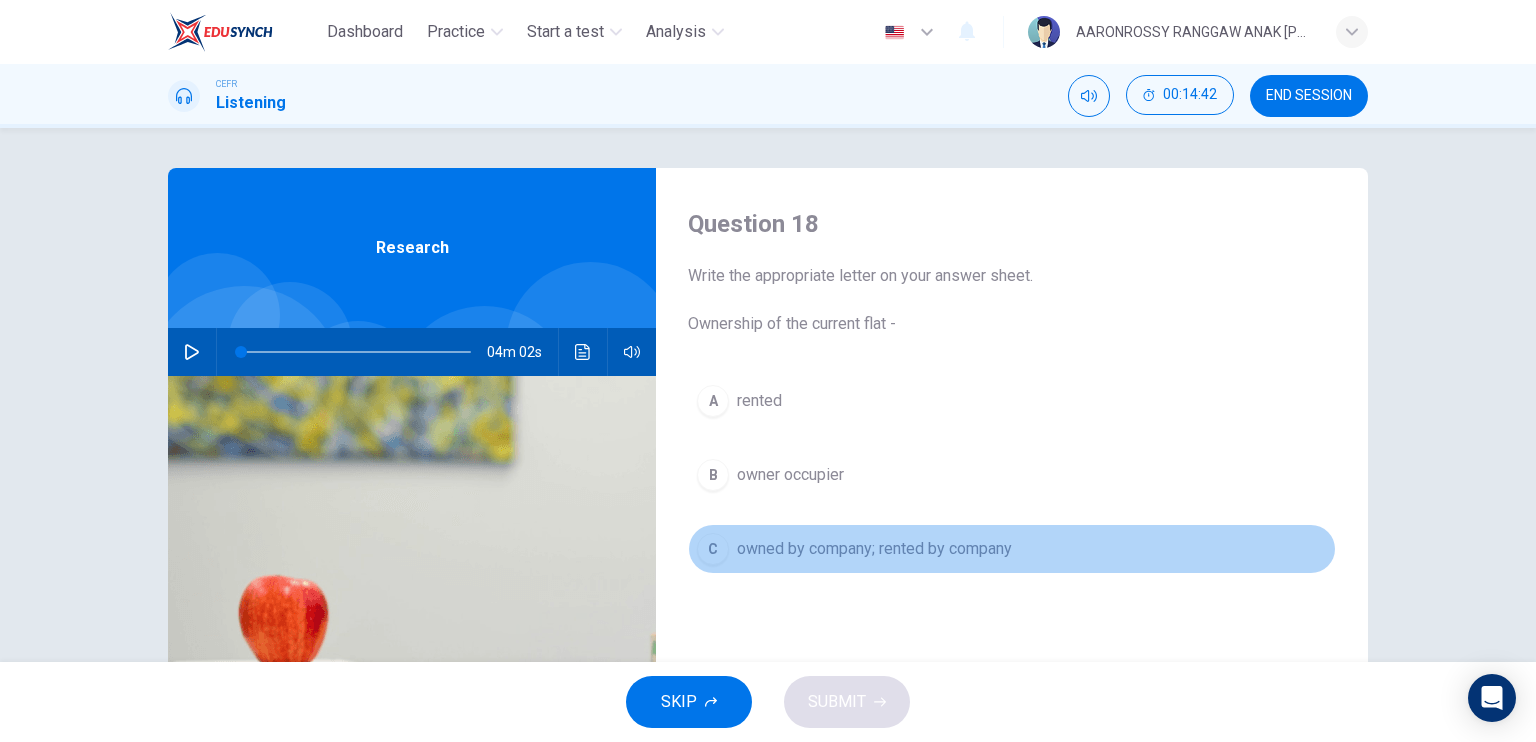 click on "owned by company; rented by company" at bounding box center [874, 549] 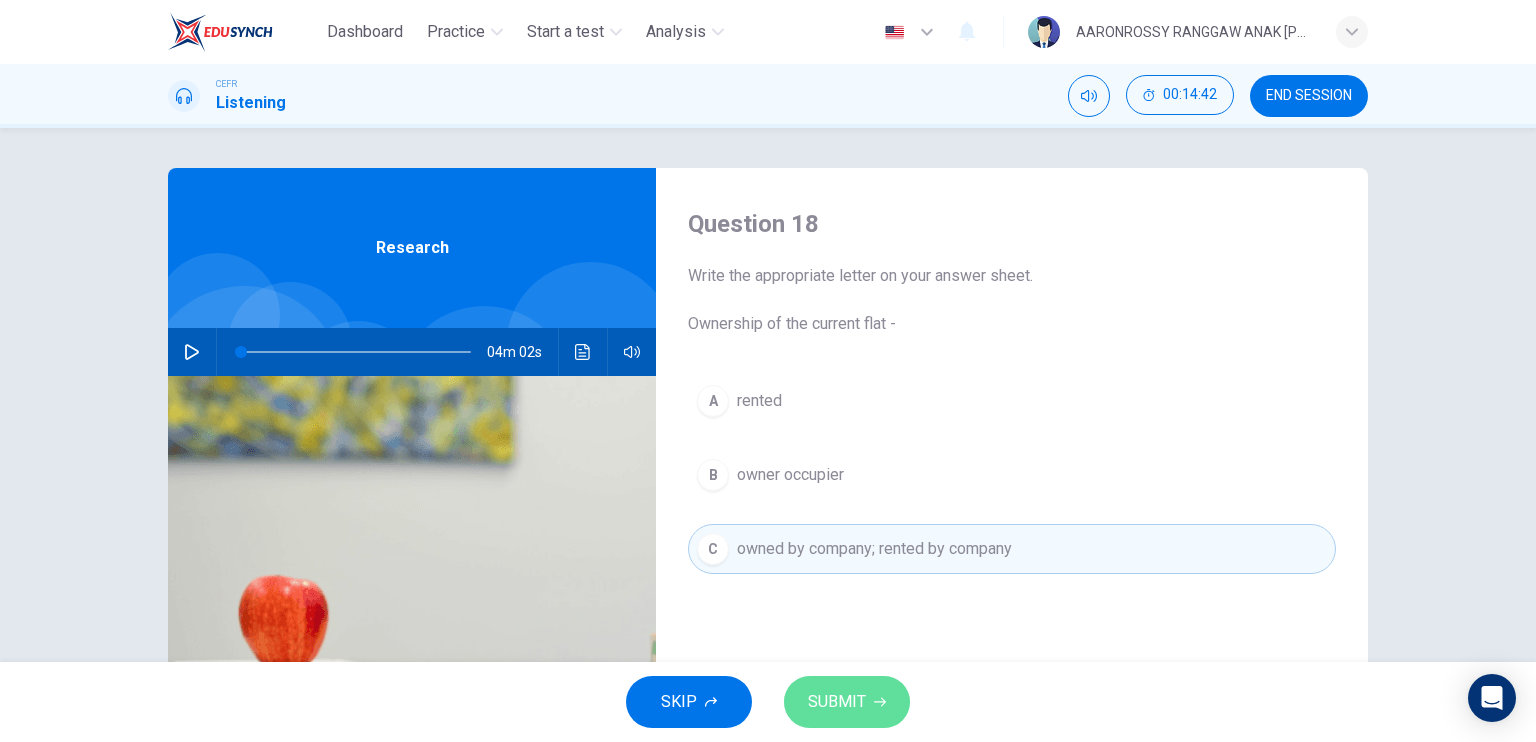 drag, startPoint x: 833, startPoint y: 700, endPoint x: 852, endPoint y: 683, distance: 25.495098 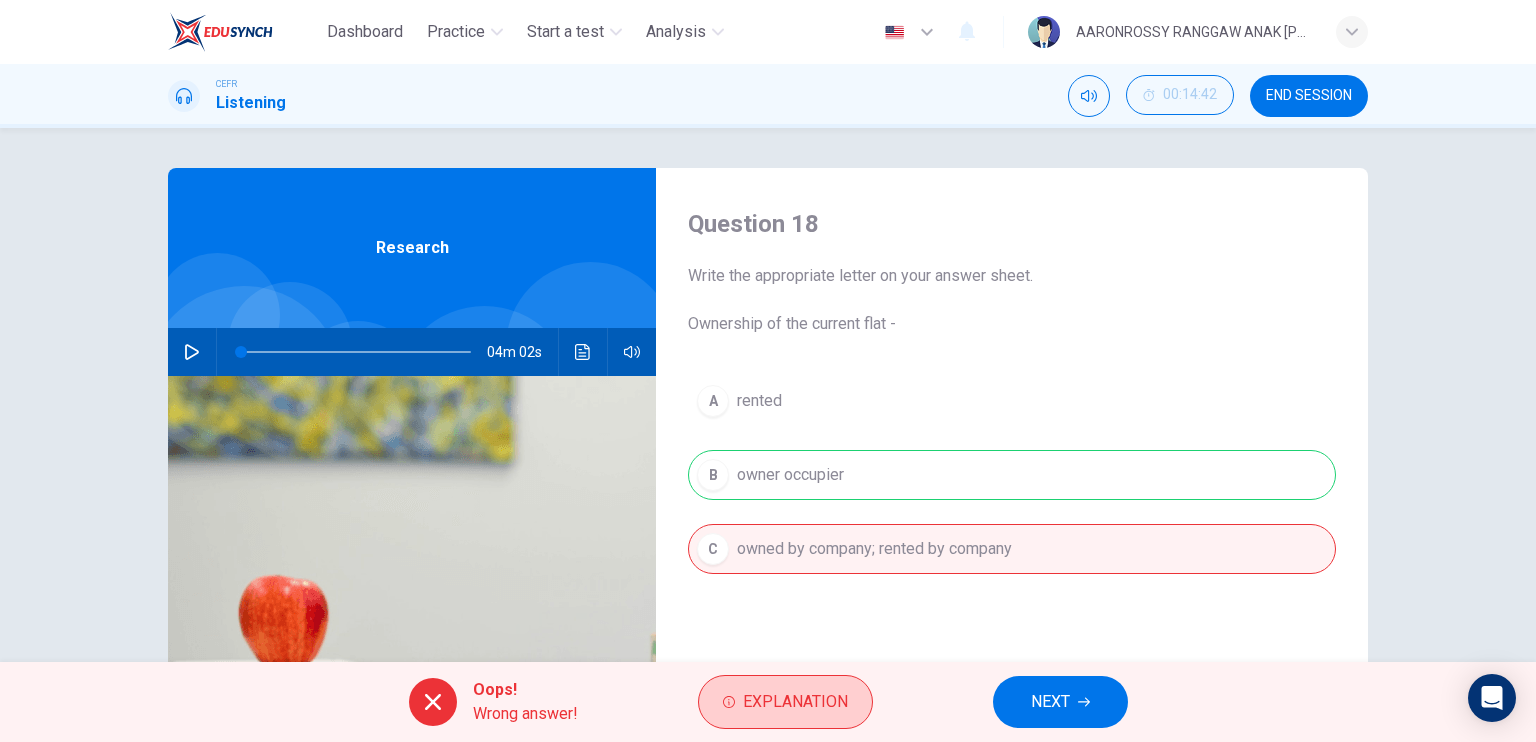 click on "Explanation" at bounding box center [795, 702] 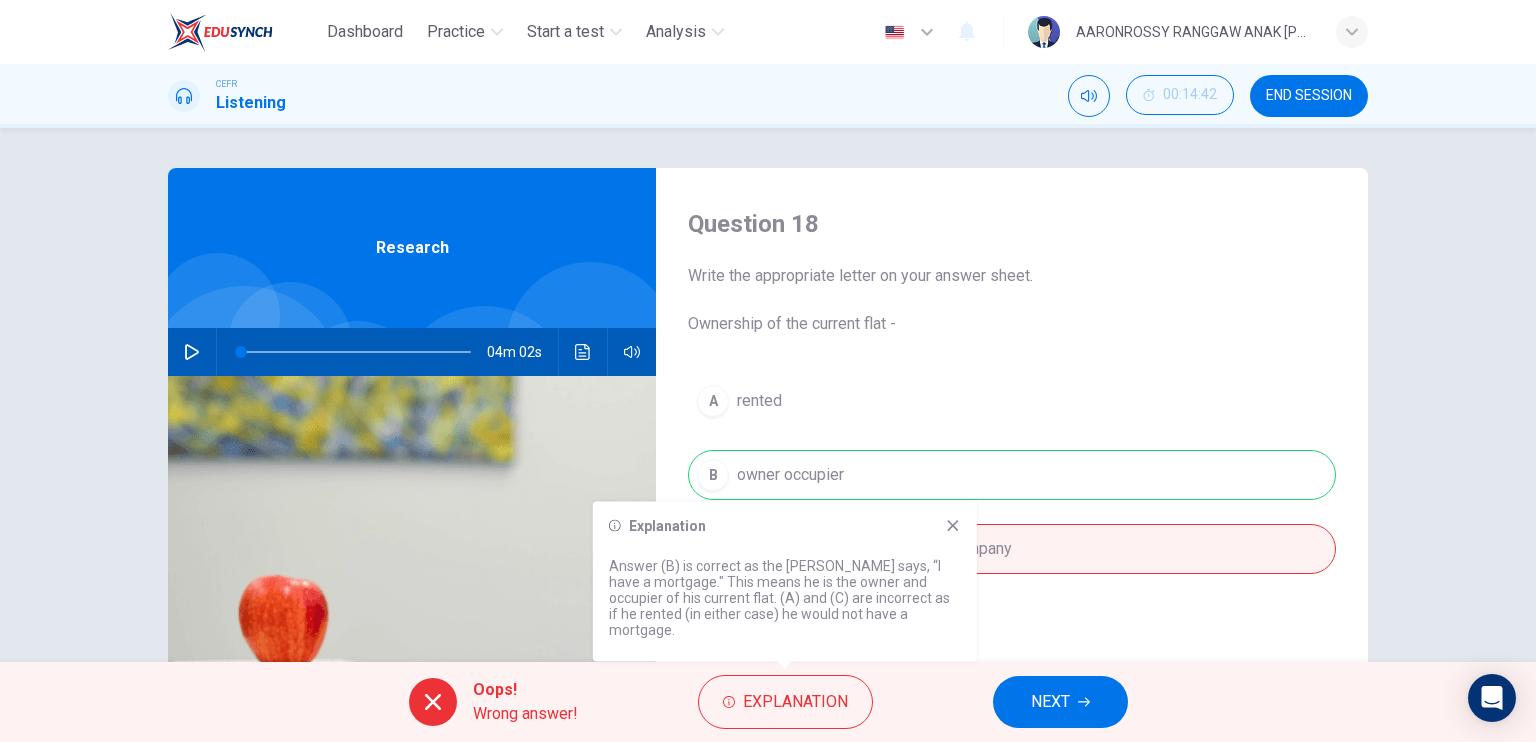 click 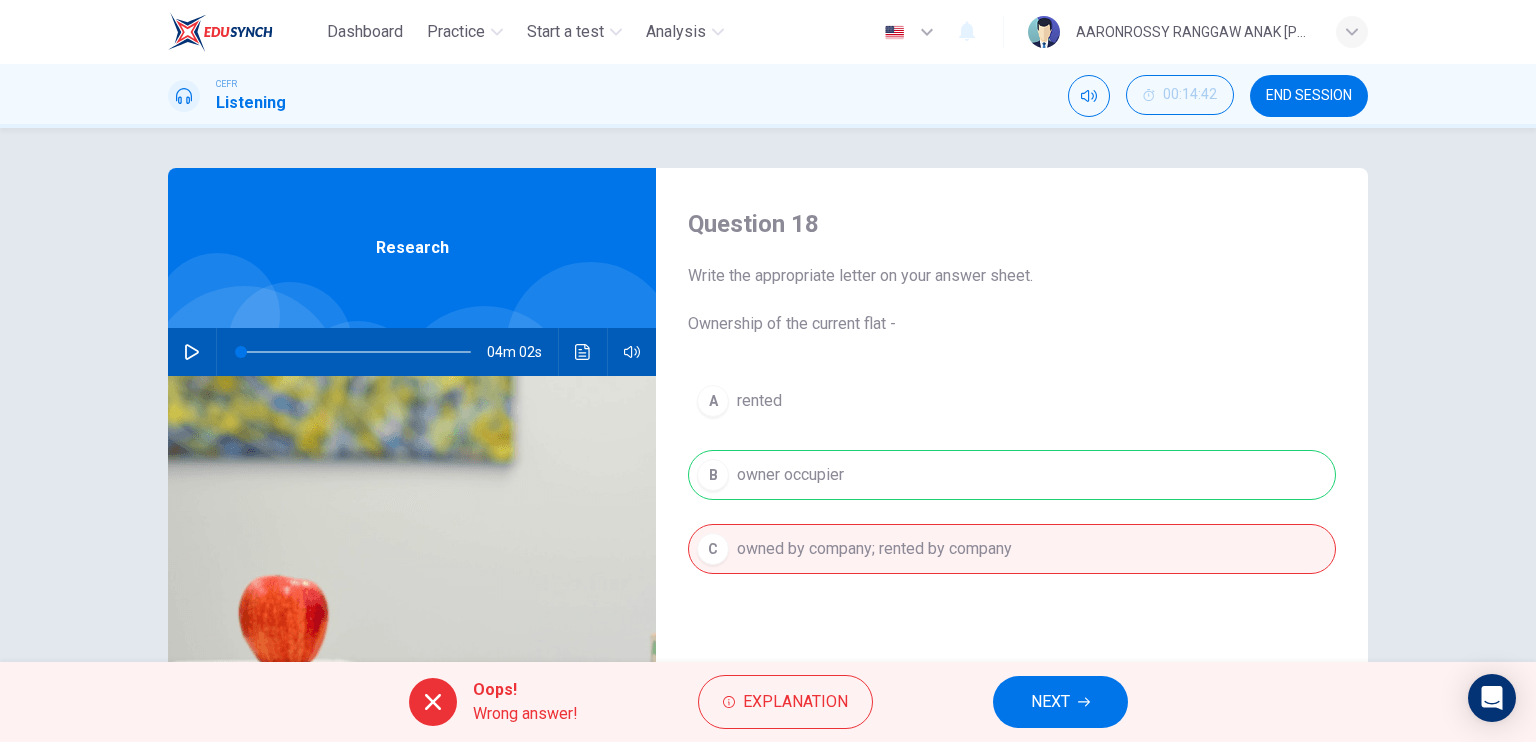 click on "NEXT" at bounding box center [1050, 702] 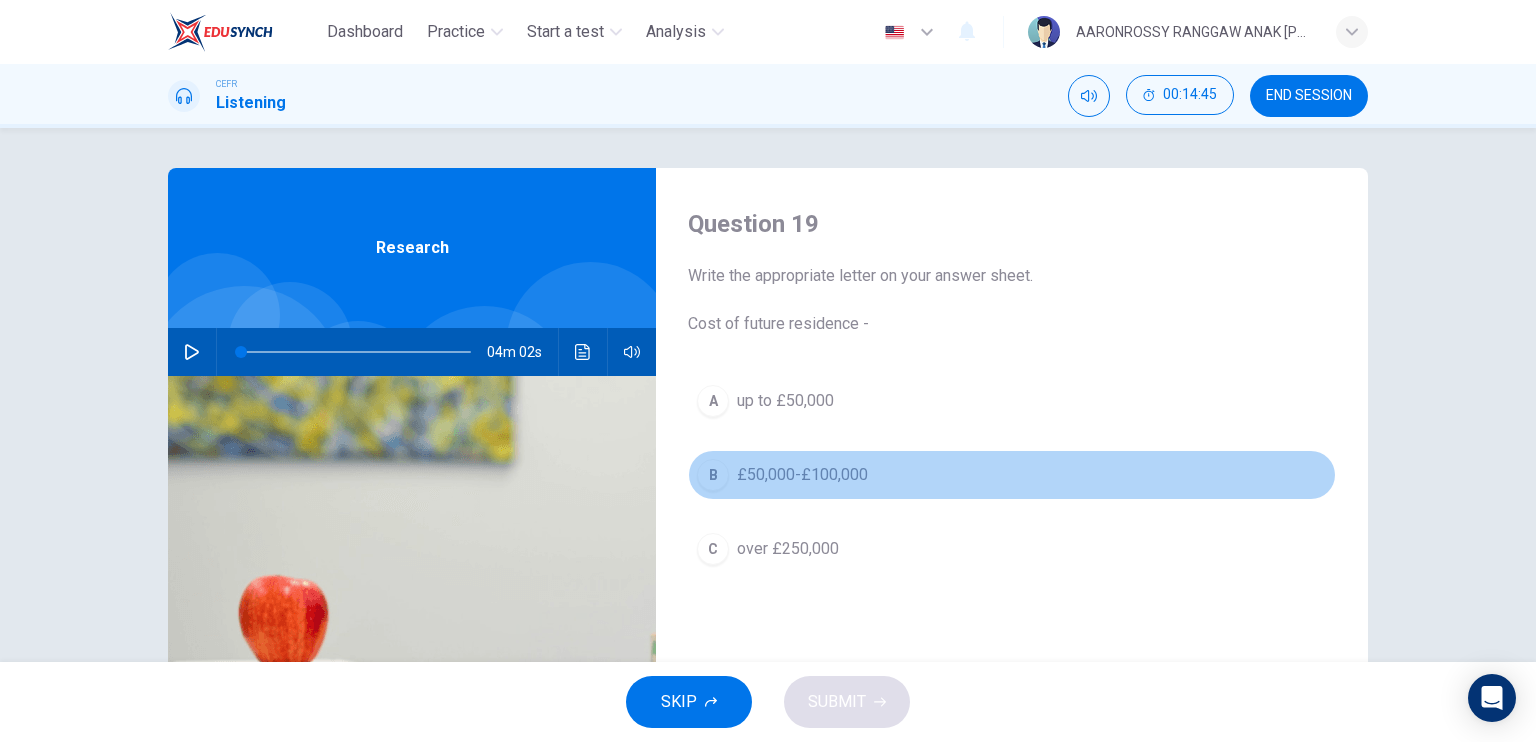 click on "£50,000-£100,000" at bounding box center [802, 475] 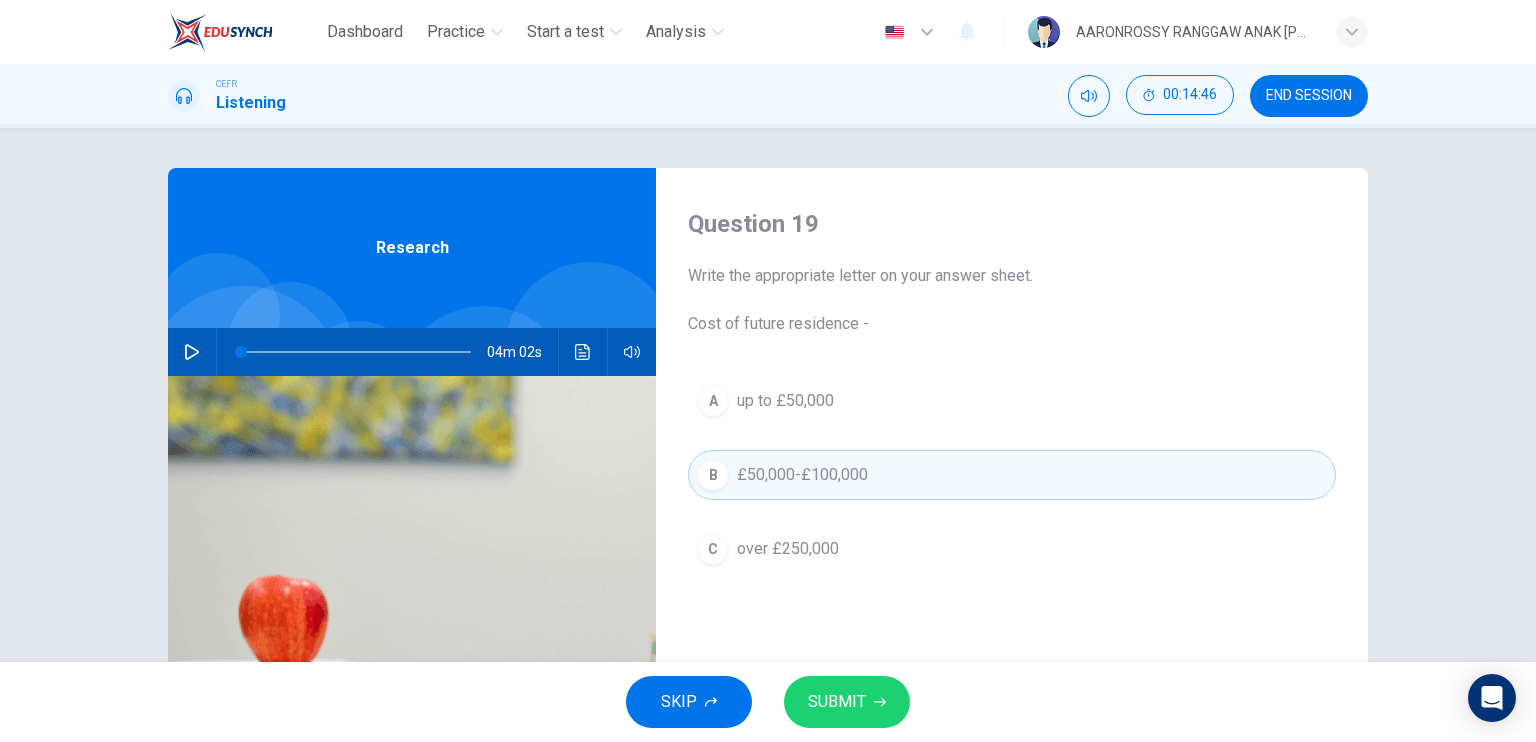 click on "SUBMIT" at bounding box center [847, 702] 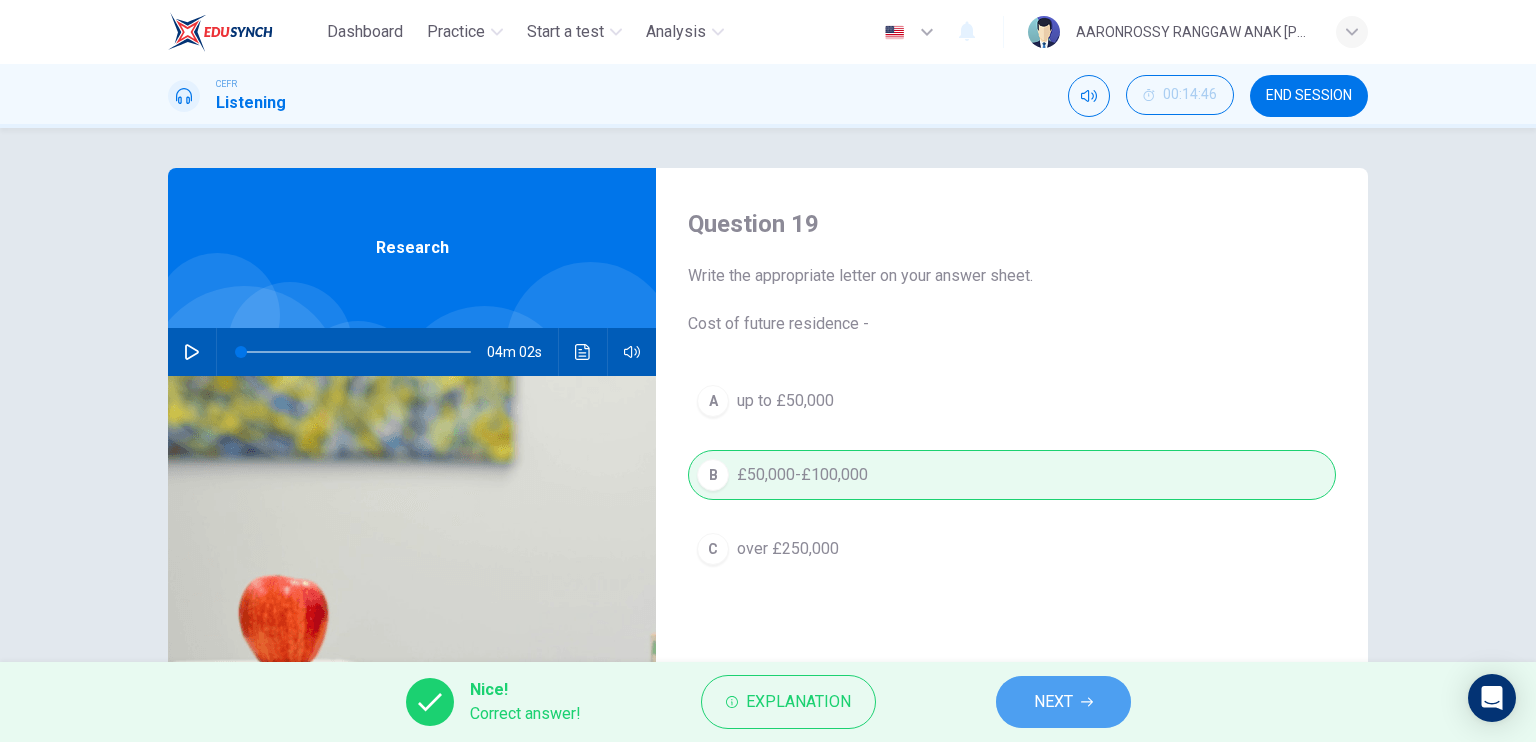 click on "NEXT" at bounding box center [1053, 702] 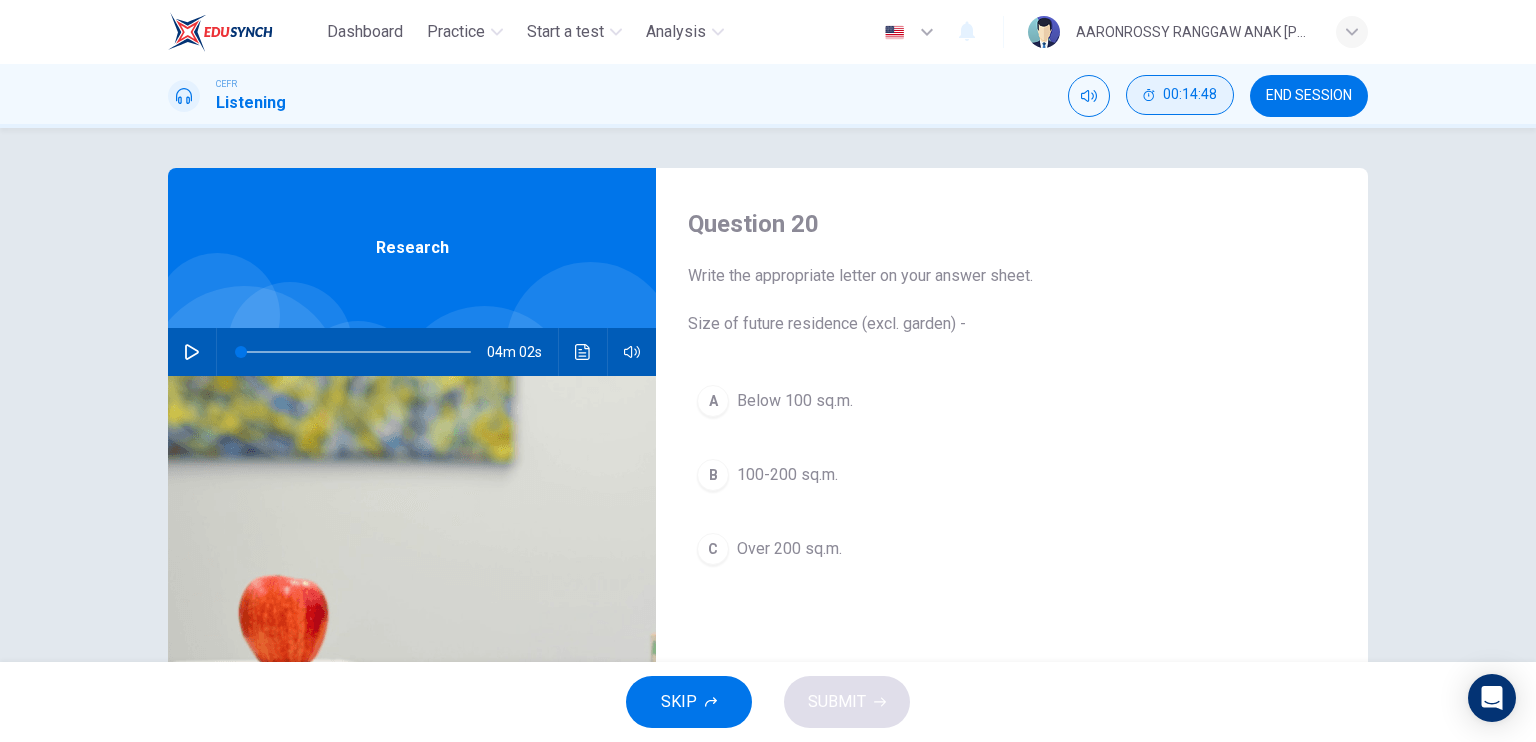 click on "00:14:48" at bounding box center (1190, 95) 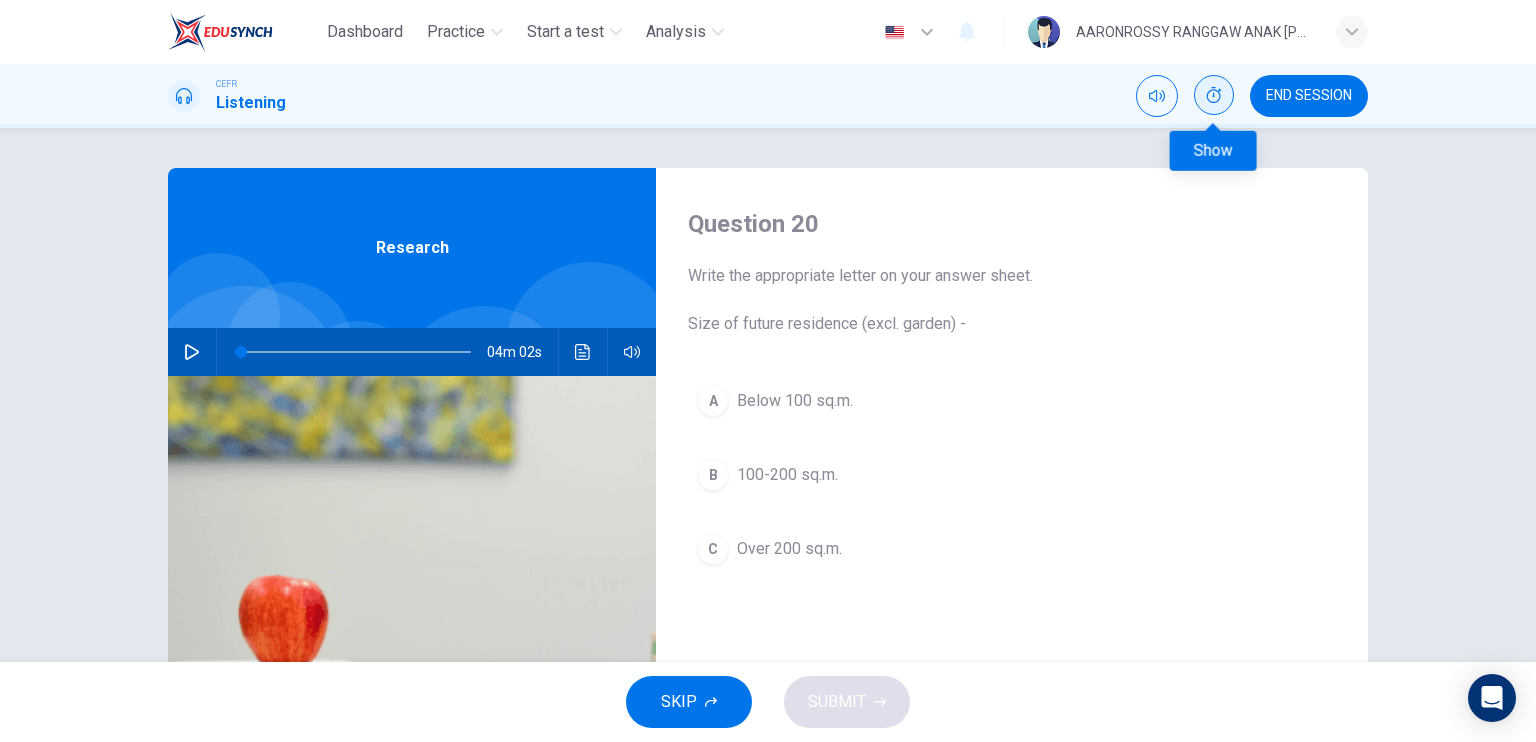 click 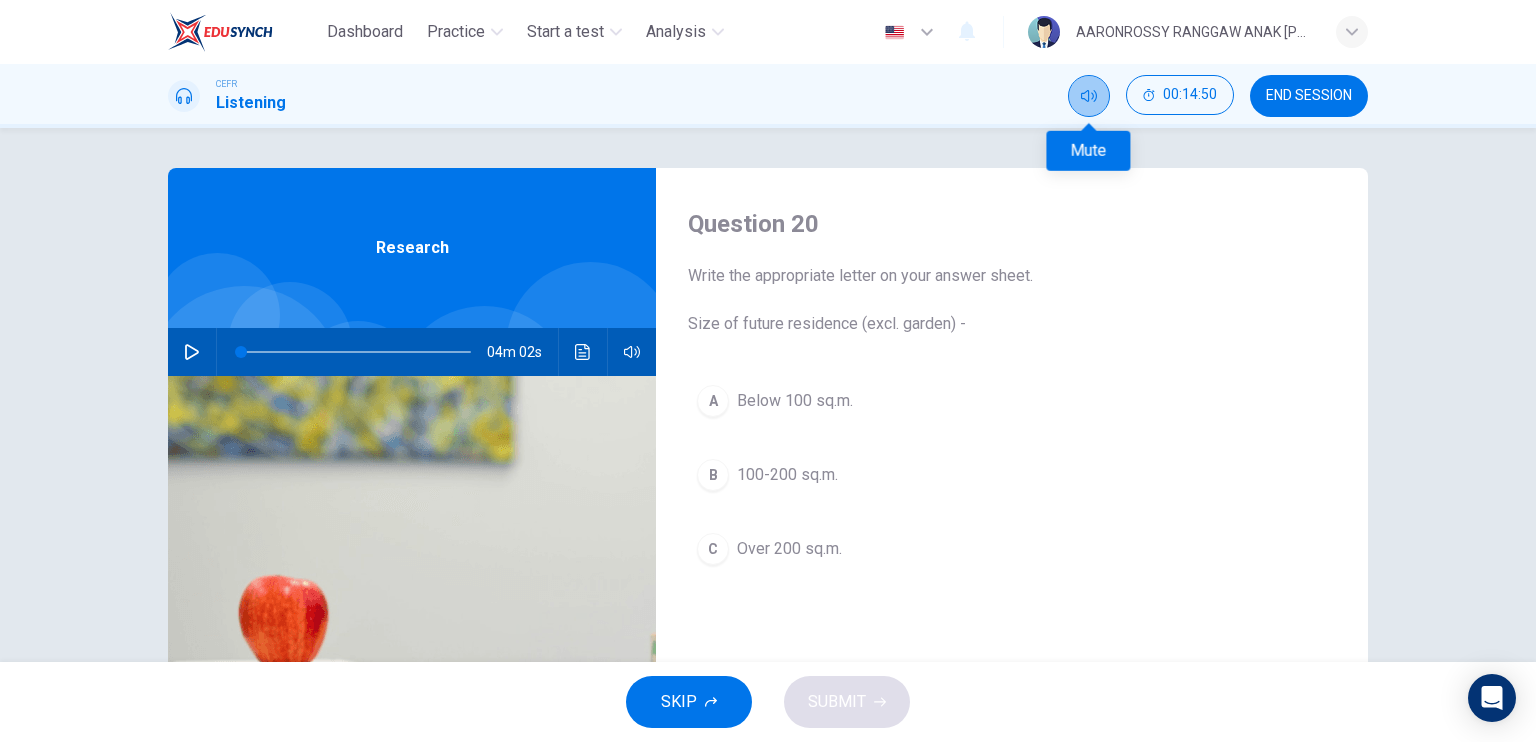 click 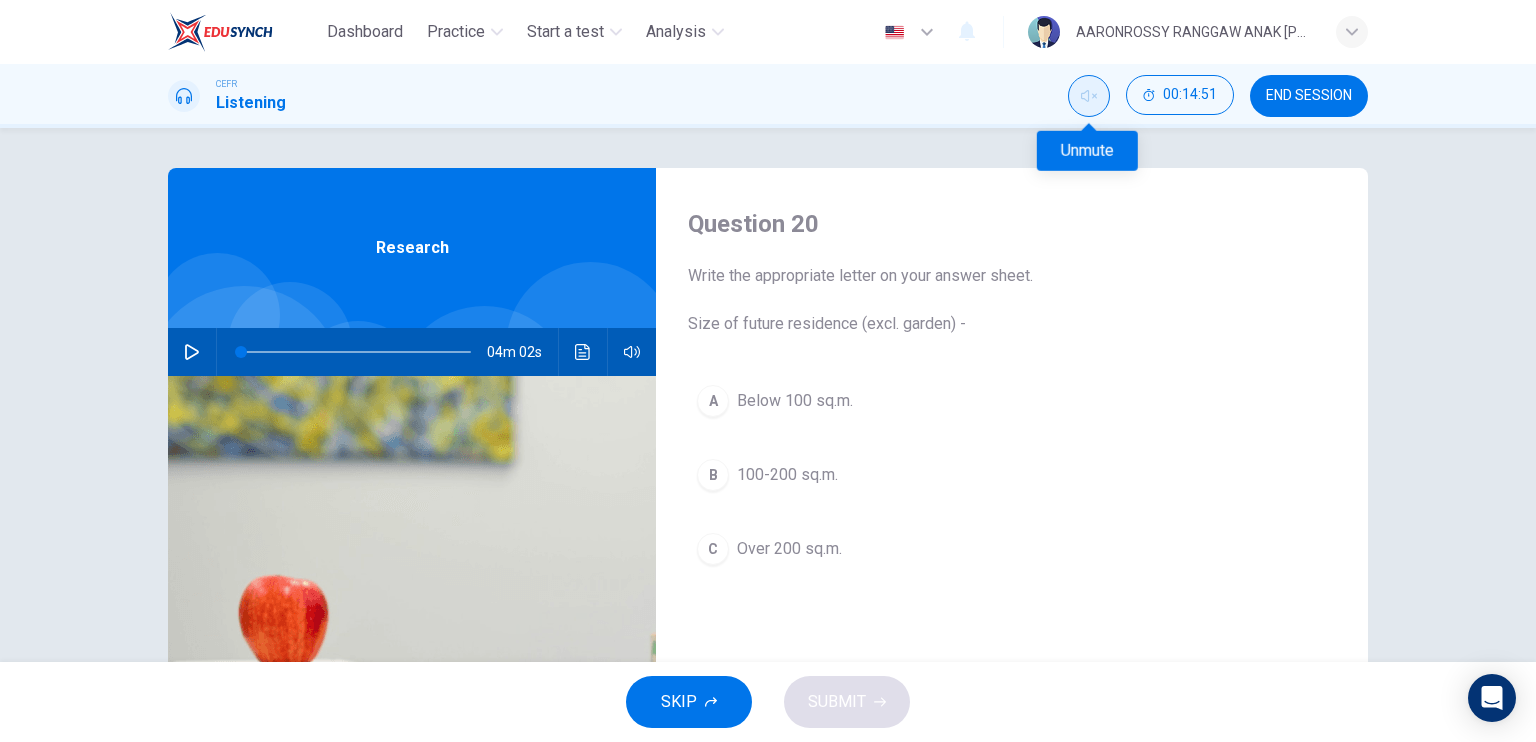 click 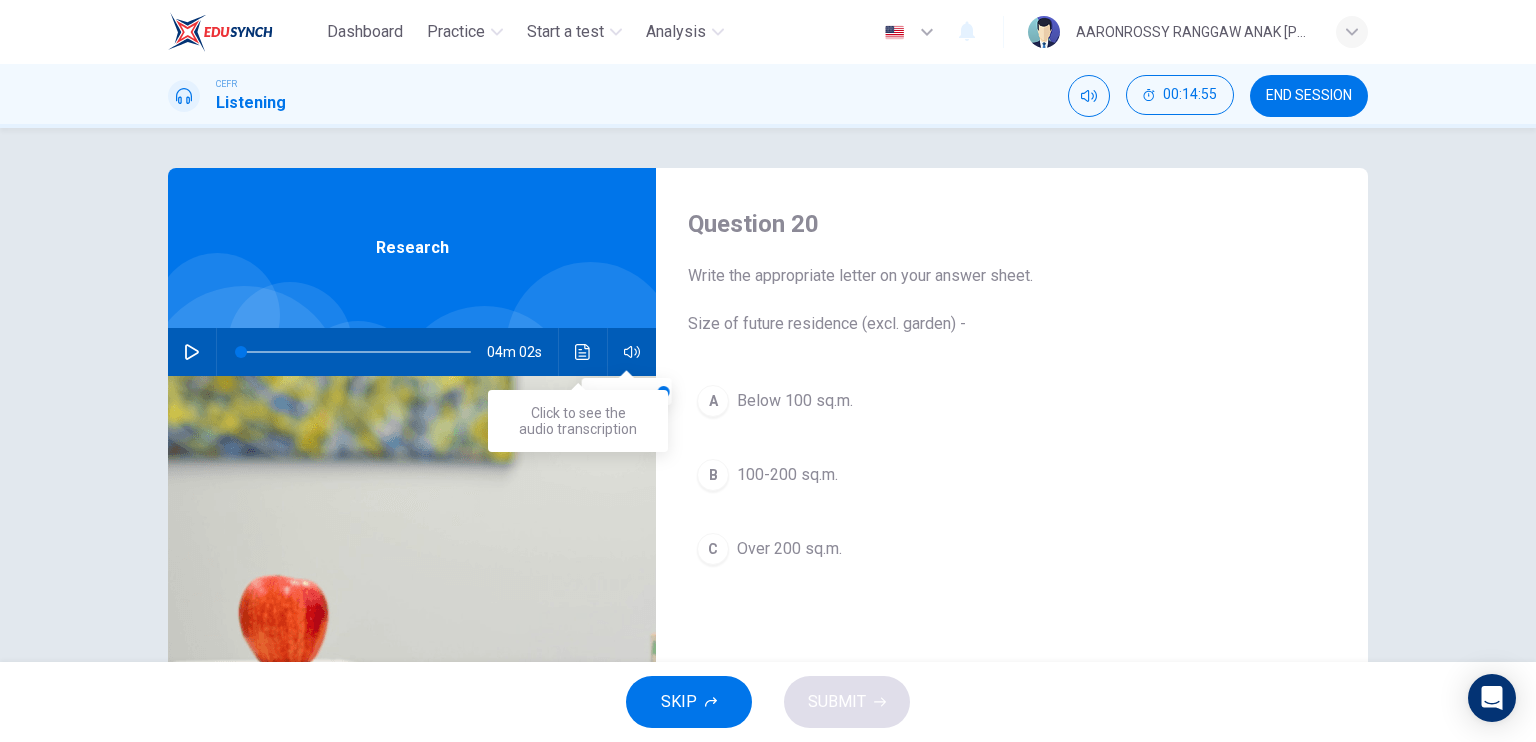 click at bounding box center (583, 352) 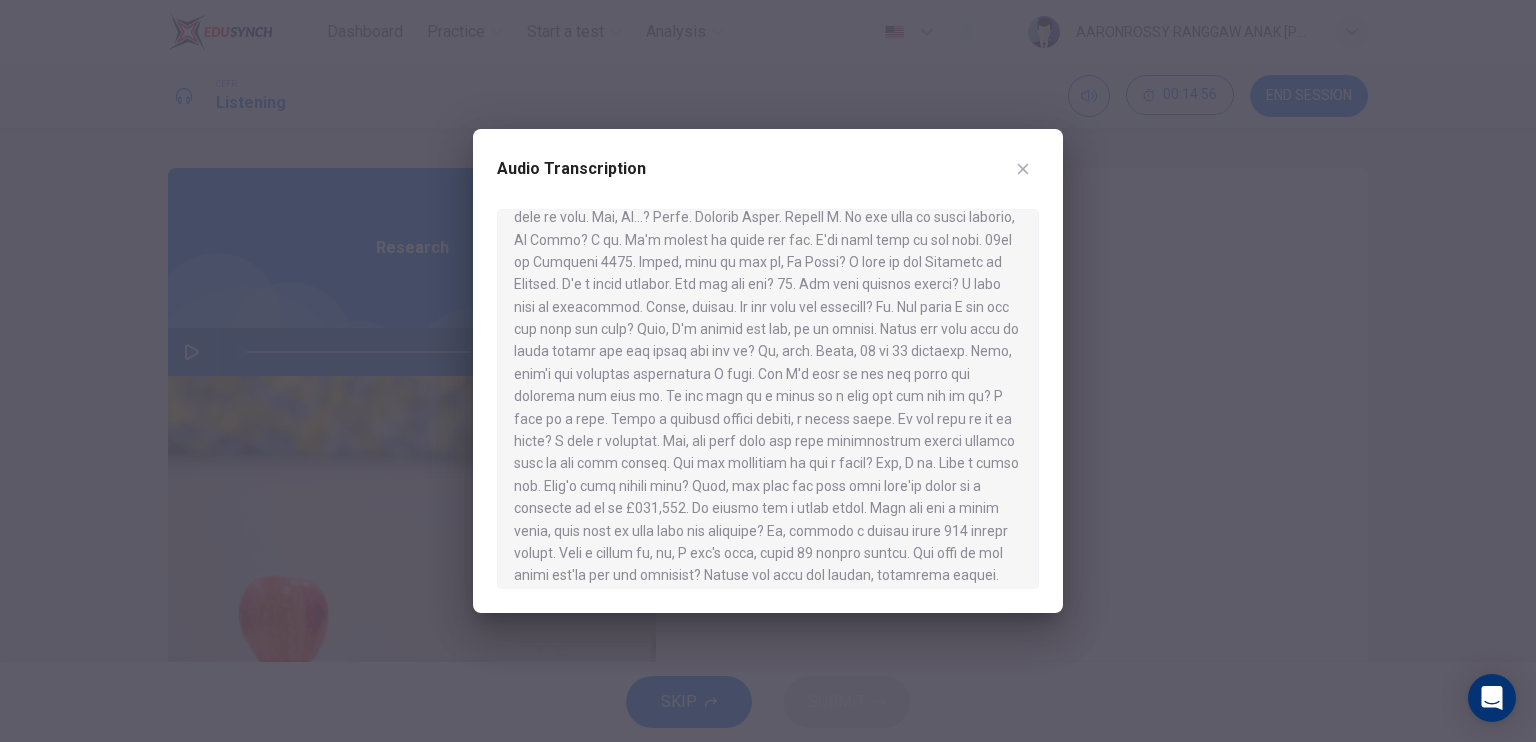 scroll, scrollTop: 300, scrollLeft: 0, axis: vertical 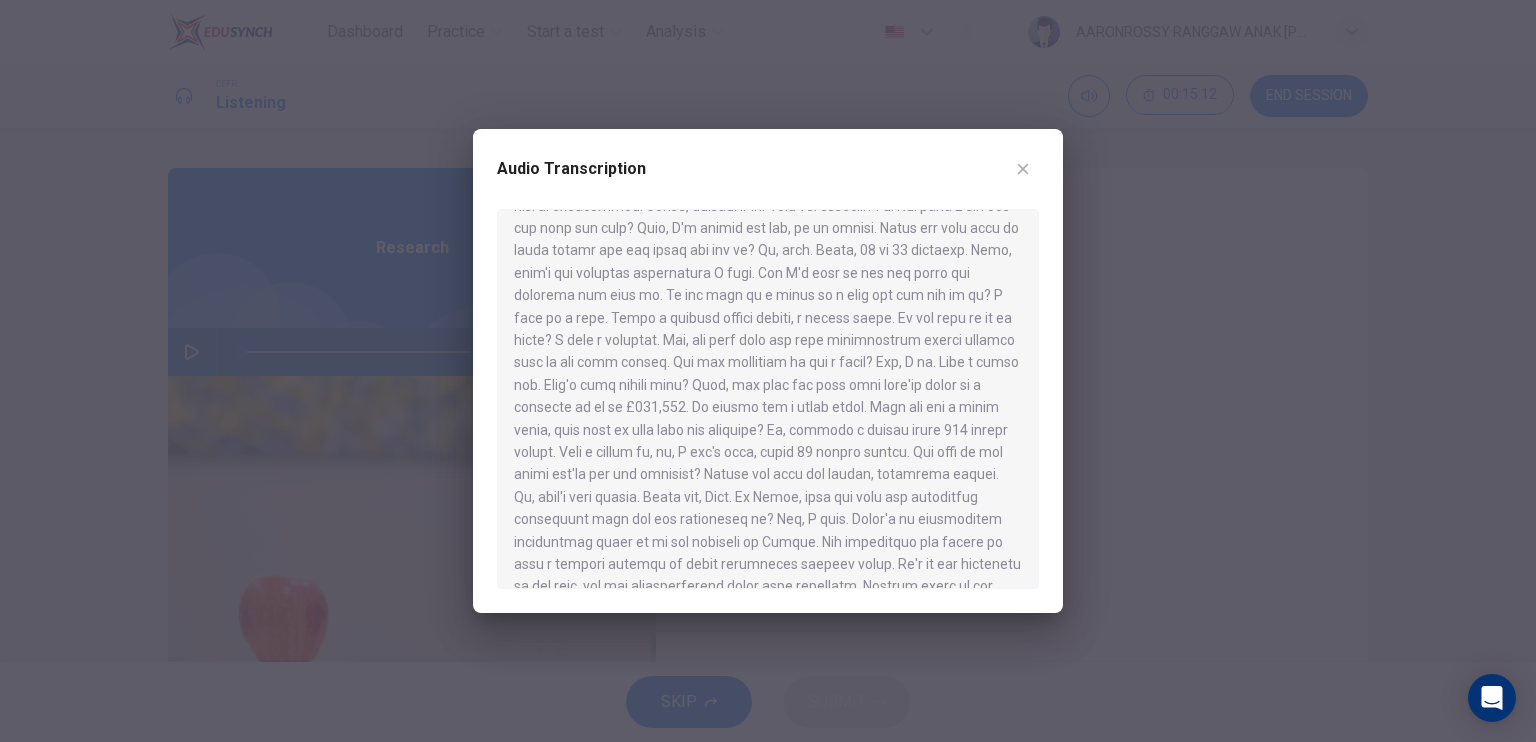 click 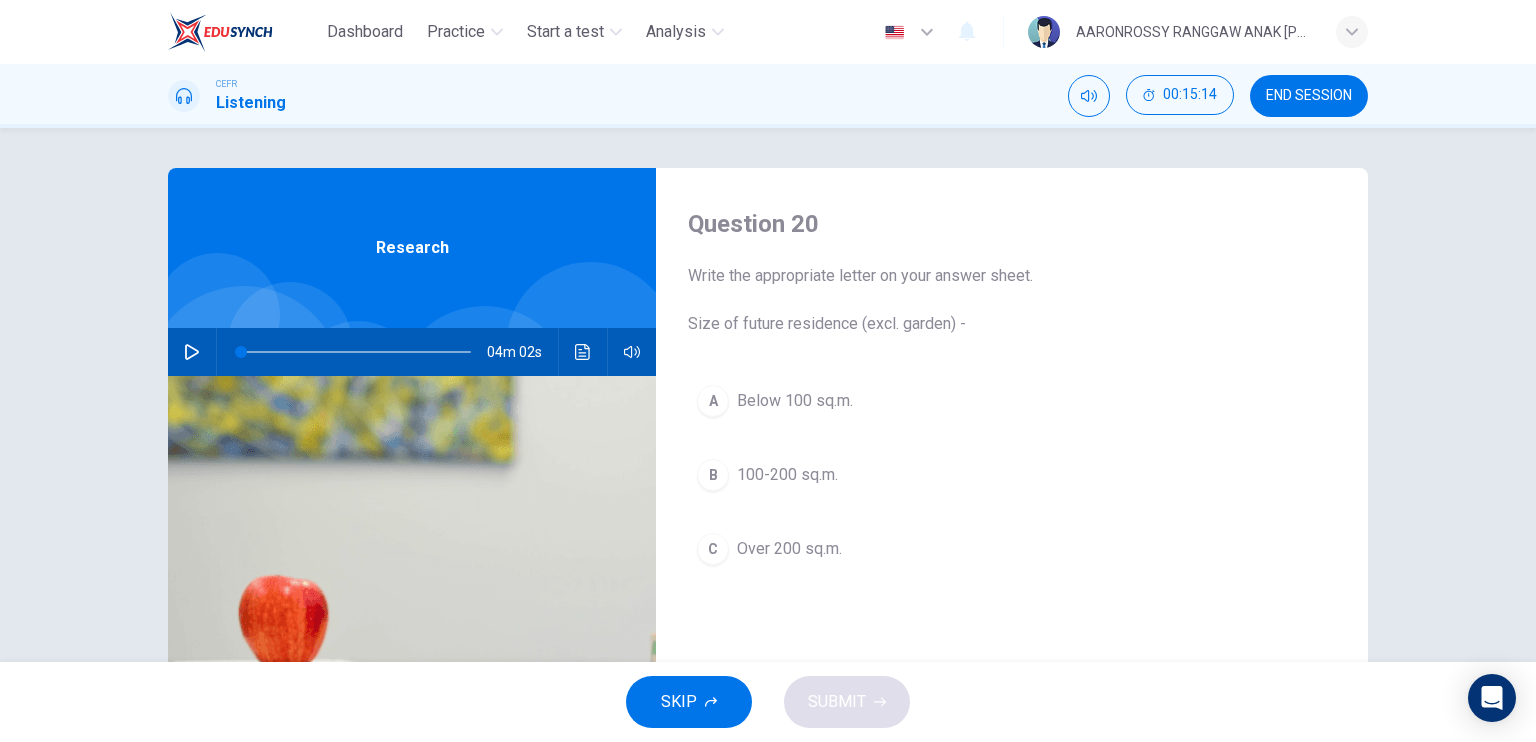 click on "100-200 sq.m." at bounding box center [787, 475] 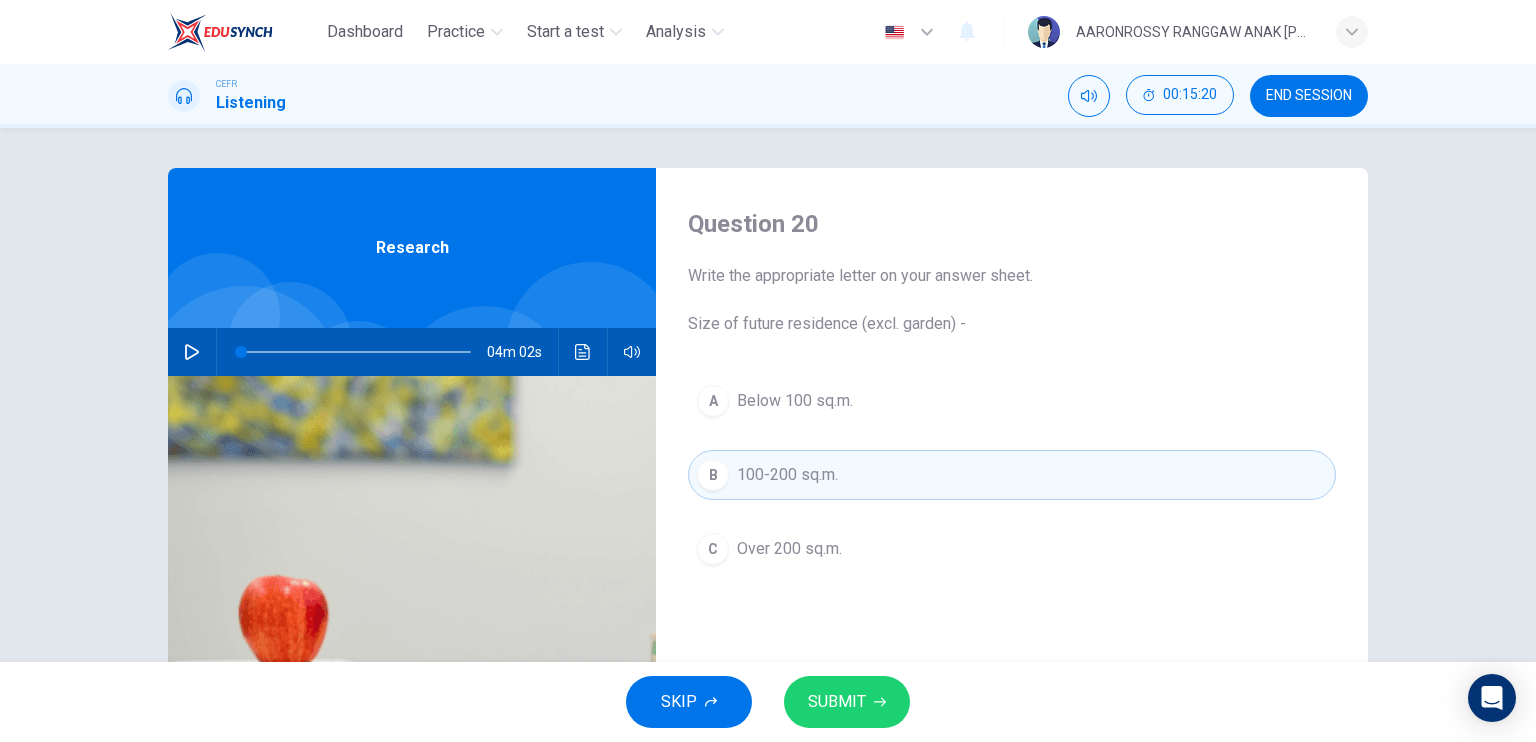 click on "SUBMIT" at bounding box center [837, 702] 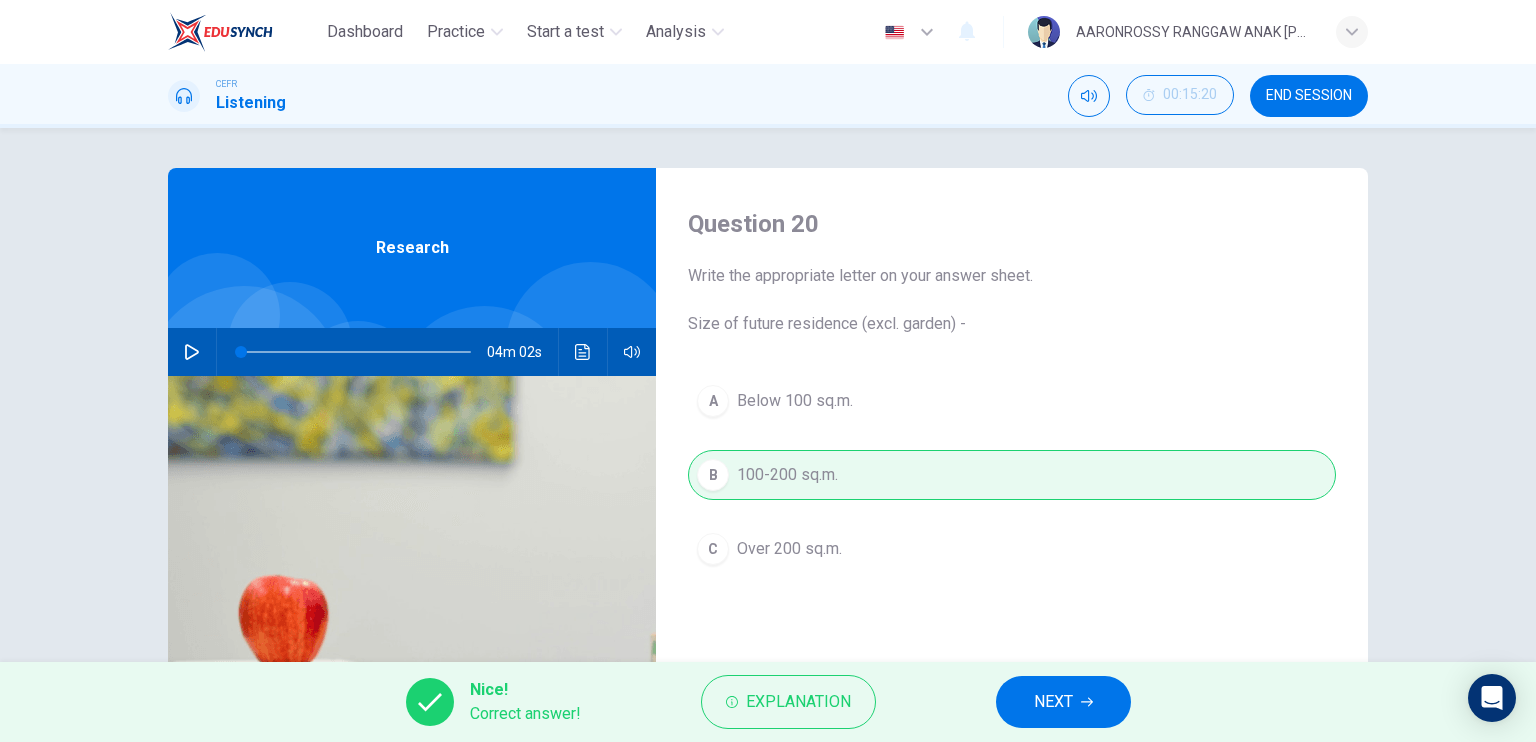 click on "NEXT" at bounding box center [1063, 702] 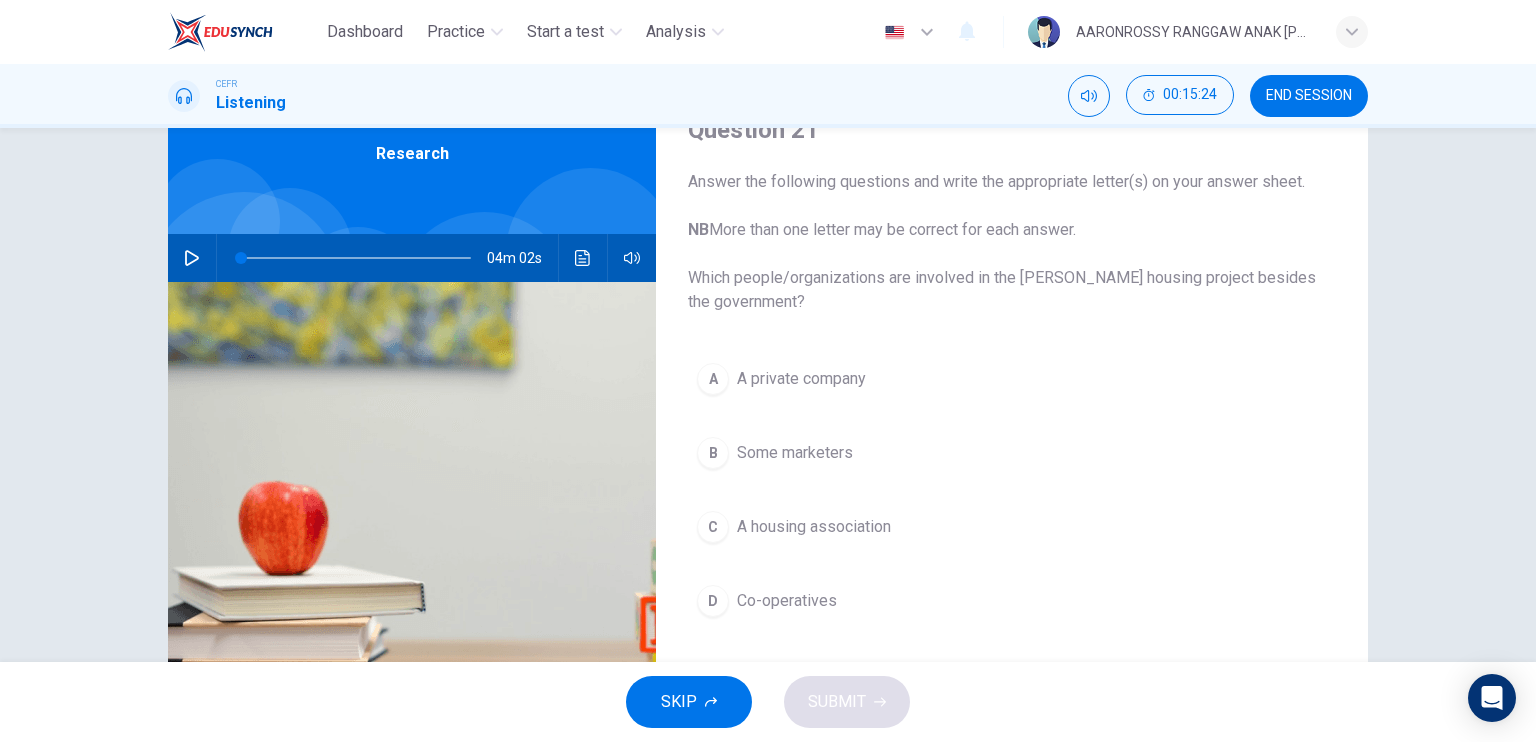 scroll, scrollTop: 100, scrollLeft: 0, axis: vertical 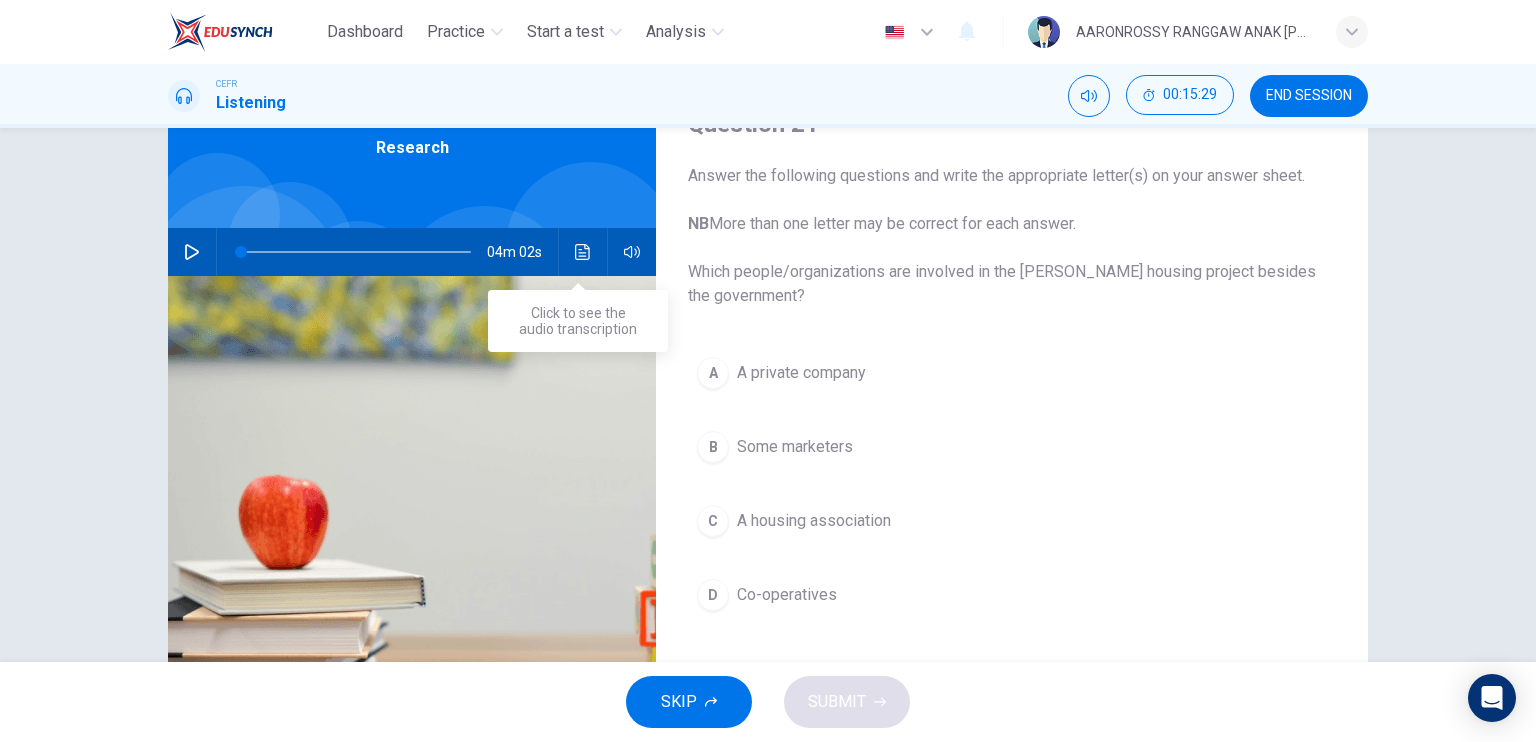 click 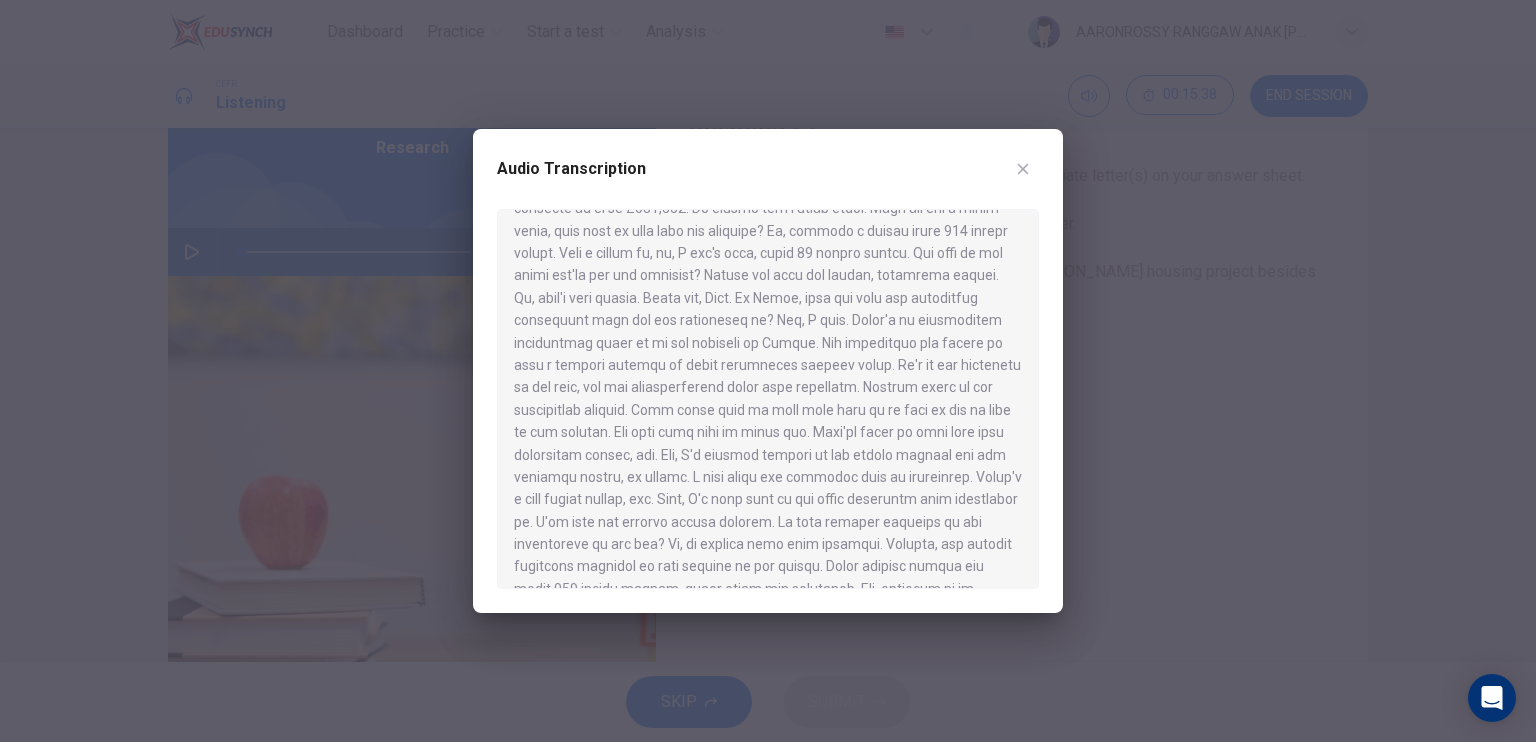 scroll, scrollTop: 439, scrollLeft: 0, axis: vertical 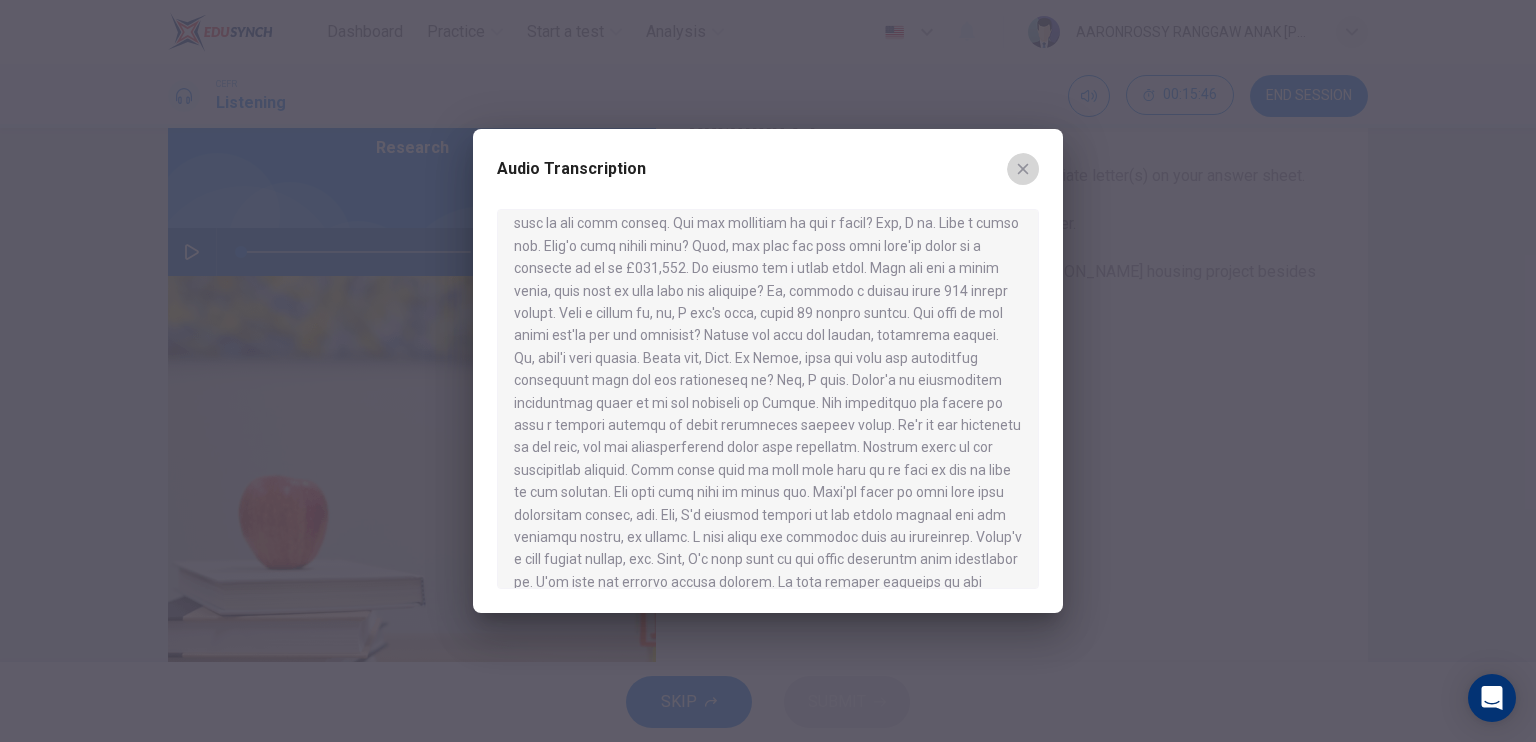 click 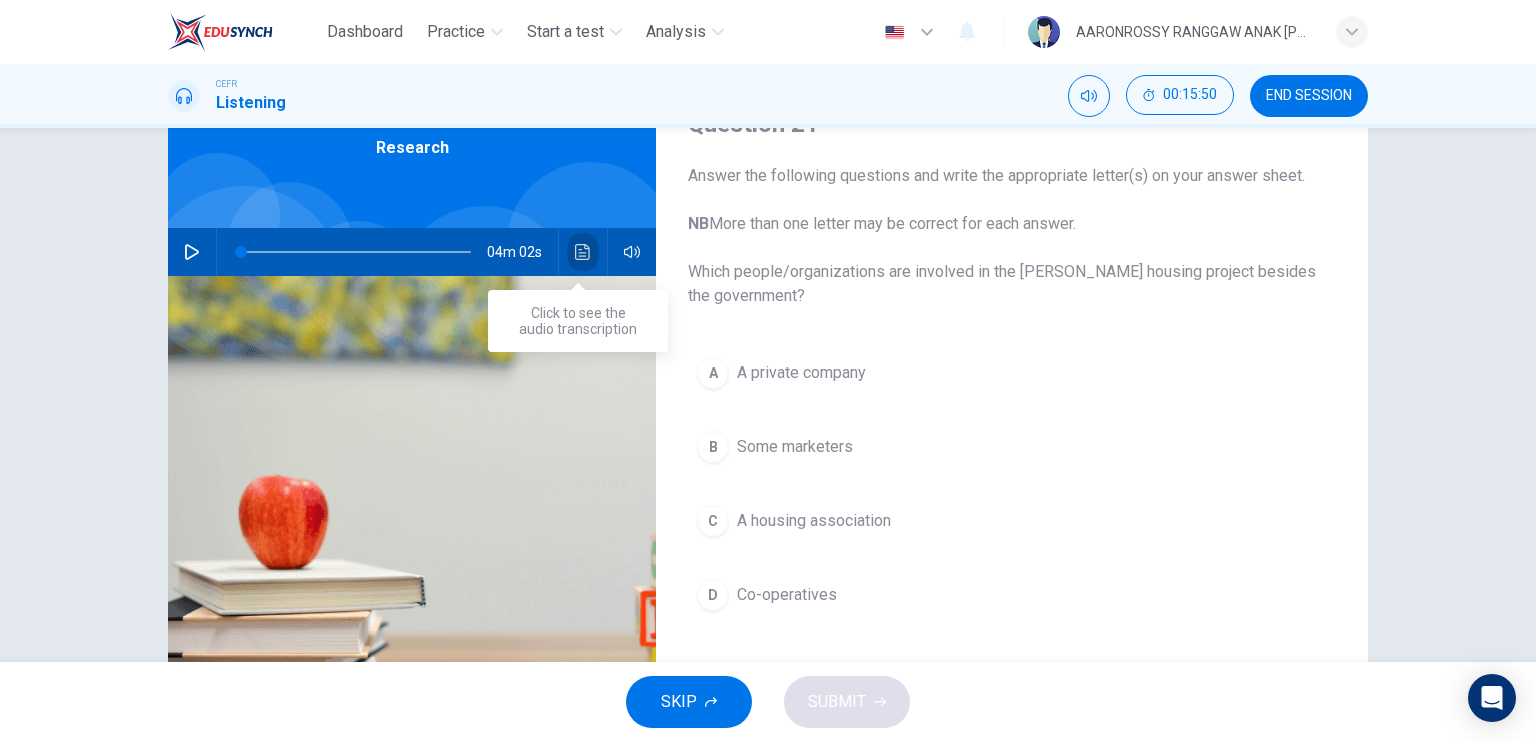 click 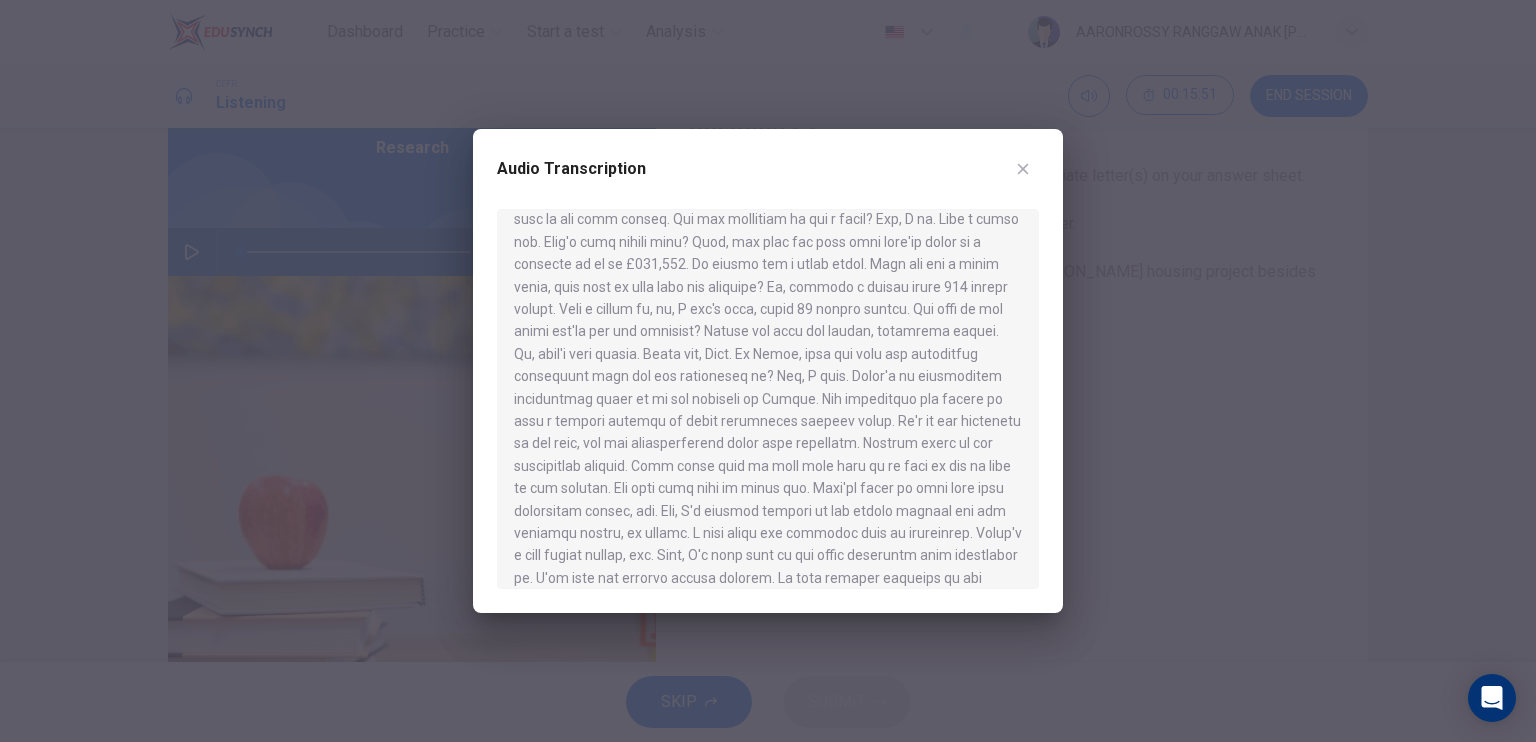 scroll, scrollTop: 500, scrollLeft: 0, axis: vertical 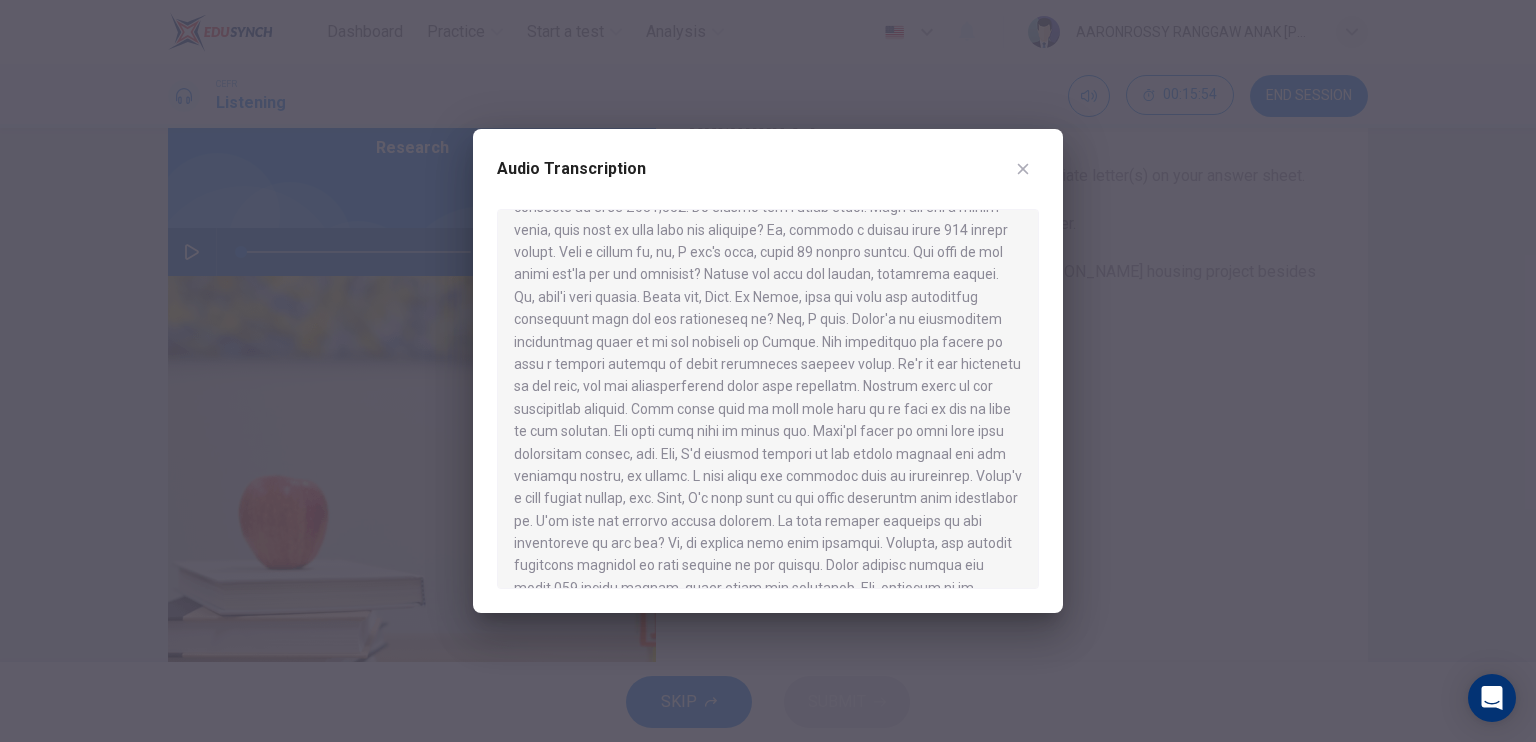 drag, startPoint x: 830, startPoint y: 289, endPoint x: 980, endPoint y: 292, distance: 150.03 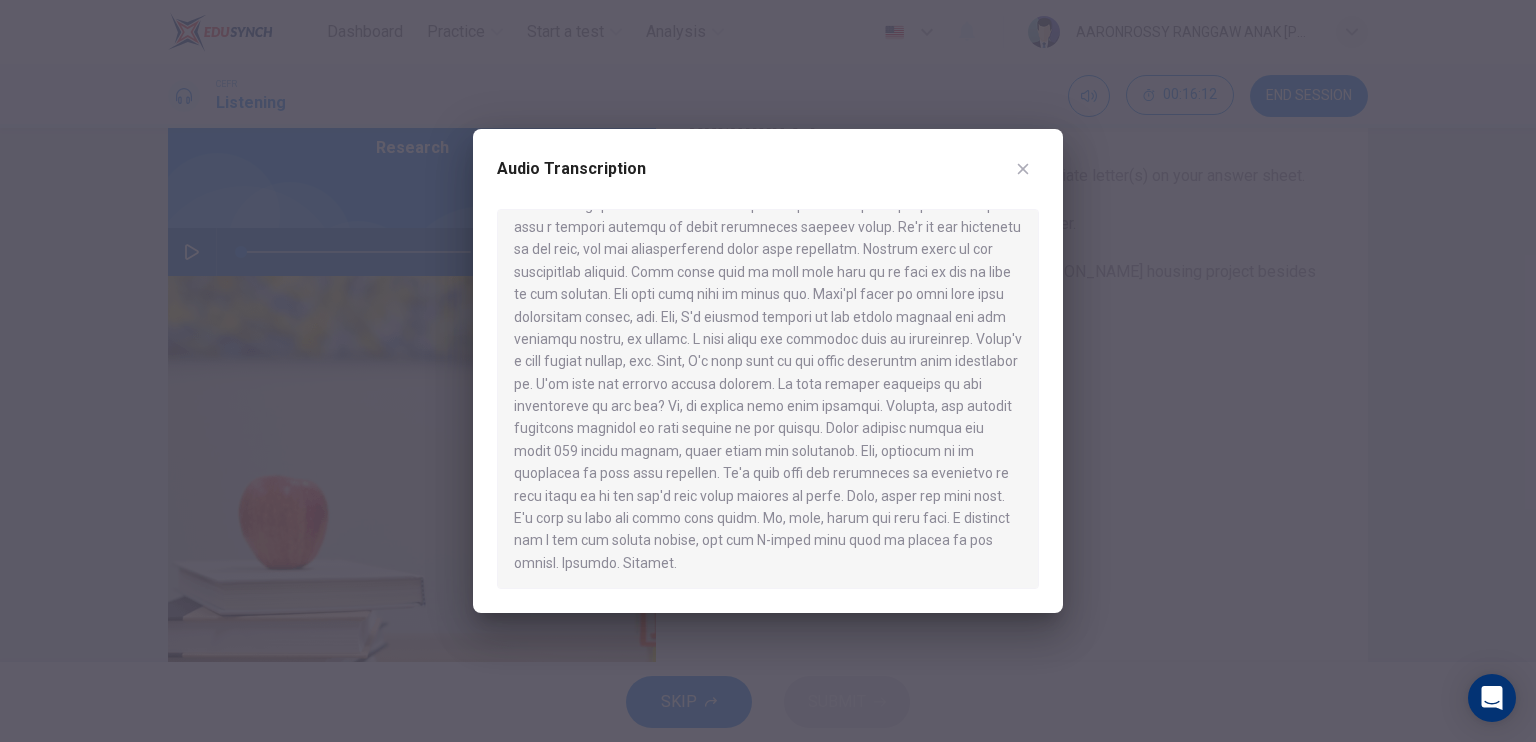 scroll, scrollTop: 639, scrollLeft: 0, axis: vertical 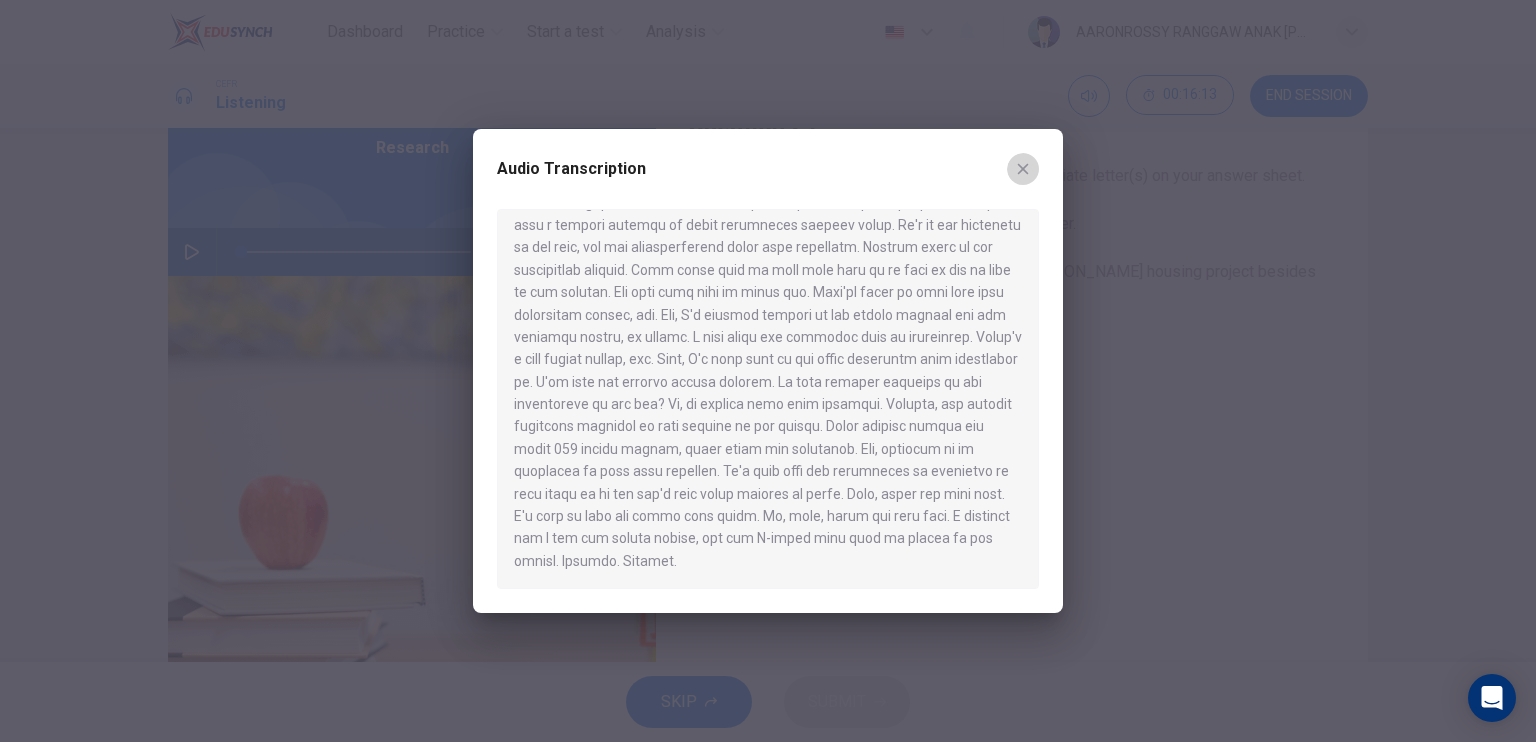 click 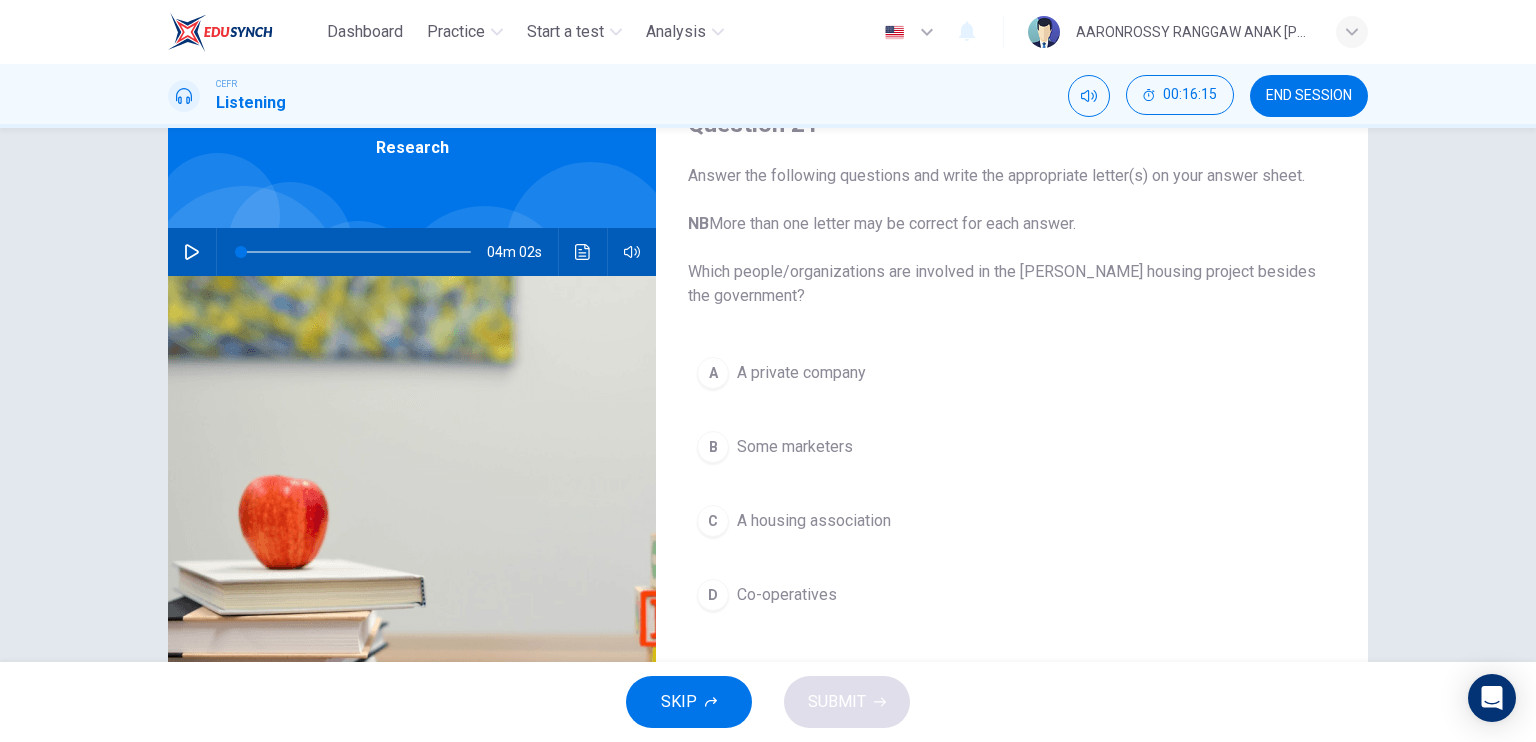 click on "A private company" at bounding box center (801, 373) 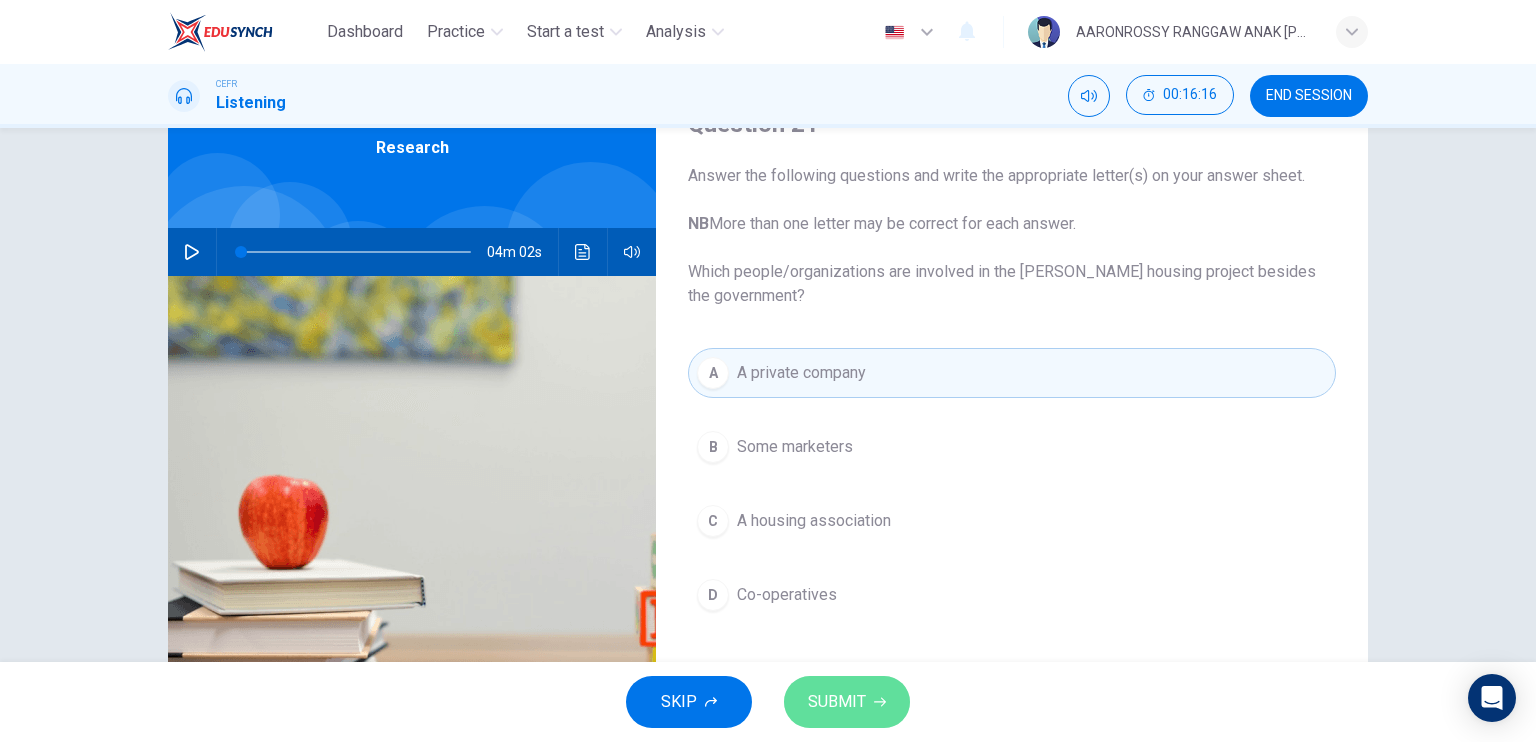 click on "SUBMIT" at bounding box center (837, 702) 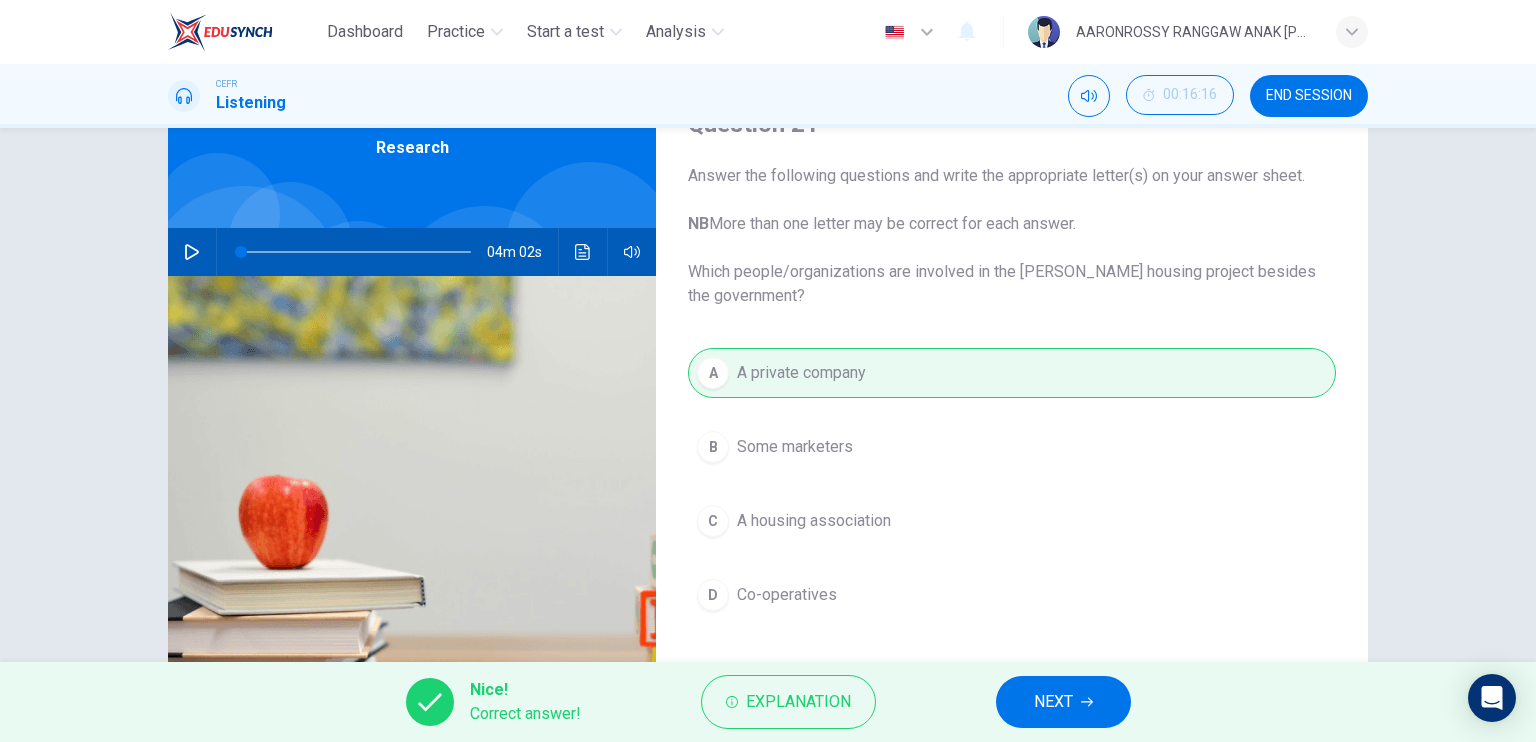 click on "NEXT" at bounding box center (1063, 702) 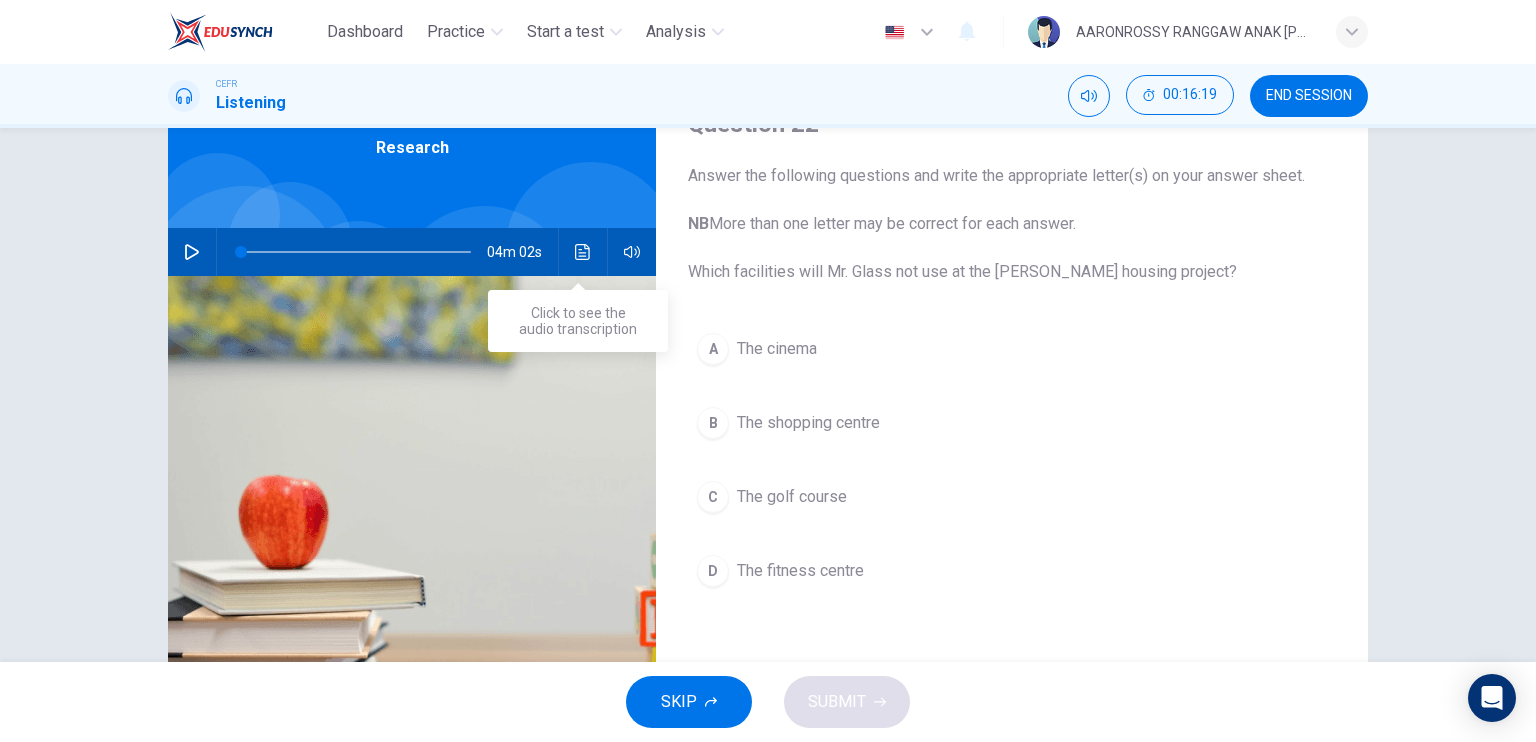 click 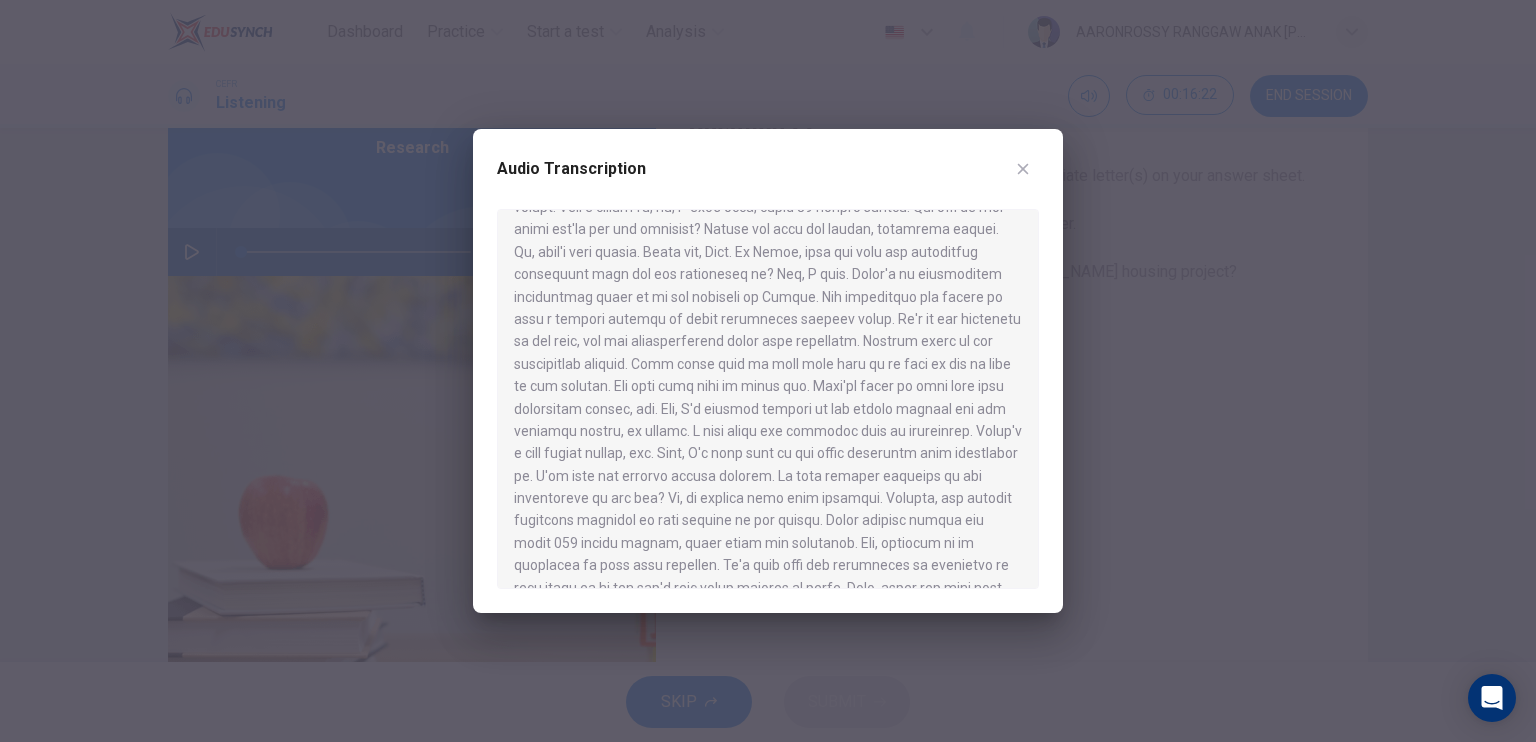 scroll, scrollTop: 539, scrollLeft: 0, axis: vertical 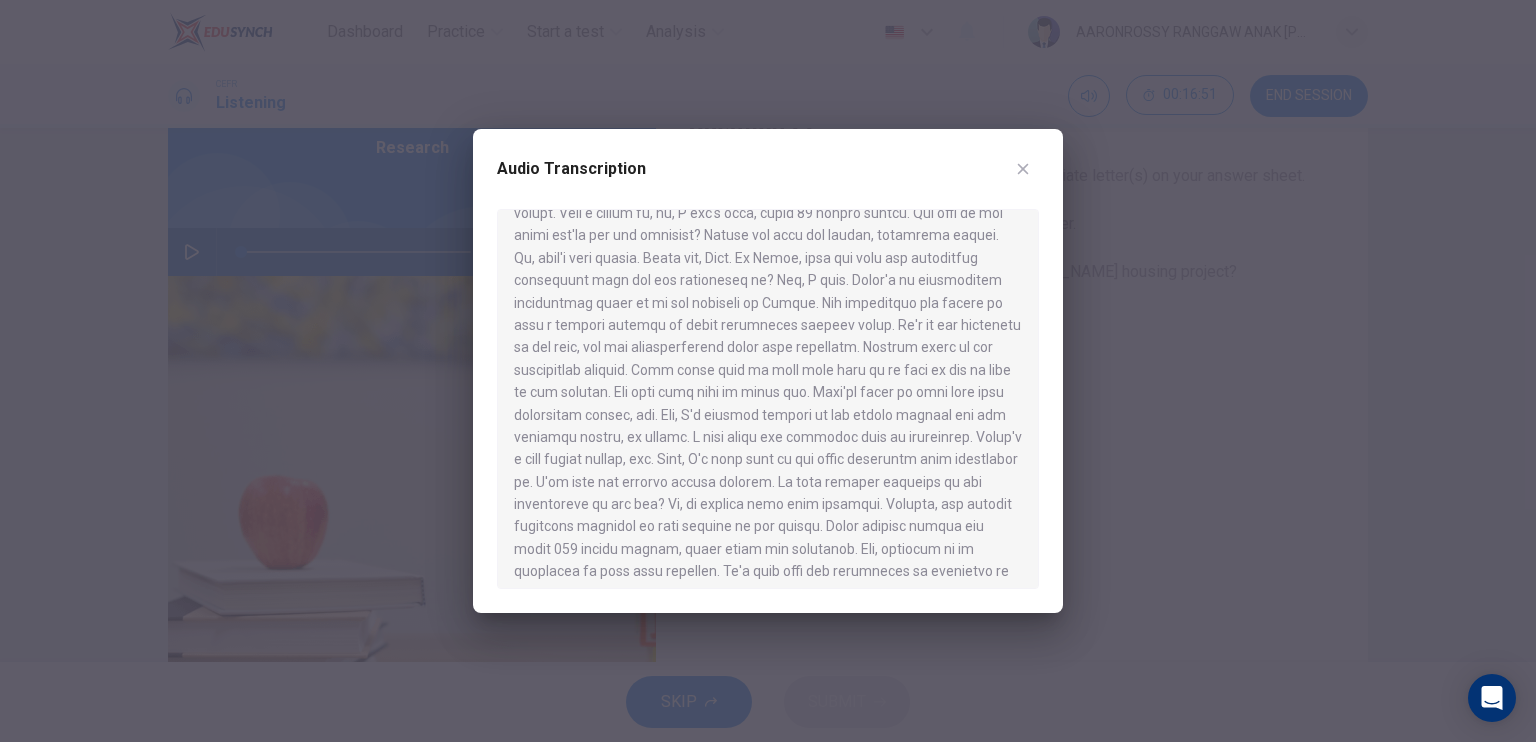 click 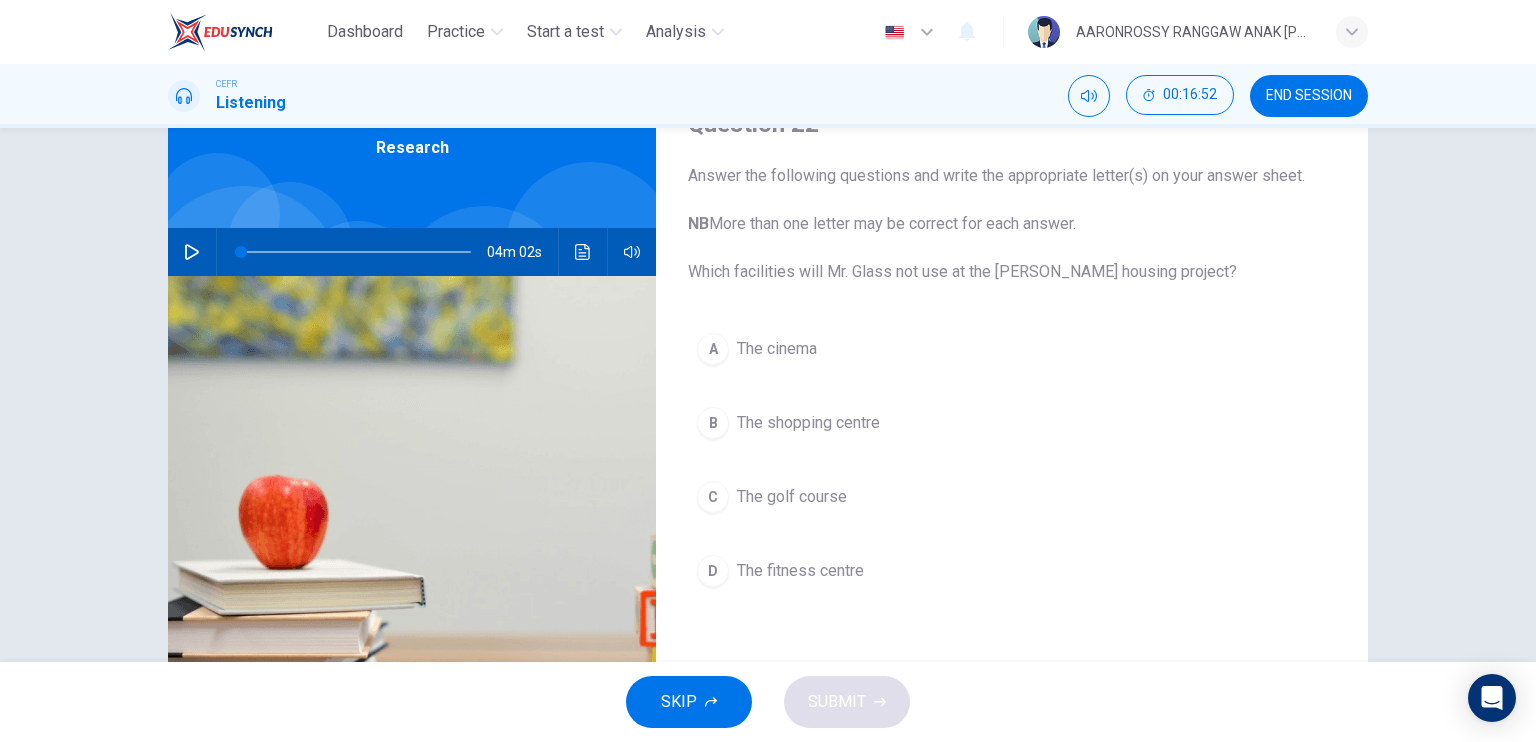 click on "The golf course" at bounding box center (792, 497) 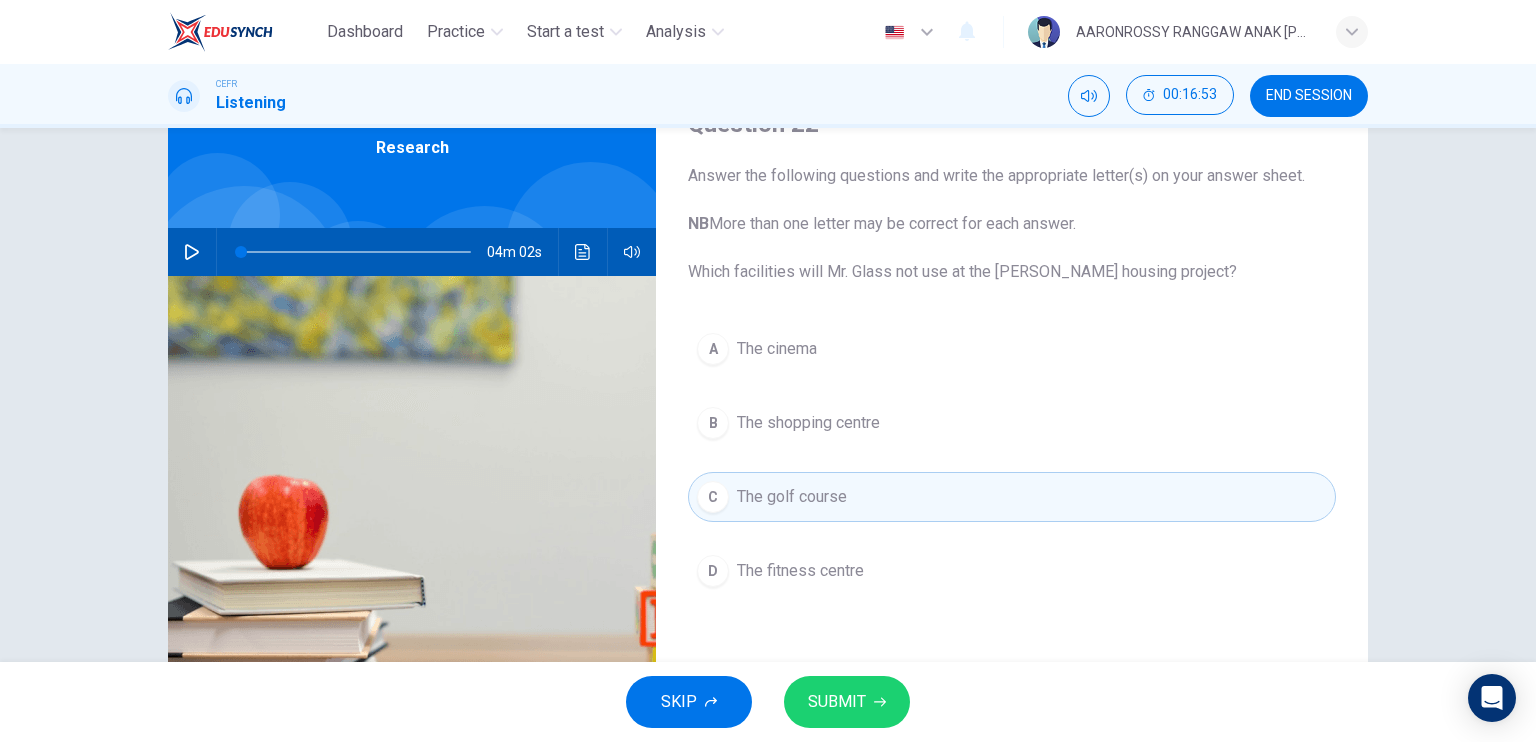 click on "SUBMIT" at bounding box center (847, 702) 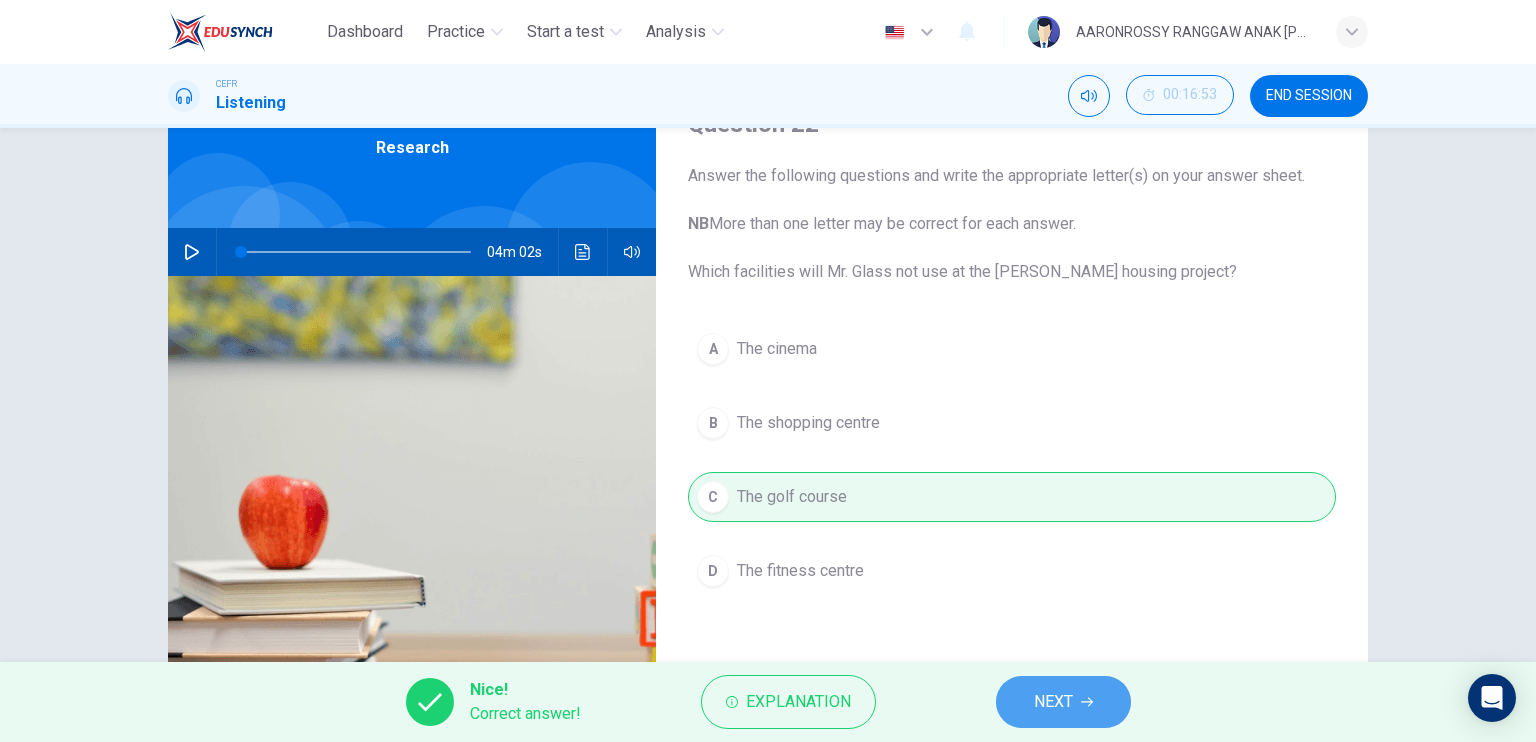 click on "NEXT" at bounding box center (1053, 702) 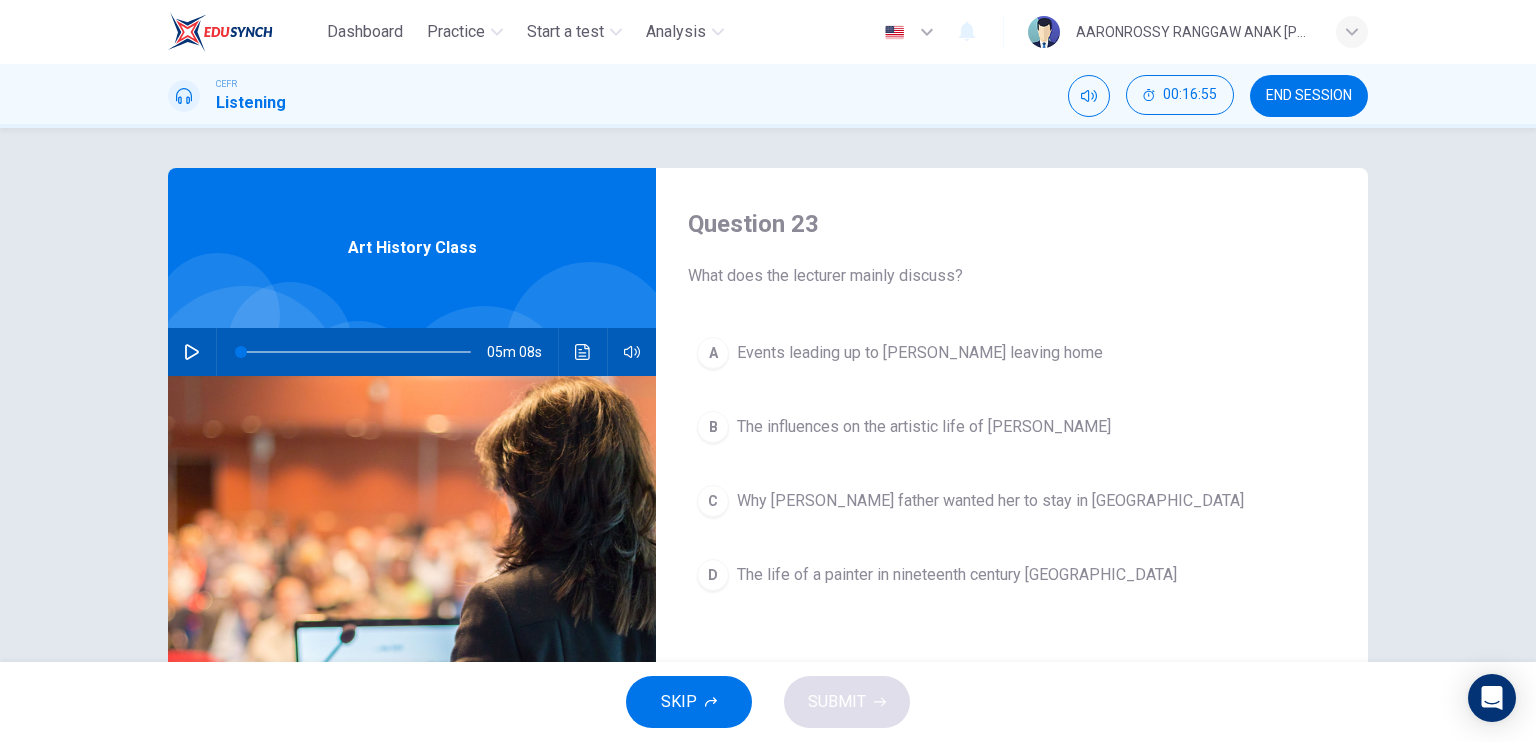 click on "05m 08s" at bounding box center [412, 352] 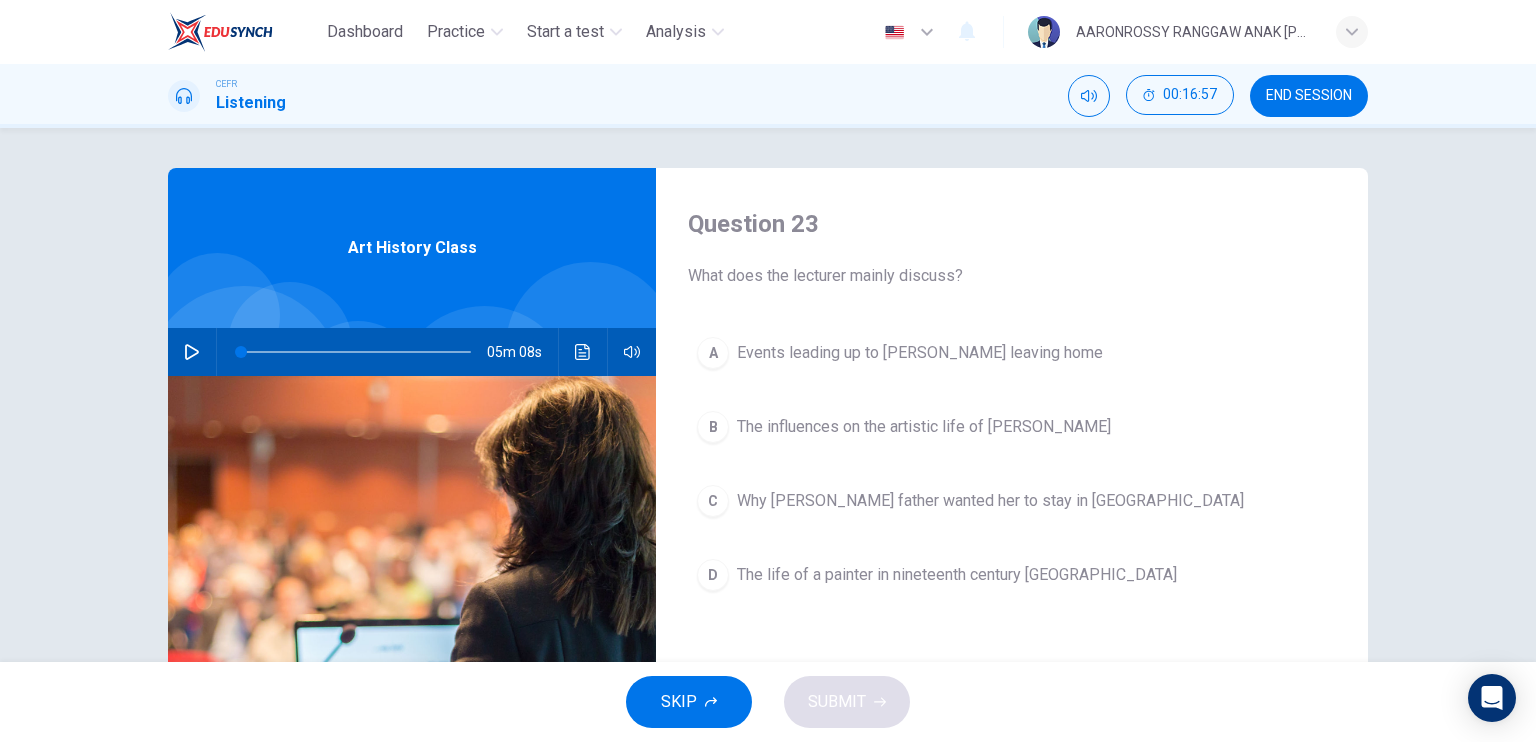 click 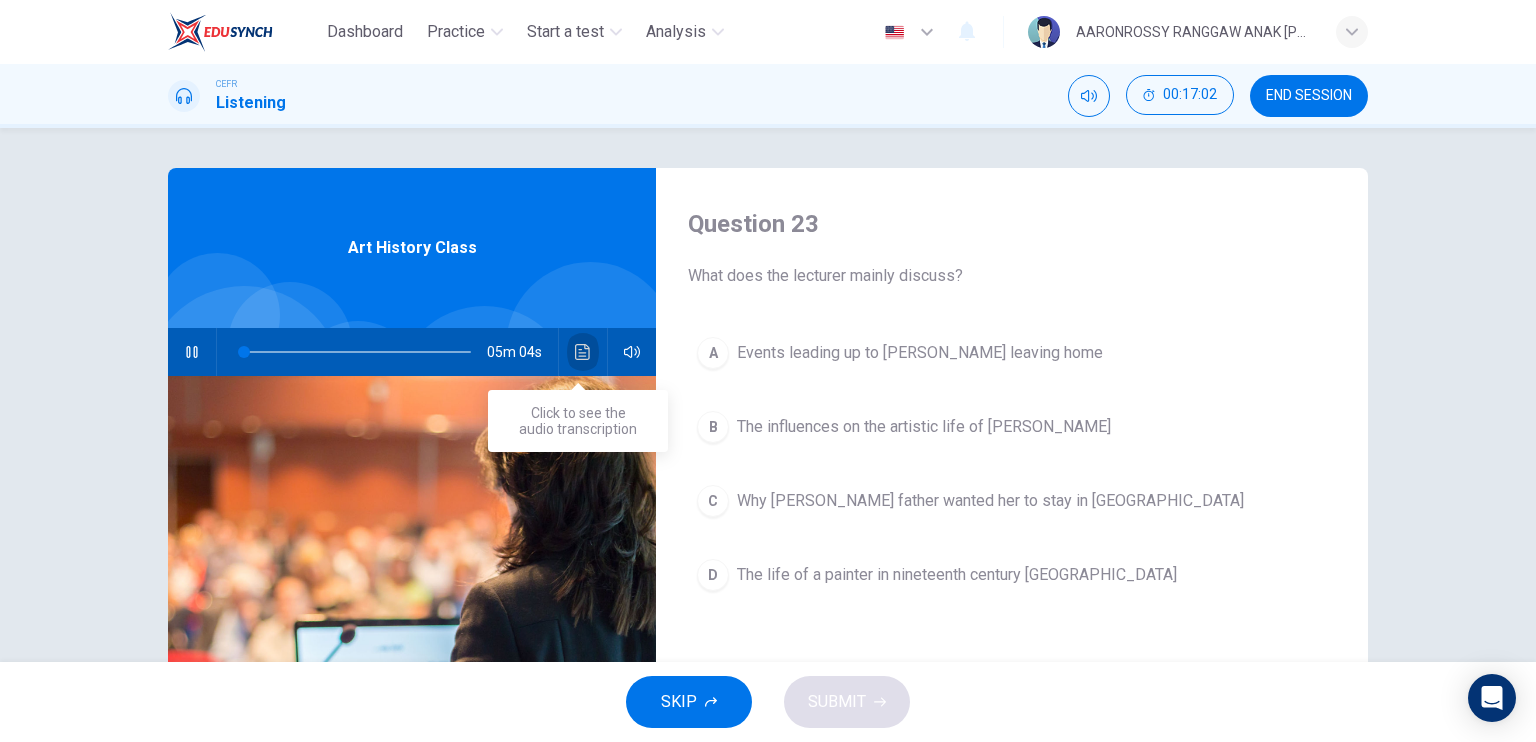 click 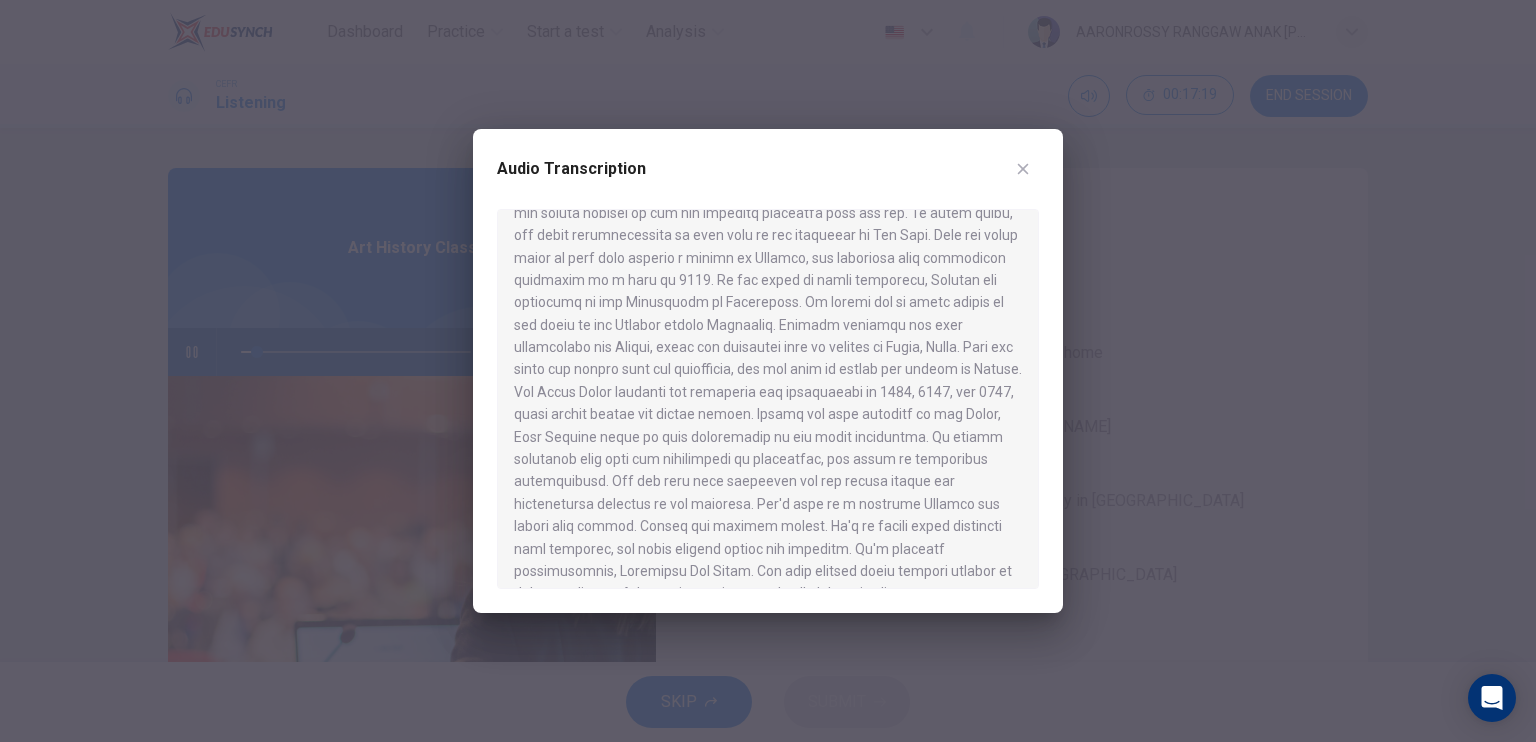 scroll, scrollTop: 728, scrollLeft: 0, axis: vertical 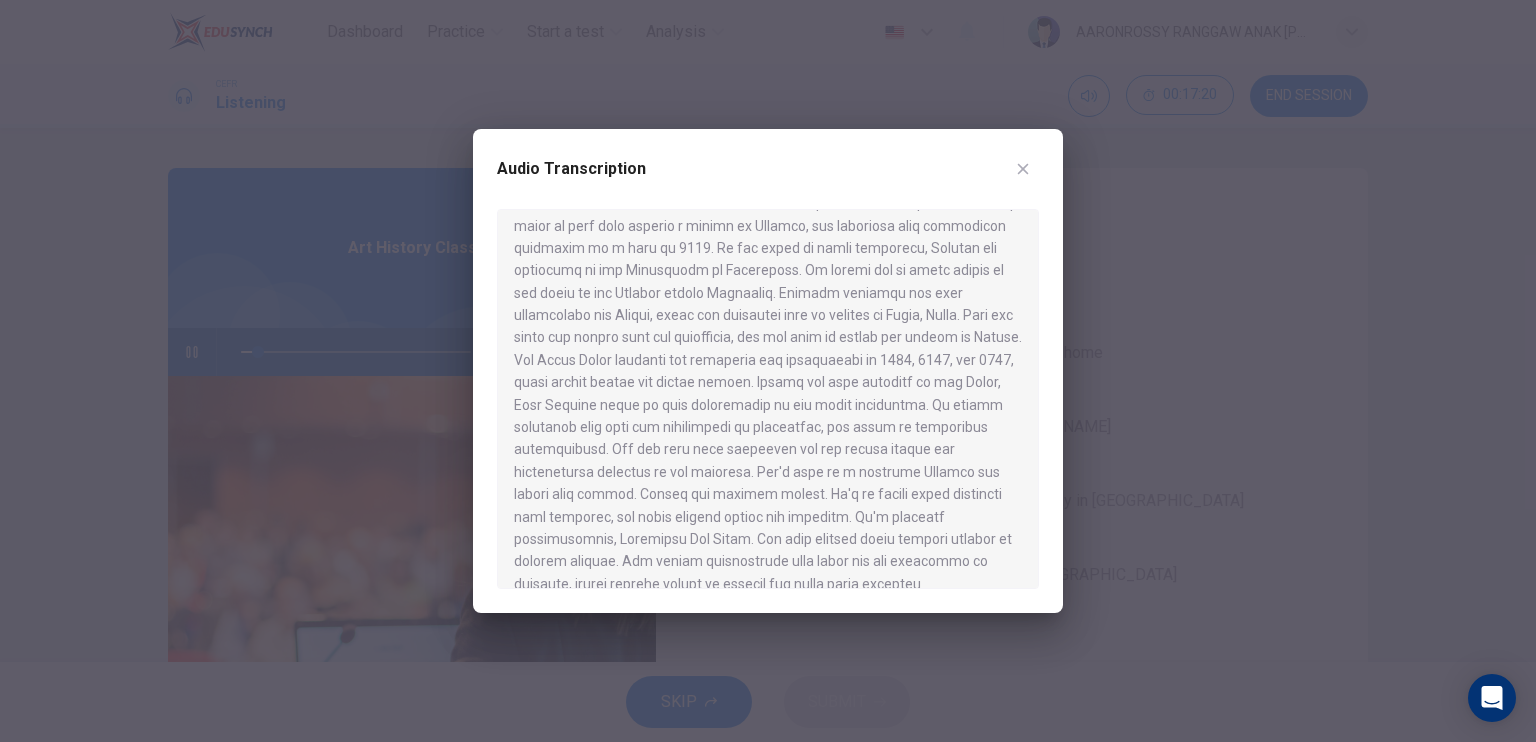 click 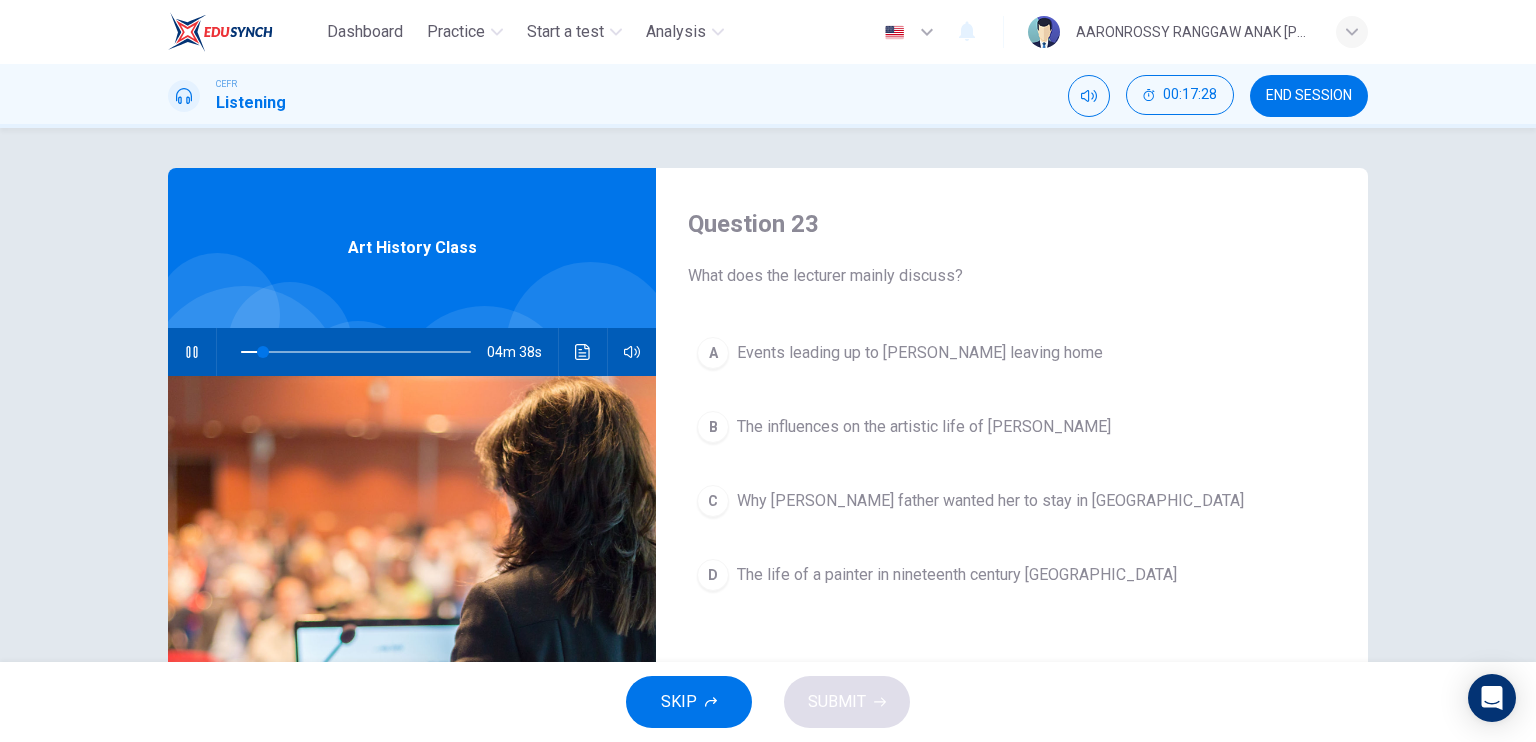 click on "The life of a painter in nineteenth century [GEOGRAPHIC_DATA]" at bounding box center (957, 575) 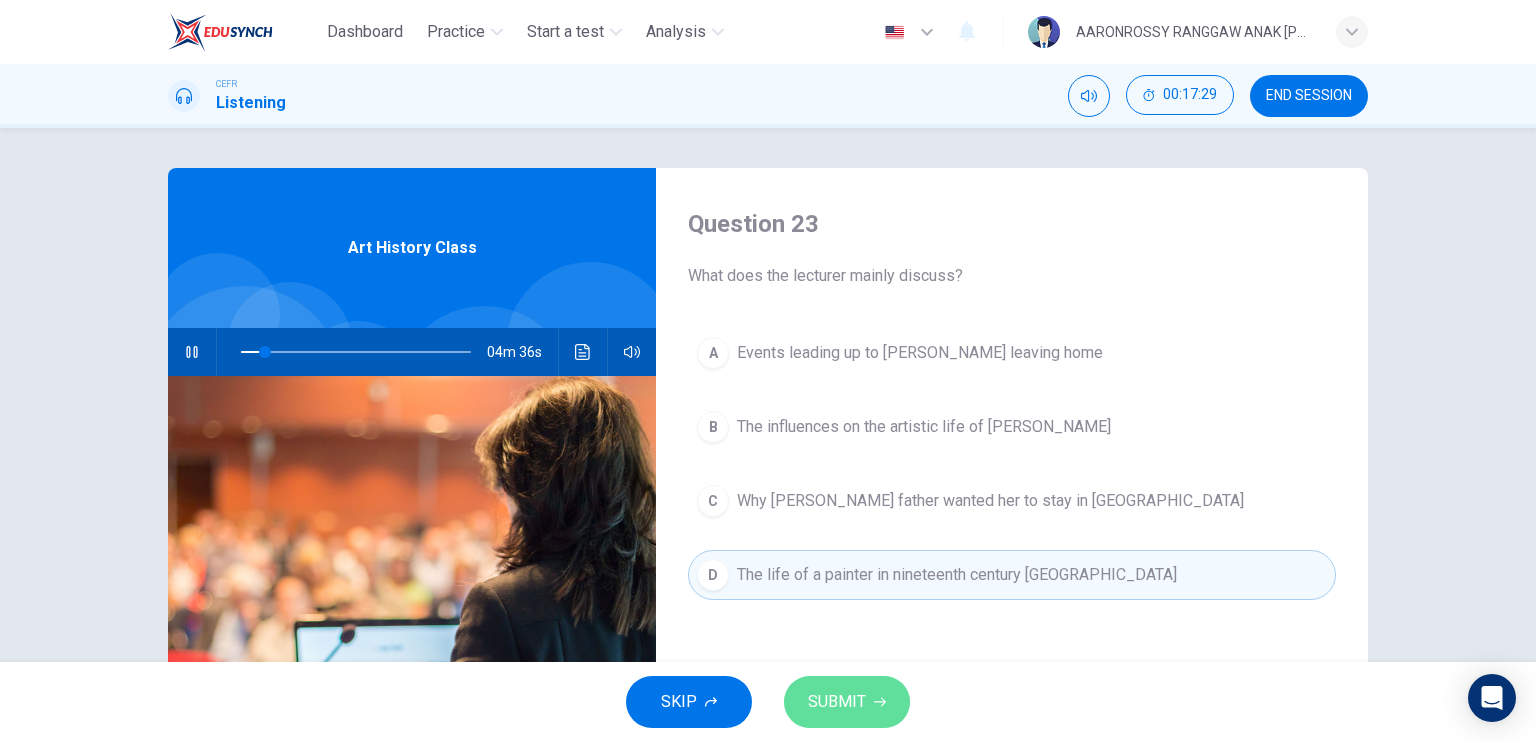 click on "SUBMIT" at bounding box center (837, 702) 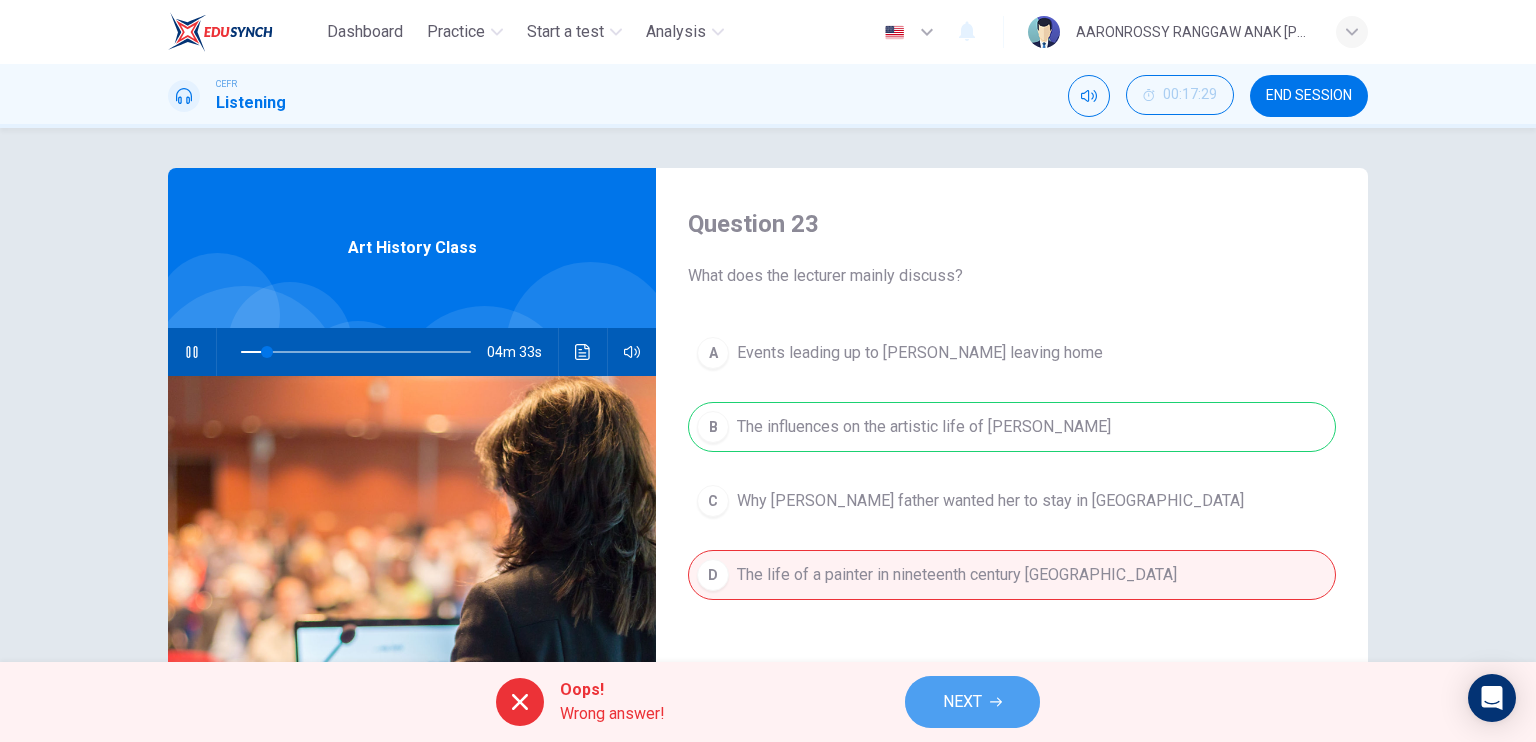 click on "NEXT" at bounding box center (972, 702) 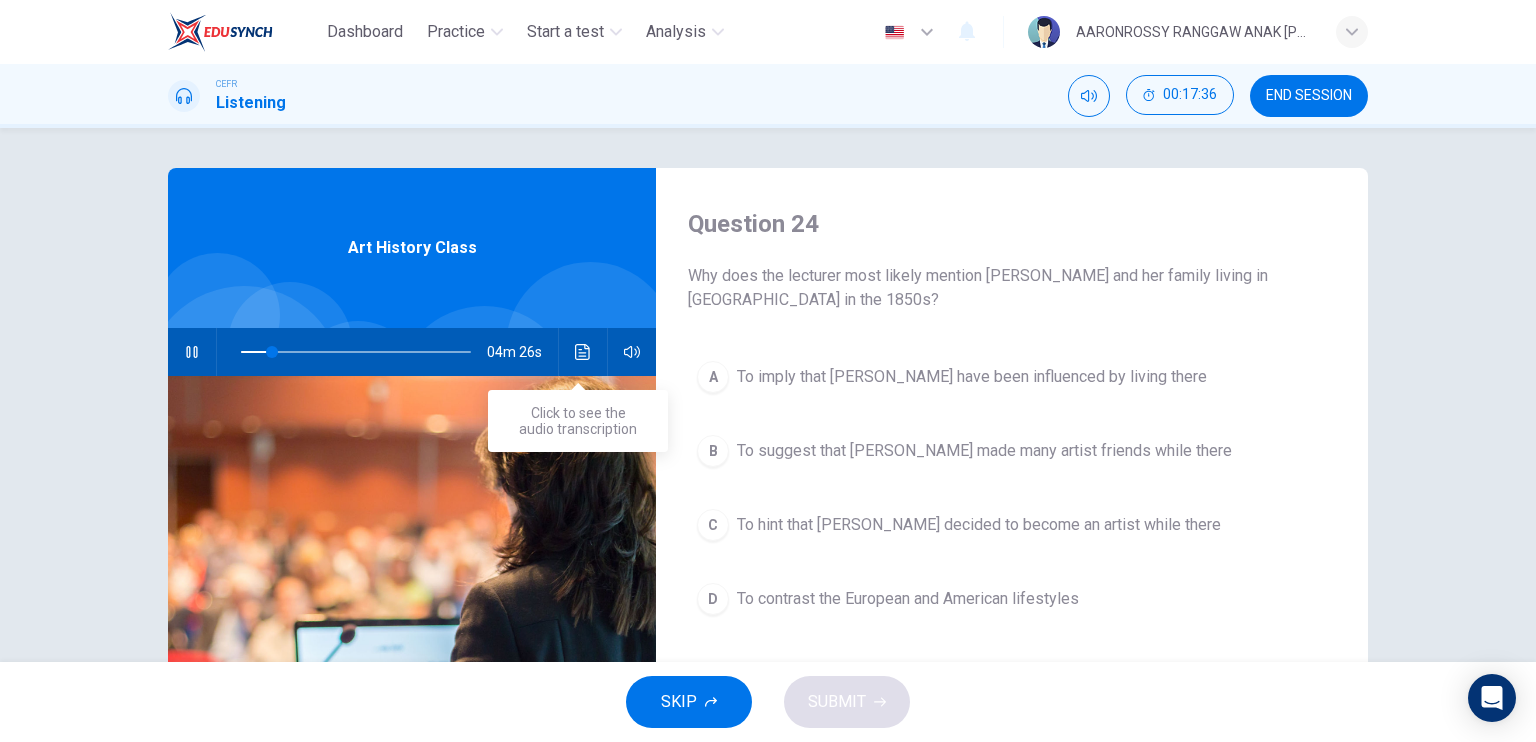 click at bounding box center [583, 352] 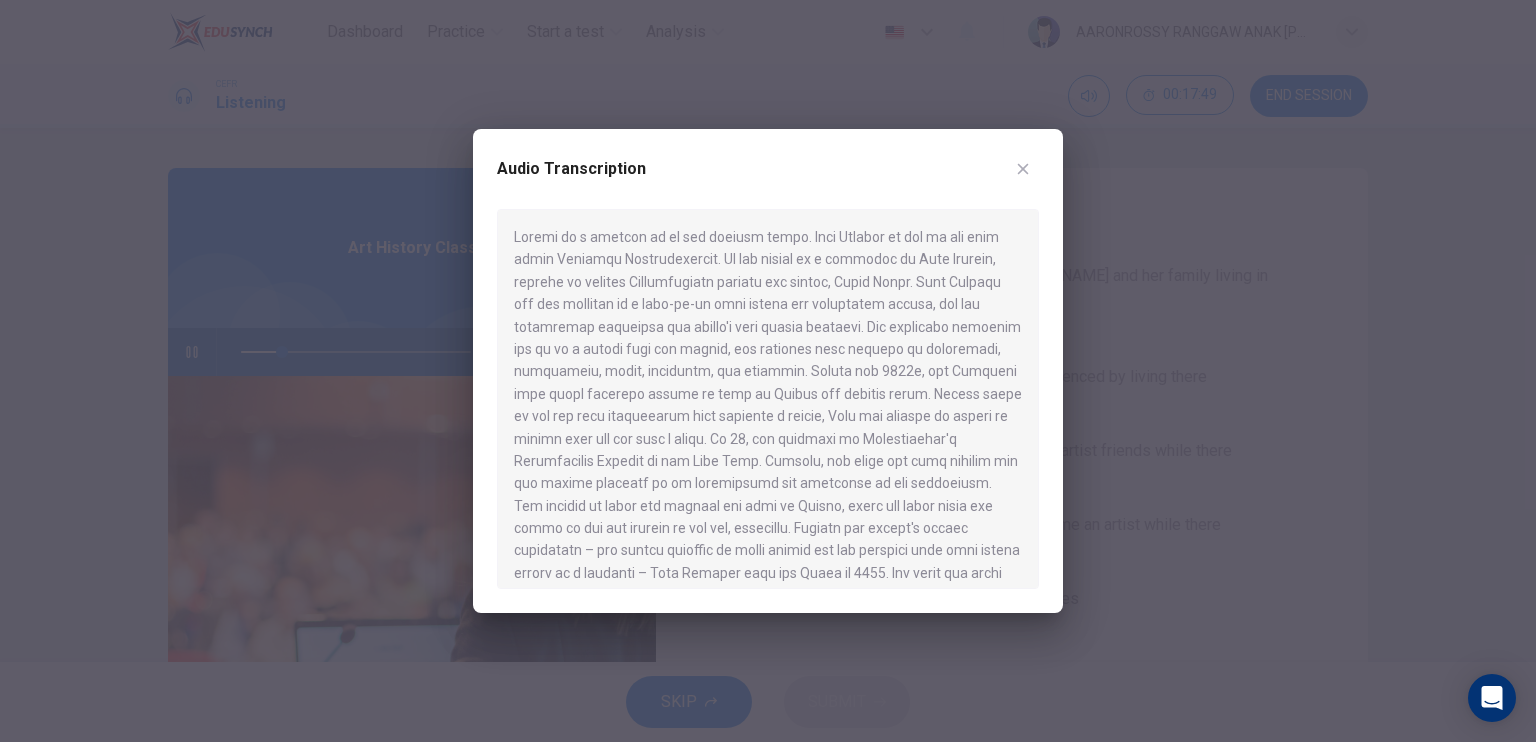 click 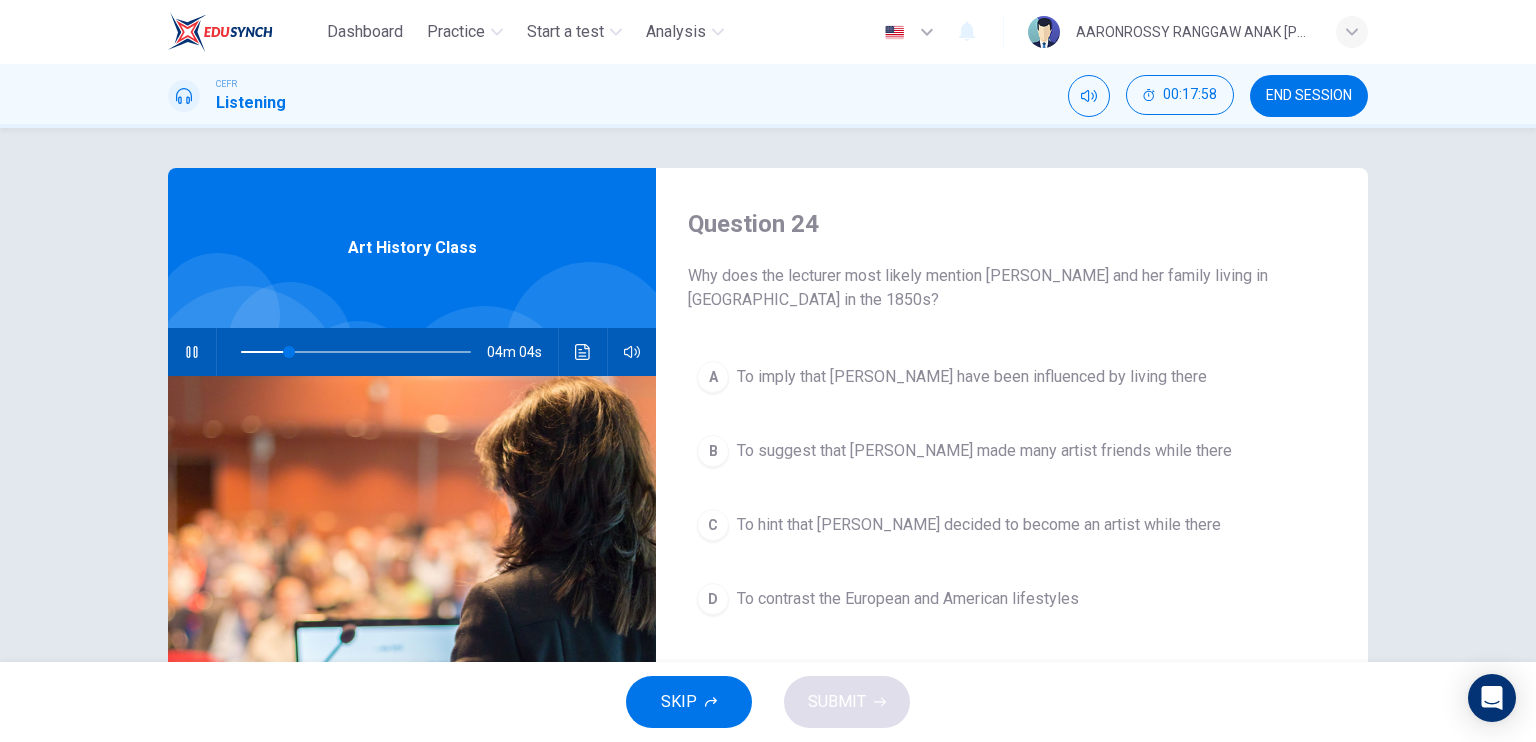 click on "To contrast the European and American lifestyles" at bounding box center [908, 599] 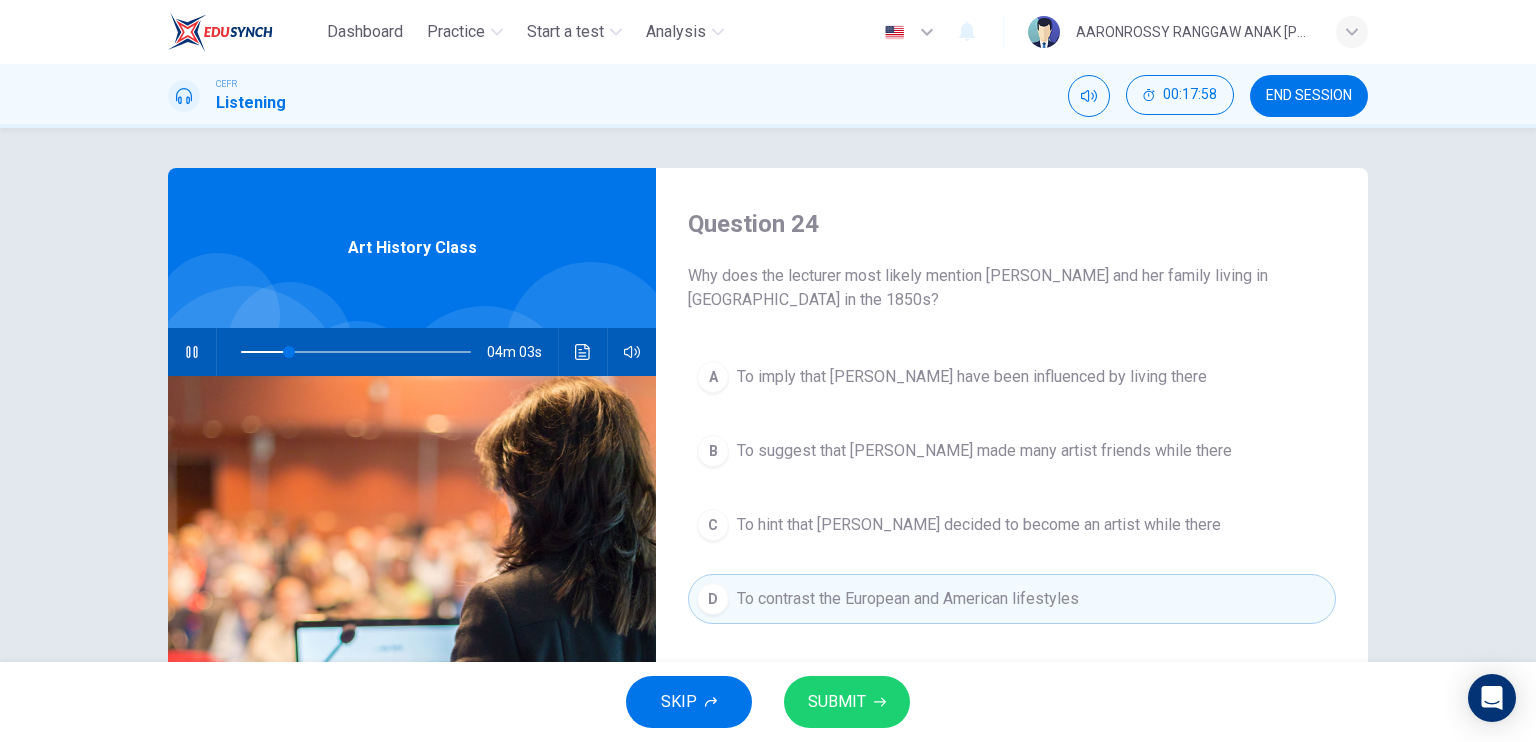 click on "SUBMIT" at bounding box center [847, 702] 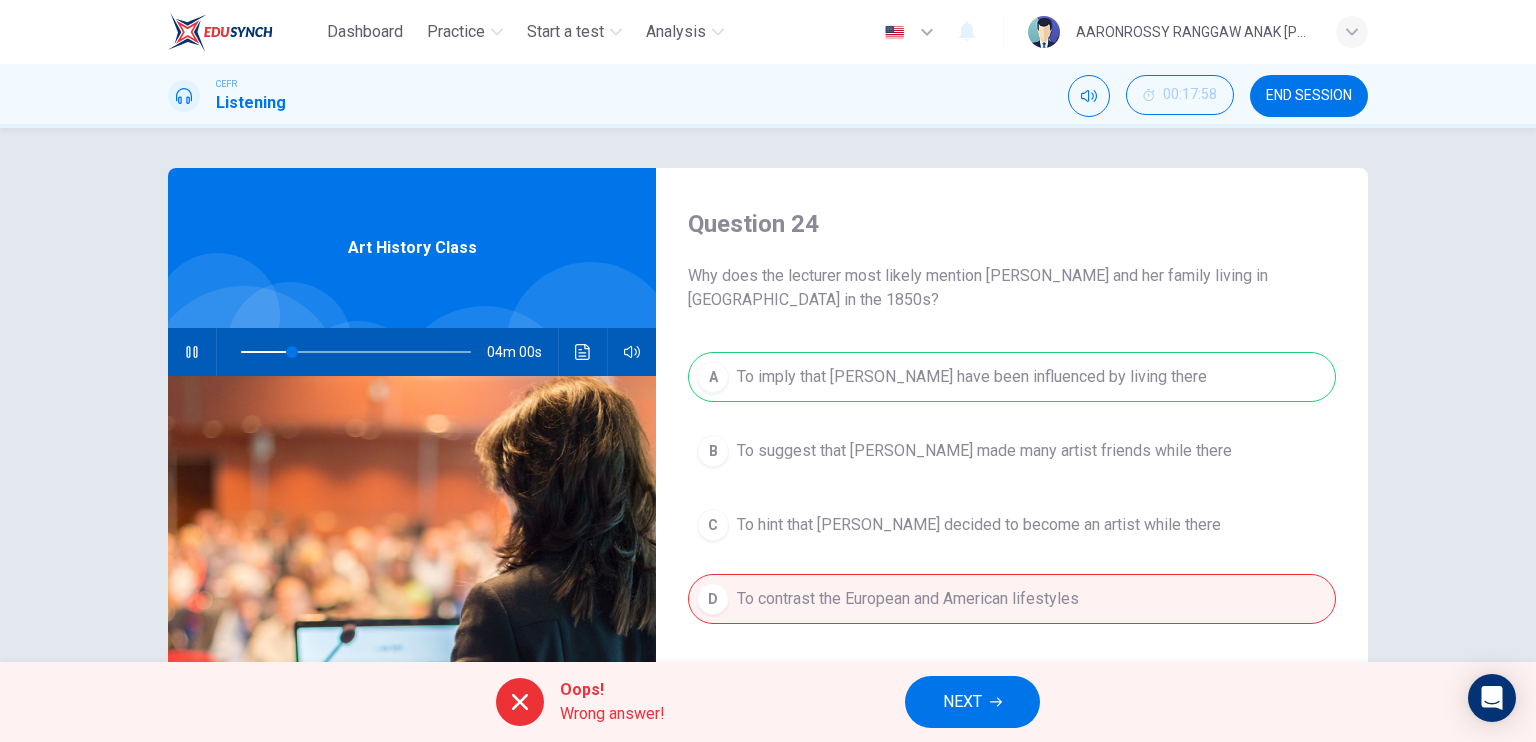 click on "NEXT" at bounding box center (972, 702) 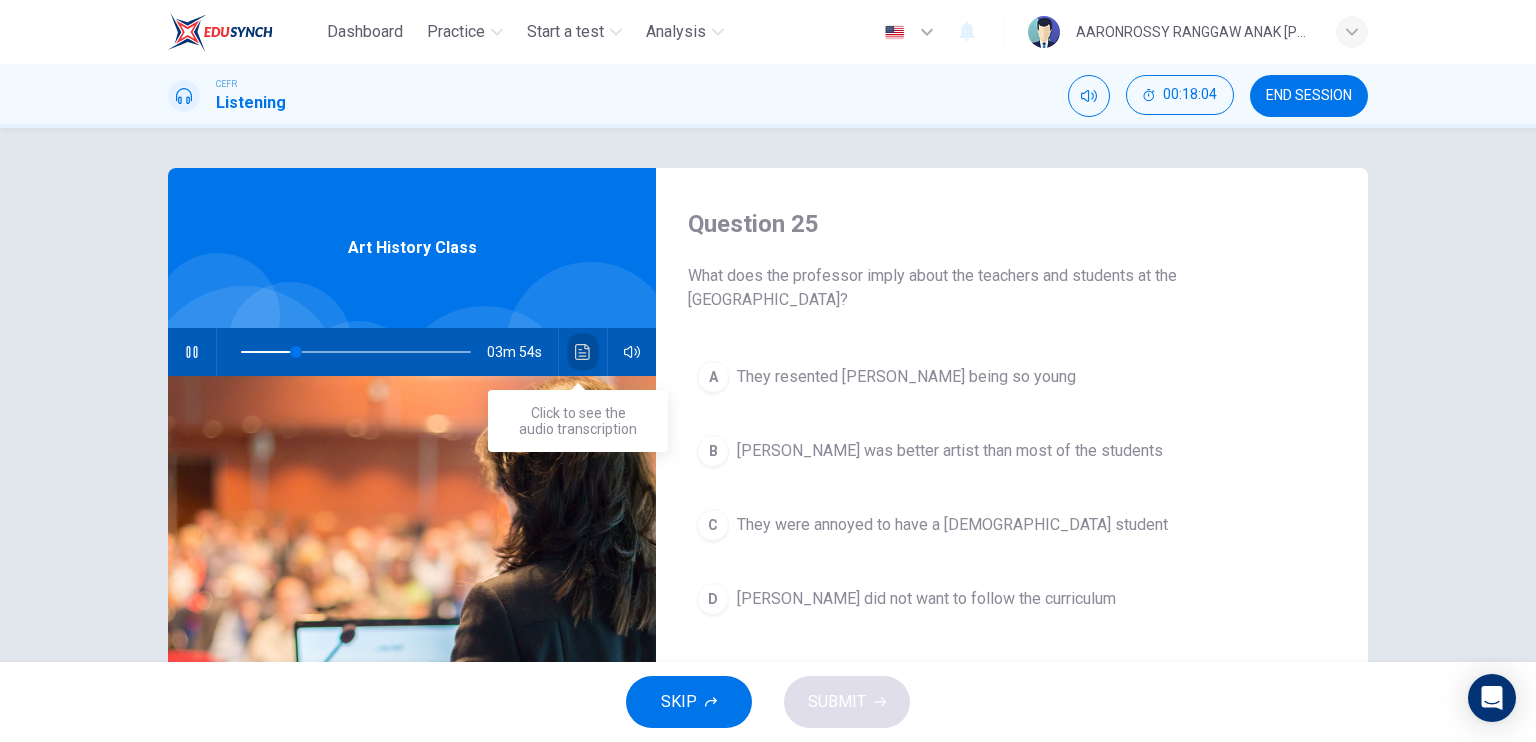 click 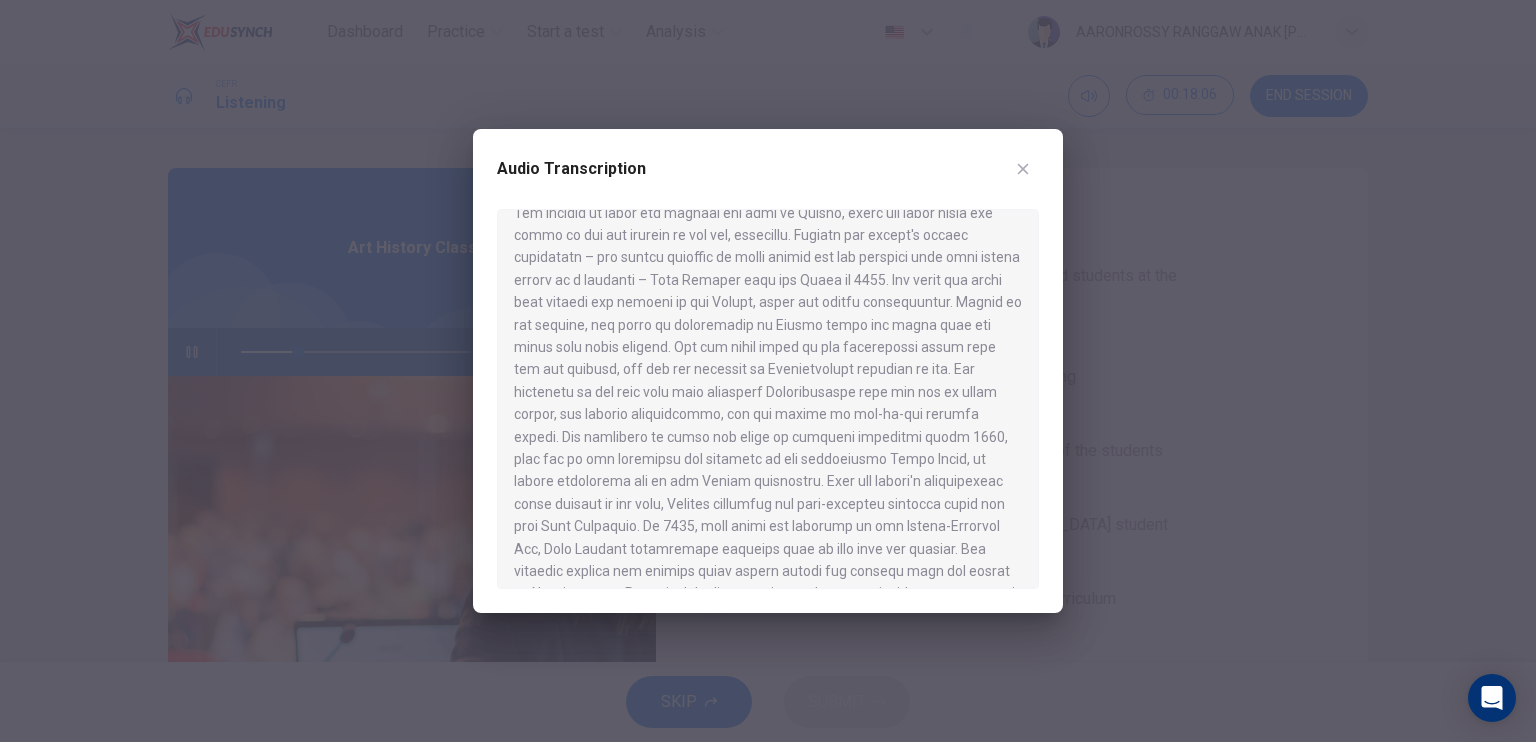 scroll, scrollTop: 300, scrollLeft: 0, axis: vertical 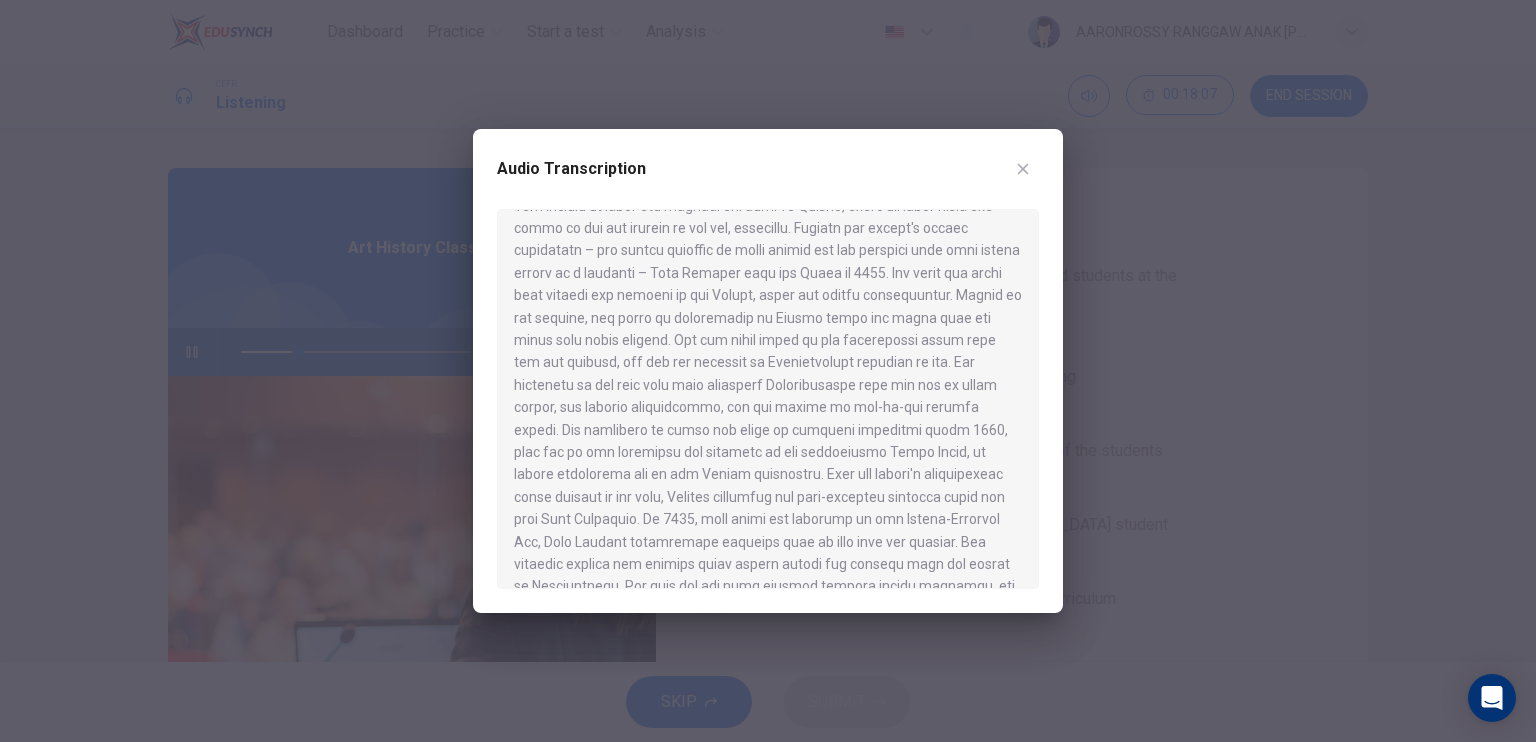 click at bounding box center (768, 371) 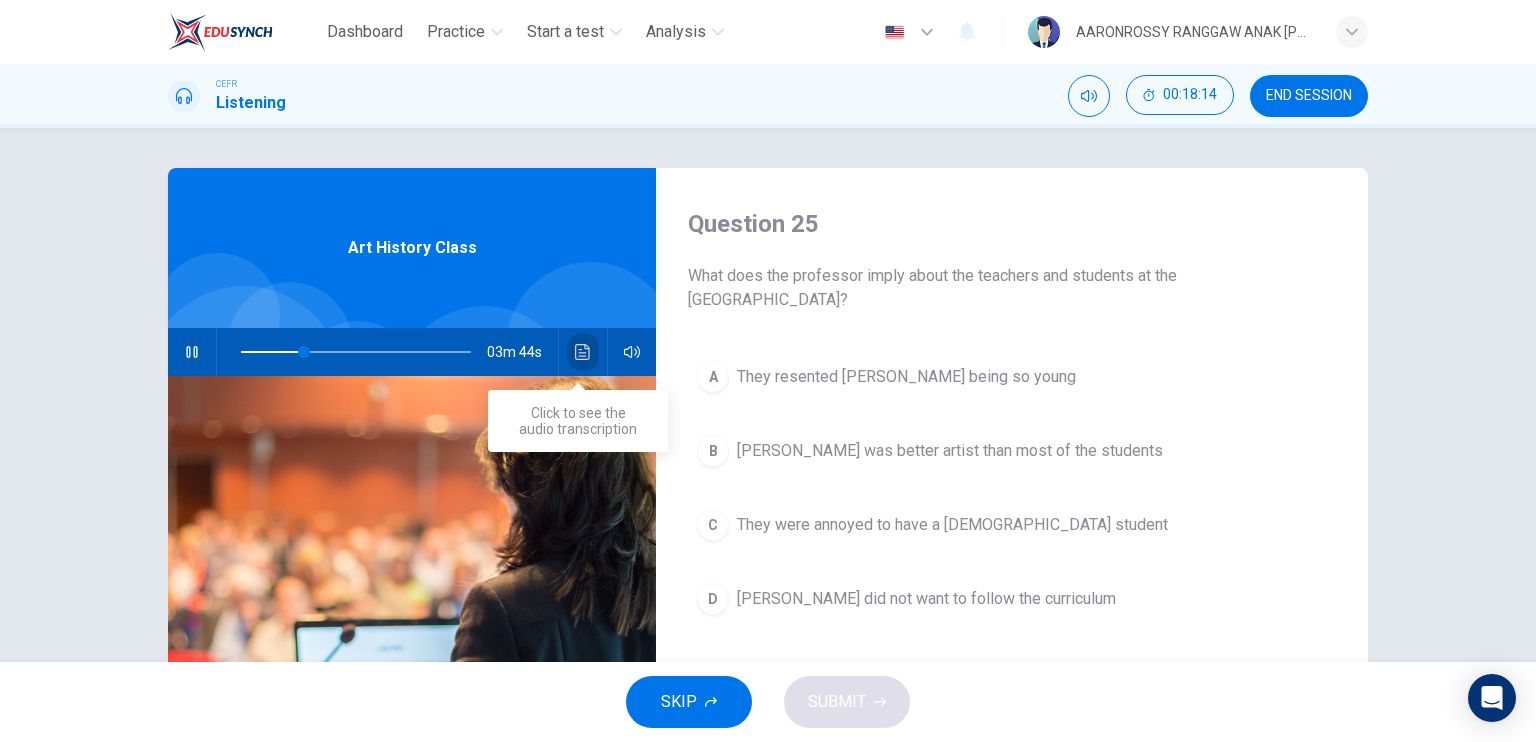 click at bounding box center [583, 352] 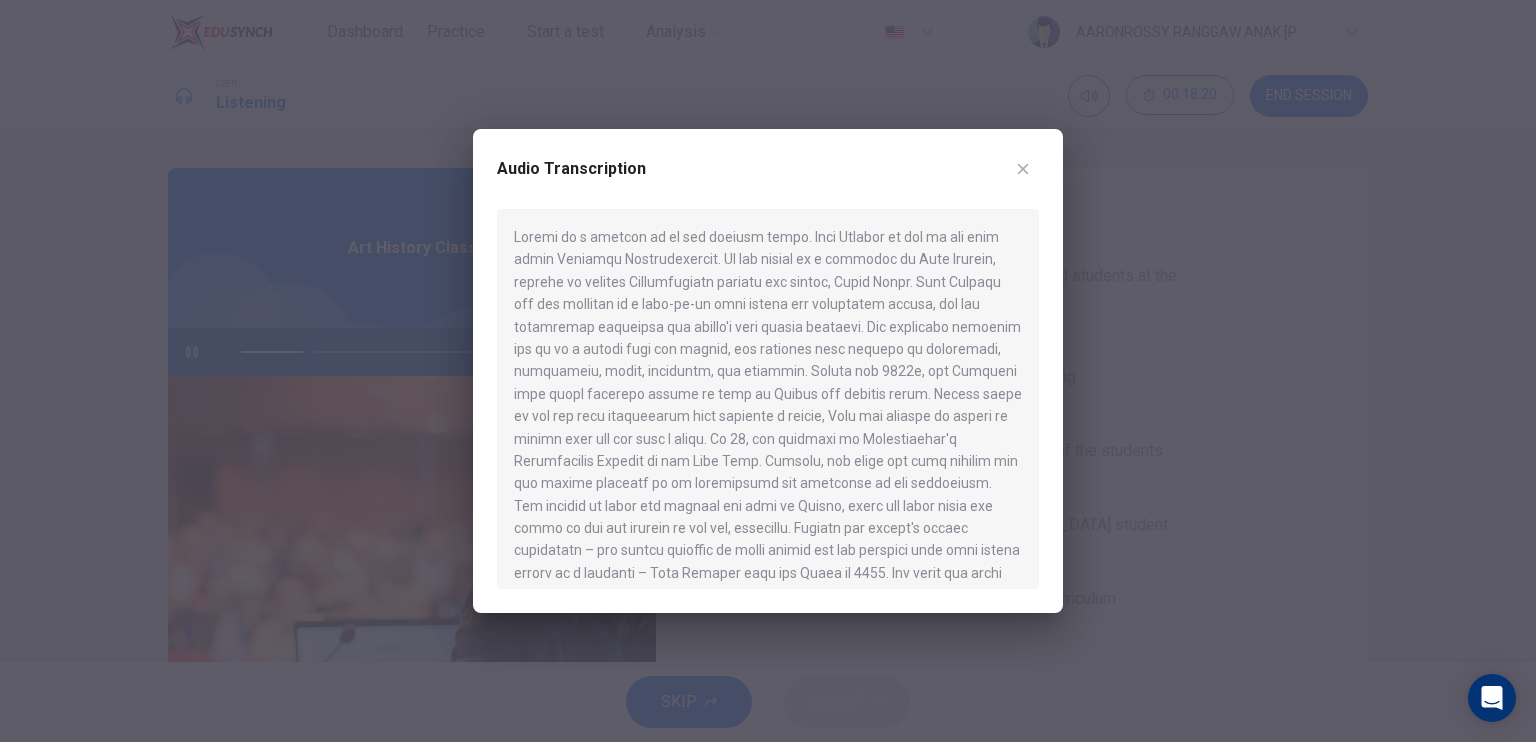 click 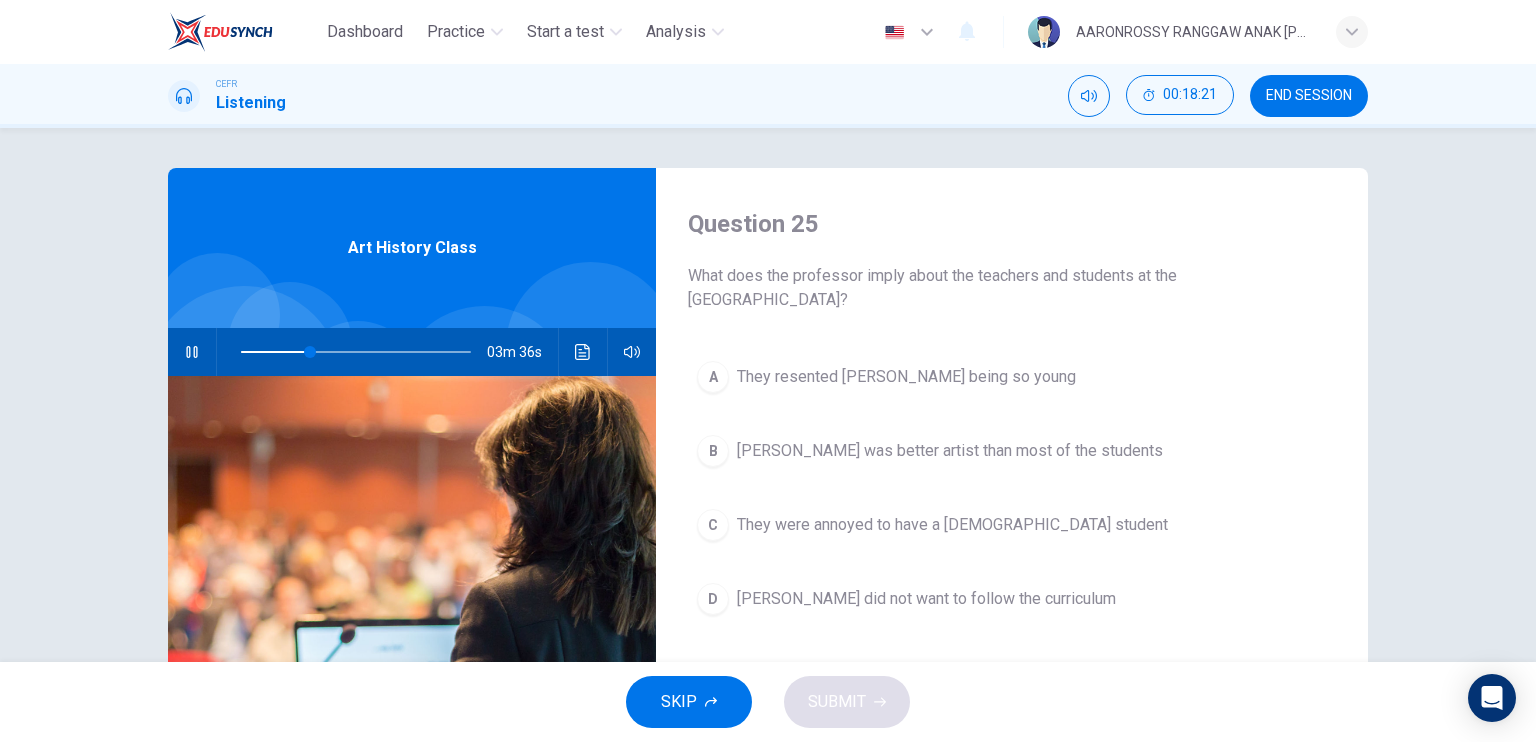 click on "They were annoyed to have a [DEMOGRAPHIC_DATA] student" at bounding box center [952, 525] 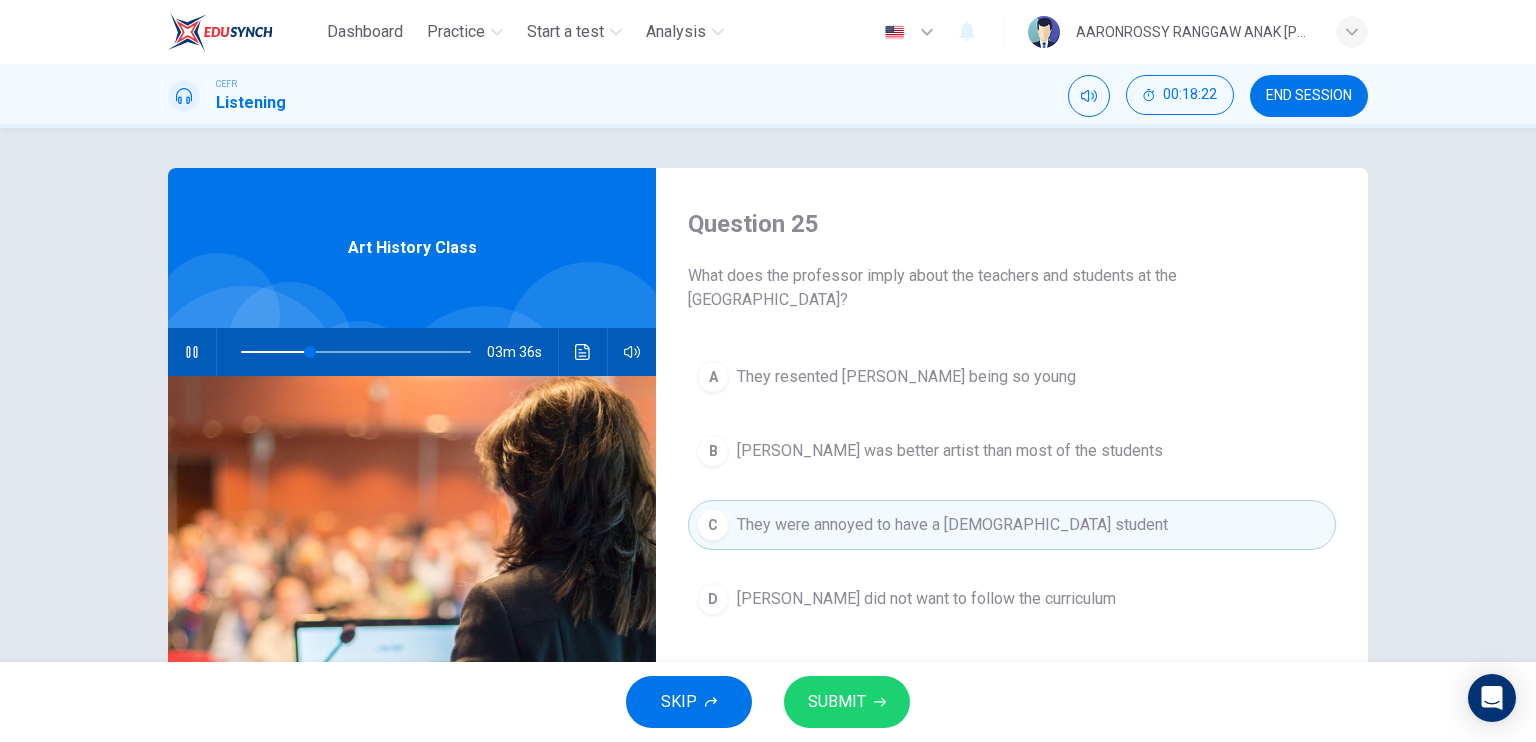 click on "SUBMIT" at bounding box center [837, 702] 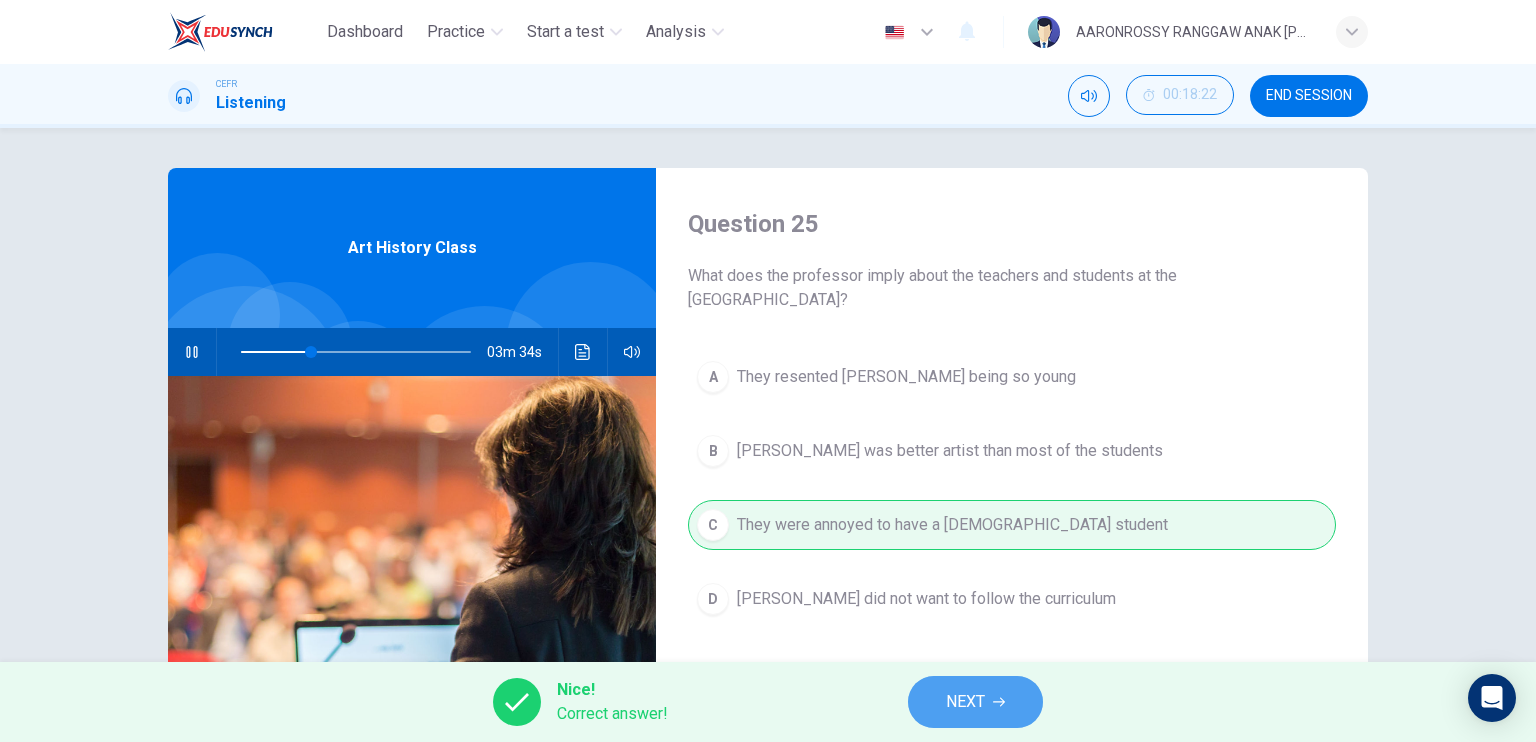 click on "NEXT" at bounding box center (965, 702) 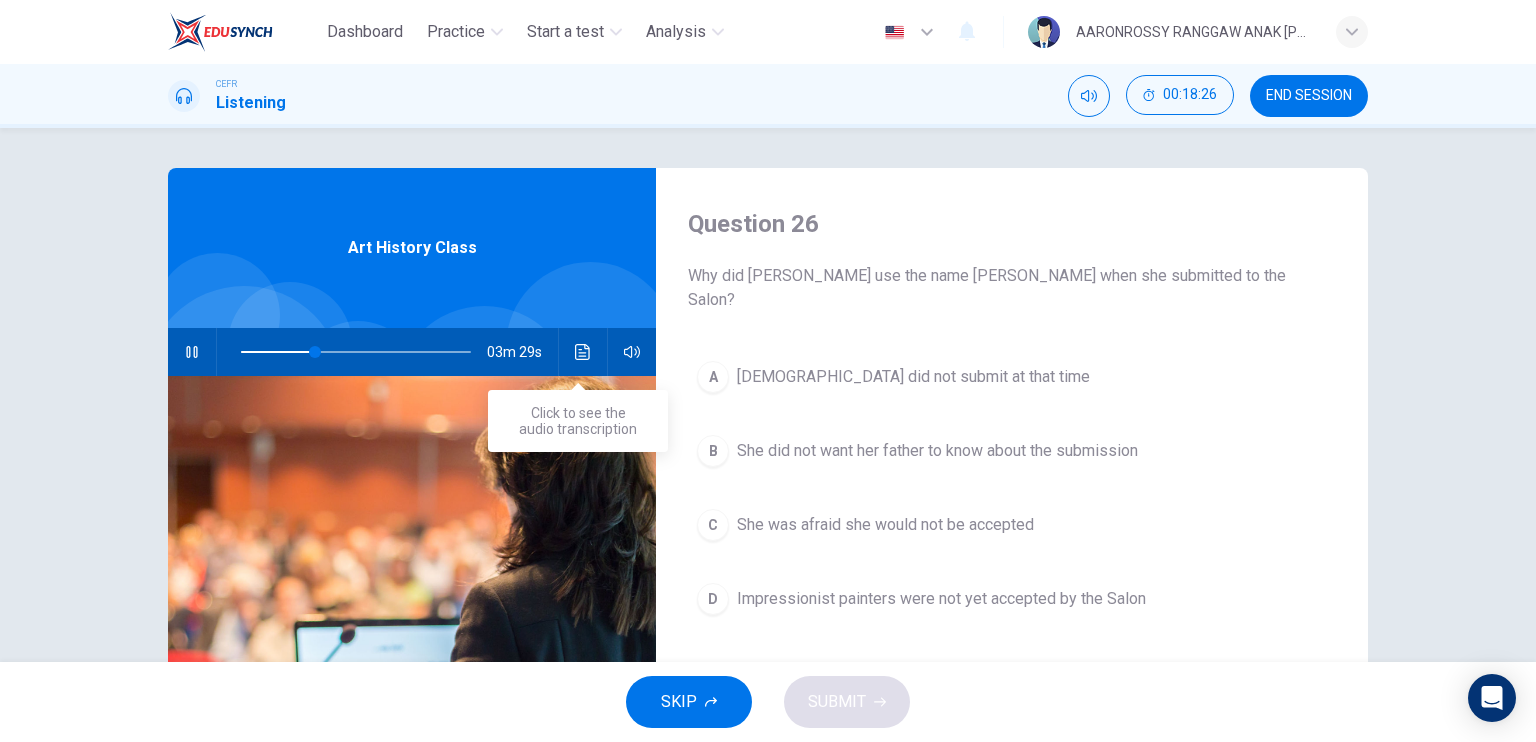 click at bounding box center [583, 352] 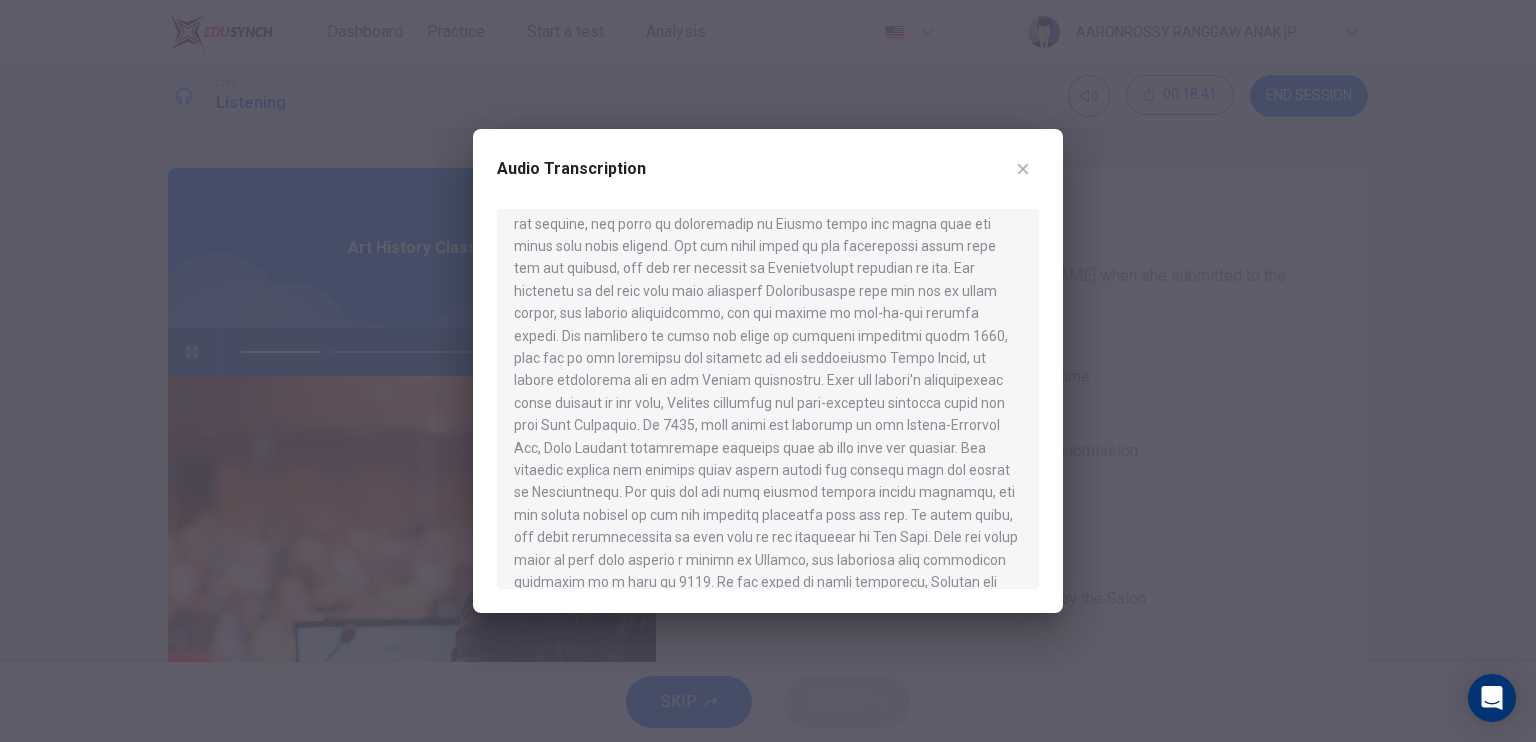 scroll, scrollTop: 400, scrollLeft: 0, axis: vertical 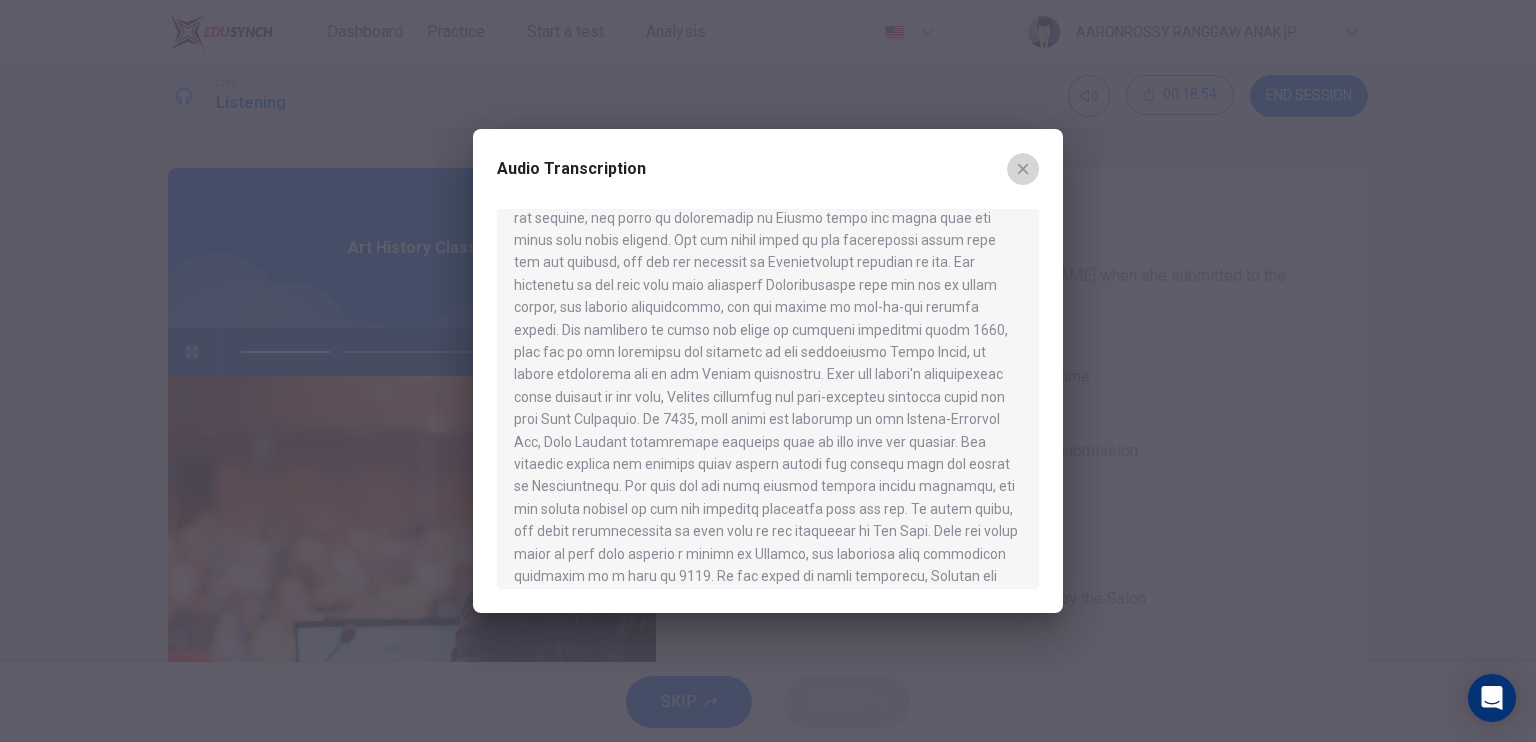 click 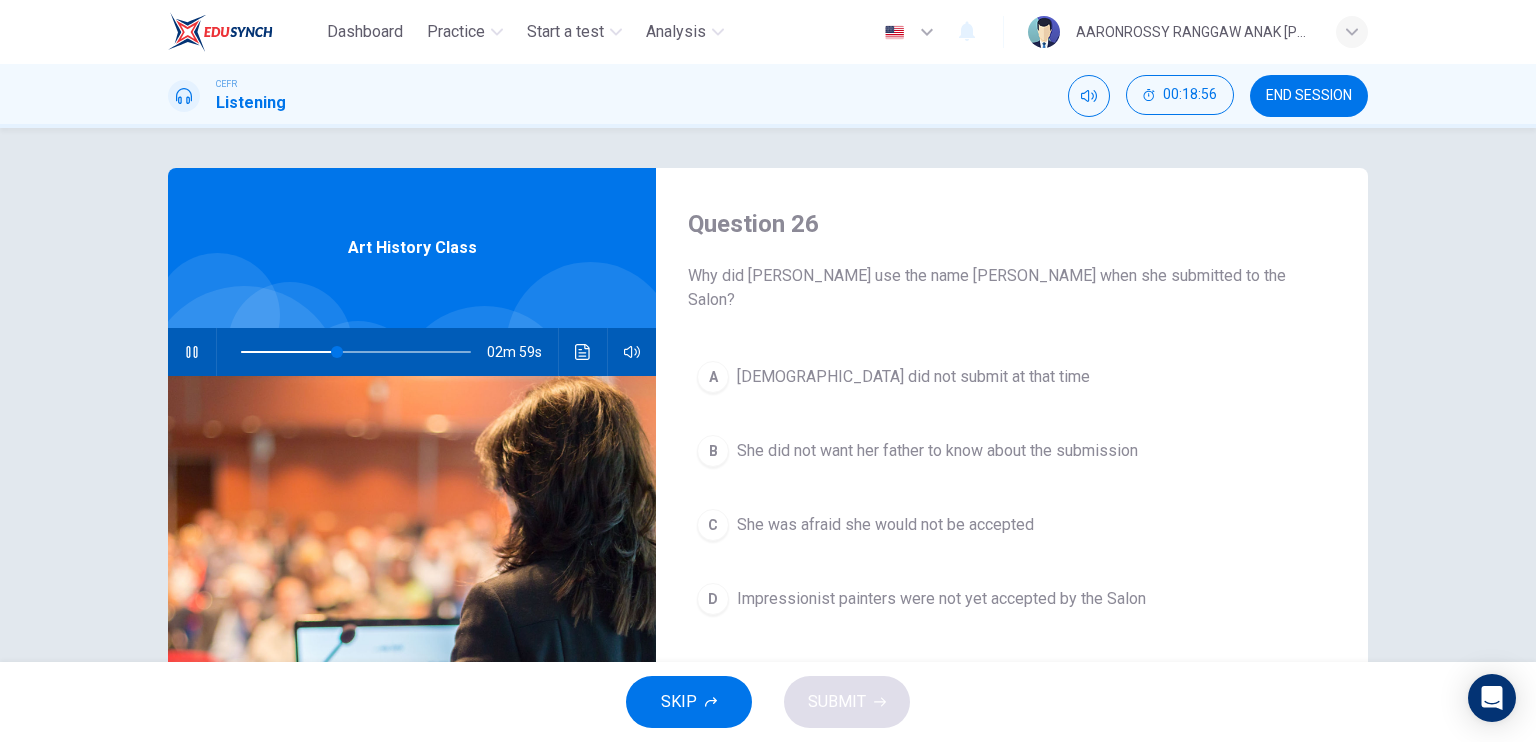 click on "She did not want her father to know about the submission" at bounding box center (937, 451) 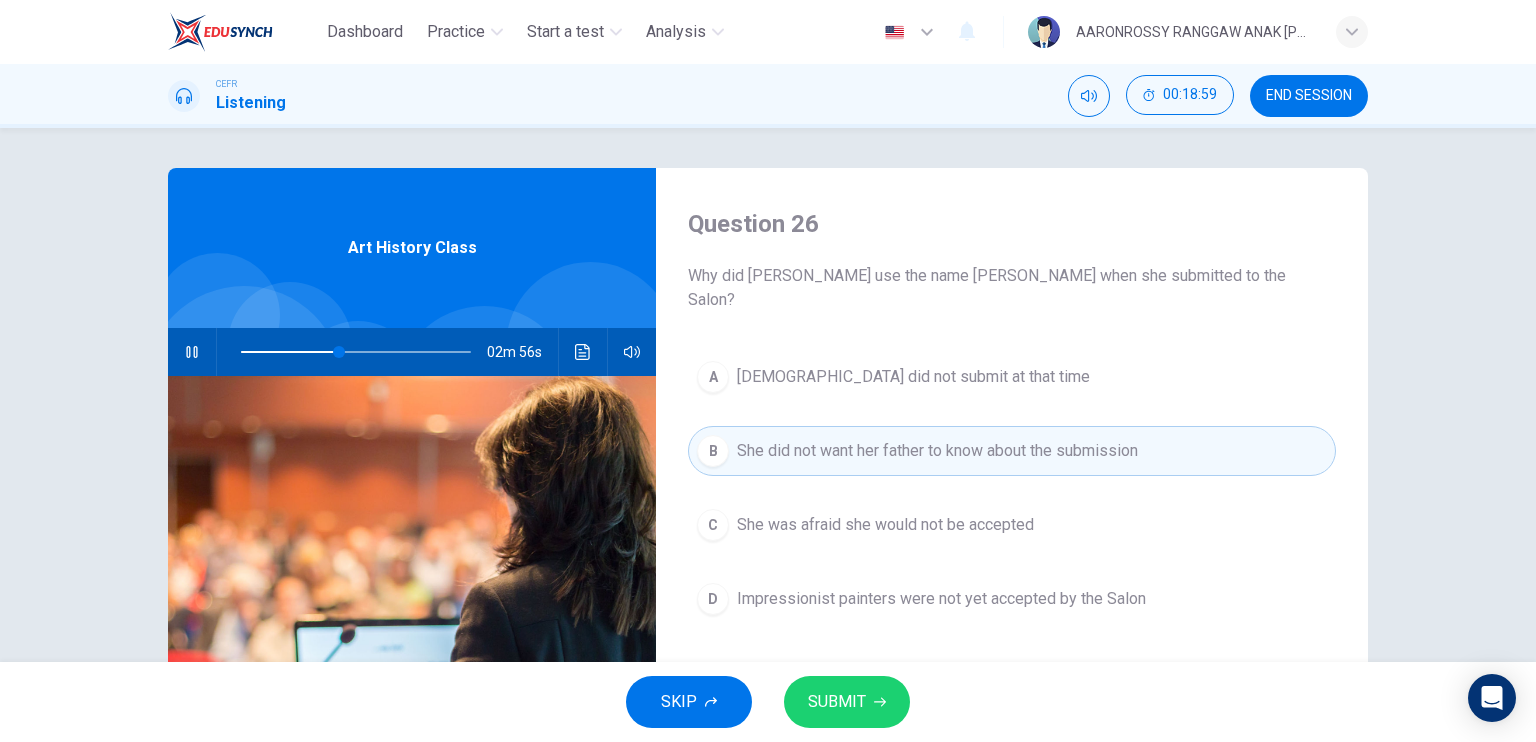 click on "SUBMIT" at bounding box center (837, 702) 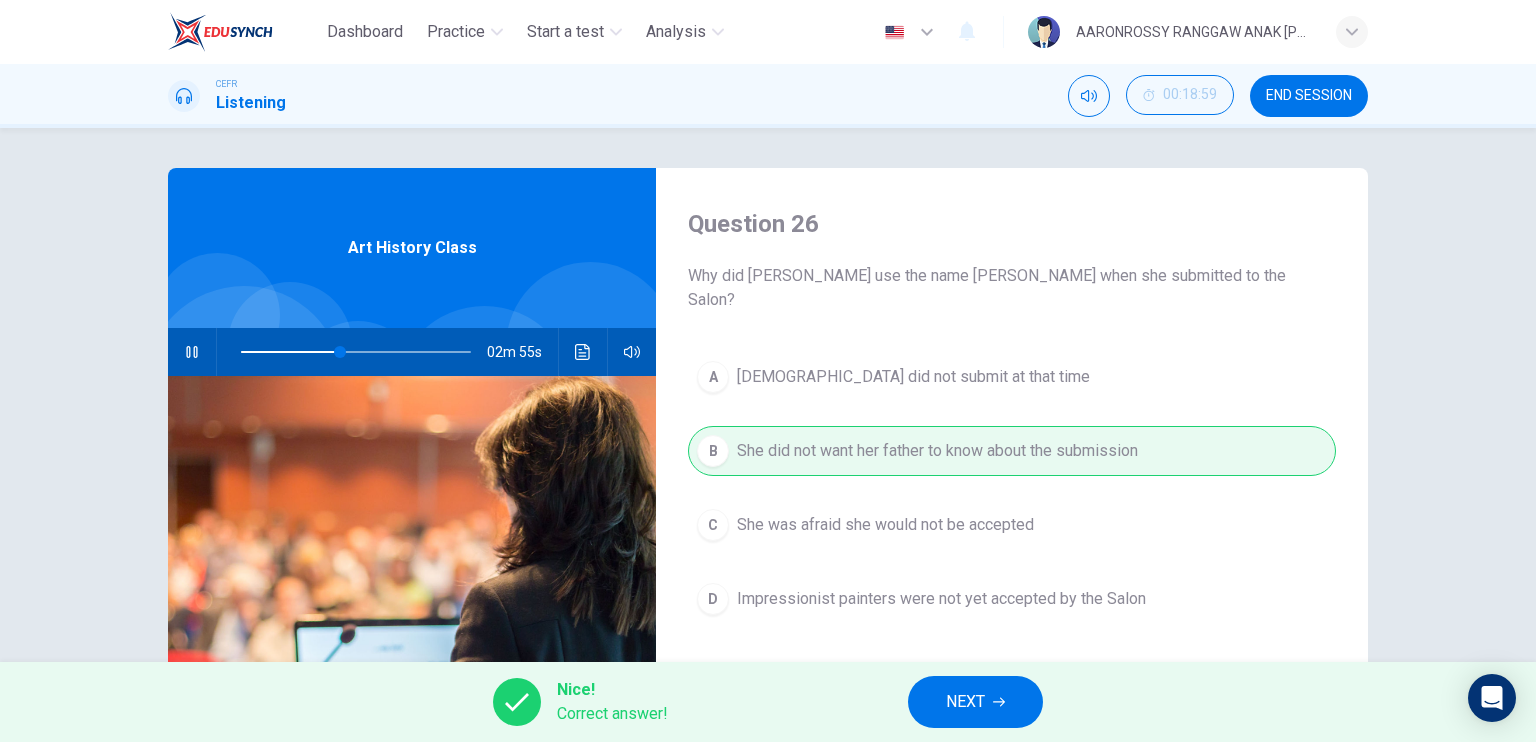 click on "NEXT" at bounding box center (965, 702) 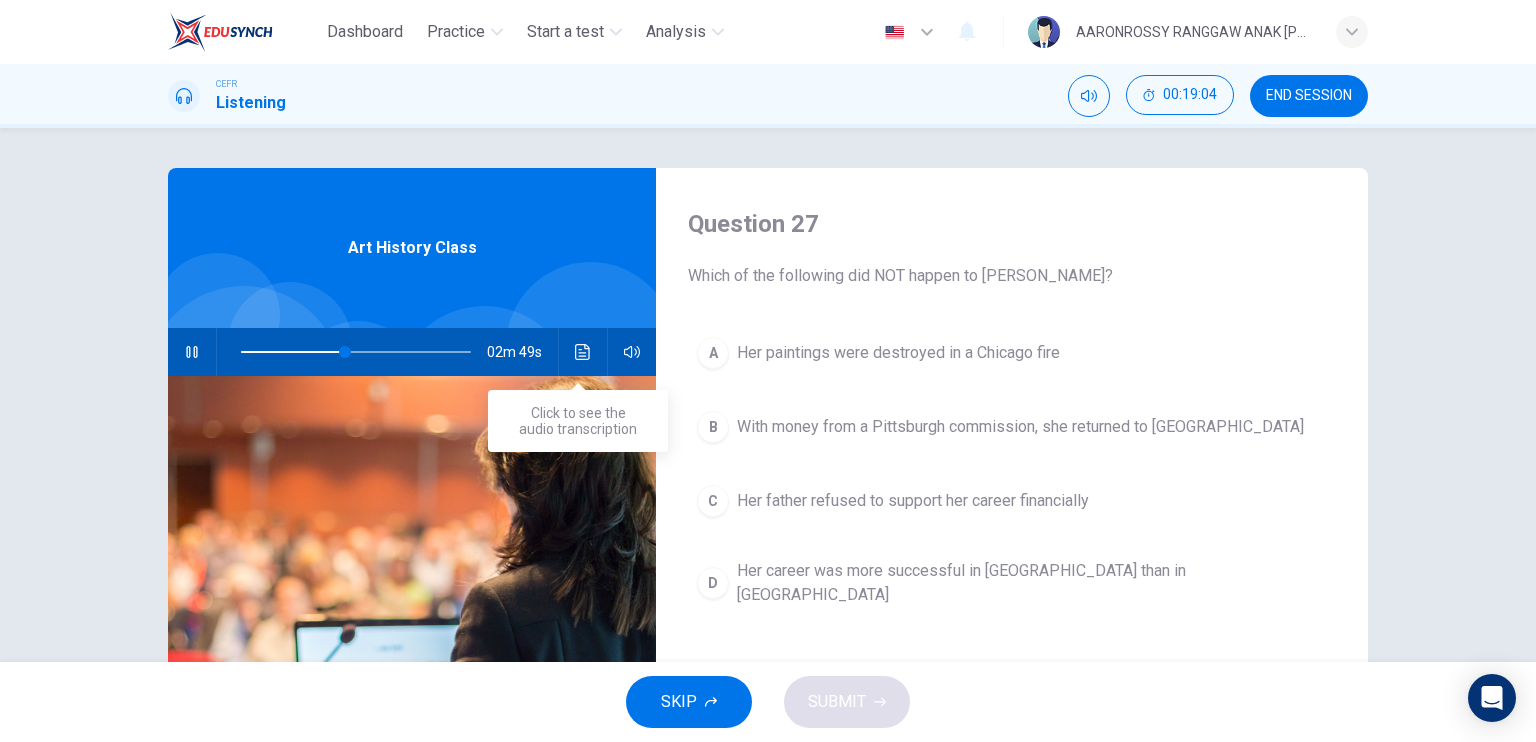 click 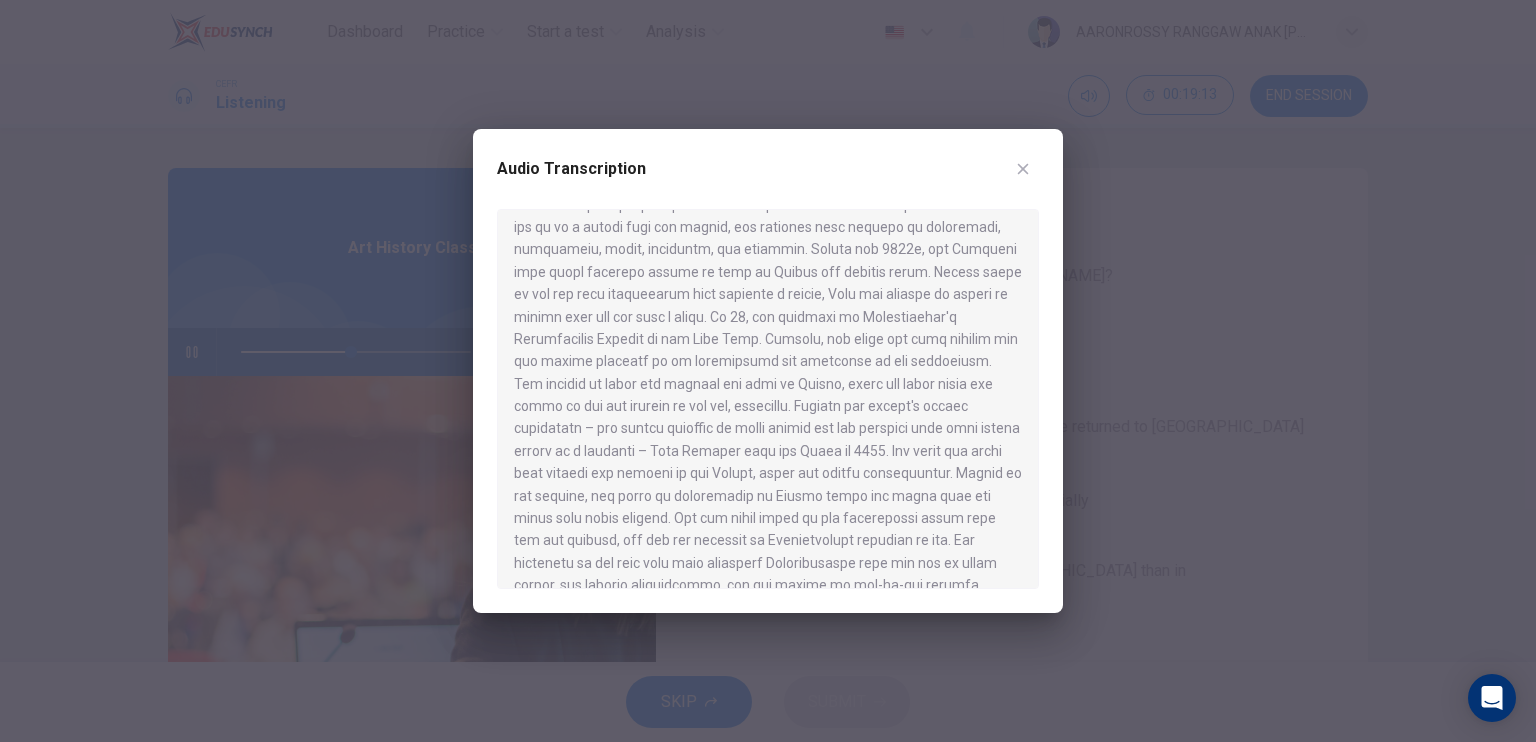 scroll, scrollTop: 200, scrollLeft: 0, axis: vertical 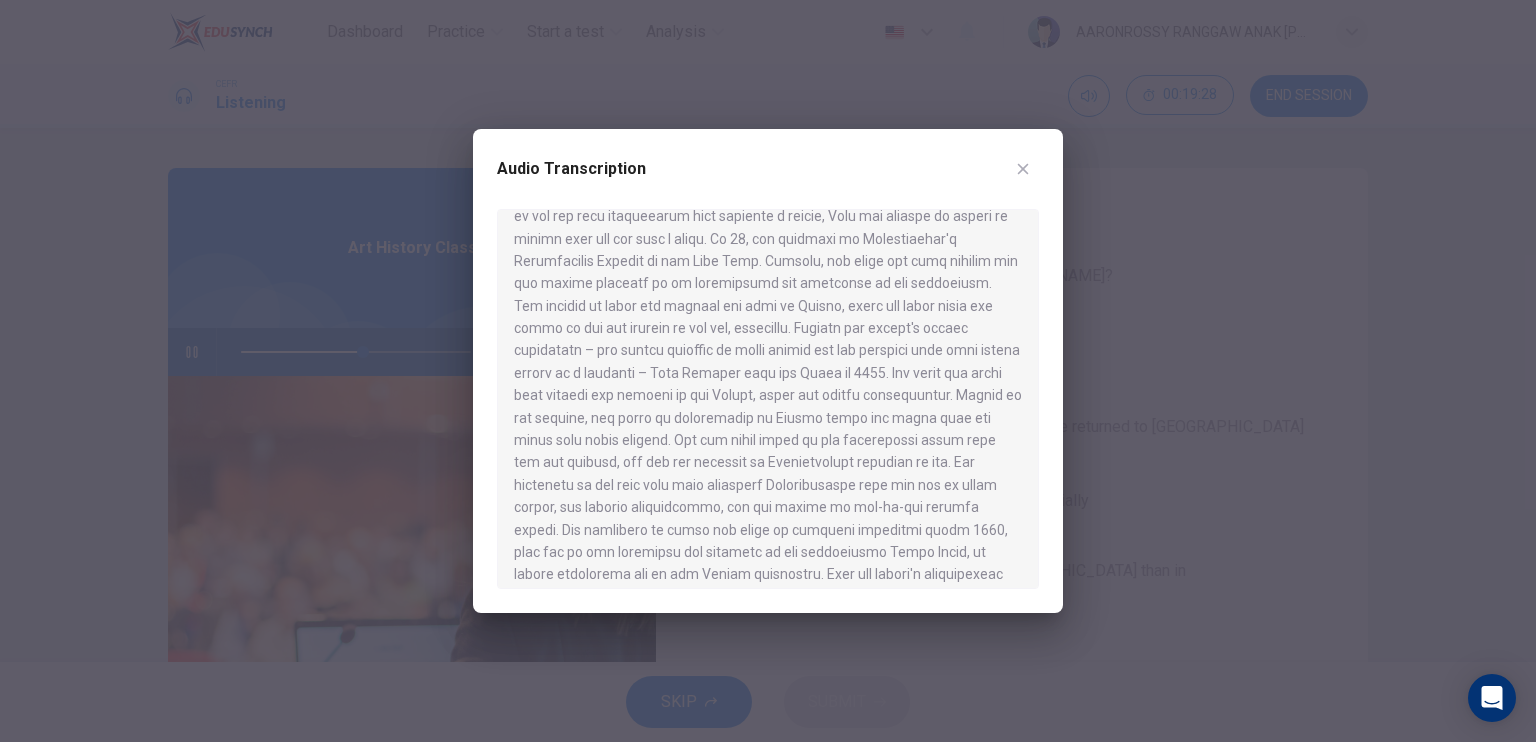 click at bounding box center [1023, 169] 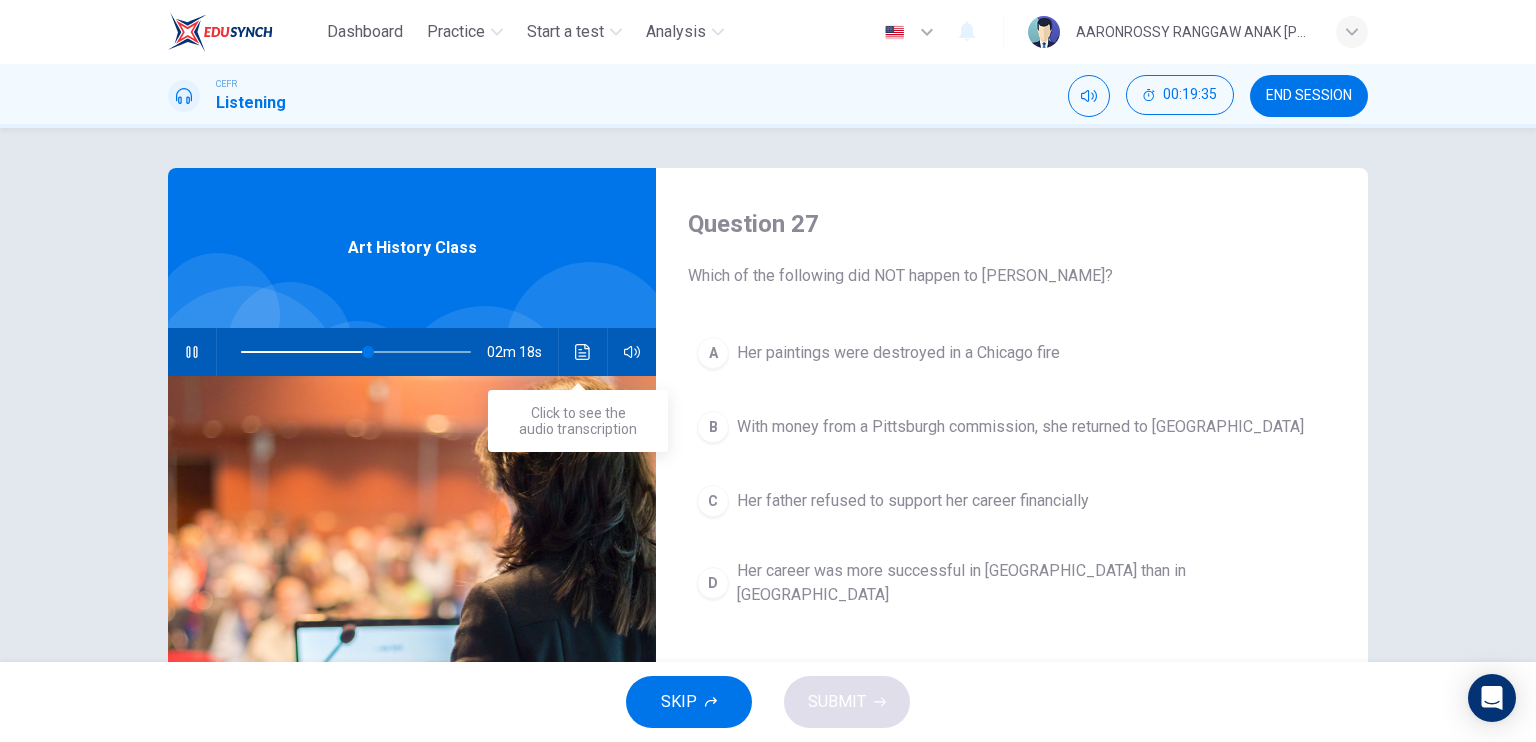 click 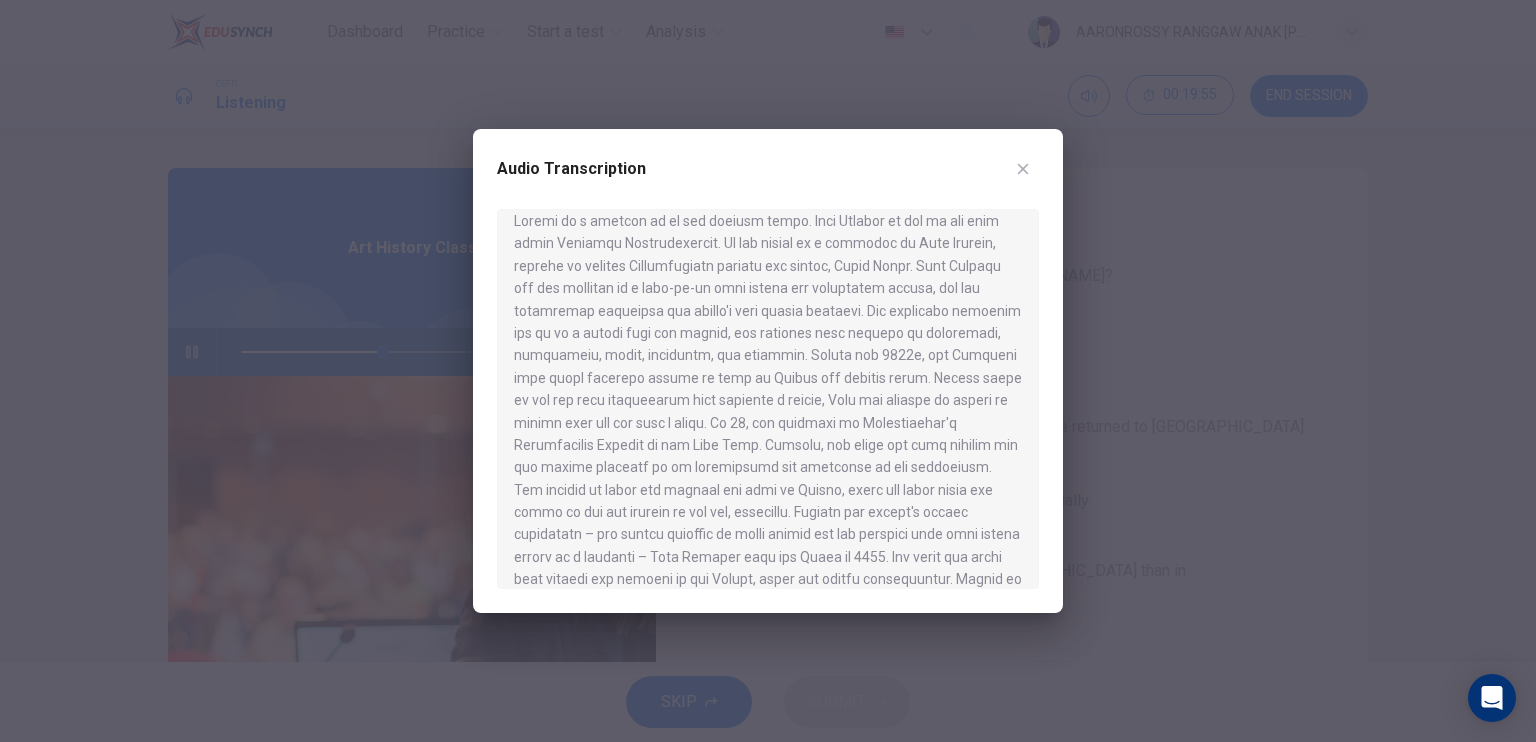 scroll, scrollTop: 0, scrollLeft: 0, axis: both 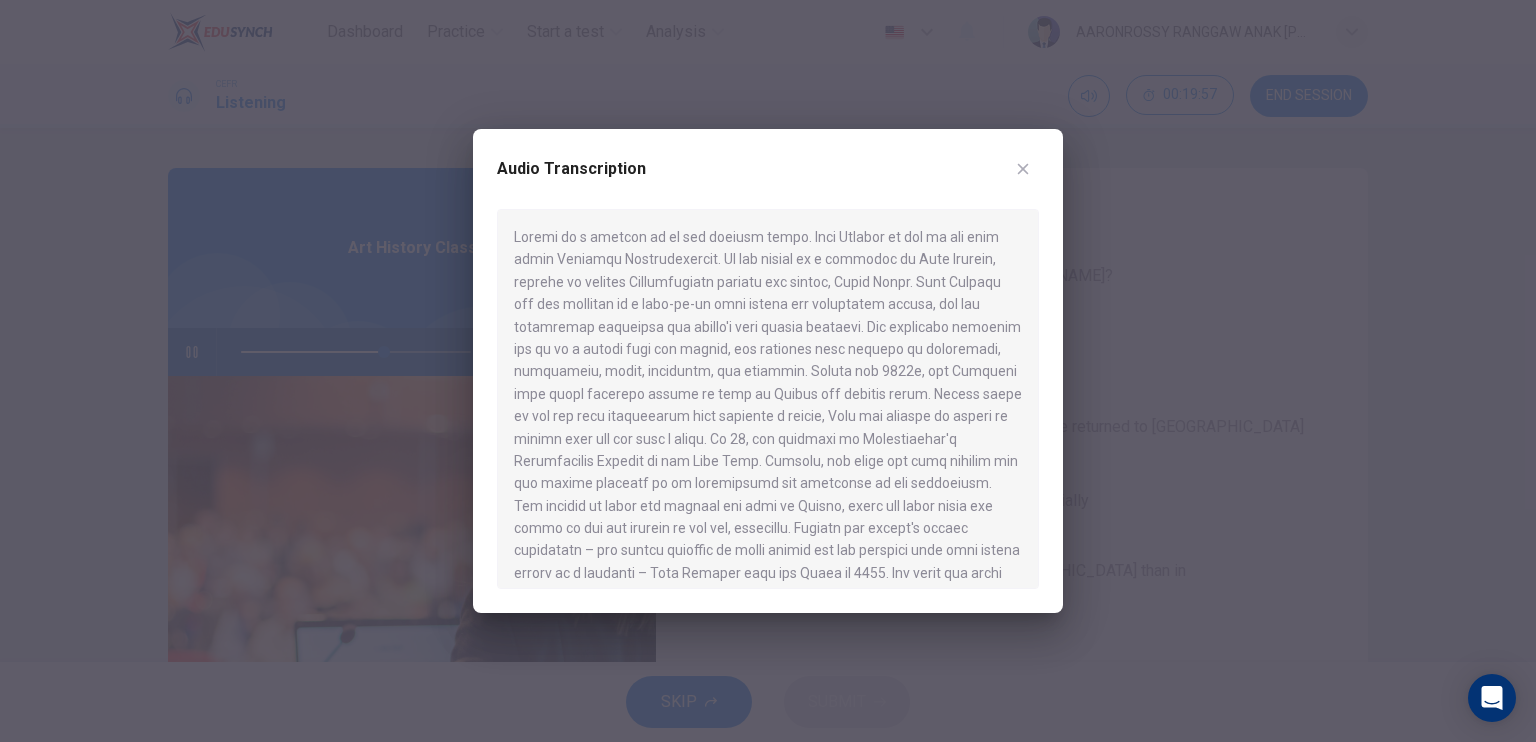 drag, startPoint x: 1064, startPoint y: 167, endPoint x: 1040, endPoint y: 167, distance: 24 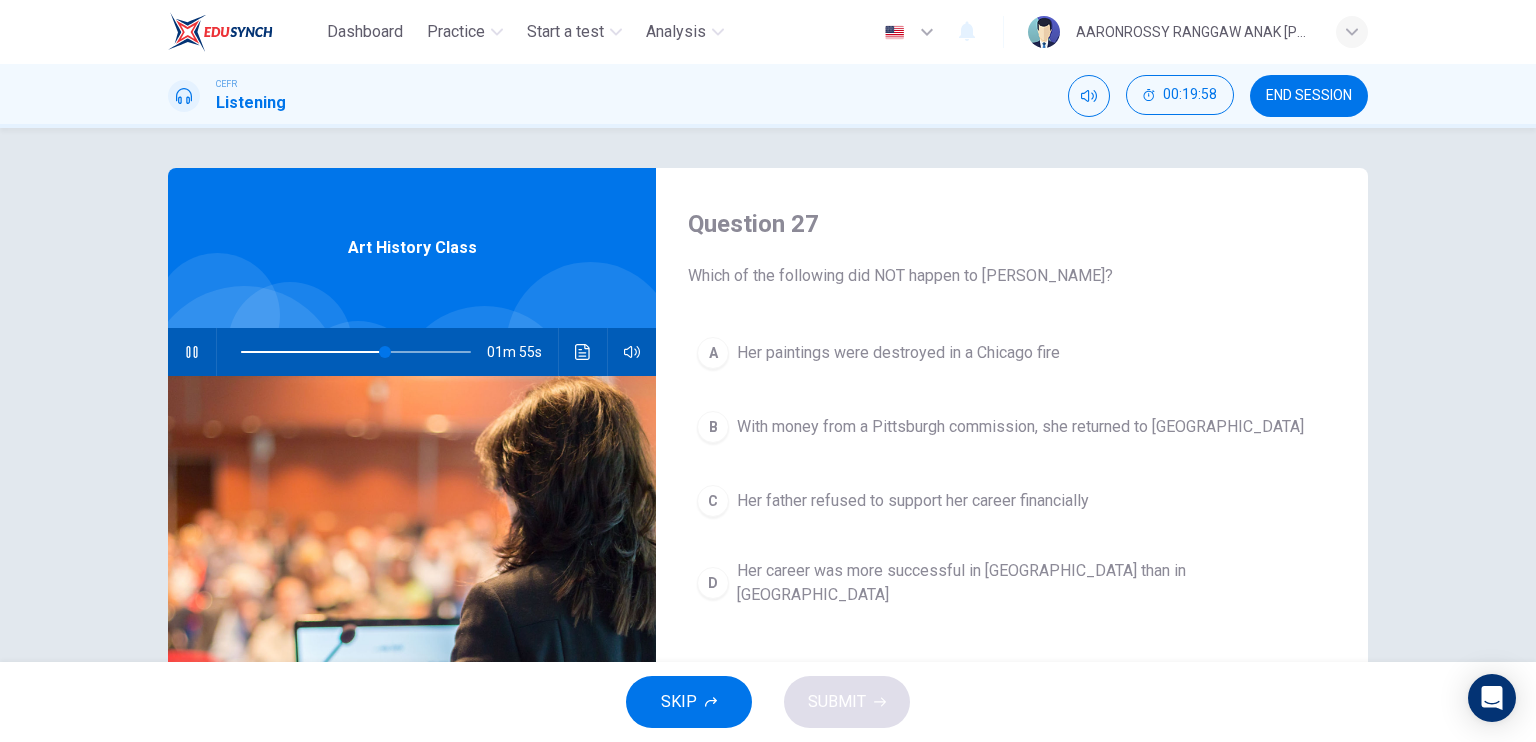click on "Her paintings were destroyed in a Chicago fire" at bounding box center [898, 353] 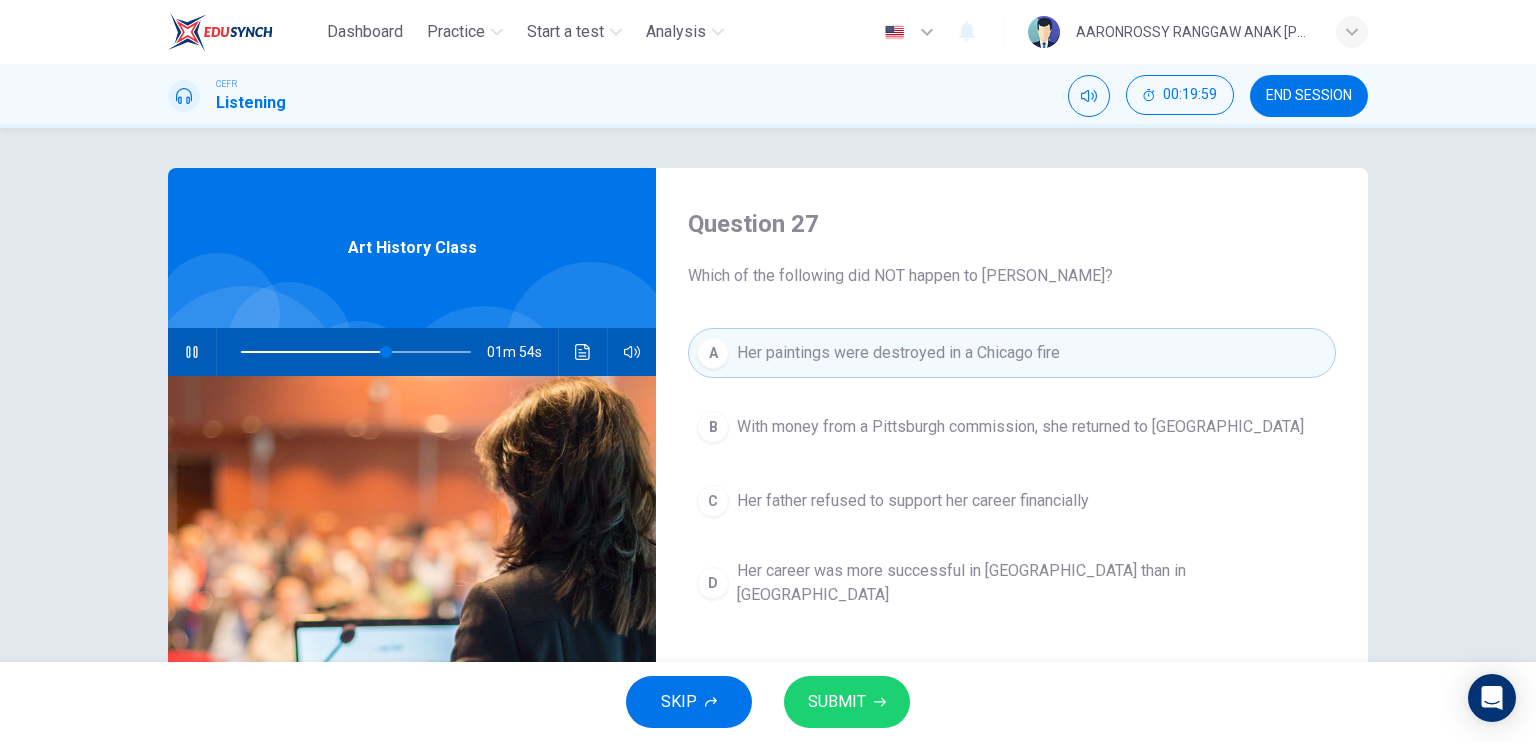 click on "SUBMIT" at bounding box center (837, 702) 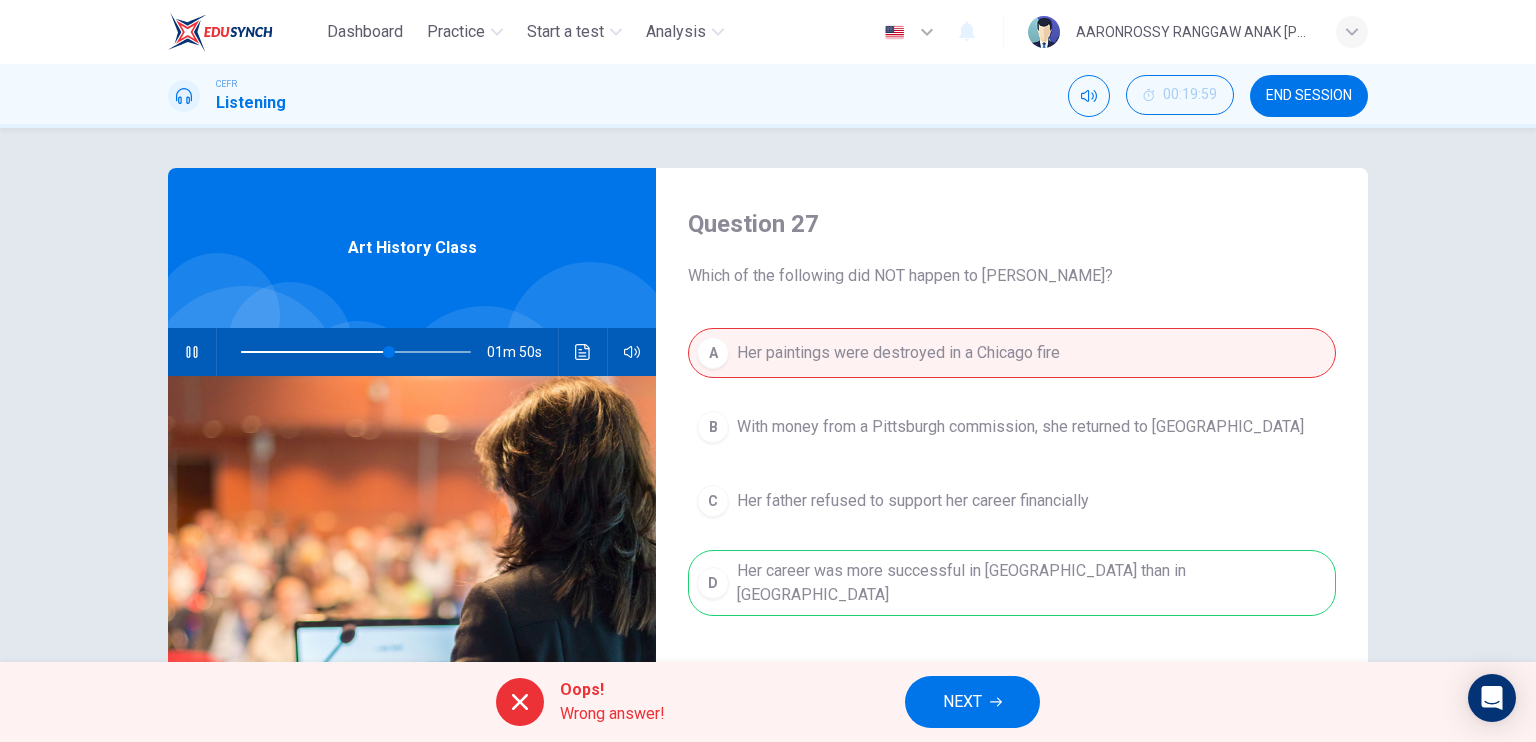 click on "A Her paintings were destroyed in a Chicago fire B With money from a Pittsburgh commission, she returned to Europe C Her father refused to support her career financially D Her career was more successful in [GEOGRAPHIC_DATA] than in [GEOGRAPHIC_DATA]" at bounding box center (1012, 492) 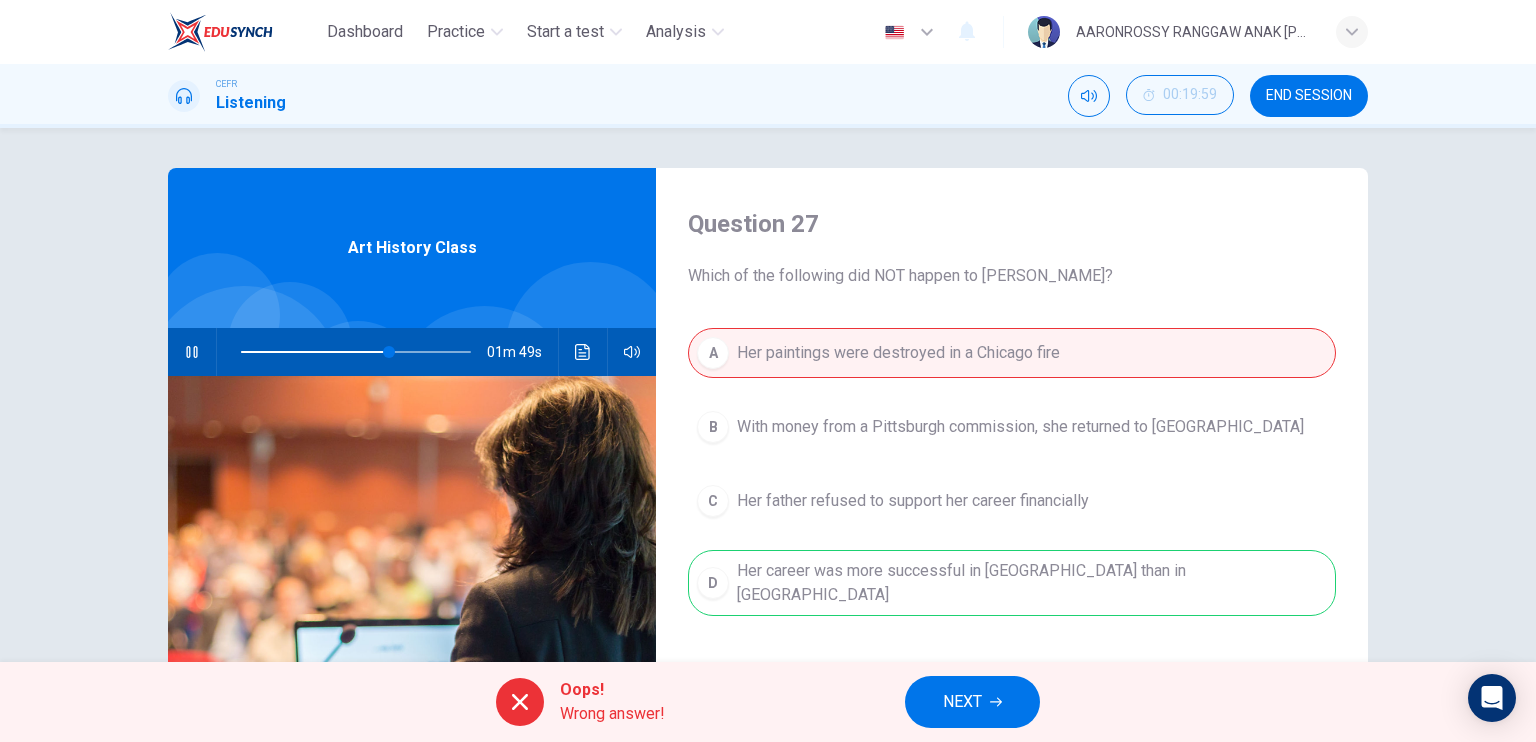 click on "Oops! Wrong answer! NEXT" at bounding box center (768, 702) 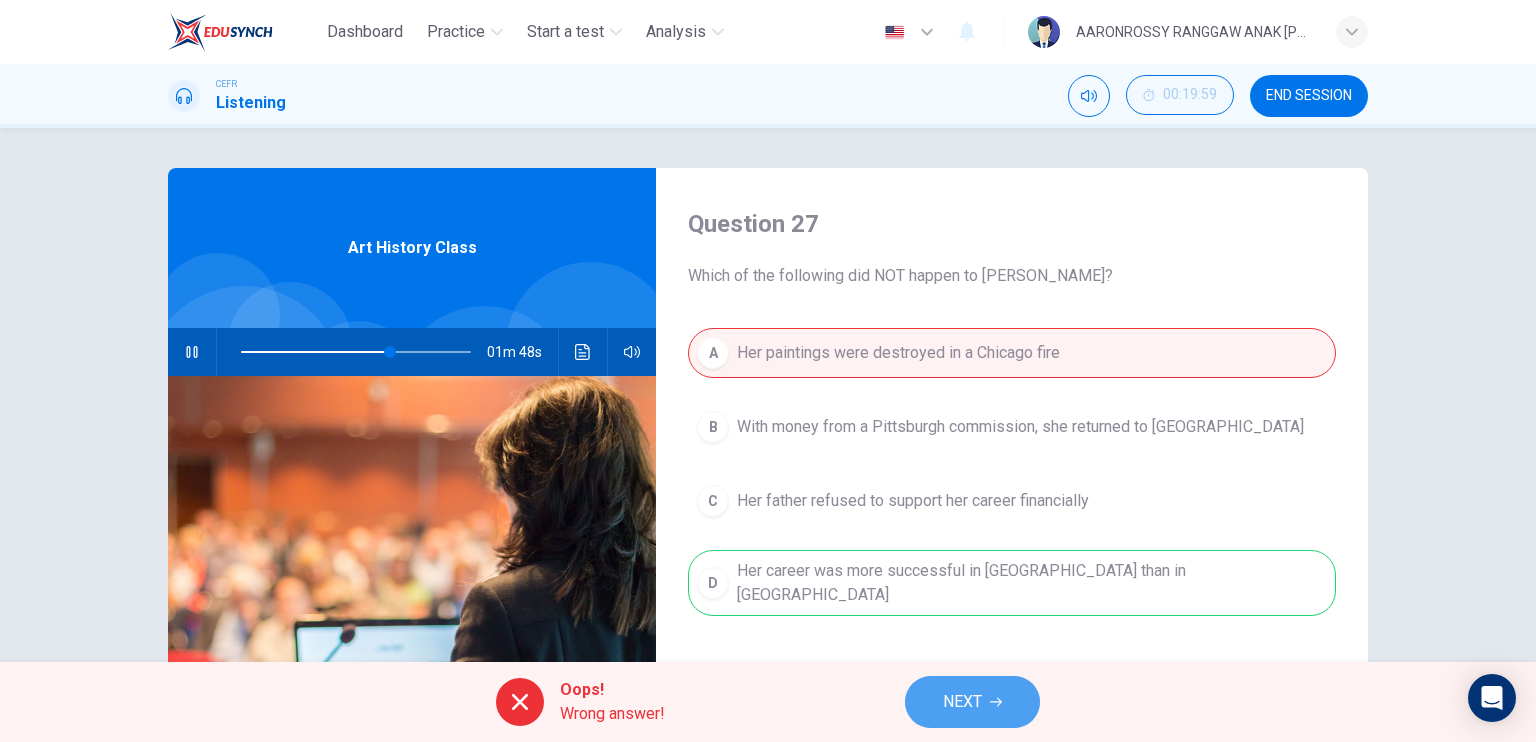 click on "NEXT" at bounding box center (972, 702) 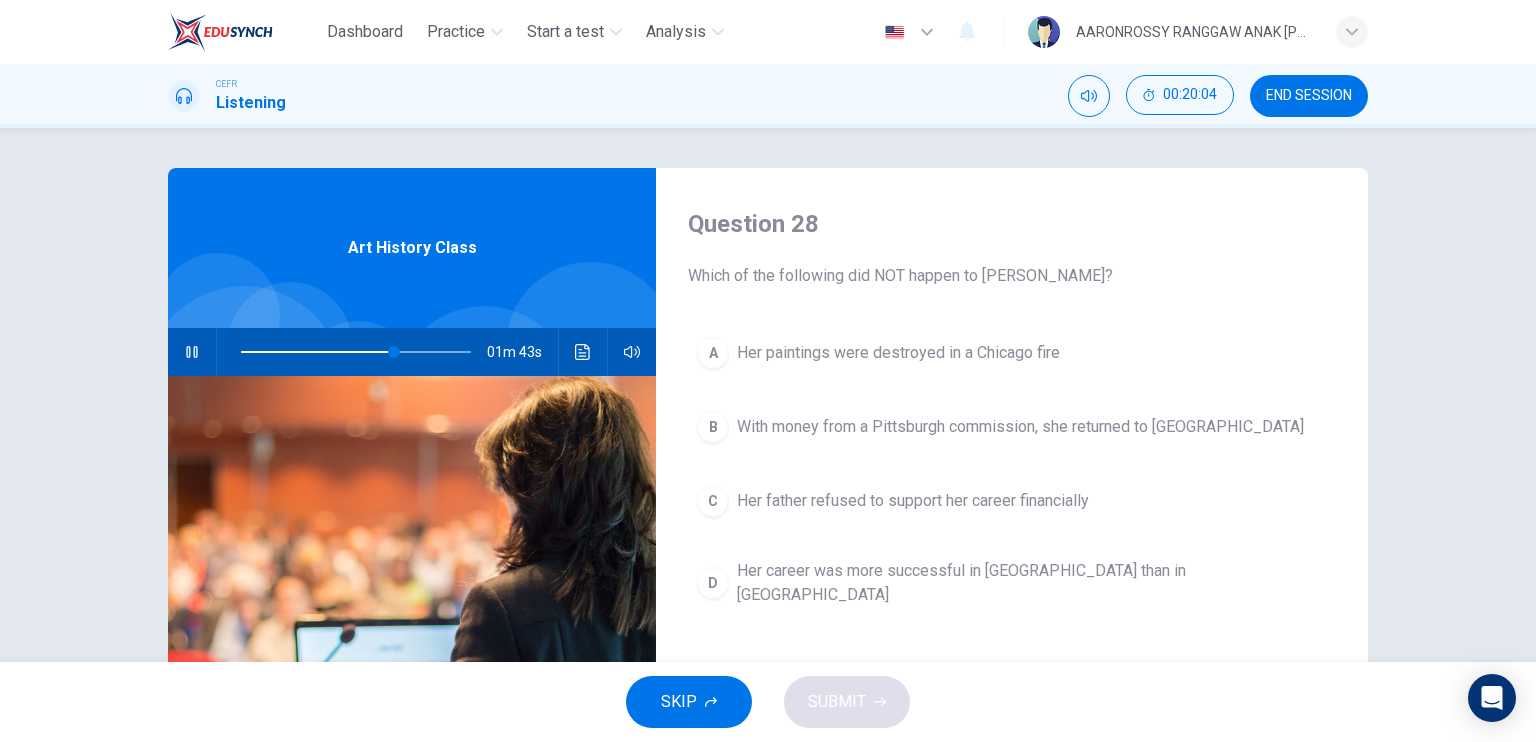 click on "Her career was more successful in [GEOGRAPHIC_DATA] than in [GEOGRAPHIC_DATA]" at bounding box center (1032, 583) 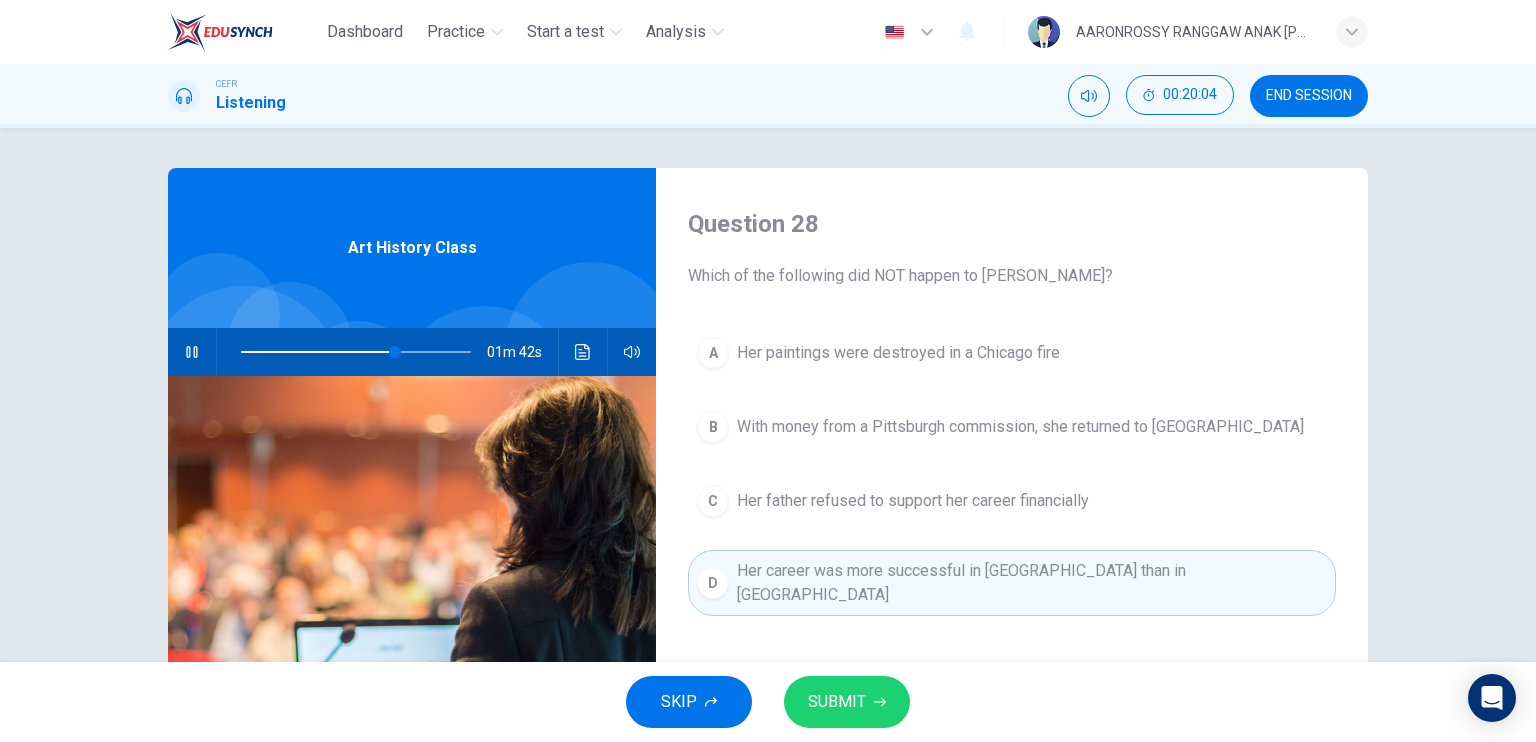 click on "SUBMIT" at bounding box center [837, 702] 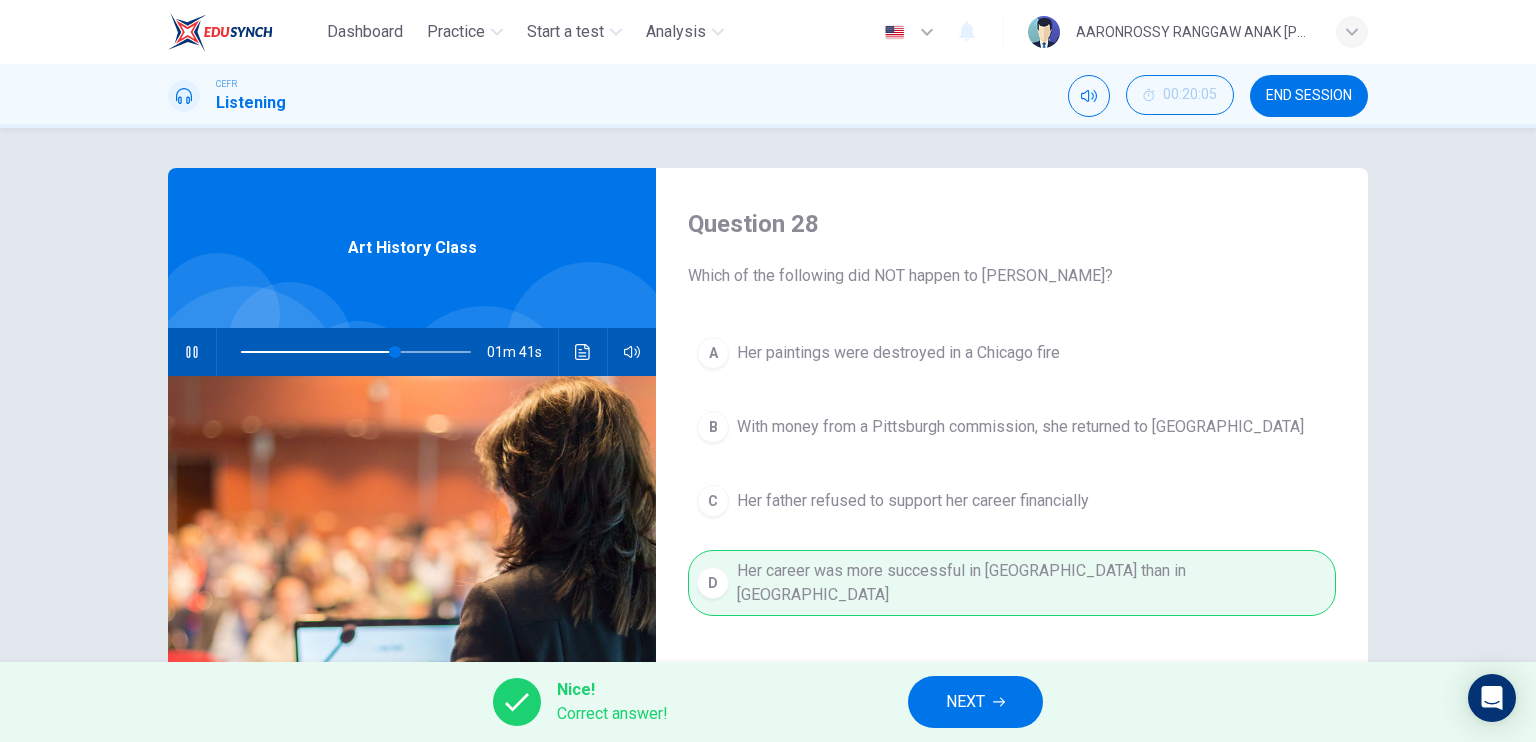 type on "67" 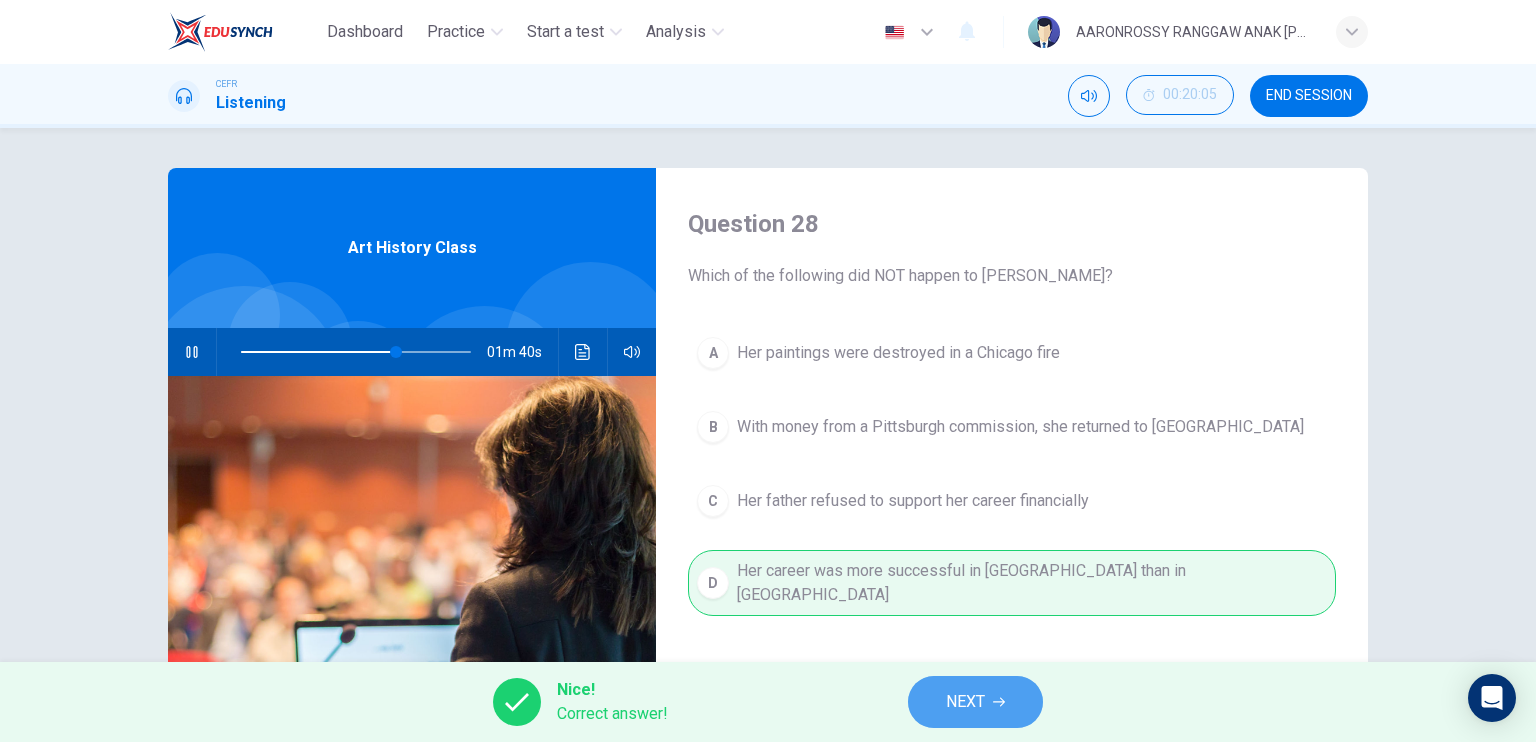 click on "NEXT" at bounding box center [965, 702] 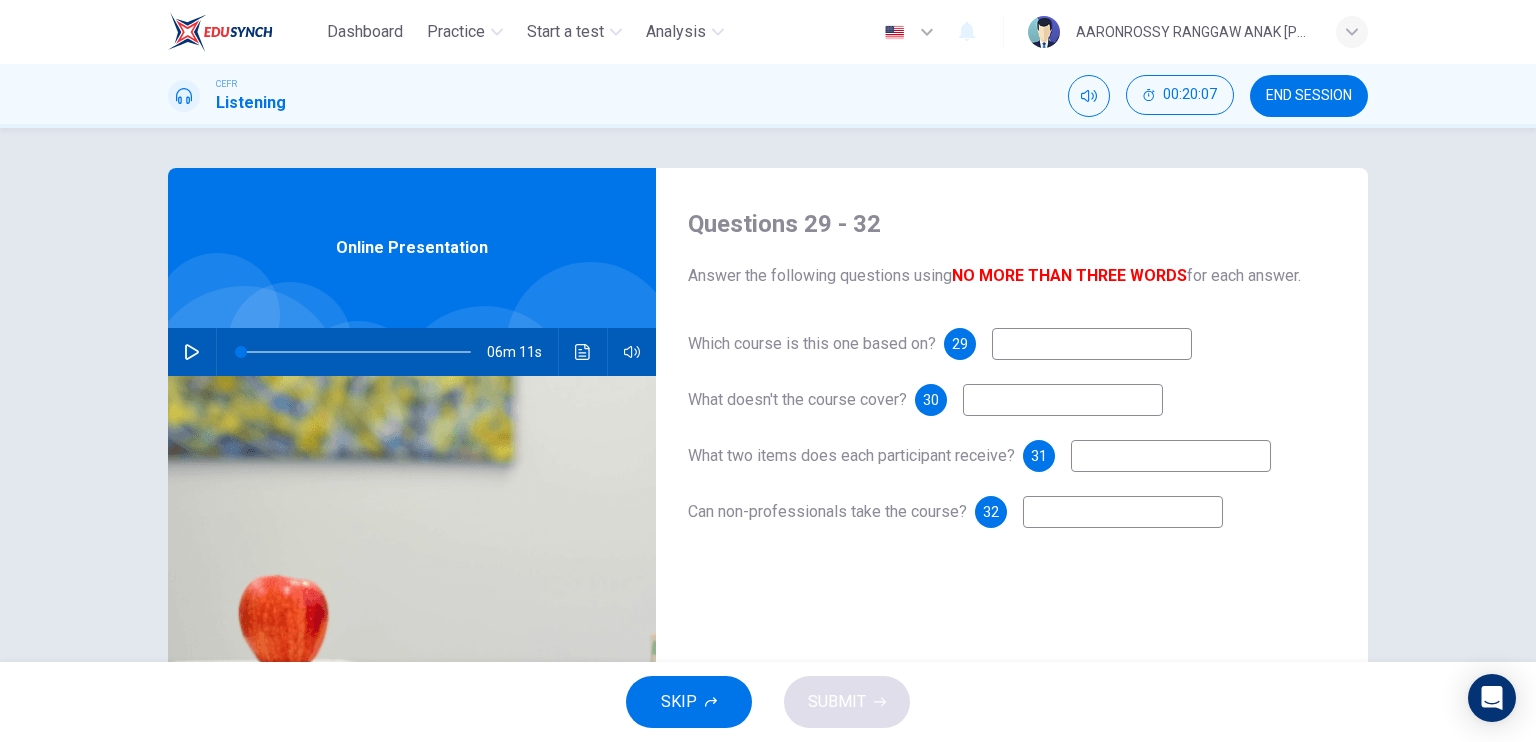 click 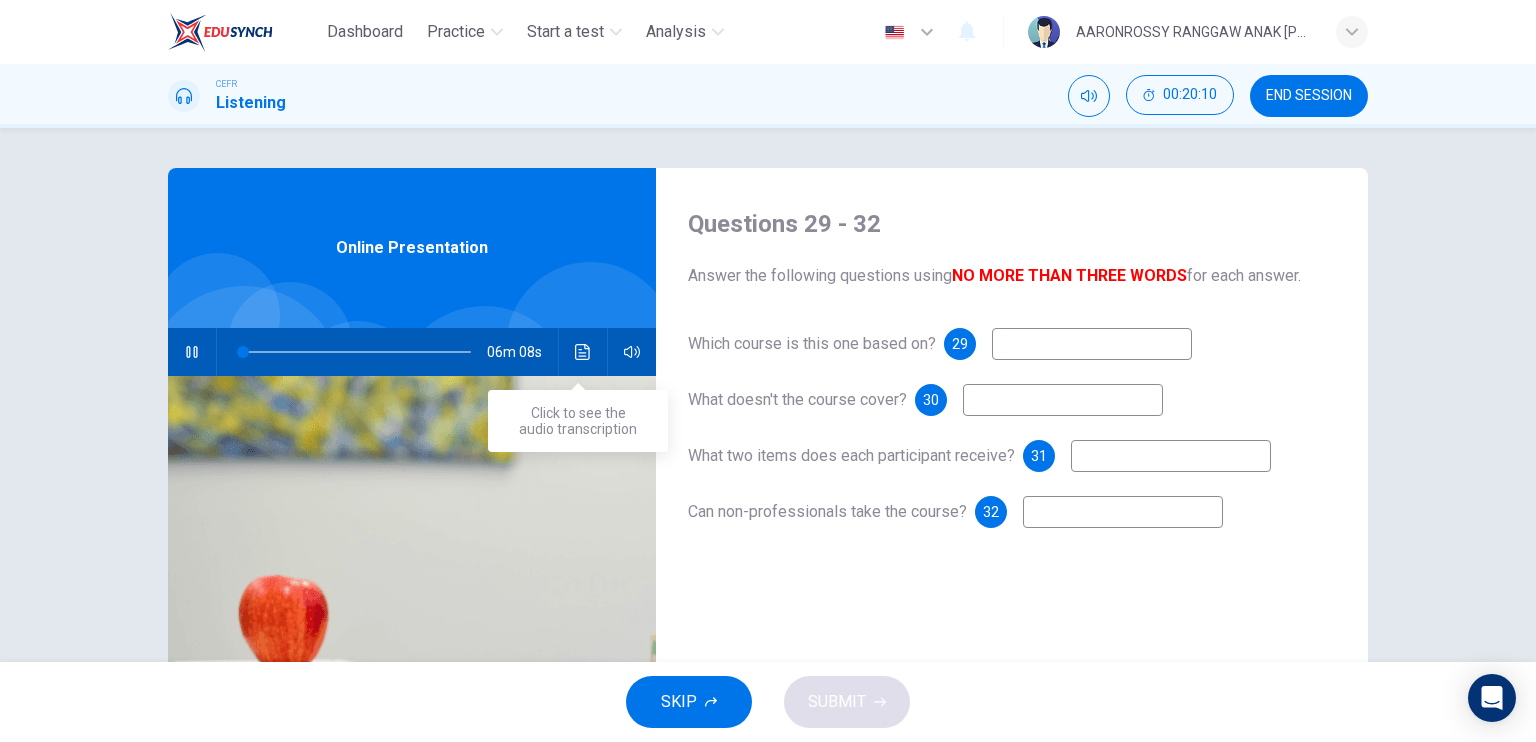 click 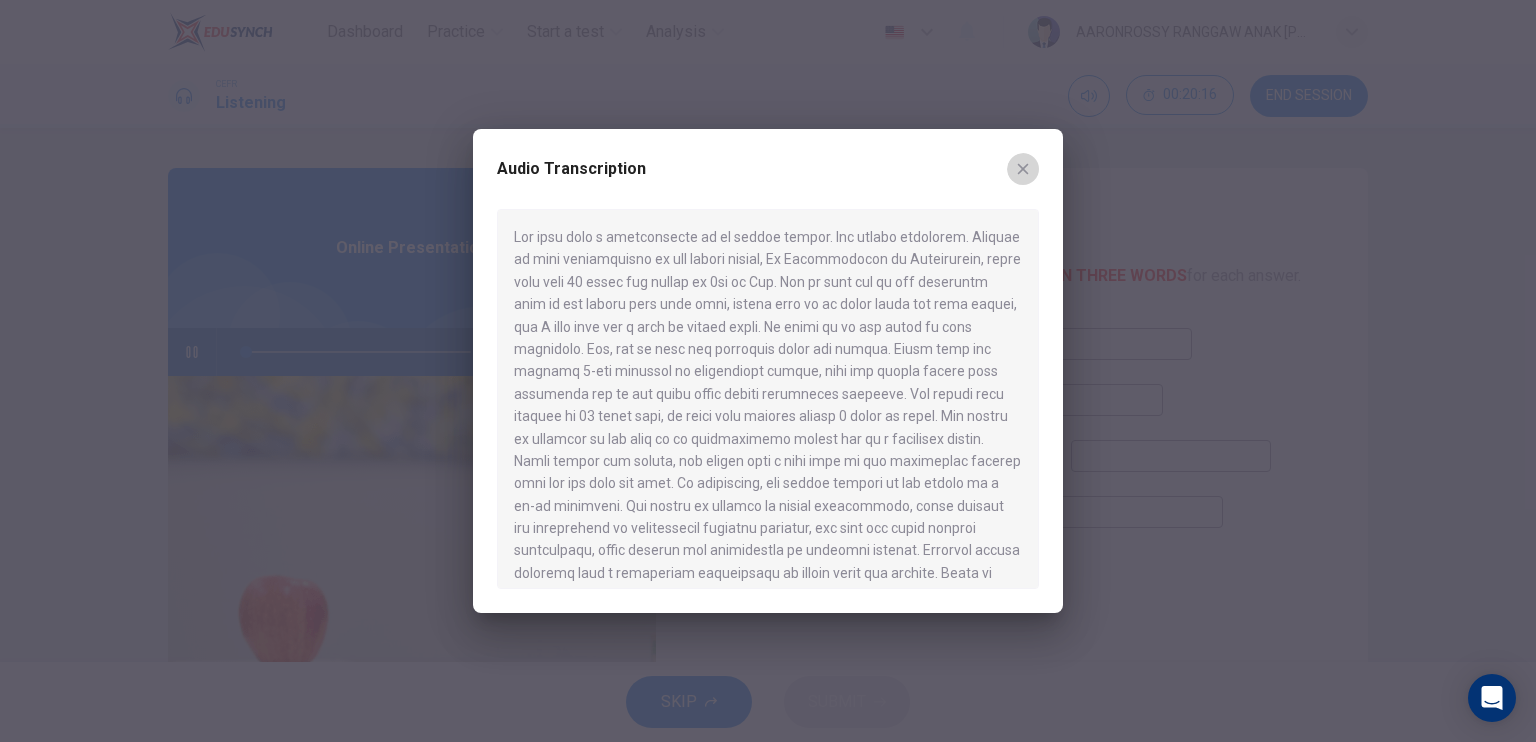 click at bounding box center [1023, 169] 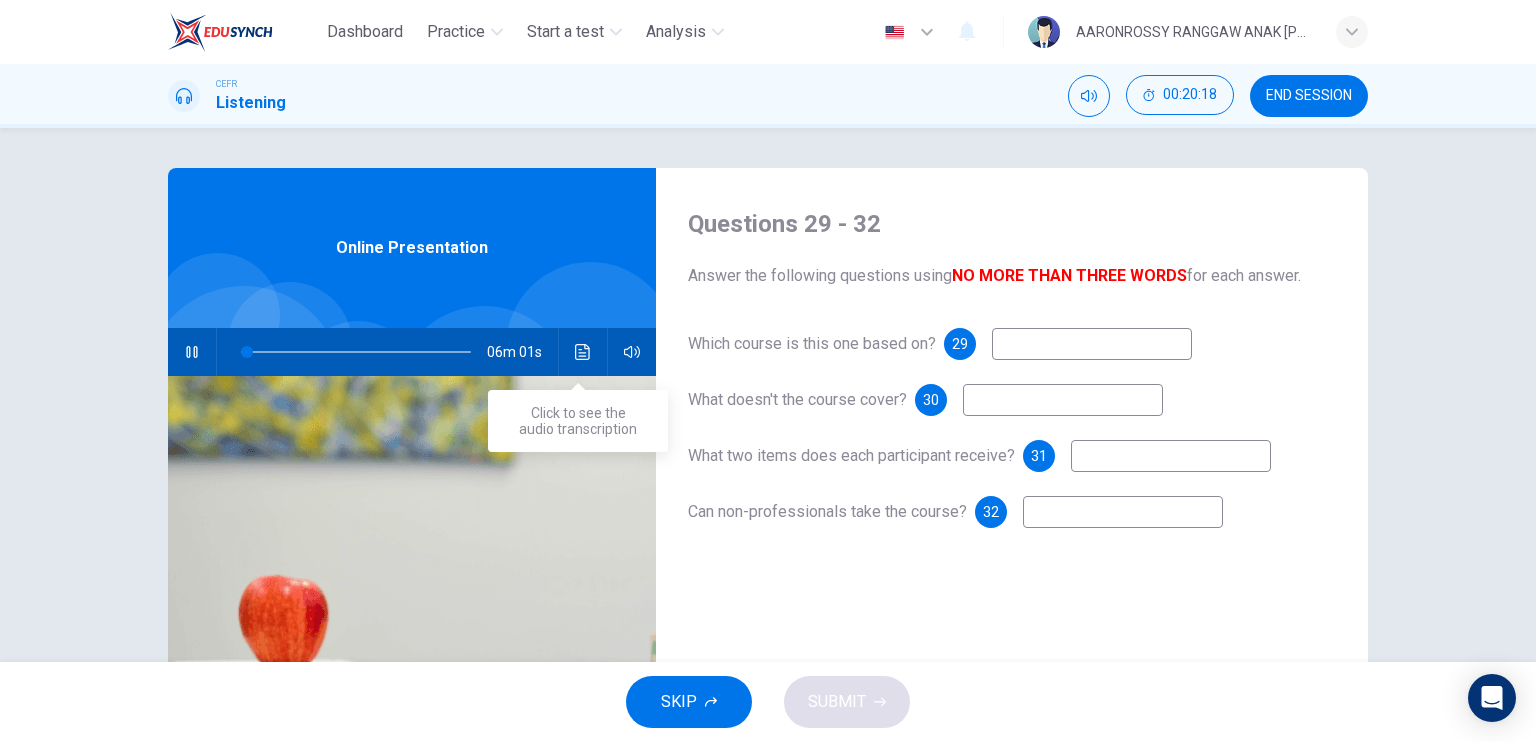 click 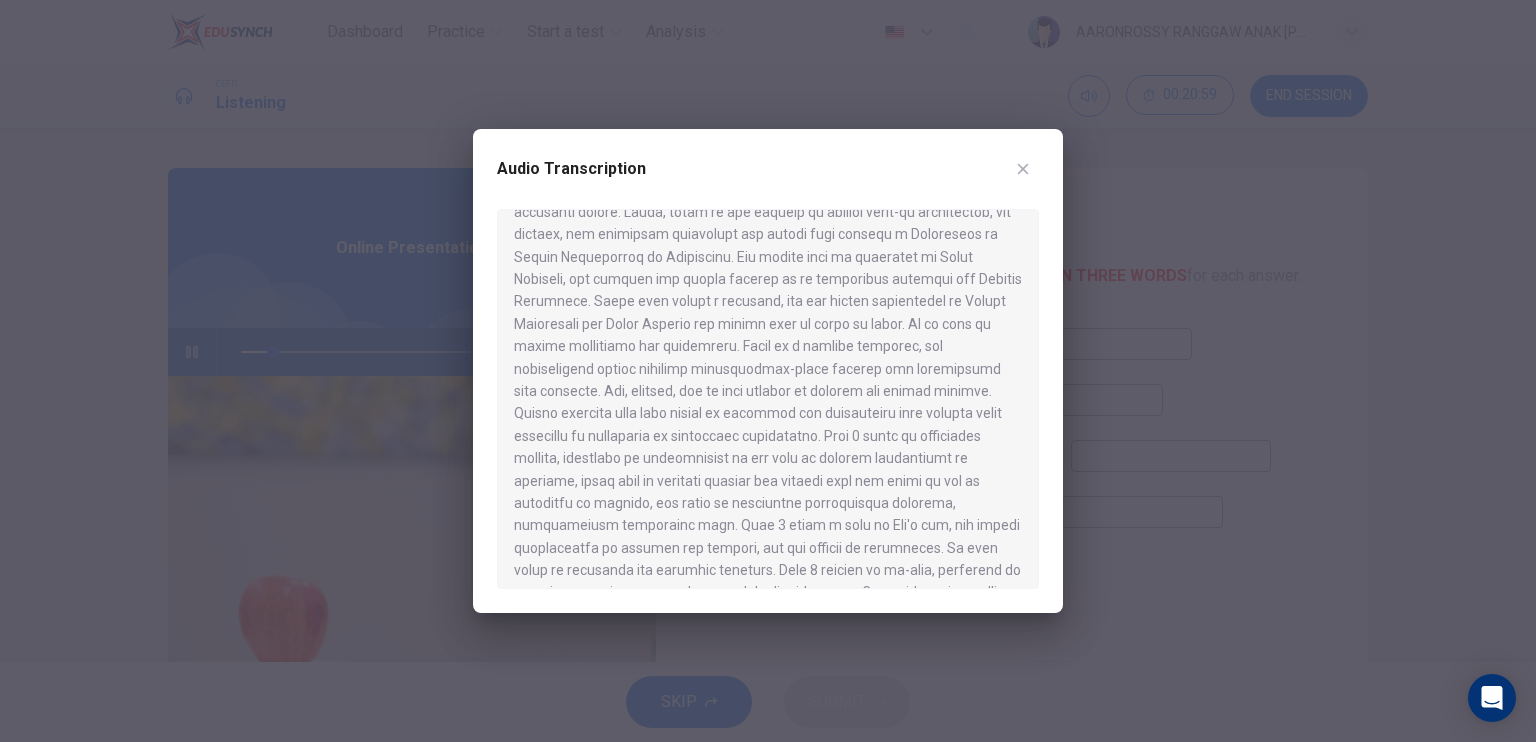 scroll, scrollTop: 900, scrollLeft: 0, axis: vertical 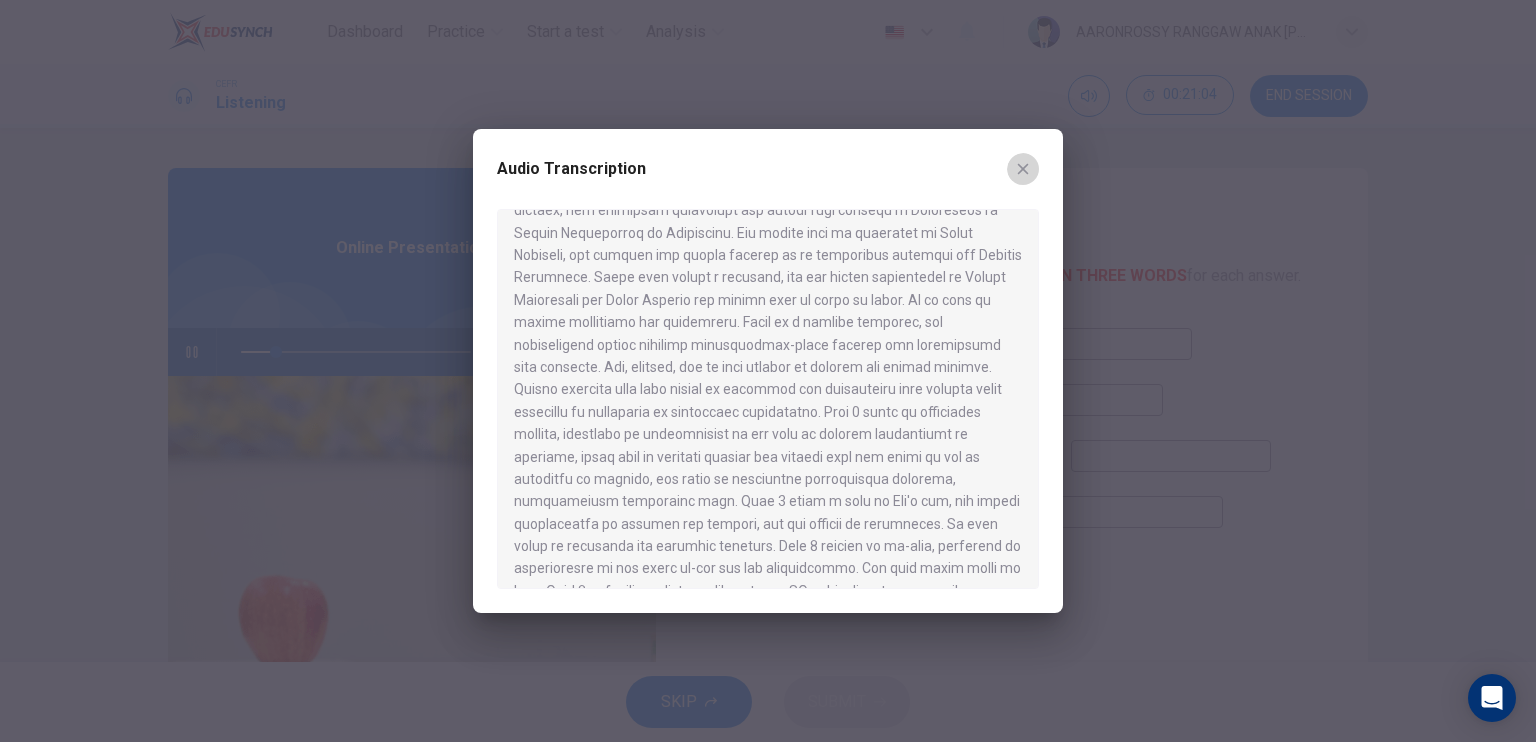 click 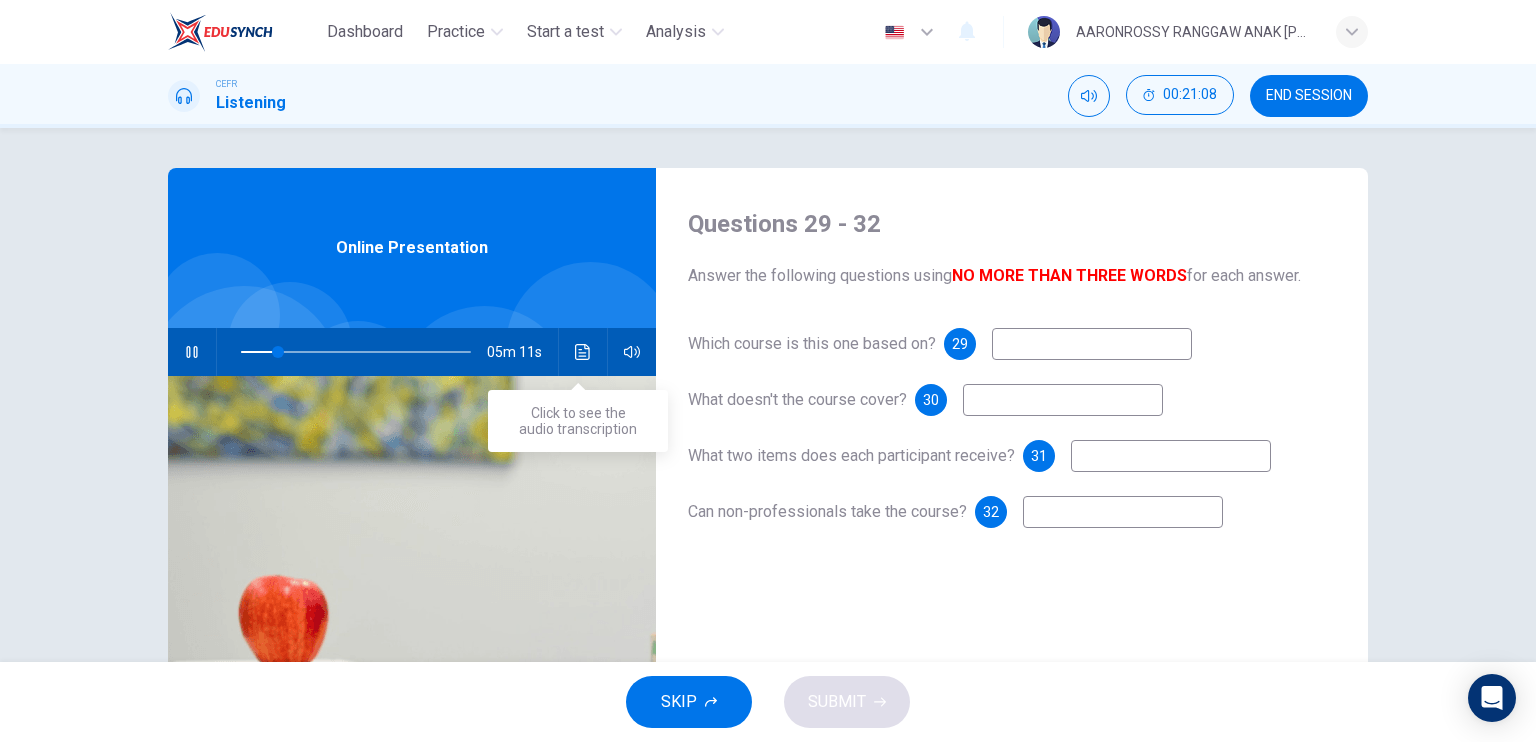 click 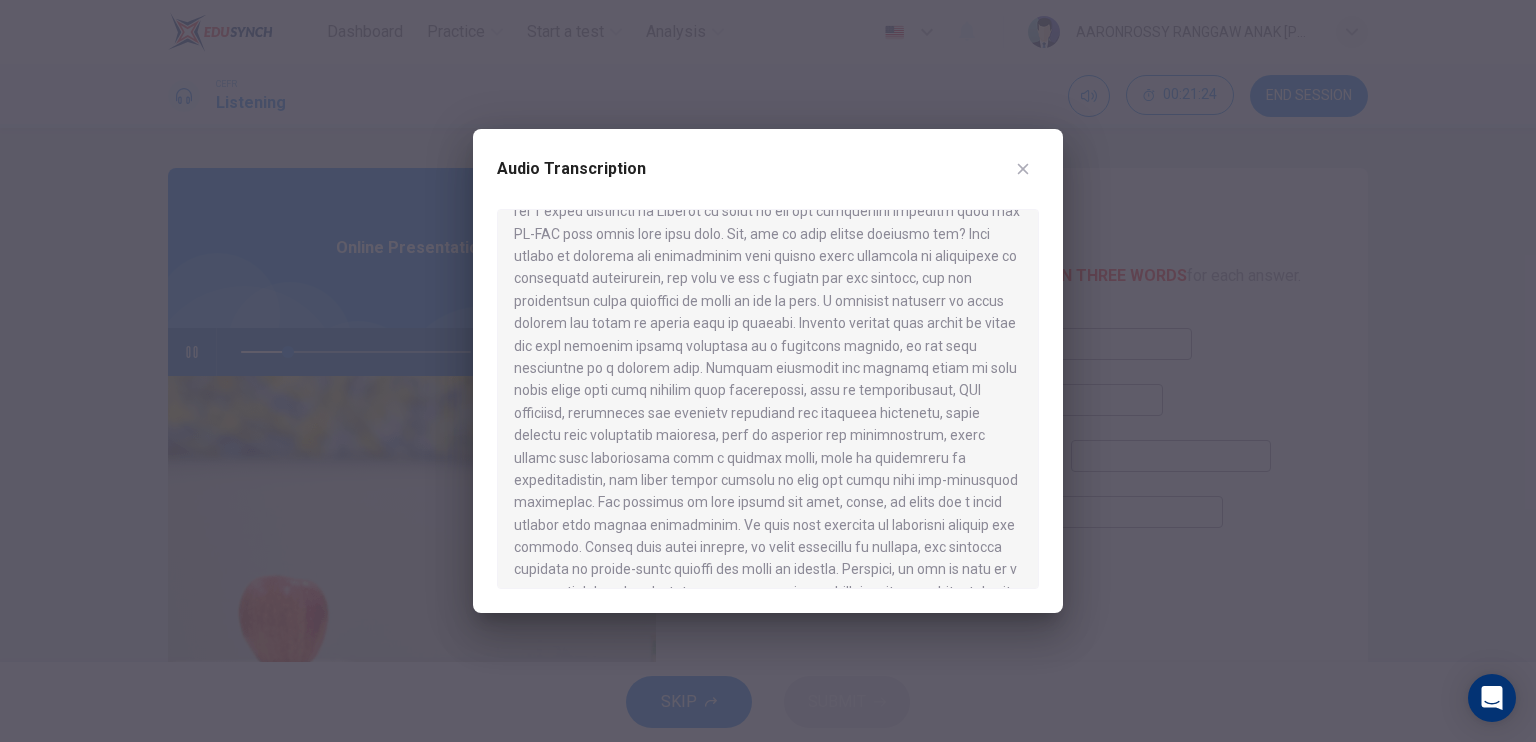 scroll, scrollTop: 500, scrollLeft: 0, axis: vertical 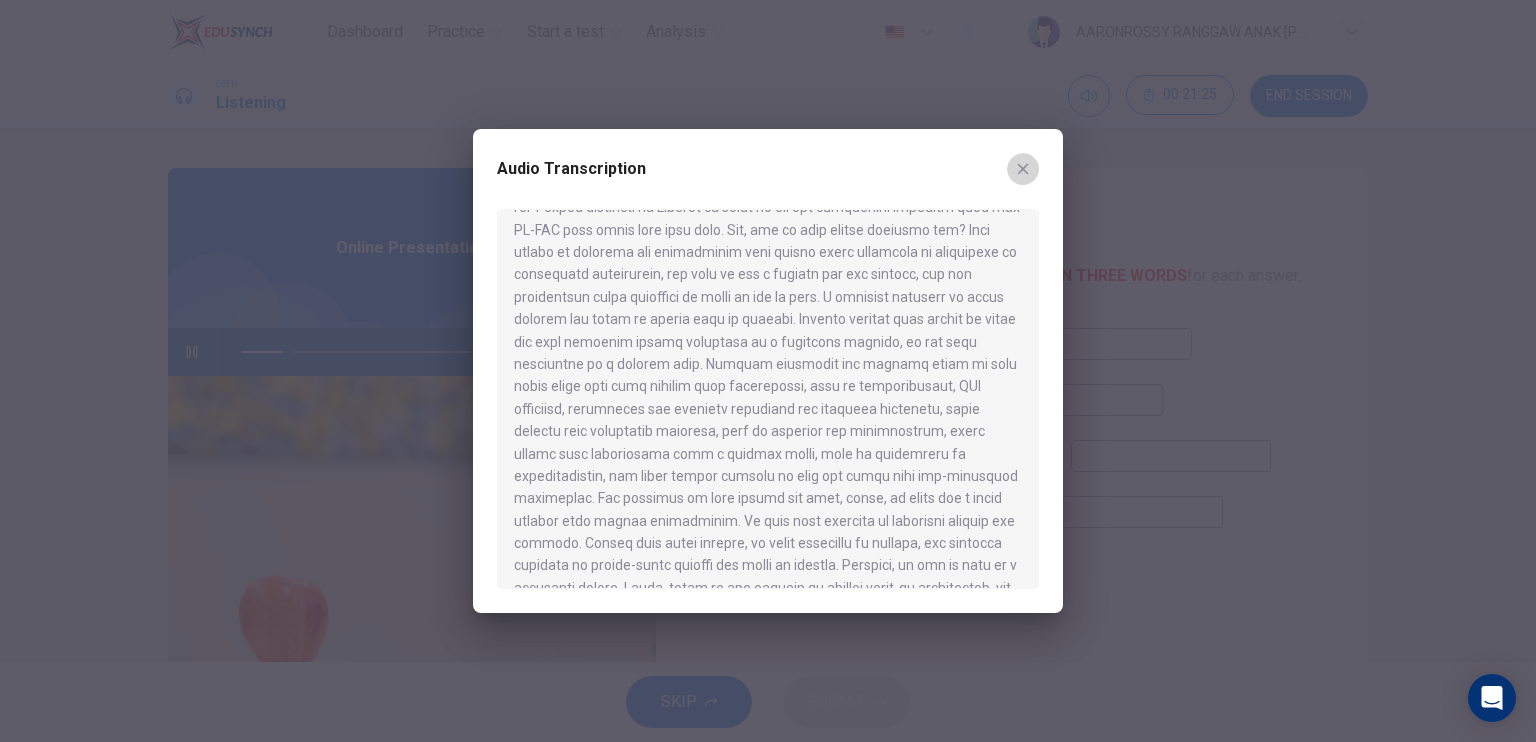 click 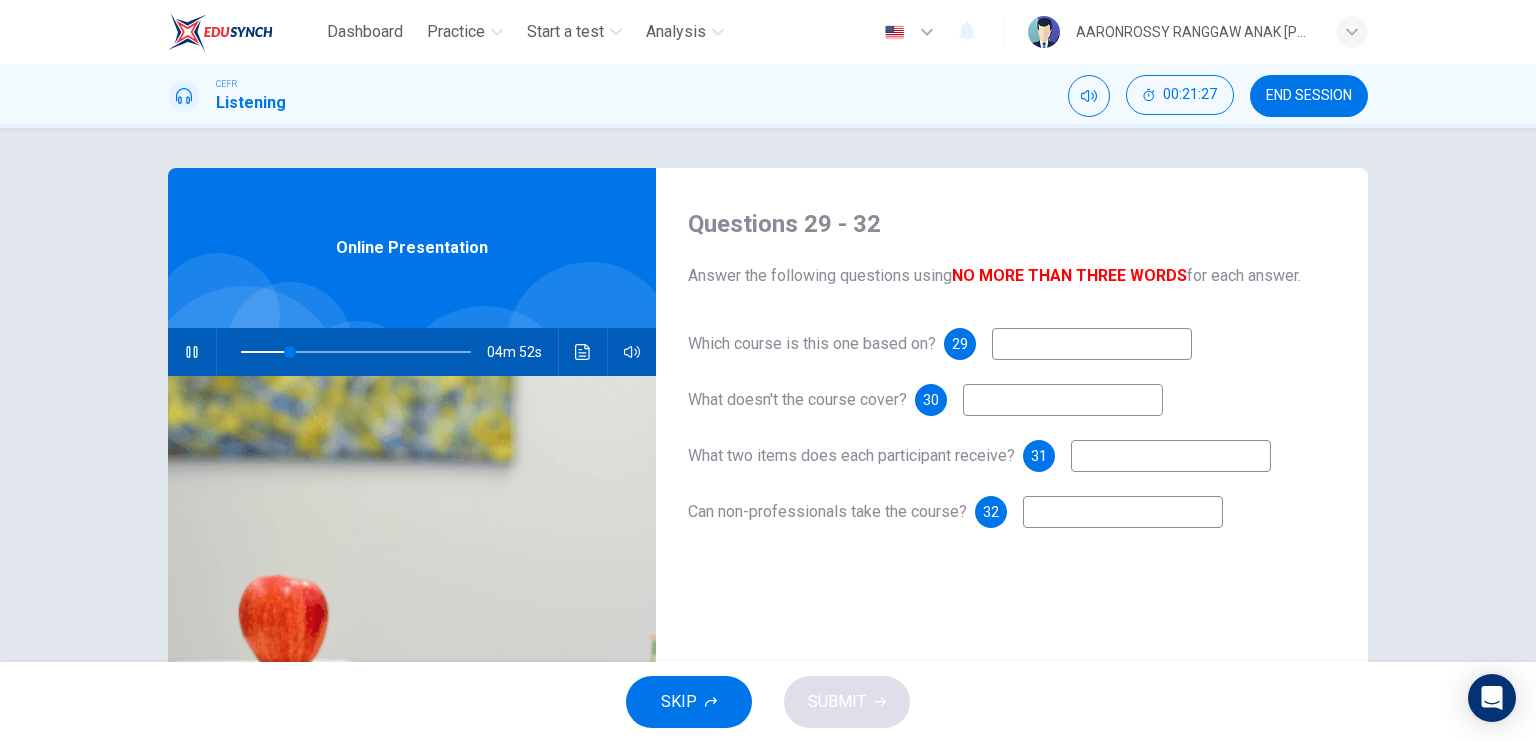 click at bounding box center (1063, 400) 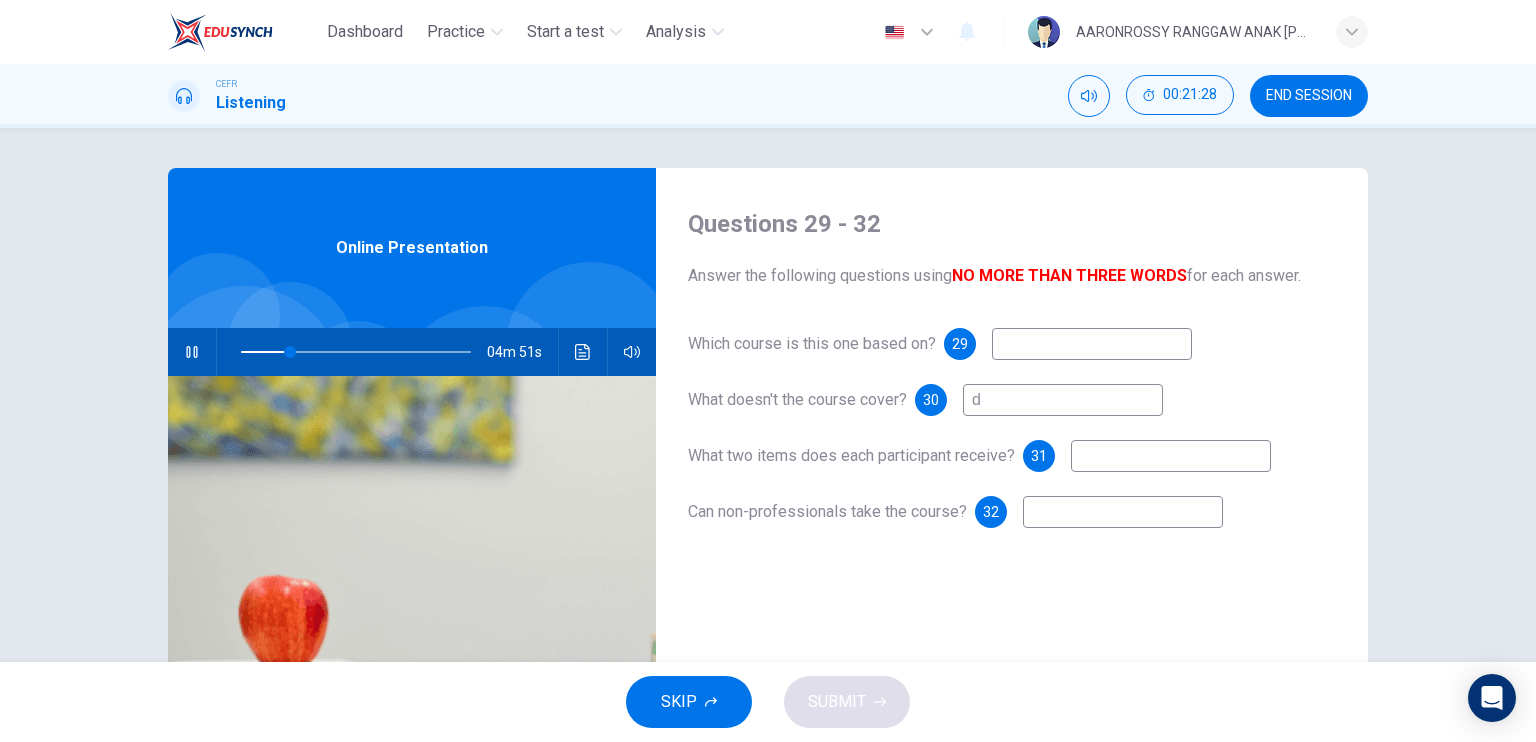 type on "di" 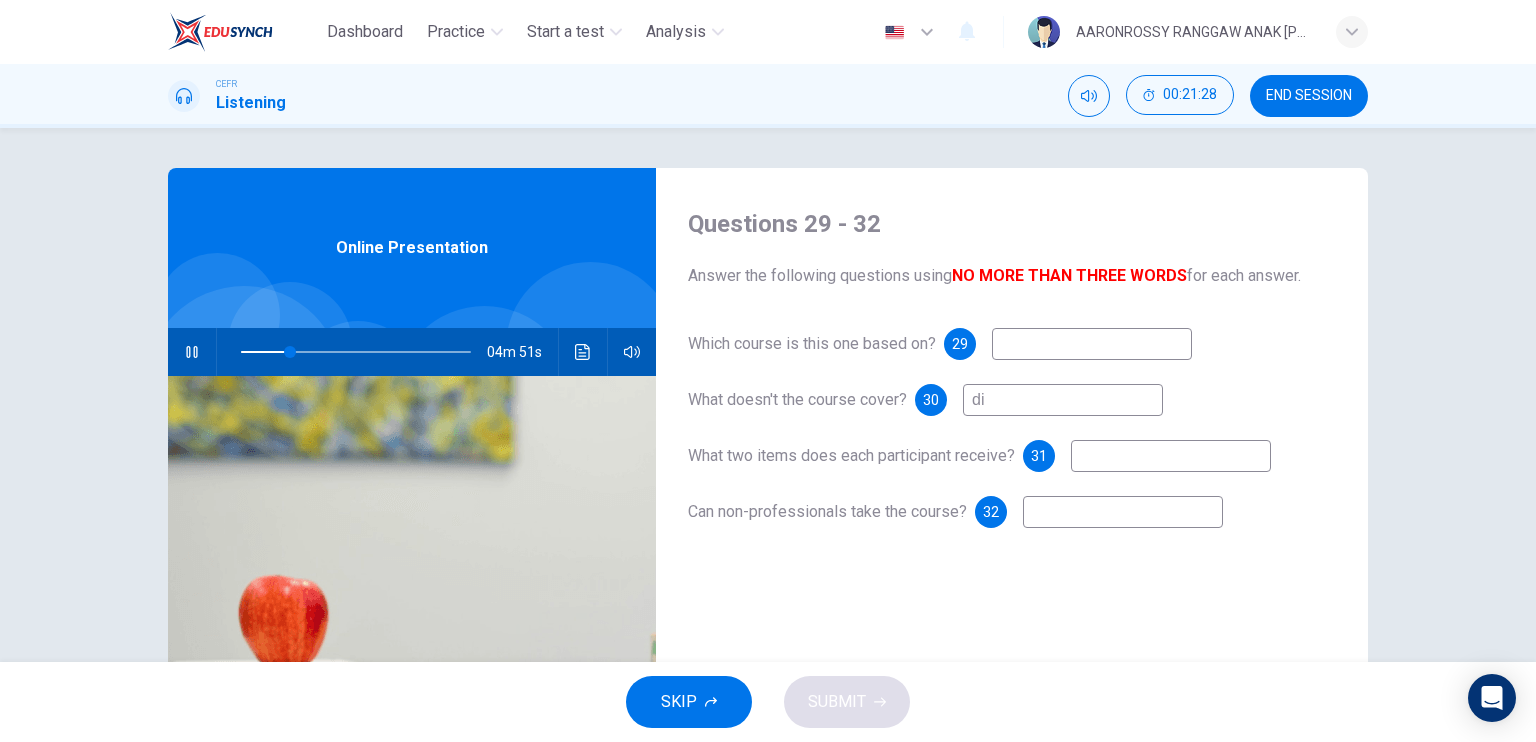 type on "22" 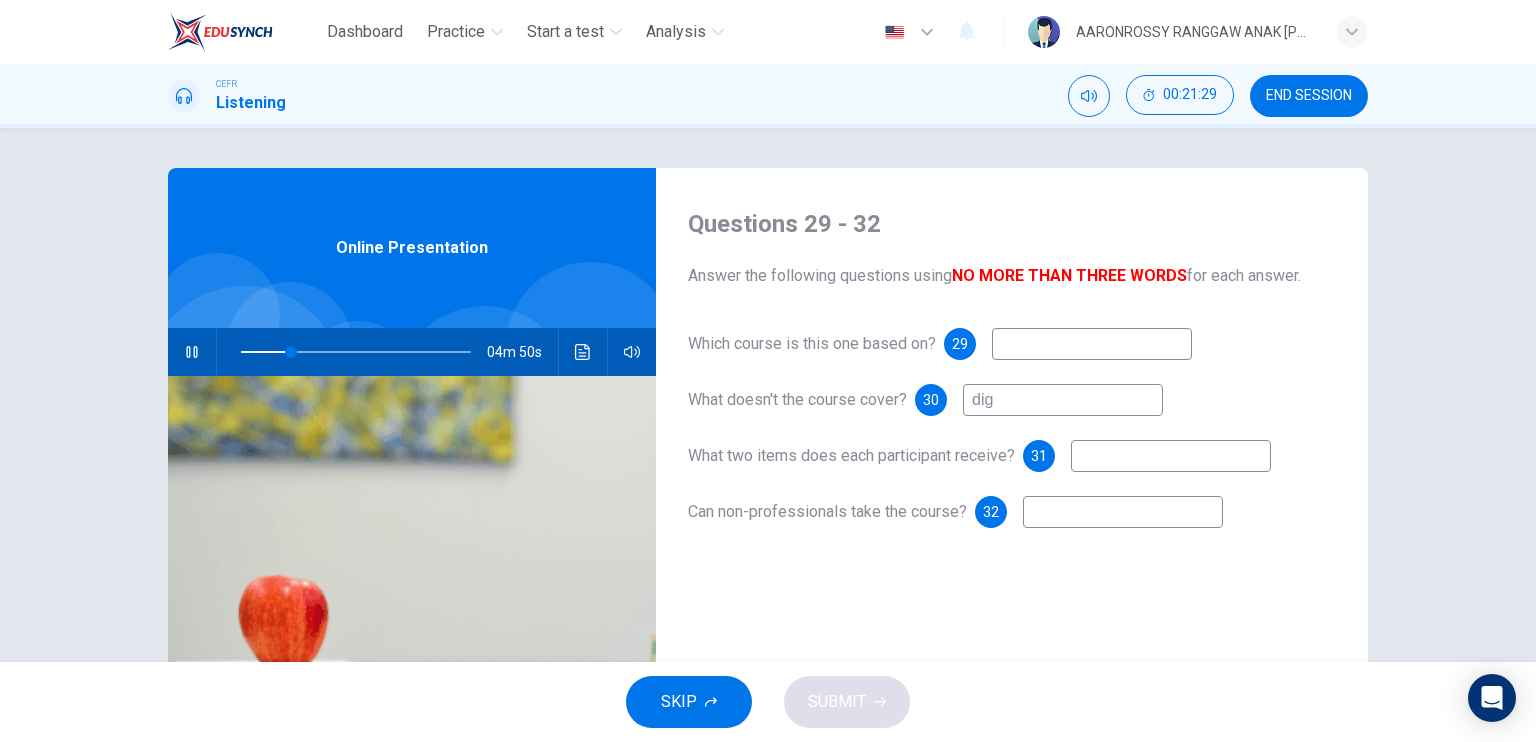 type on "digi" 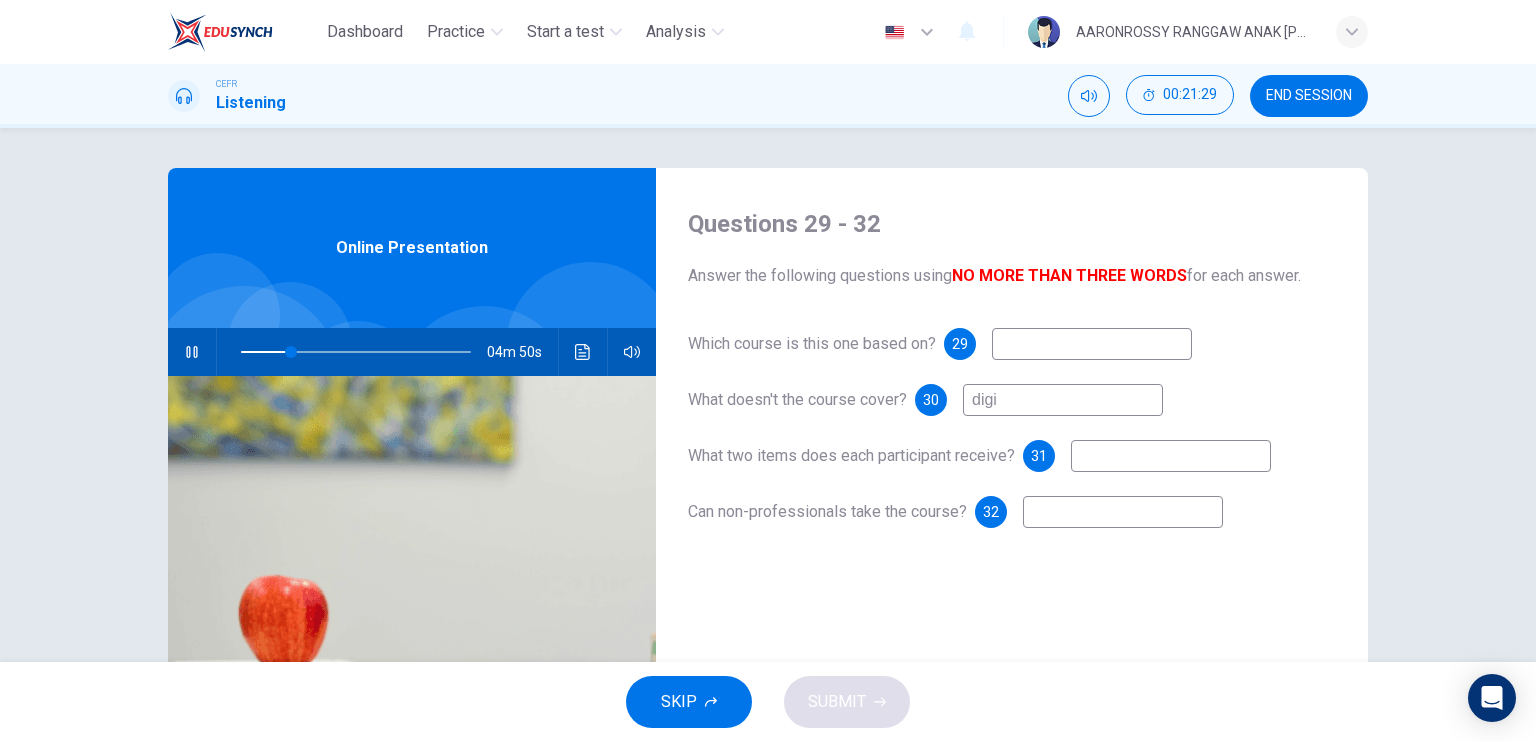 type on "22" 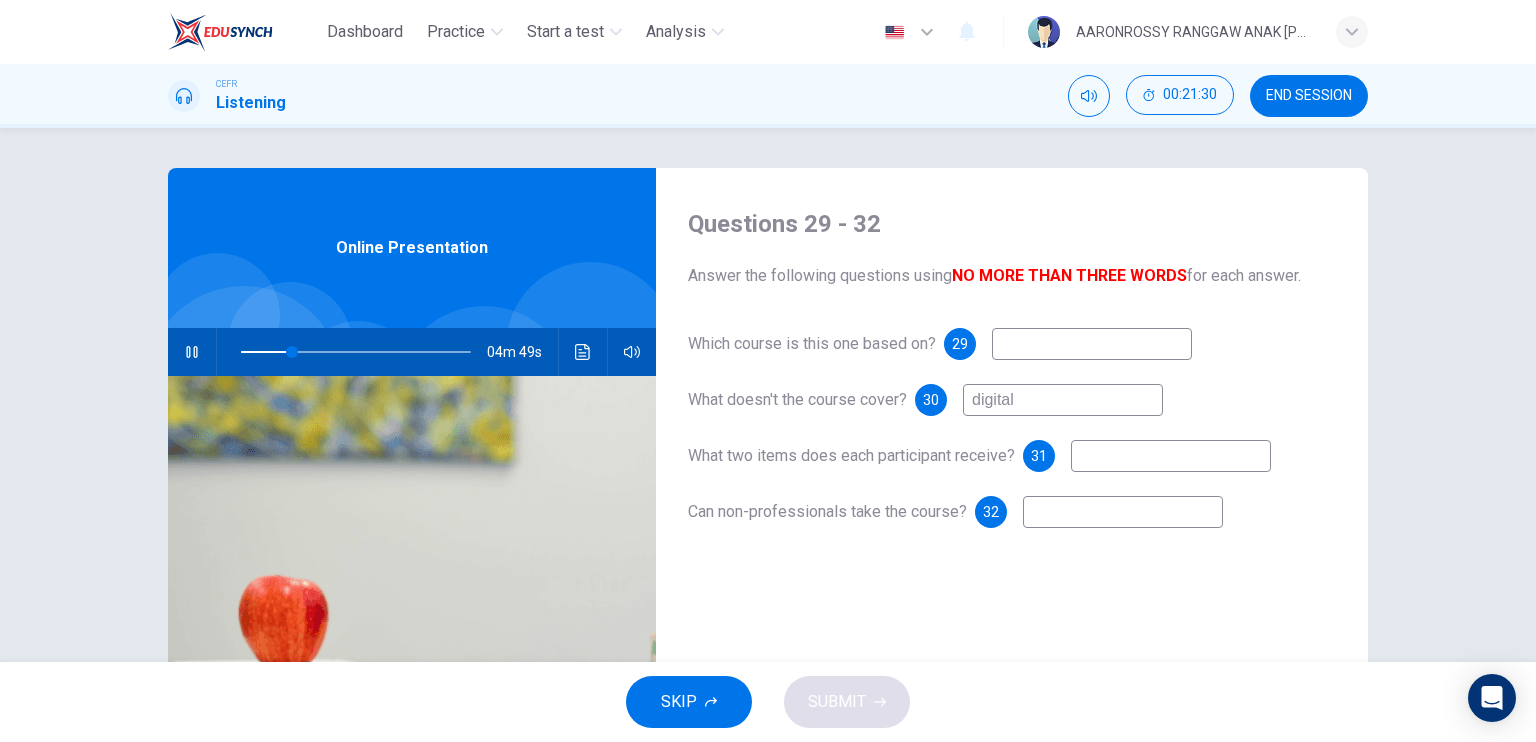 type on "digital e" 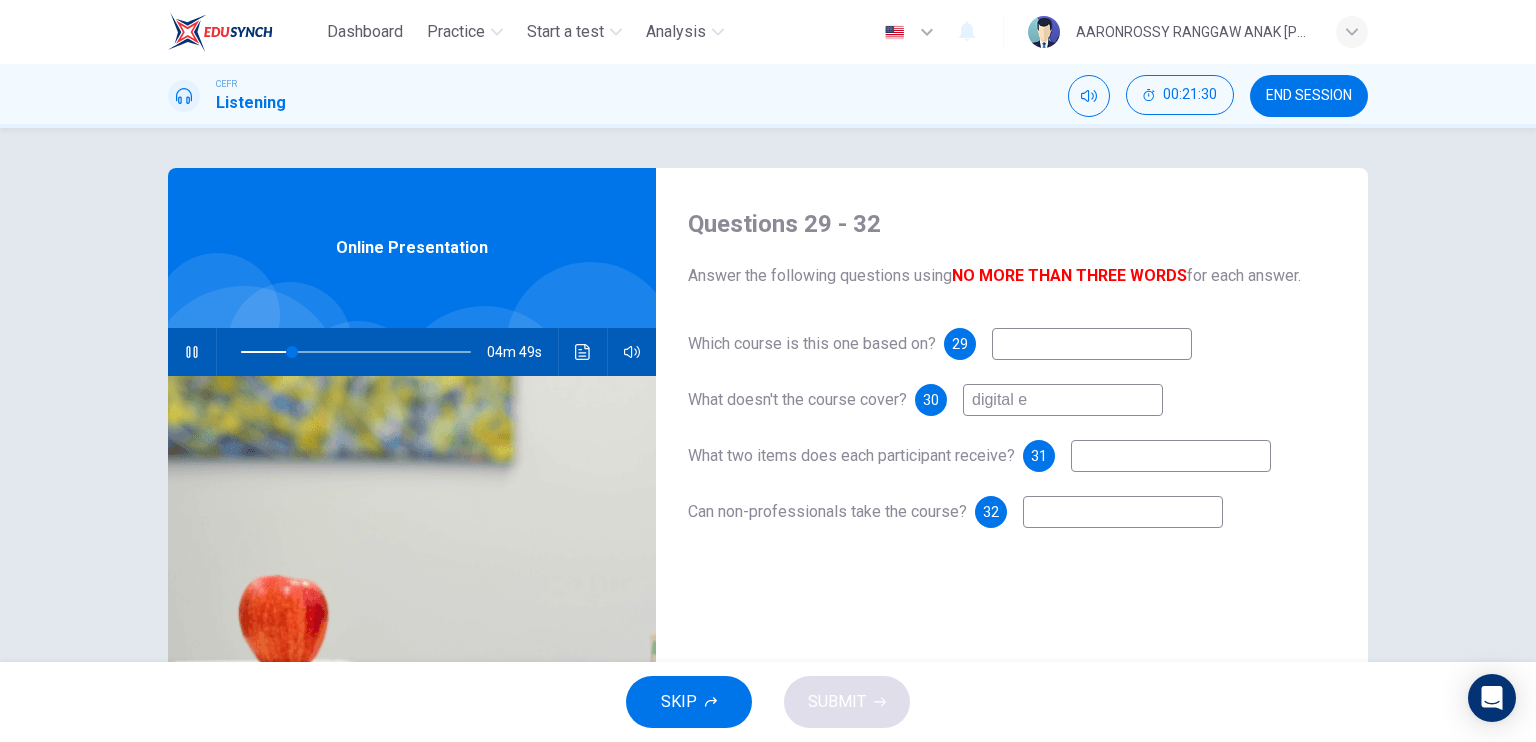 type on "22" 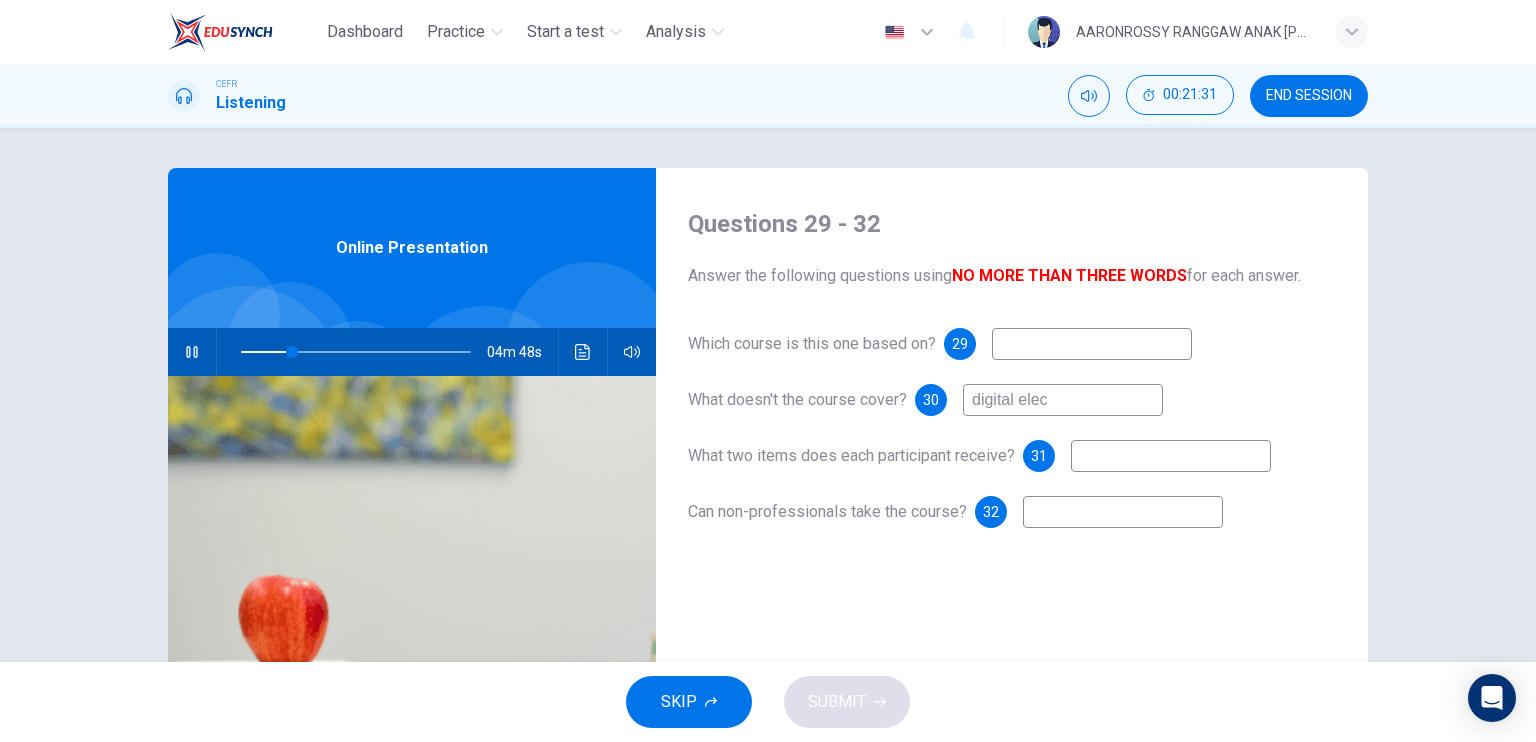 type on "digital elect" 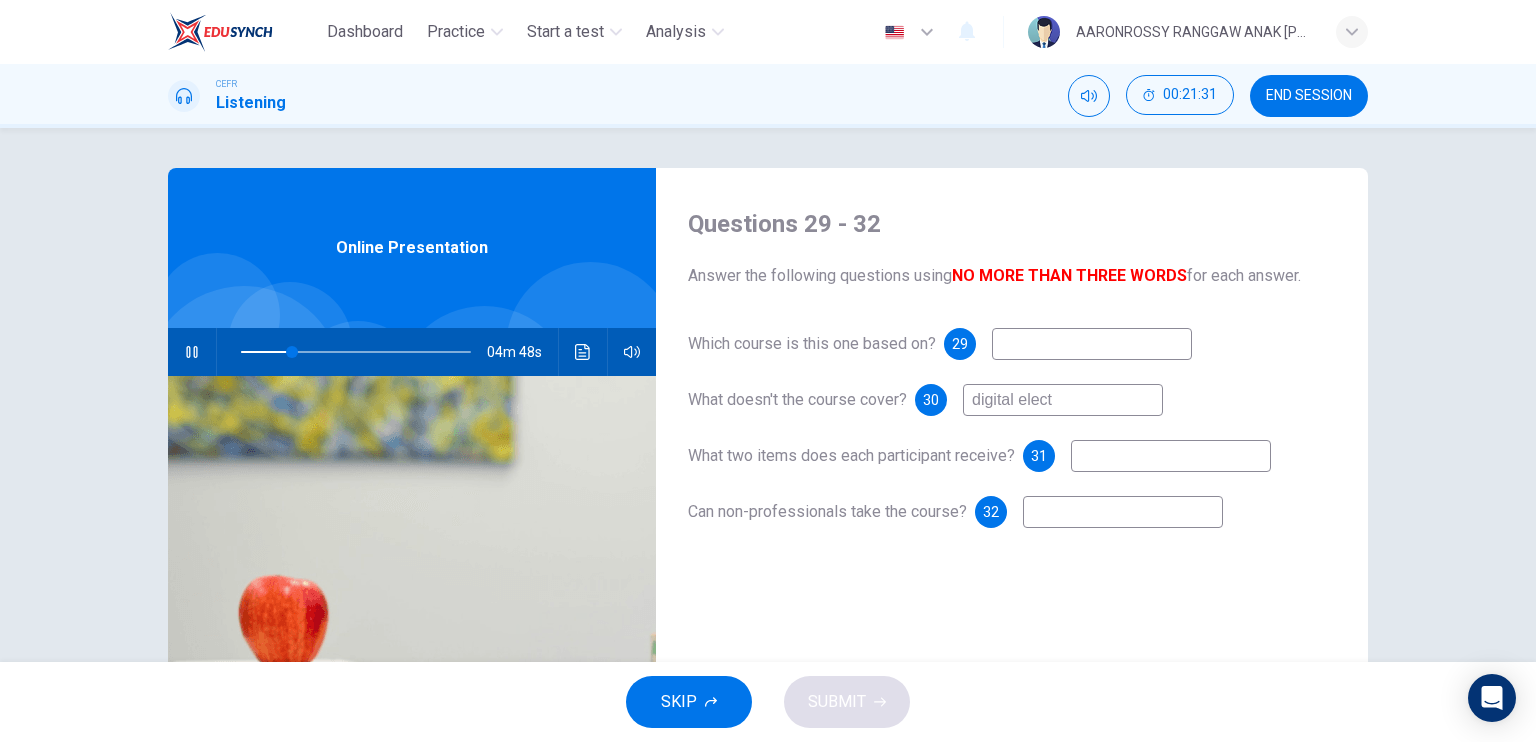 type on "23" 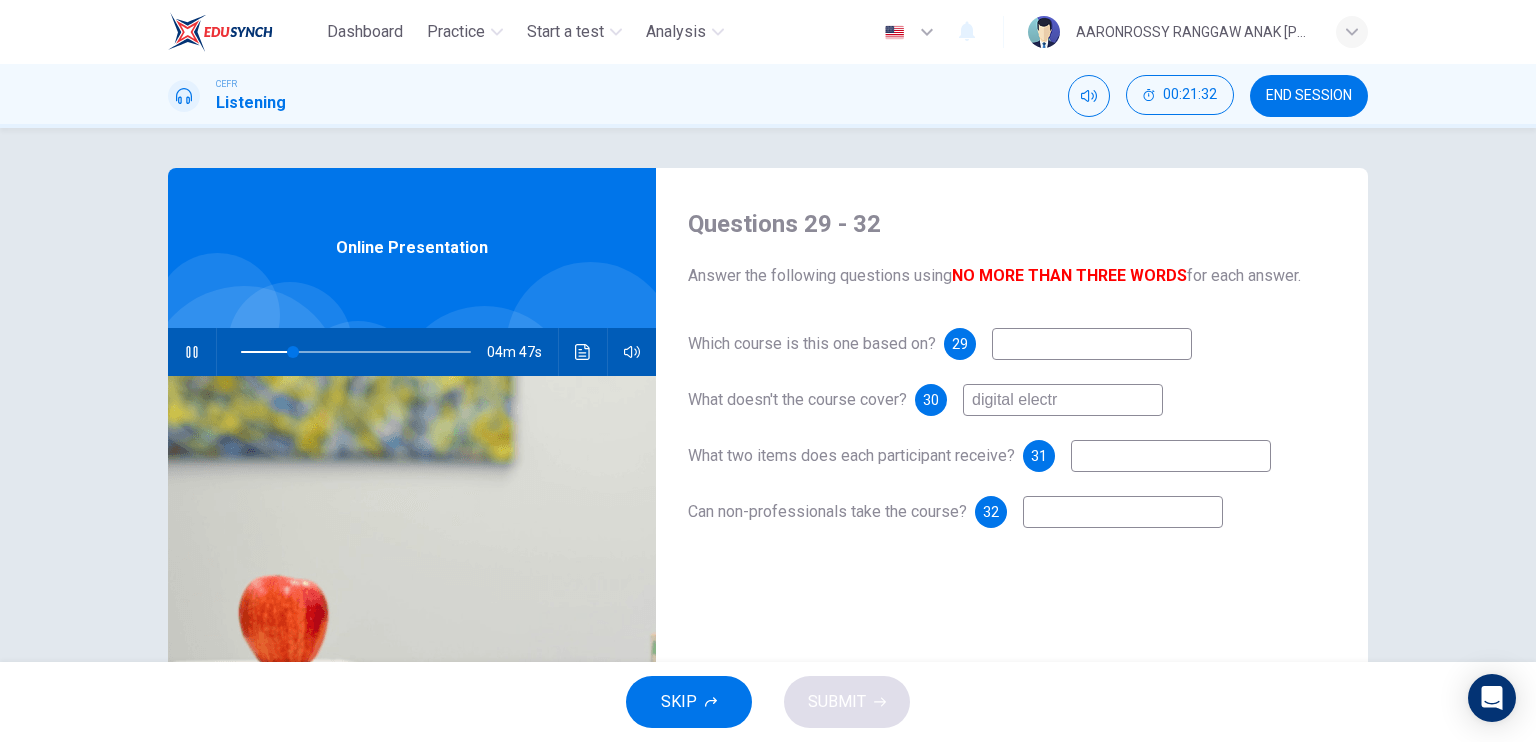 type on "digital electro" 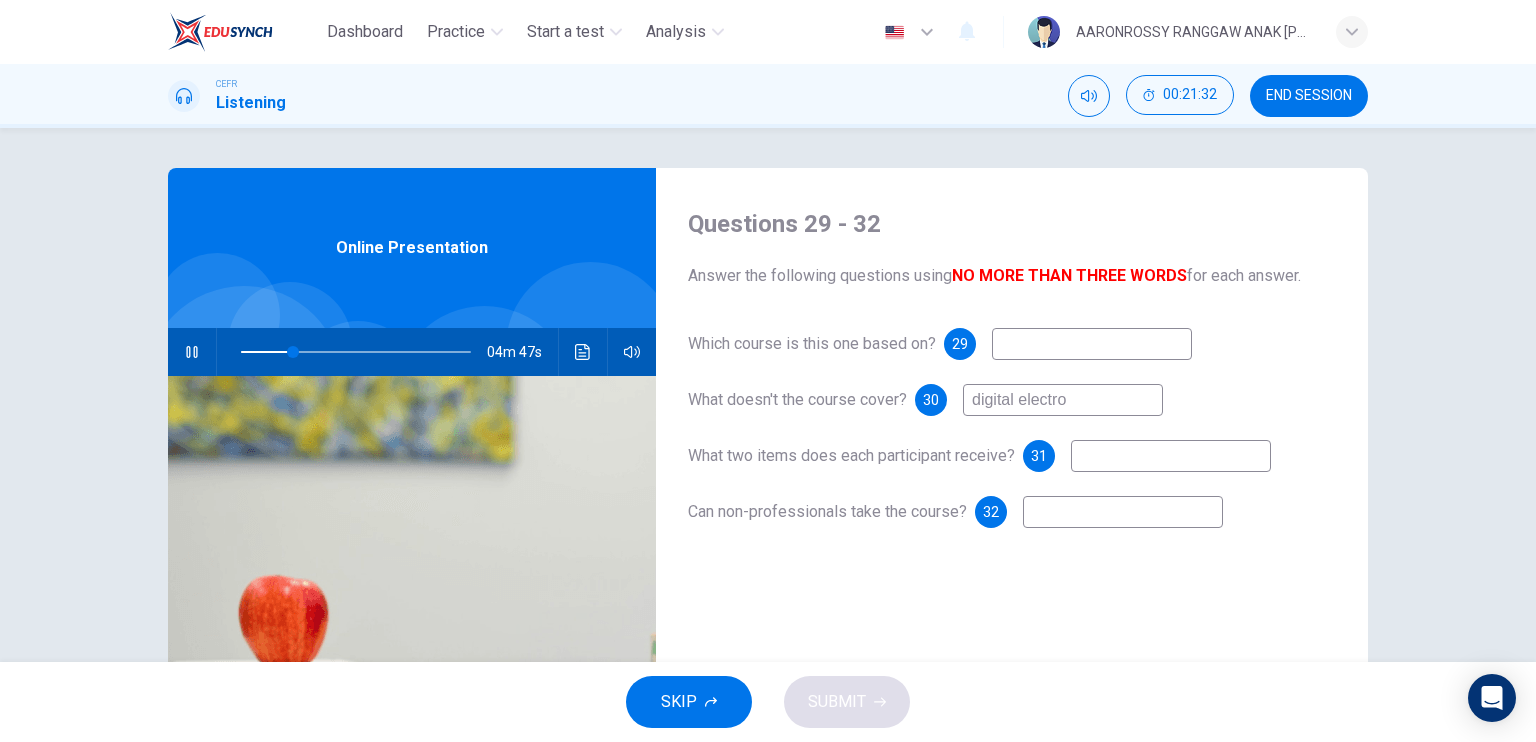 type on "23" 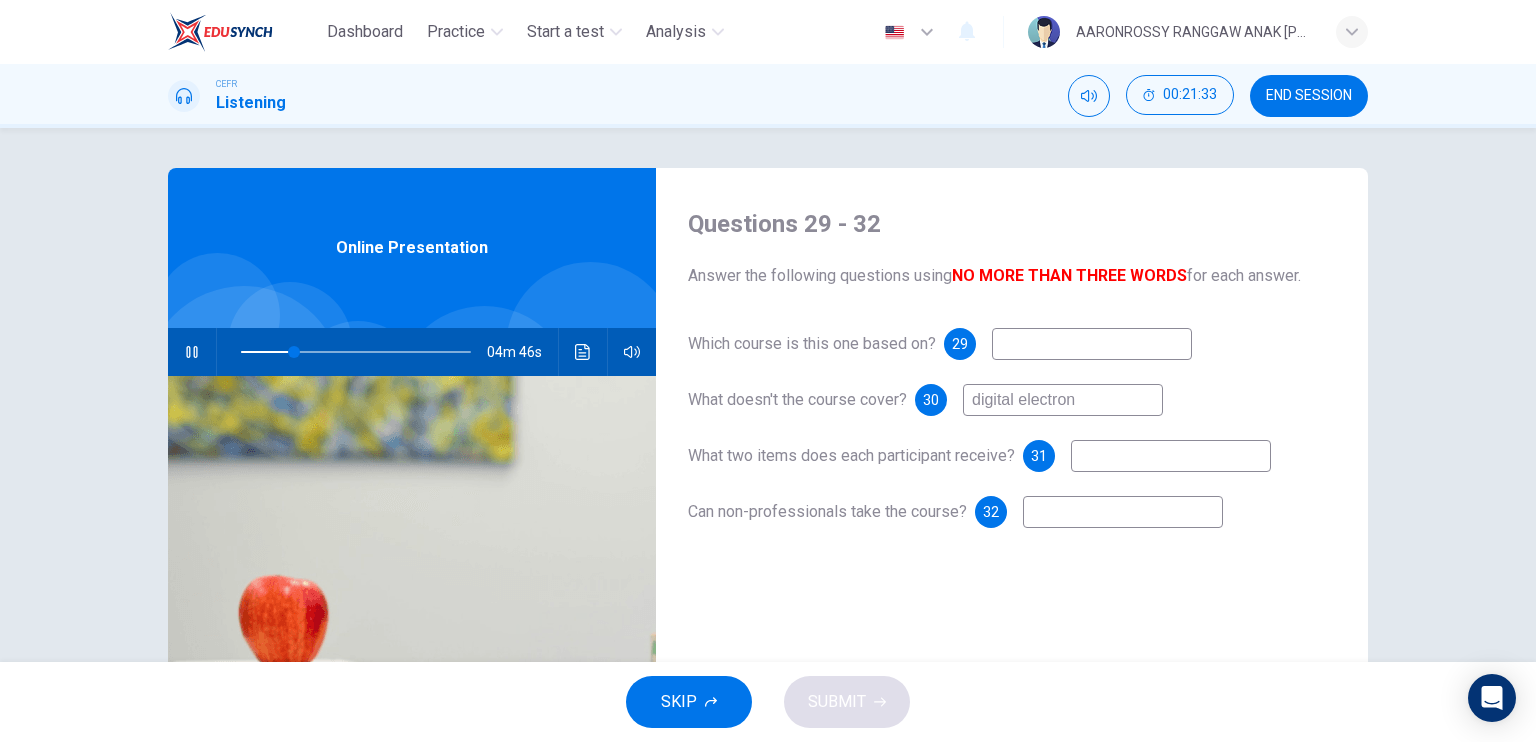 type on "digital electroni" 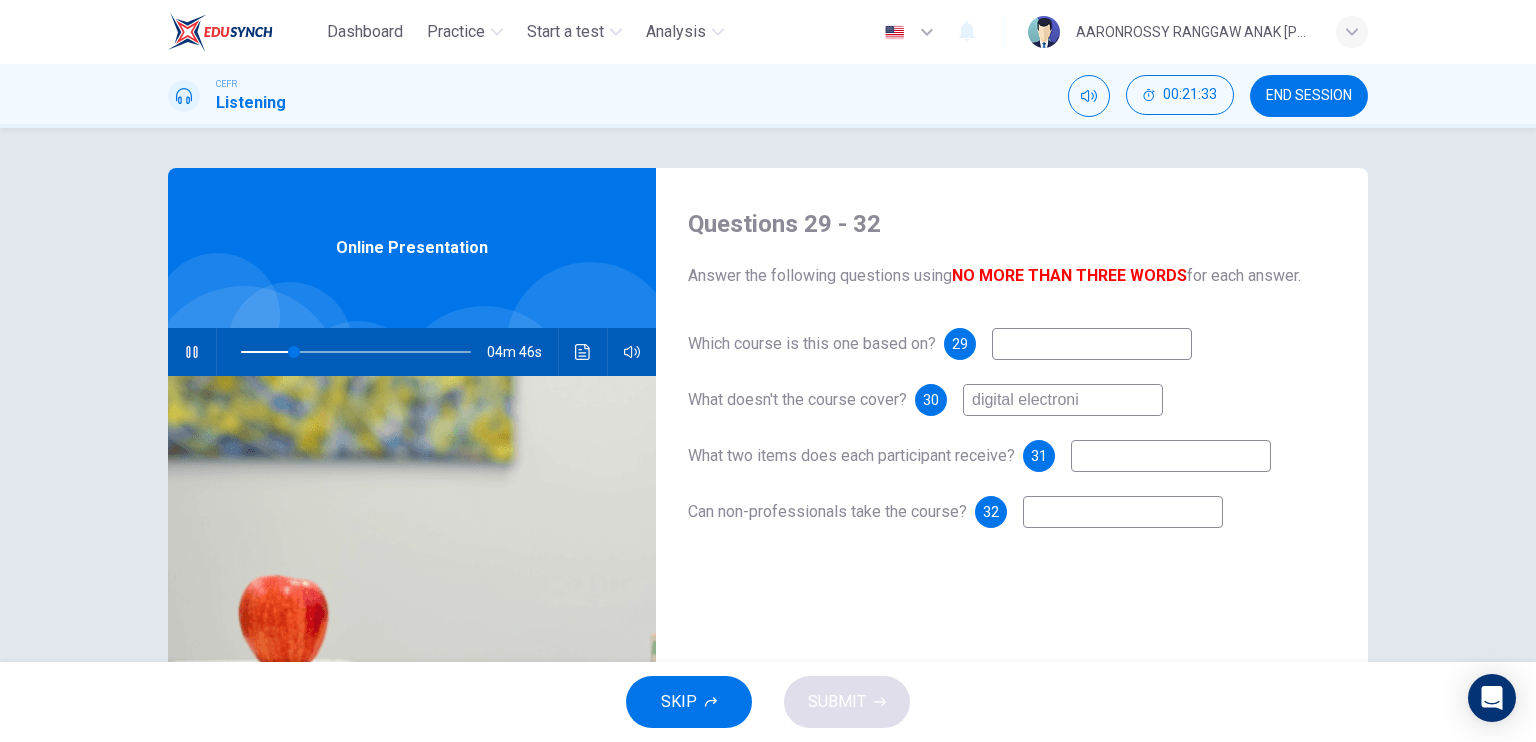type on "23" 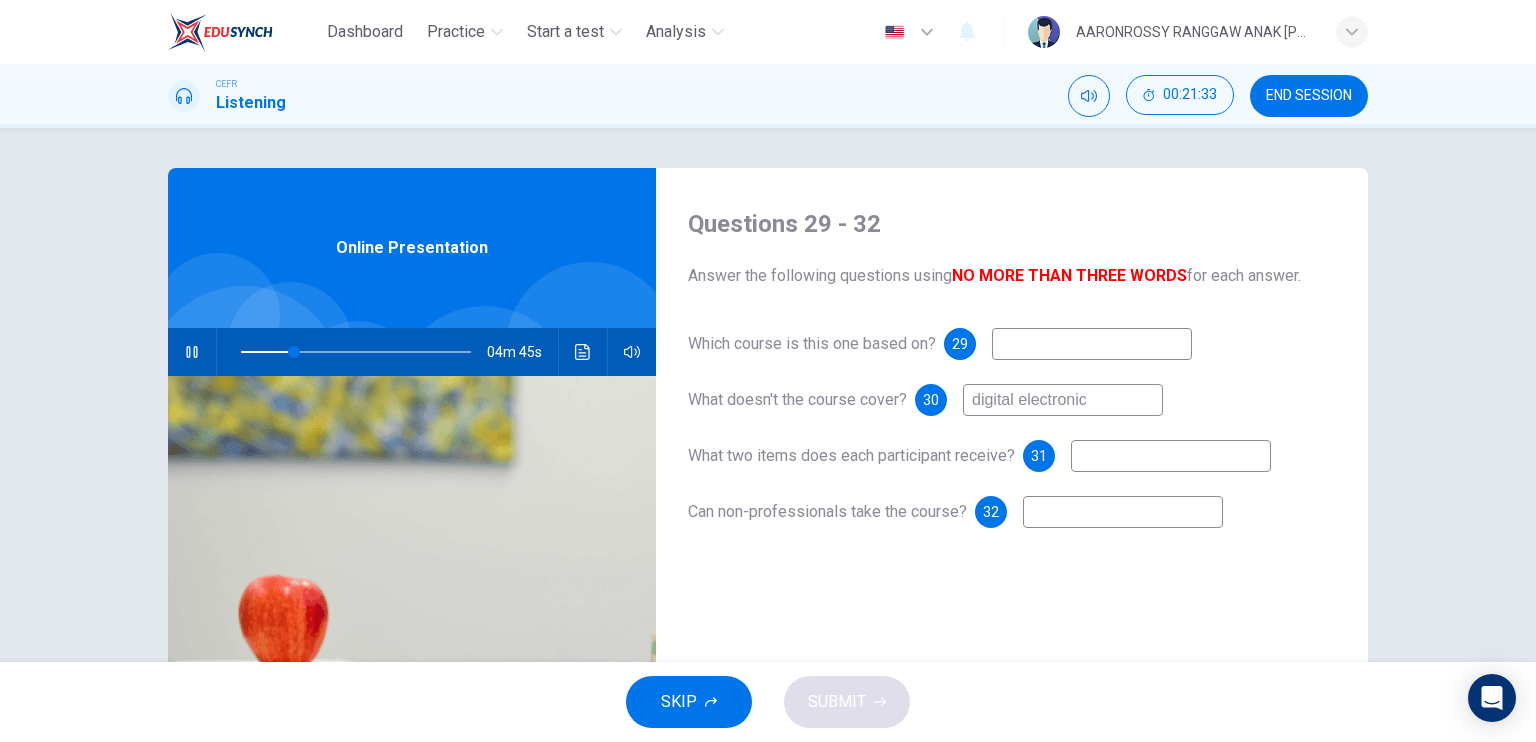 type on "digital electronics" 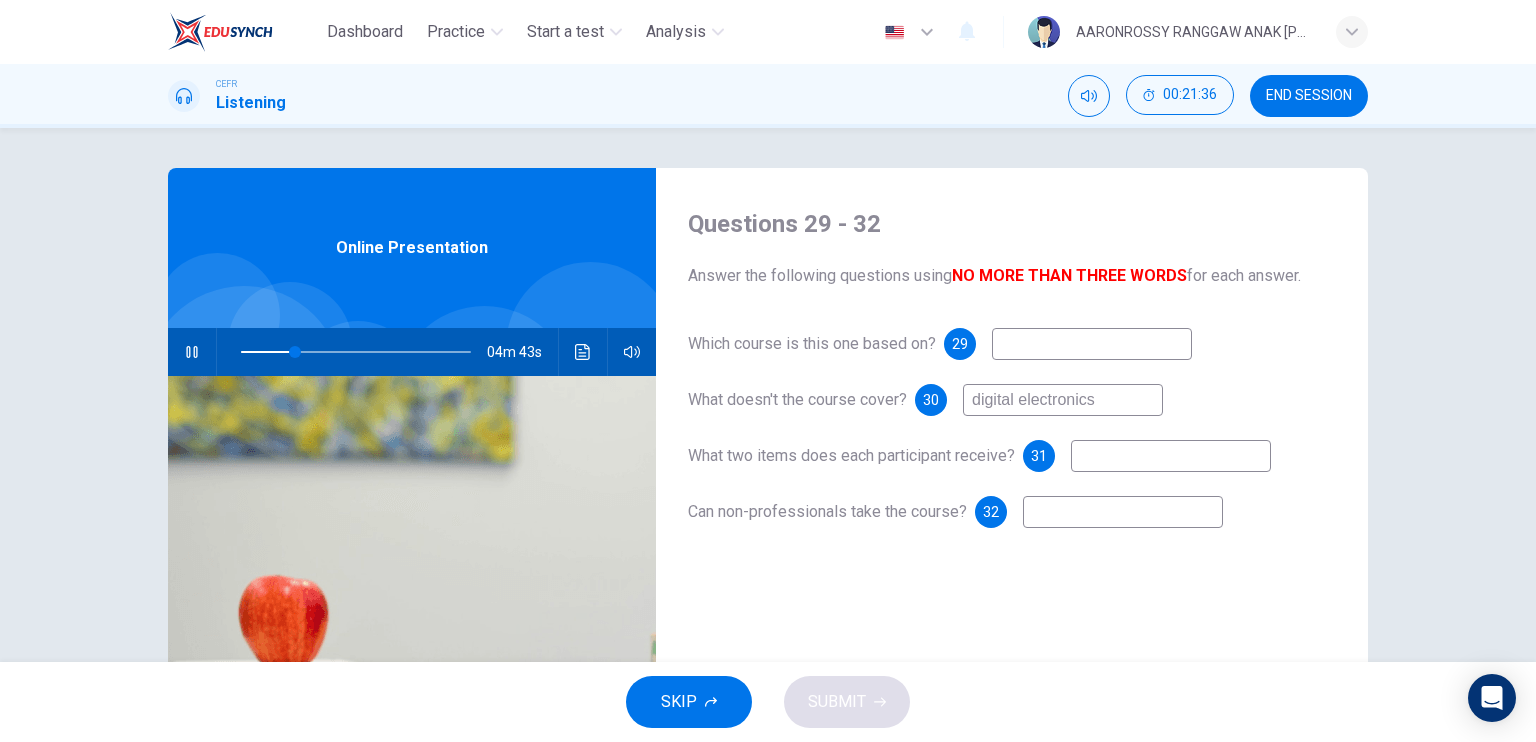 type on "24" 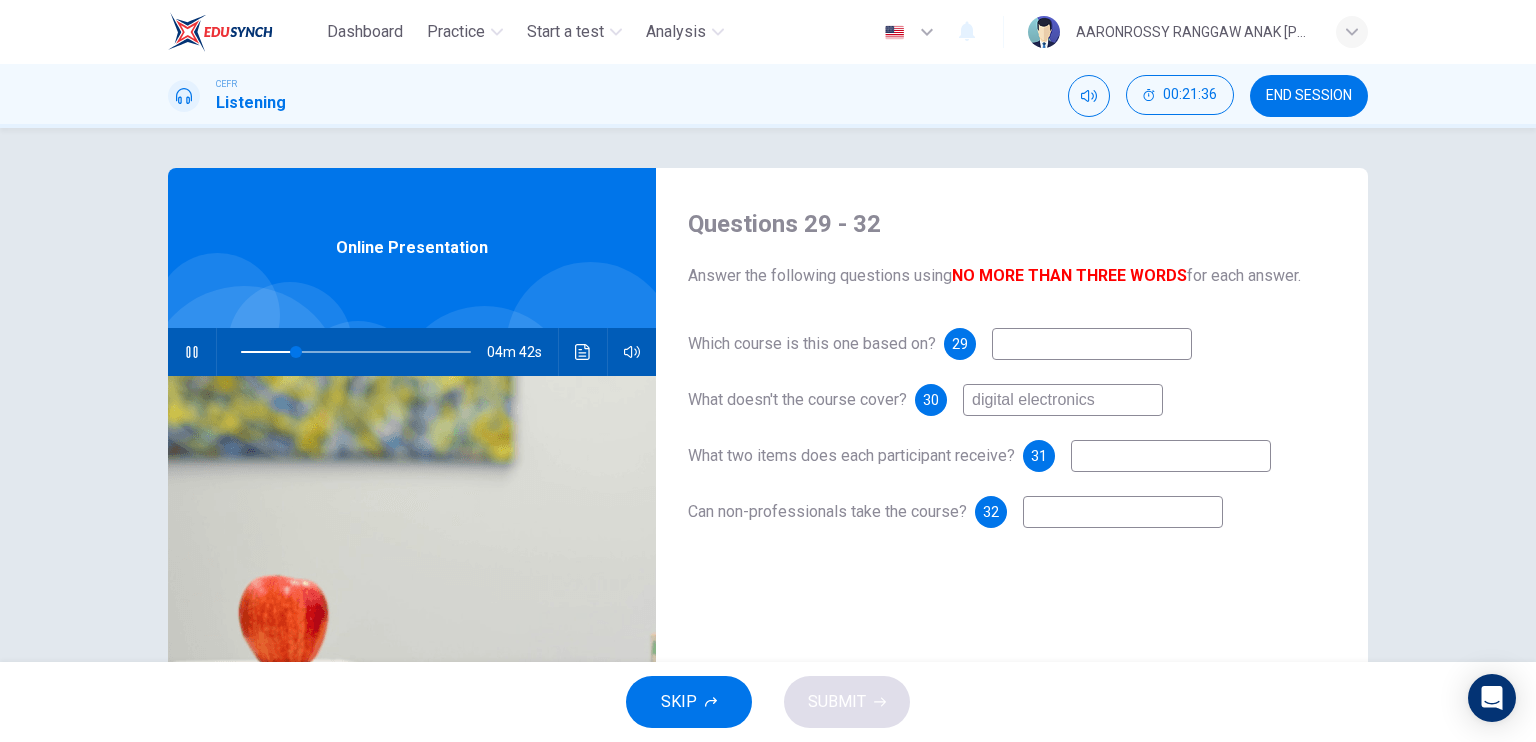 type on "digital electronics" 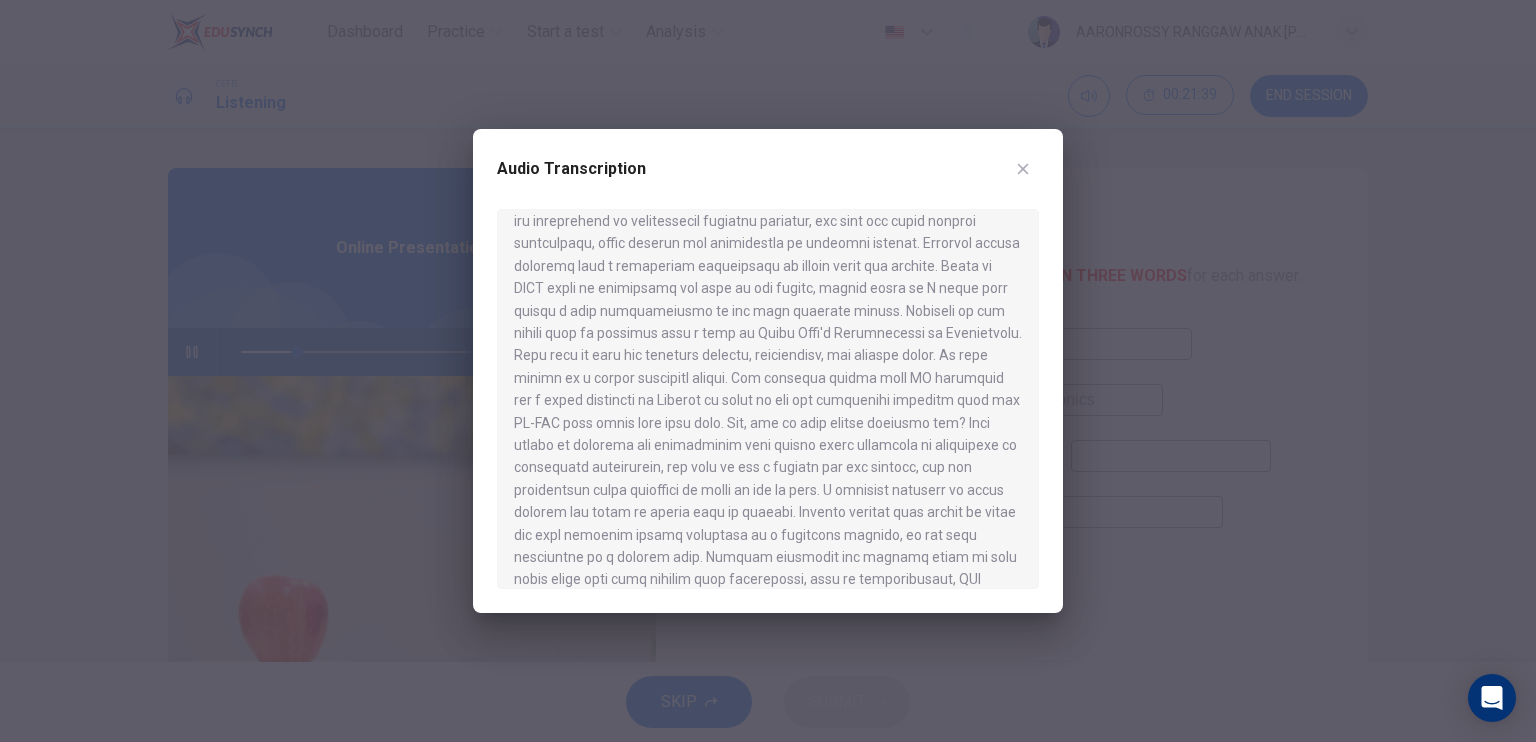 scroll, scrollTop: 300, scrollLeft: 0, axis: vertical 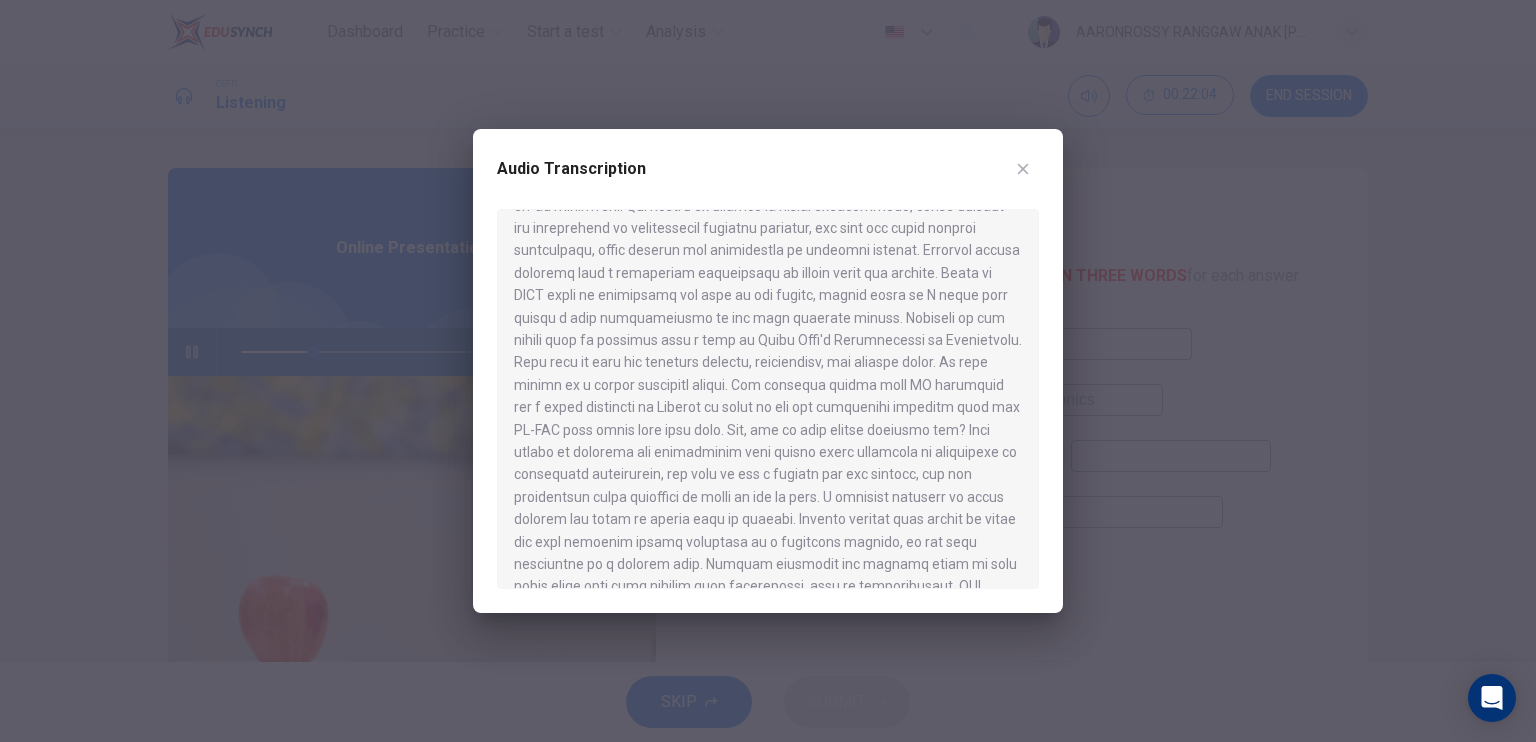 click 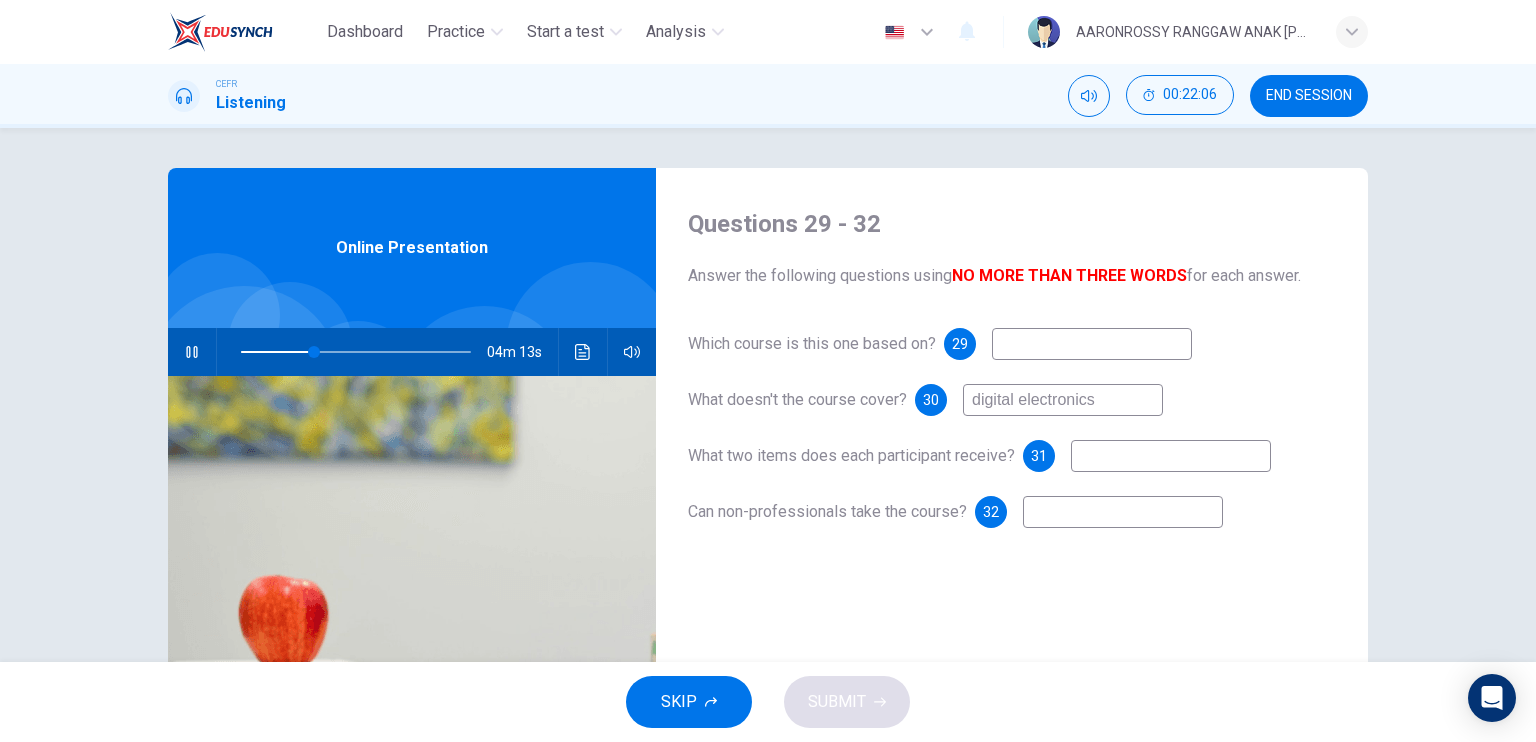 click at bounding box center (1171, 456) 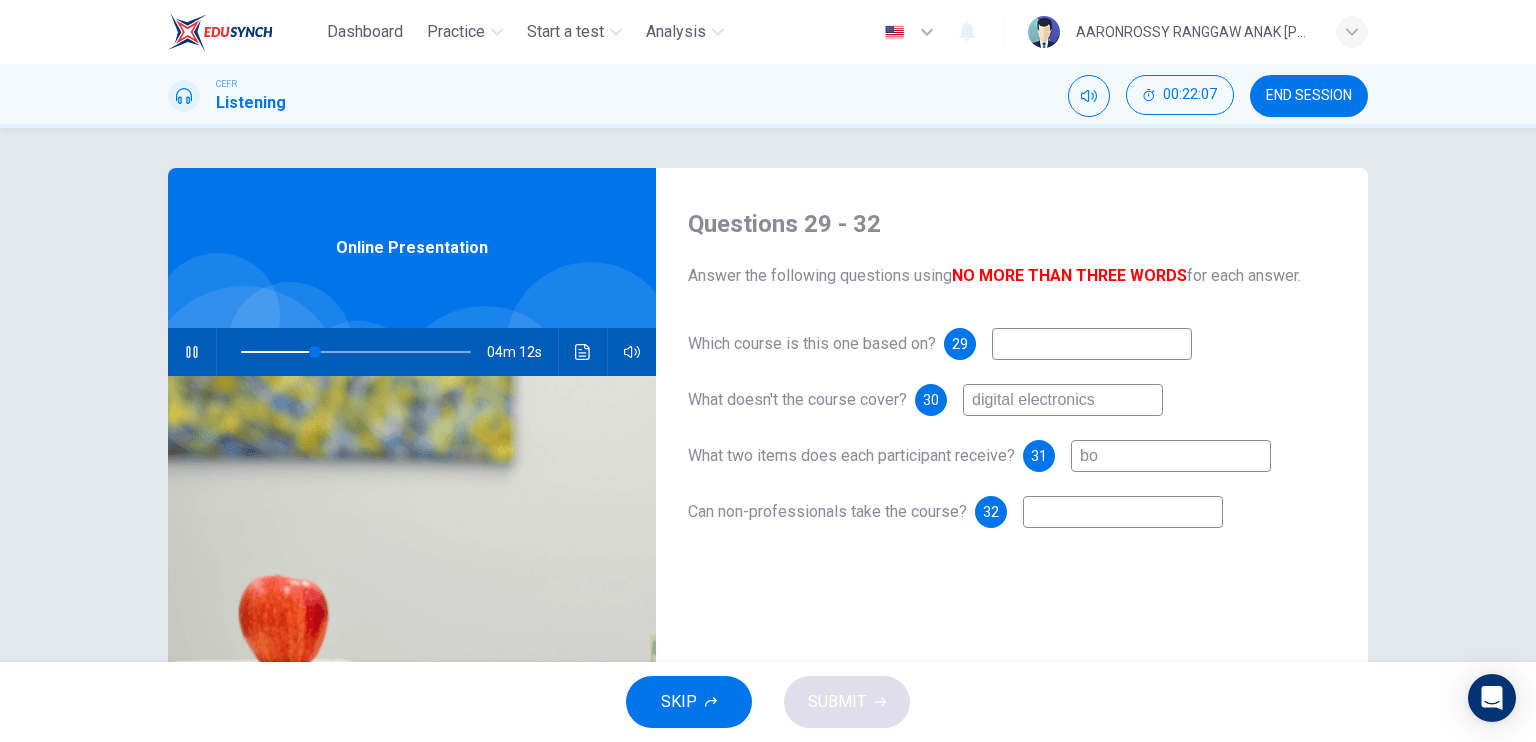 type on "boo" 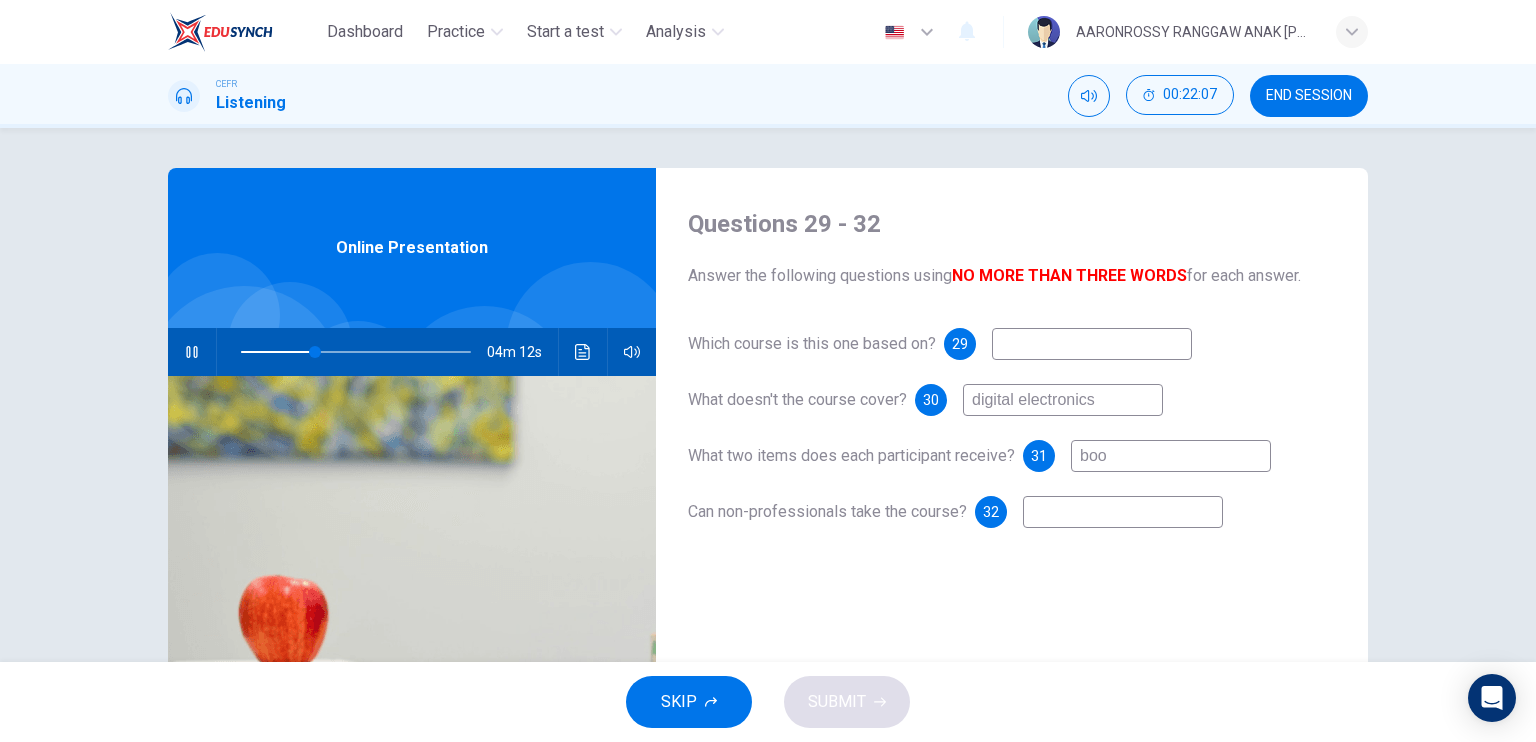 type on "32" 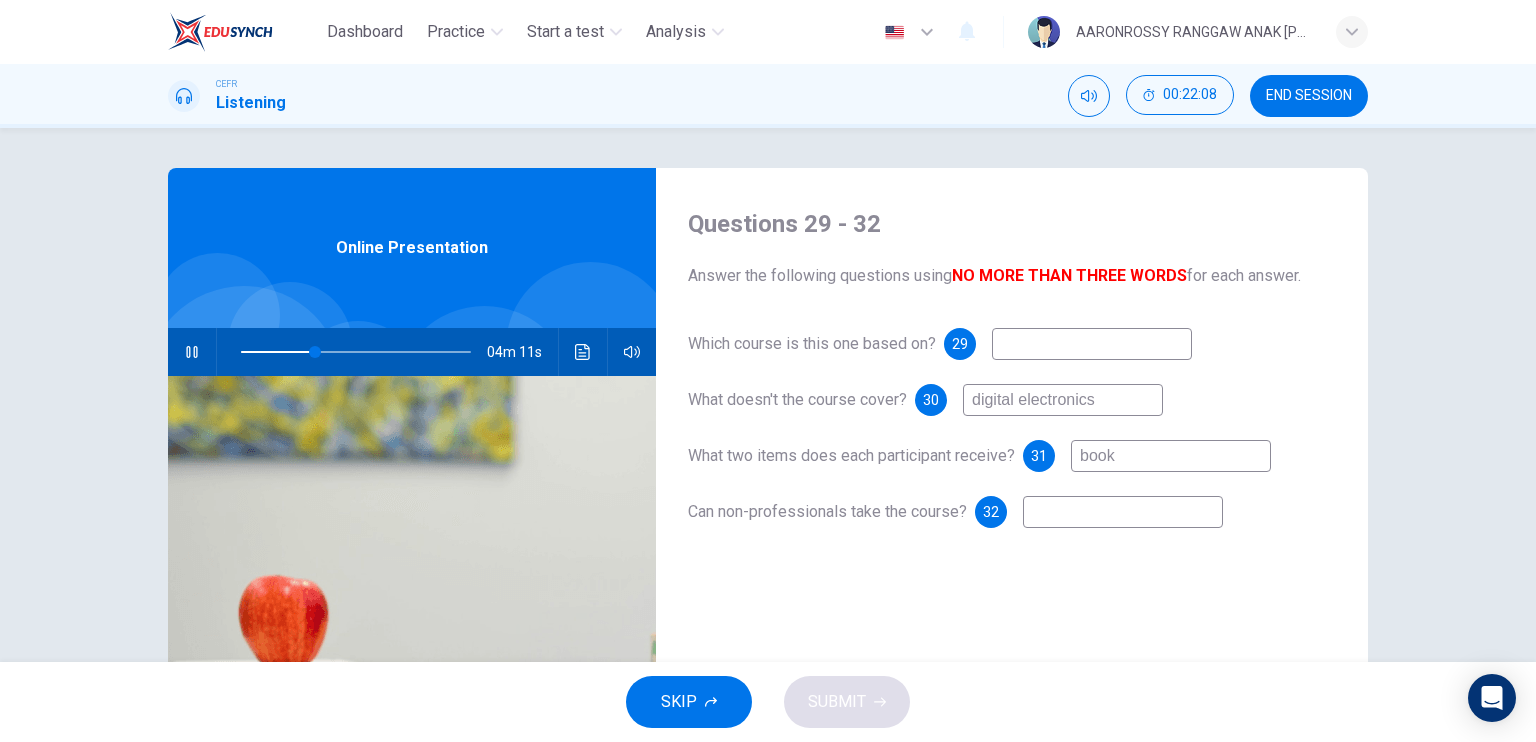 type on "book" 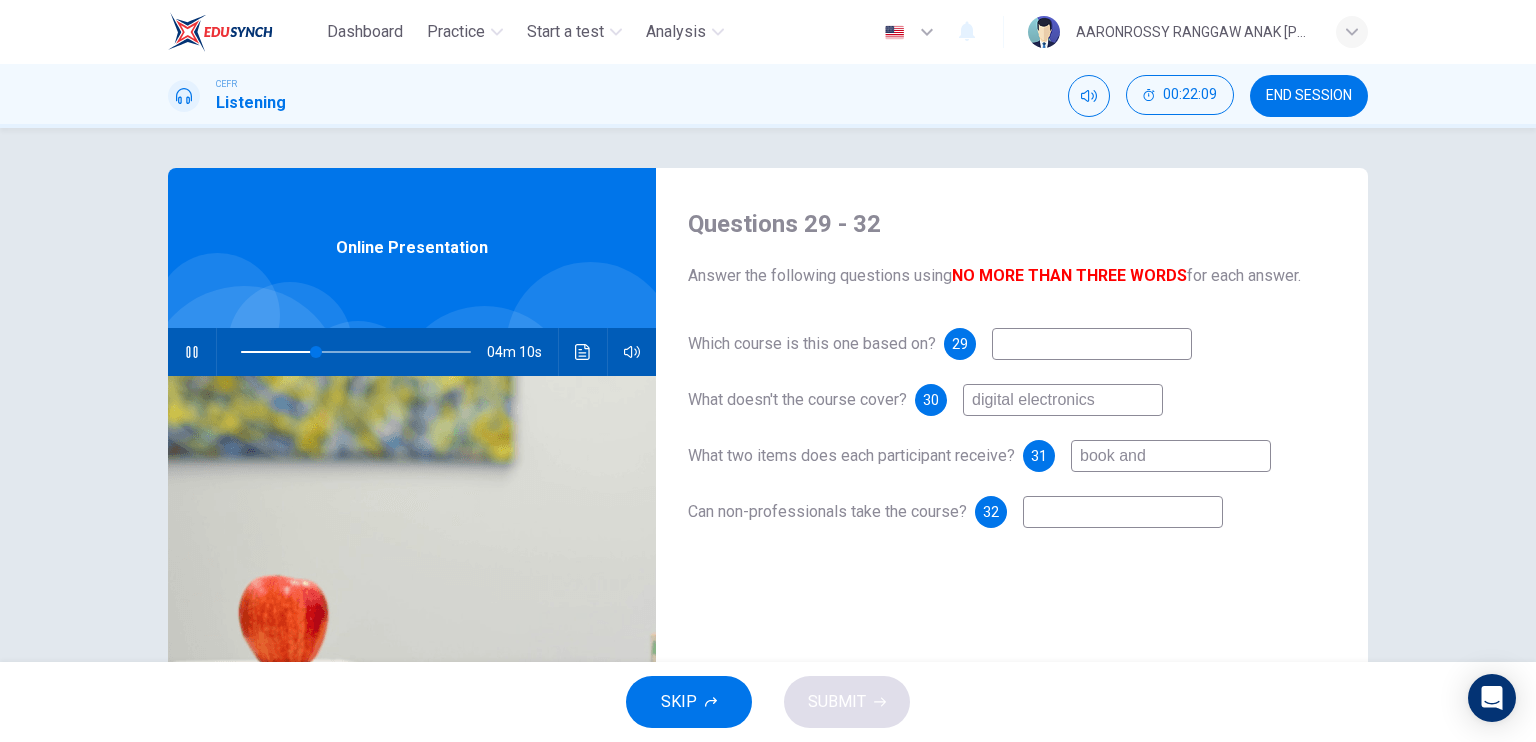 type on "book and" 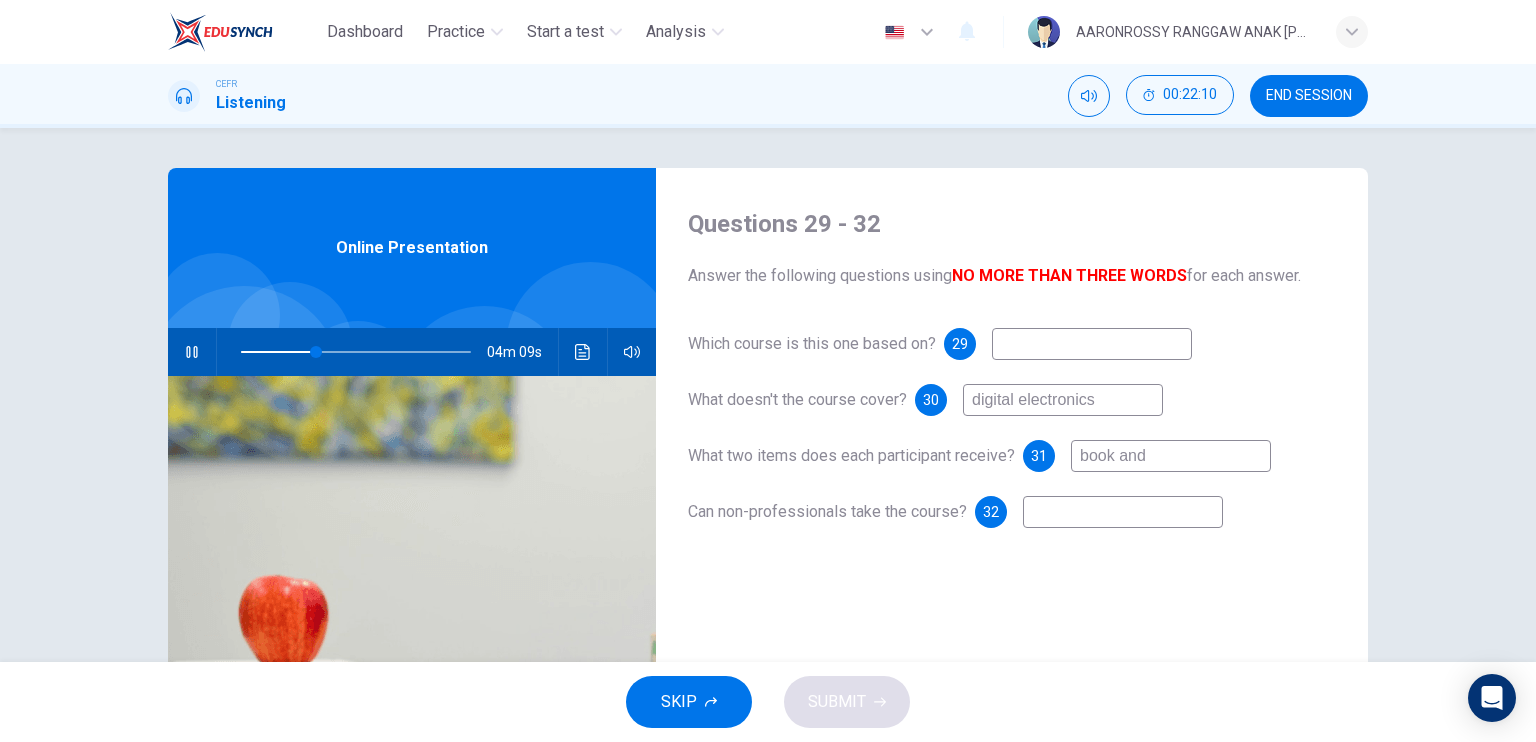 type on "33" 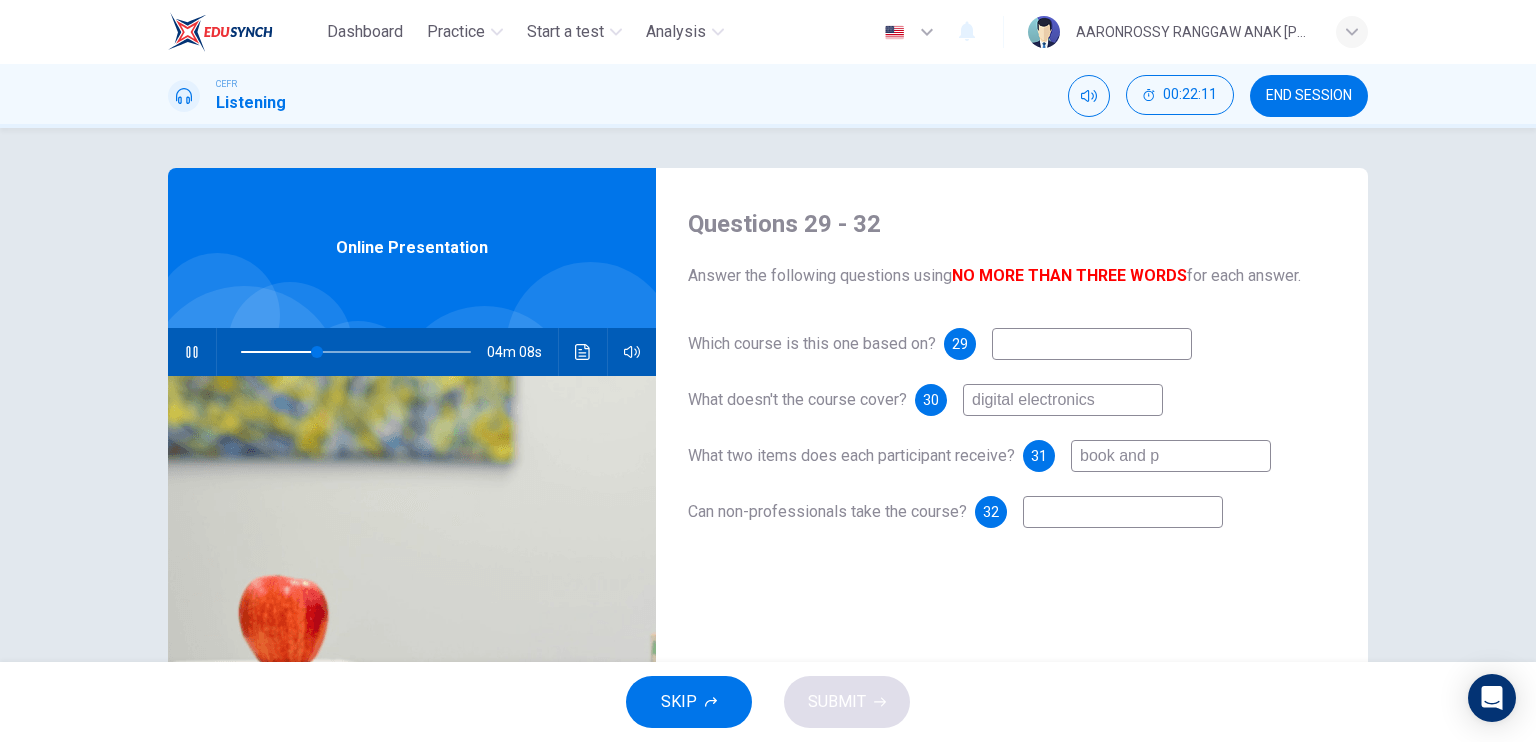 type on "book and pc" 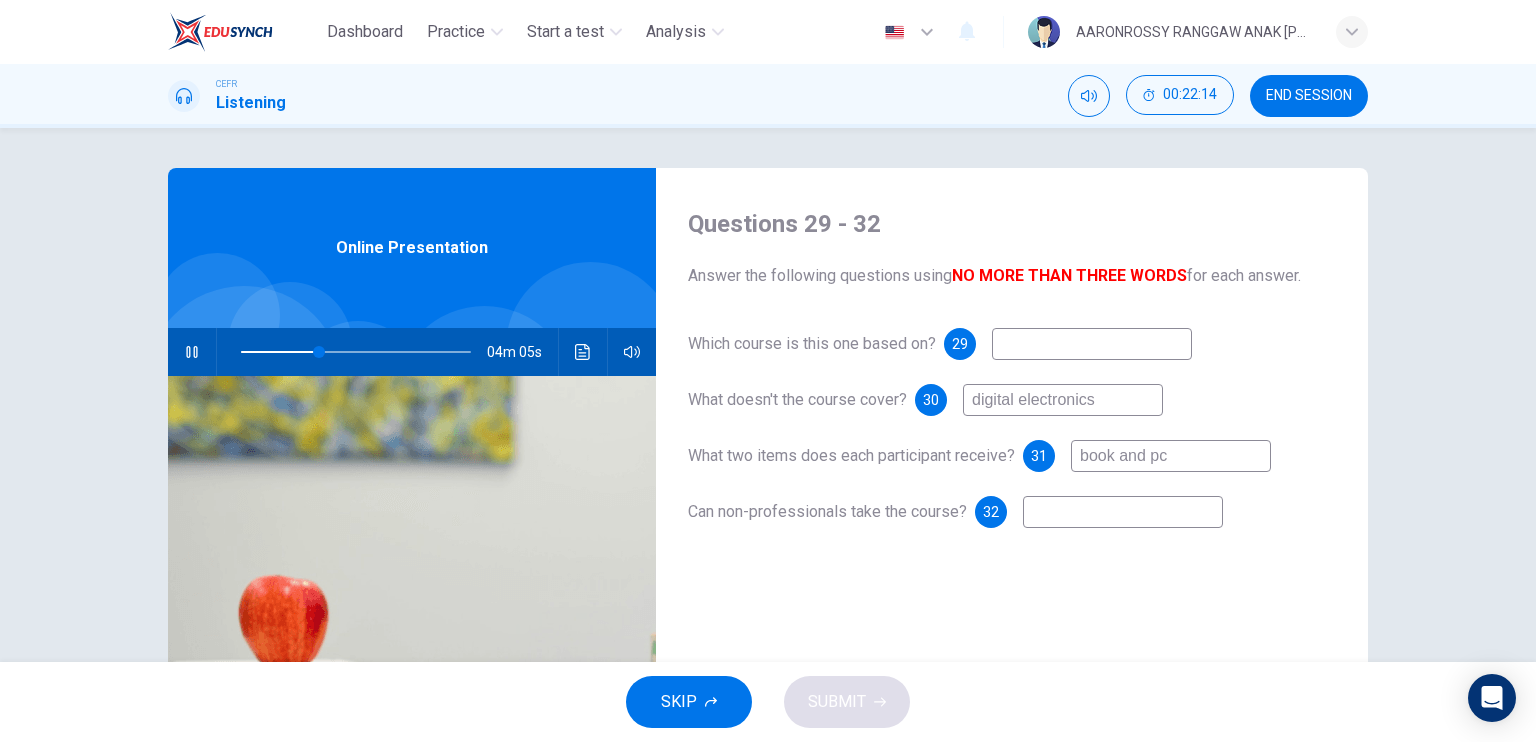 type on "34" 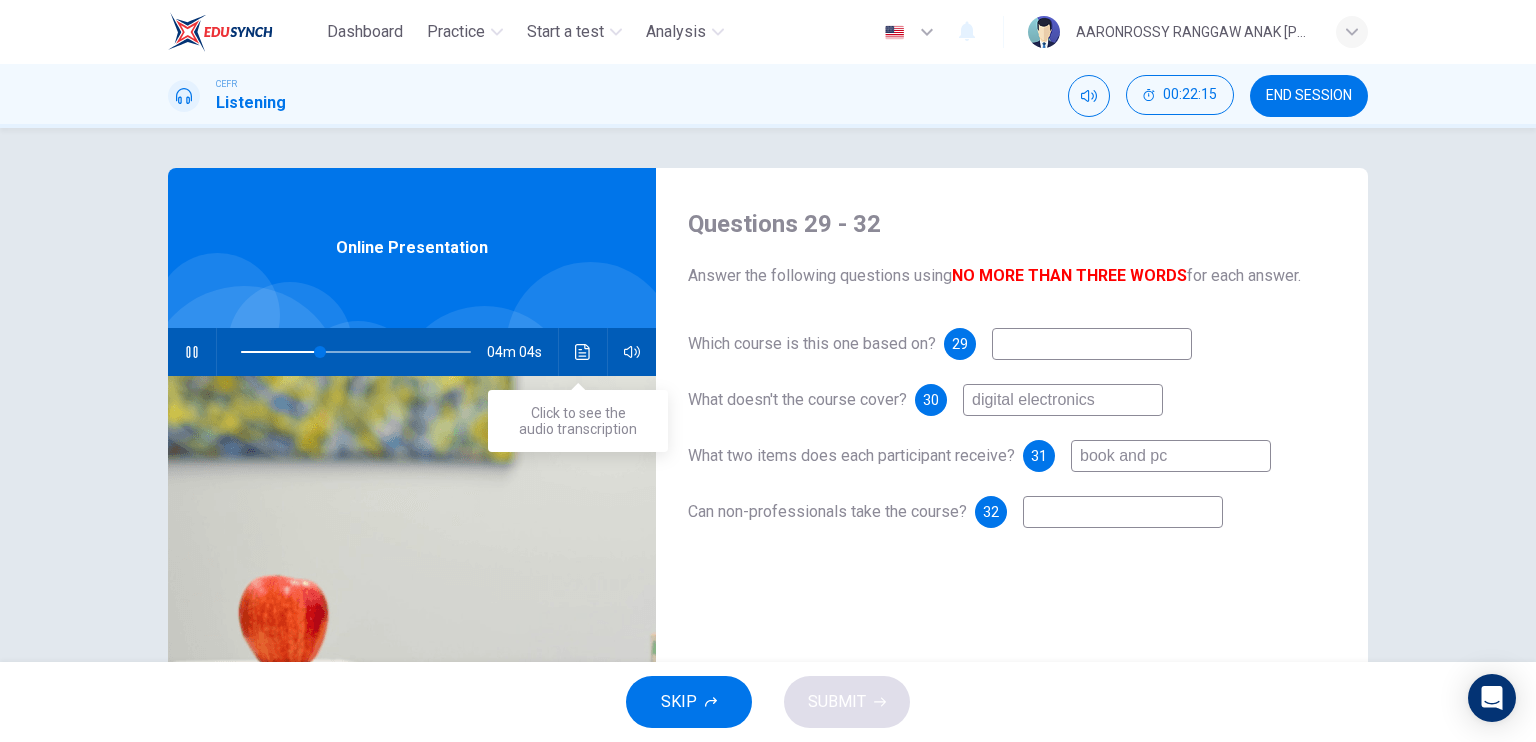 type on "book and pc" 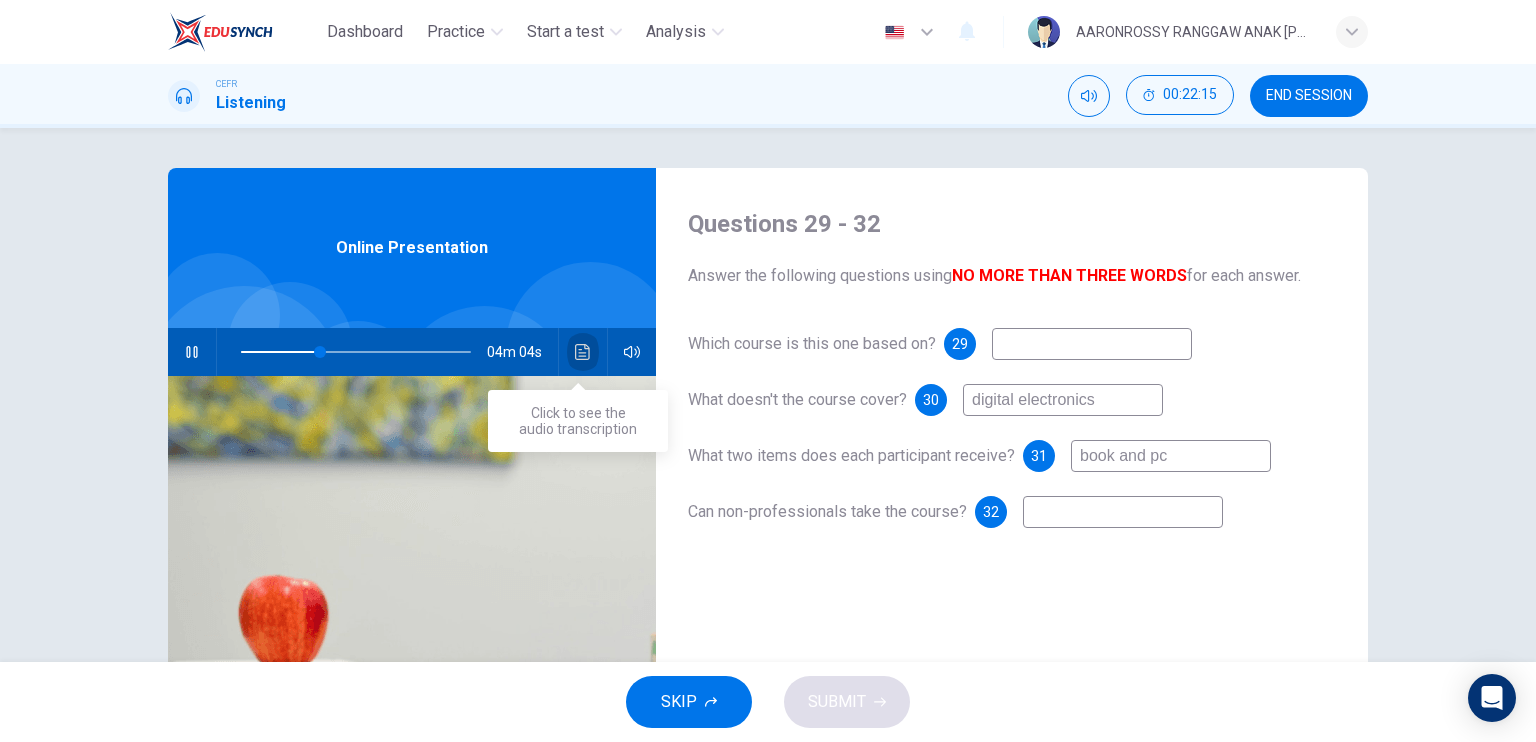 click 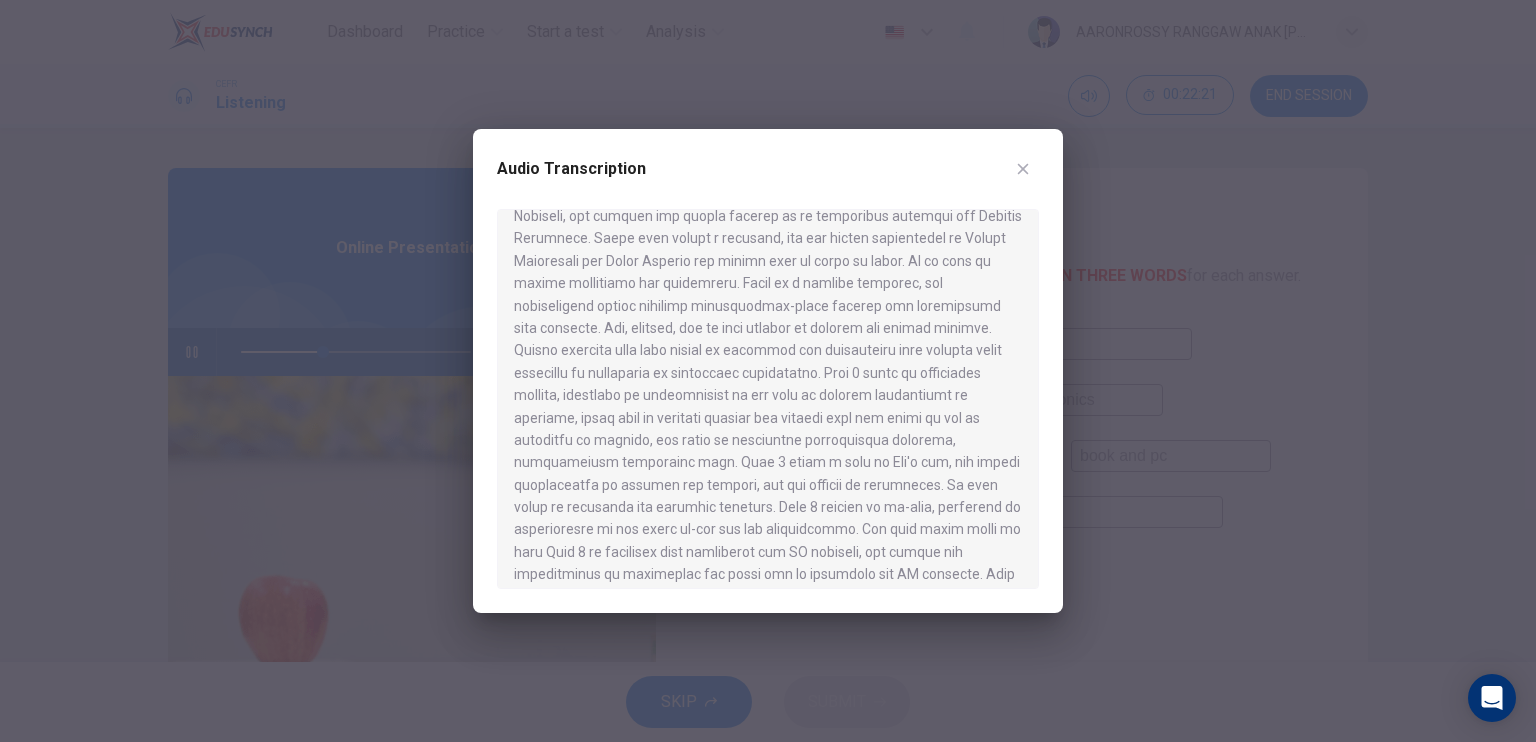 scroll, scrollTop: 932, scrollLeft: 0, axis: vertical 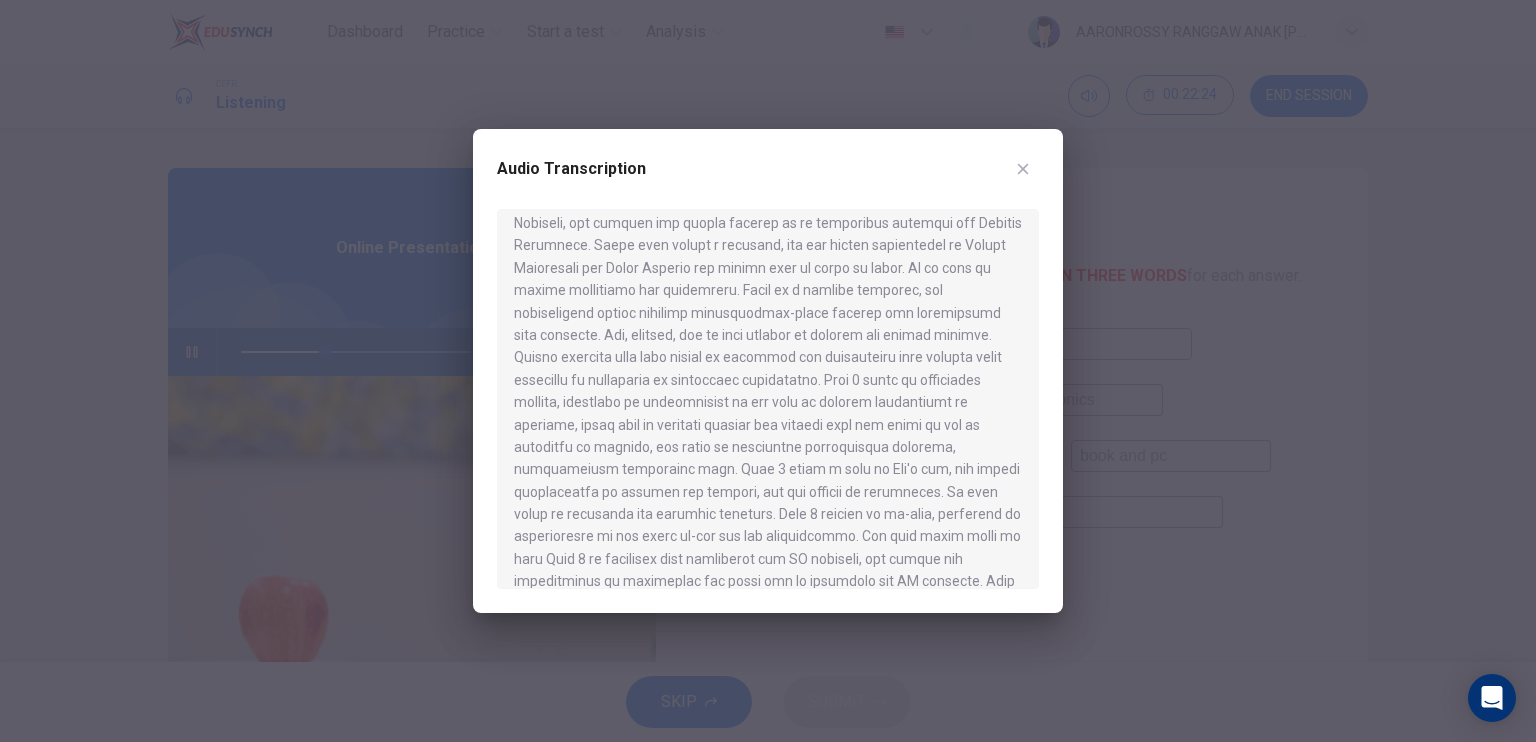 click 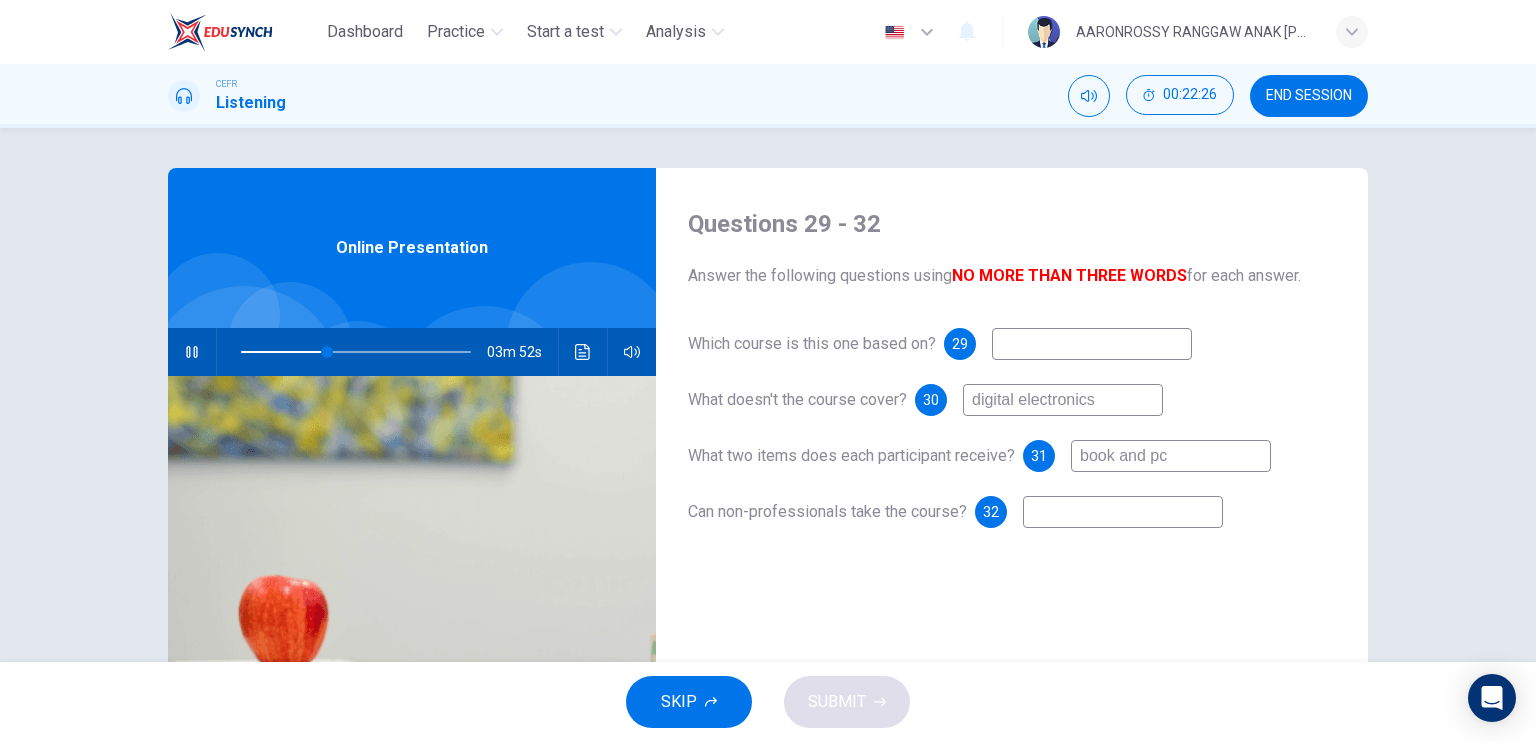 click at bounding box center [1123, 512] 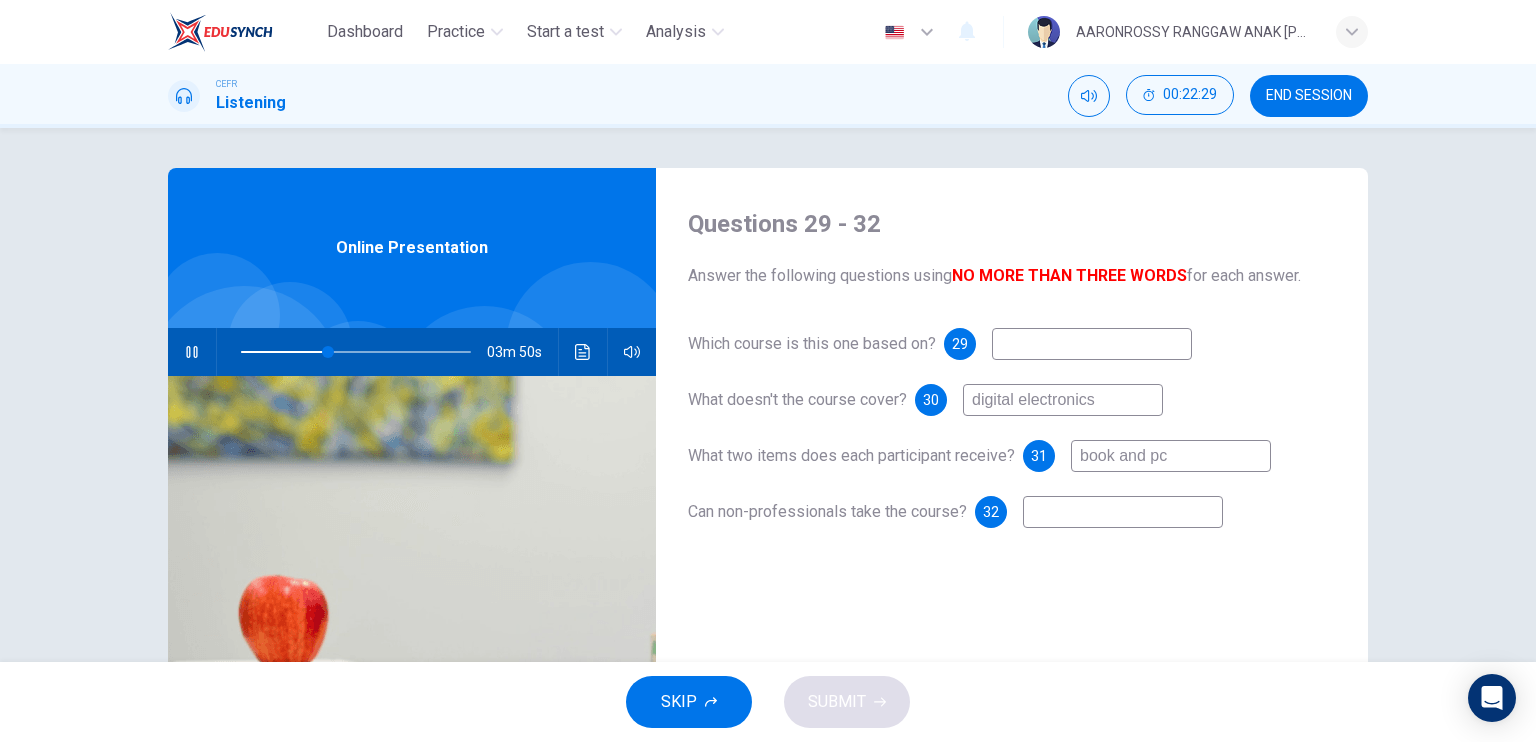 type on "38" 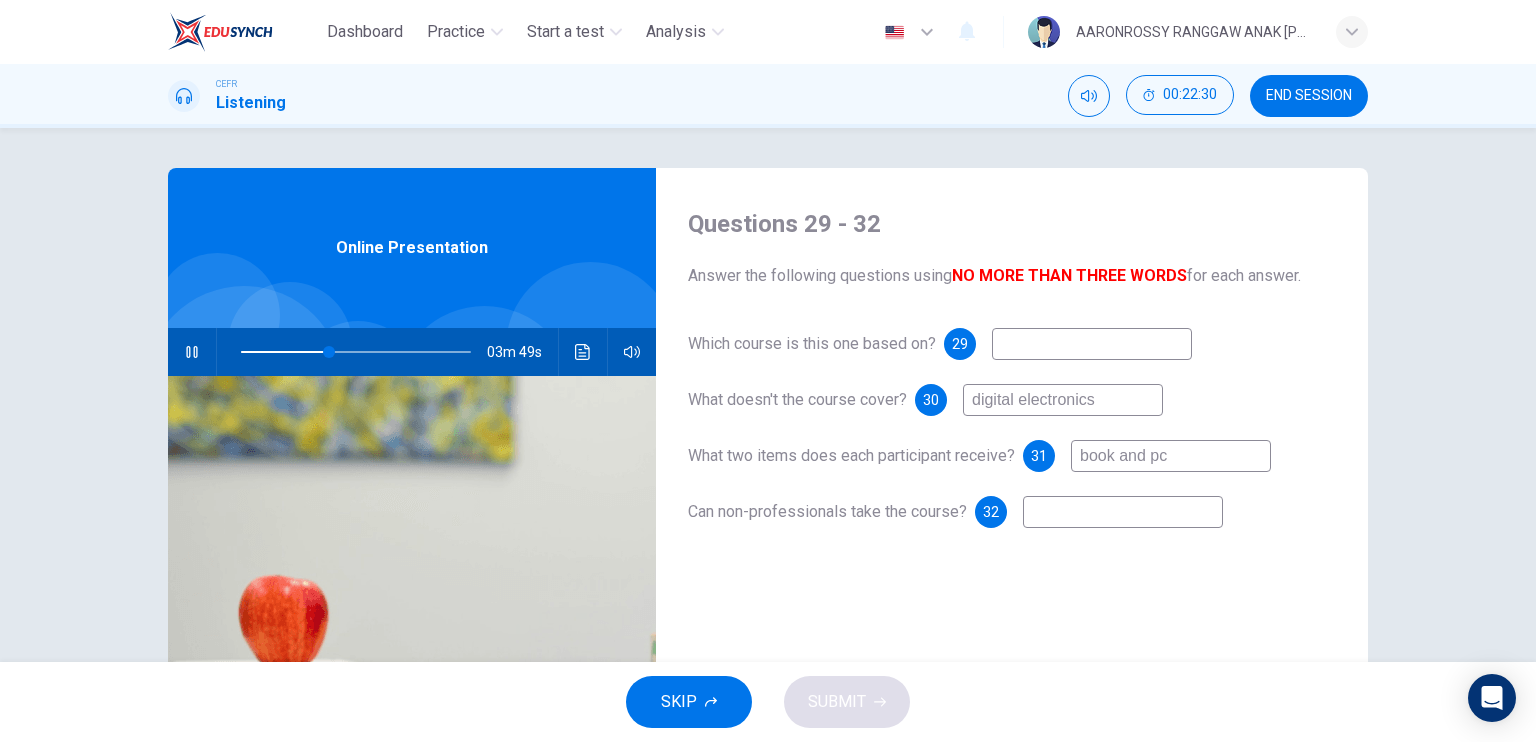 type on "n" 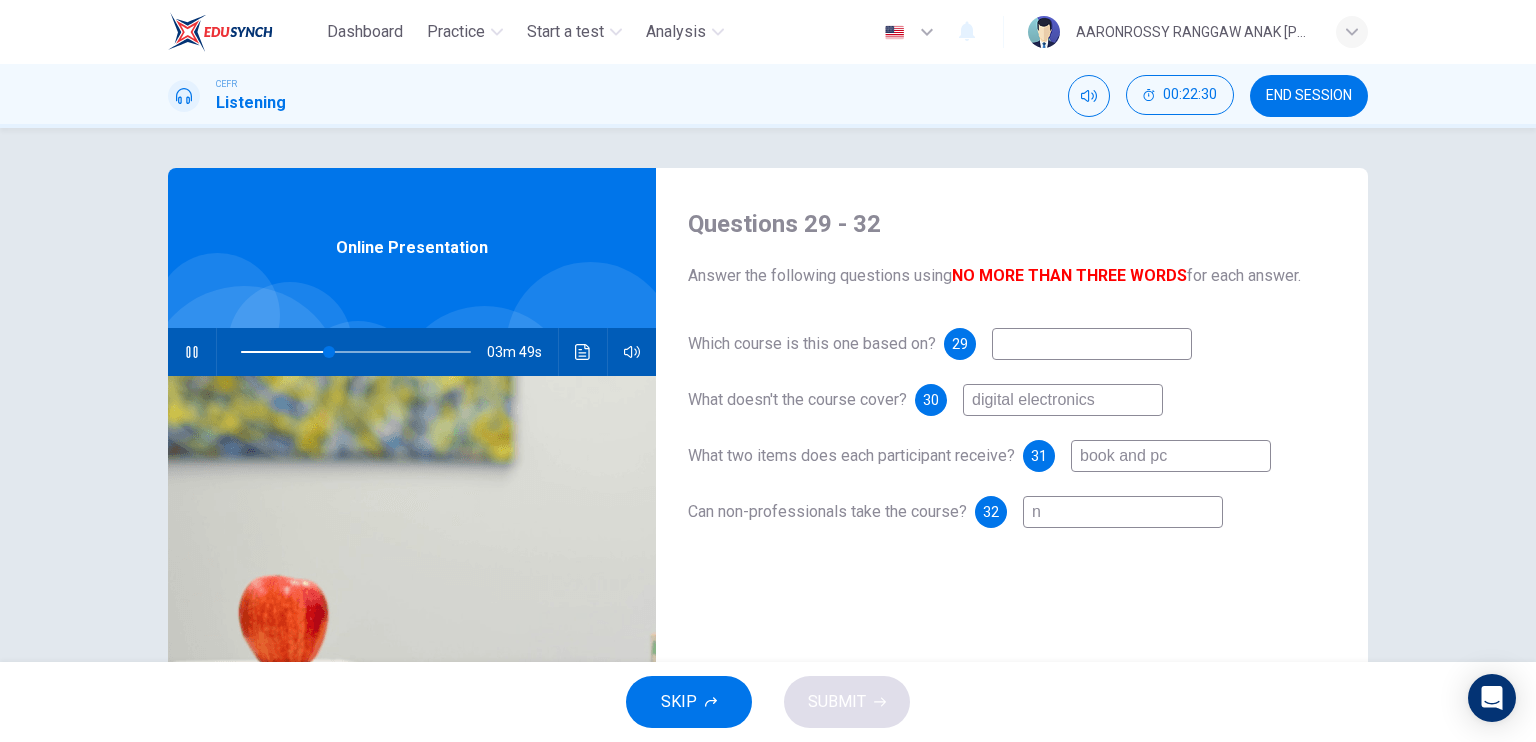 type on "38" 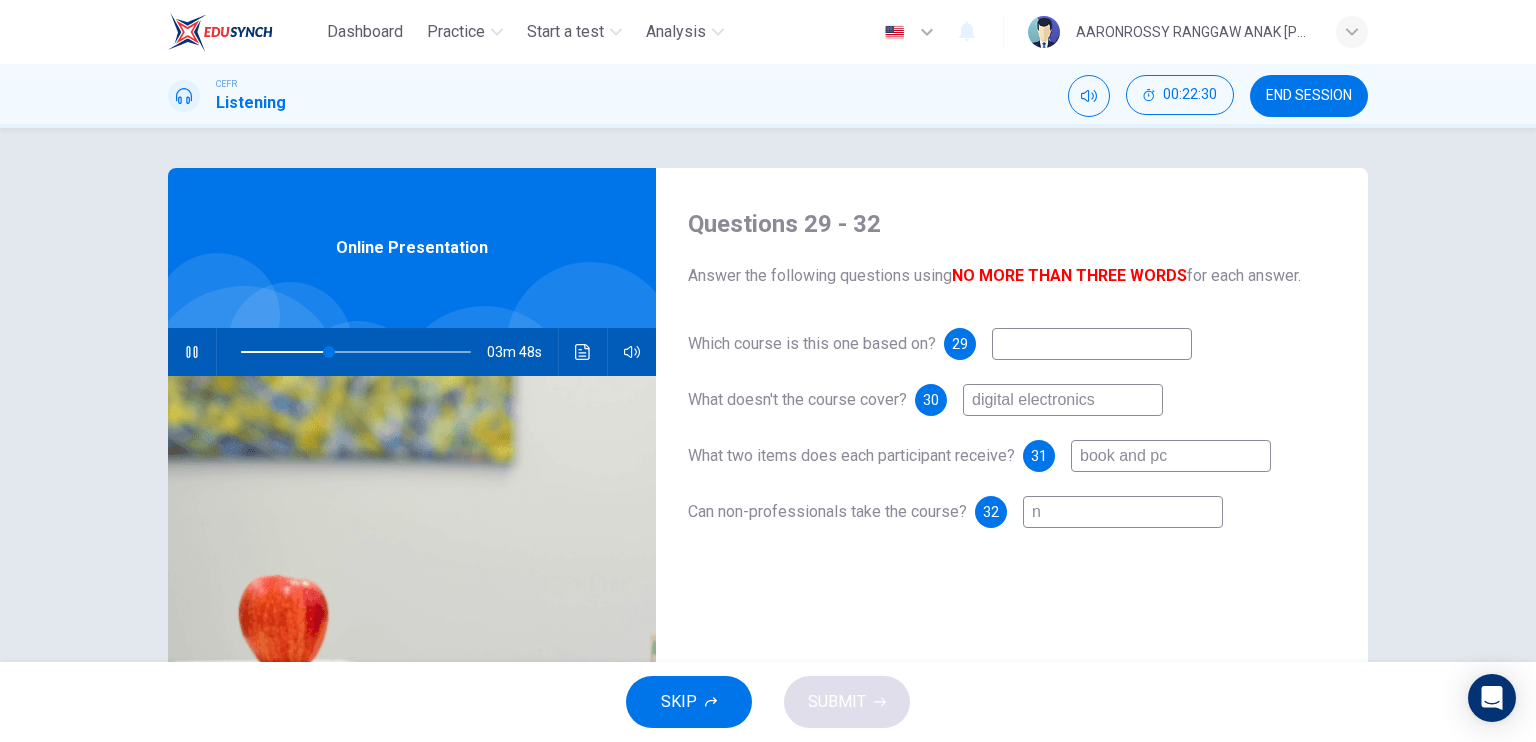 type on "no" 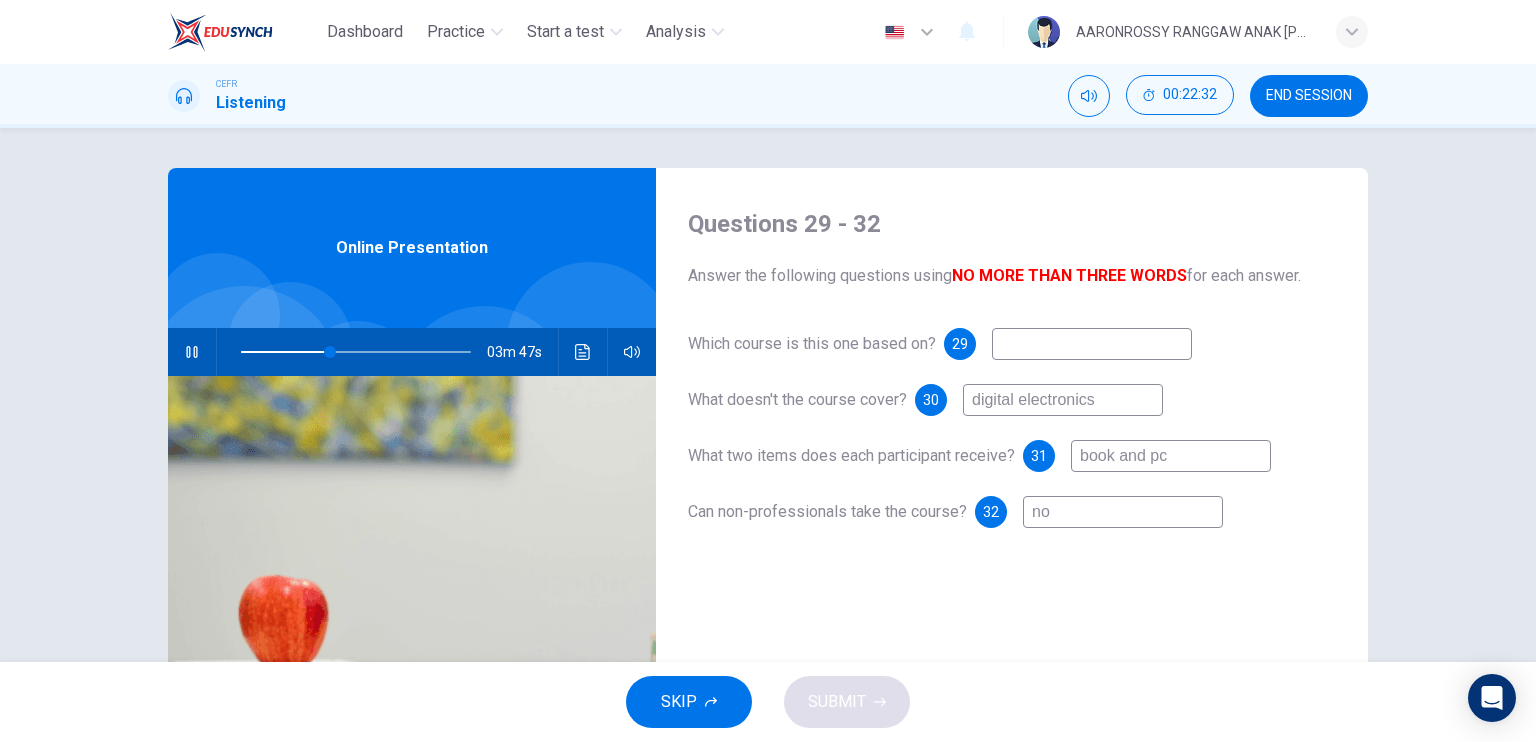 type on "39" 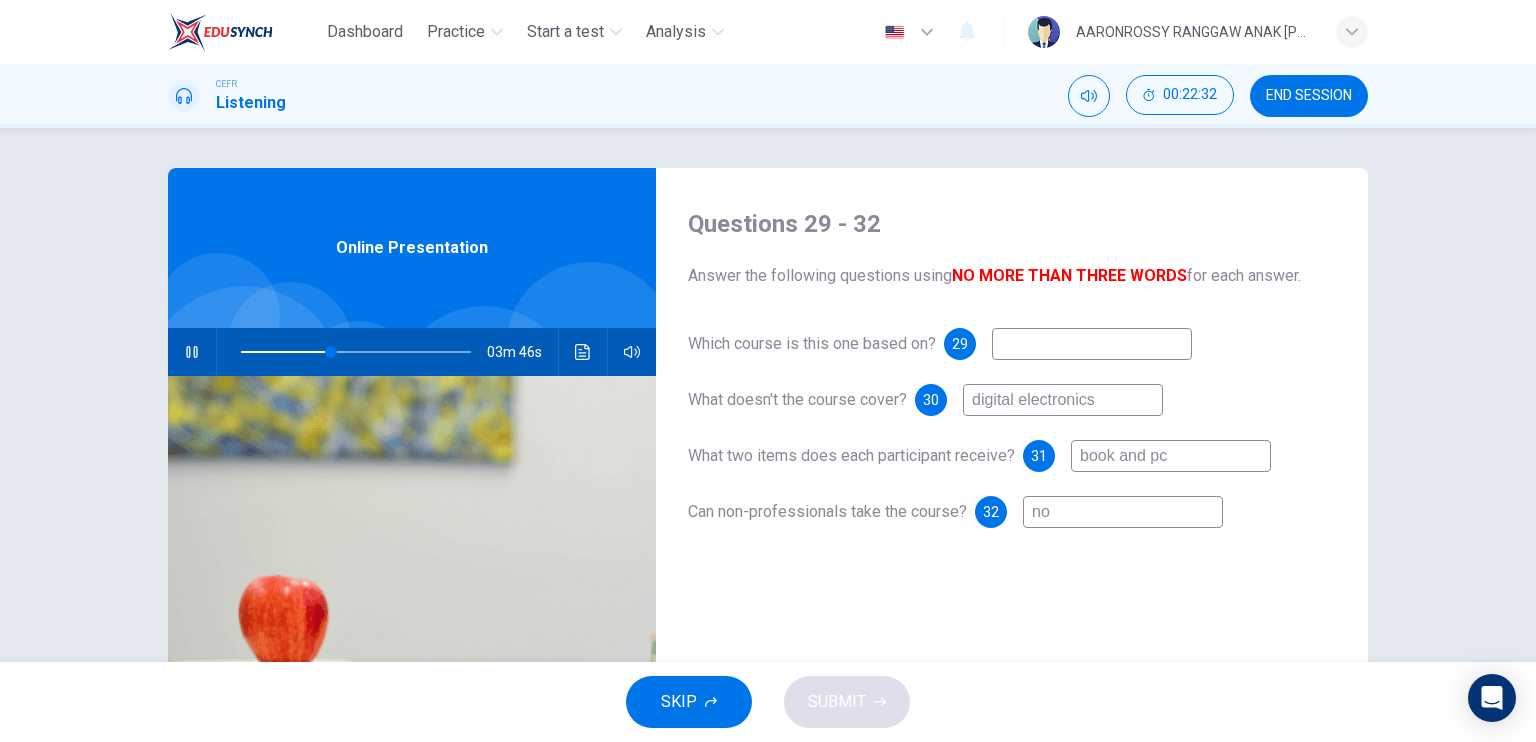 type on "no" 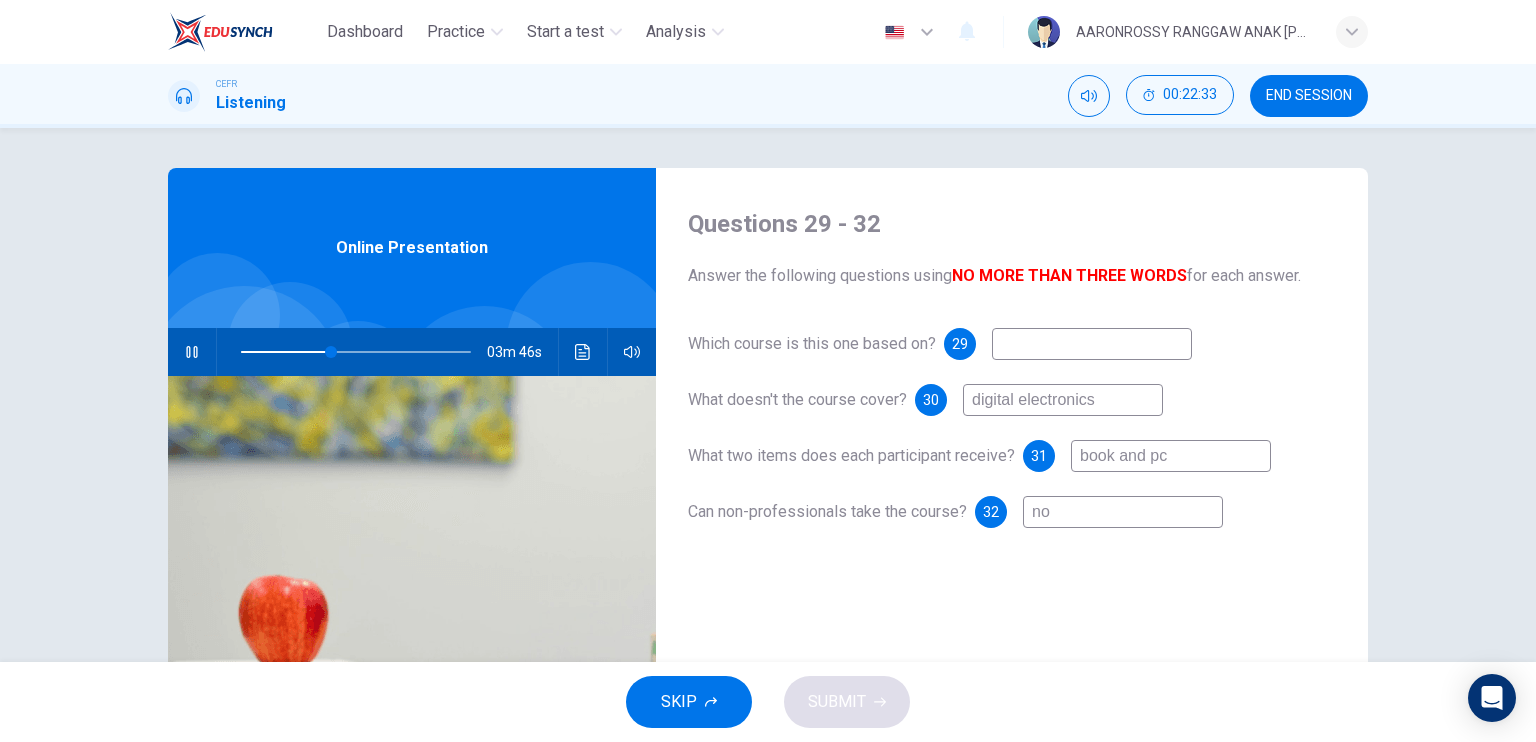 click at bounding box center (1092, 344) 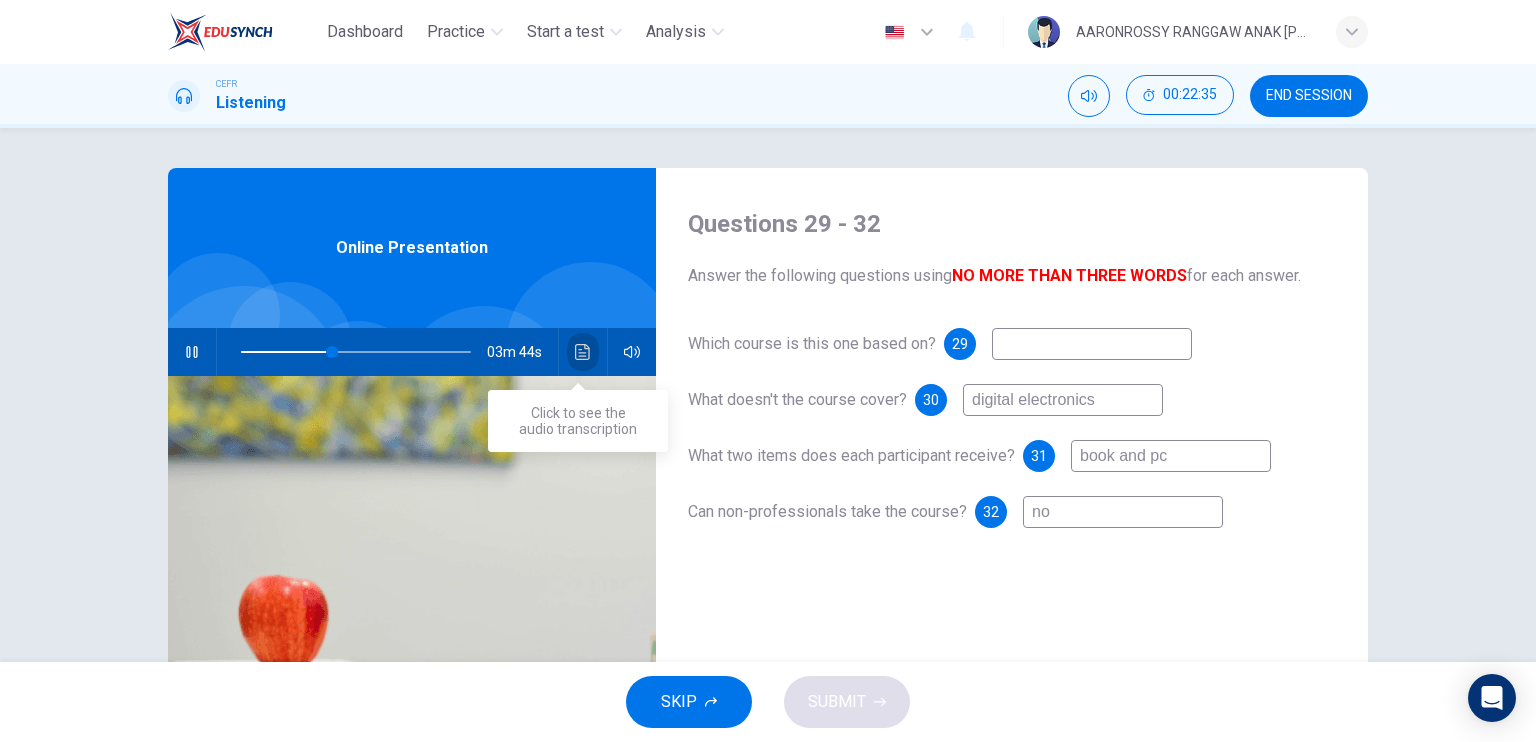 click 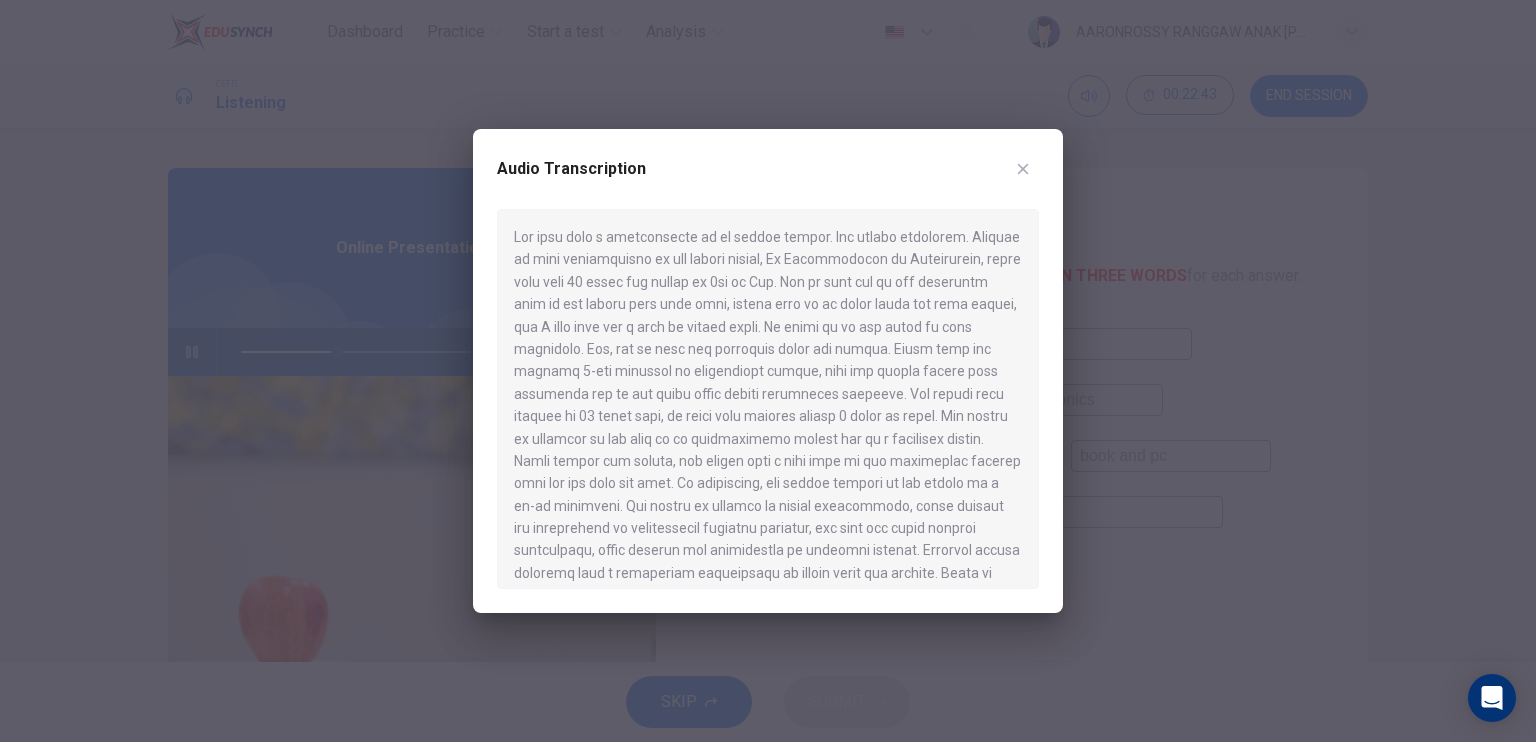 click 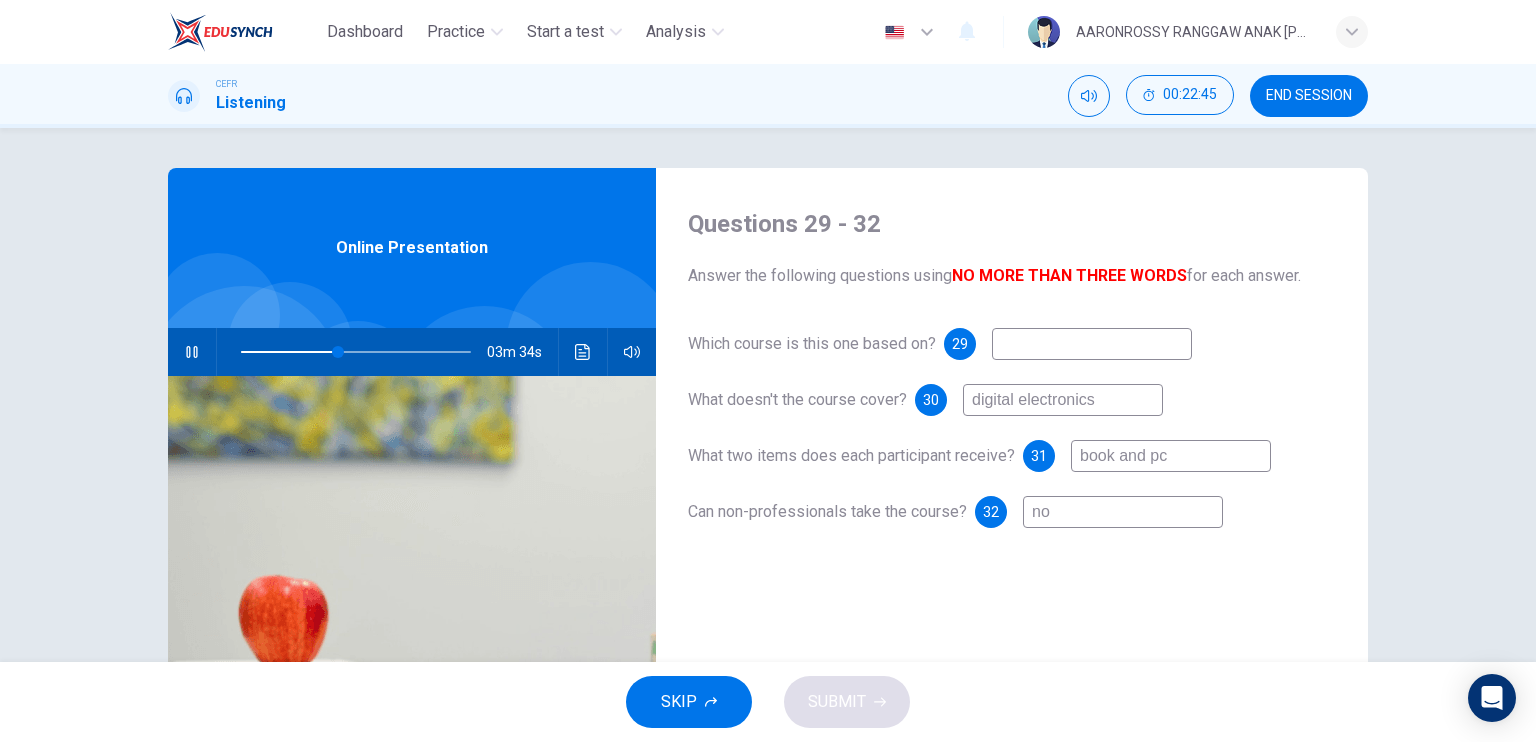 click at bounding box center [1092, 344] 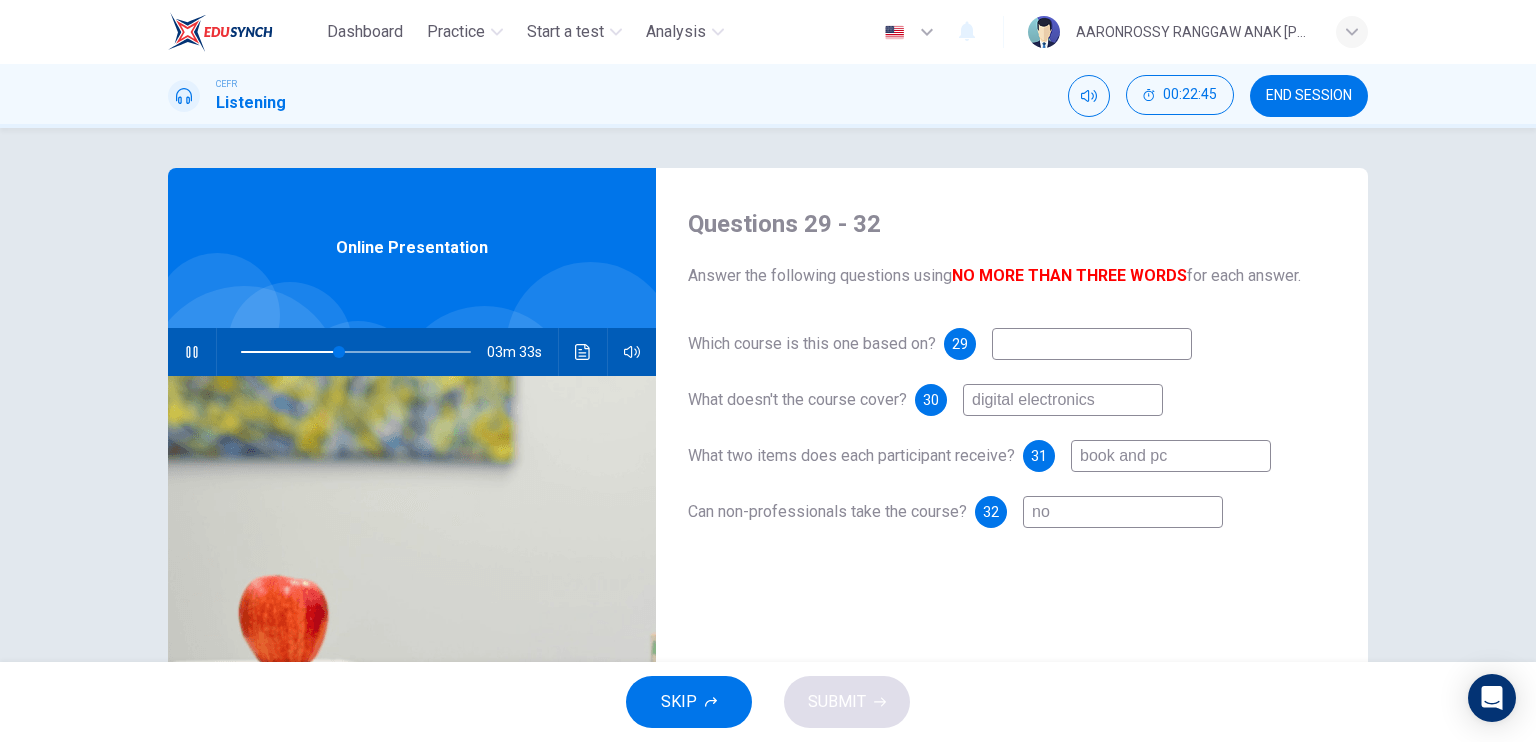 type on "e" 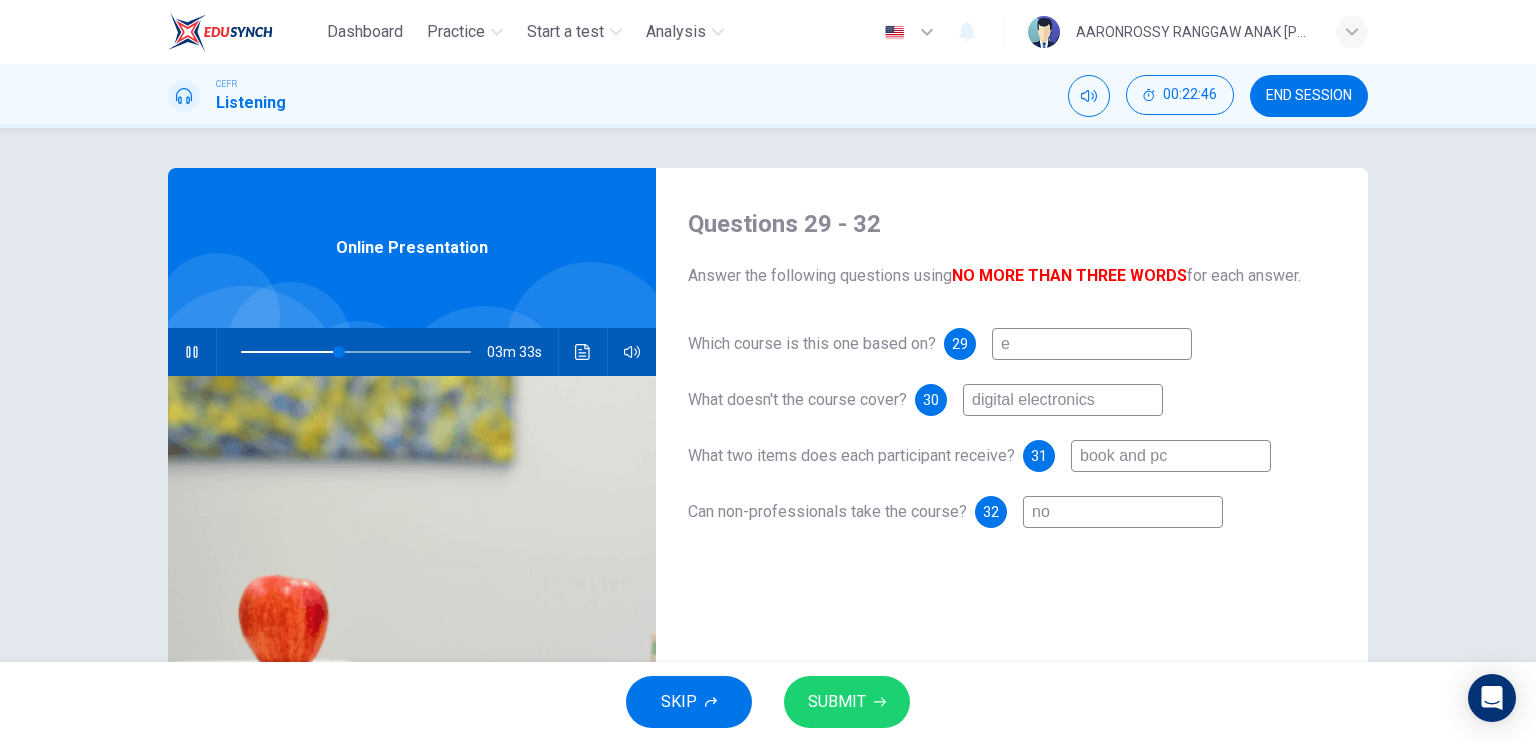 type on "el" 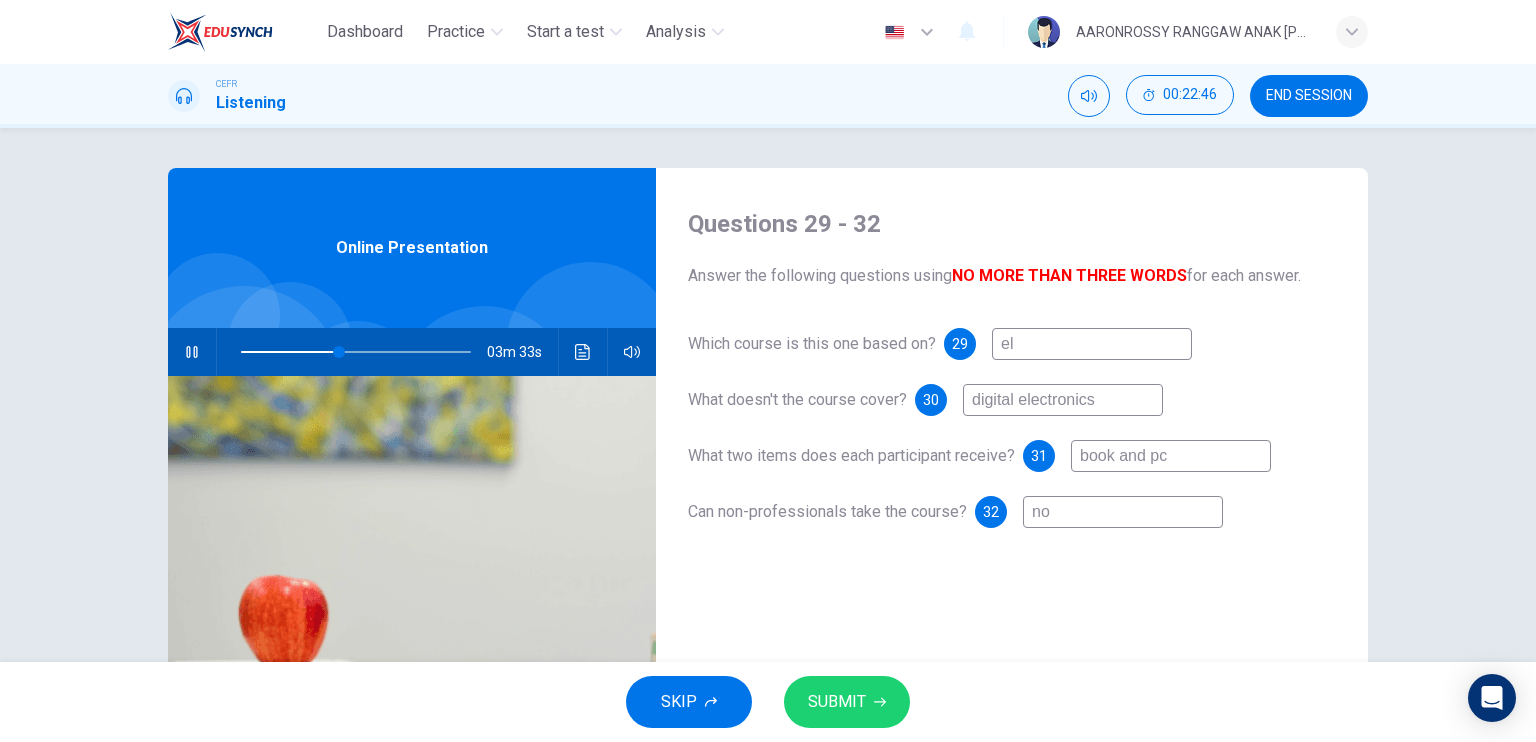 type on "42" 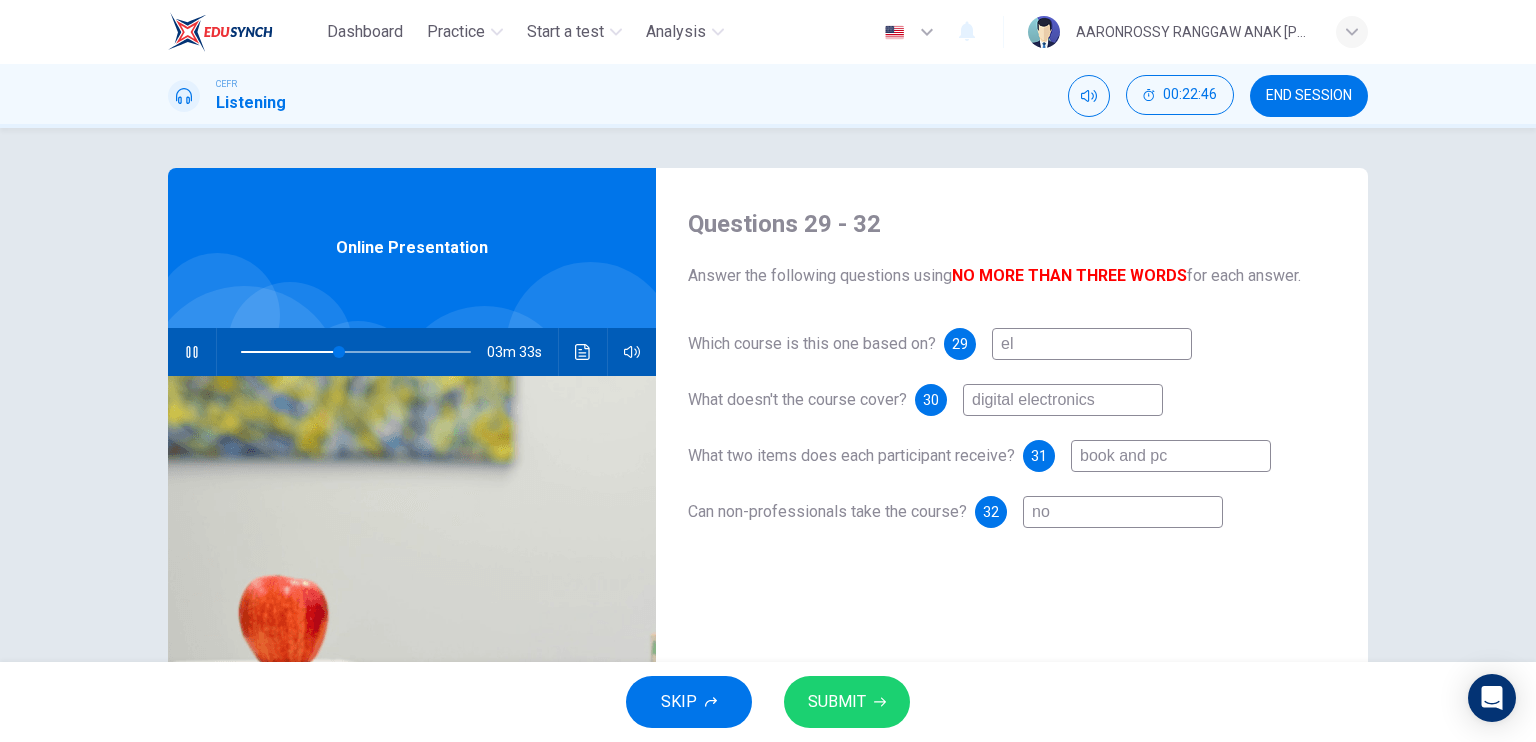 type on "ele" 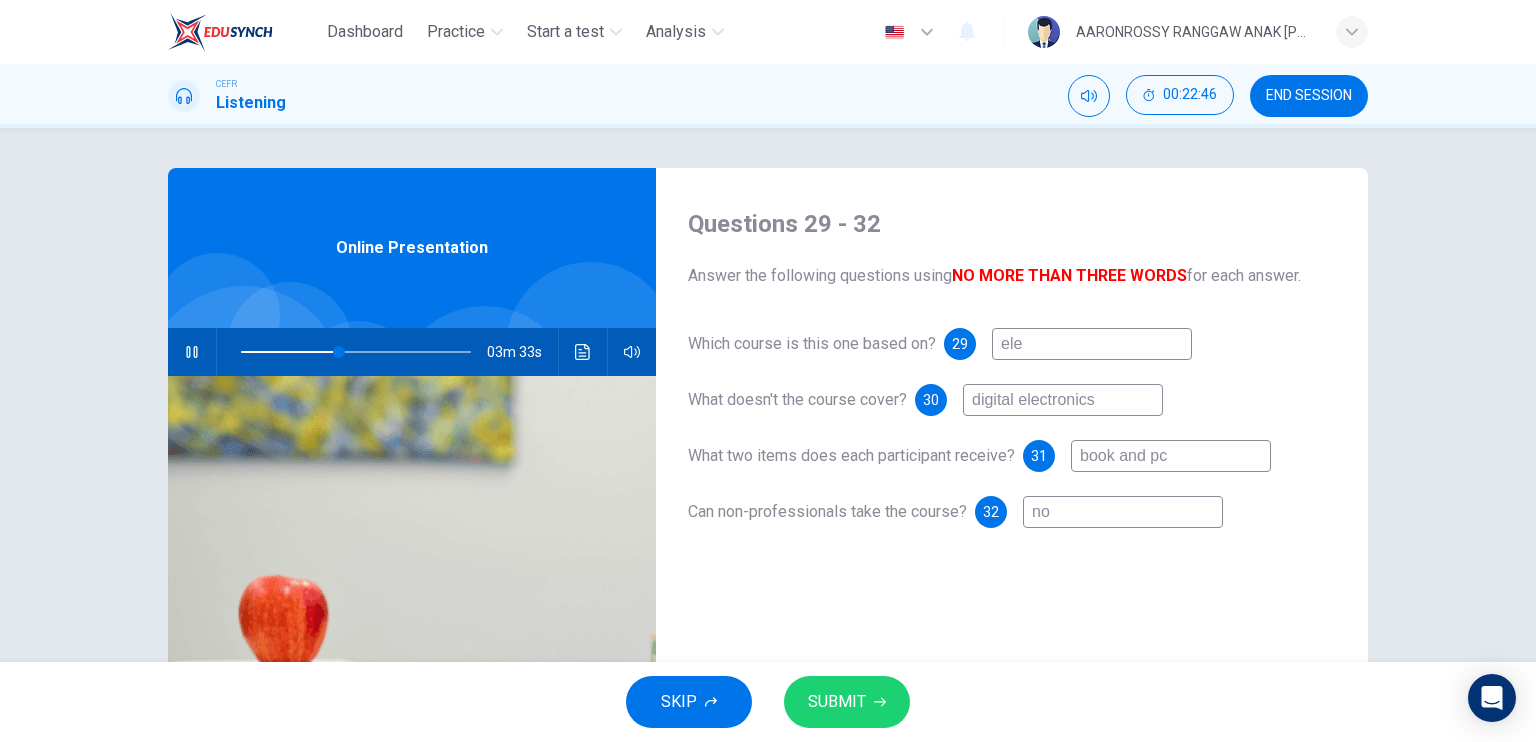 type on "42" 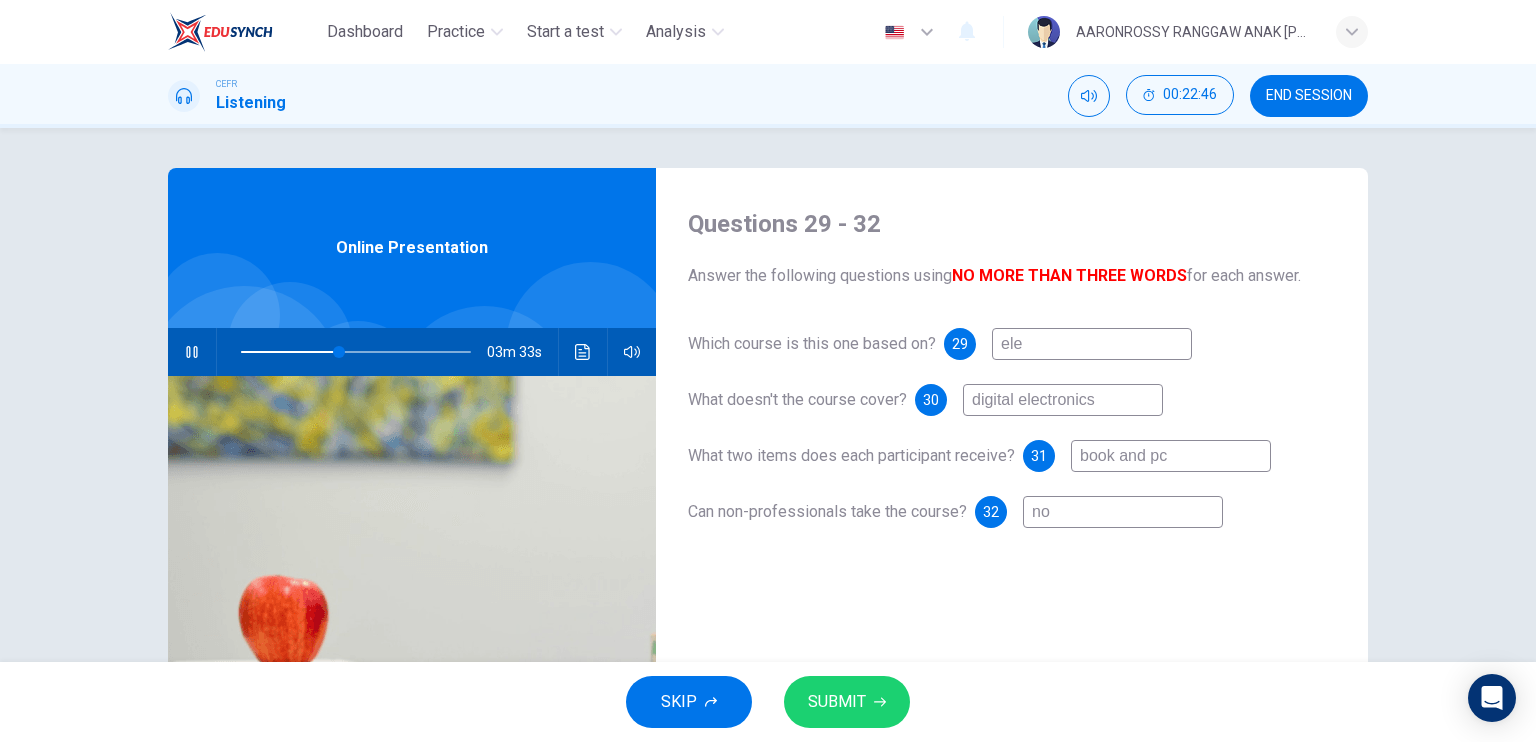 type on "elec" 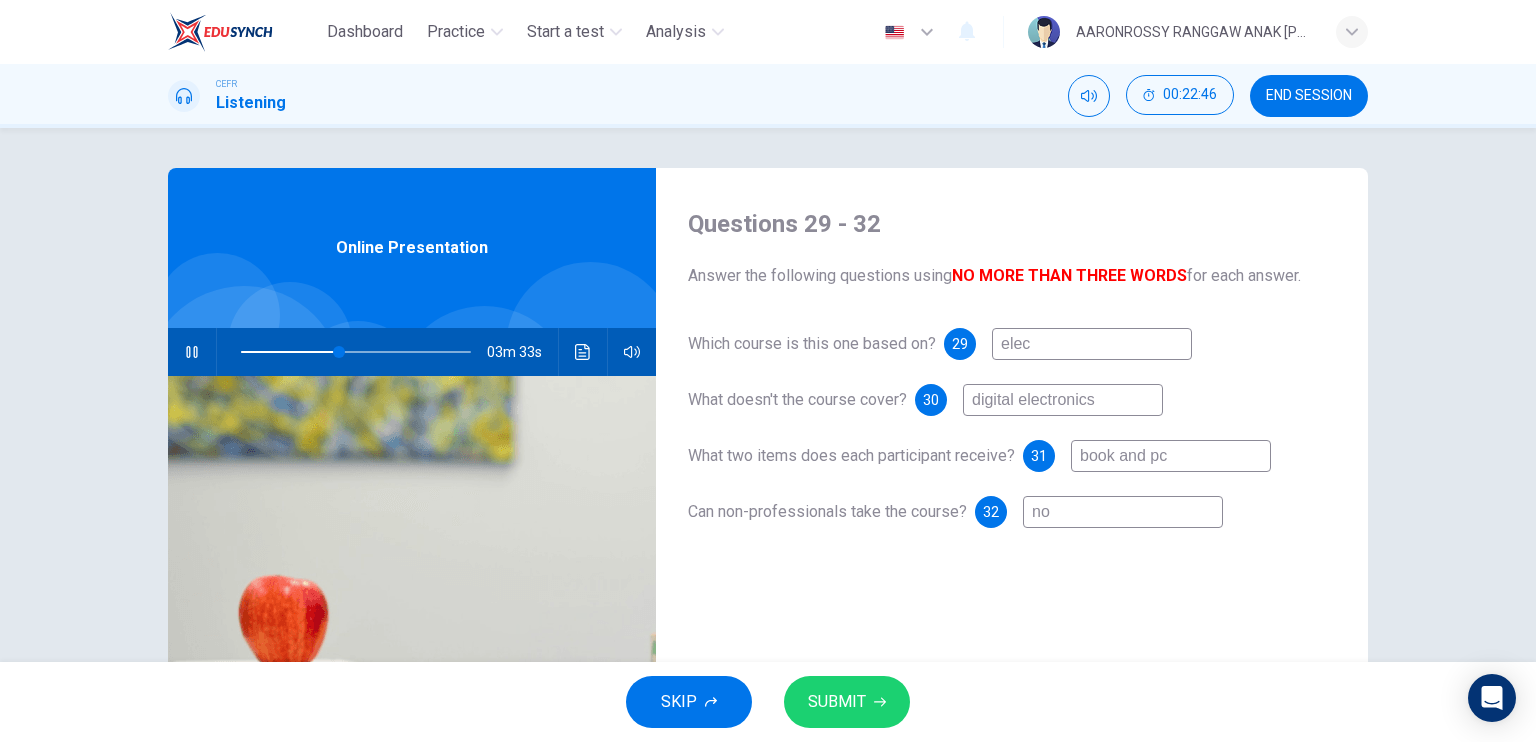 type on "43" 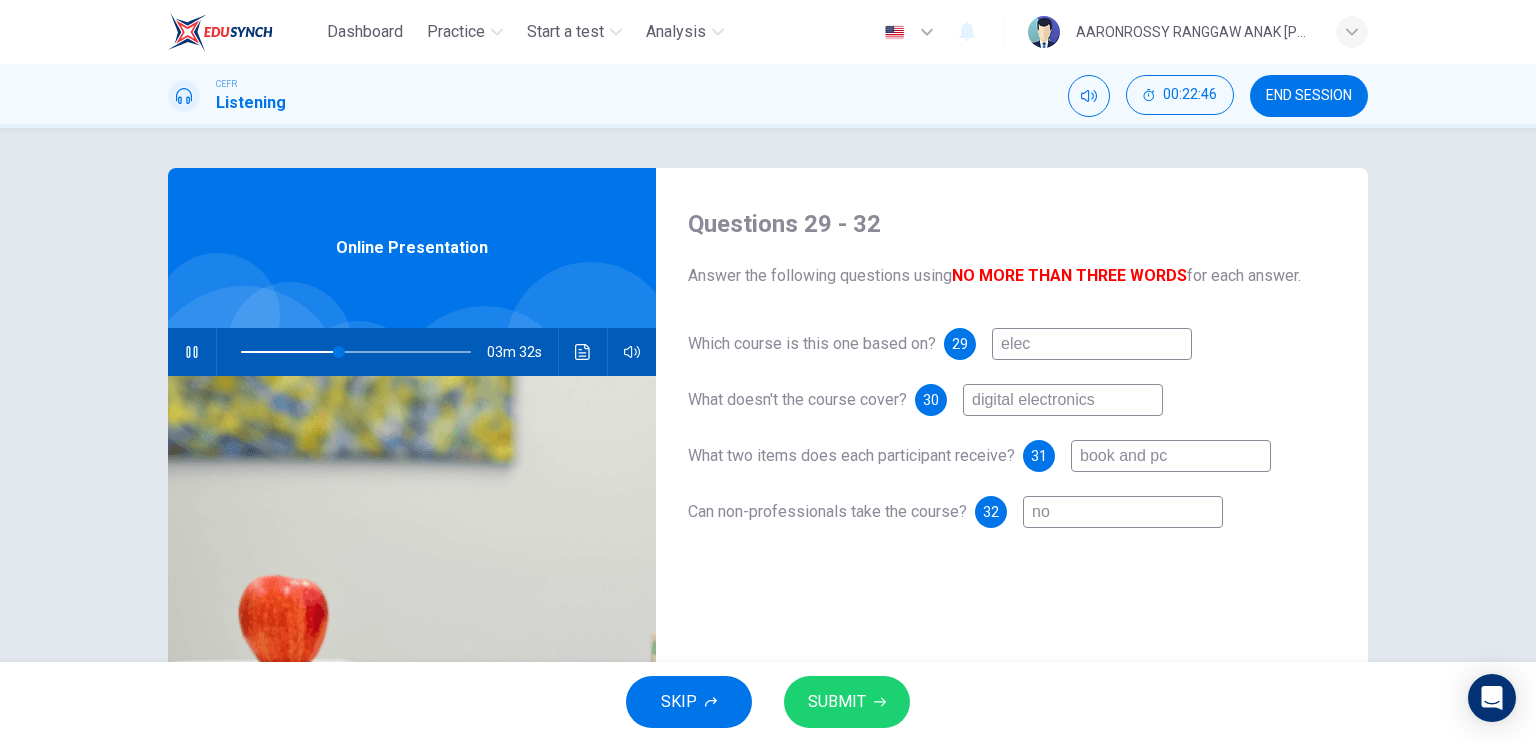 type on "elect" 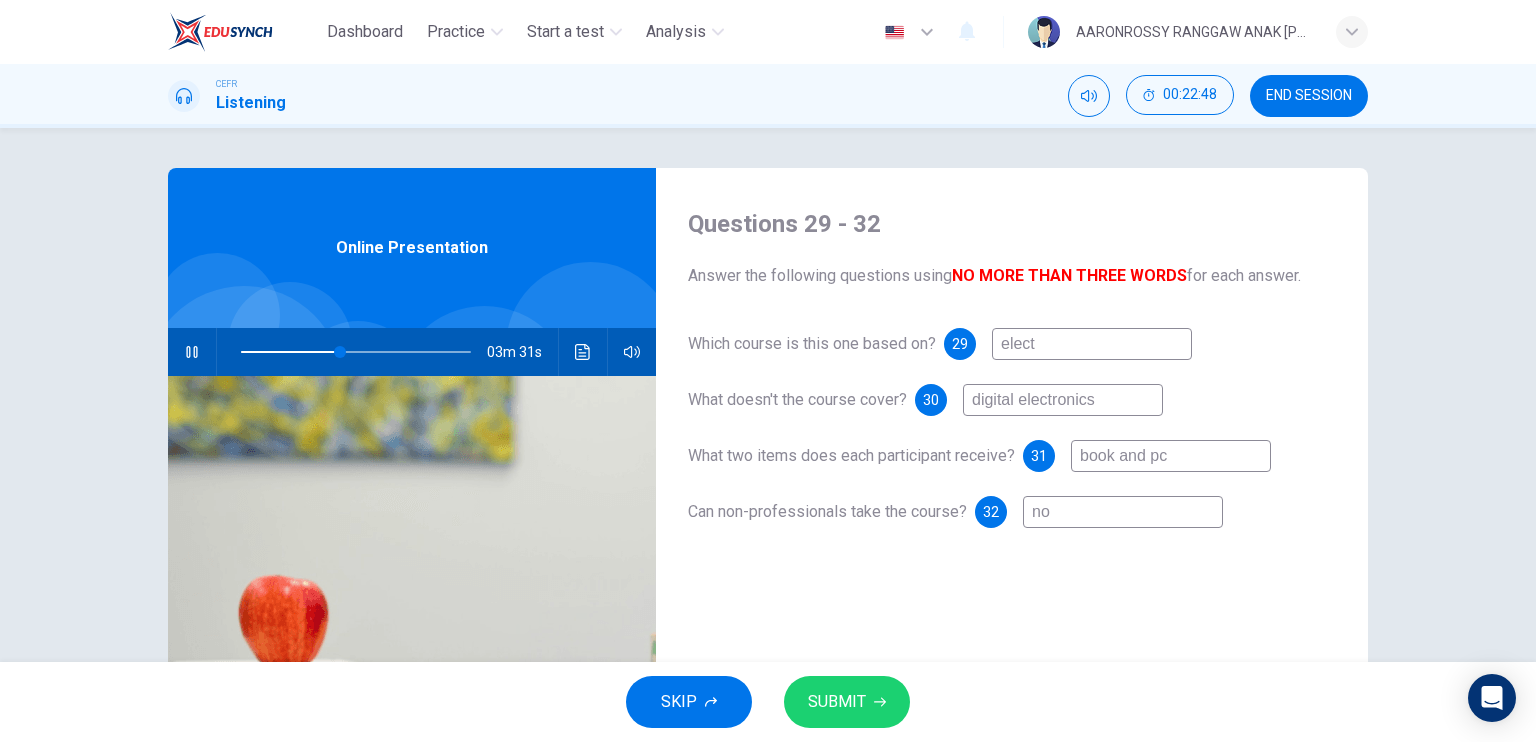 type on "43" 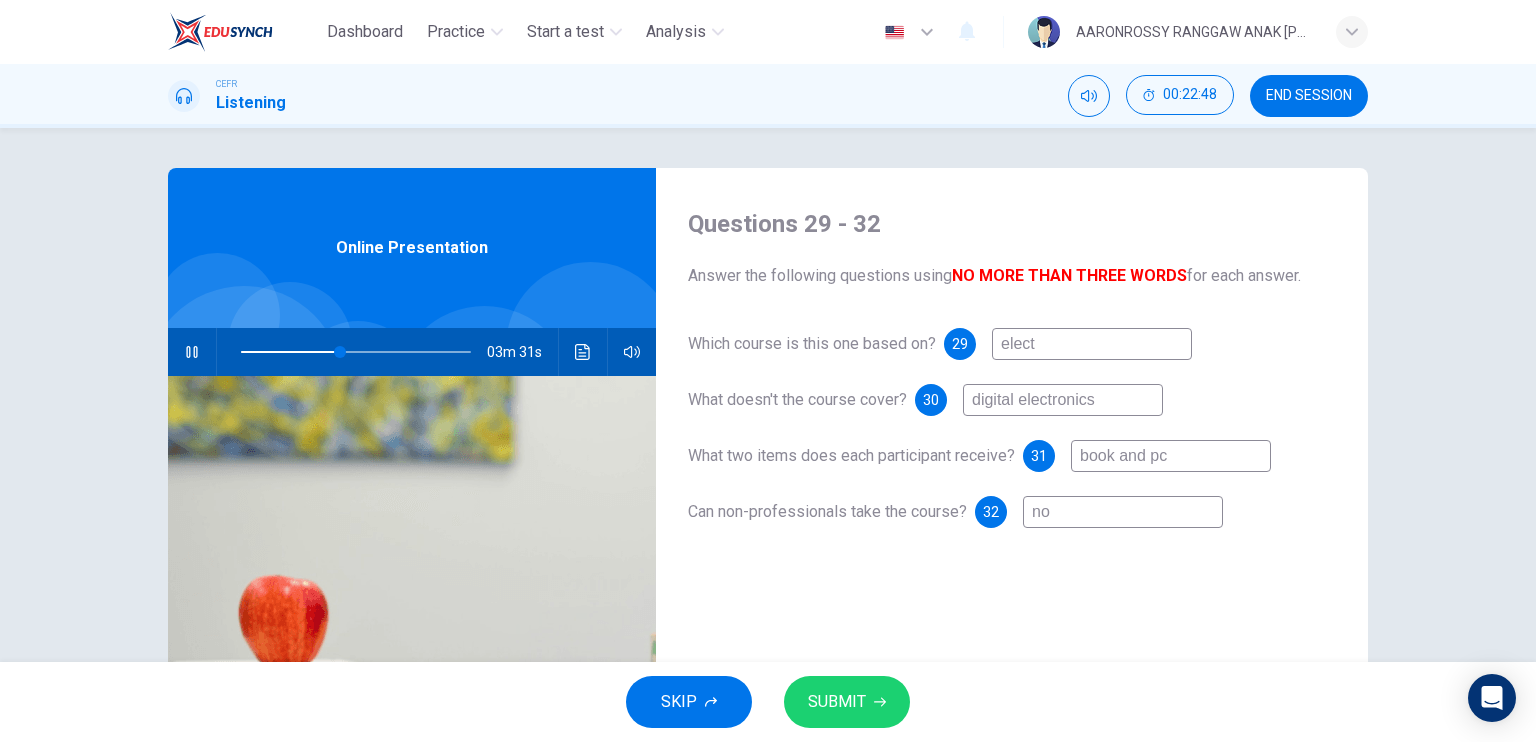 type on "electr" 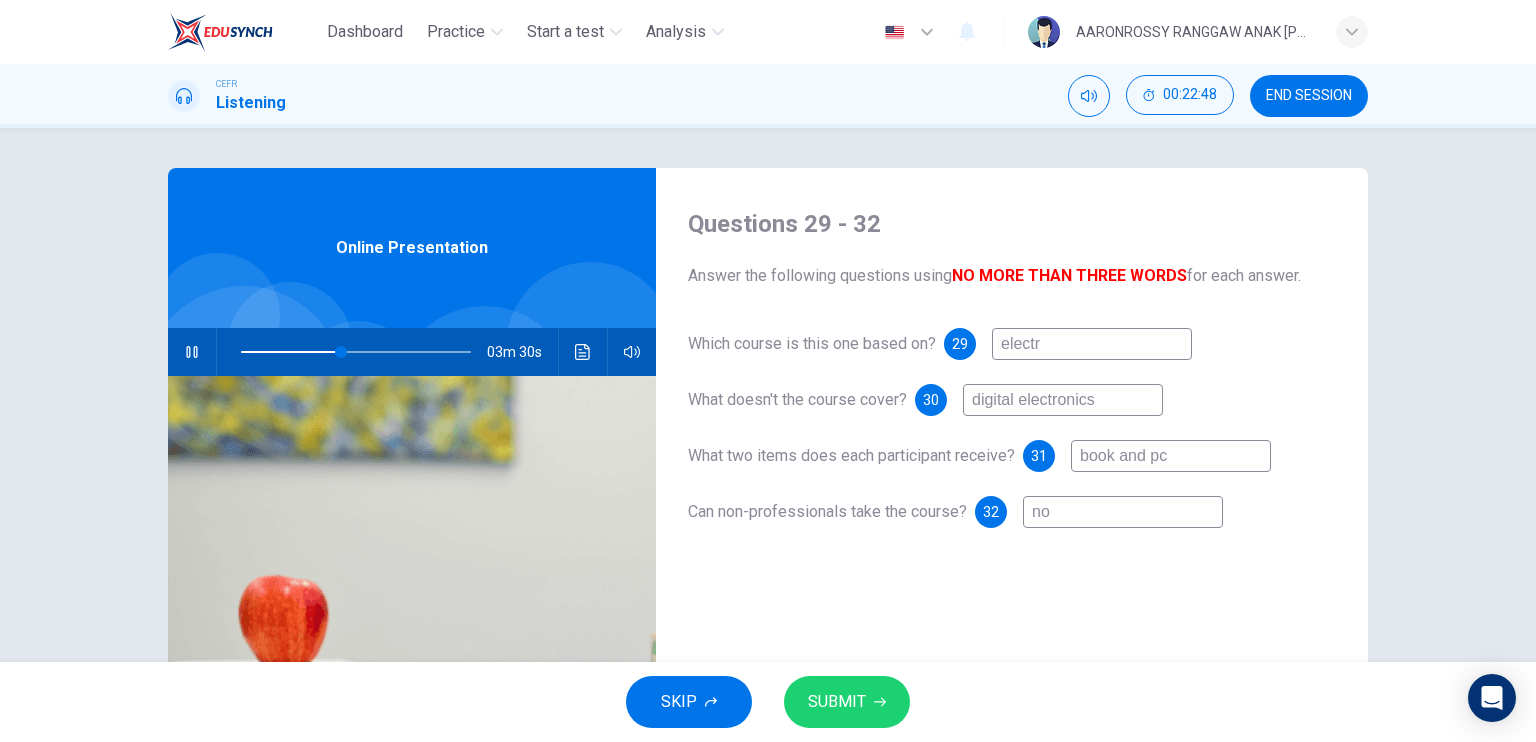 type on "electro" 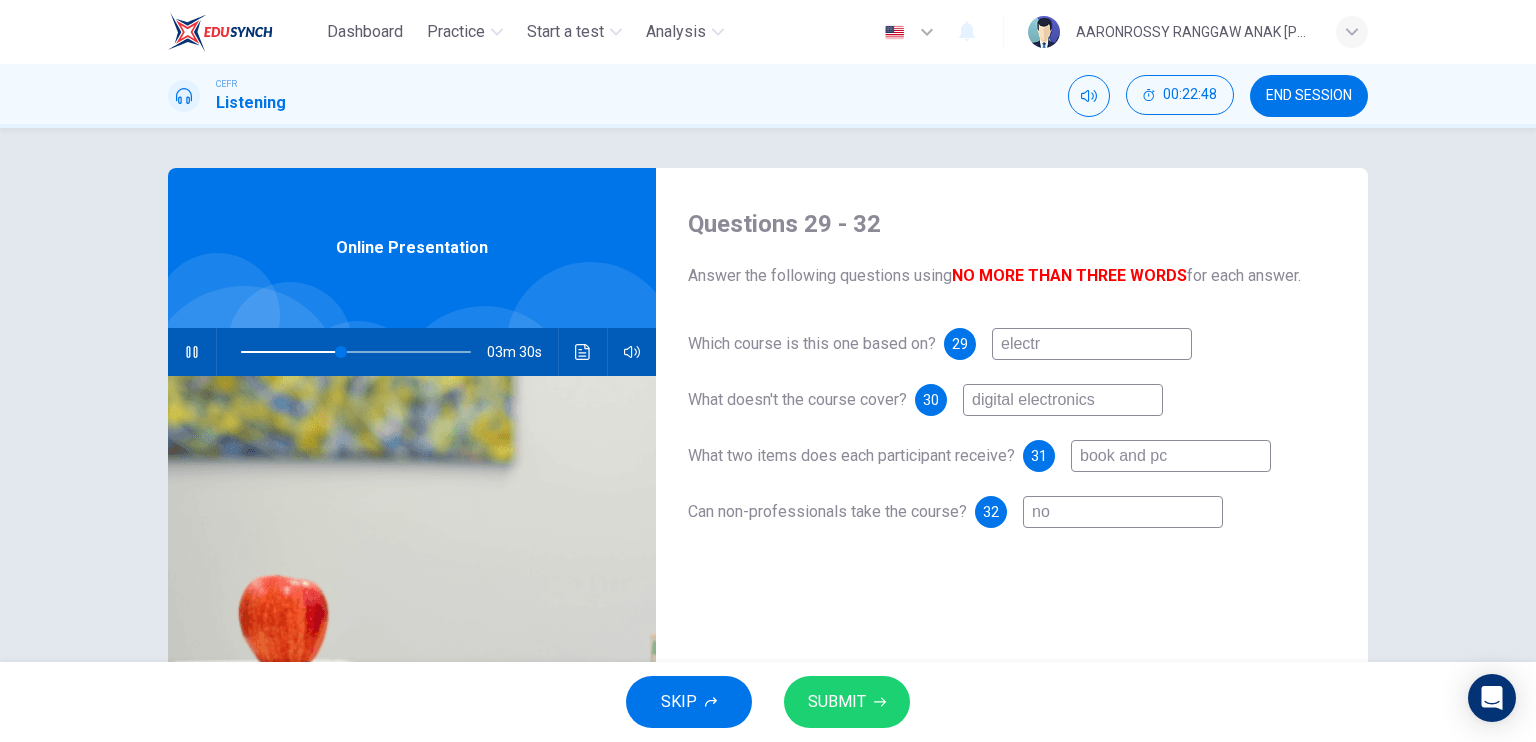 type on "43" 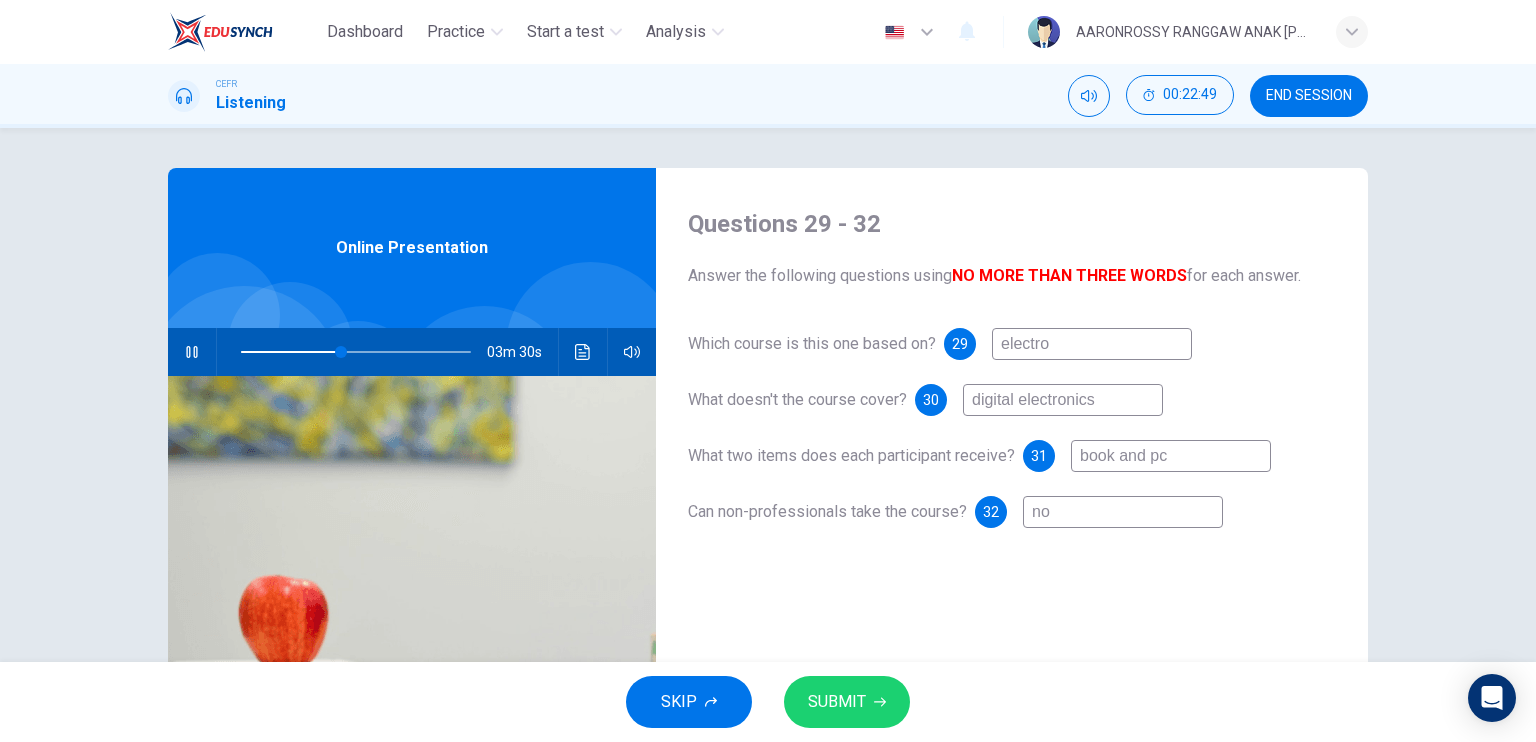 type on "electron" 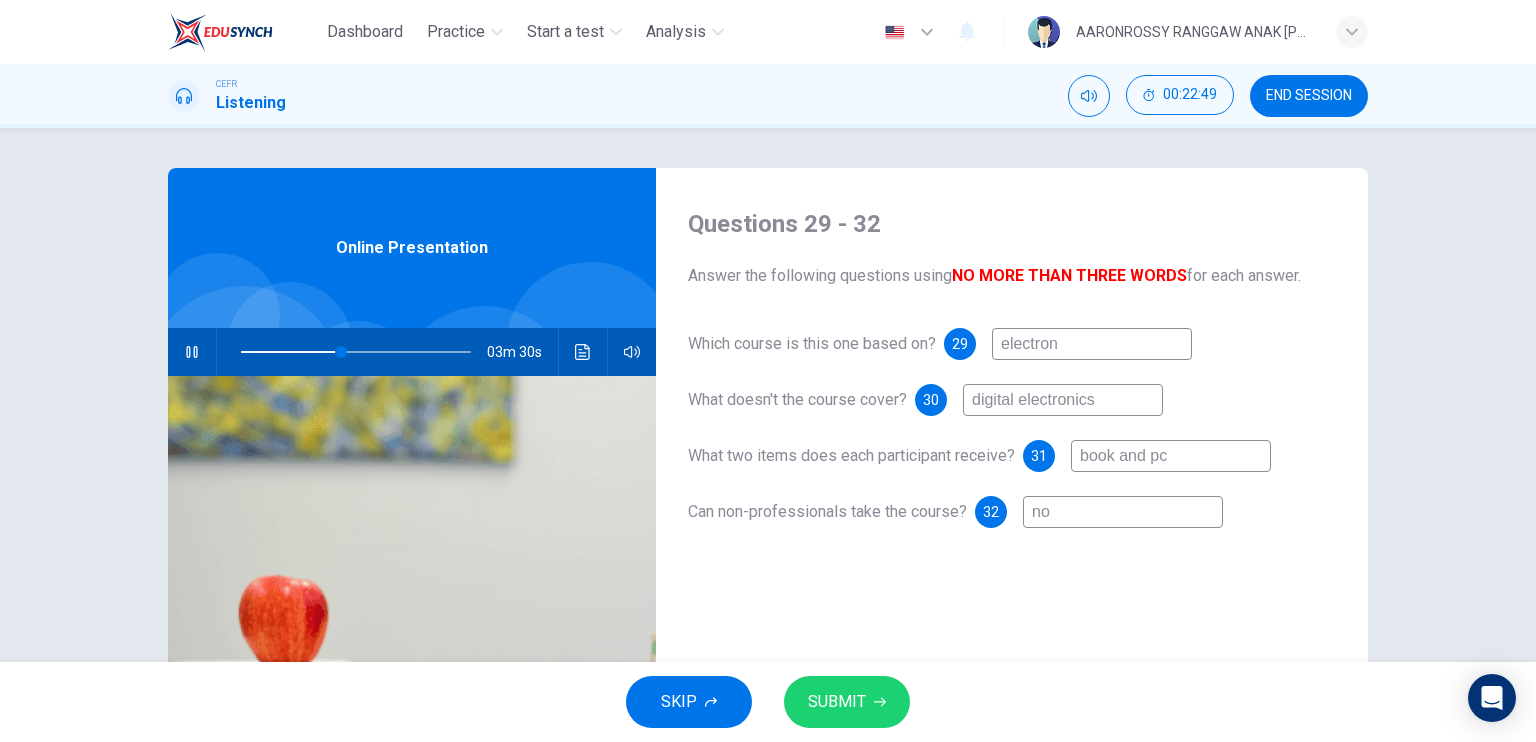 type on "43" 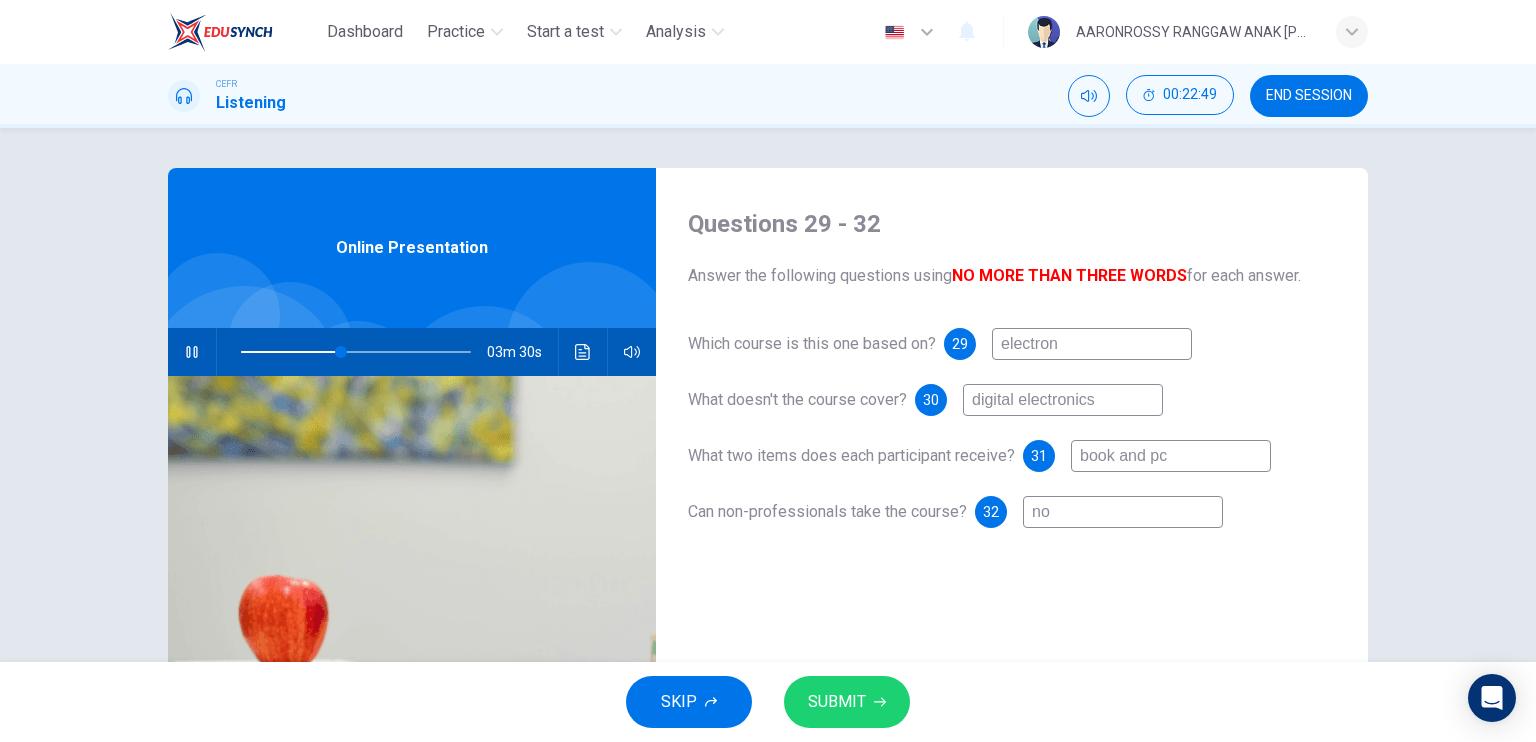 type on "electroni" 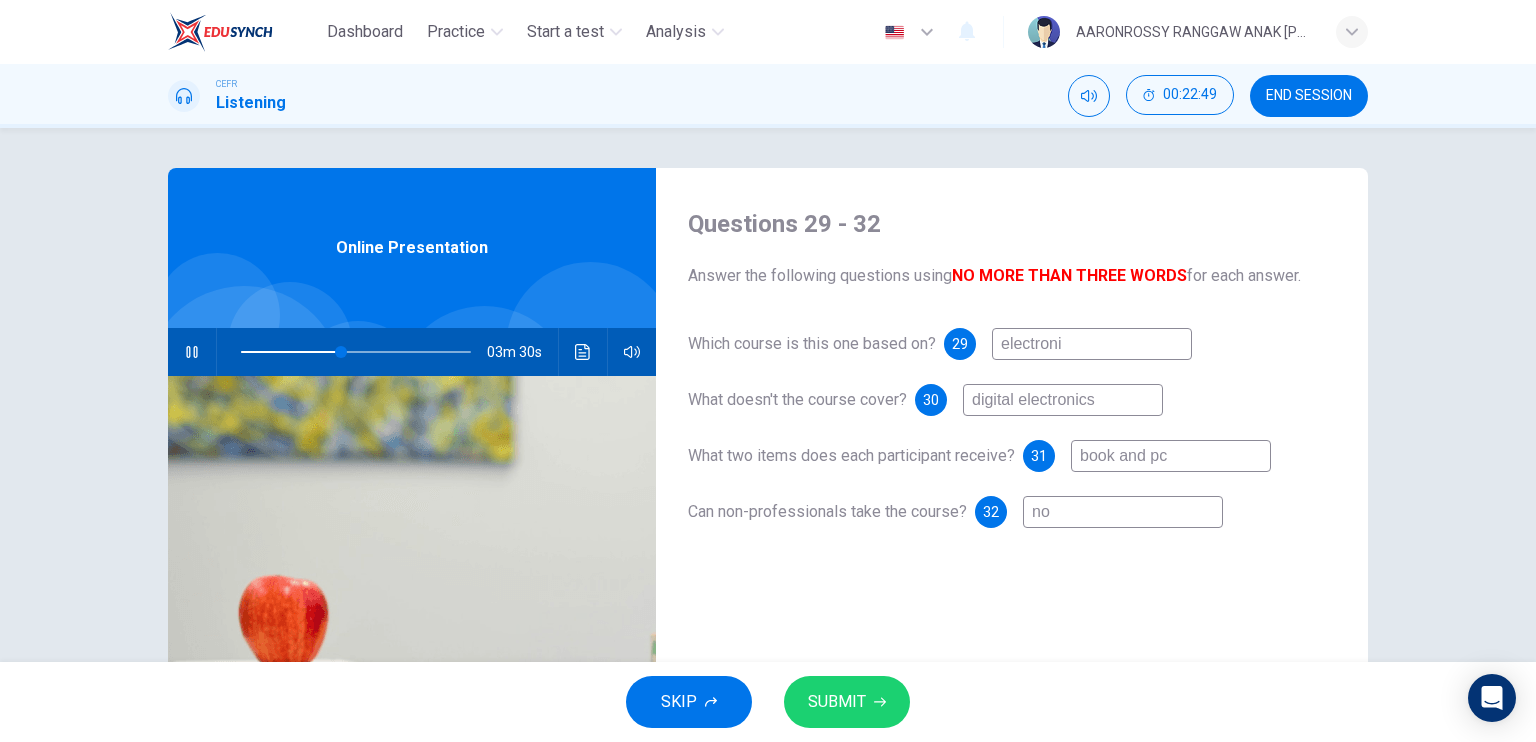 type on "44" 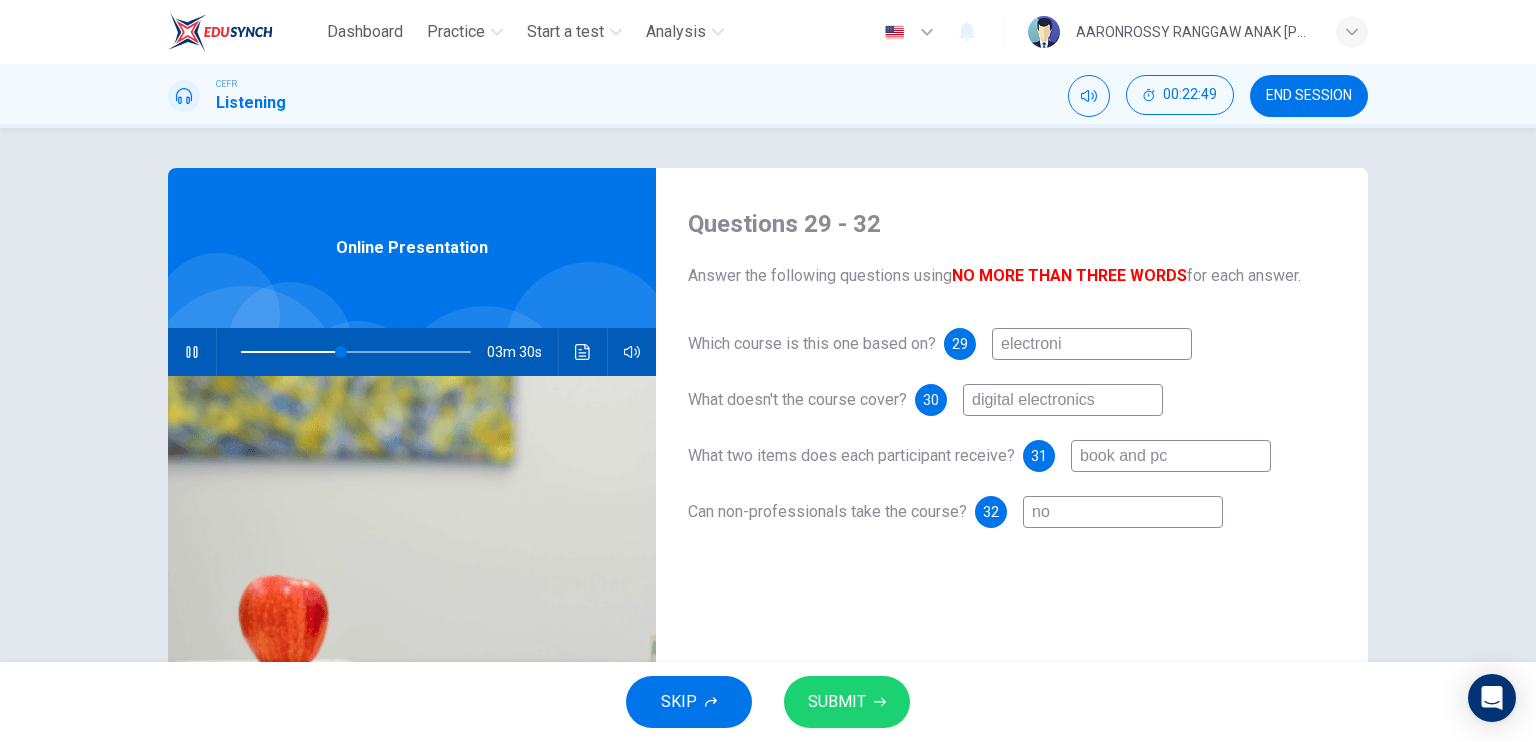 type on "electronic" 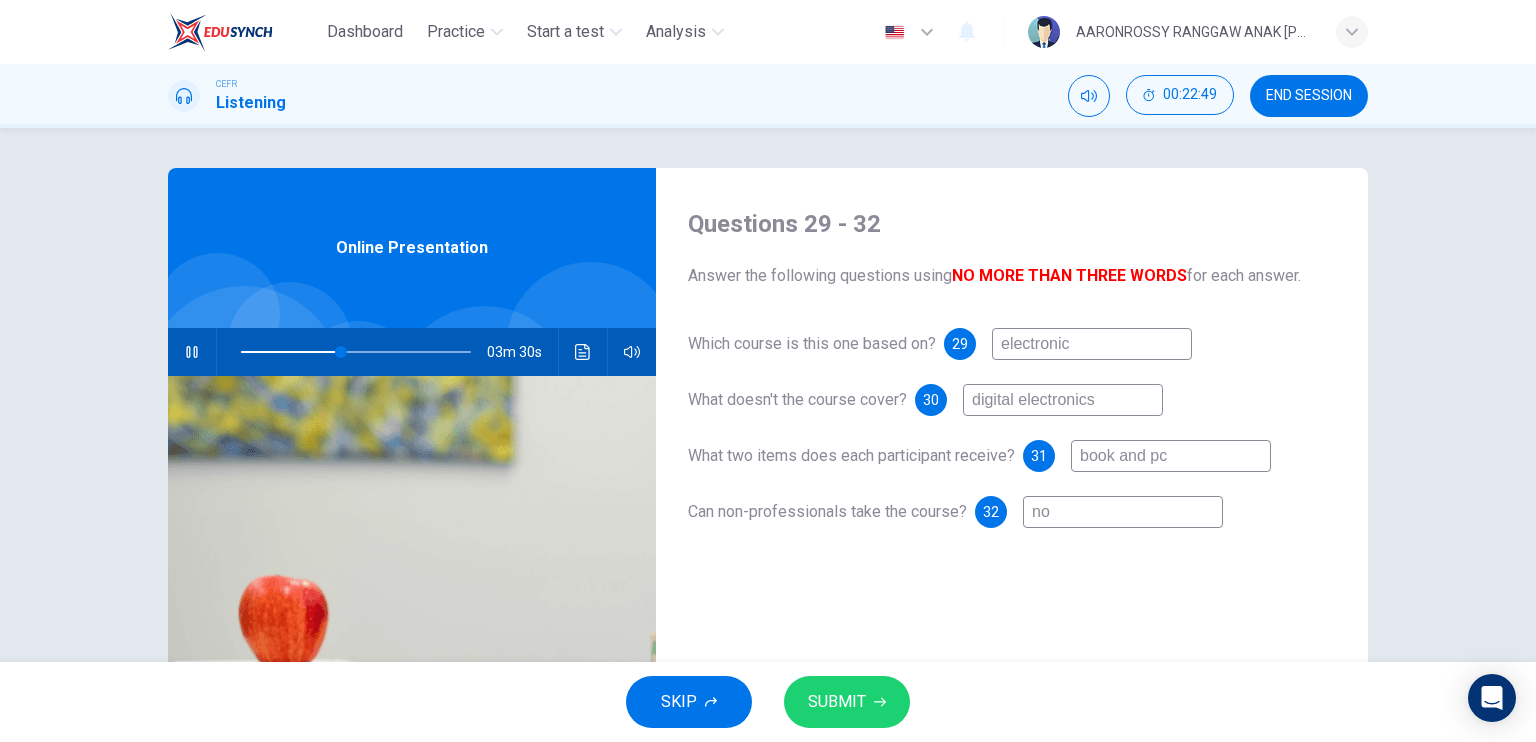 type on "44" 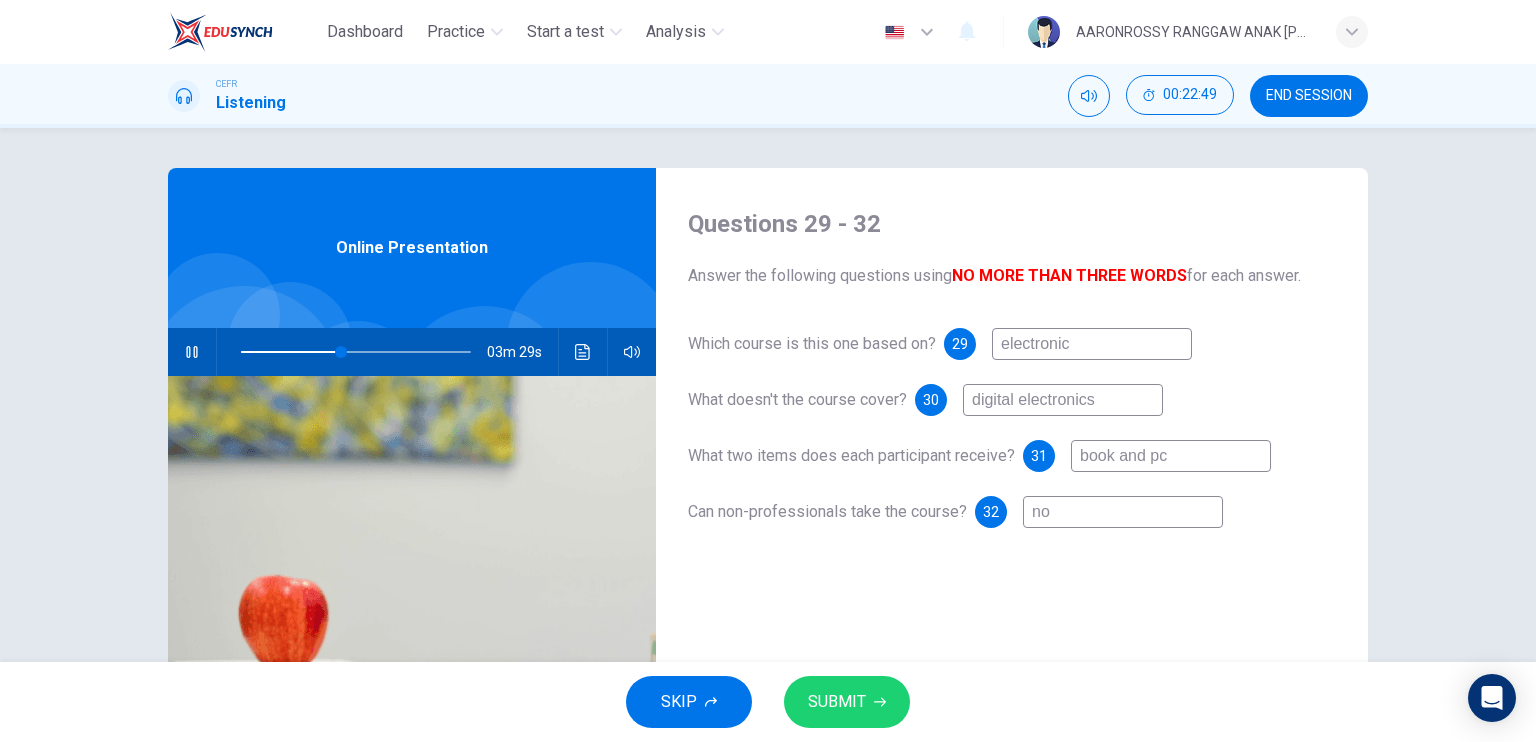 type on "electronics" 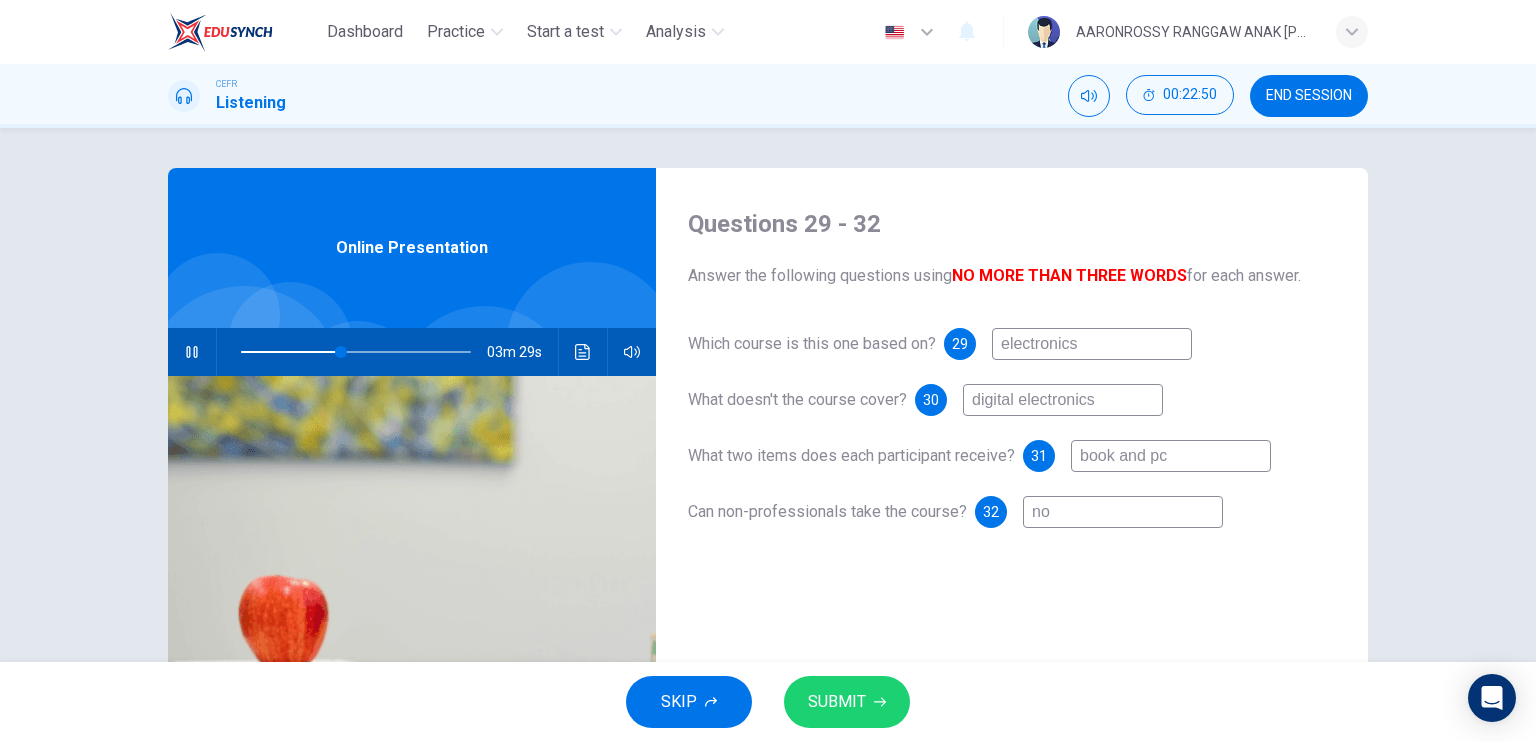 type on "electronics" 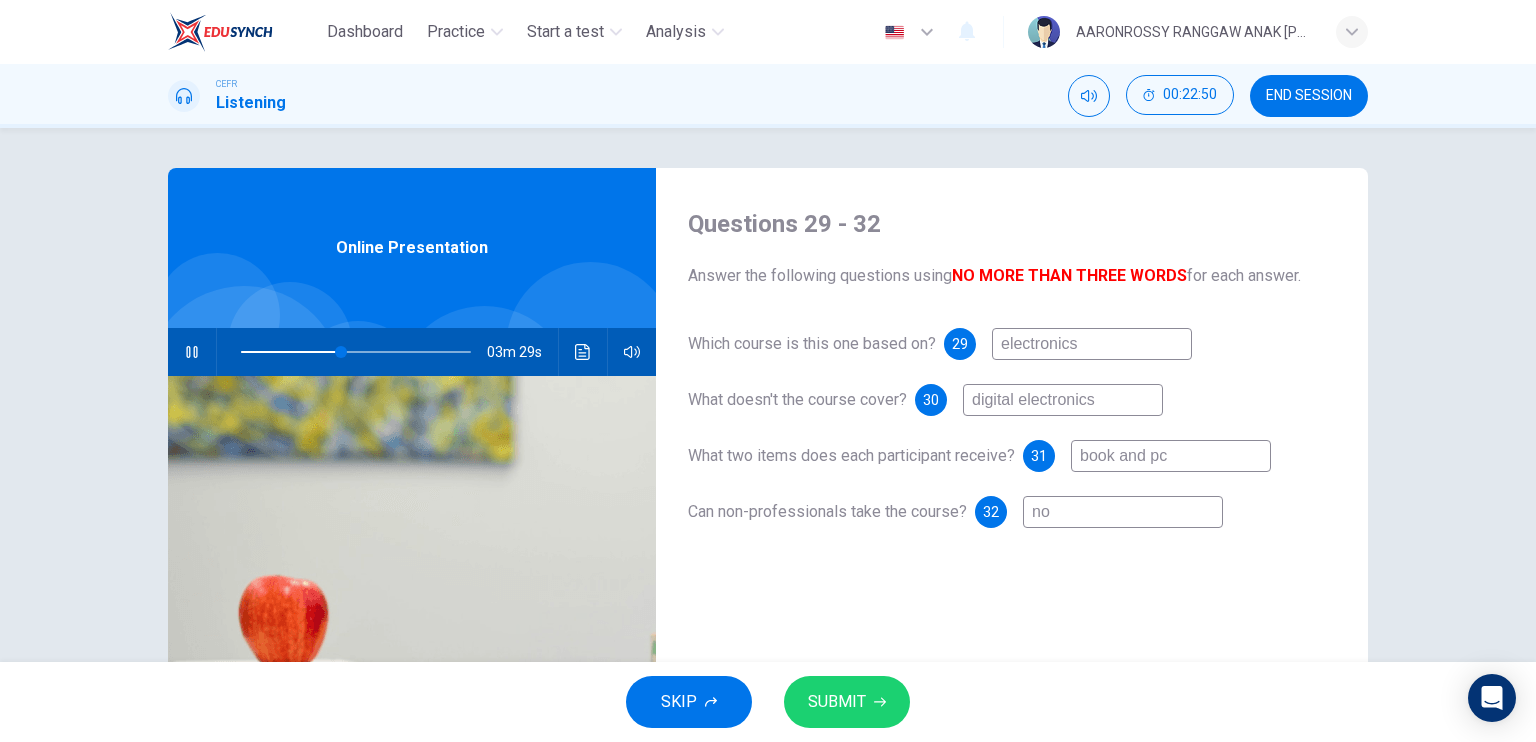 type on "44" 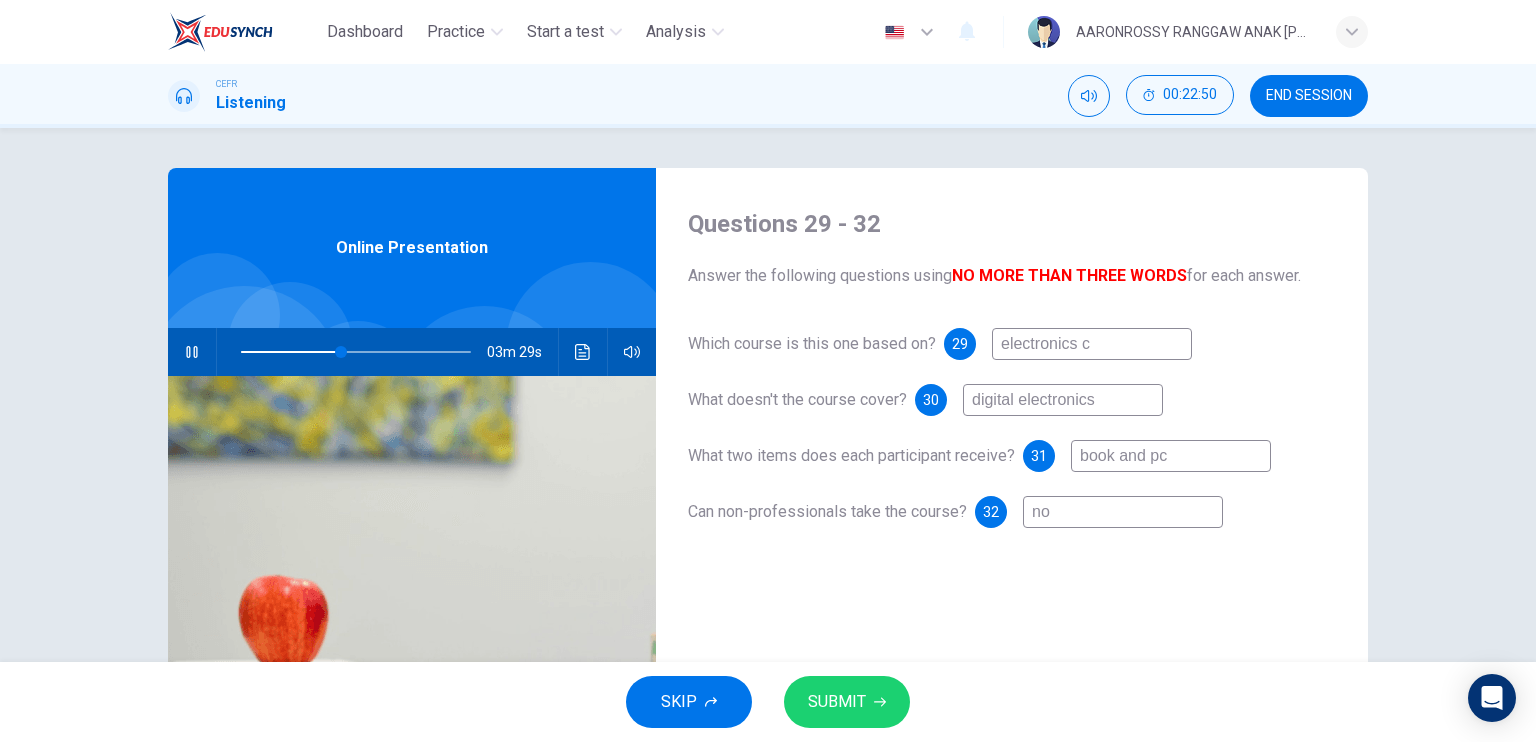 type on "44" 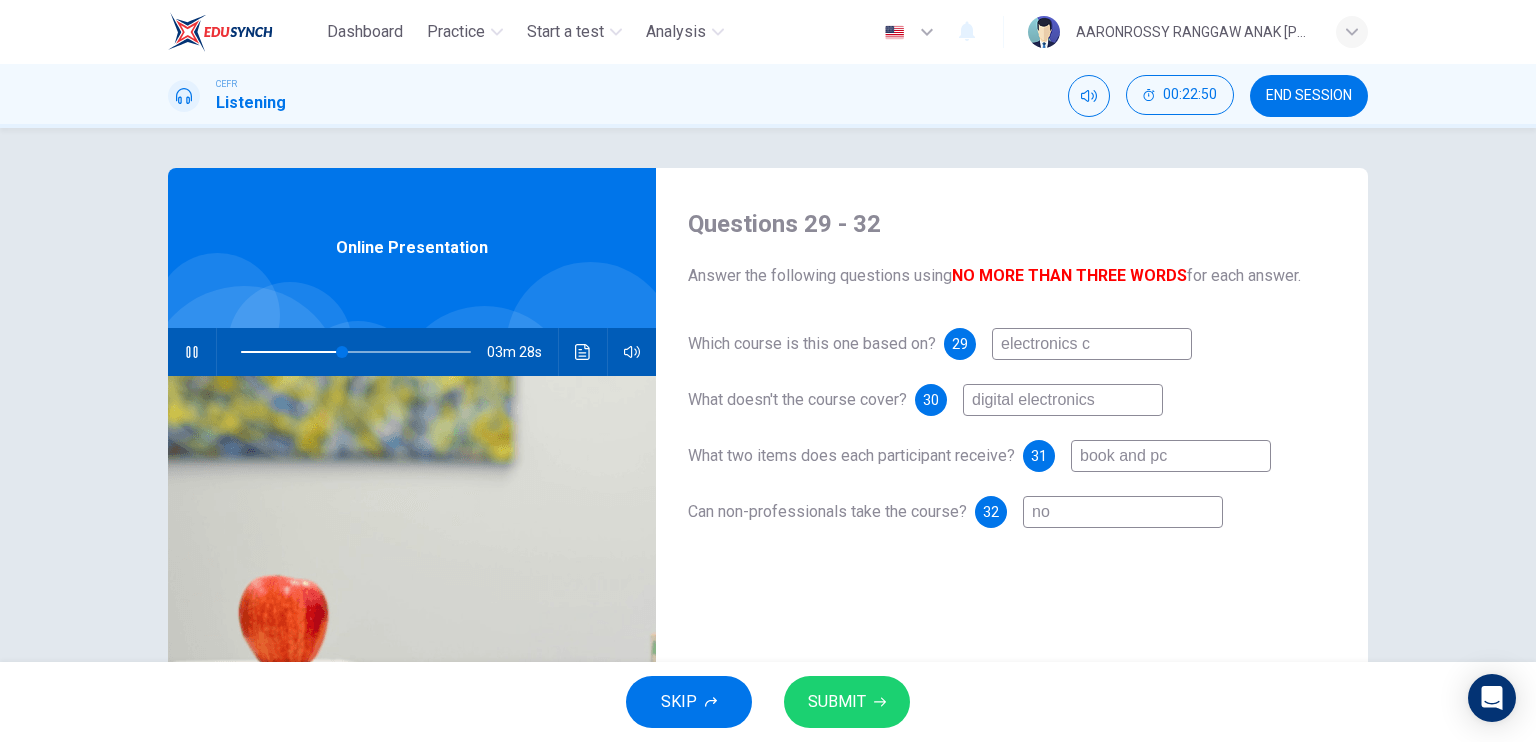 type on "electronics co" 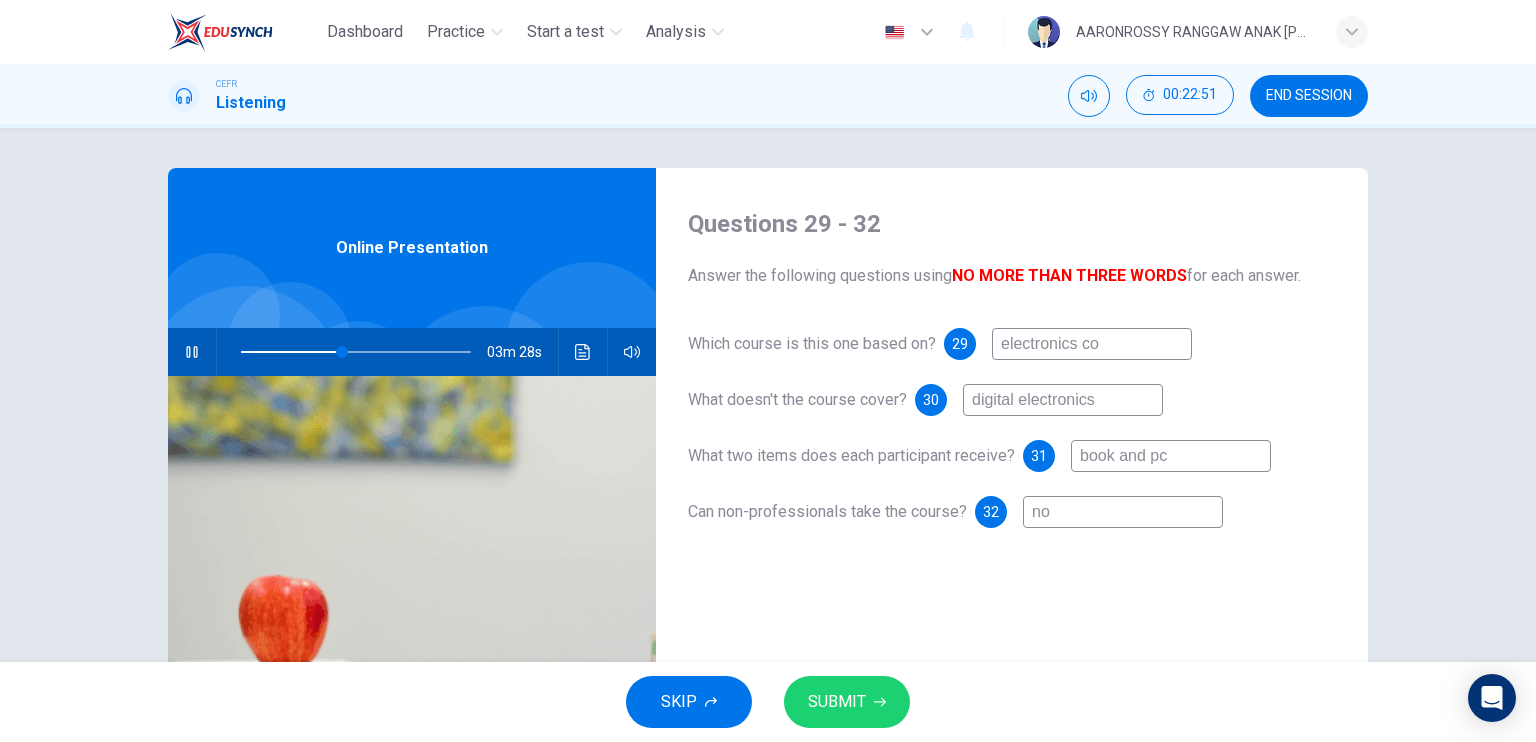 type on "electronics cou" 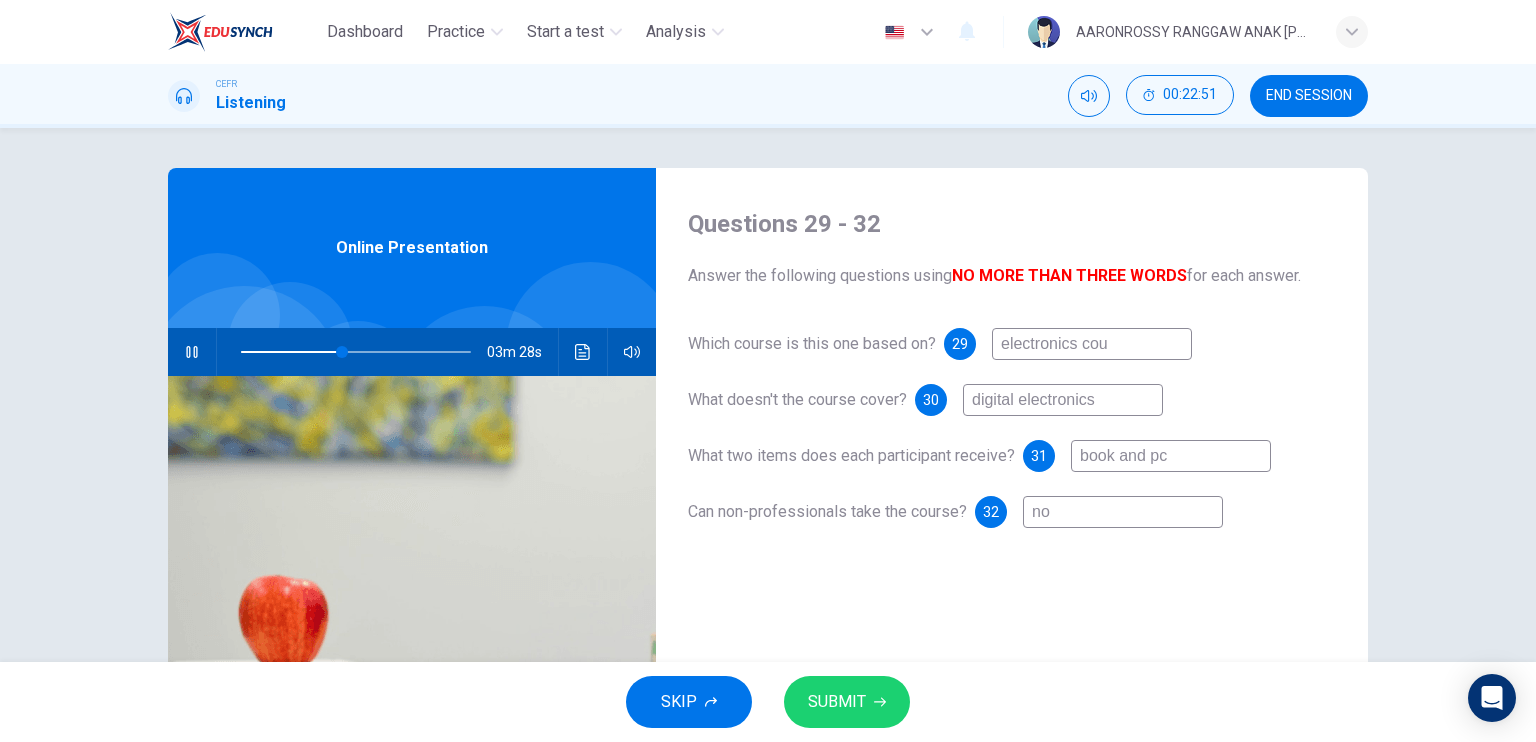 type on "44" 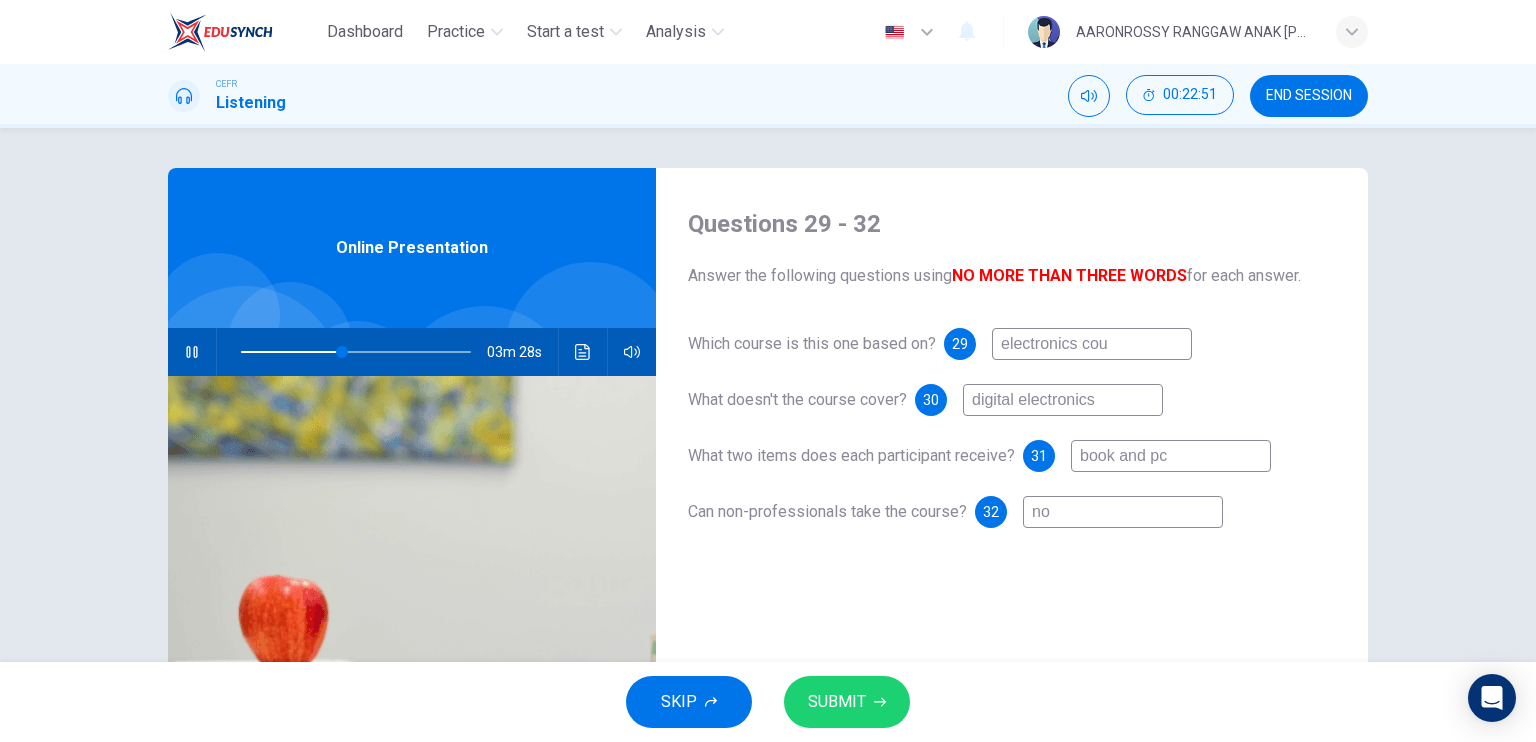 type on "electronics cour" 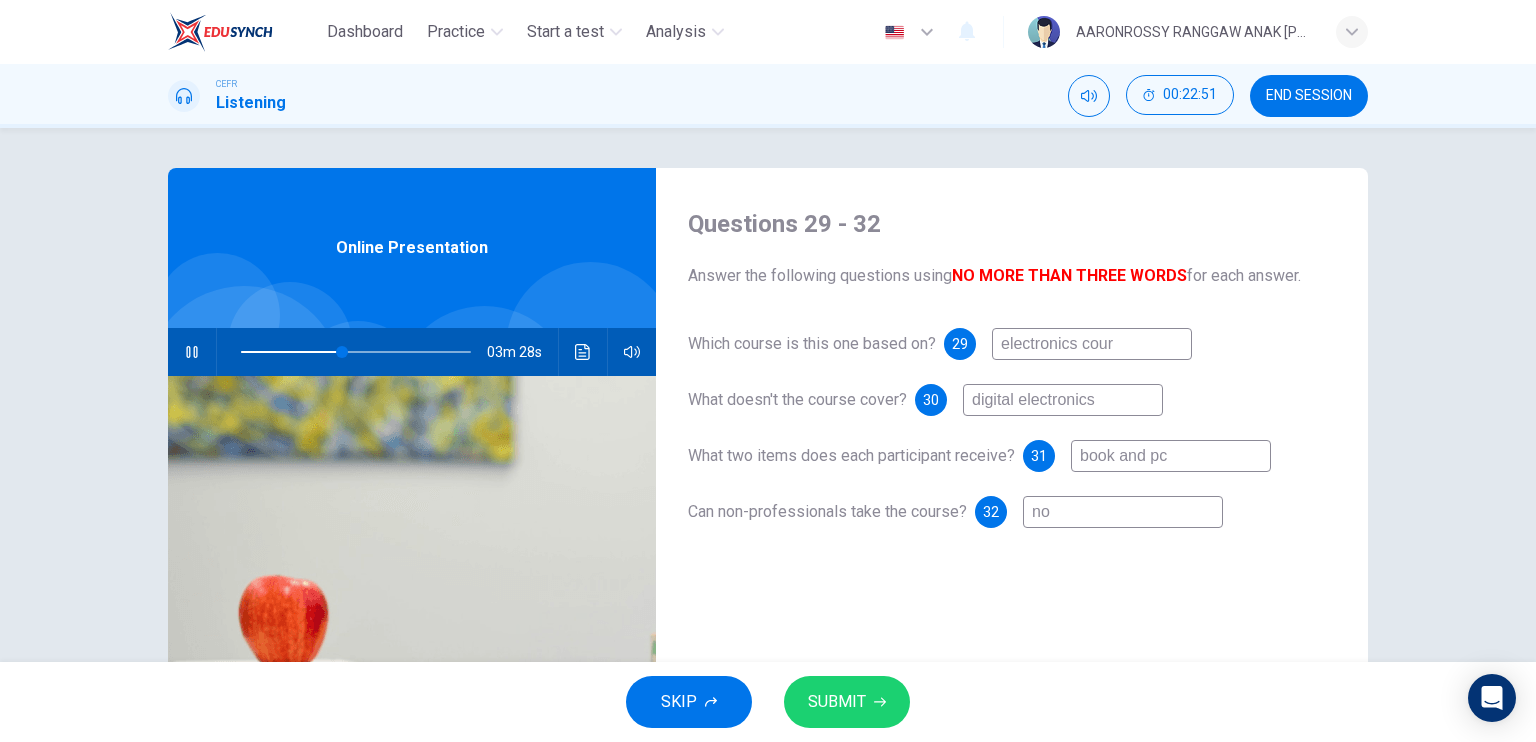 type on "44" 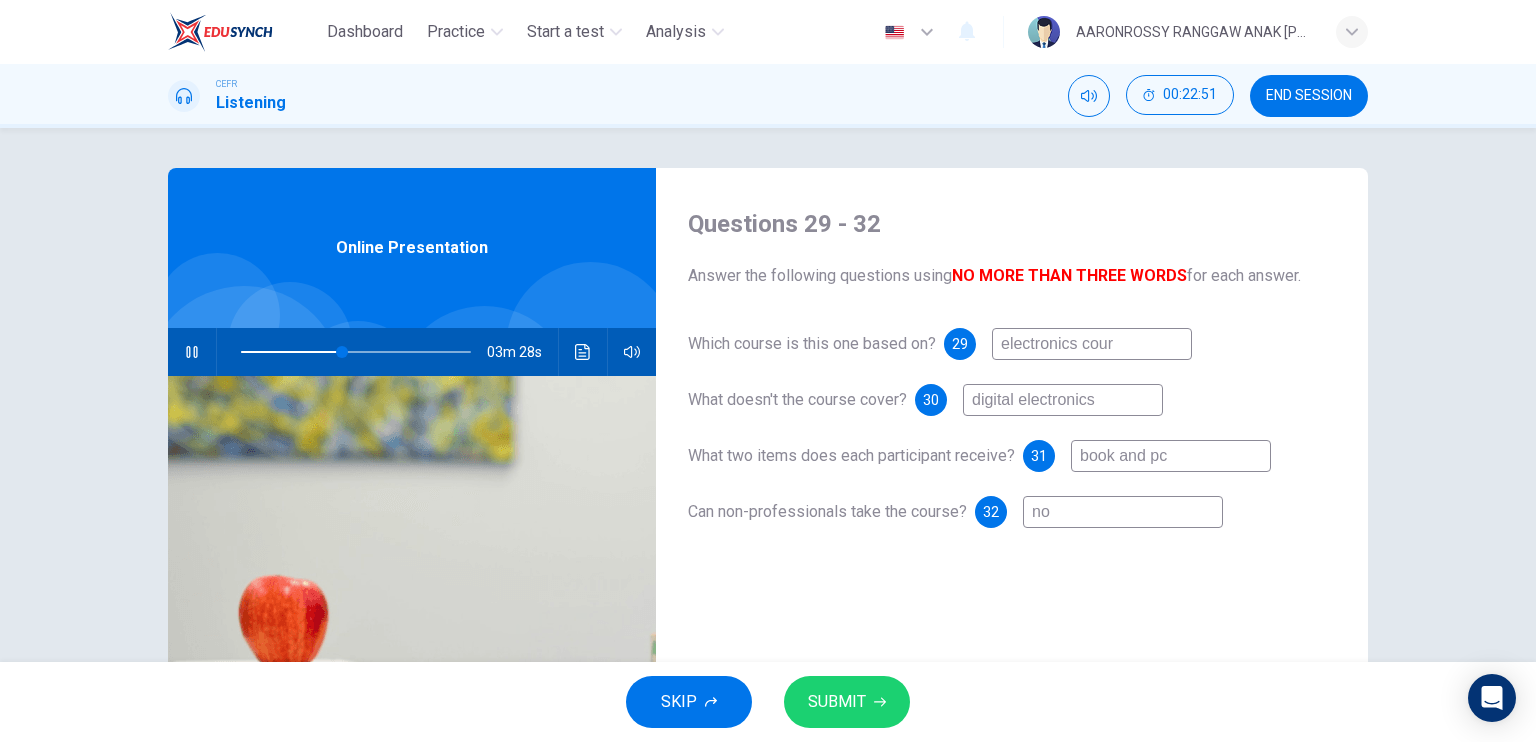 type on "electronics cours" 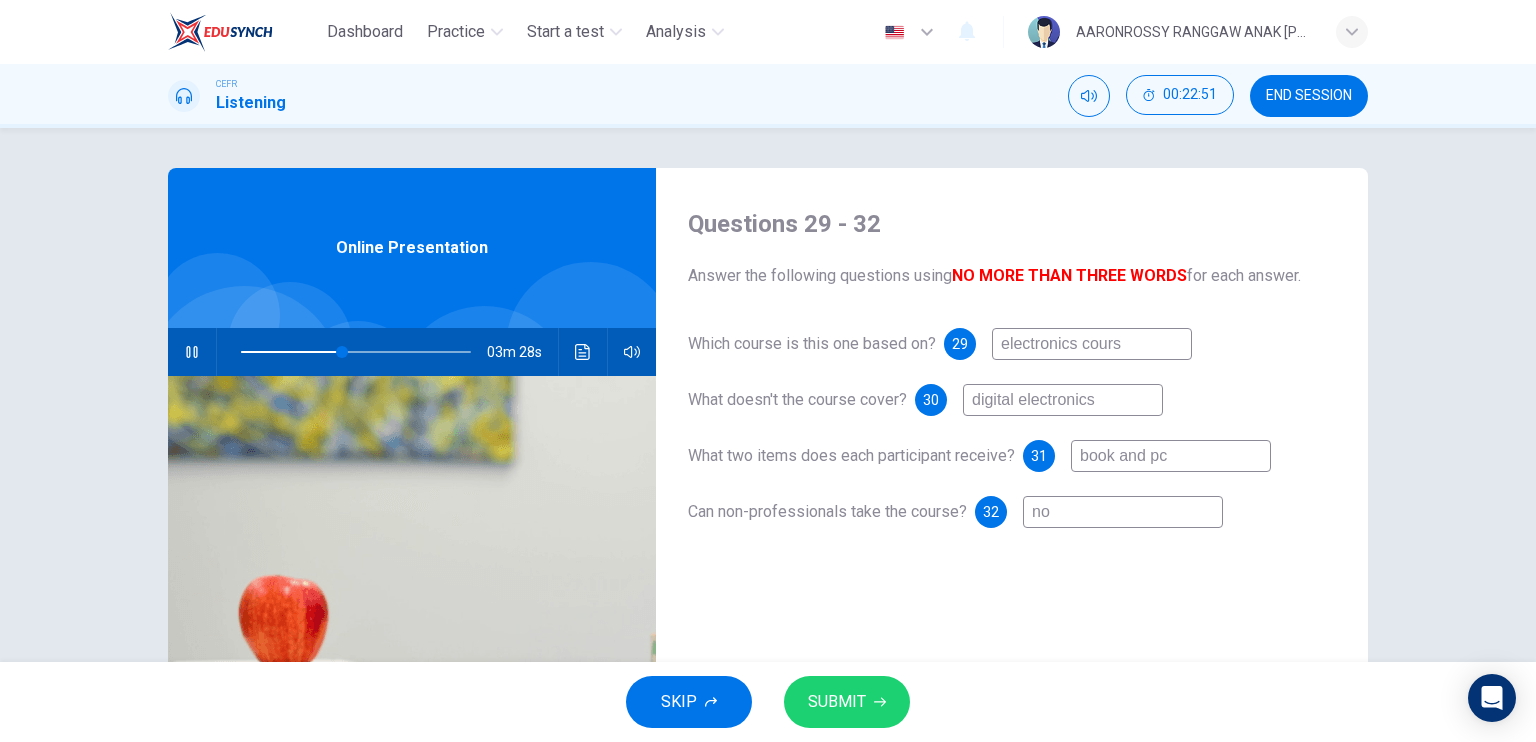 type on "44" 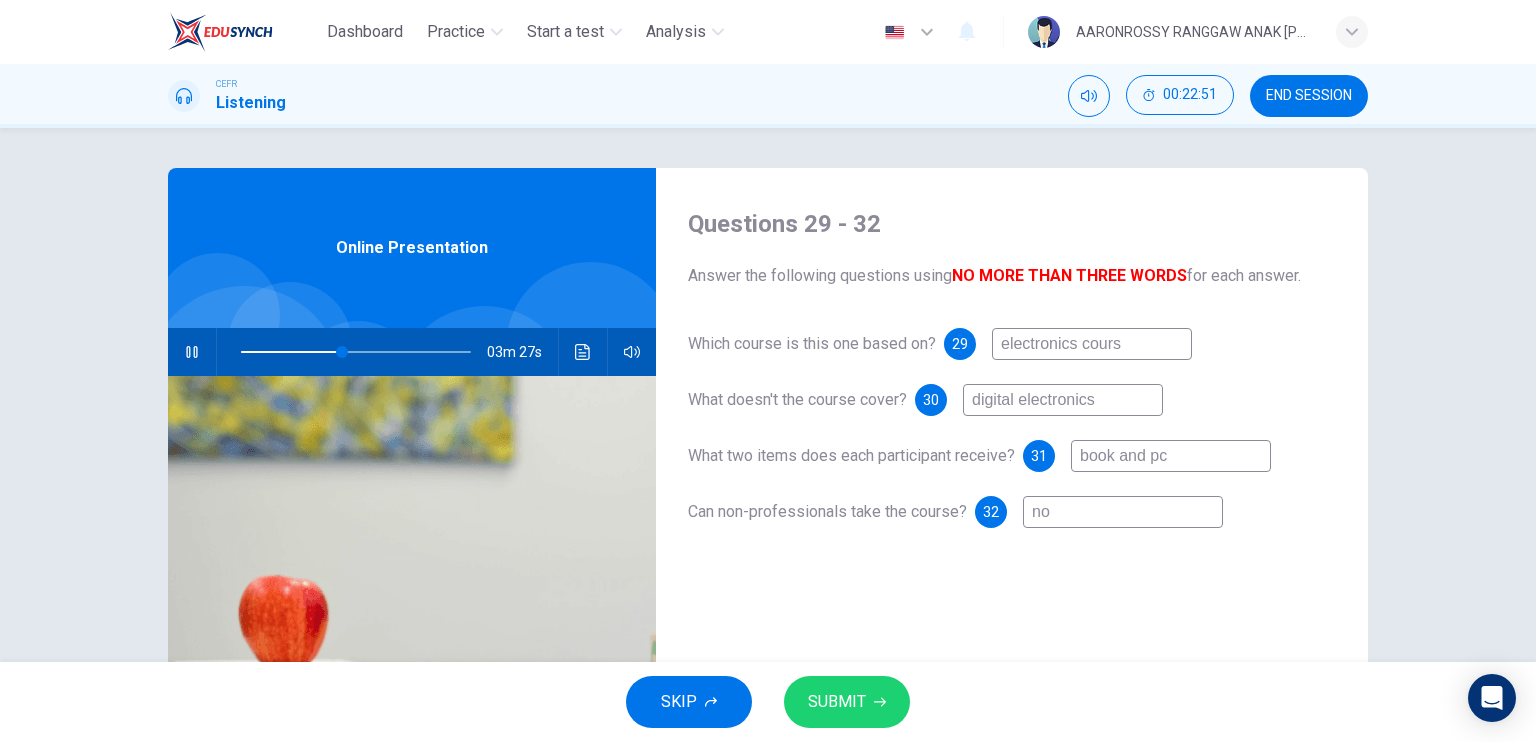 type on "electronics course" 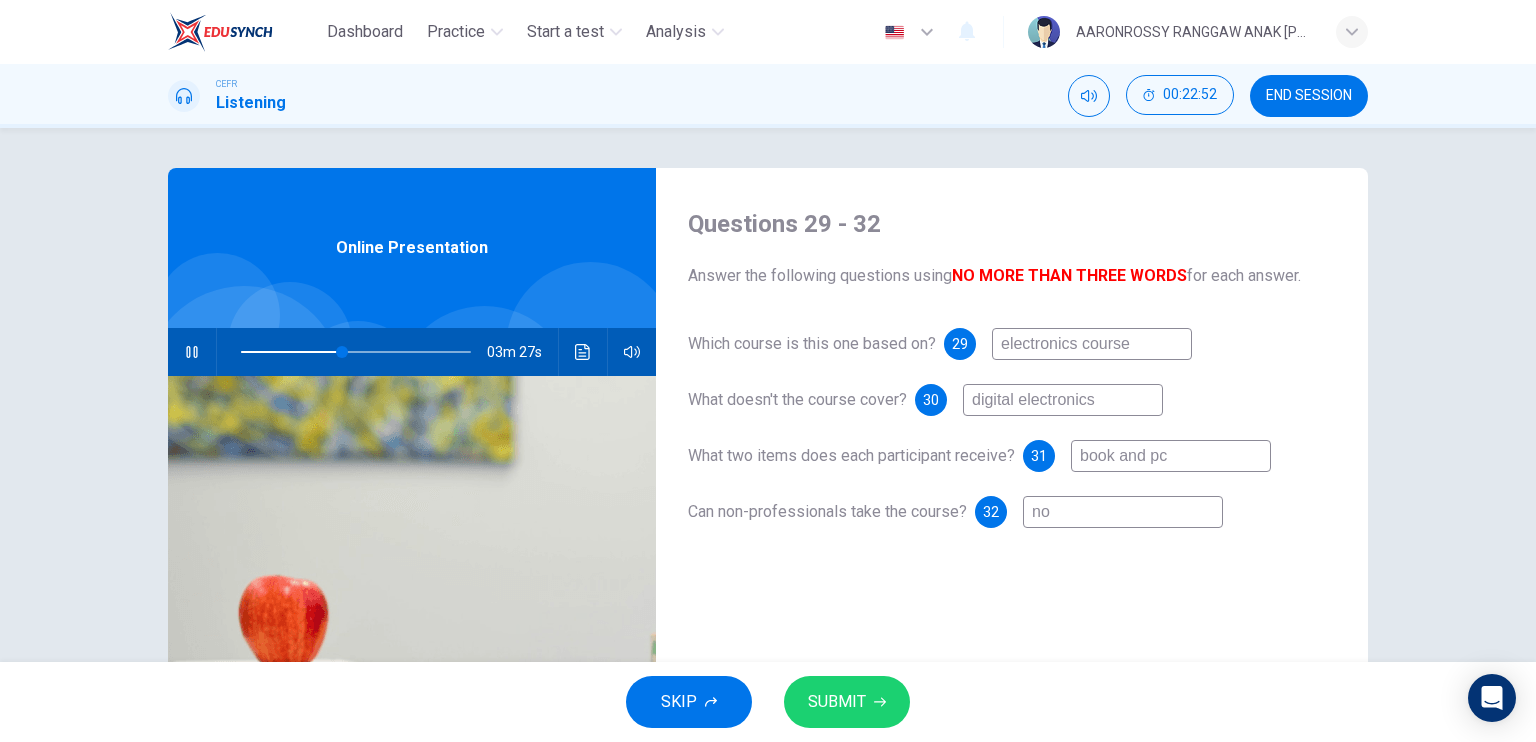 type on "44" 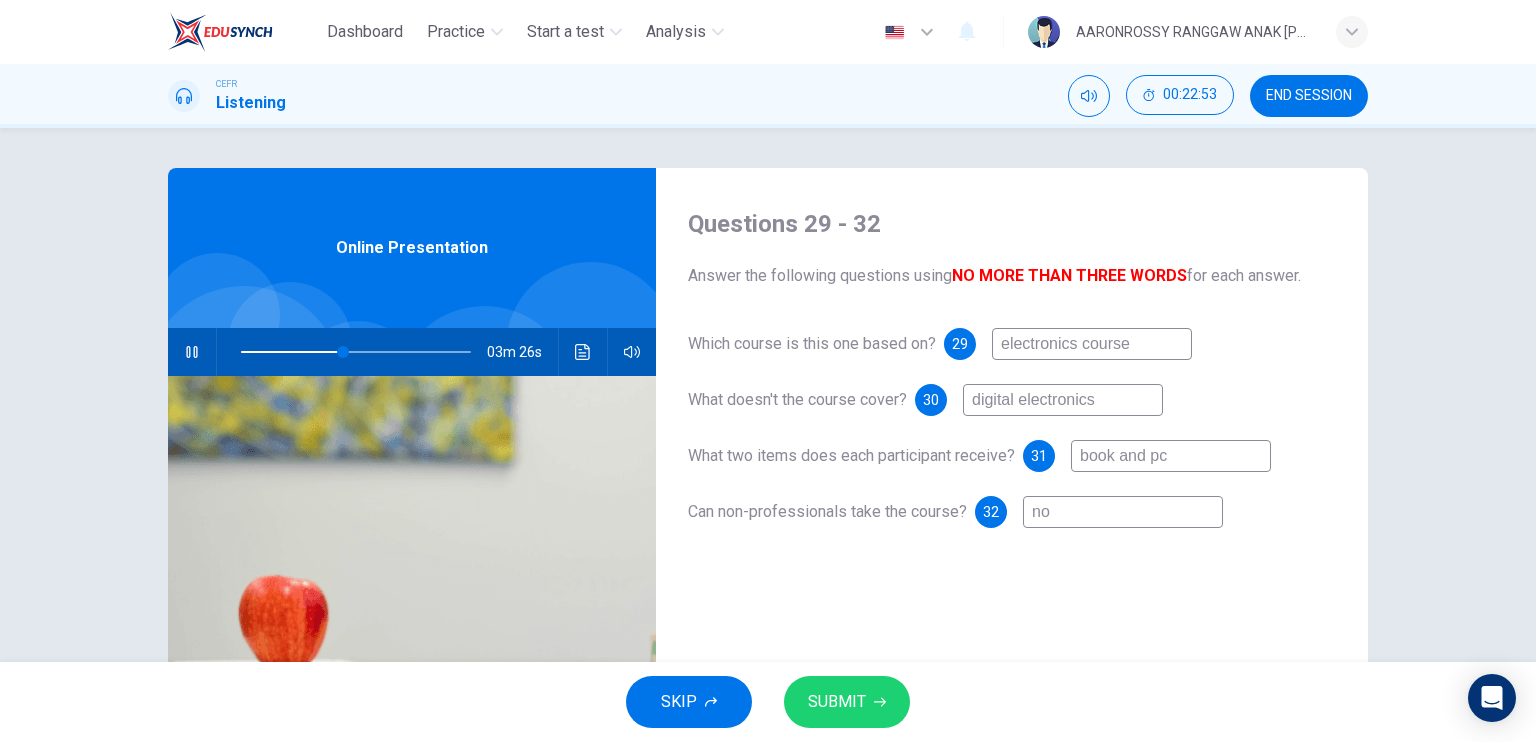 type on "electronics course" 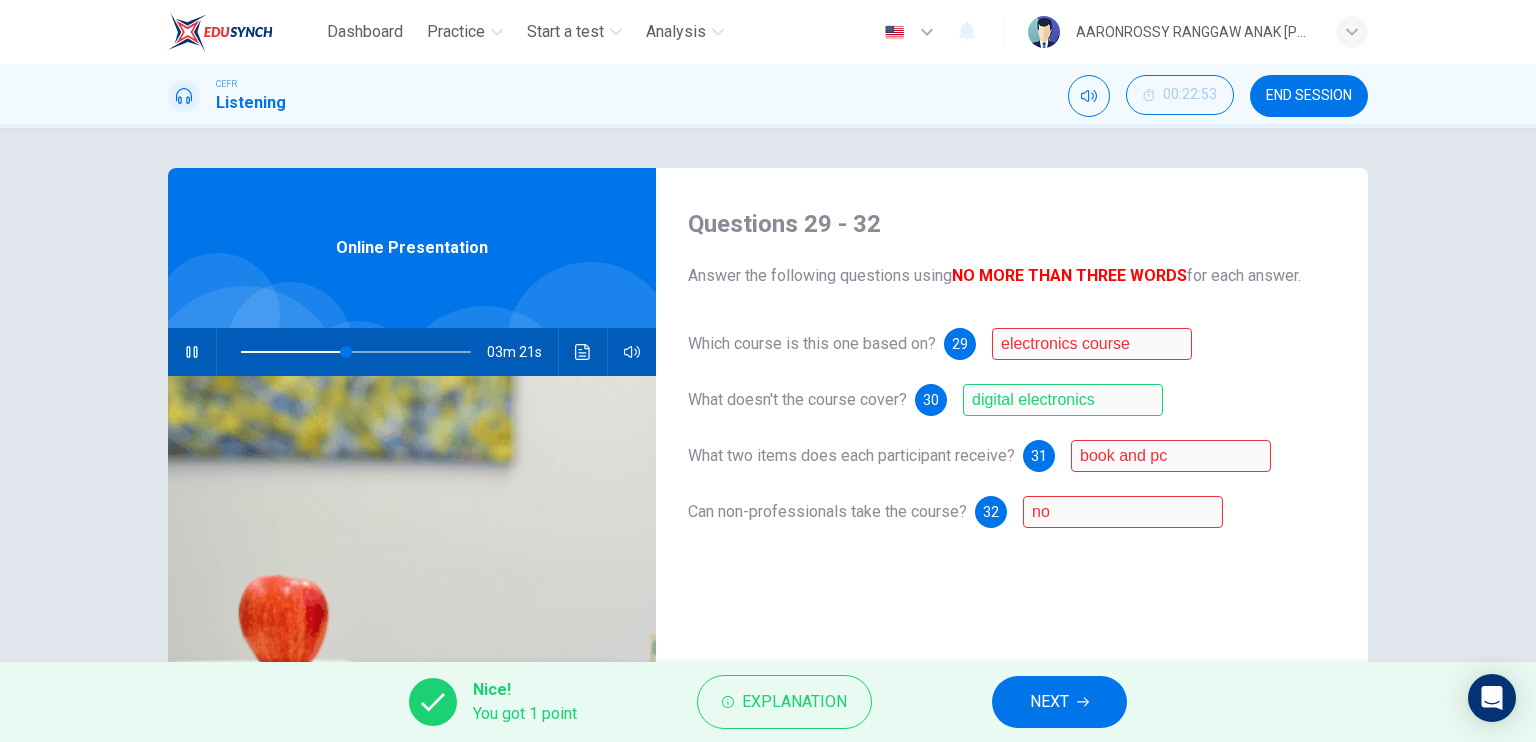click on "NEXT" at bounding box center (1059, 702) 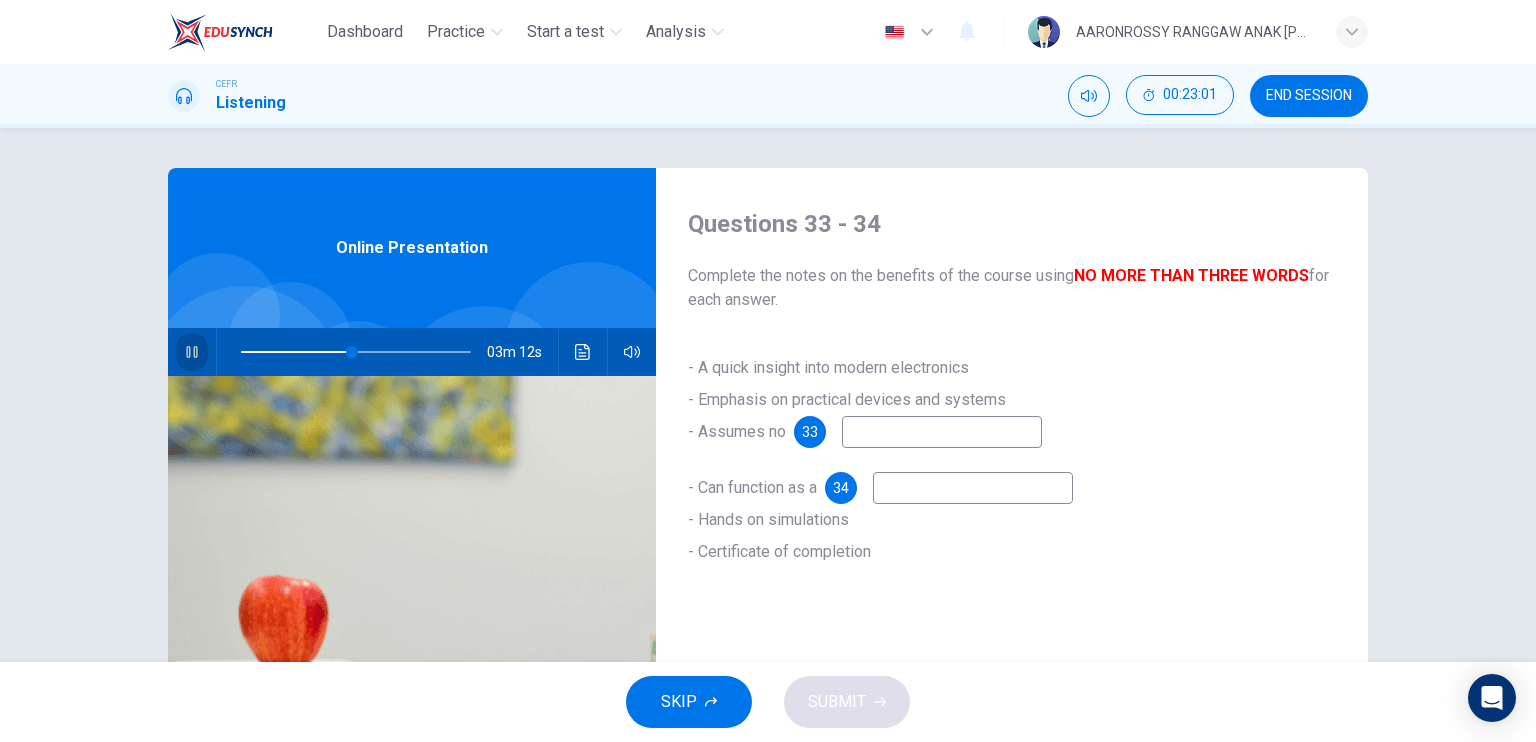 click 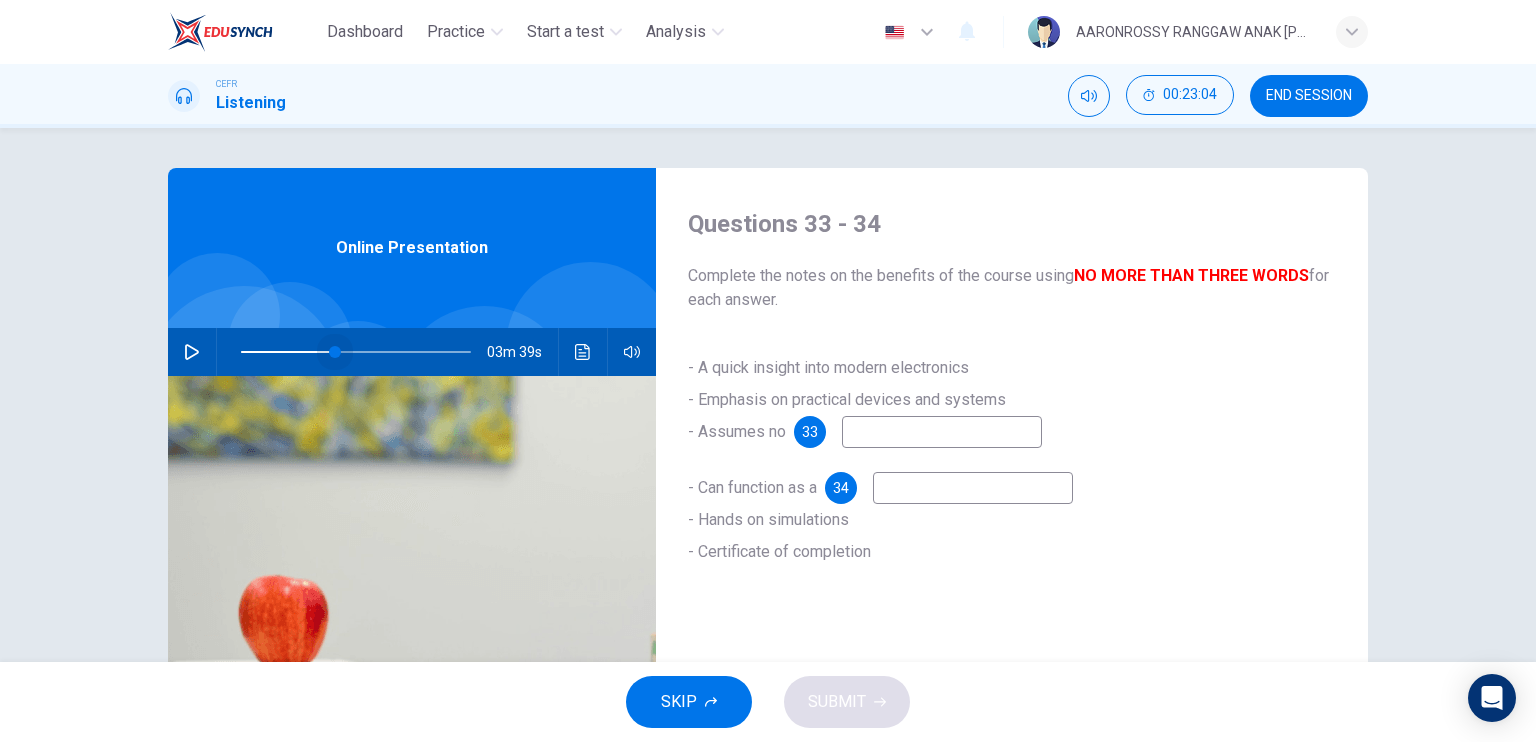 click at bounding box center (335, 352) 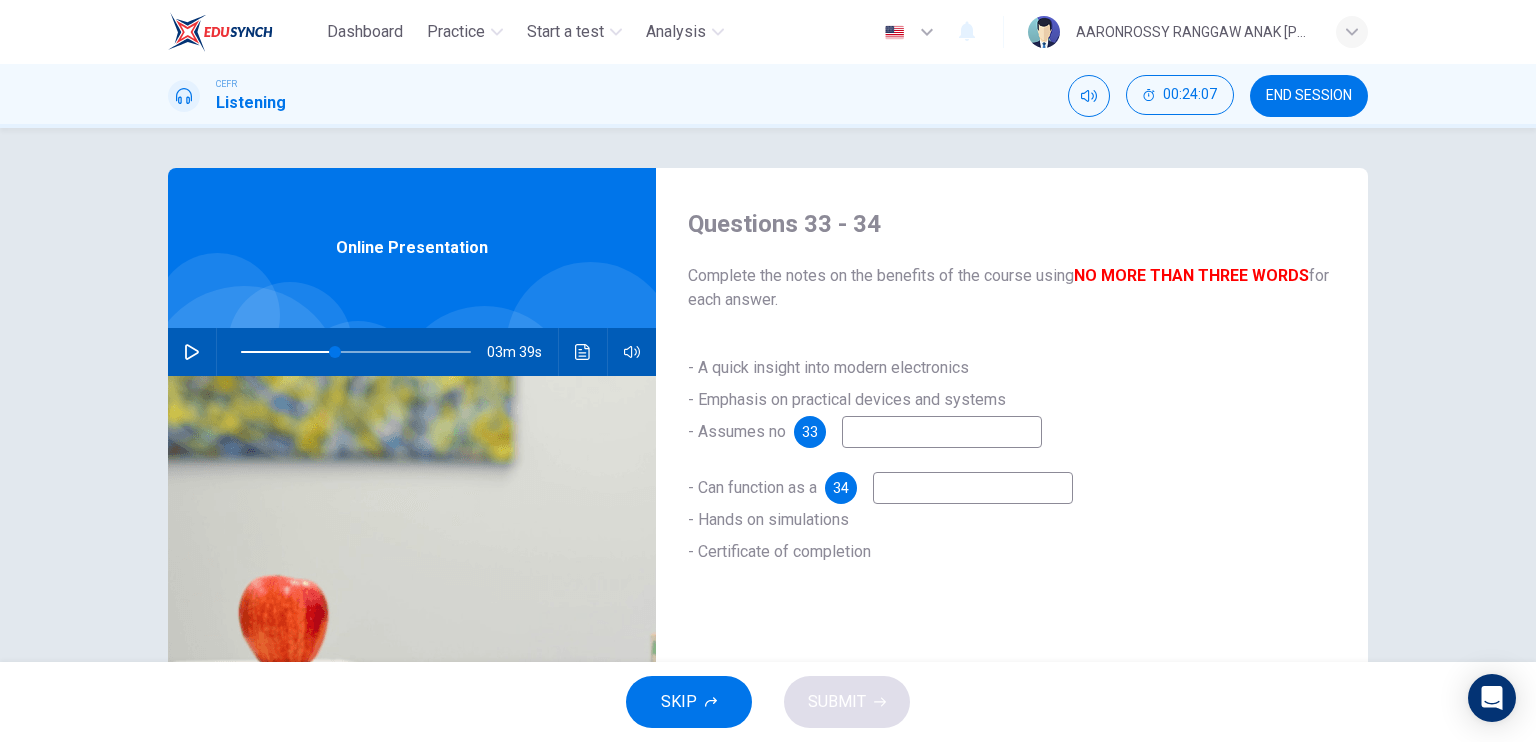click 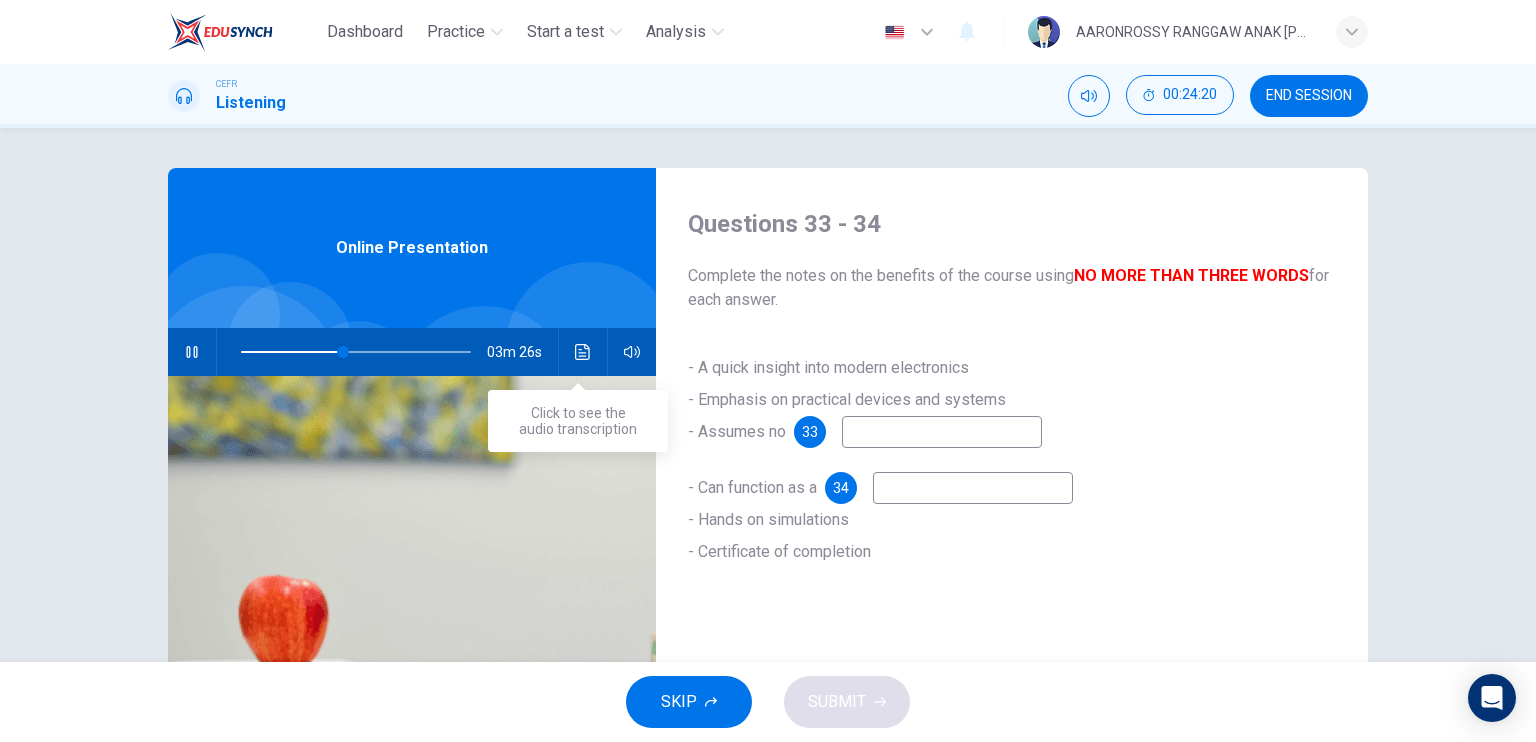 click 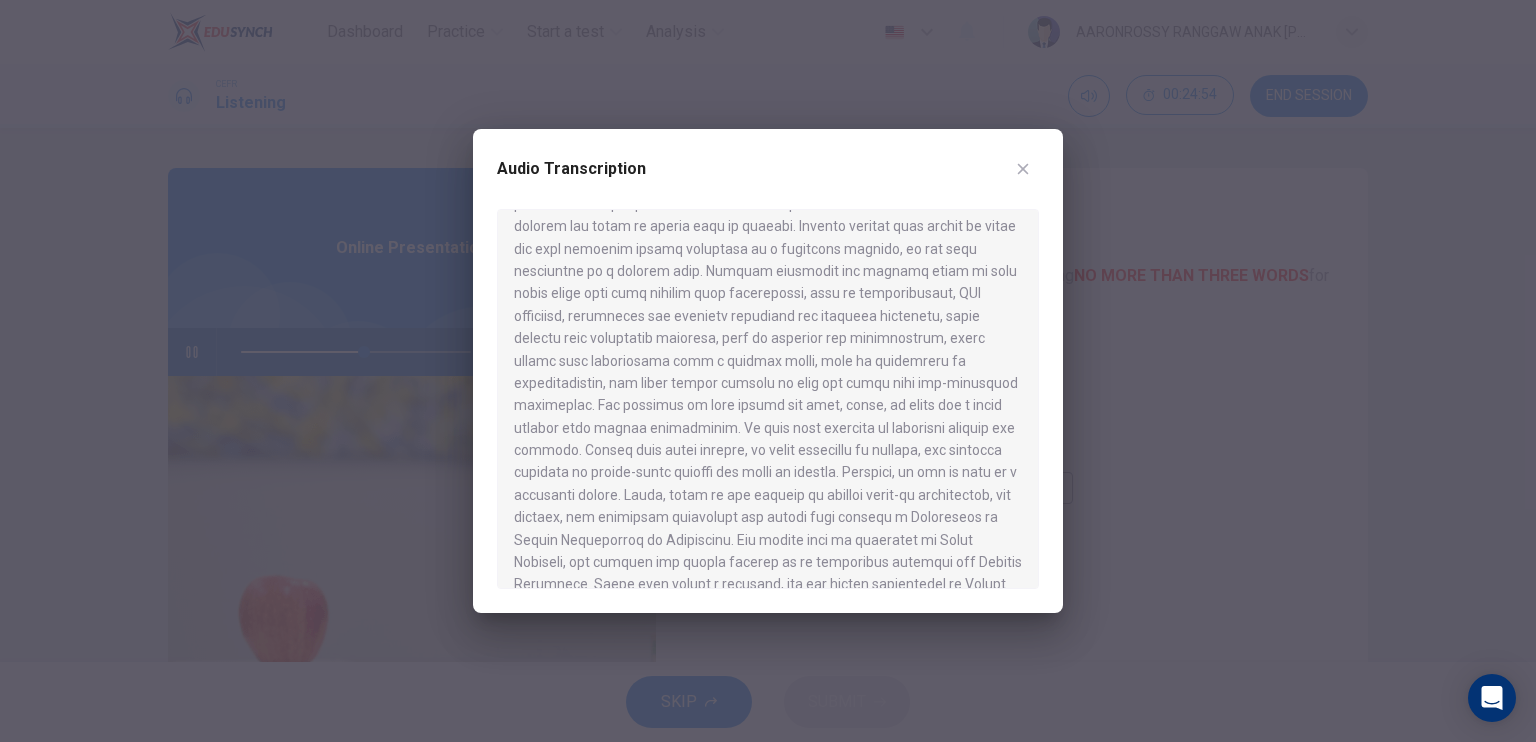 scroll, scrollTop: 600, scrollLeft: 0, axis: vertical 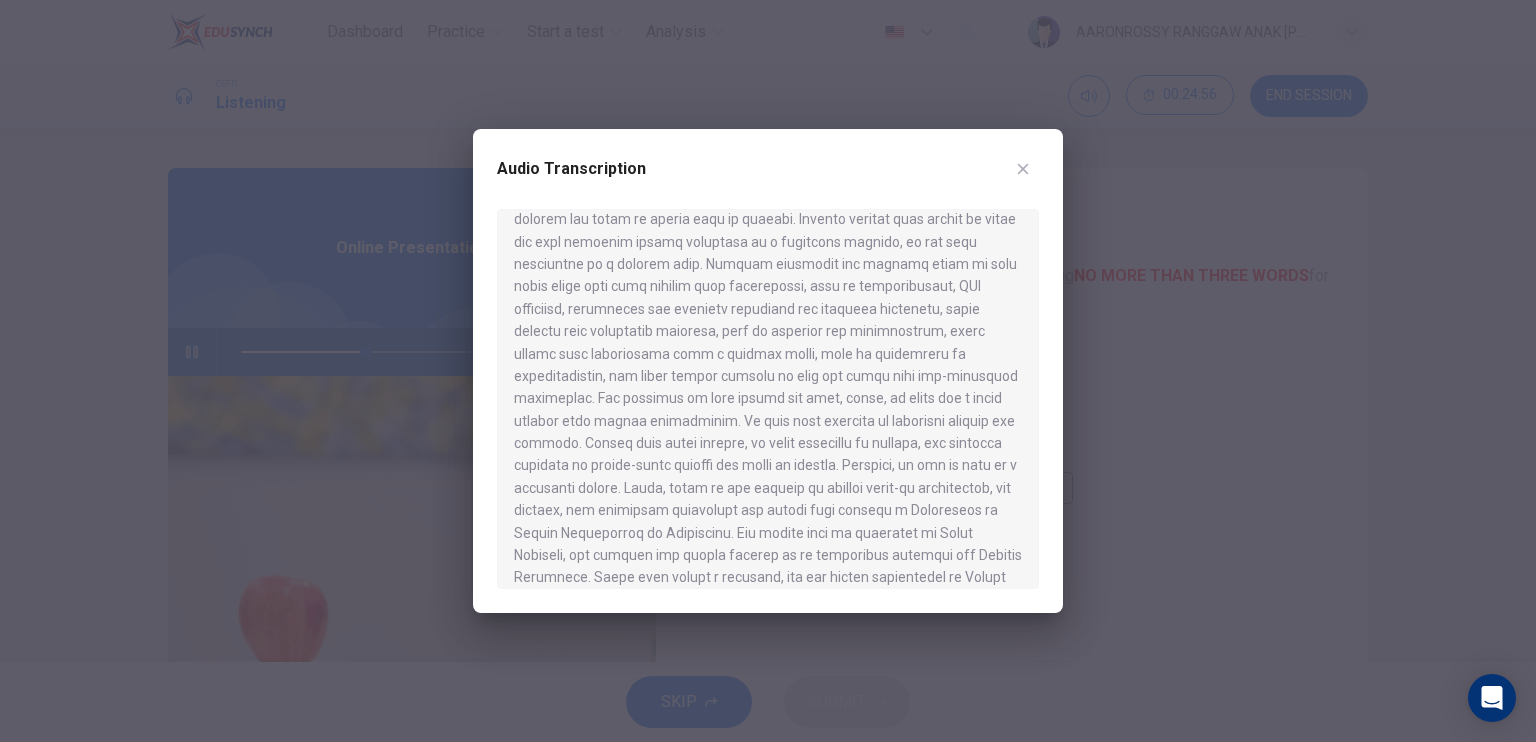 click 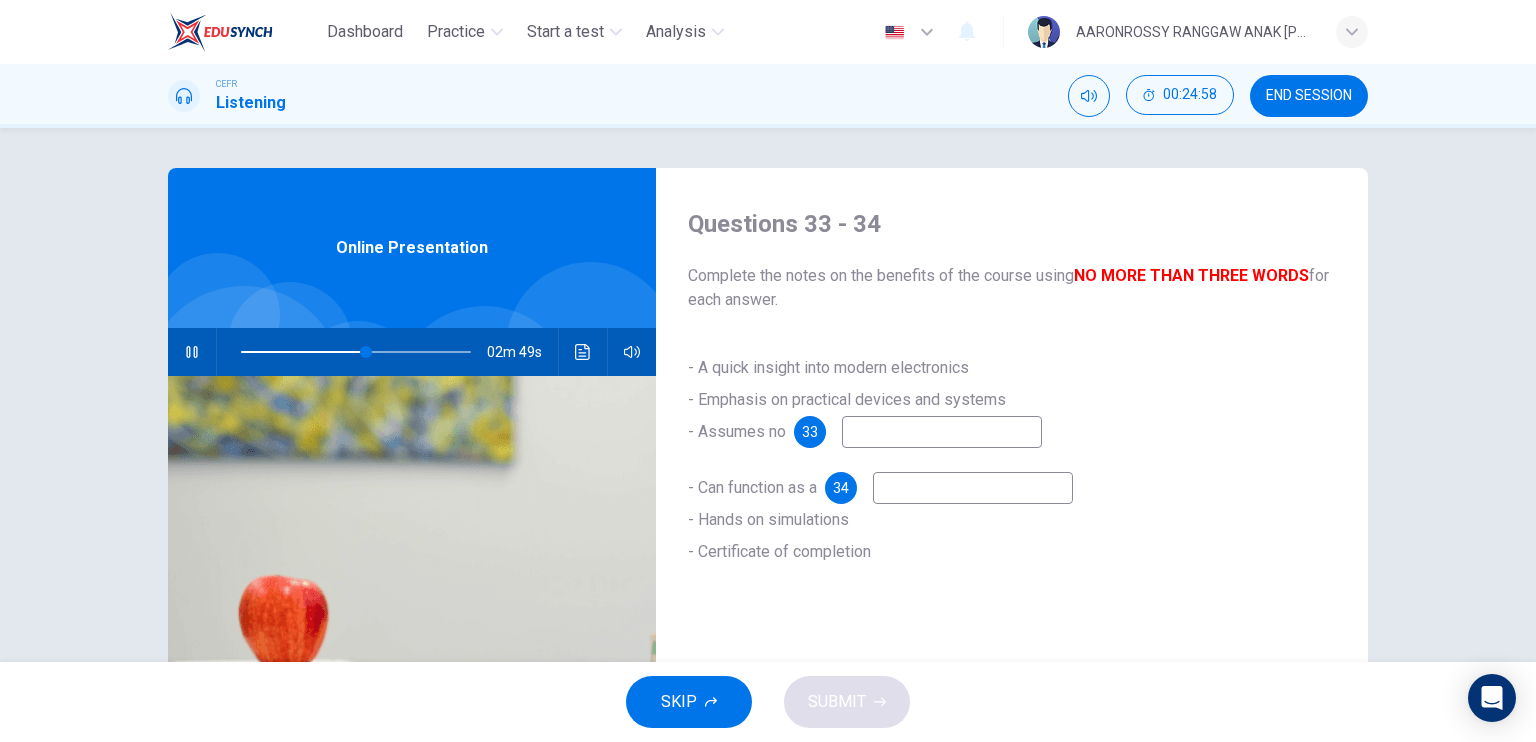 click at bounding box center (942, 432) 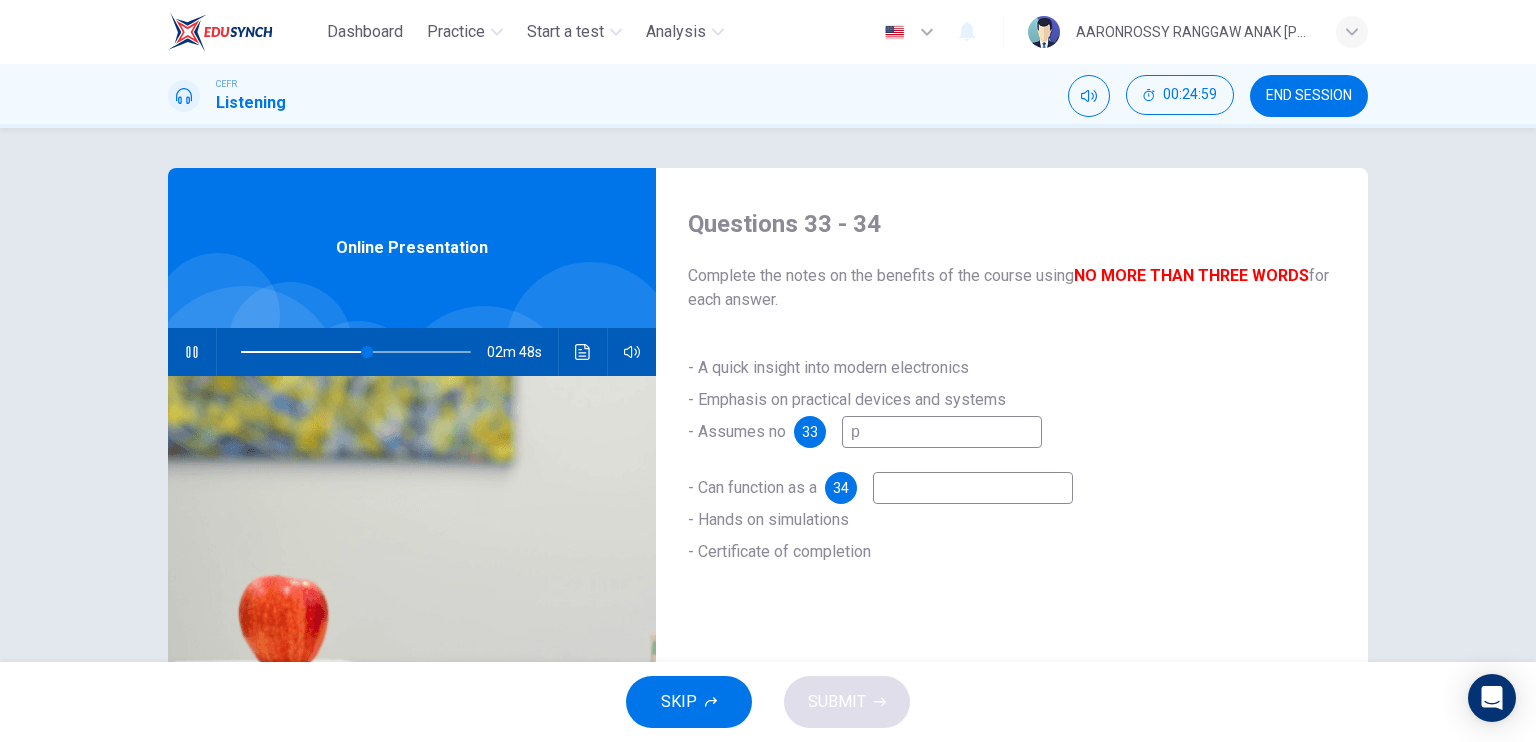 type on "pr" 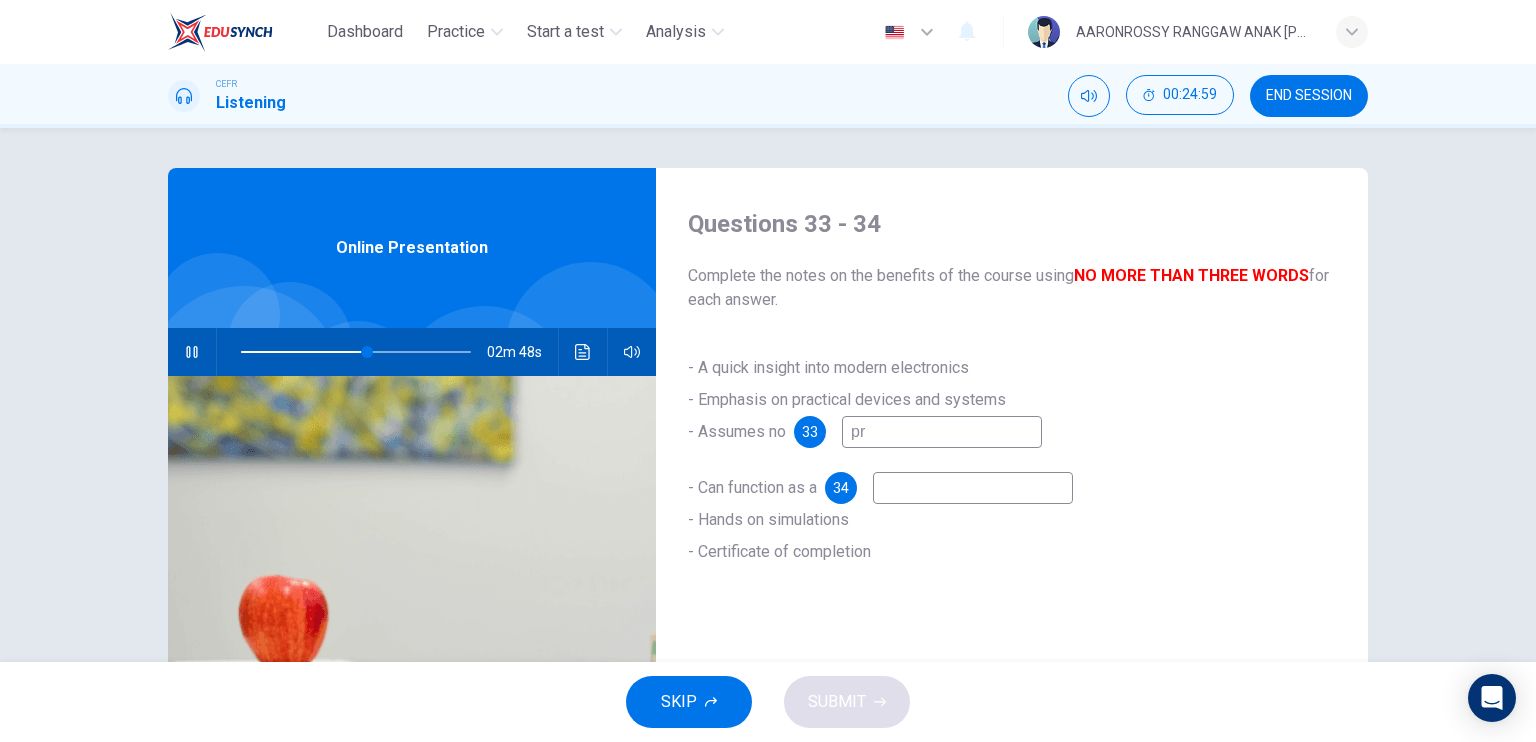type on "55" 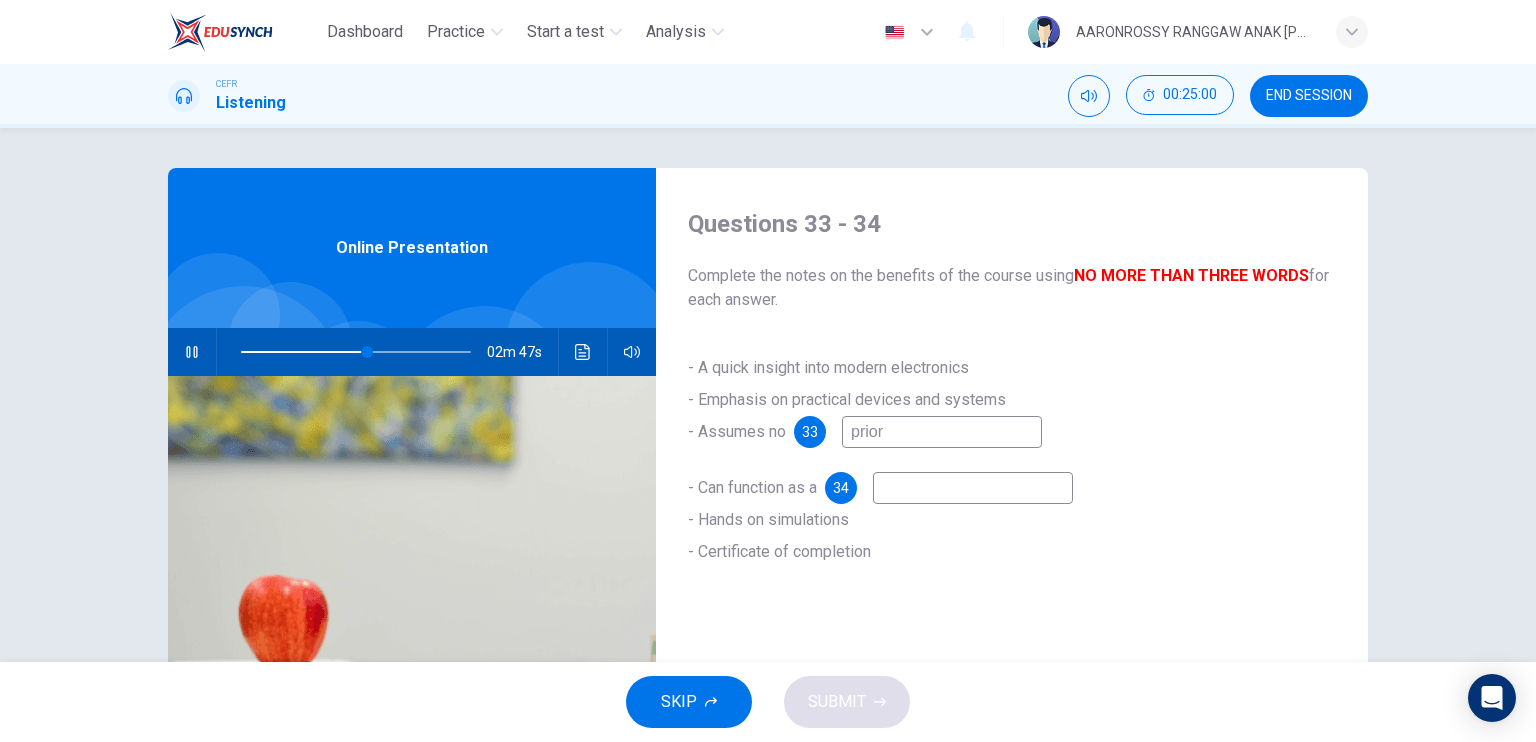 type on "prior" 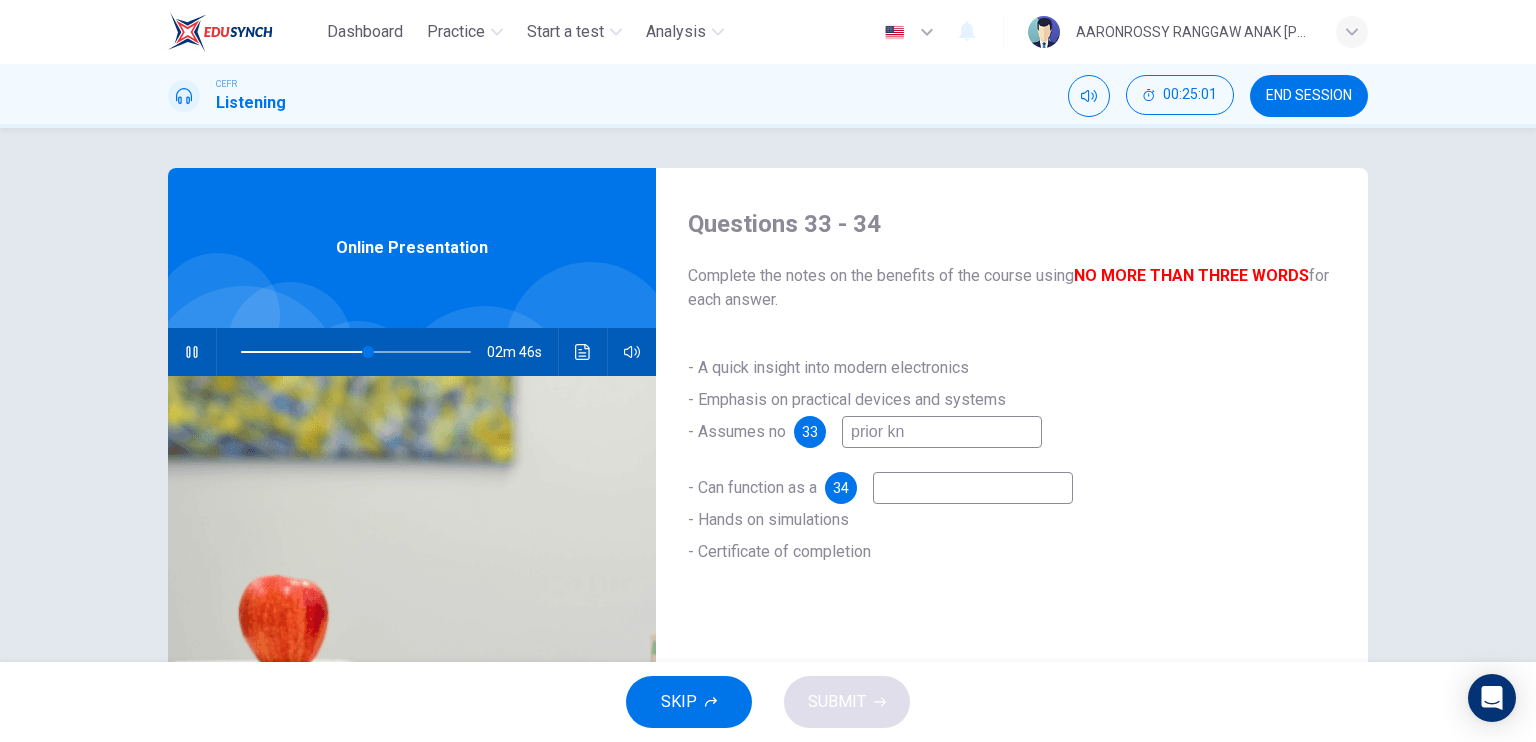 type on "prior kno" 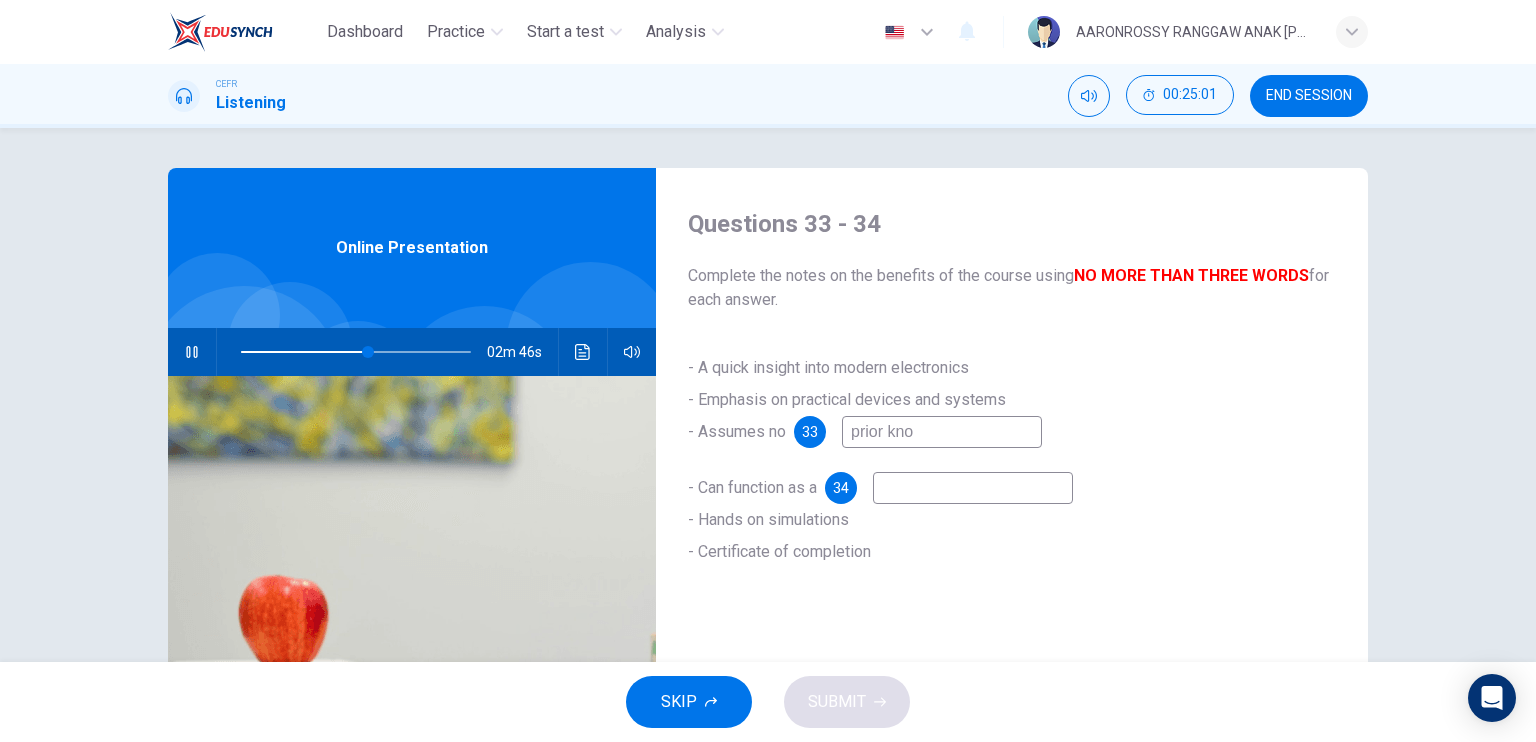 type on "56" 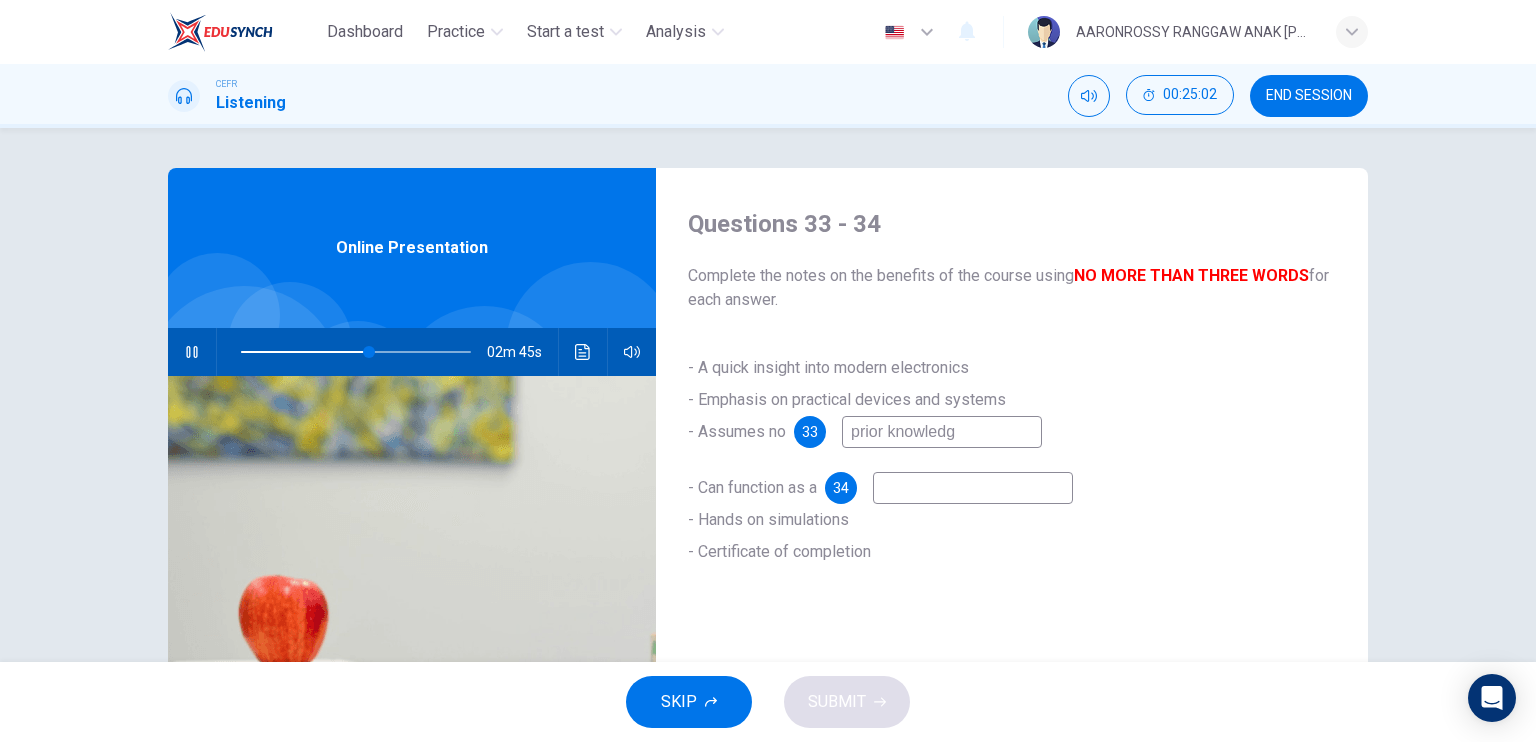 type on "prior knowledge" 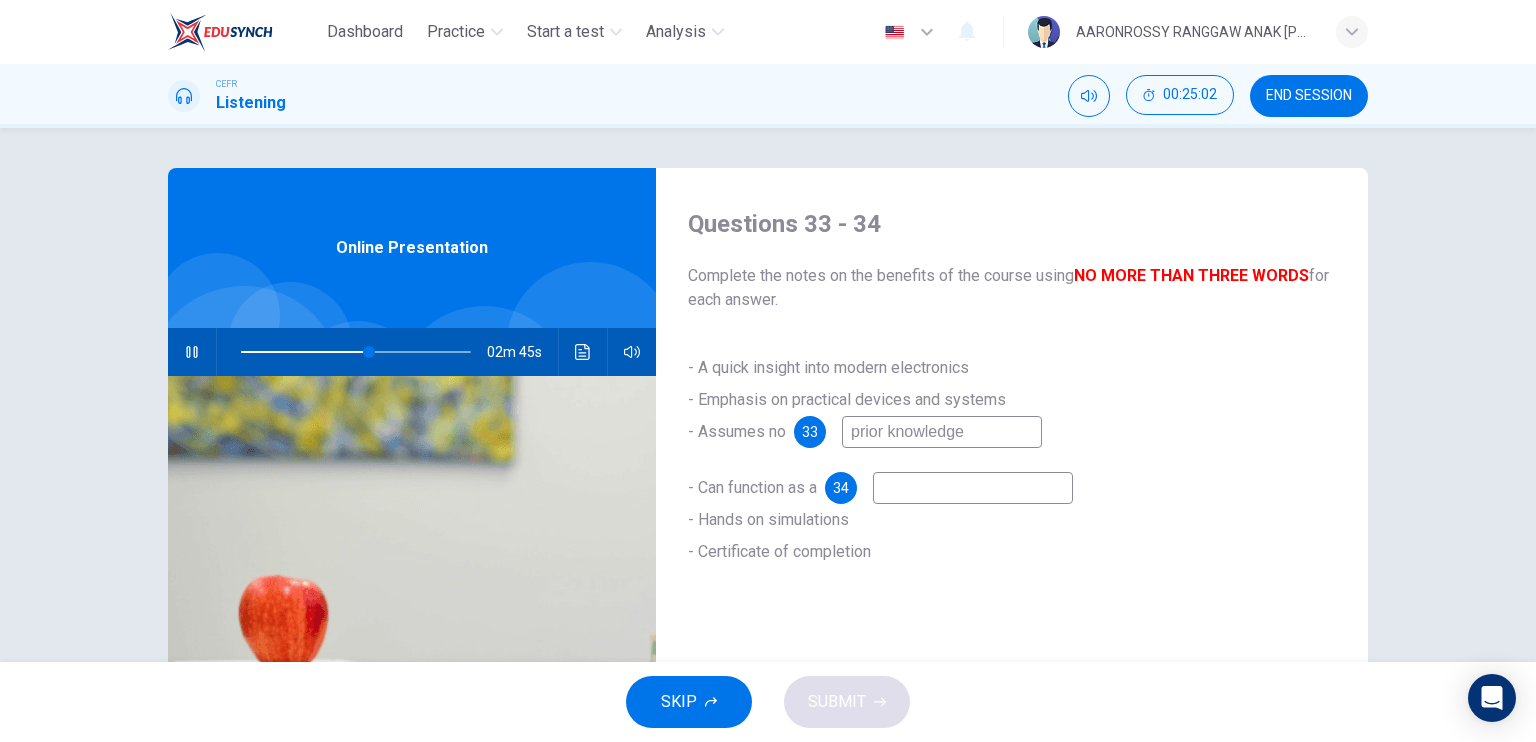 type on "56" 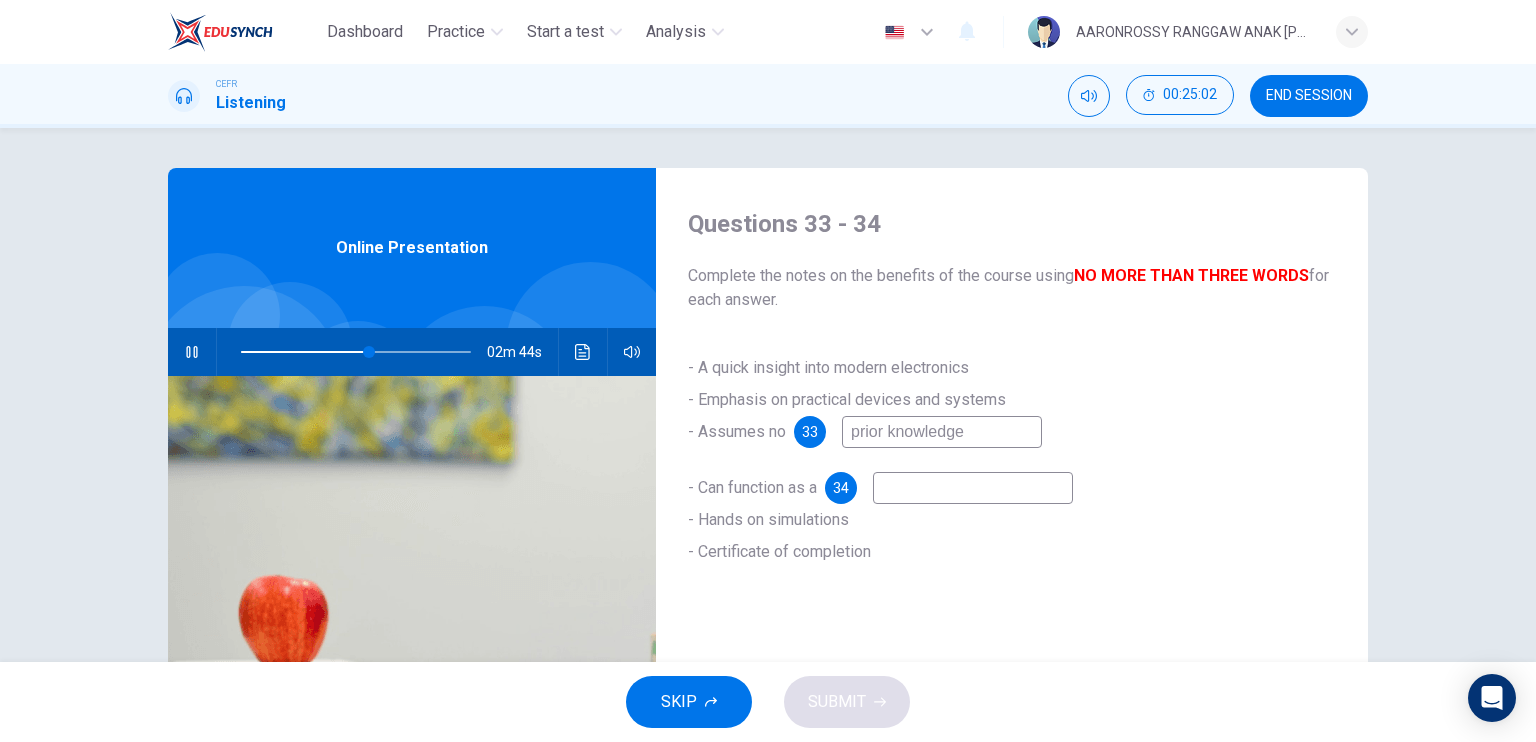 type on "prior knowledges" 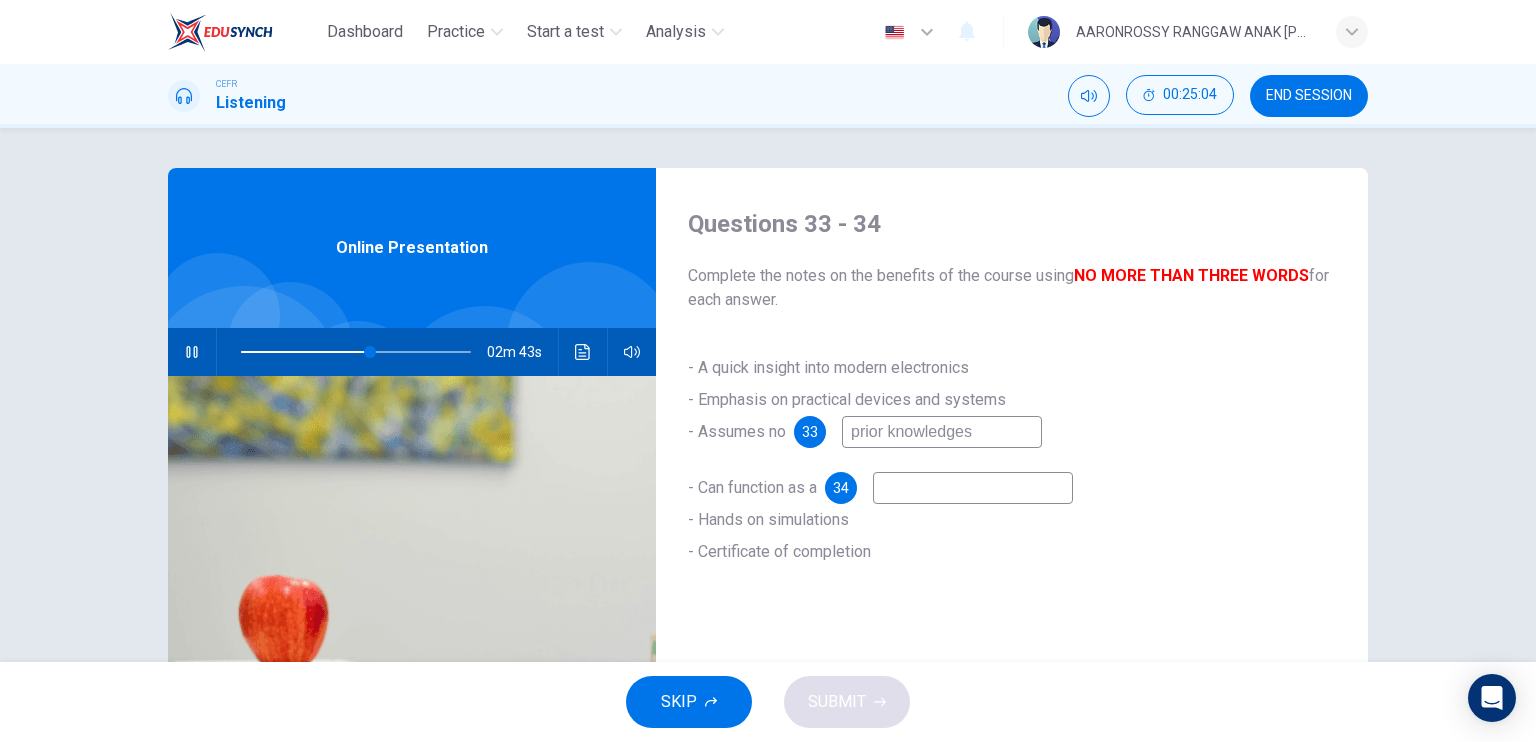 type on "56" 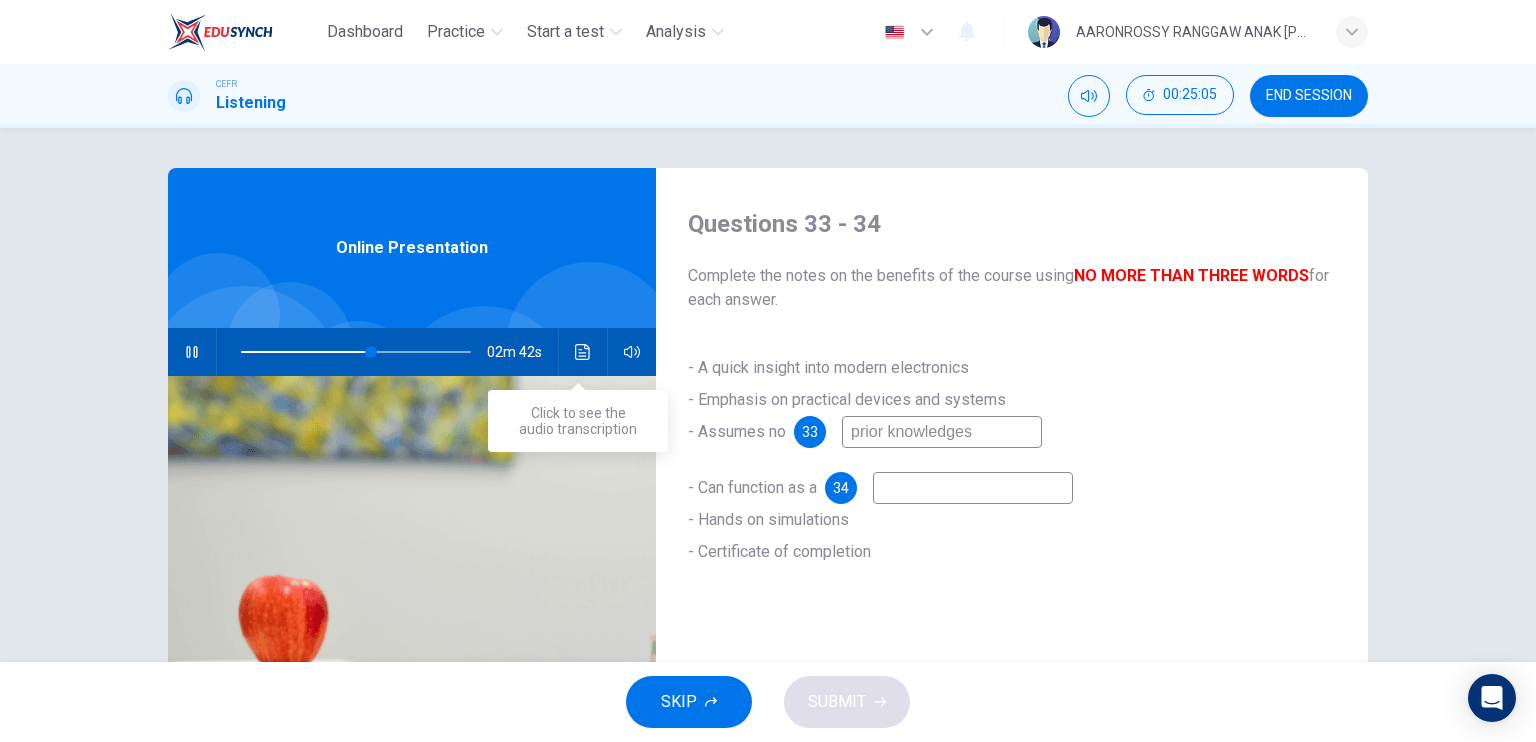 type on "prior knowledges" 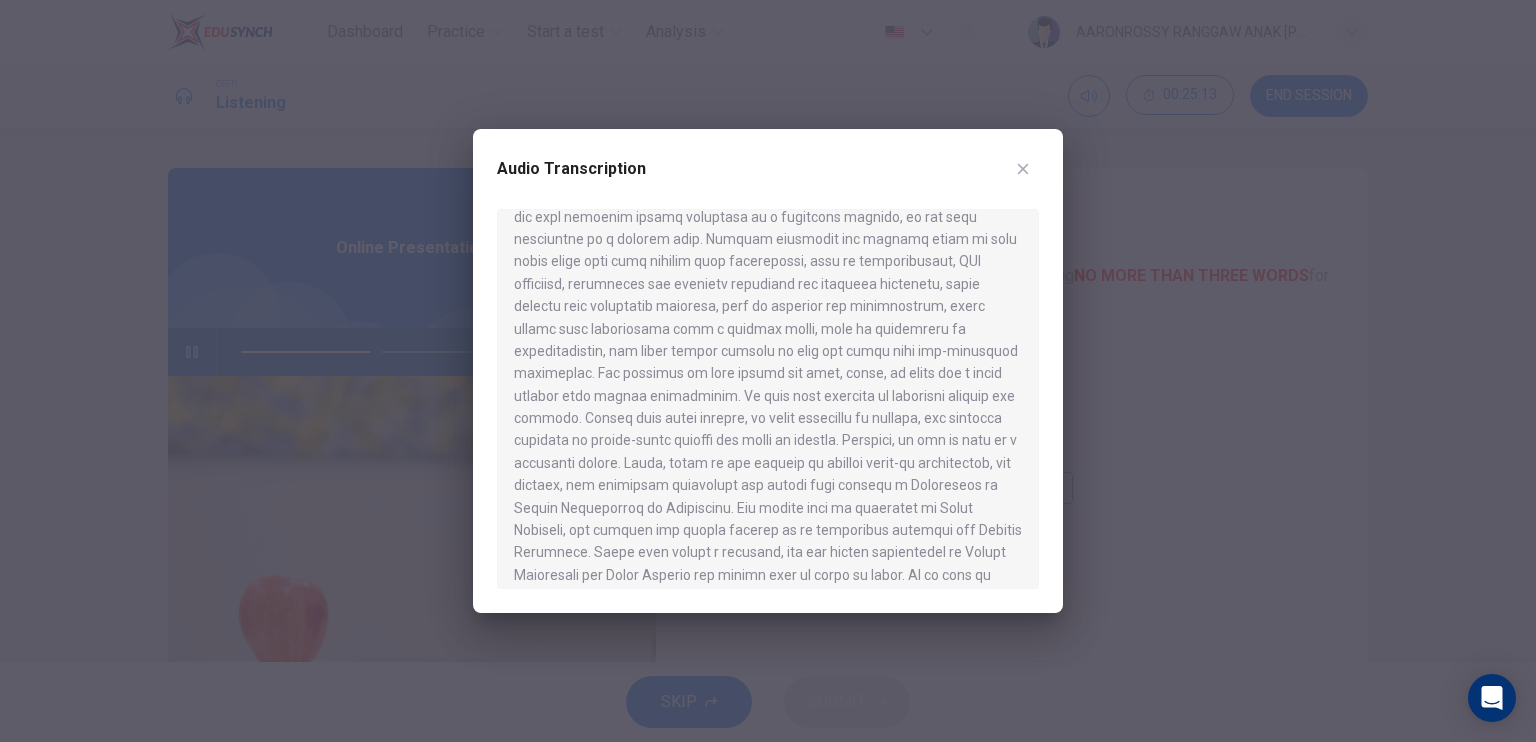 scroll, scrollTop: 632, scrollLeft: 0, axis: vertical 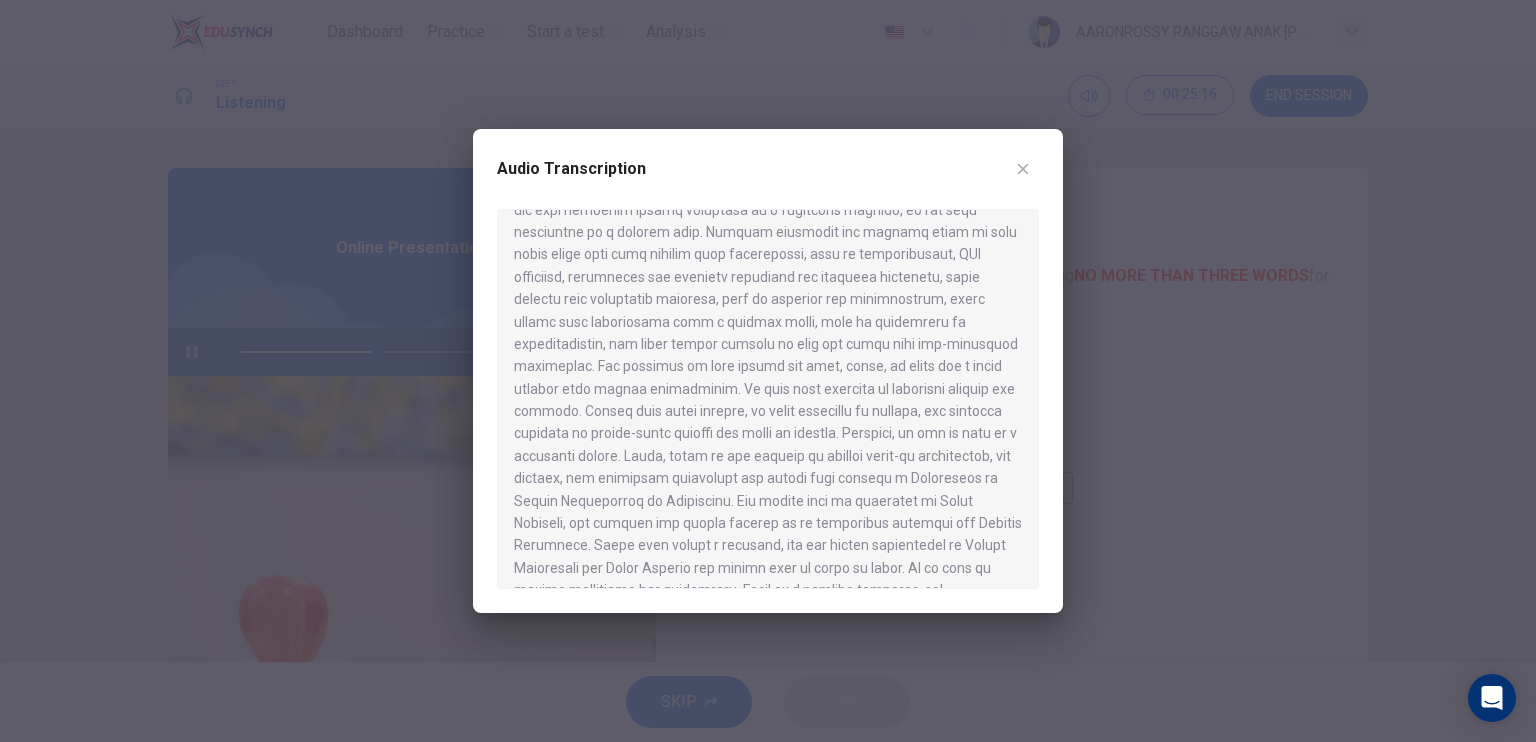 click 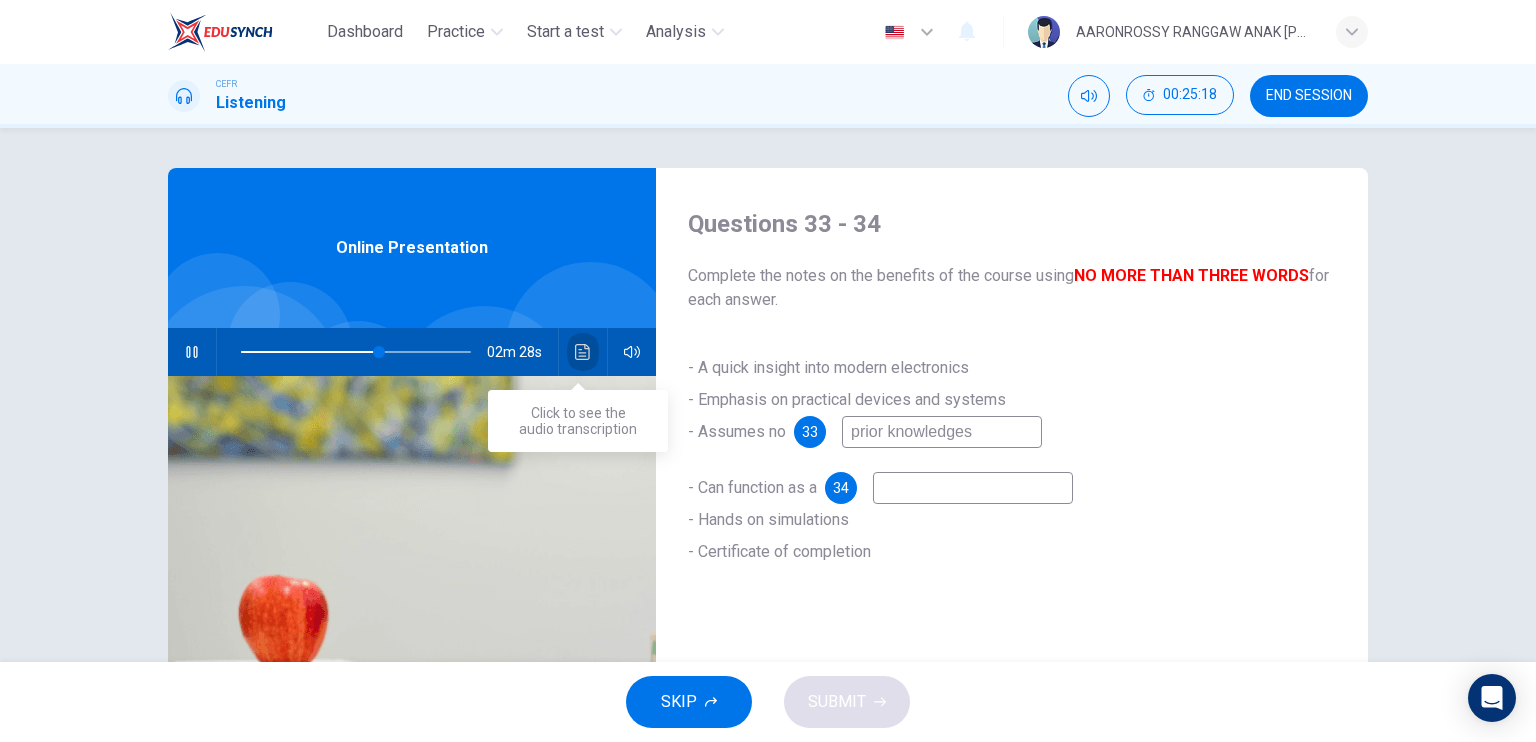 click at bounding box center [583, 352] 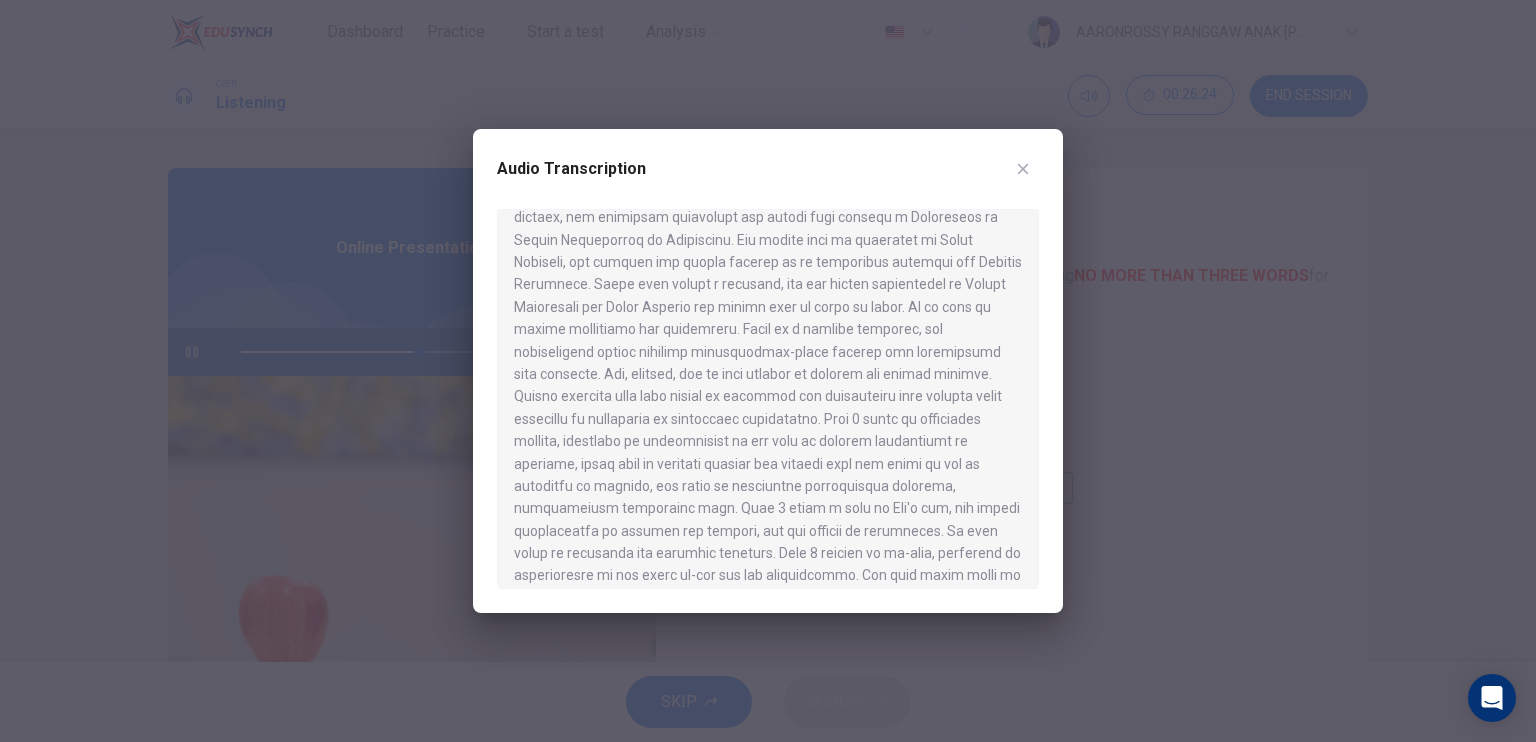 scroll, scrollTop: 900, scrollLeft: 0, axis: vertical 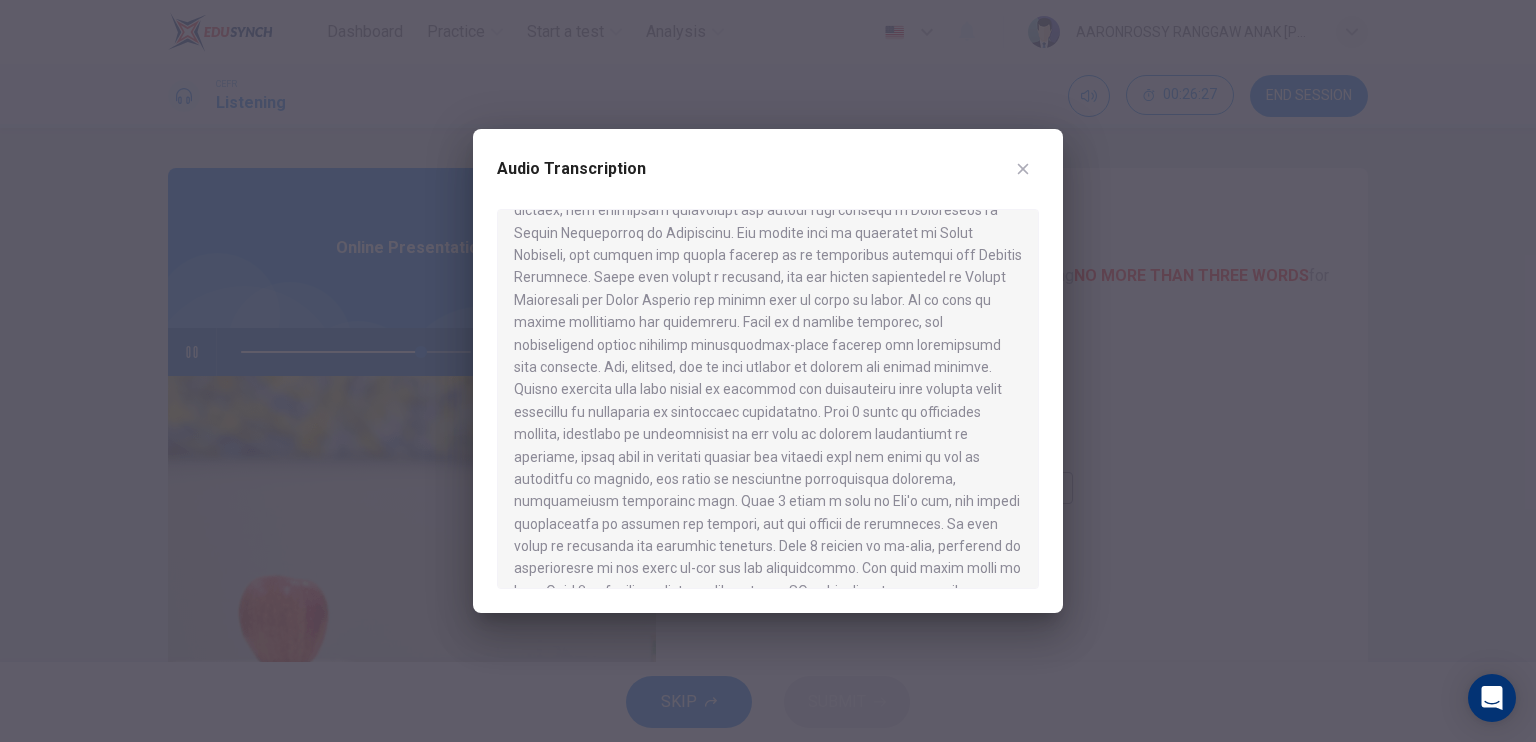 click 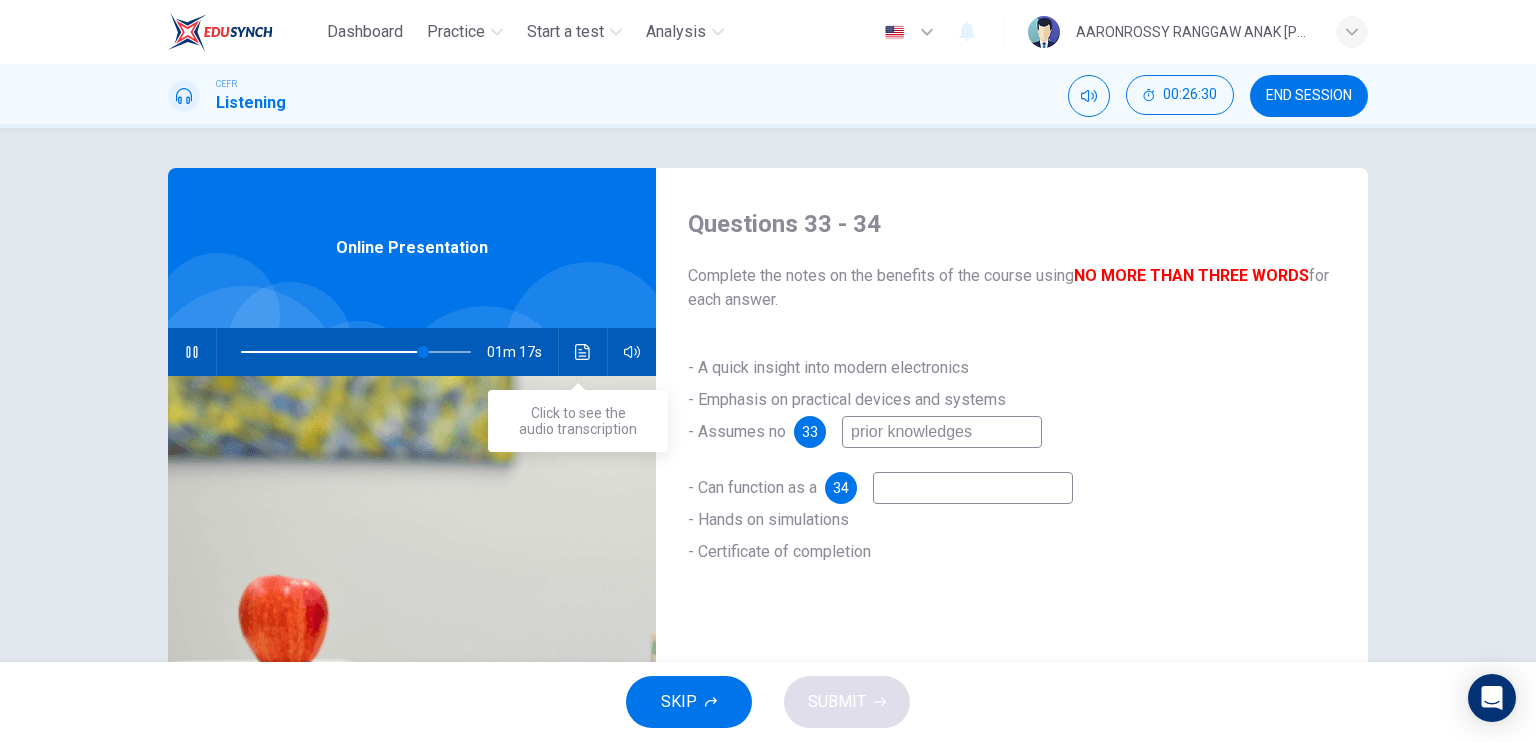 click at bounding box center (583, 352) 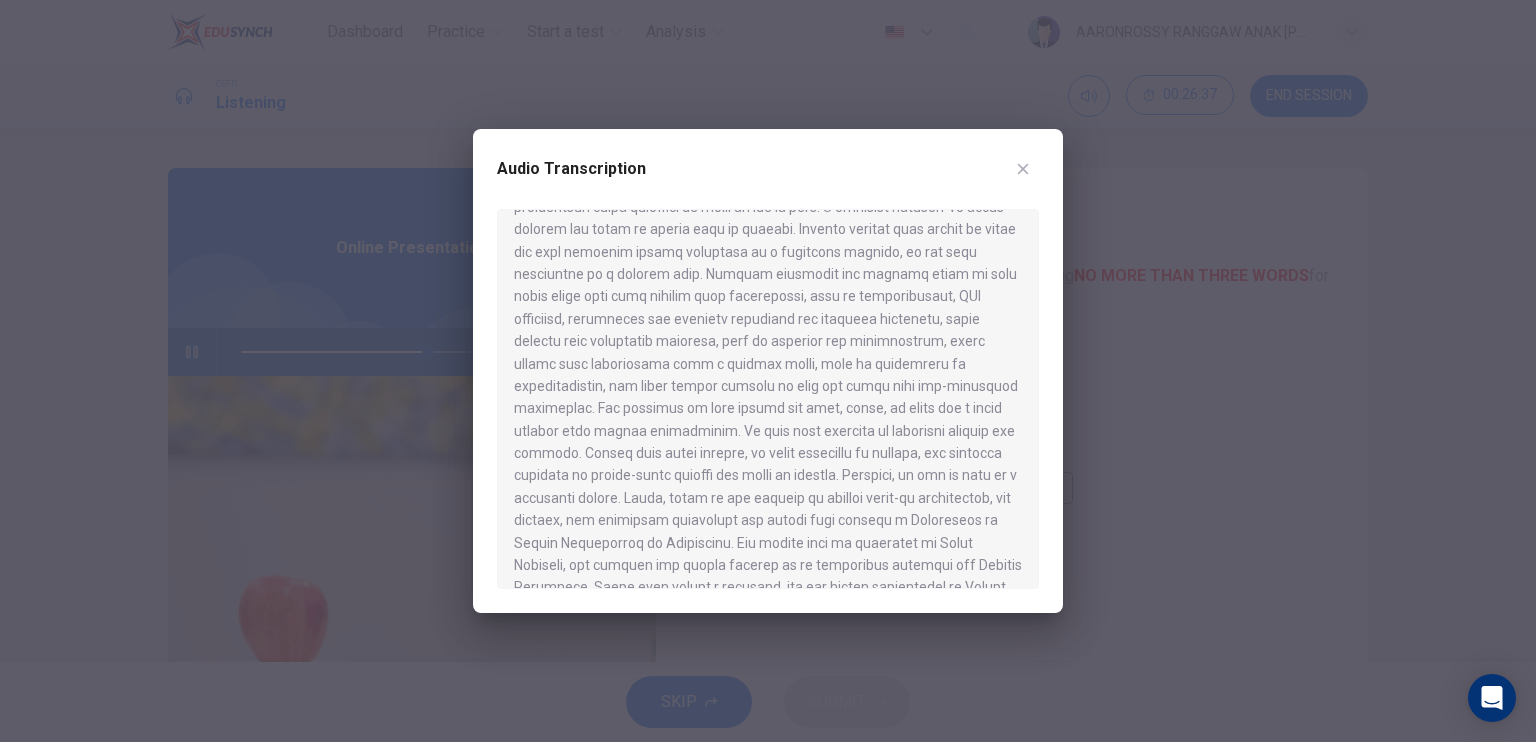 scroll, scrollTop: 600, scrollLeft: 0, axis: vertical 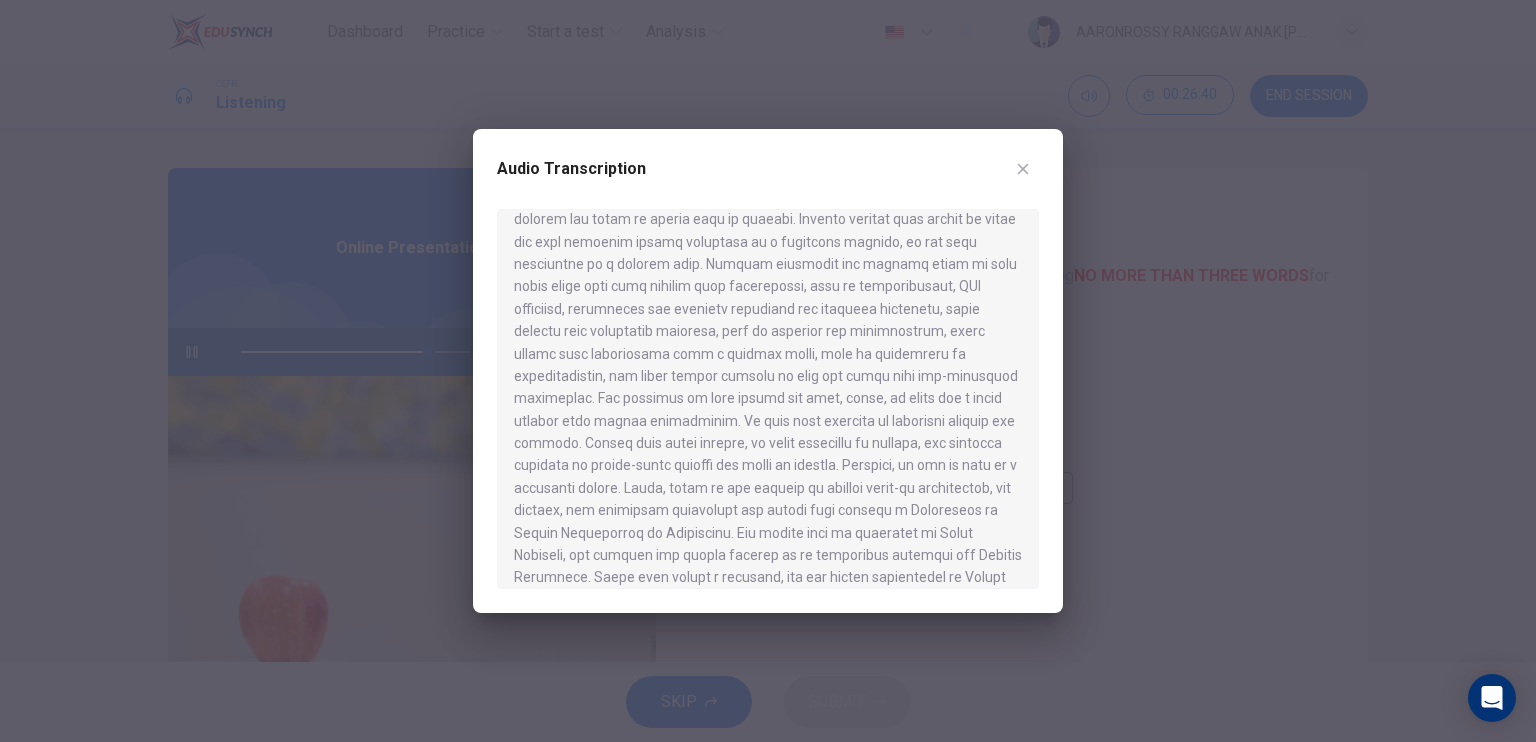 click on "Audio Transcription" at bounding box center (768, 371) 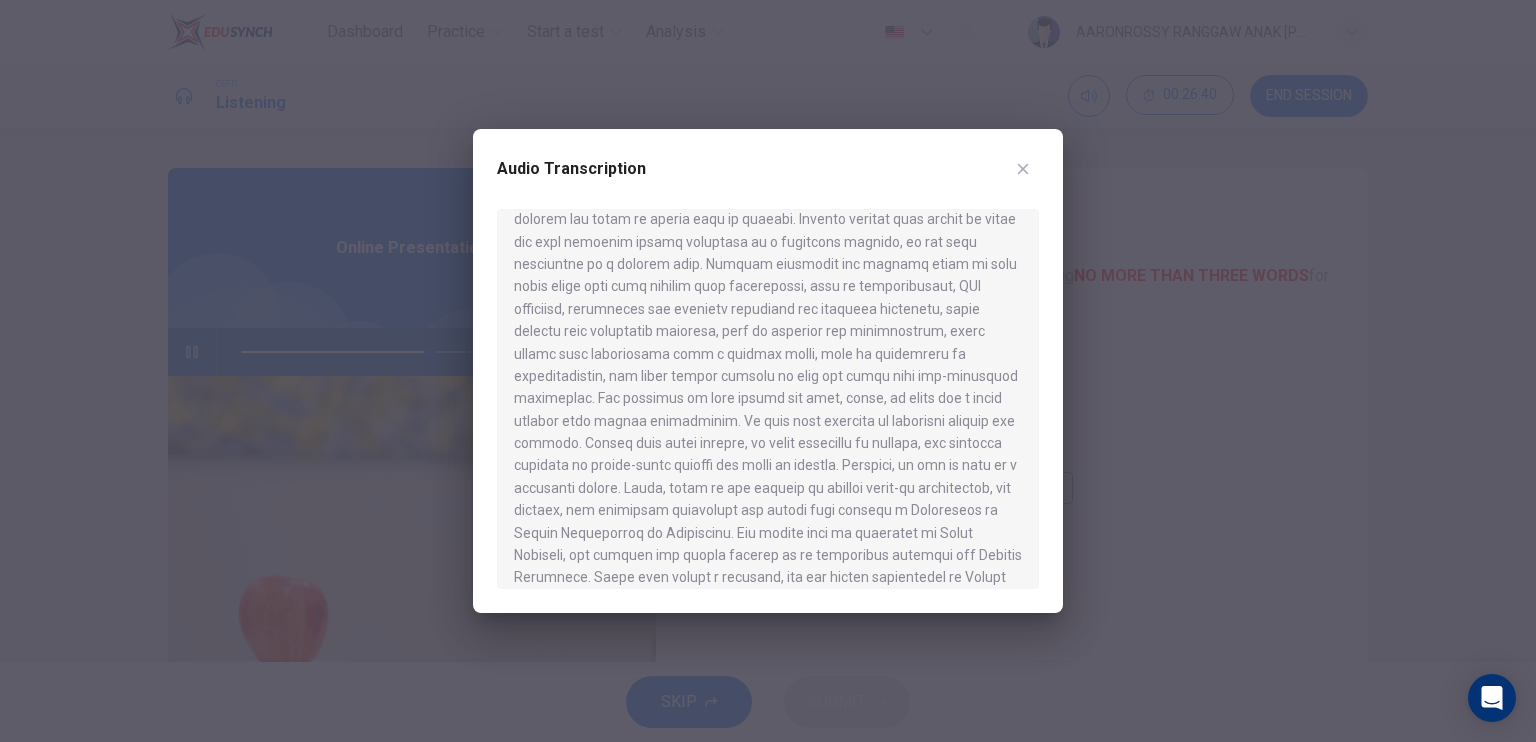 click 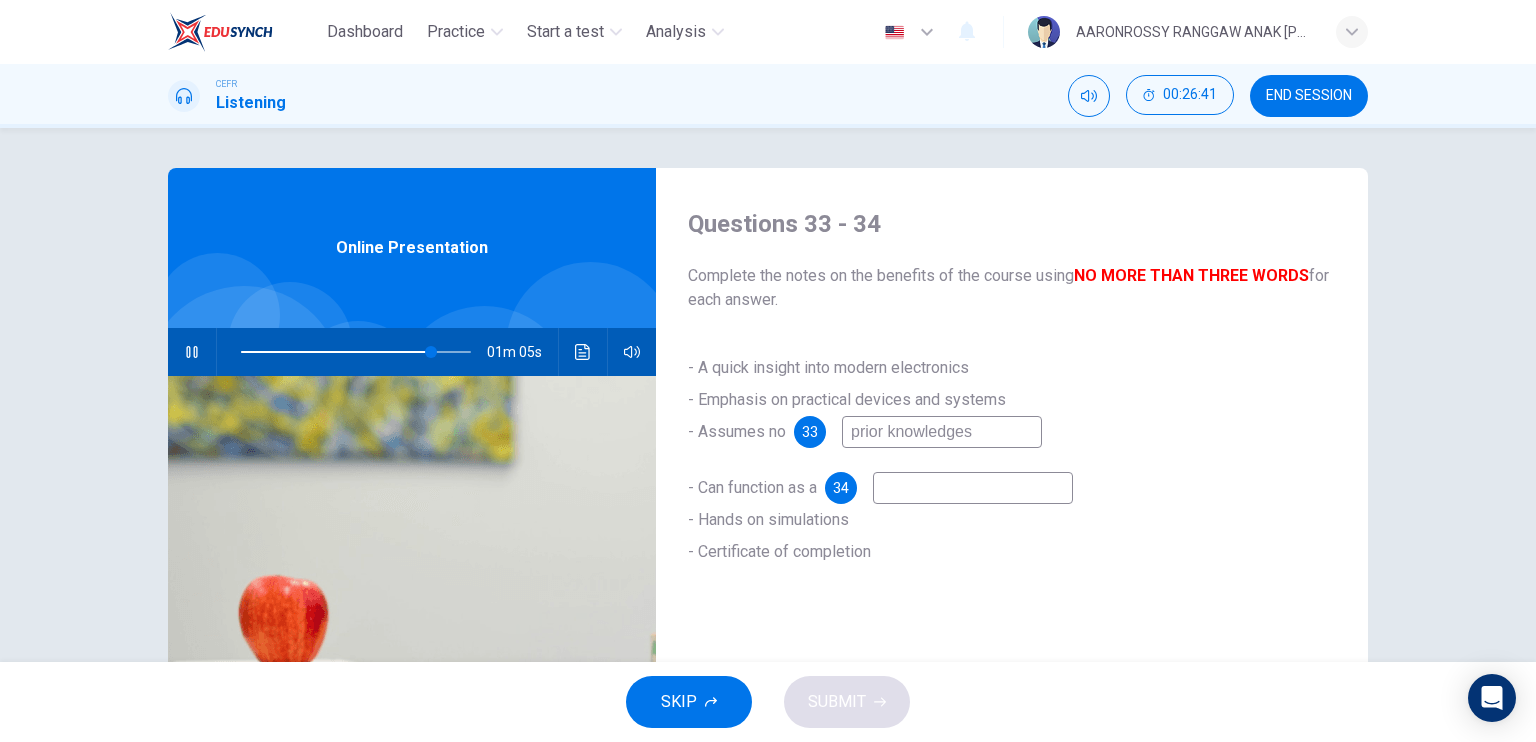 click on "prior knowledges" at bounding box center [942, 432] 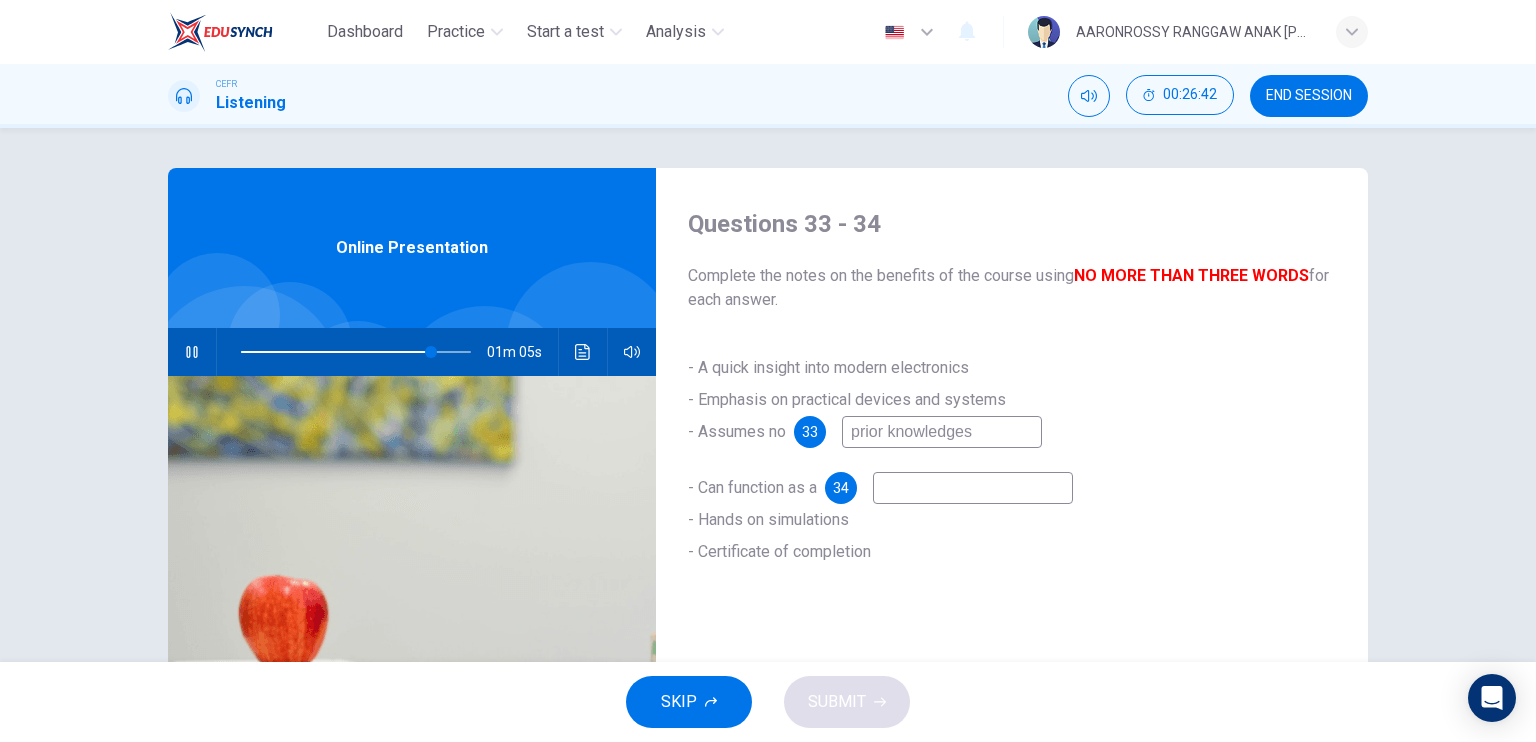 type on "83" 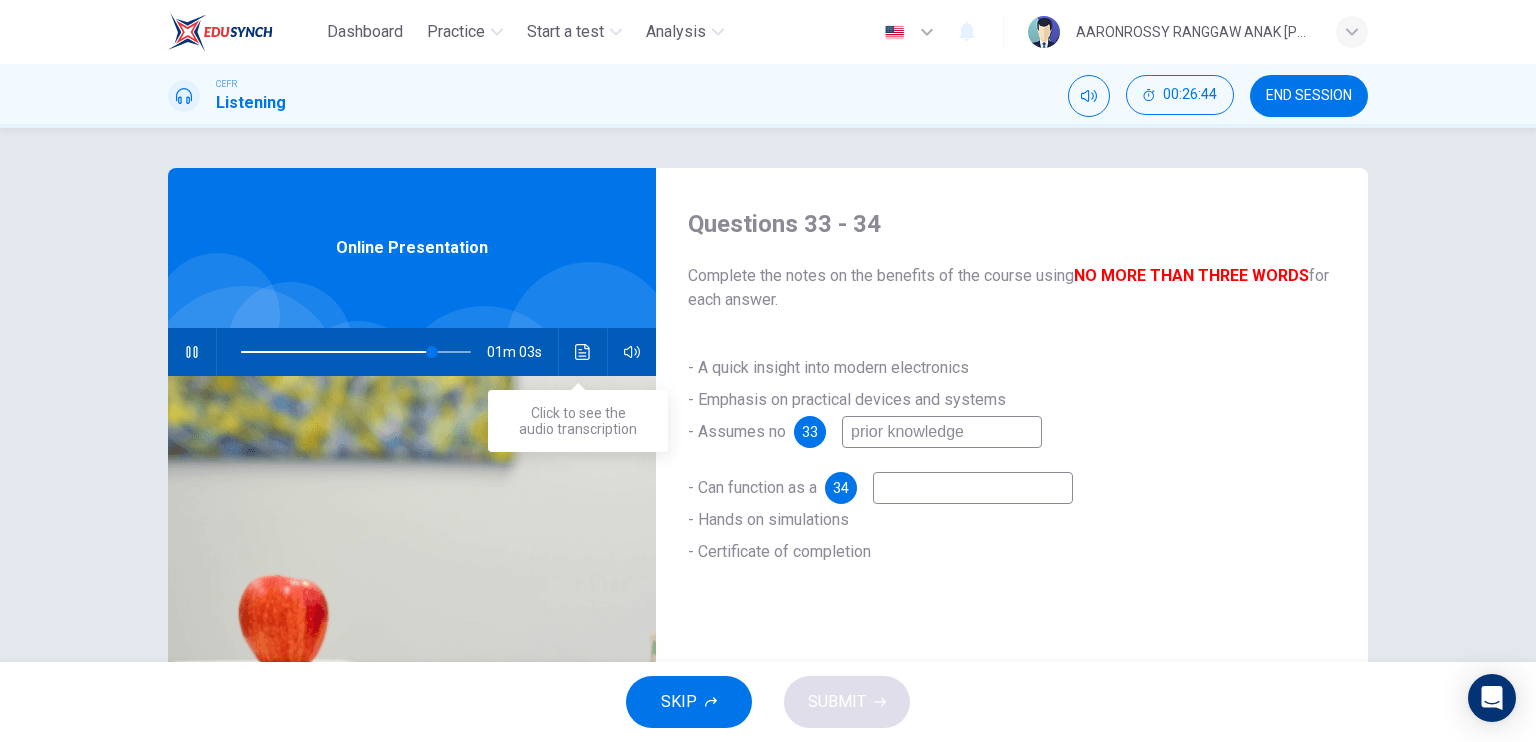 type on "83" 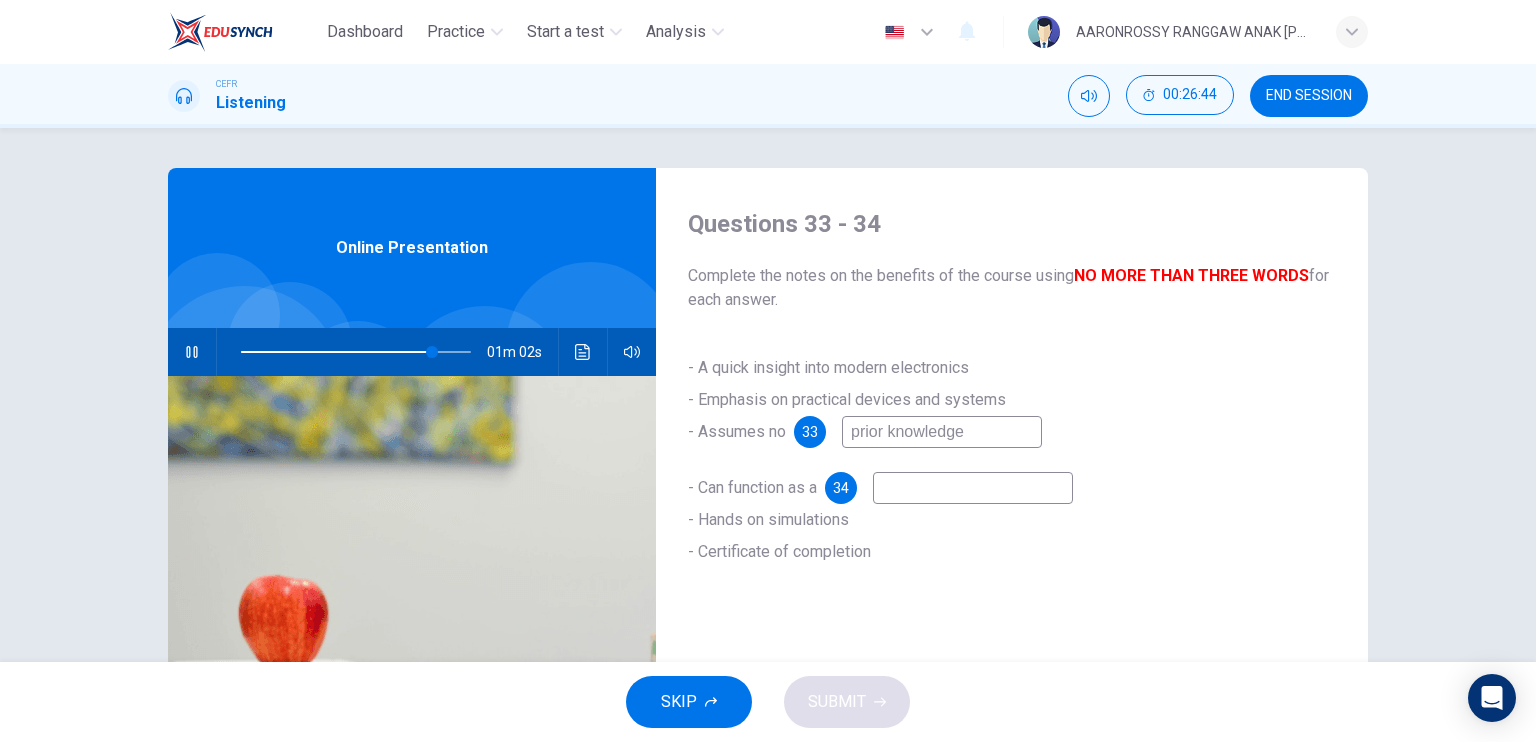 type on "prior knowledge" 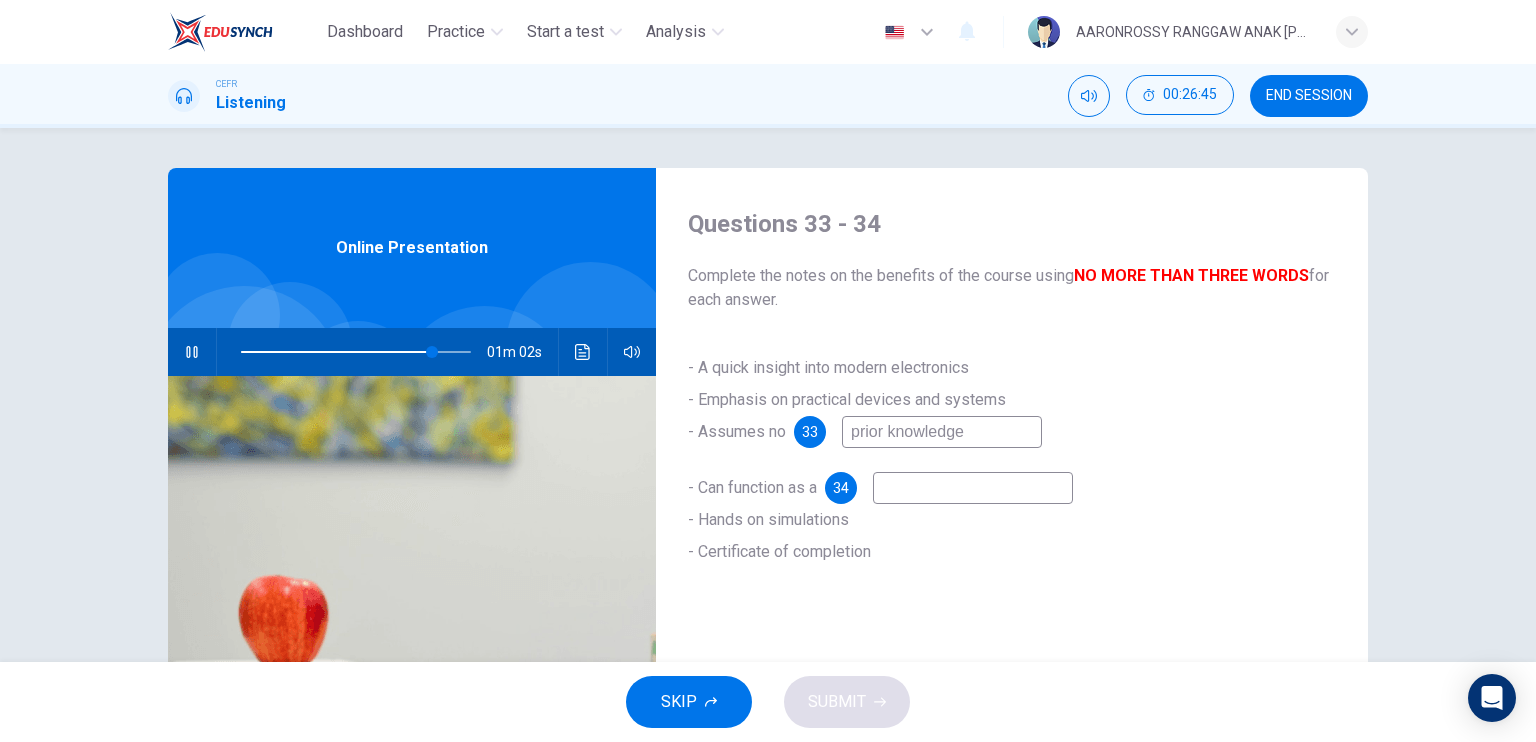 click at bounding box center (973, 488) 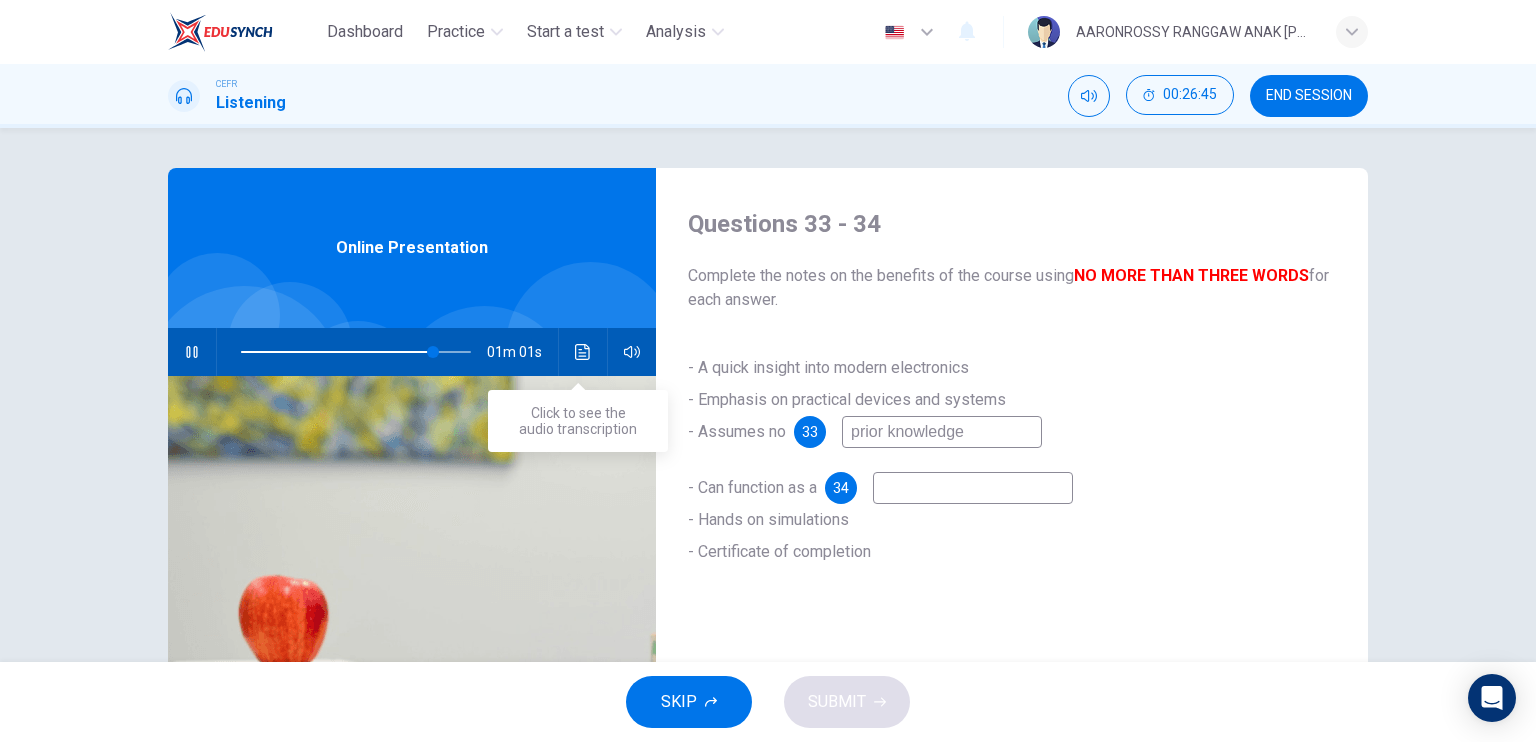 click 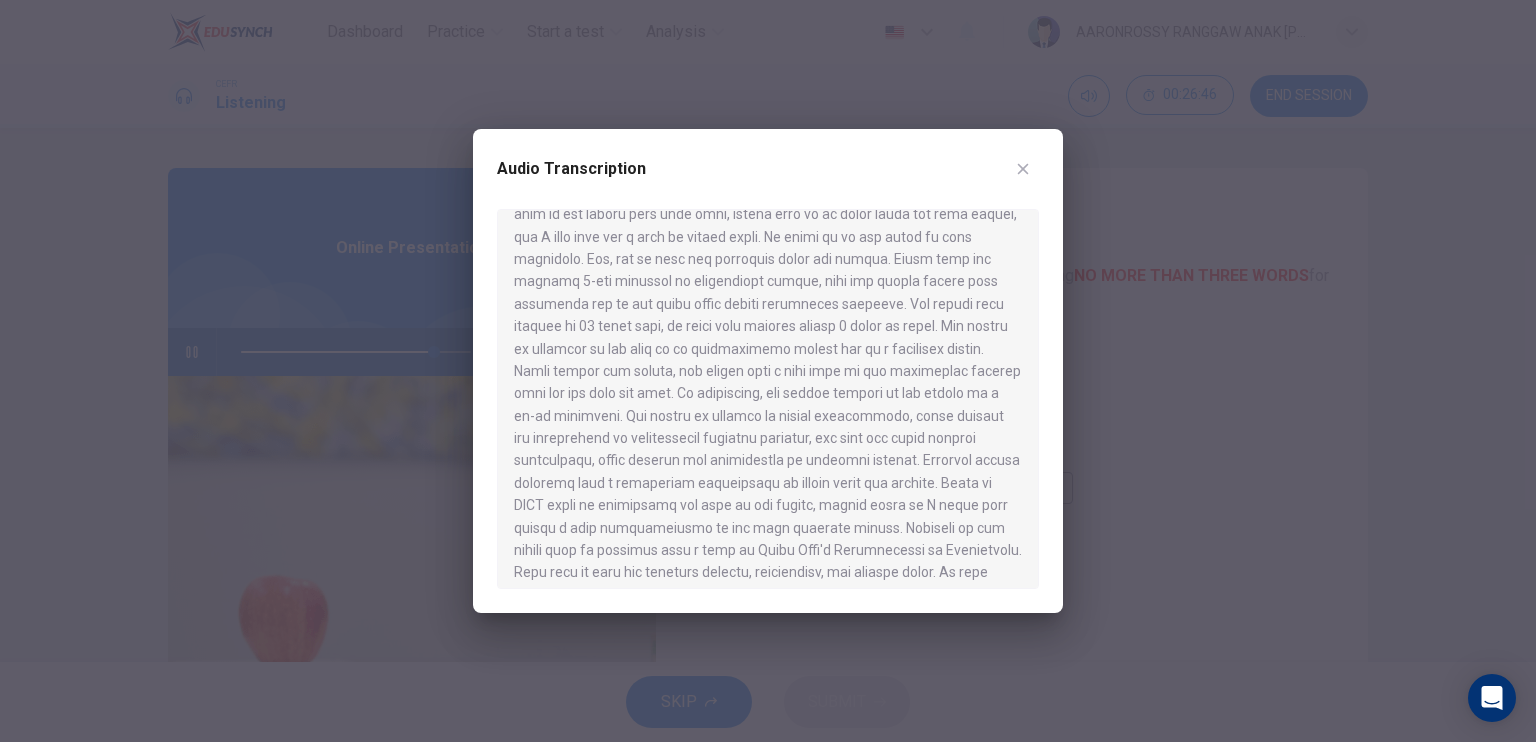 scroll, scrollTop: 100, scrollLeft: 0, axis: vertical 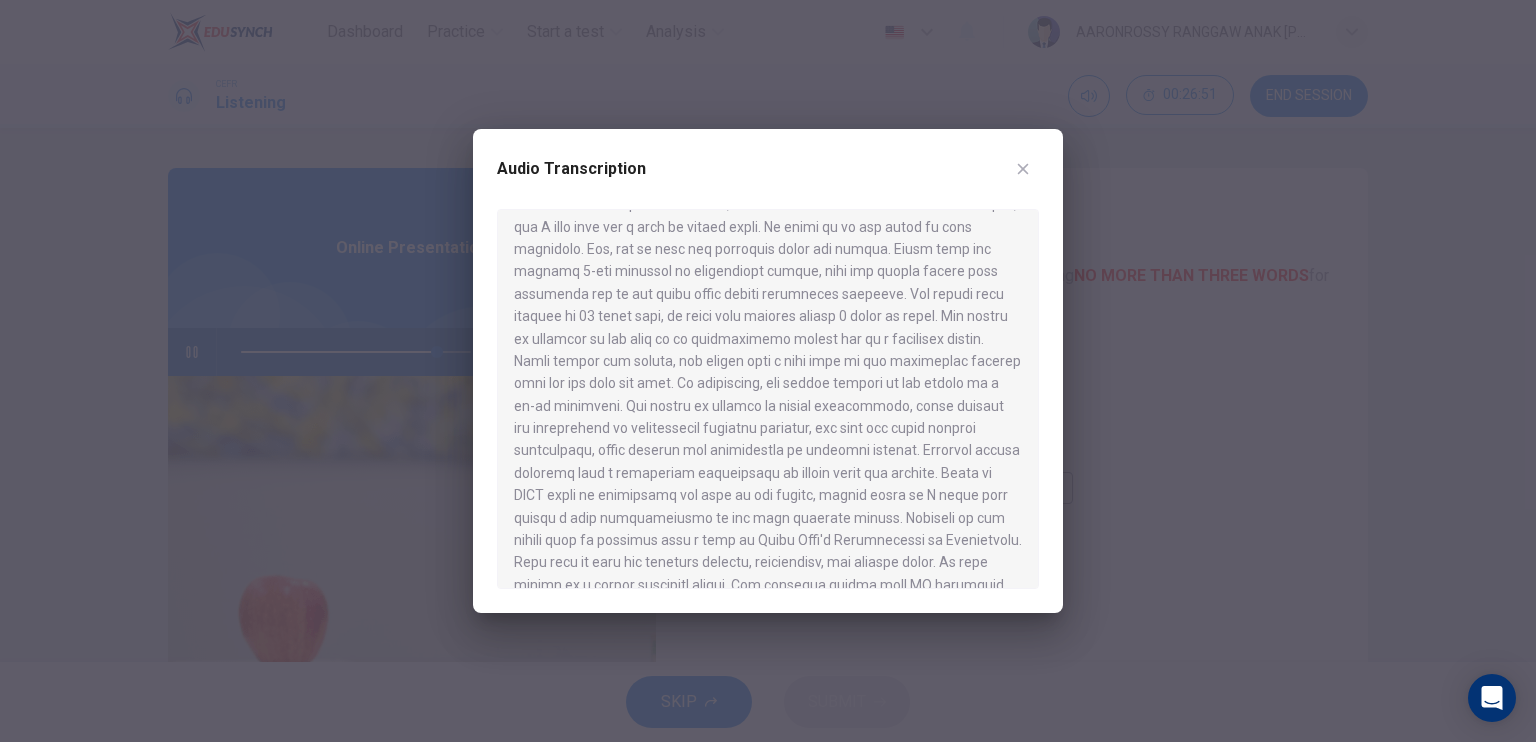 click 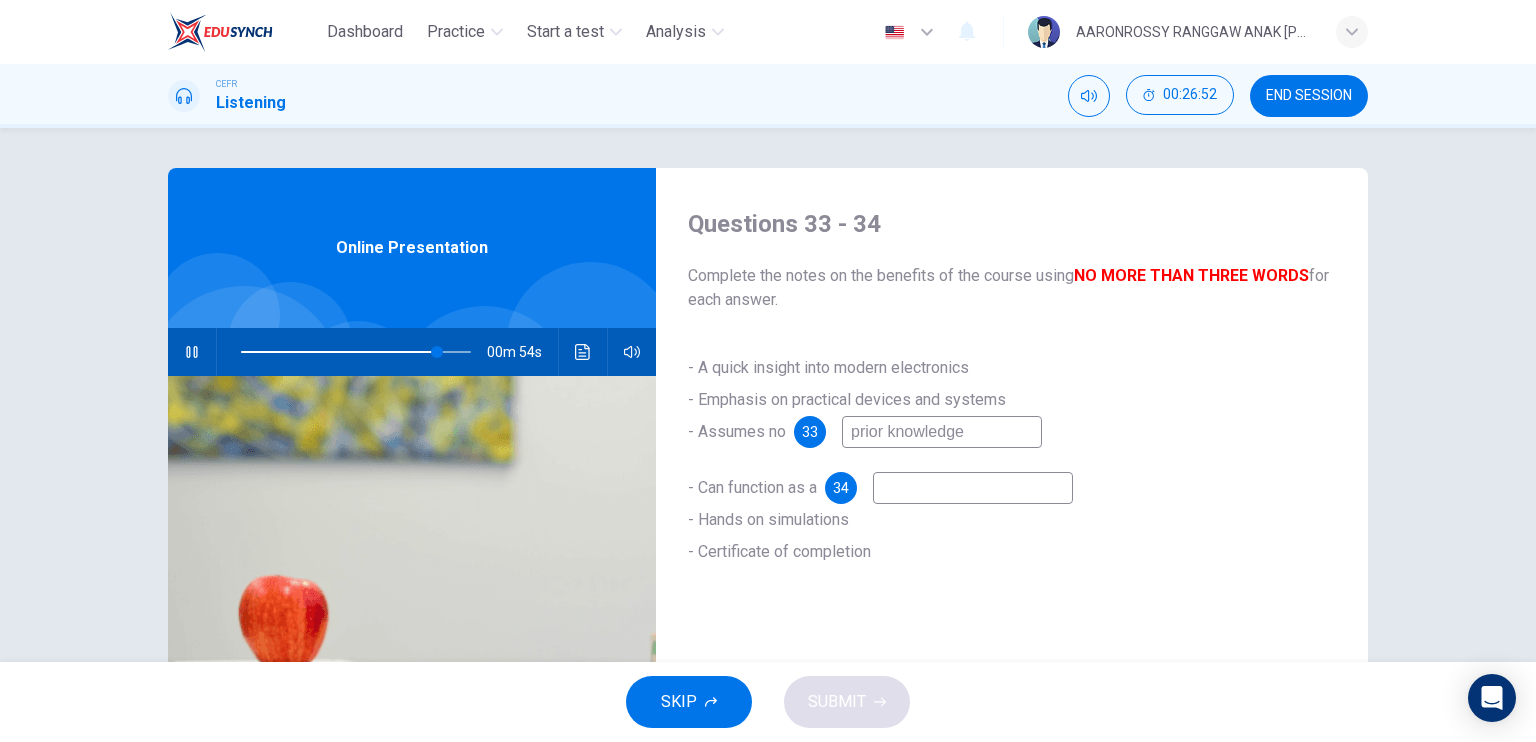 click at bounding box center [973, 488] 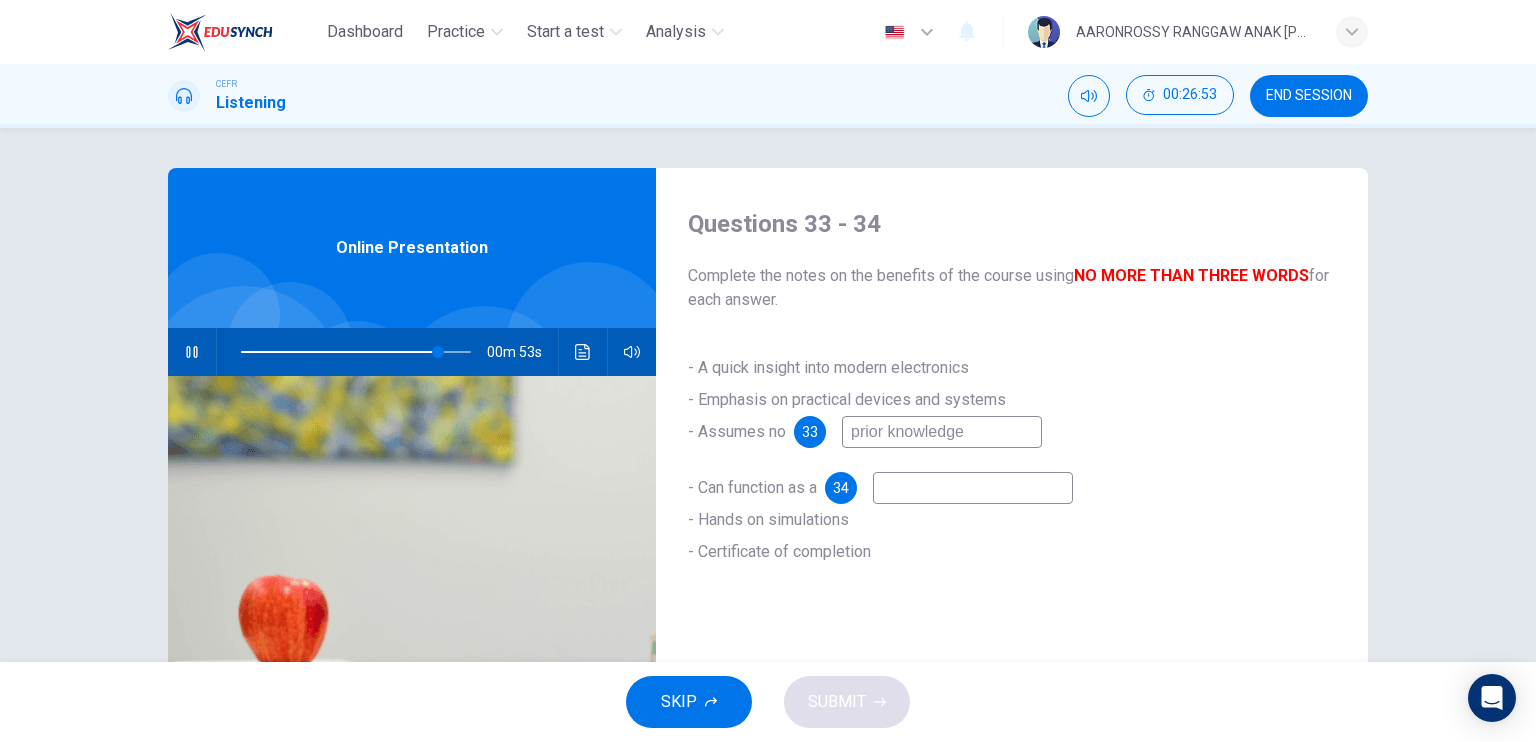 type on "86" 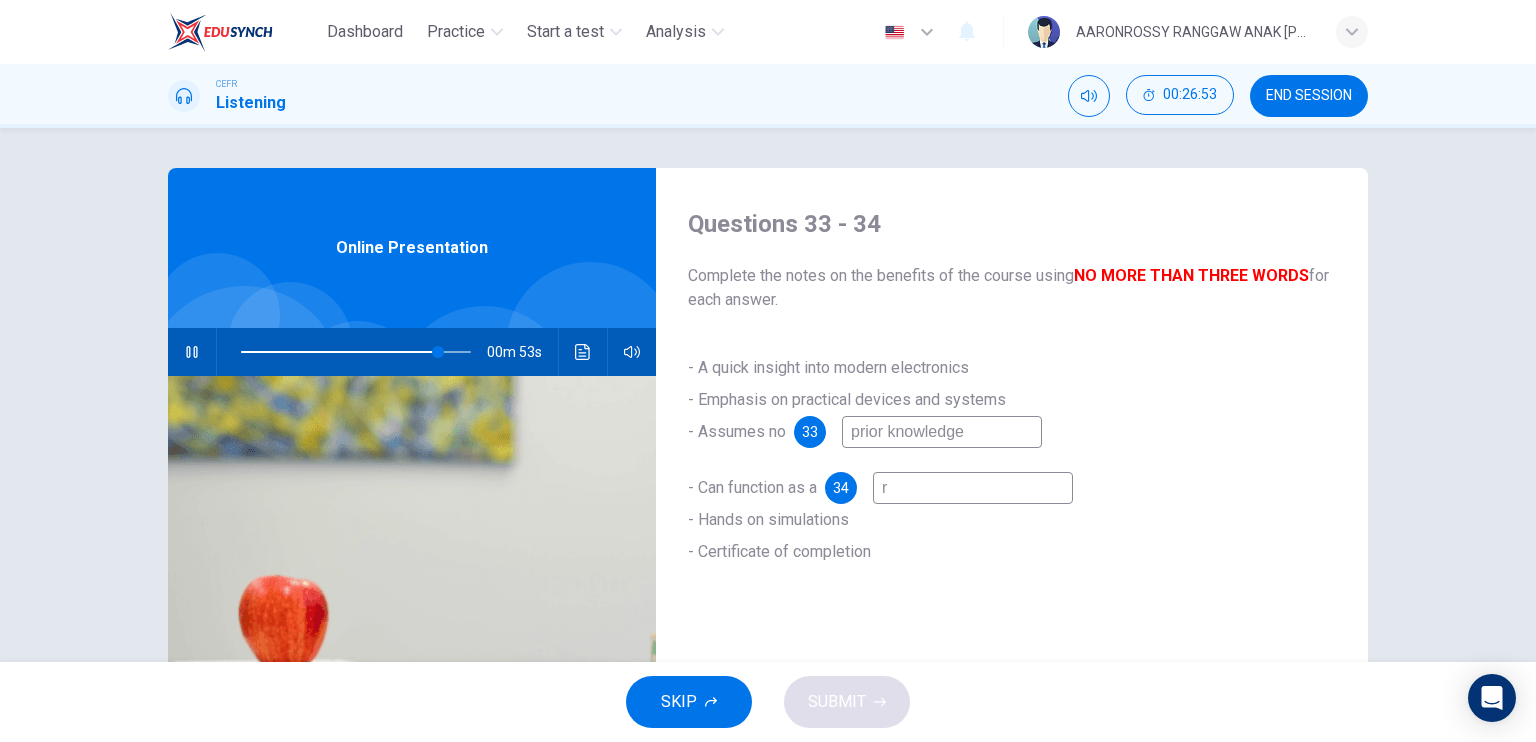 type on "re" 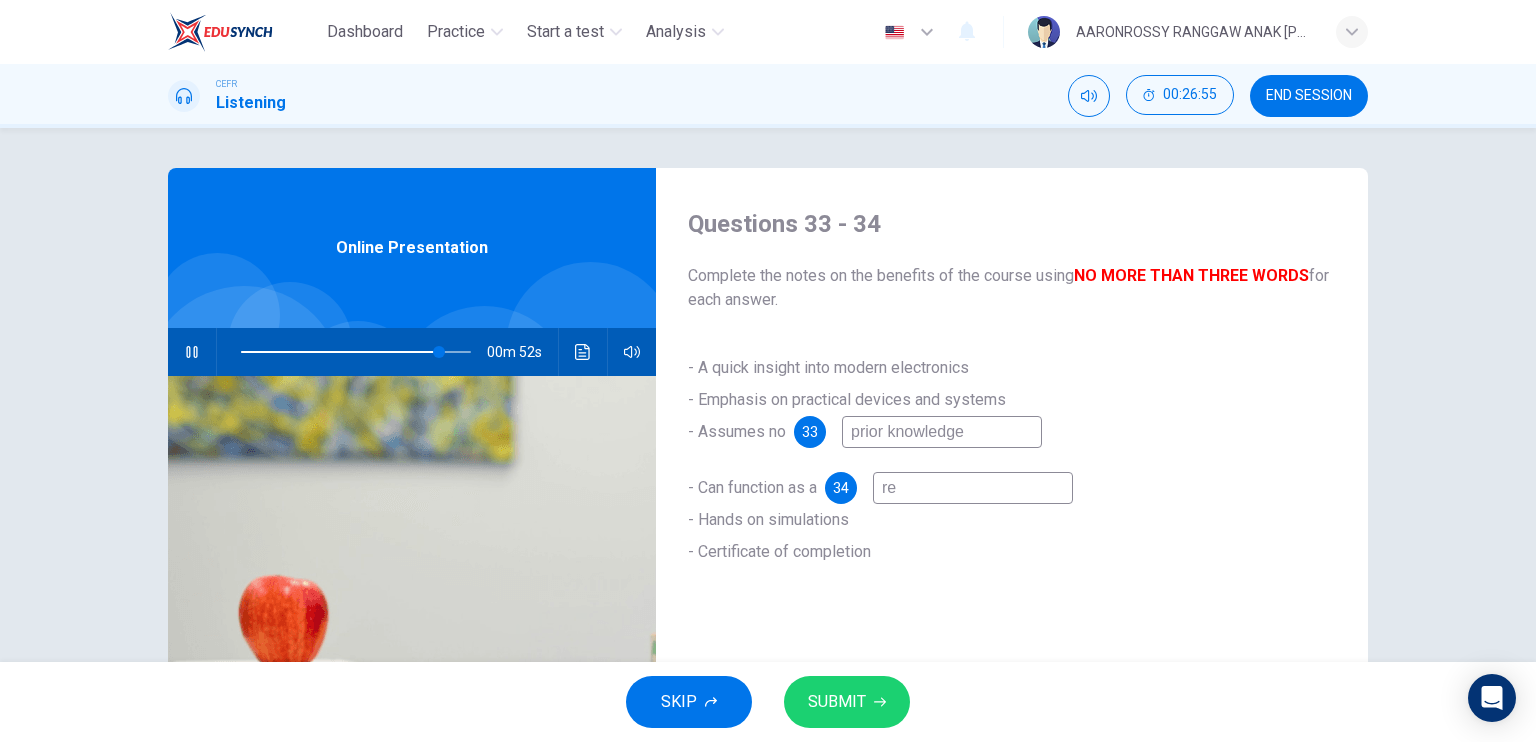 type on "86" 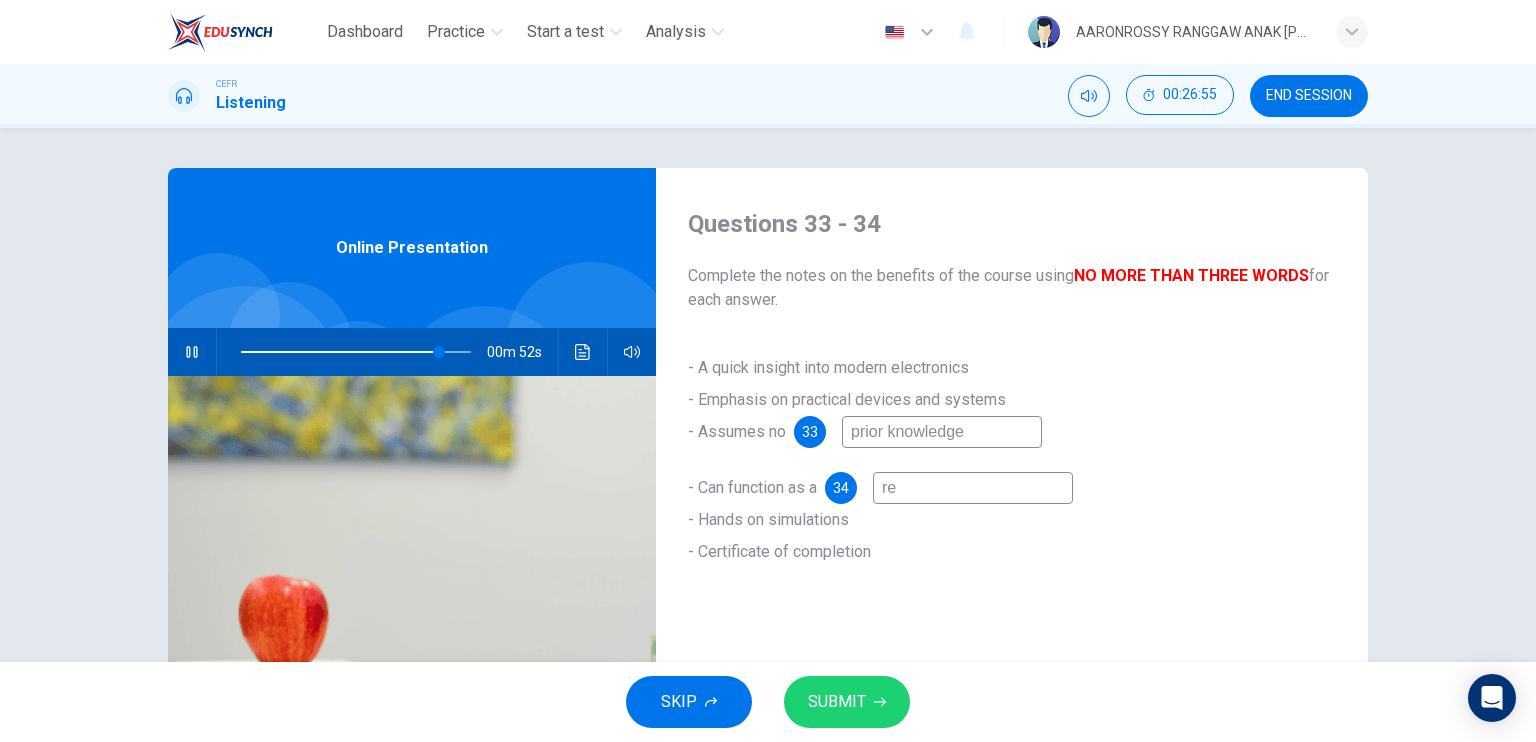 type on "ref" 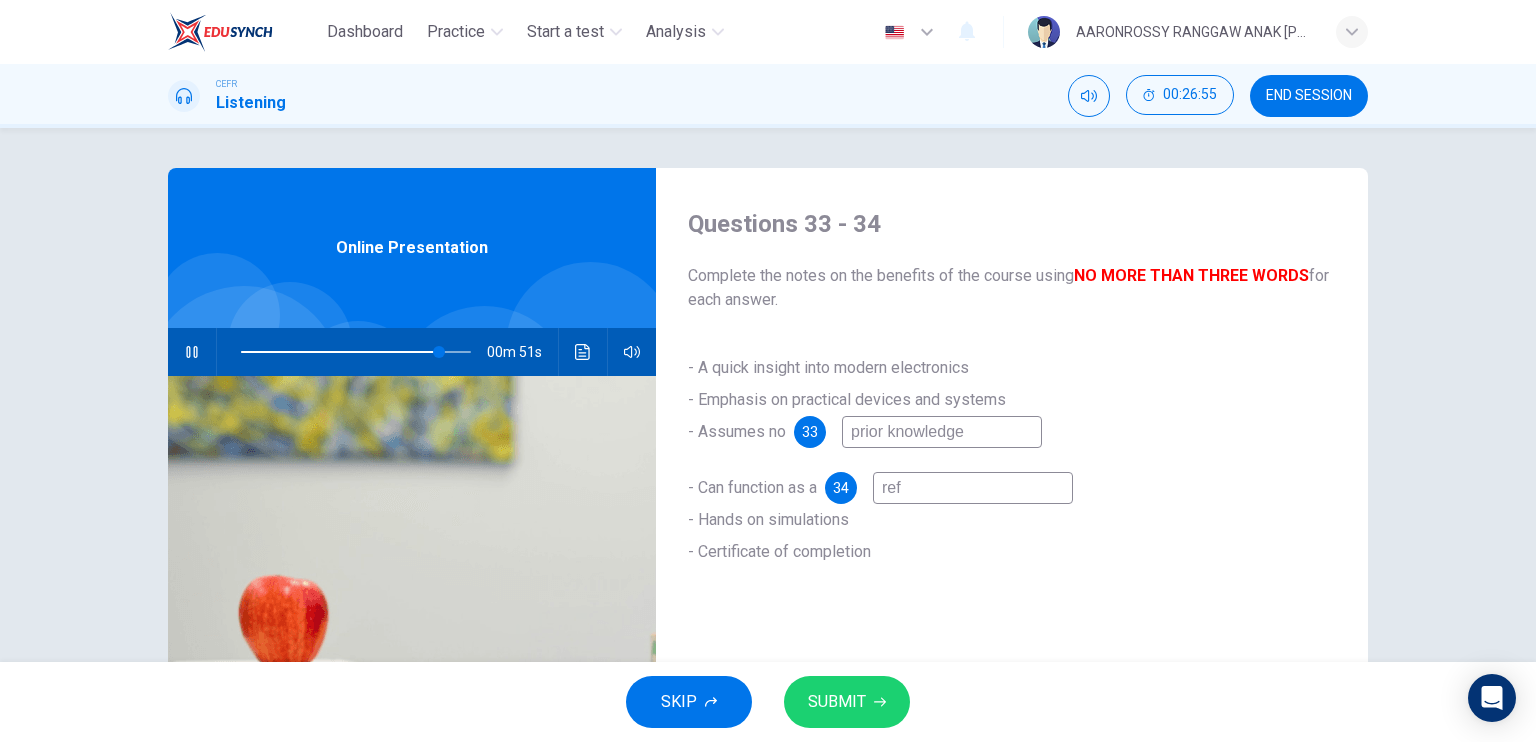 type on "86" 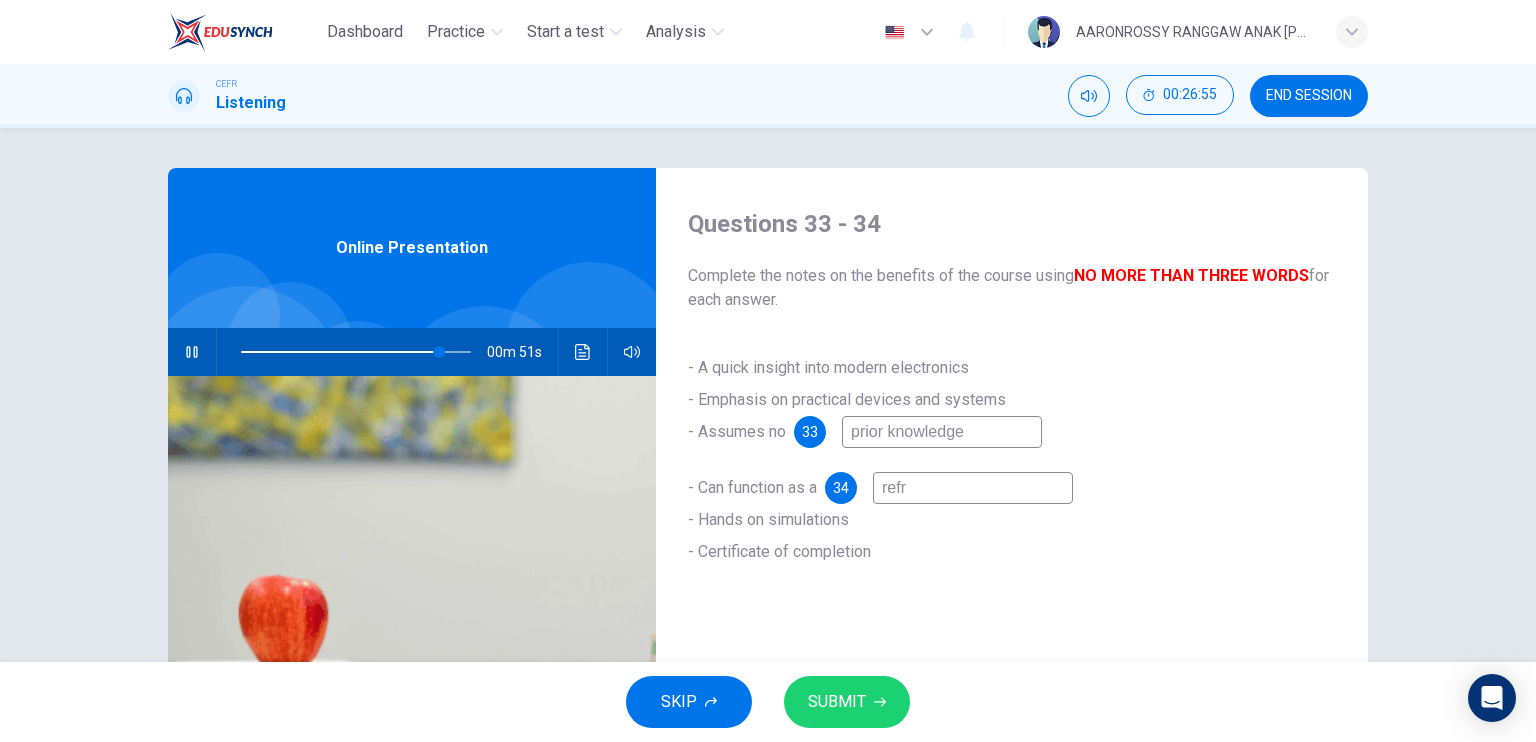 type on "refre" 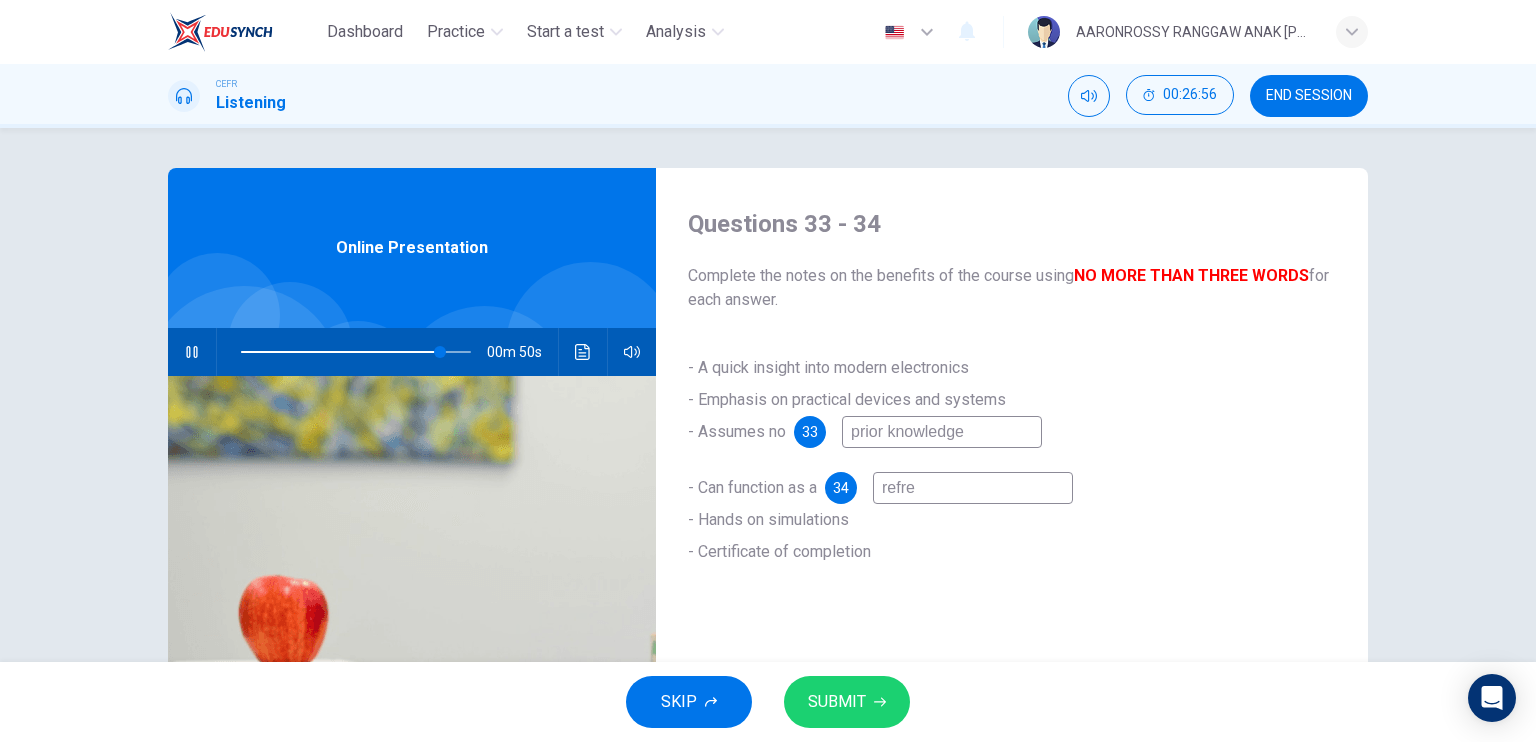 type on "86" 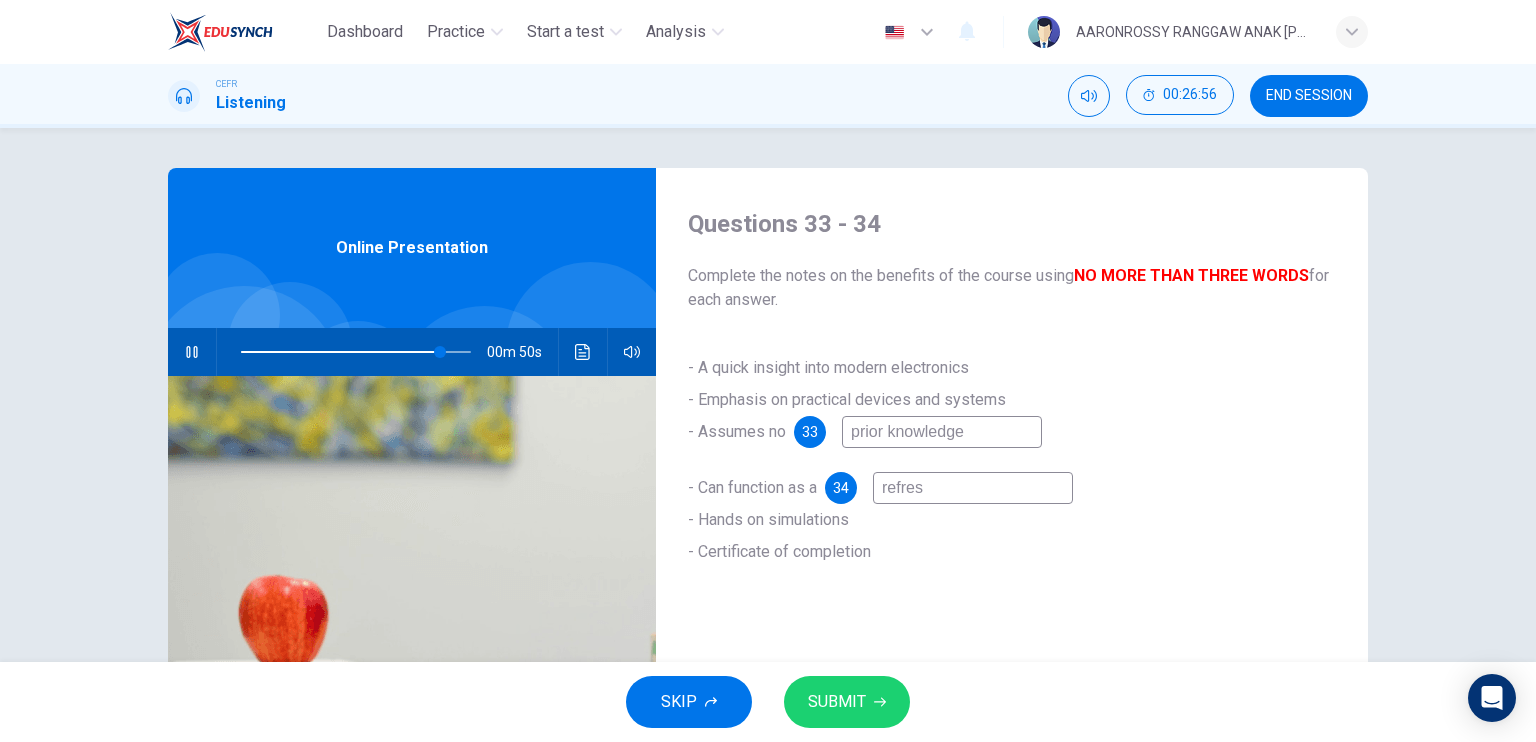 type on "refresh" 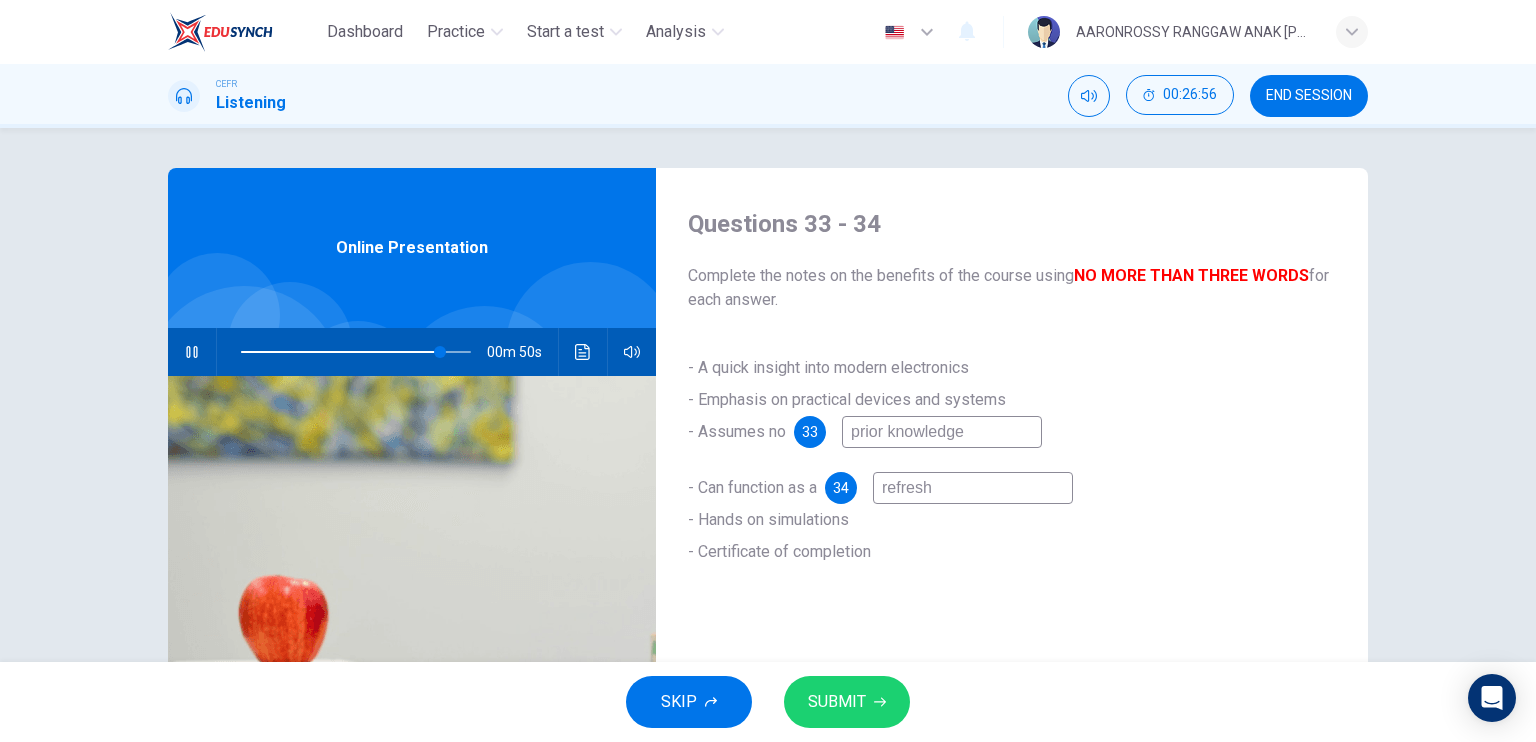 type on "86" 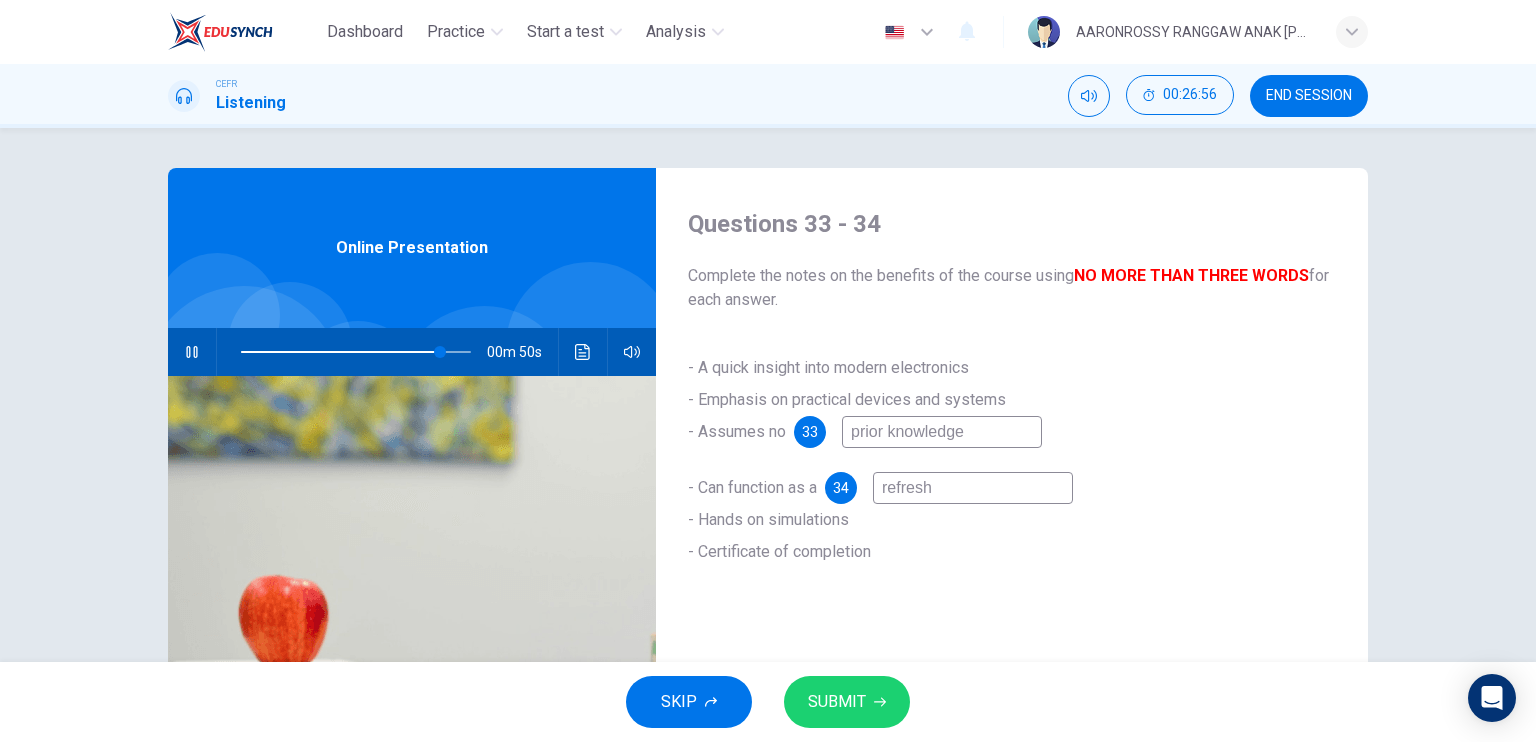 type on "refreshe" 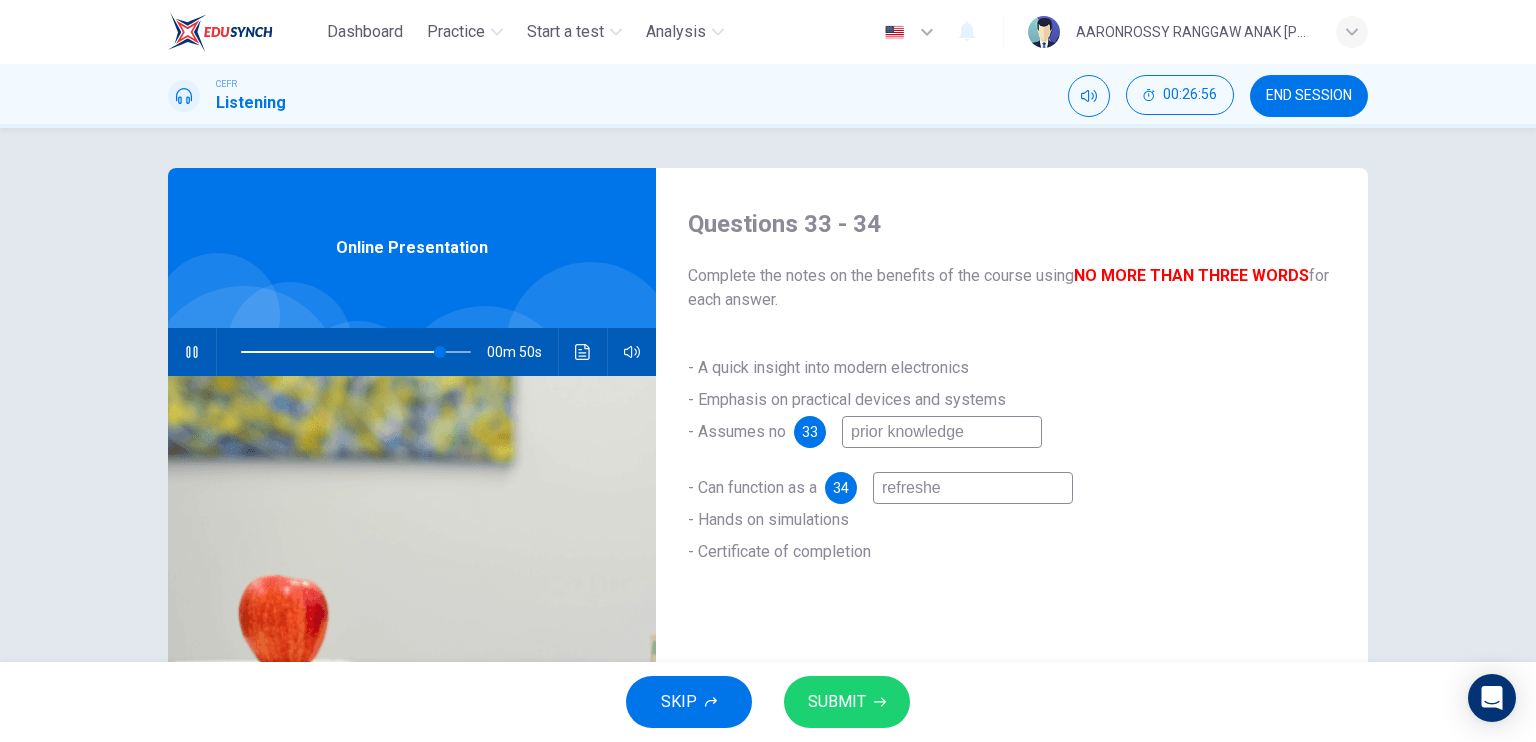 type on "86" 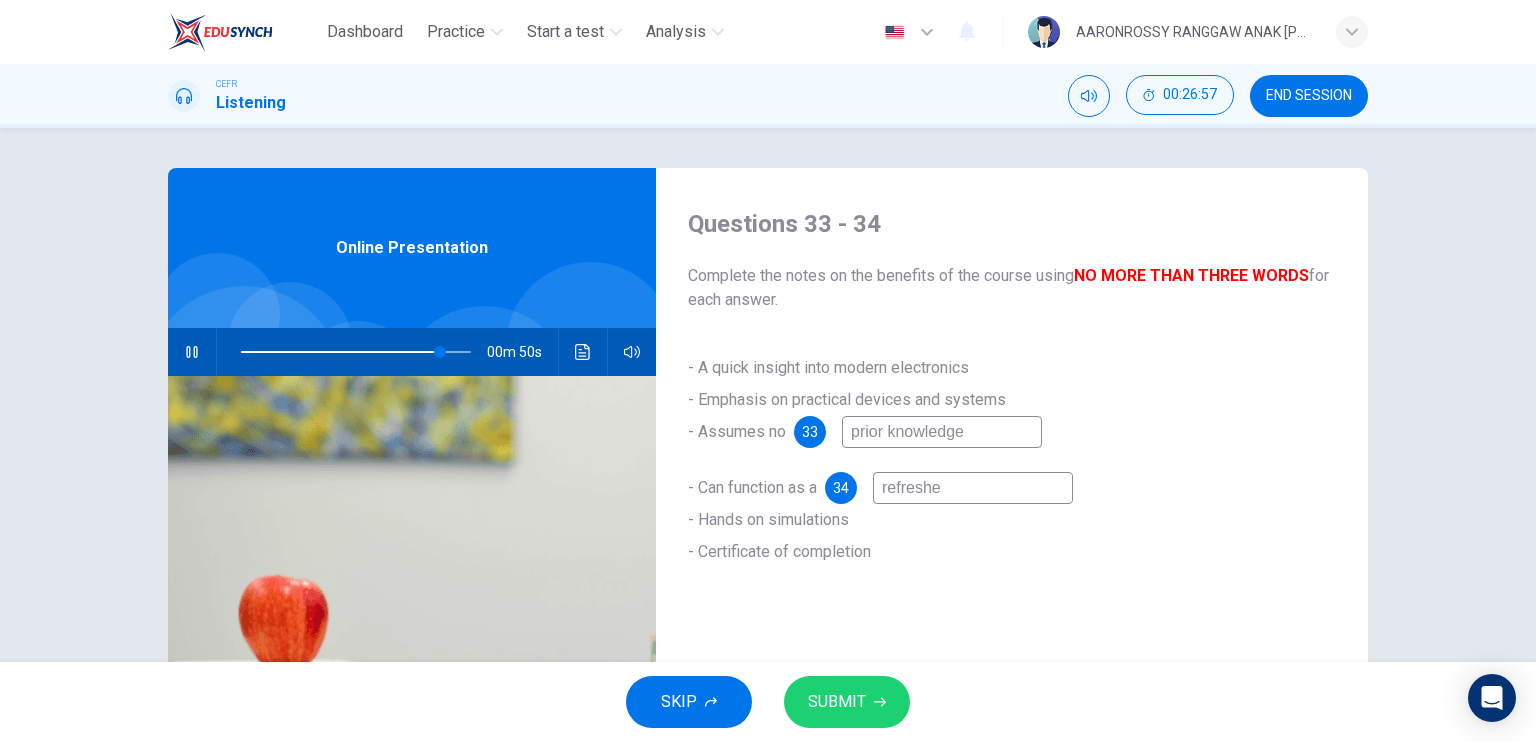 type on "refresher" 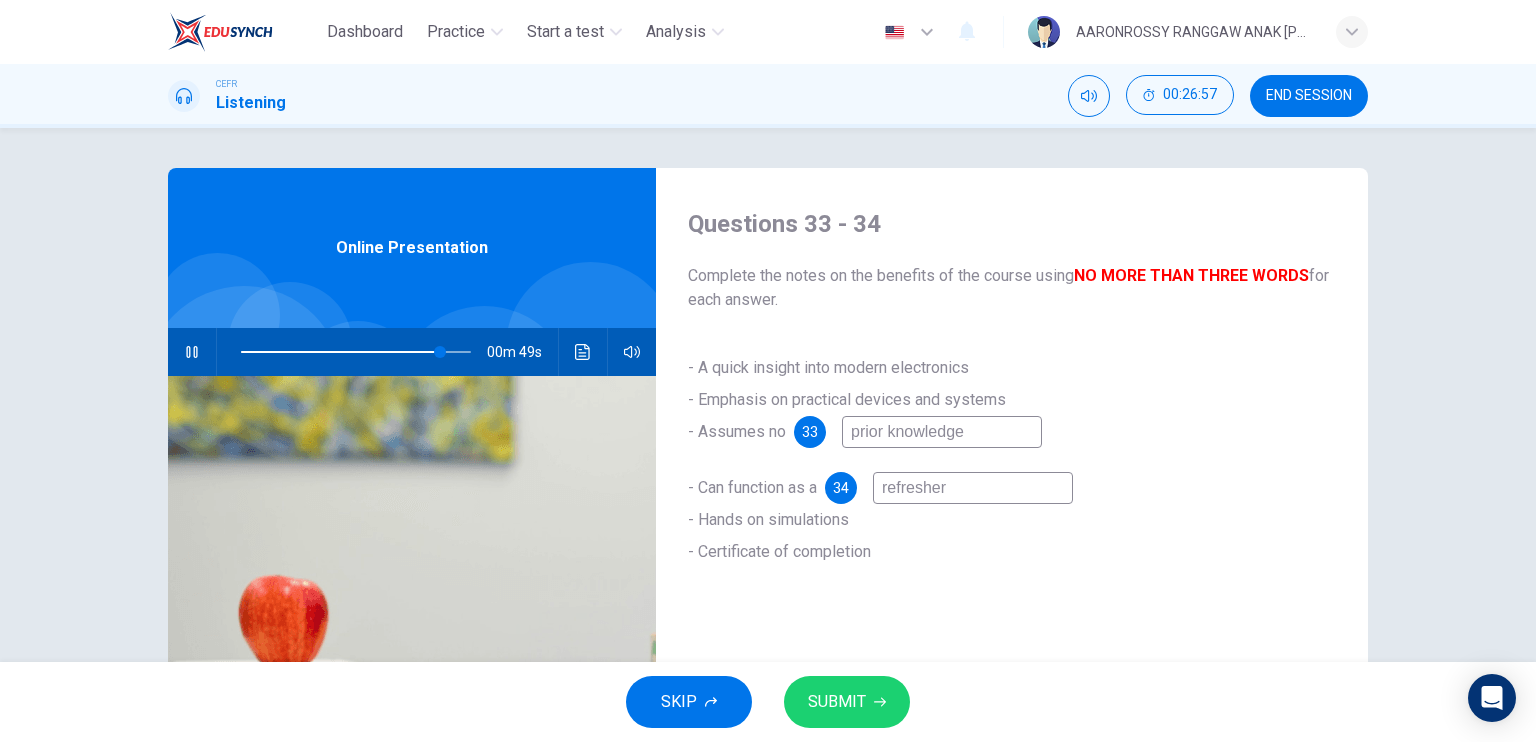type on "87" 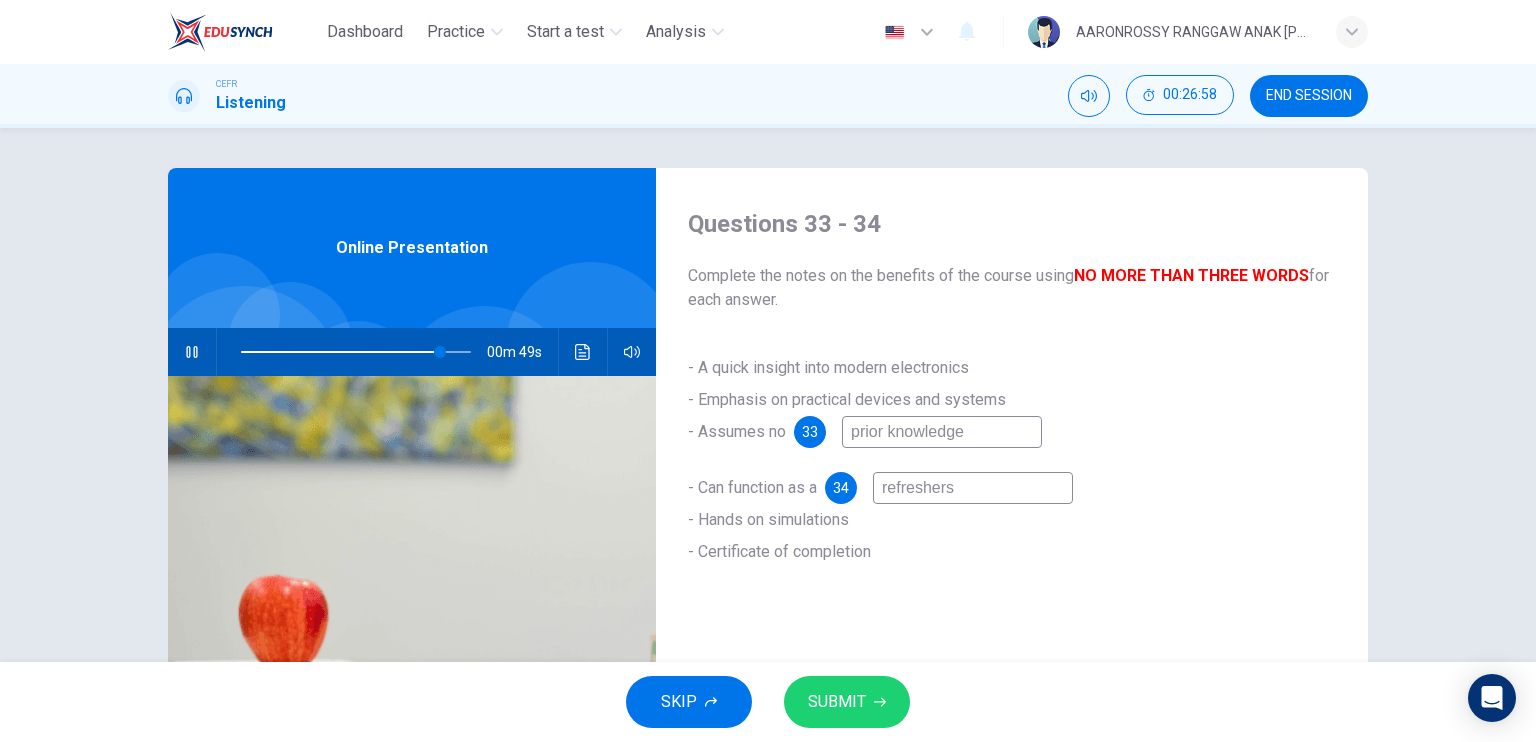 type on "refreshers" 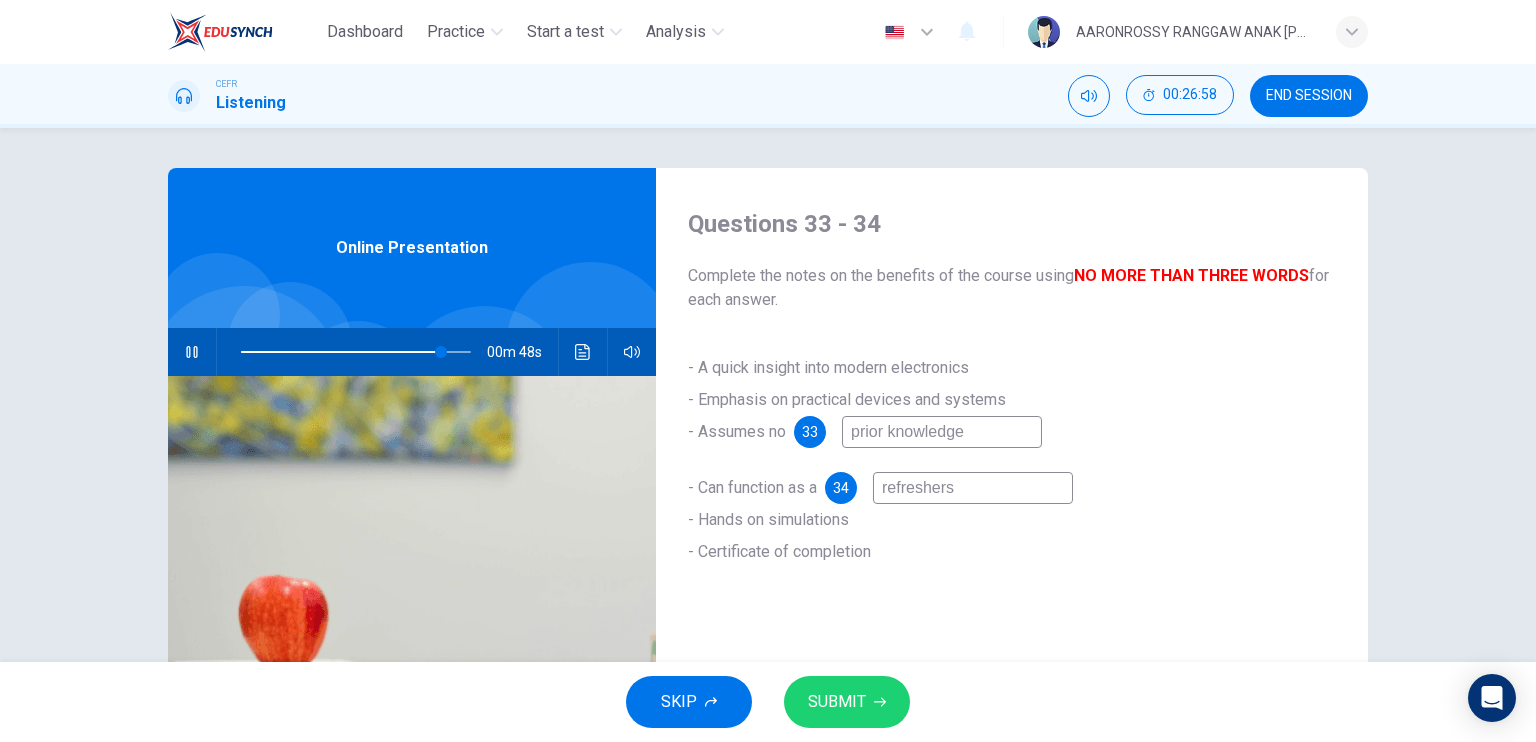 type on "87" 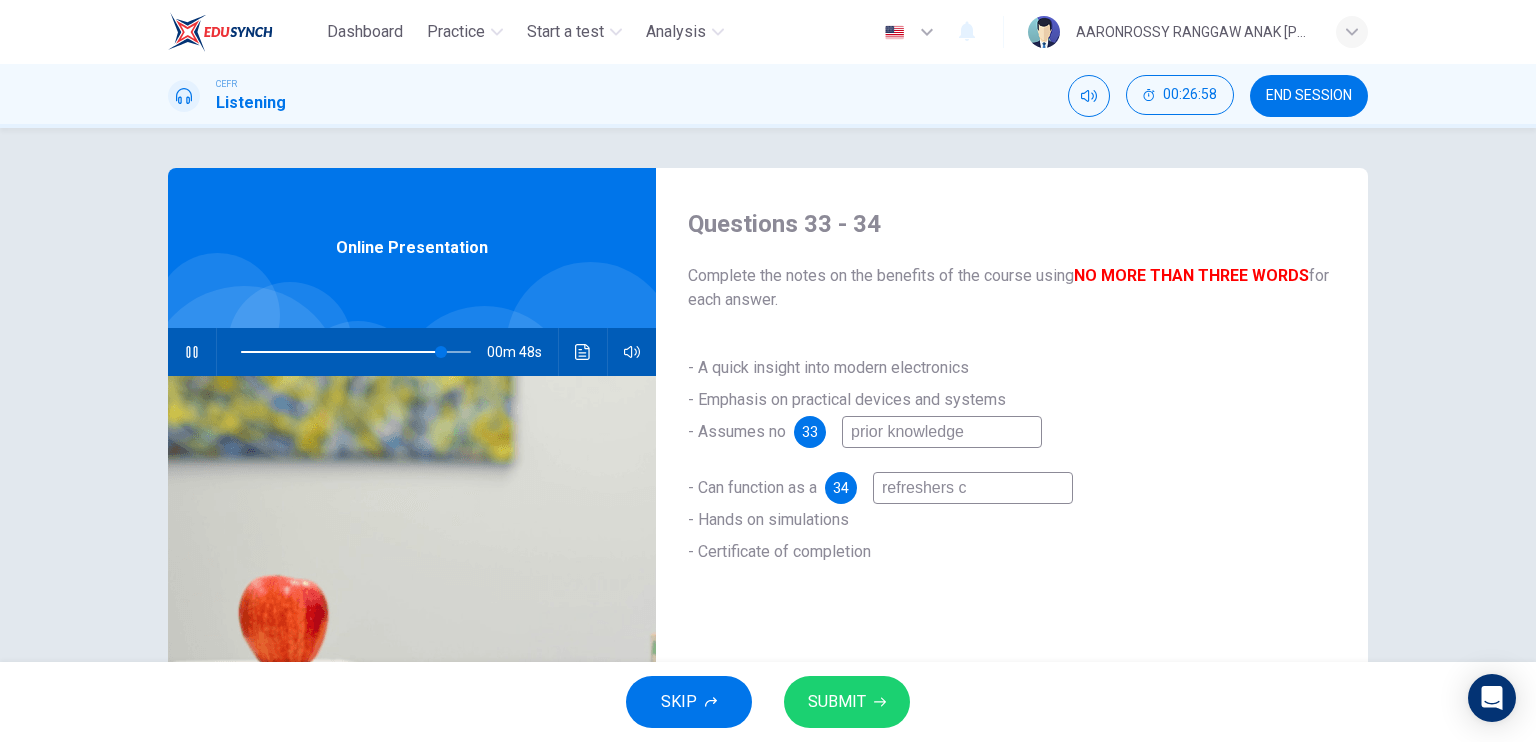 type on "refreshers co" 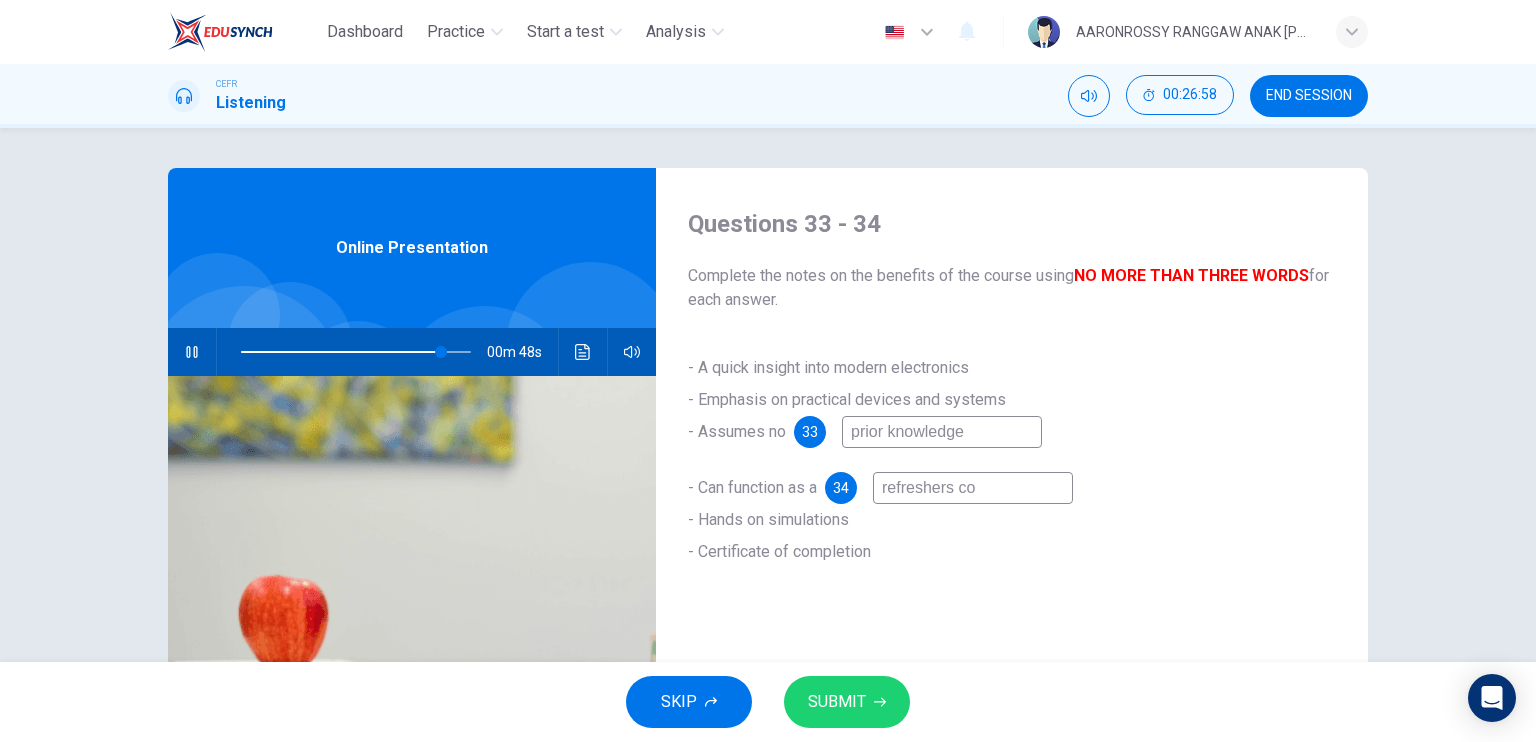 type on "87" 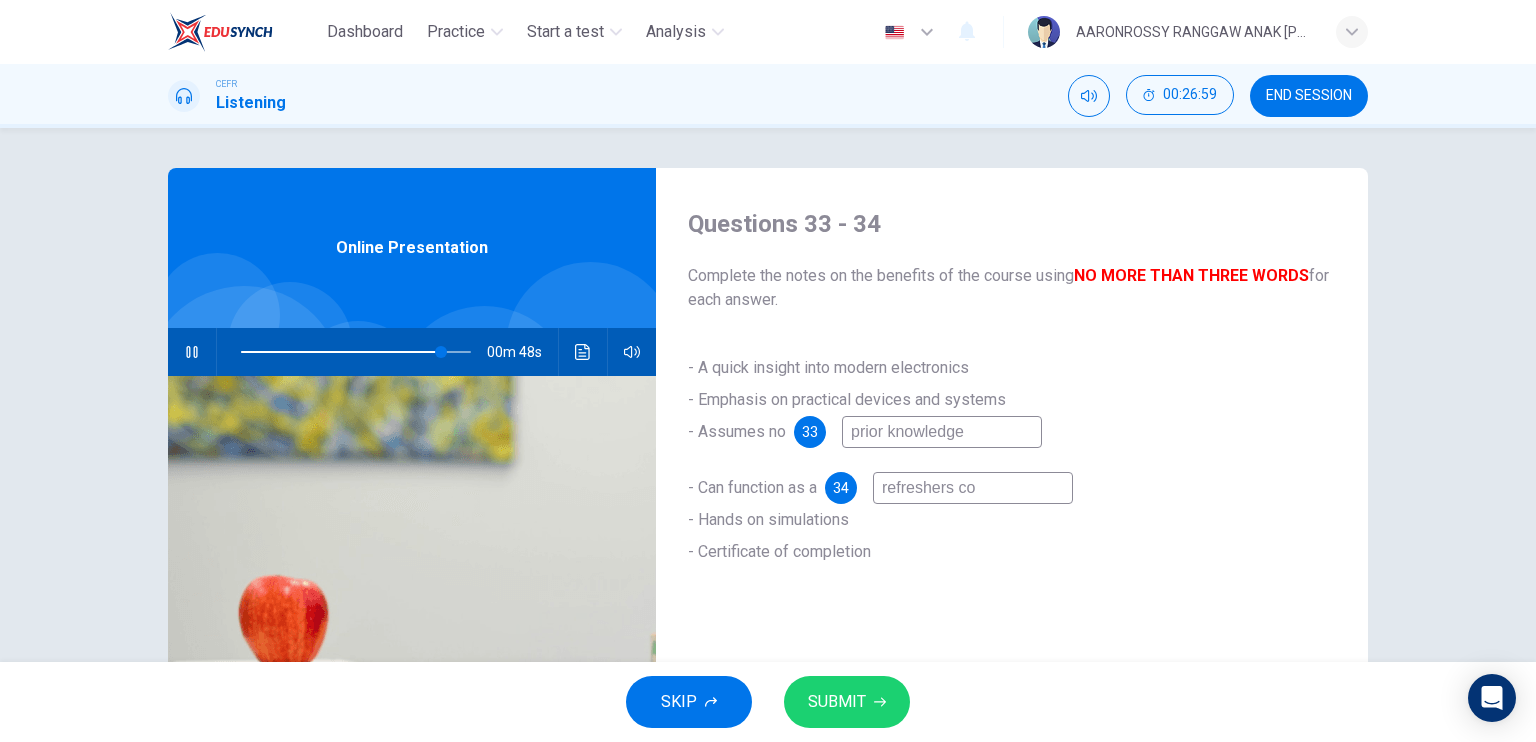 type on "refreshers cou" 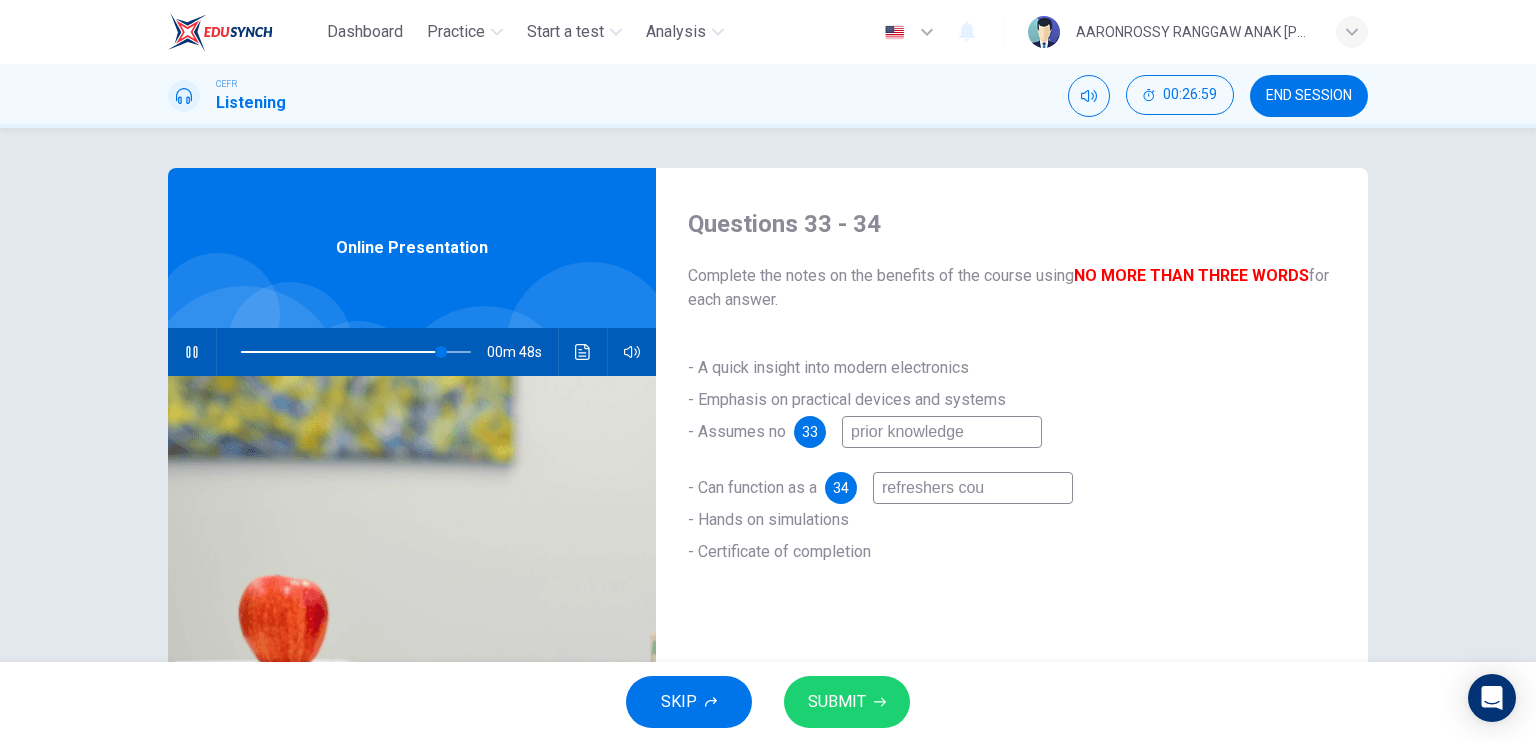 type on "87" 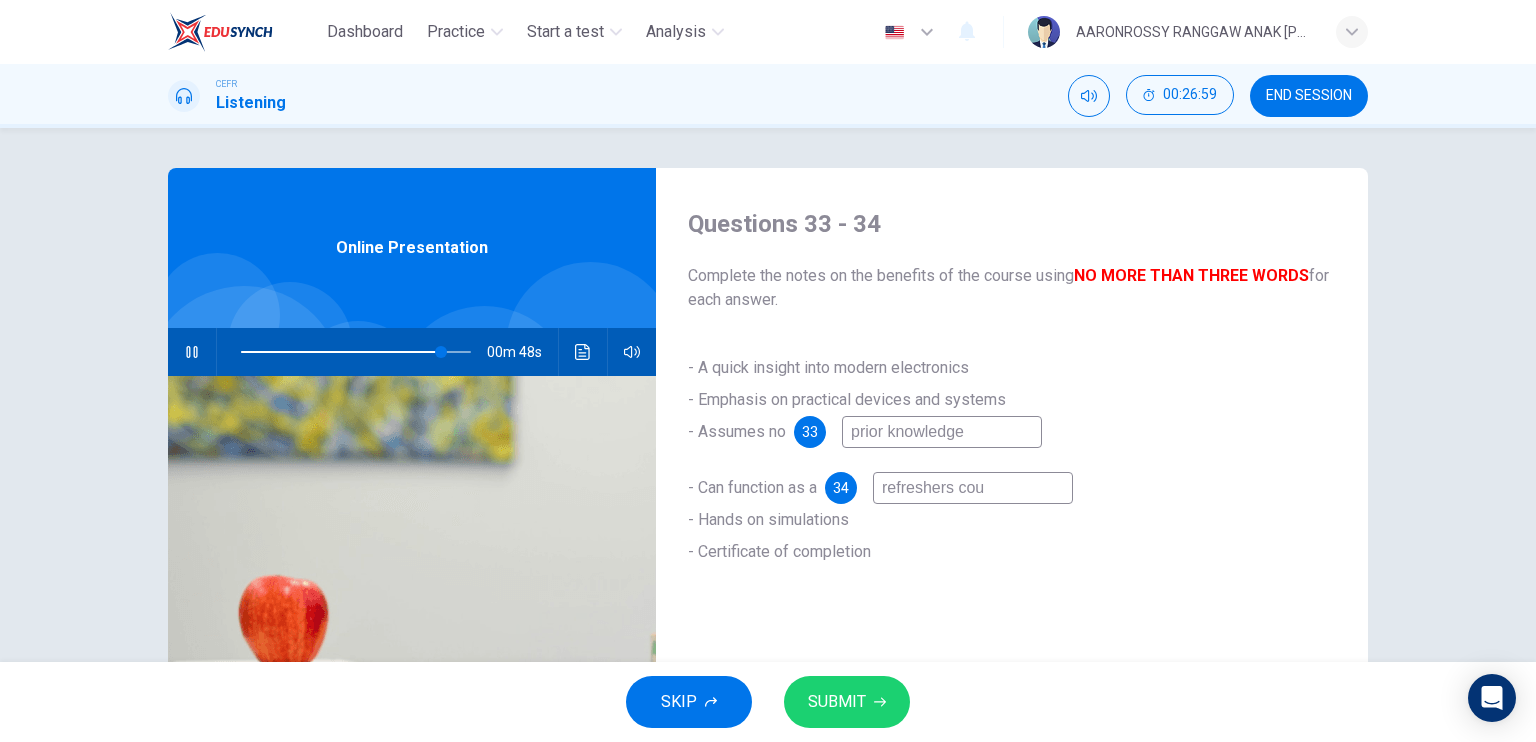 type on "refreshers cour" 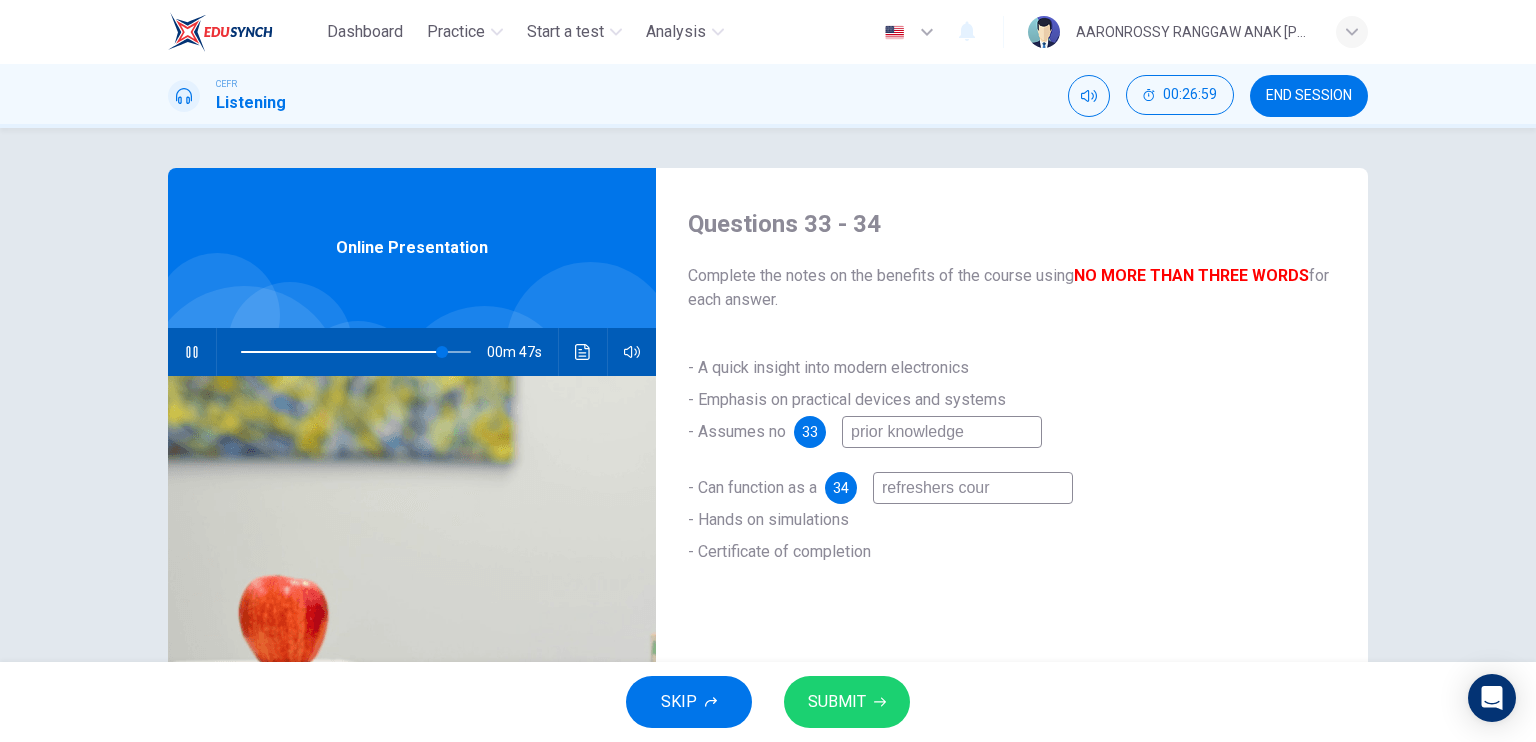 type on "87" 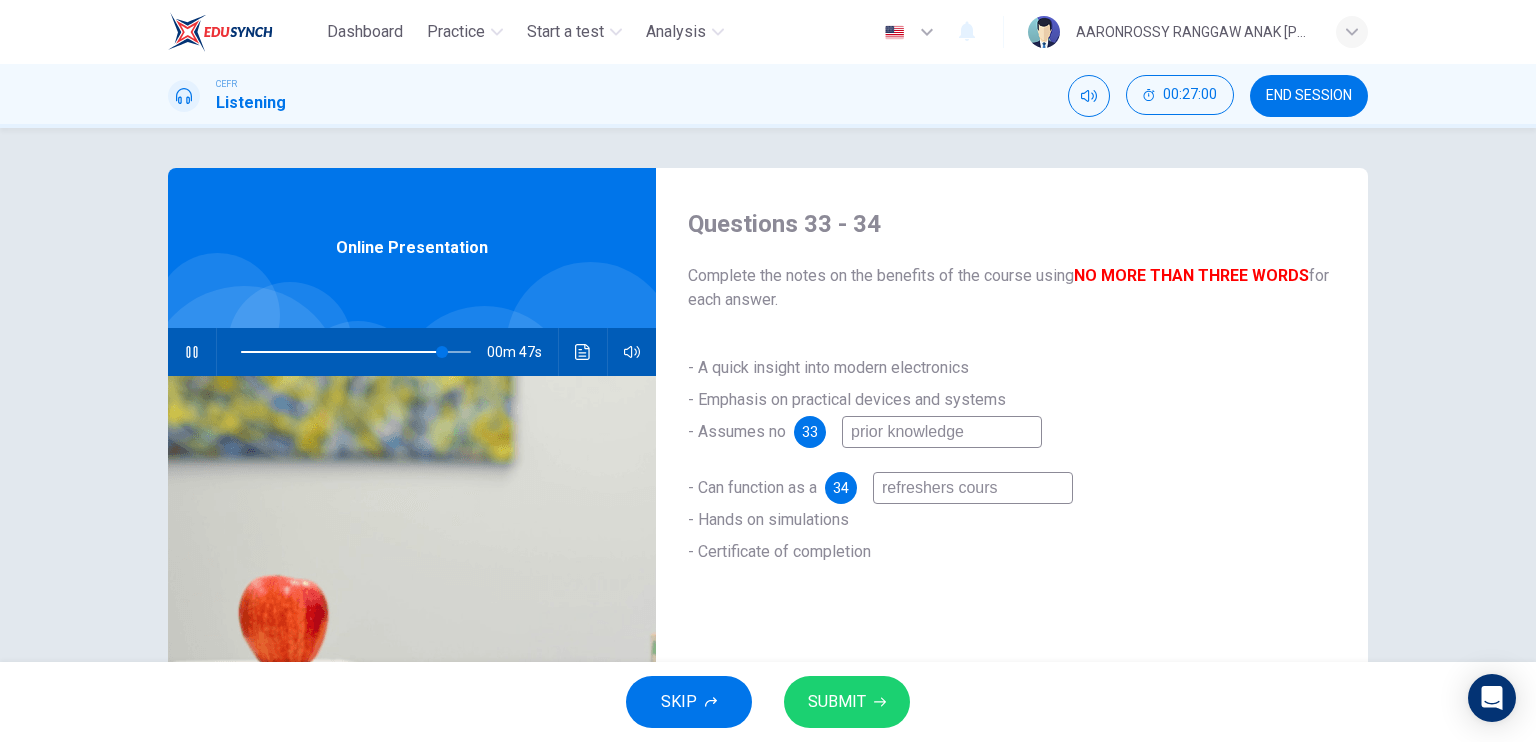 type on "refreshers course" 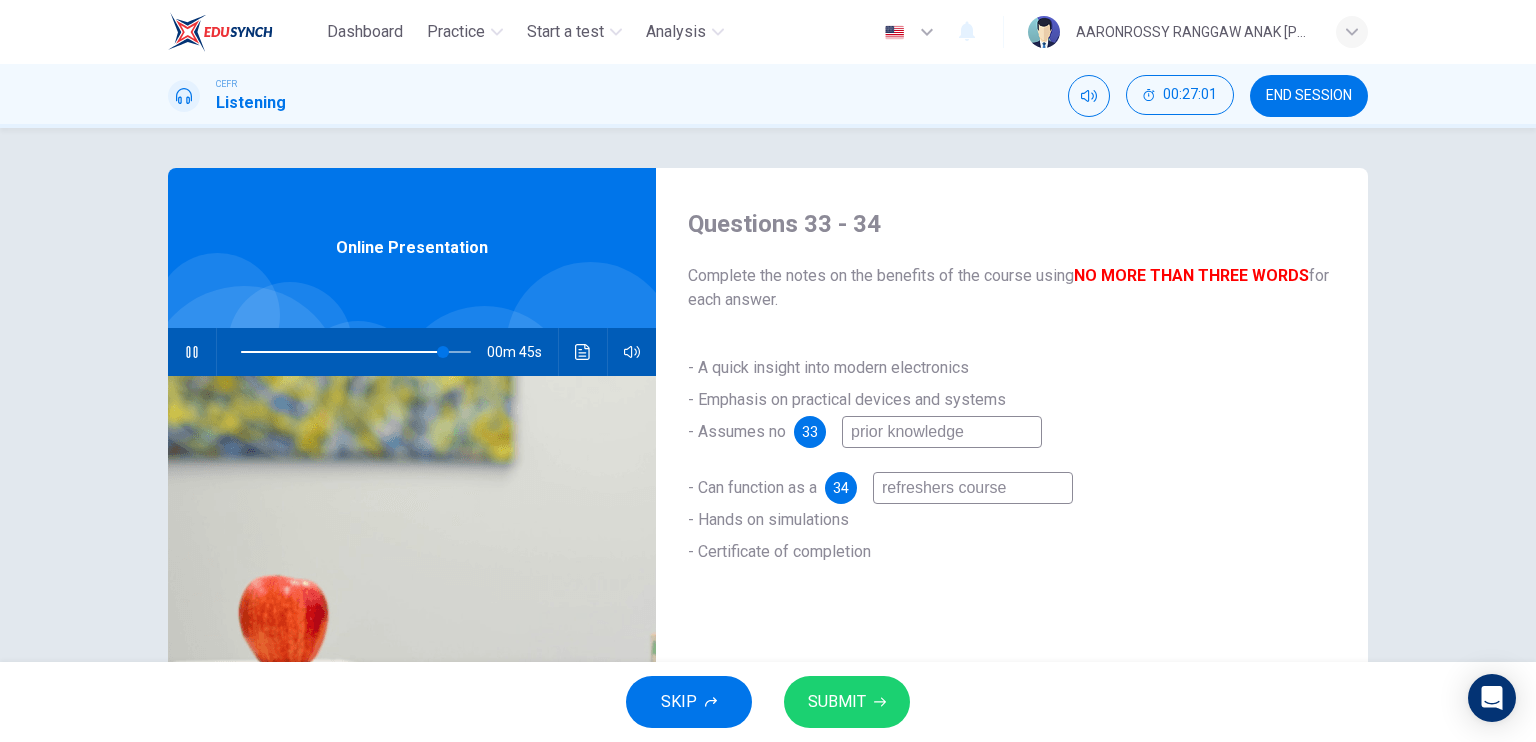 click on "refreshers course" at bounding box center [973, 488] 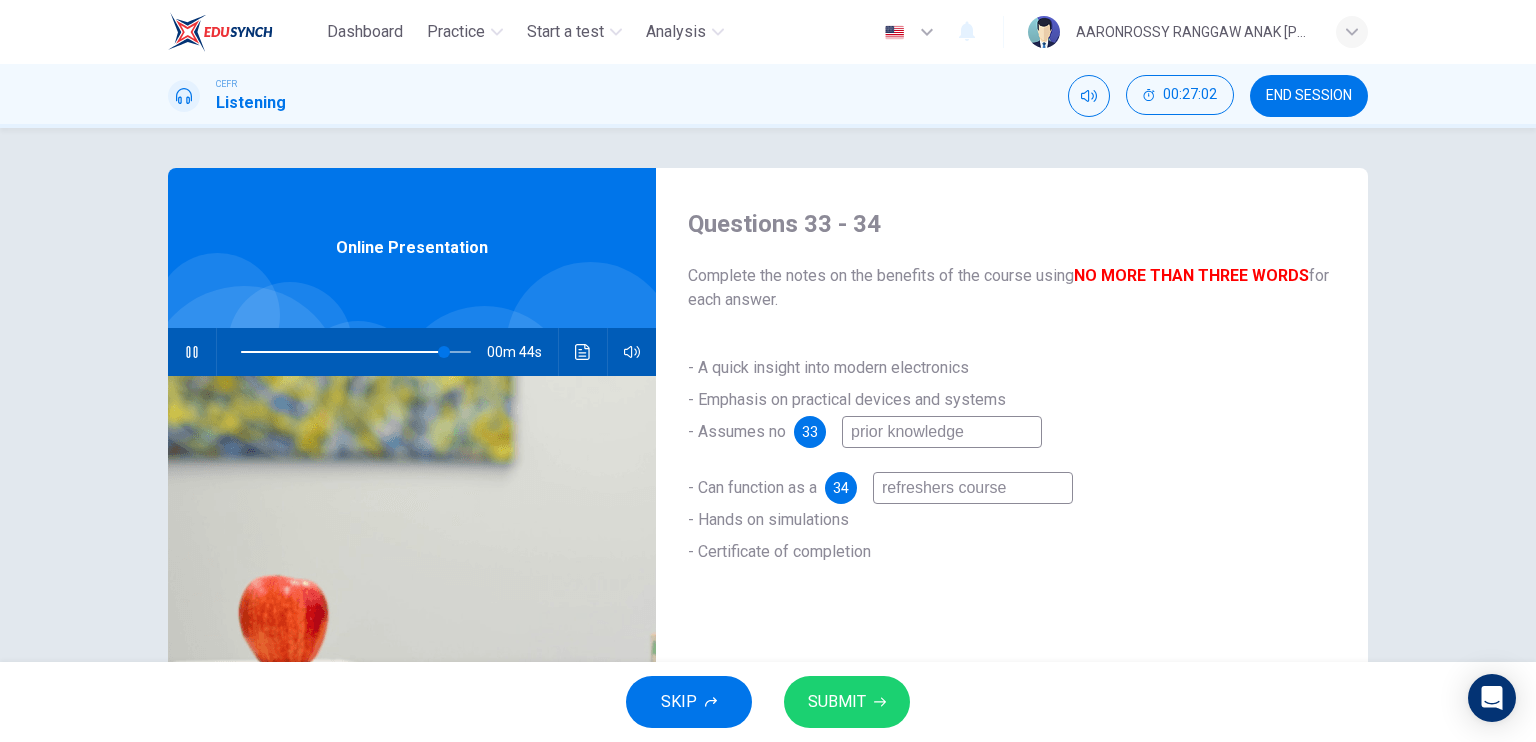 type on "88" 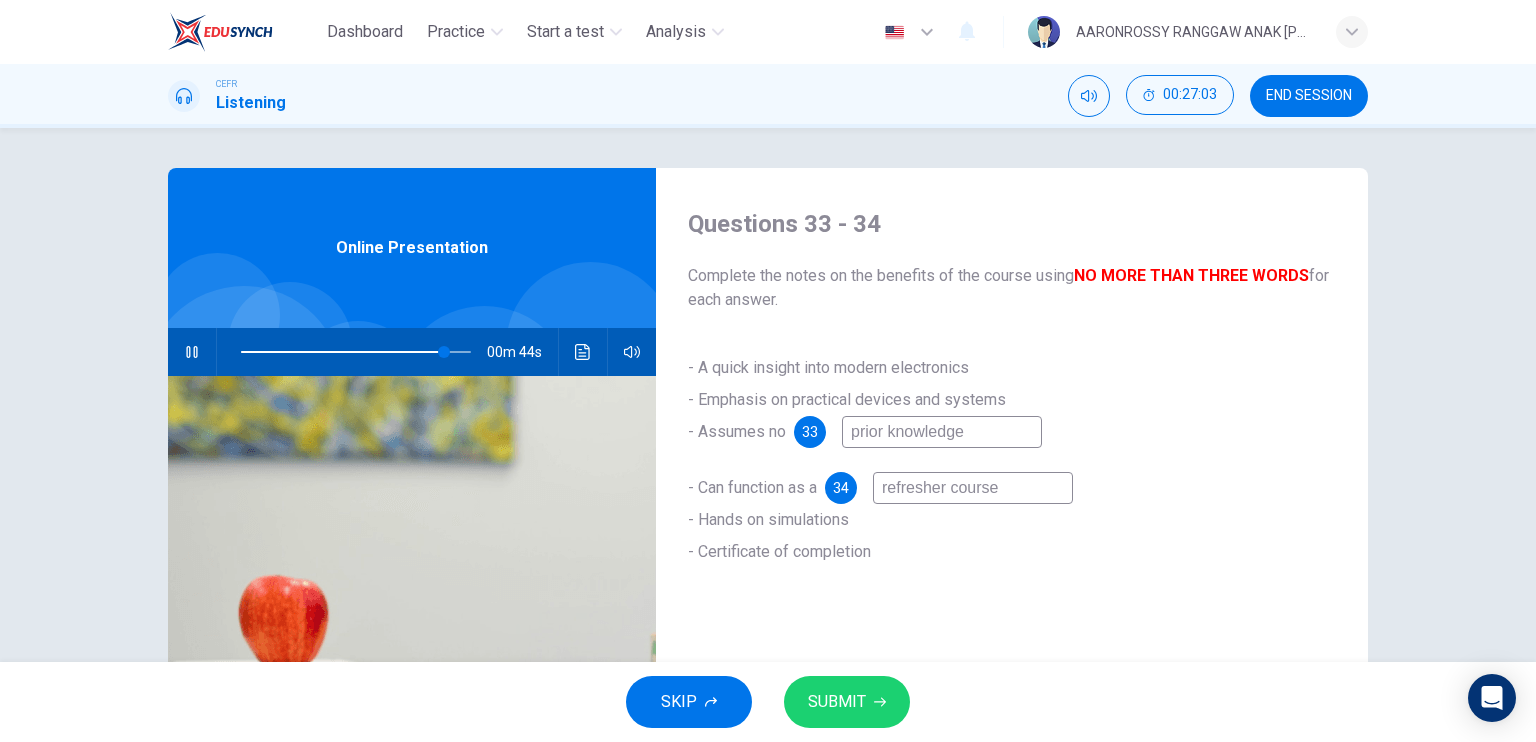 type on "88" 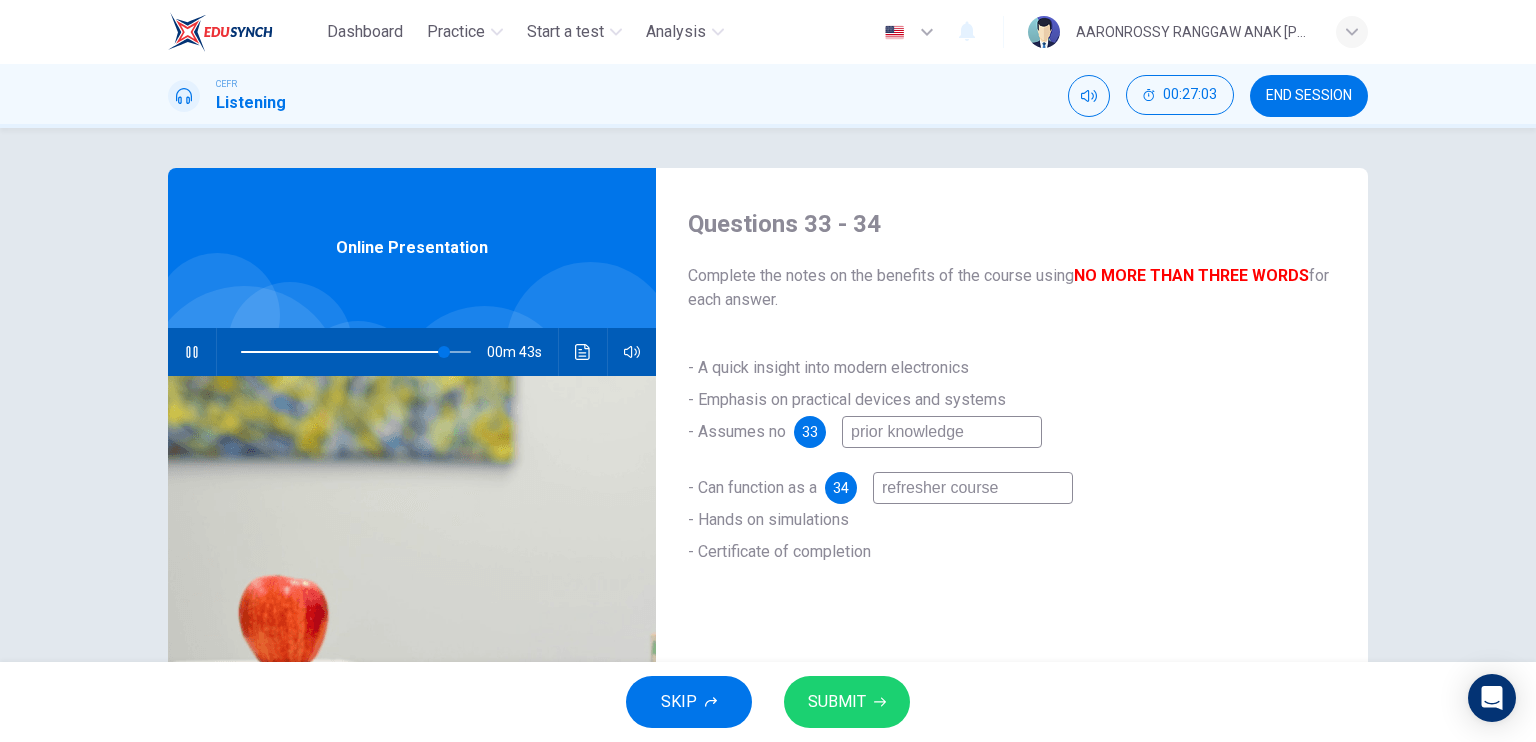 type on "refresher course" 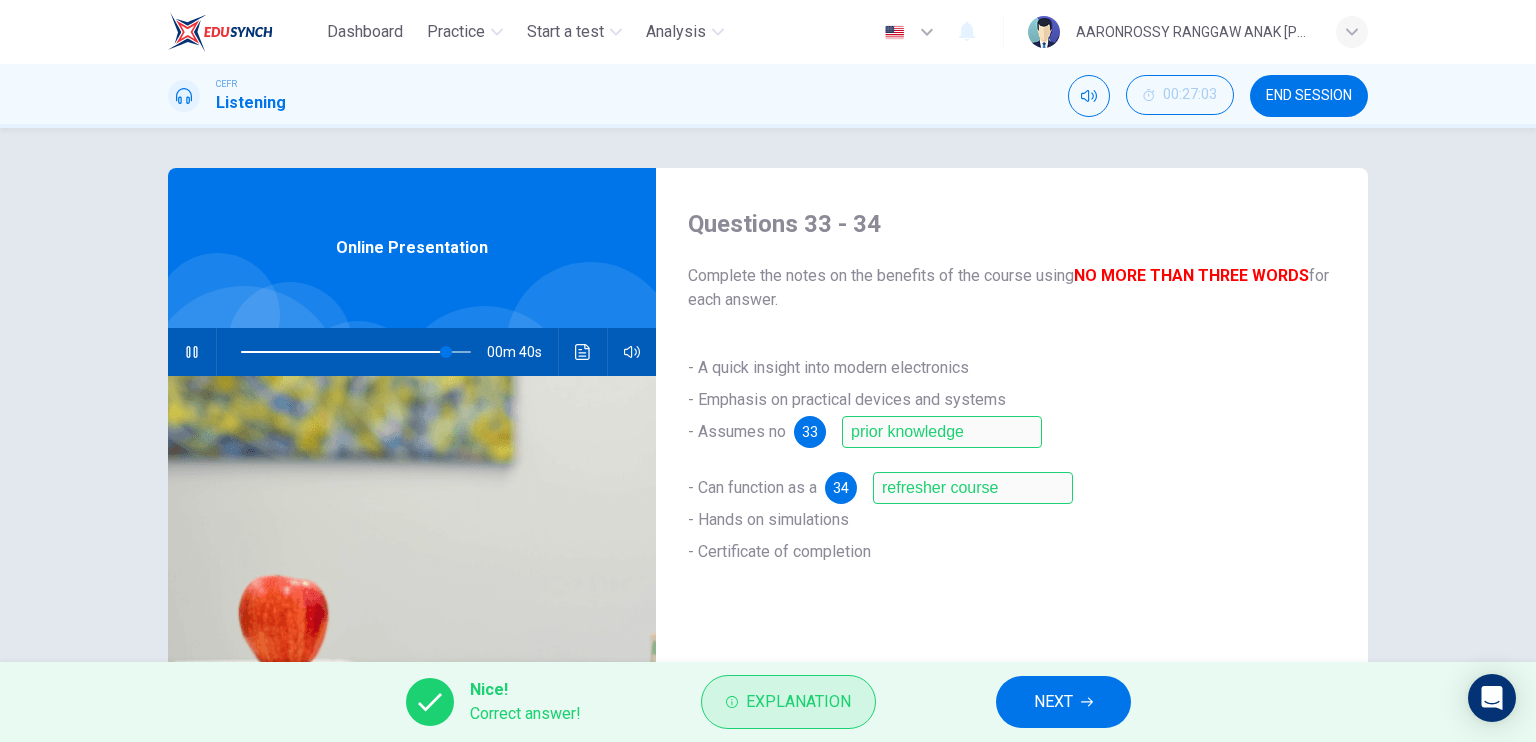 click on "Explanation" at bounding box center (798, 702) 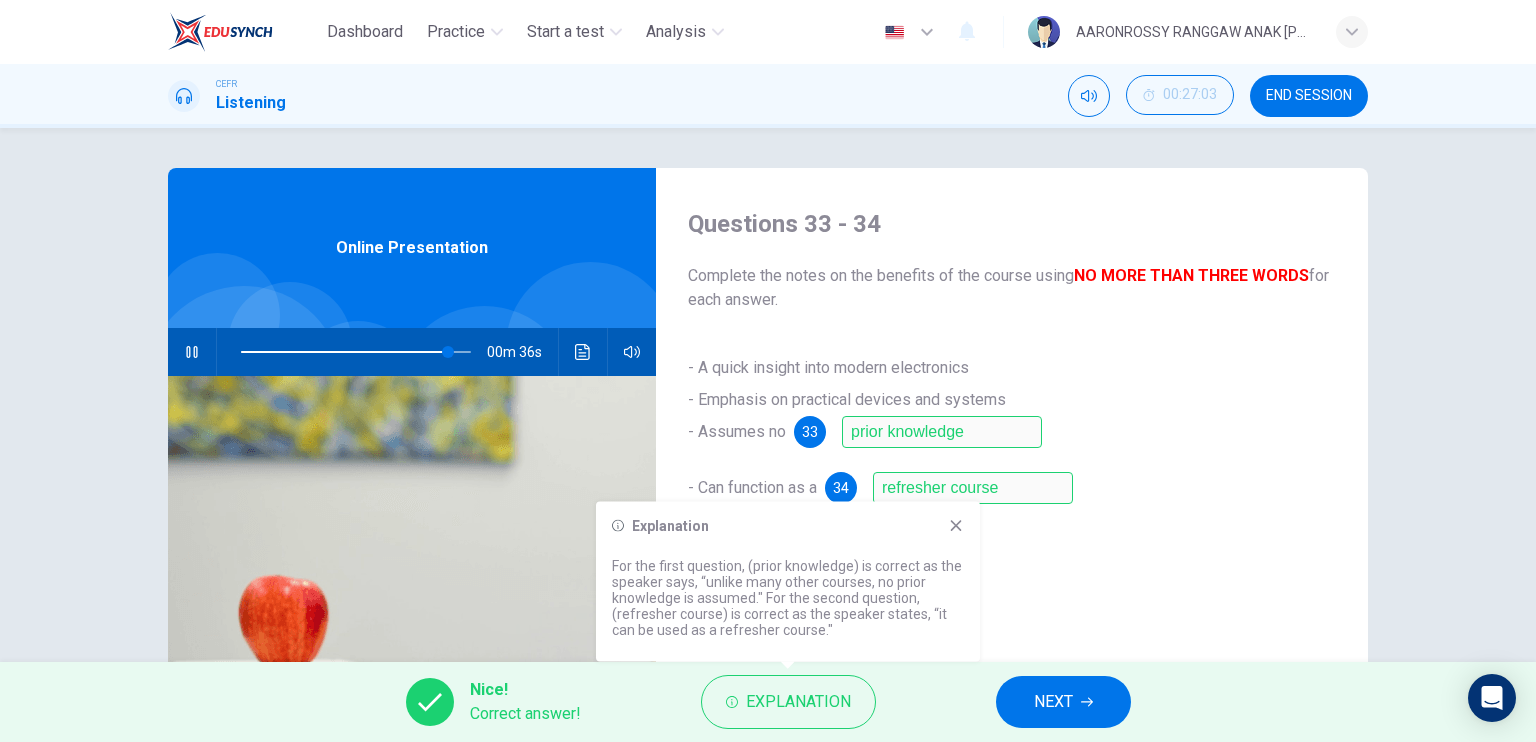 click 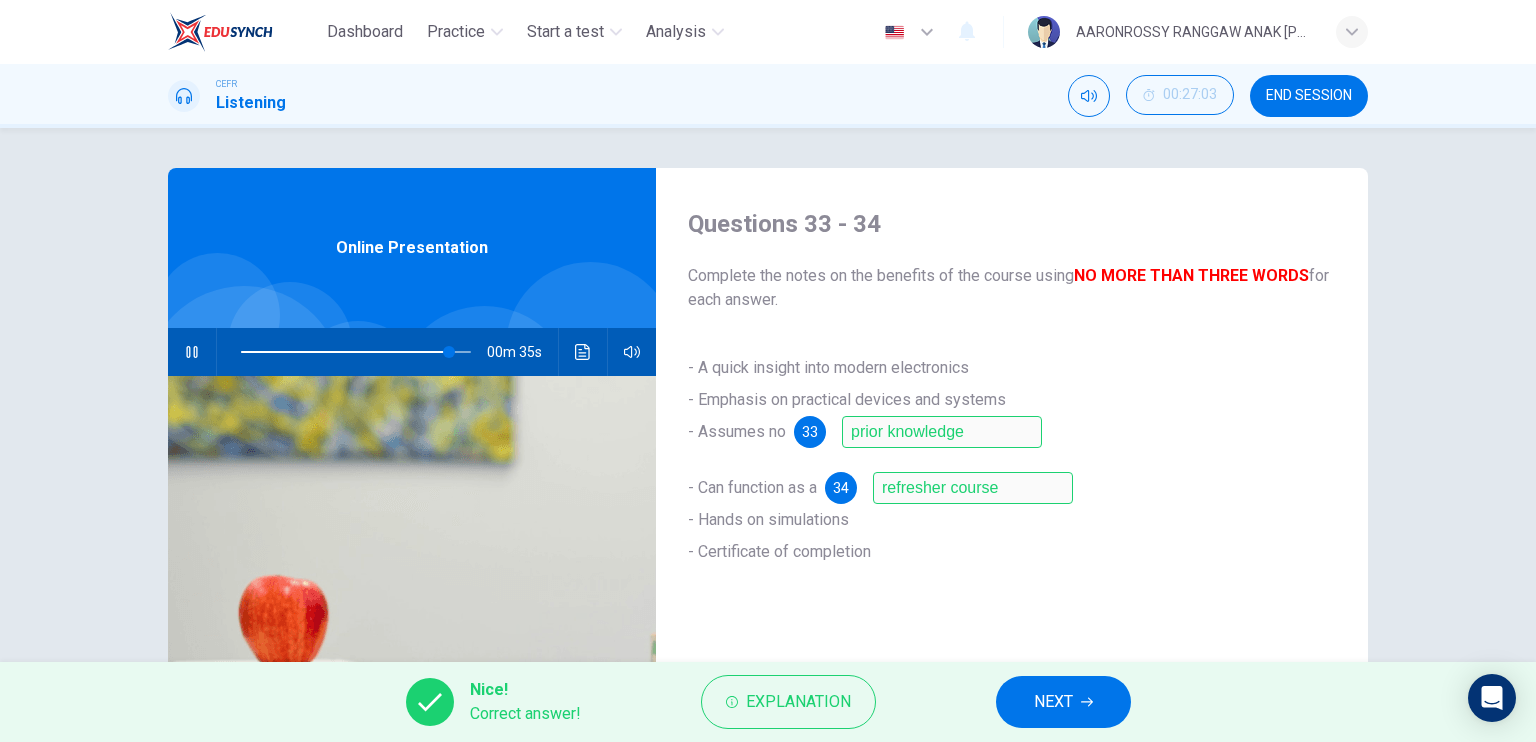click on "NEXT" at bounding box center (1053, 702) 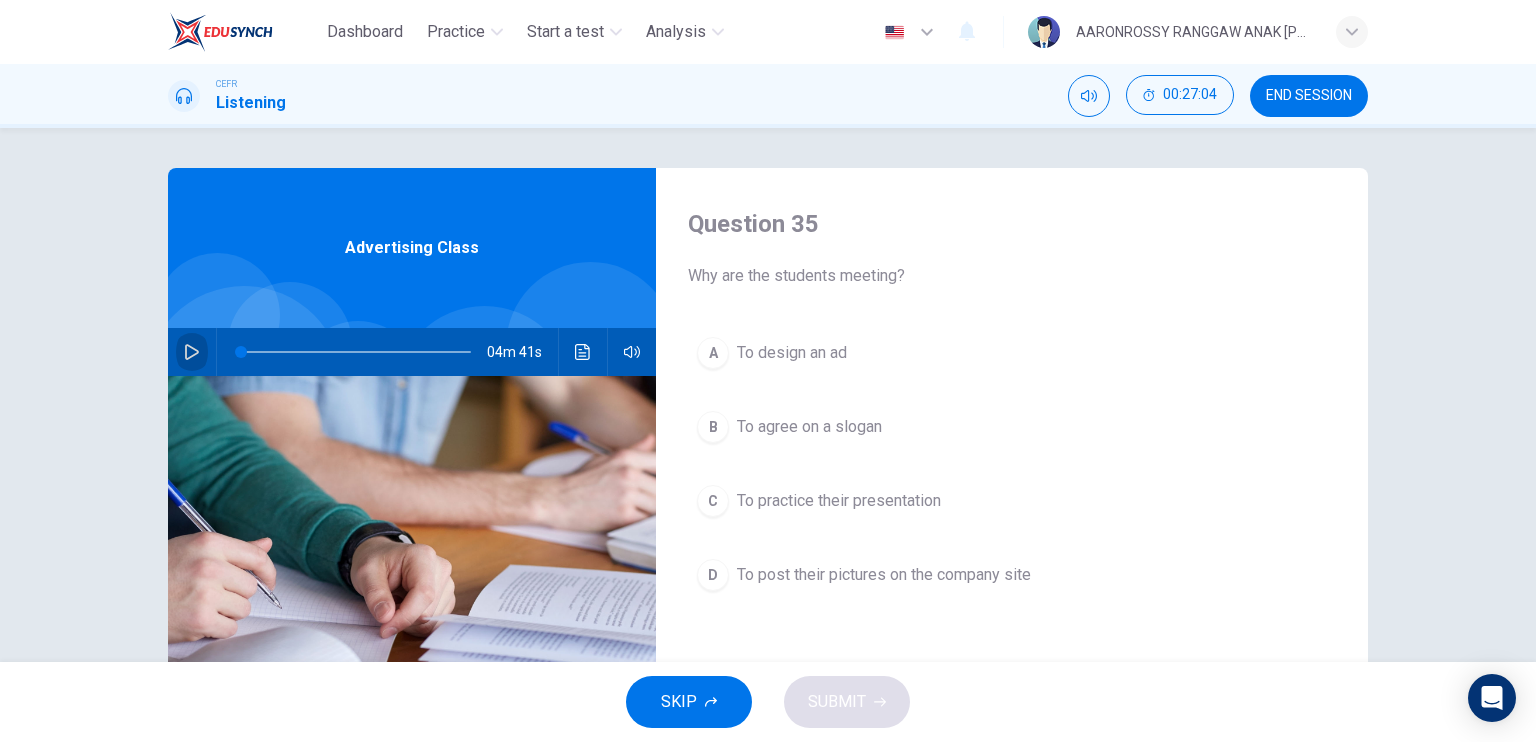 click 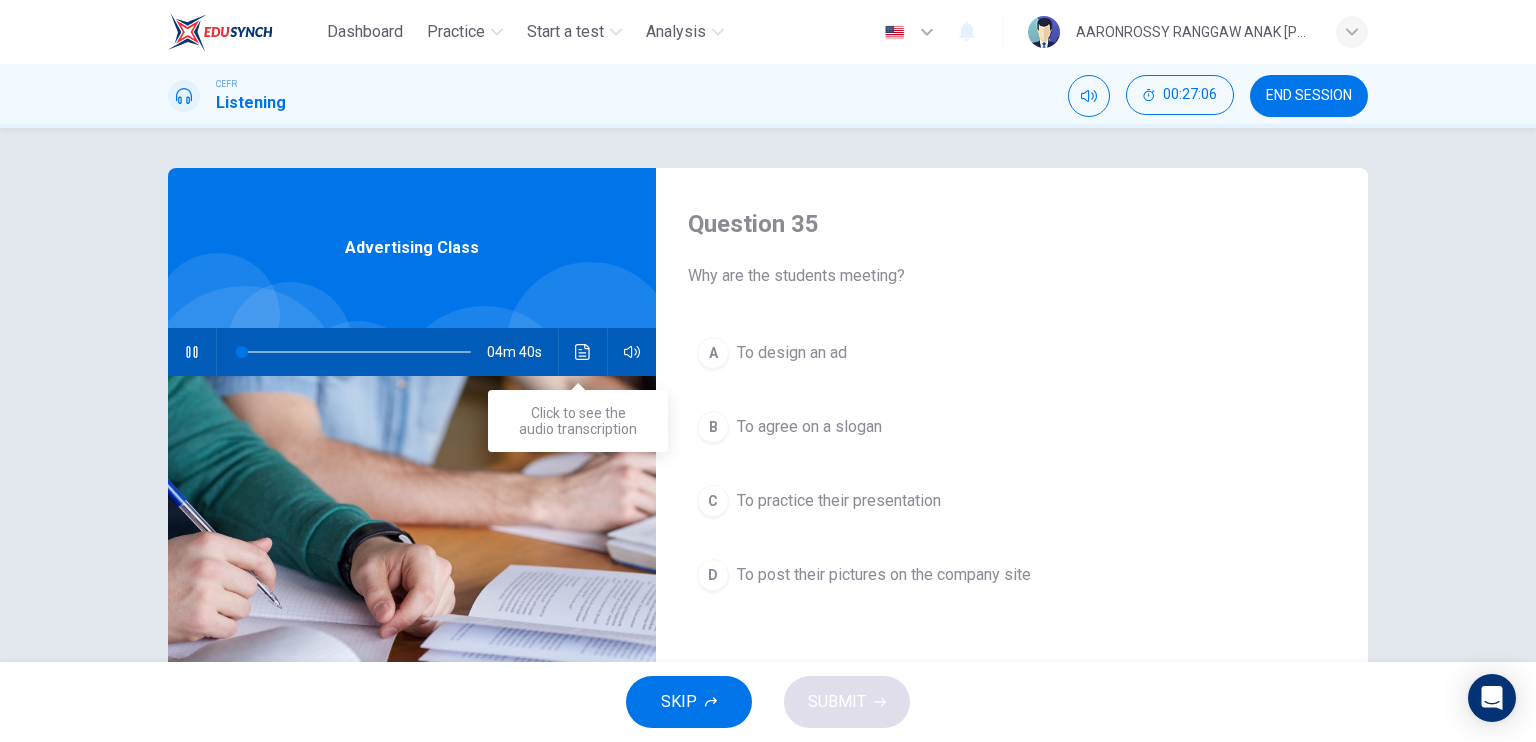 click 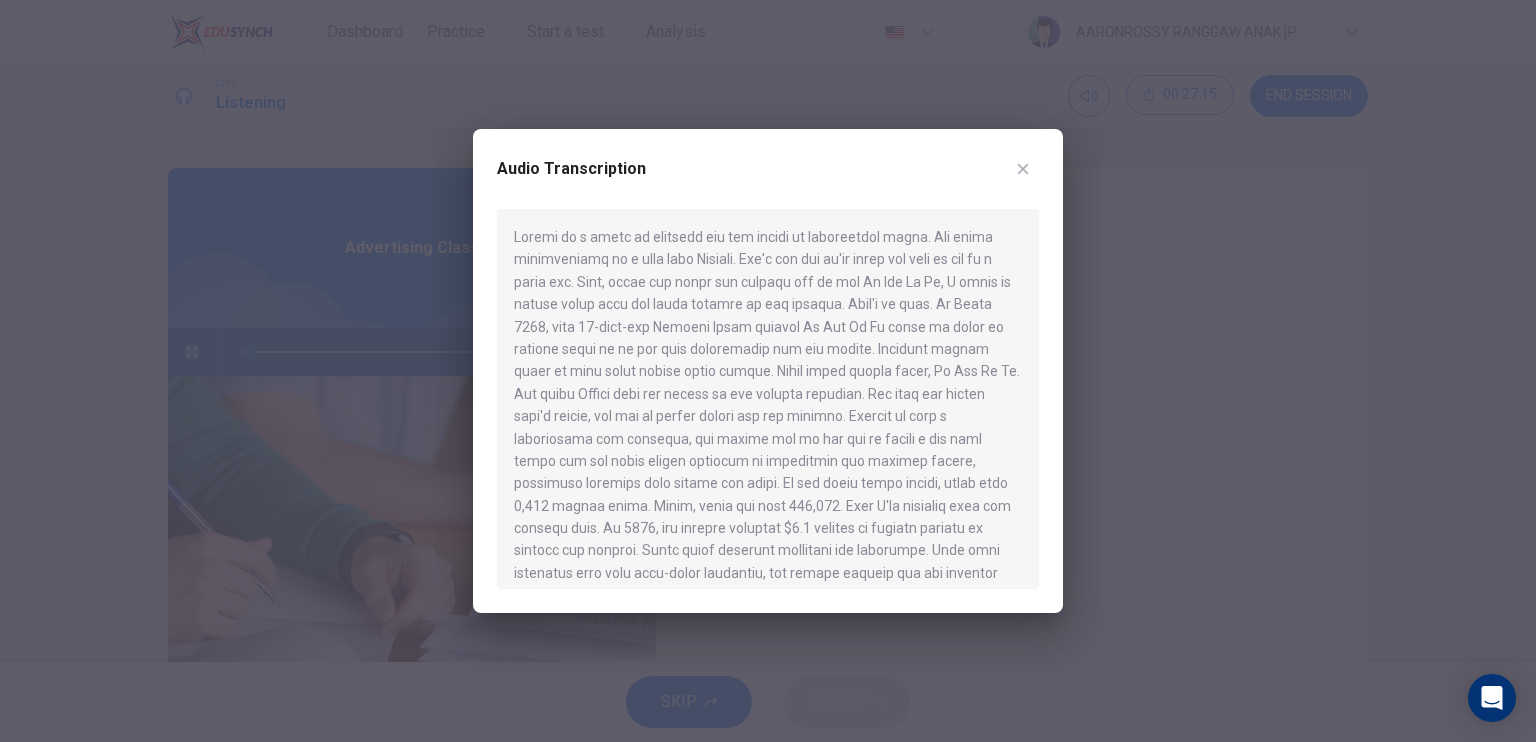 click 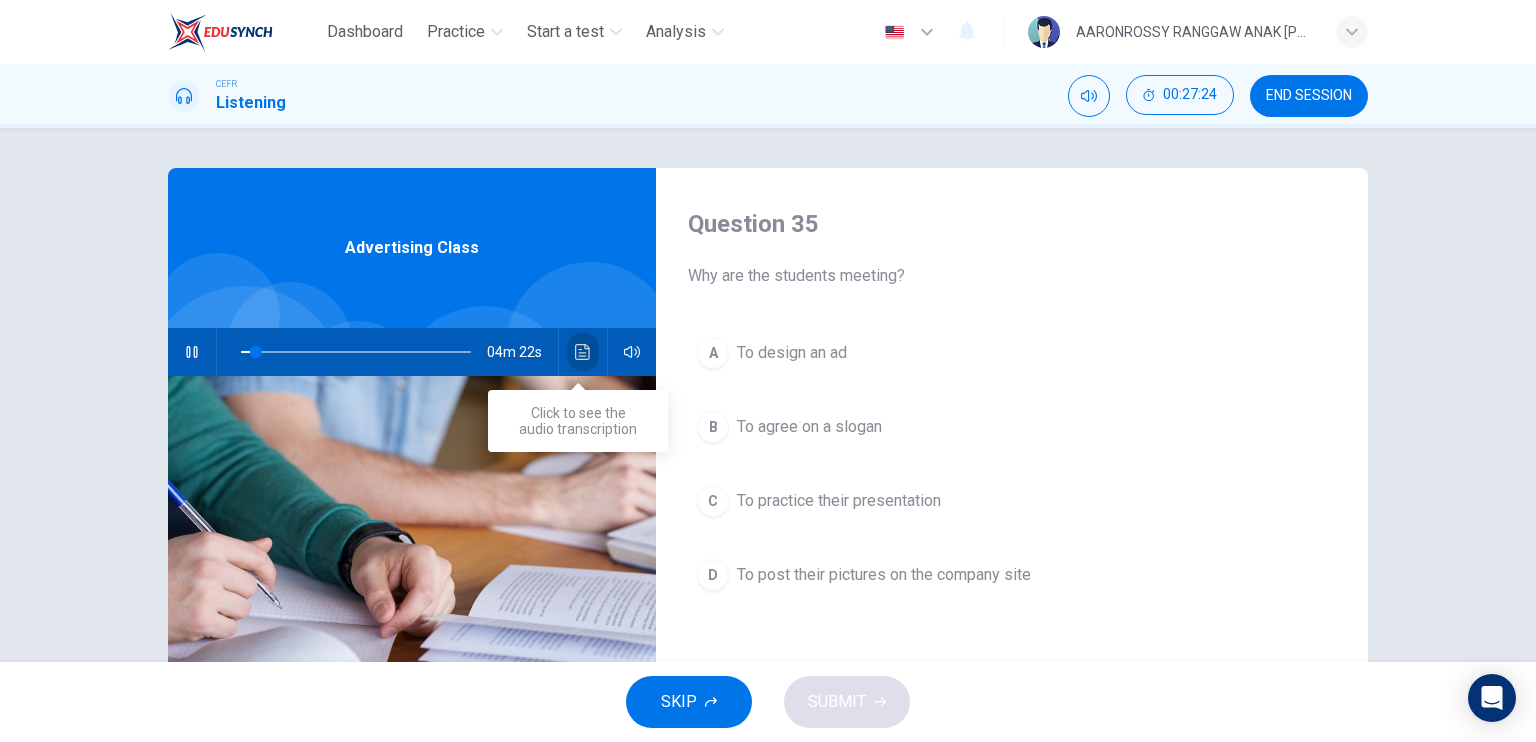 click 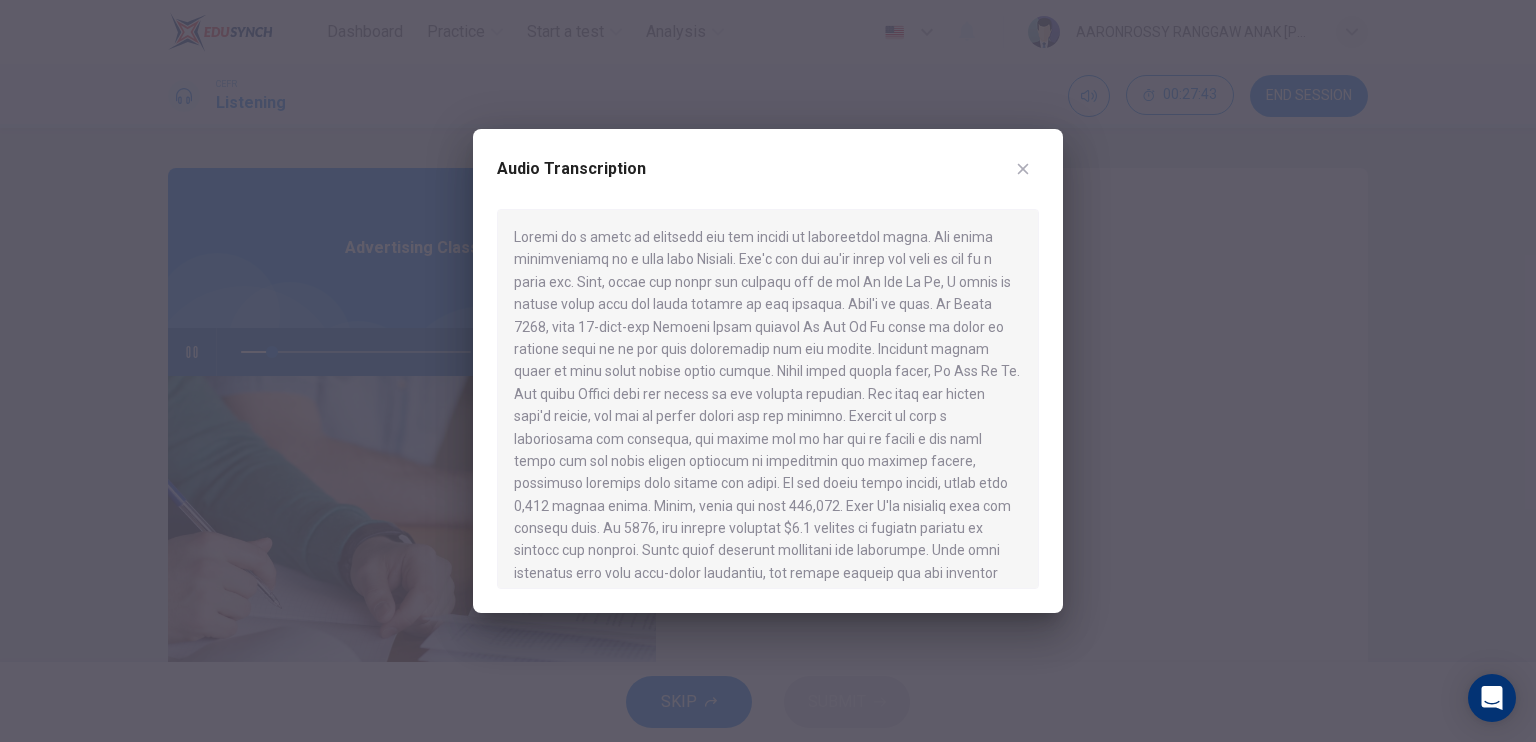 click at bounding box center (1023, 169) 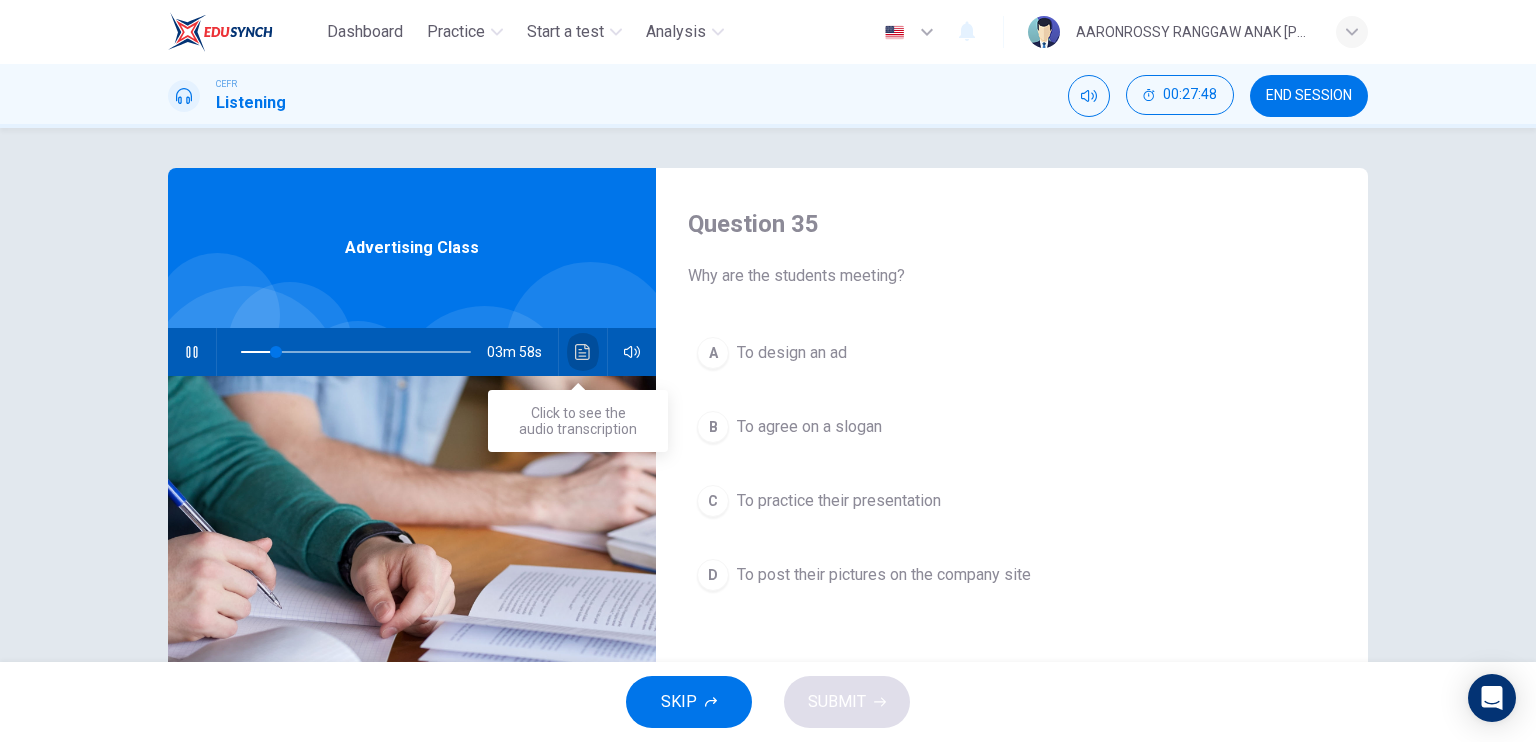 click at bounding box center [583, 352] 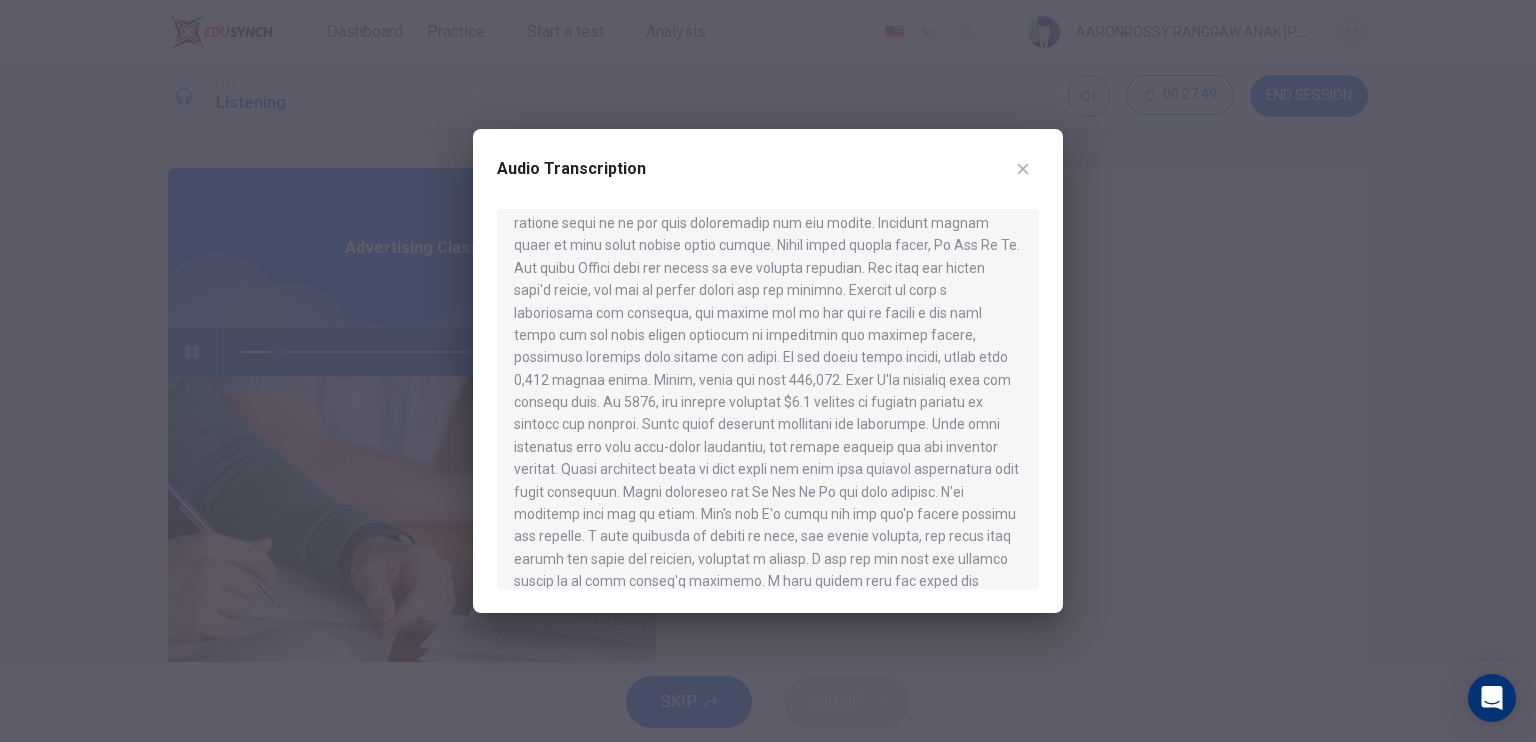 scroll, scrollTop: 200, scrollLeft: 0, axis: vertical 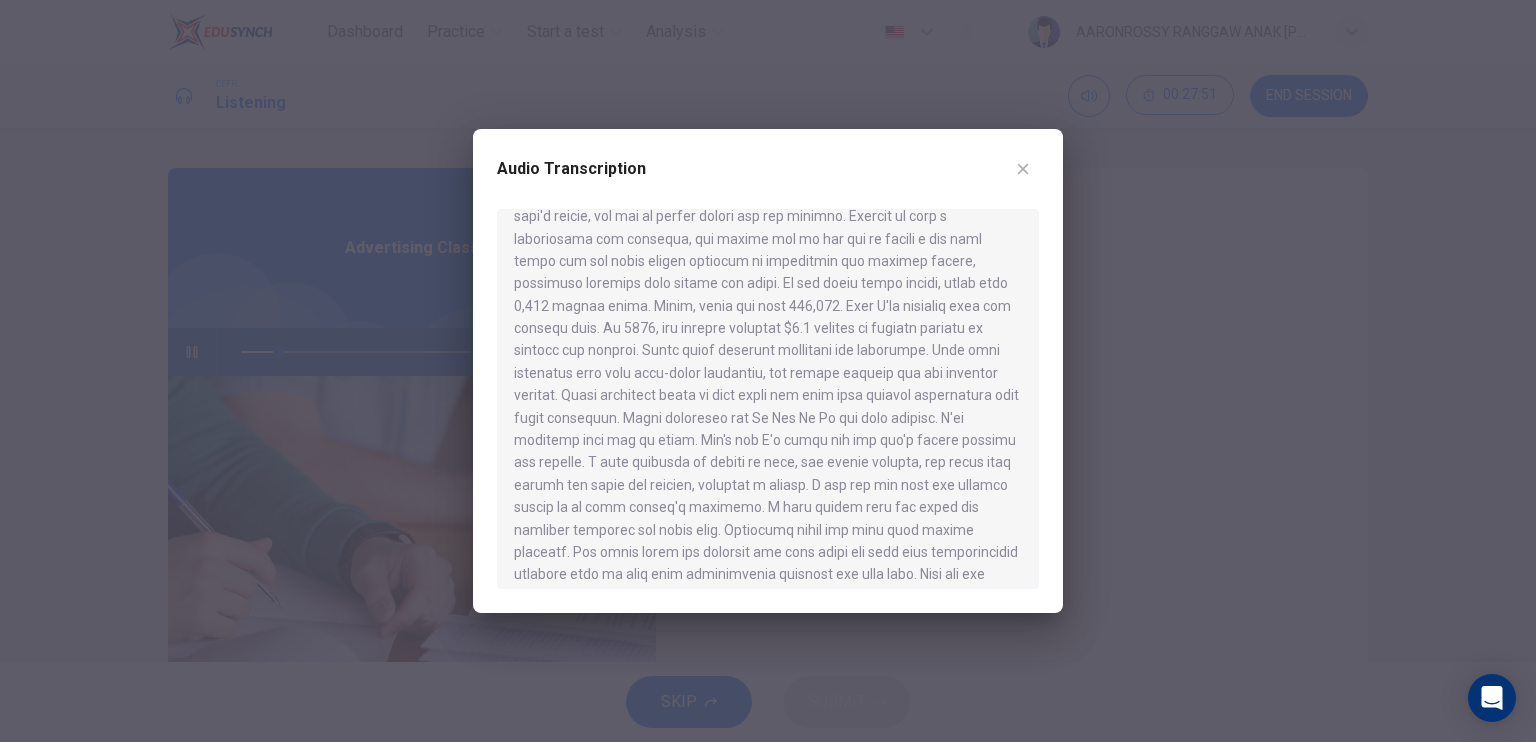 click at bounding box center [1023, 169] 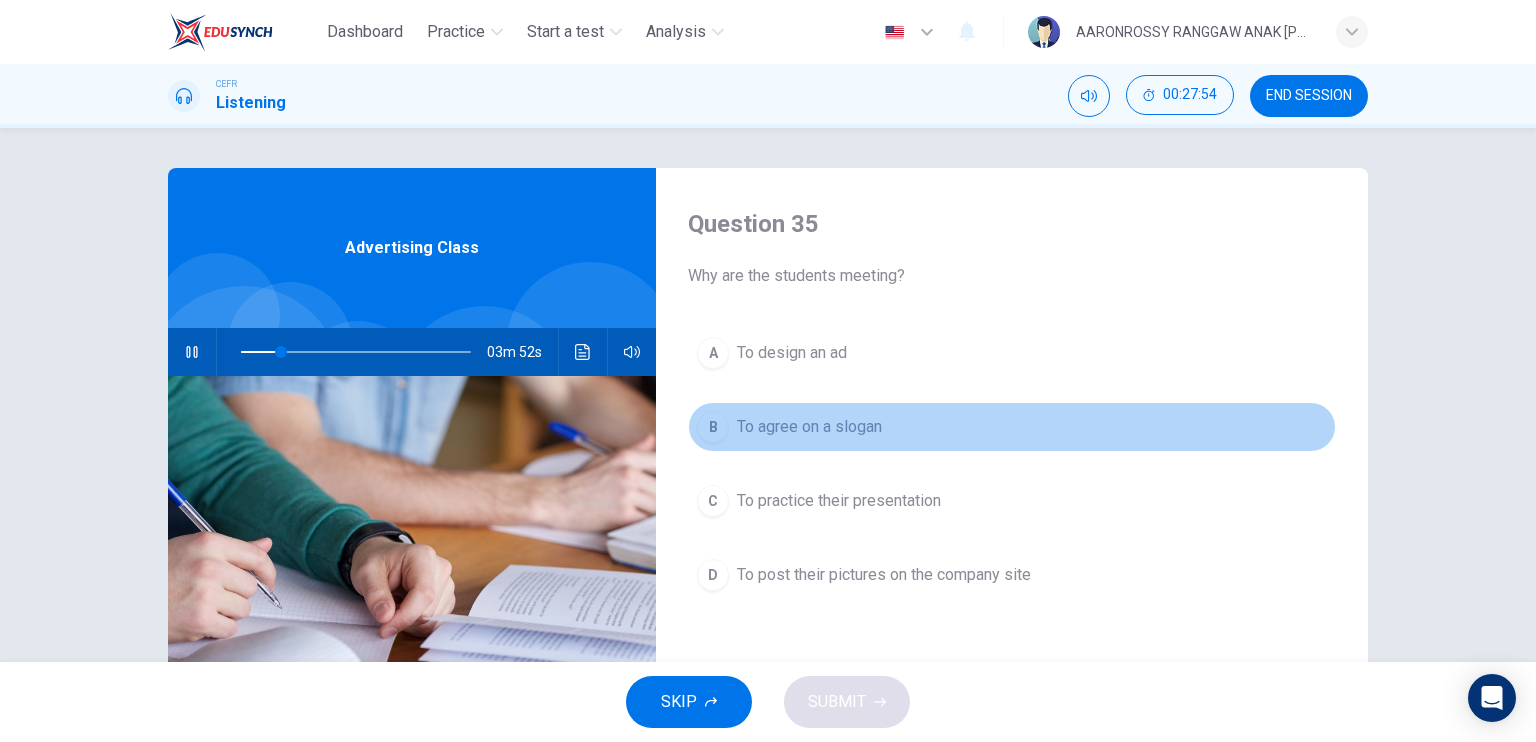 click on "To agree on a slogan" at bounding box center [809, 427] 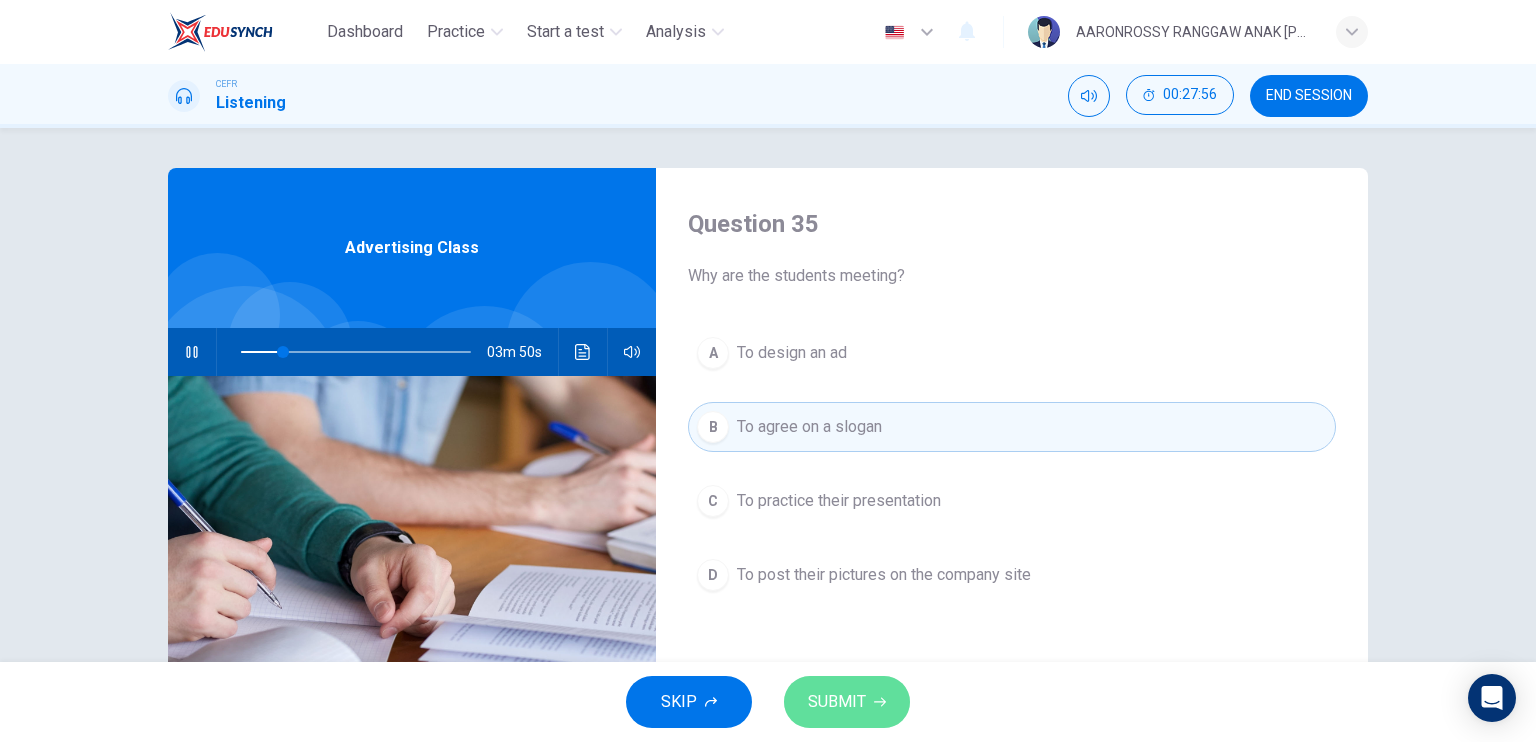 click on "SUBMIT" at bounding box center (837, 702) 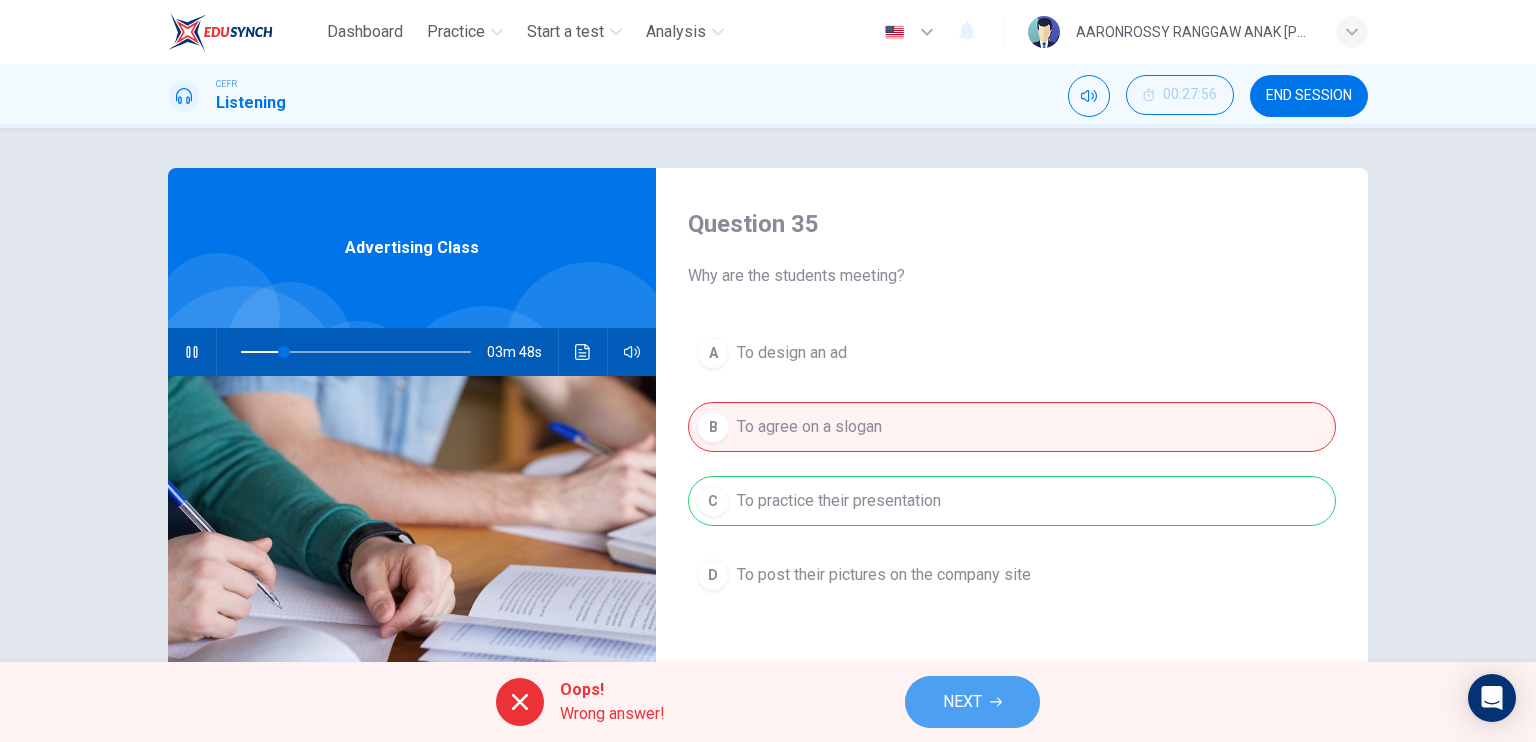 click on "NEXT" at bounding box center [972, 702] 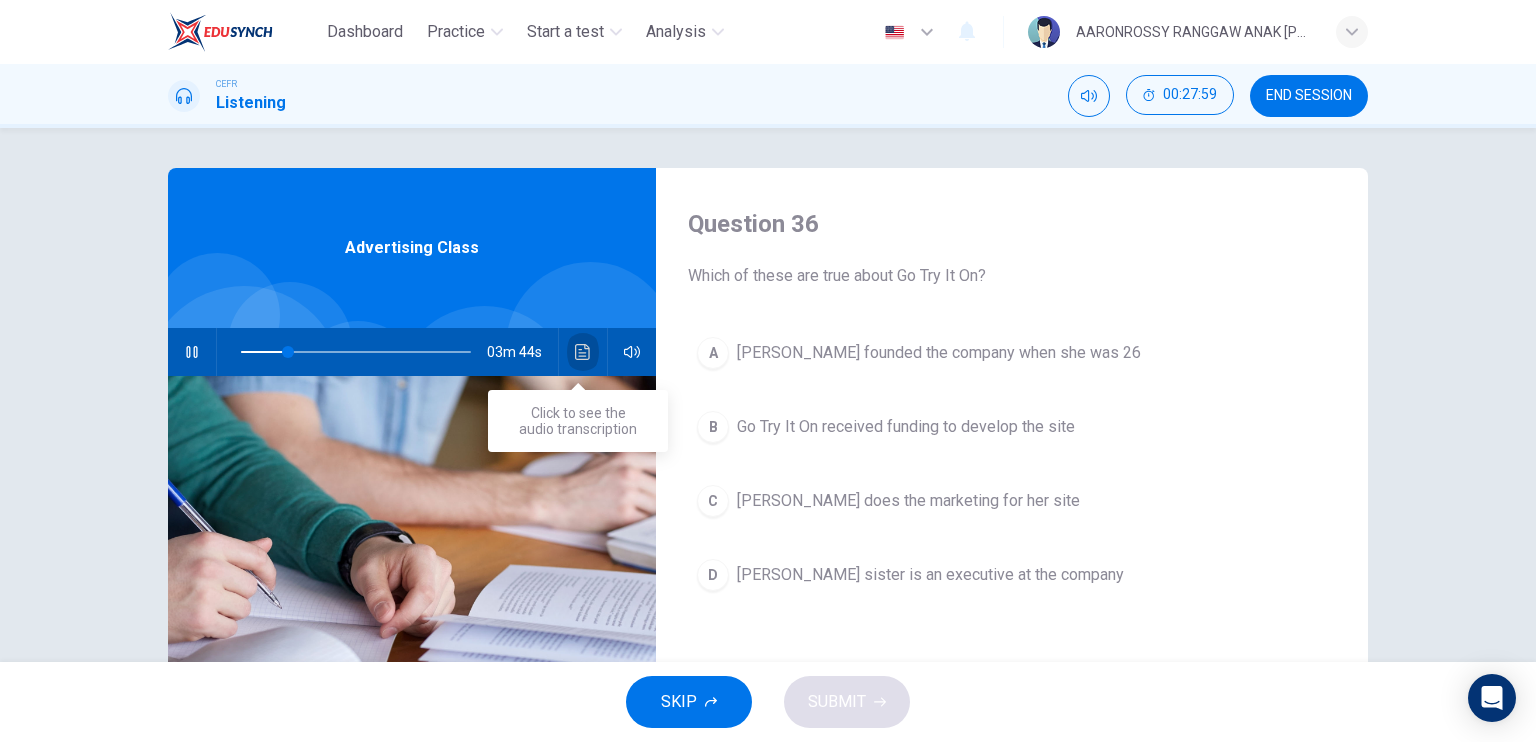 click 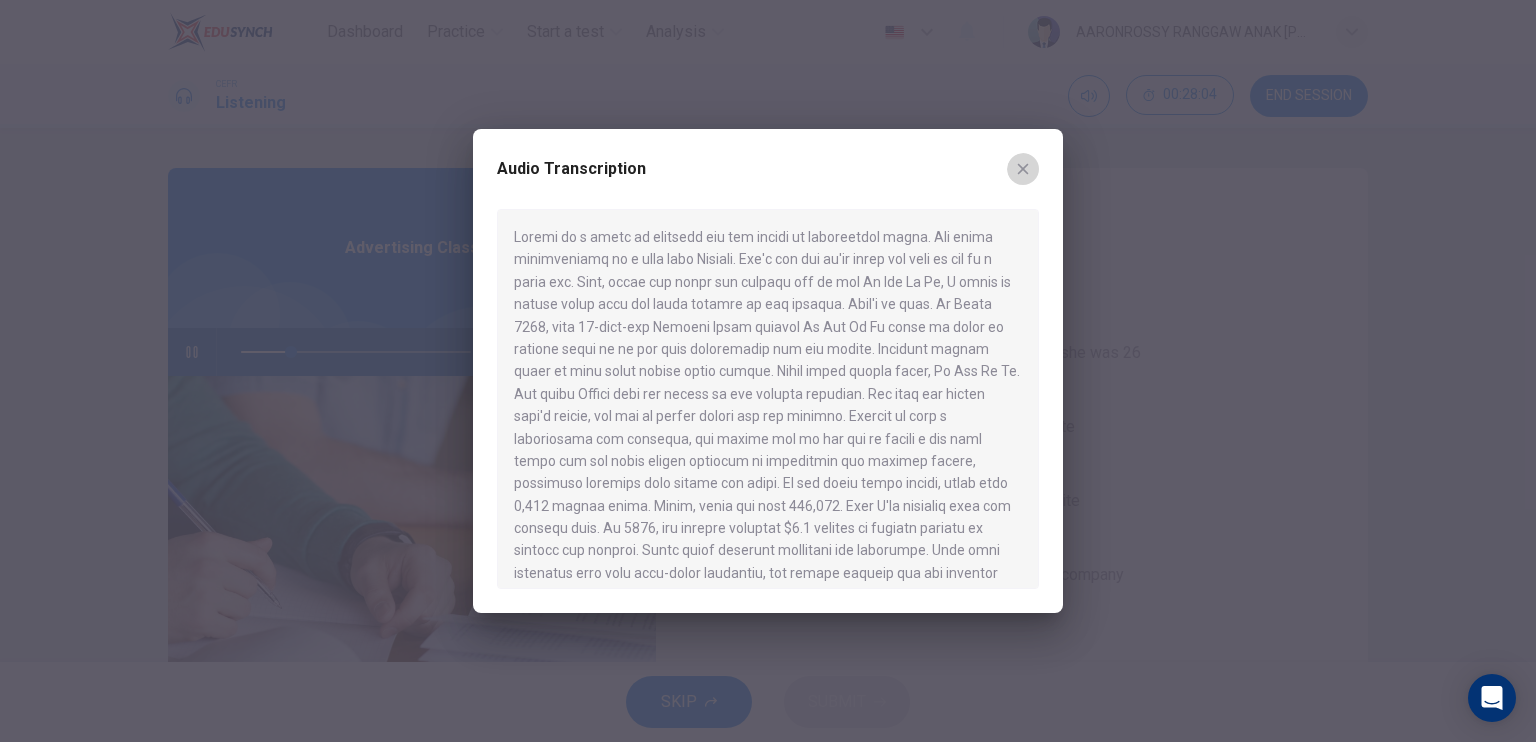 click 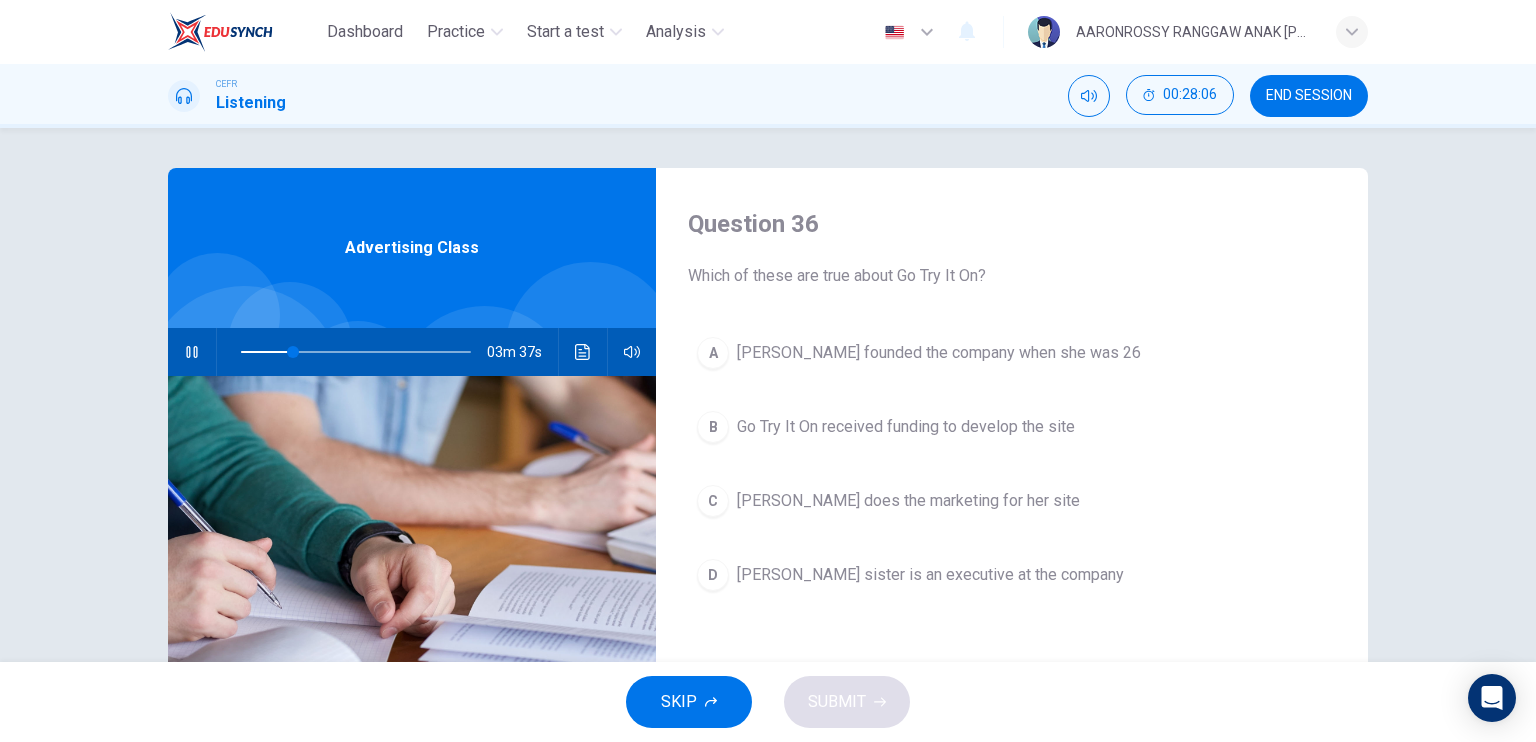 click on "[PERSON_NAME] founded the company when she was 26" at bounding box center (939, 353) 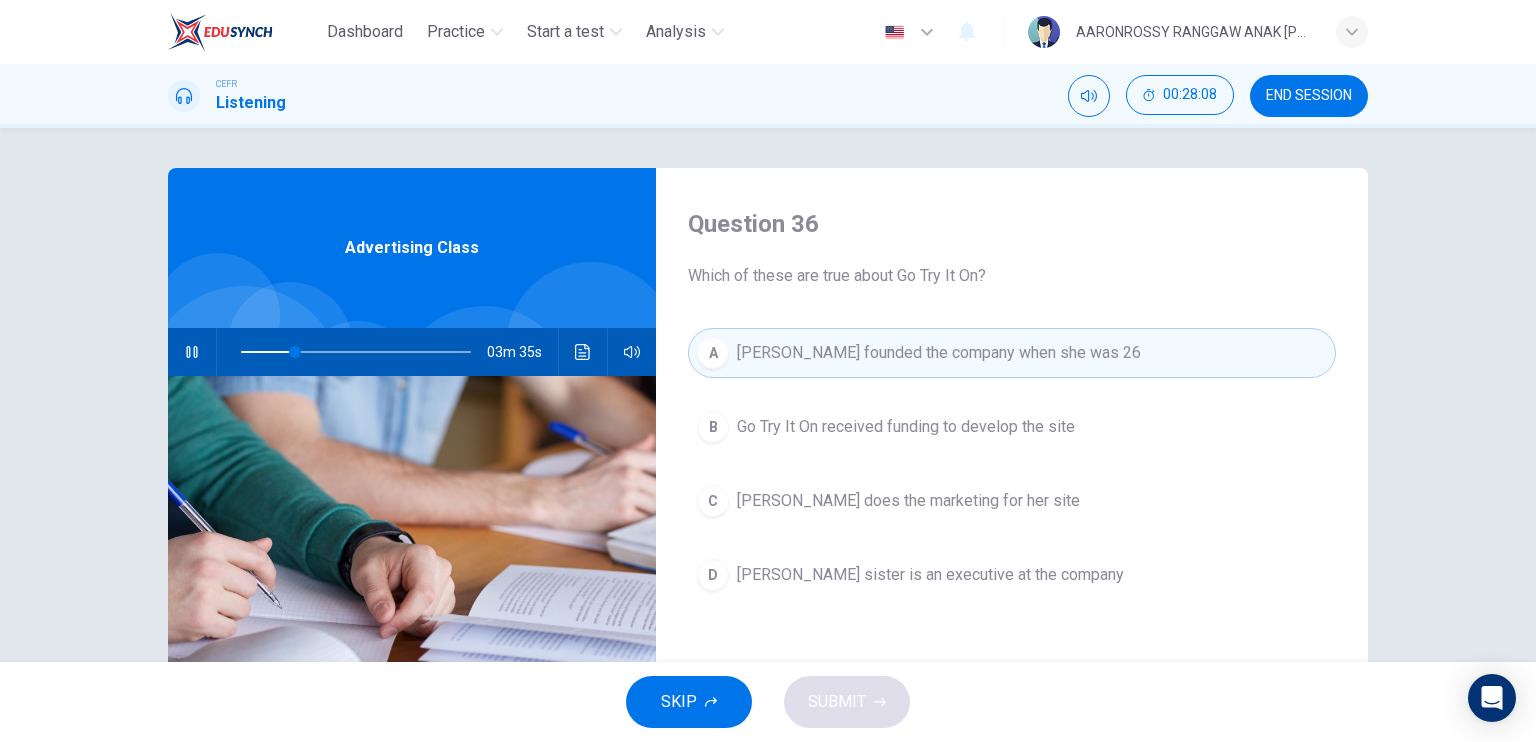 click on "A [PERSON_NAME] founded the company when she was 26" at bounding box center (1012, 353) 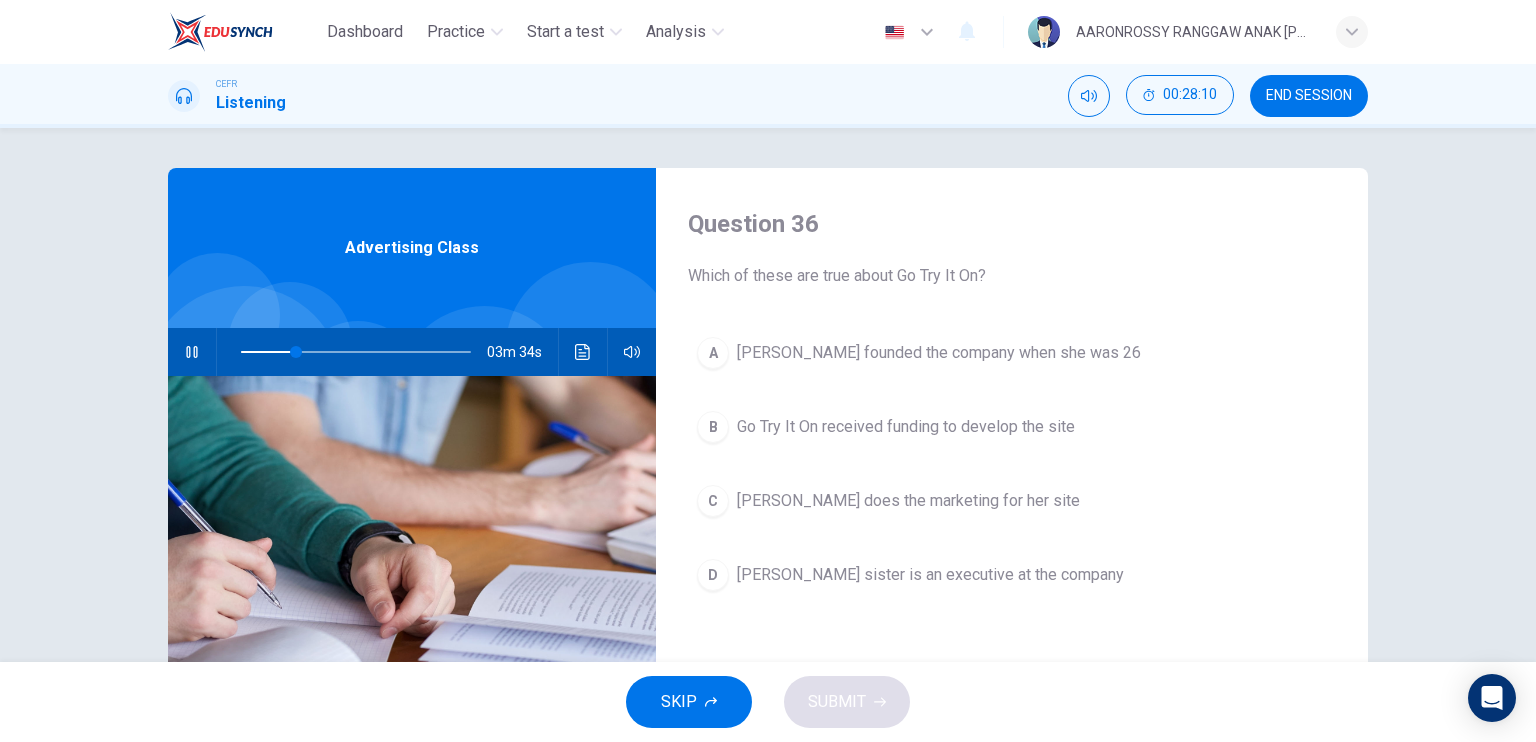 click on "Go Try It On received funding to develop the site" at bounding box center (906, 427) 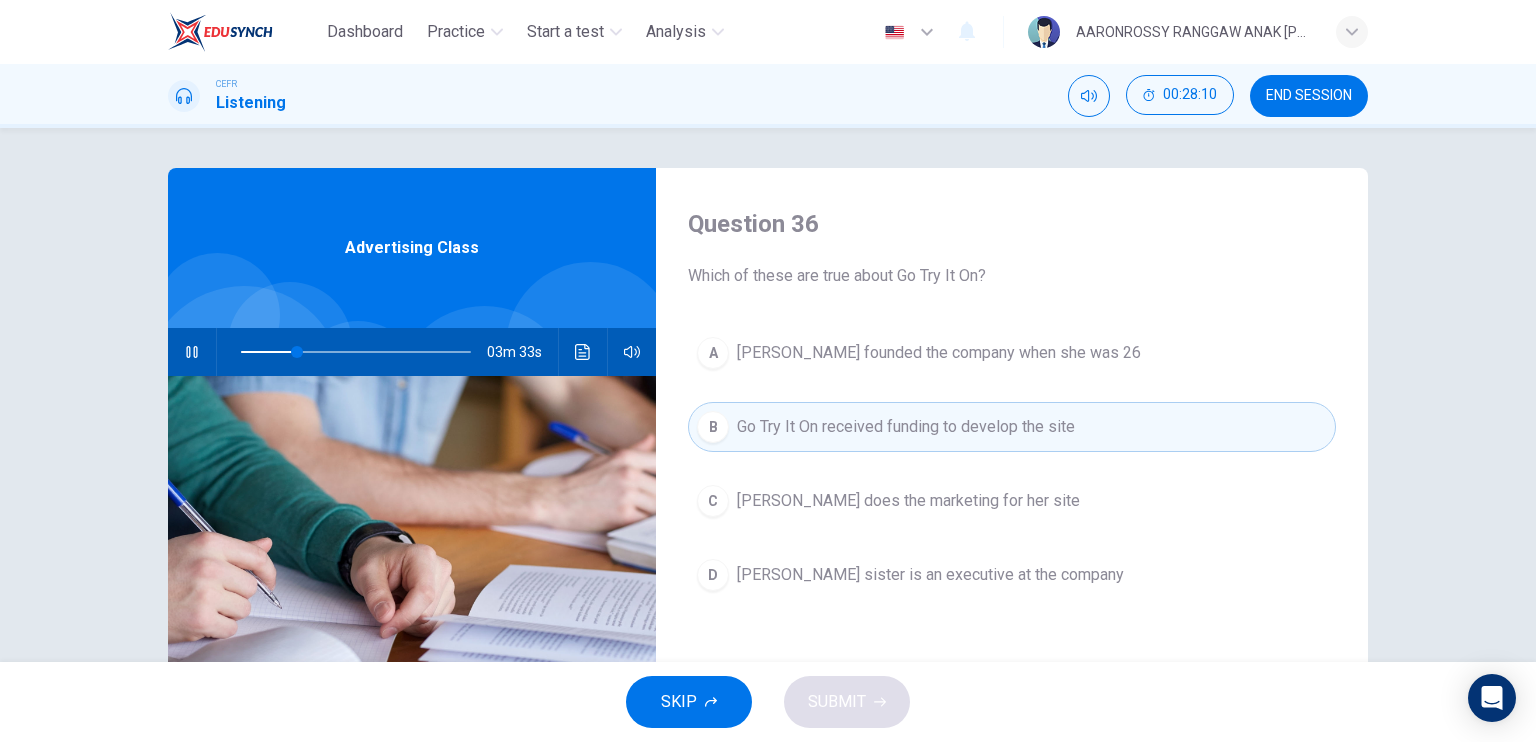 click on "C [PERSON_NAME] does the marketing for her site" at bounding box center [1012, 501] 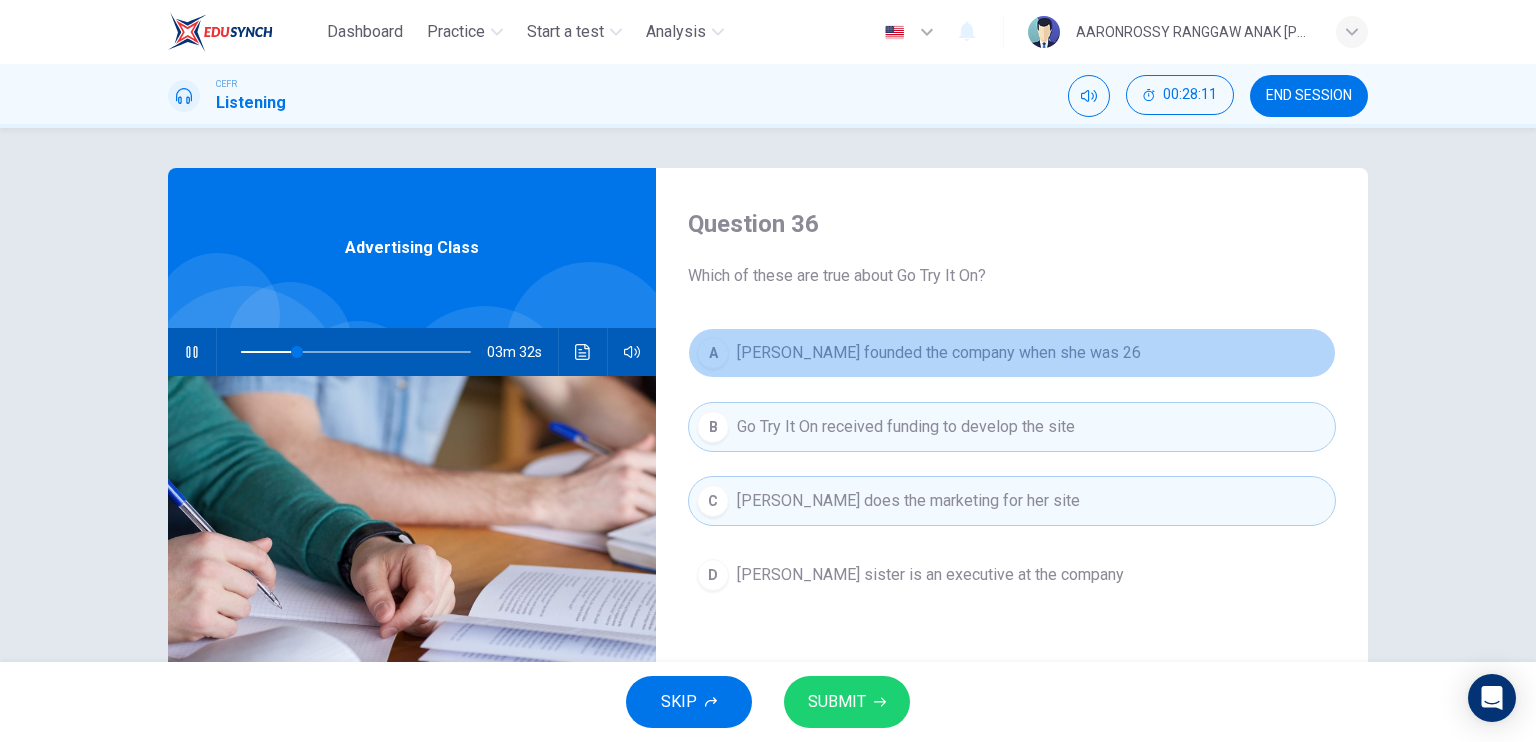 click on "[PERSON_NAME] founded the company when she was 26" at bounding box center (939, 353) 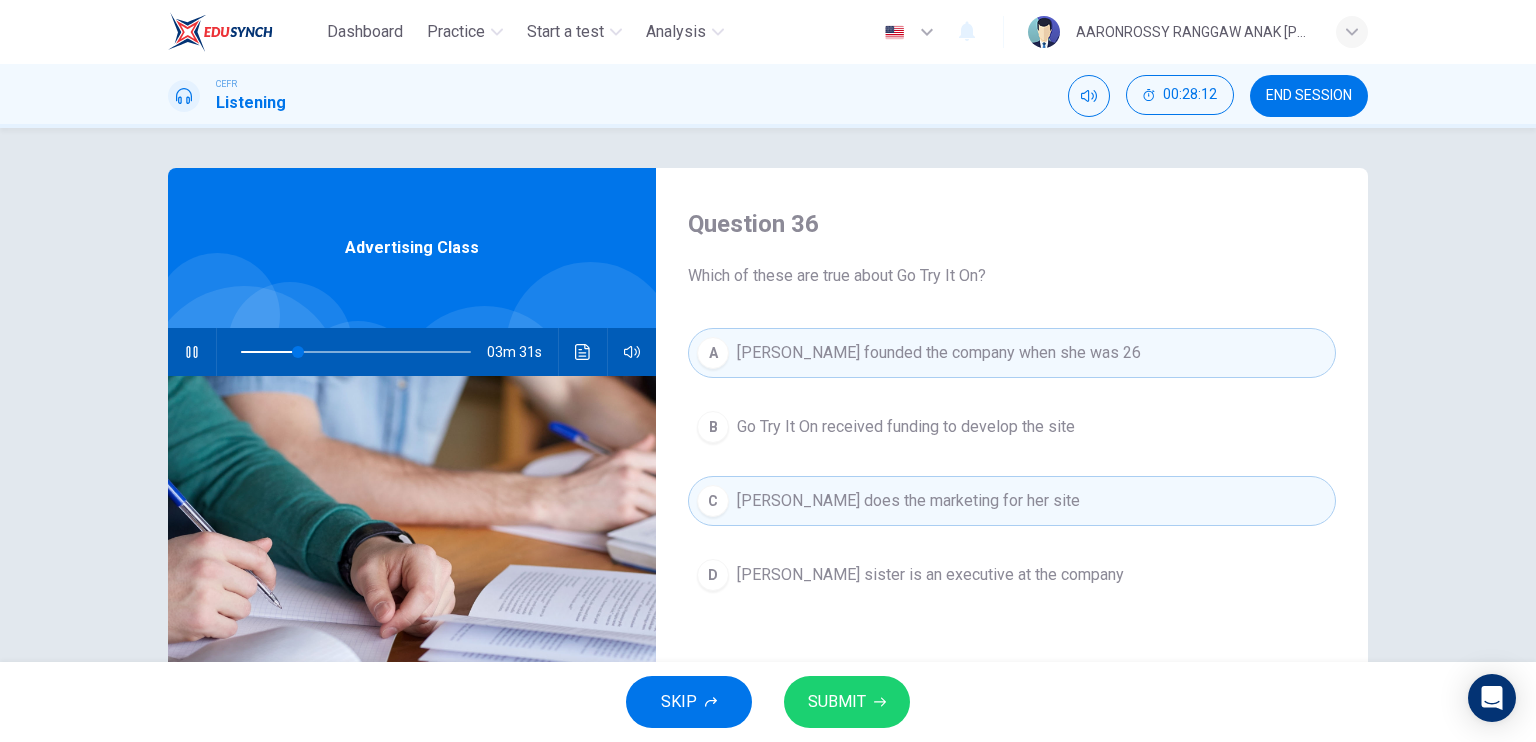 click on "[PERSON_NAME] does the marketing for her site" at bounding box center [908, 501] 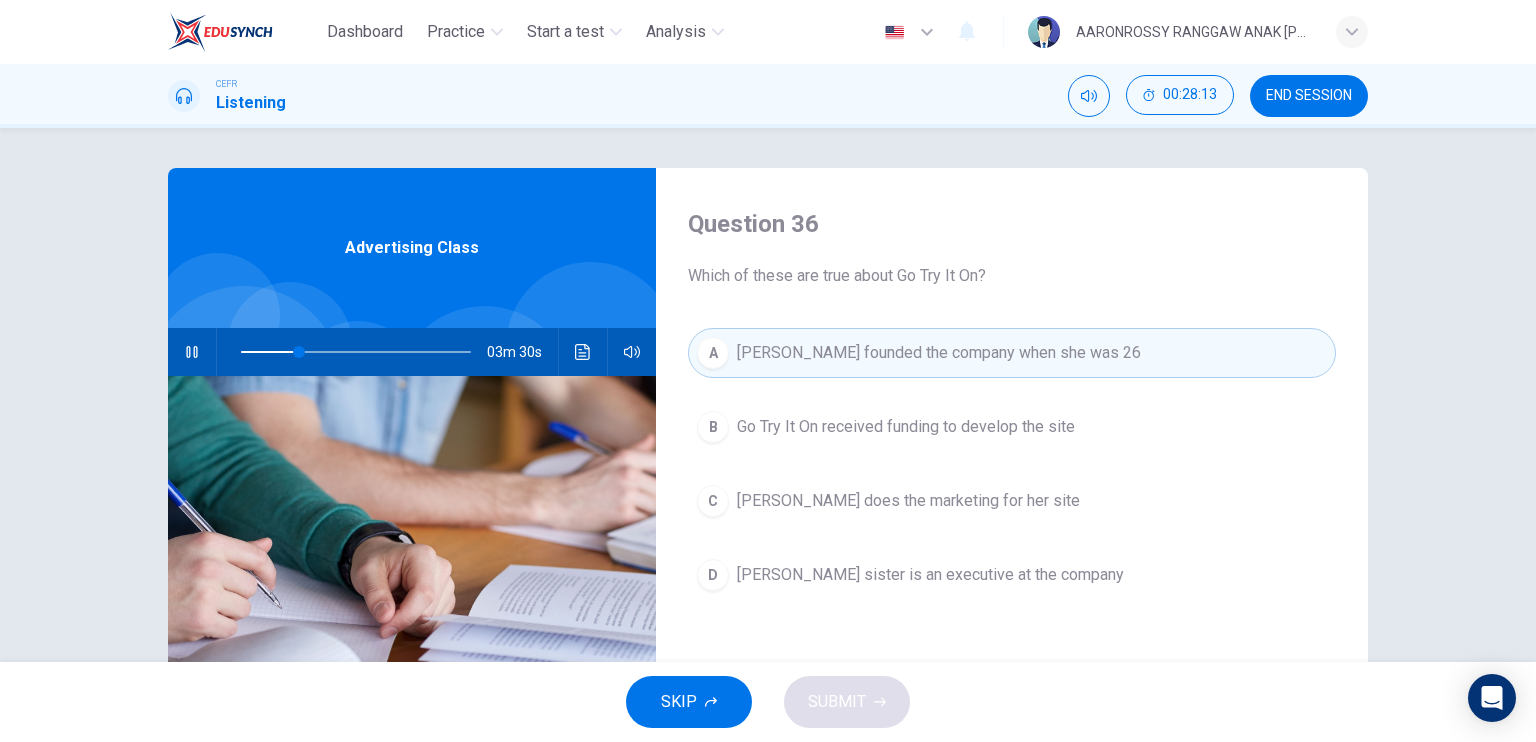 click on "A [PERSON_NAME] founded the company when she was 26 B Go Try It On received funding to develop the site C [PERSON_NAME] does the marketing for her site D [PERSON_NAME] sister is an executive at the company" at bounding box center (1012, 484) 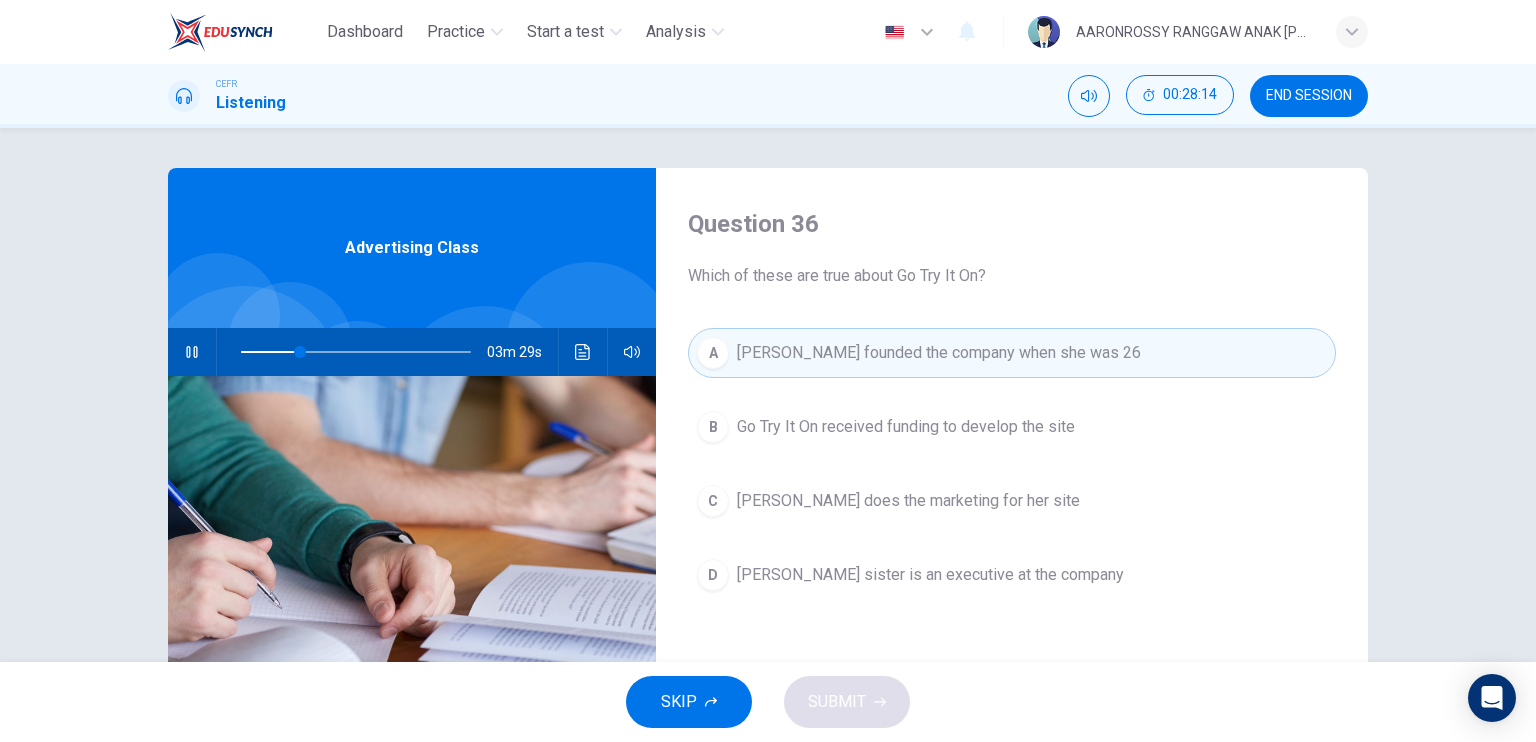 click on "Go Try It On received funding to develop the site" at bounding box center [906, 427] 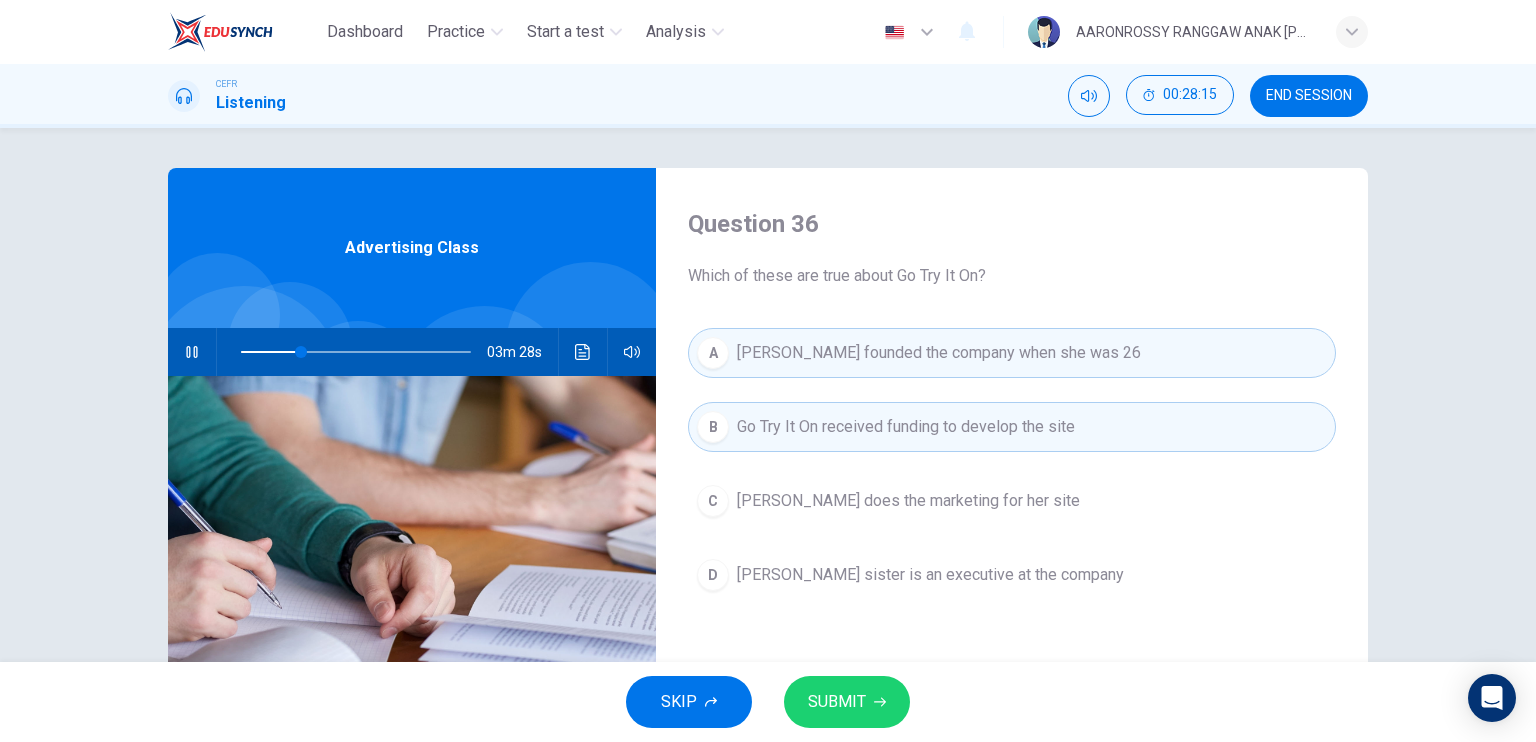 click on "Go Try It On received funding to develop the site" at bounding box center [906, 427] 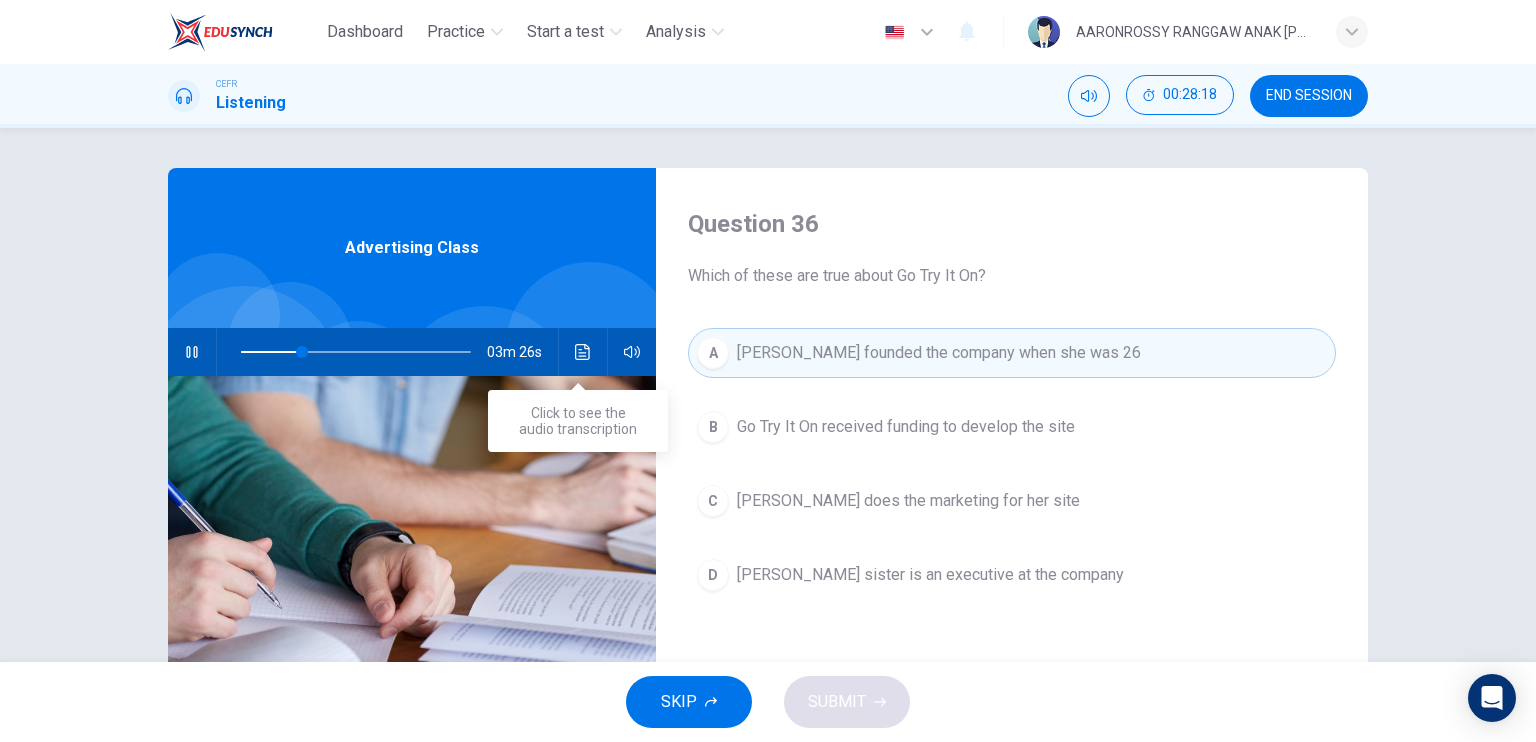click at bounding box center [583, 352] 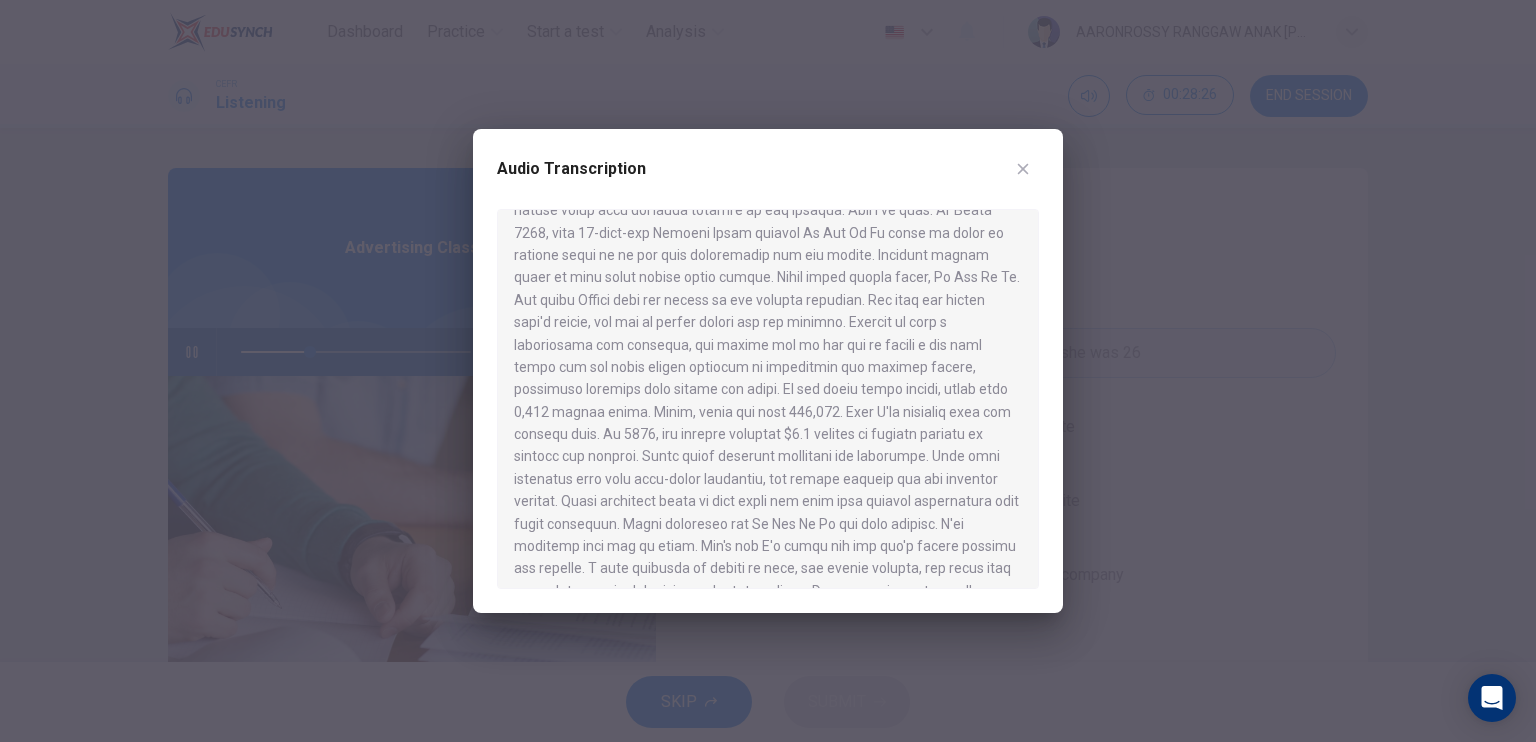 scroll, scrollTop: 100, scrollLeft: 0, axis: vertical 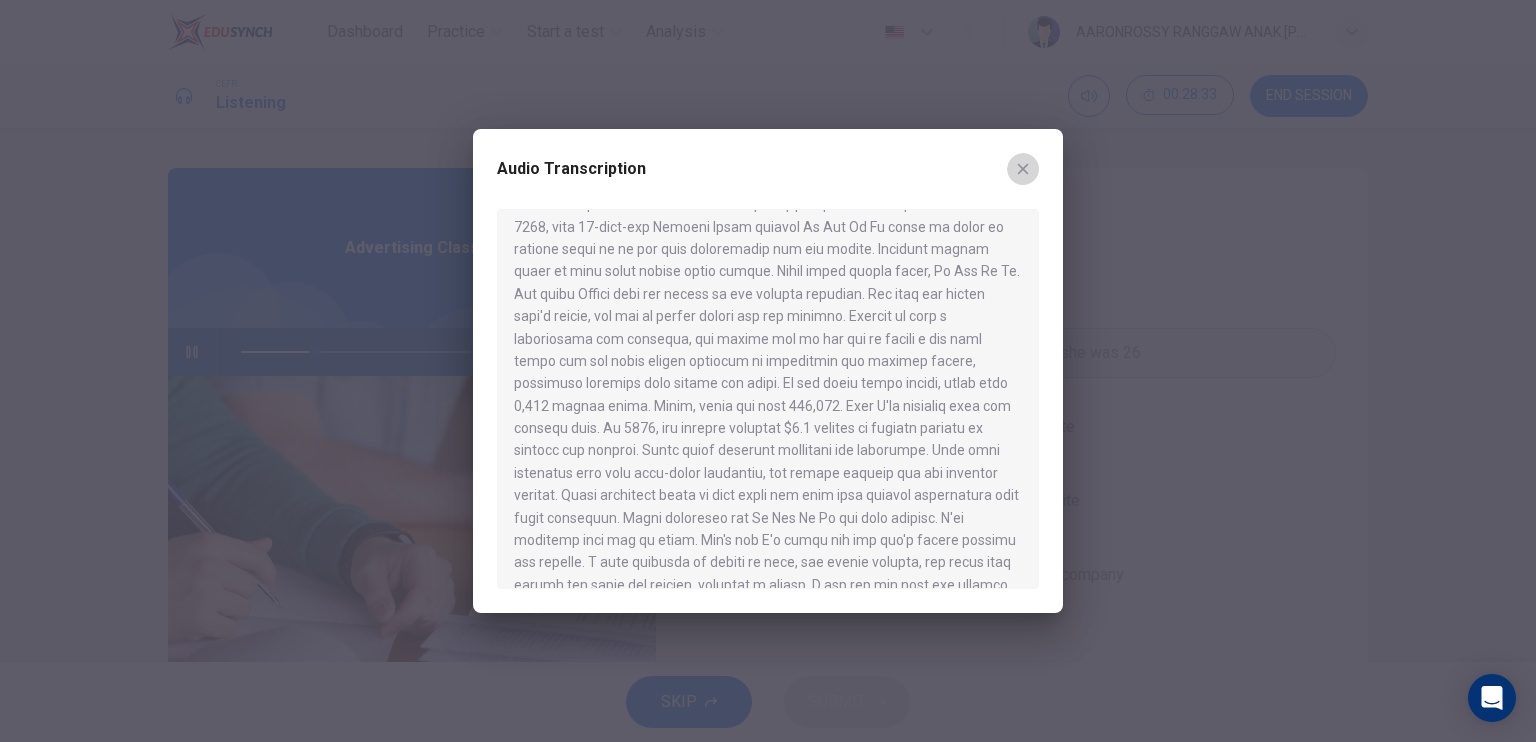 click 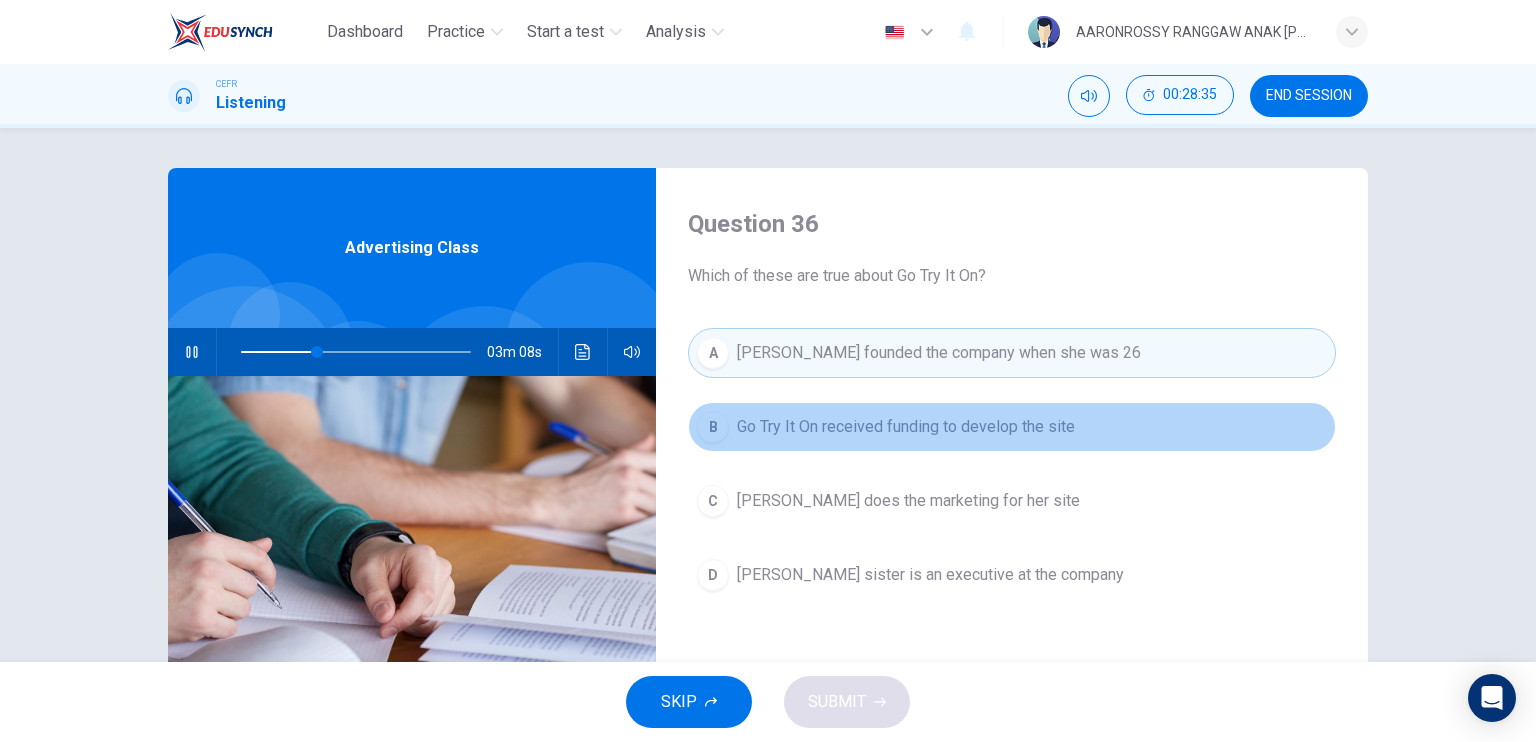 click on "Go Try It On received funding to develop the site" at bounding box center [906, 427] 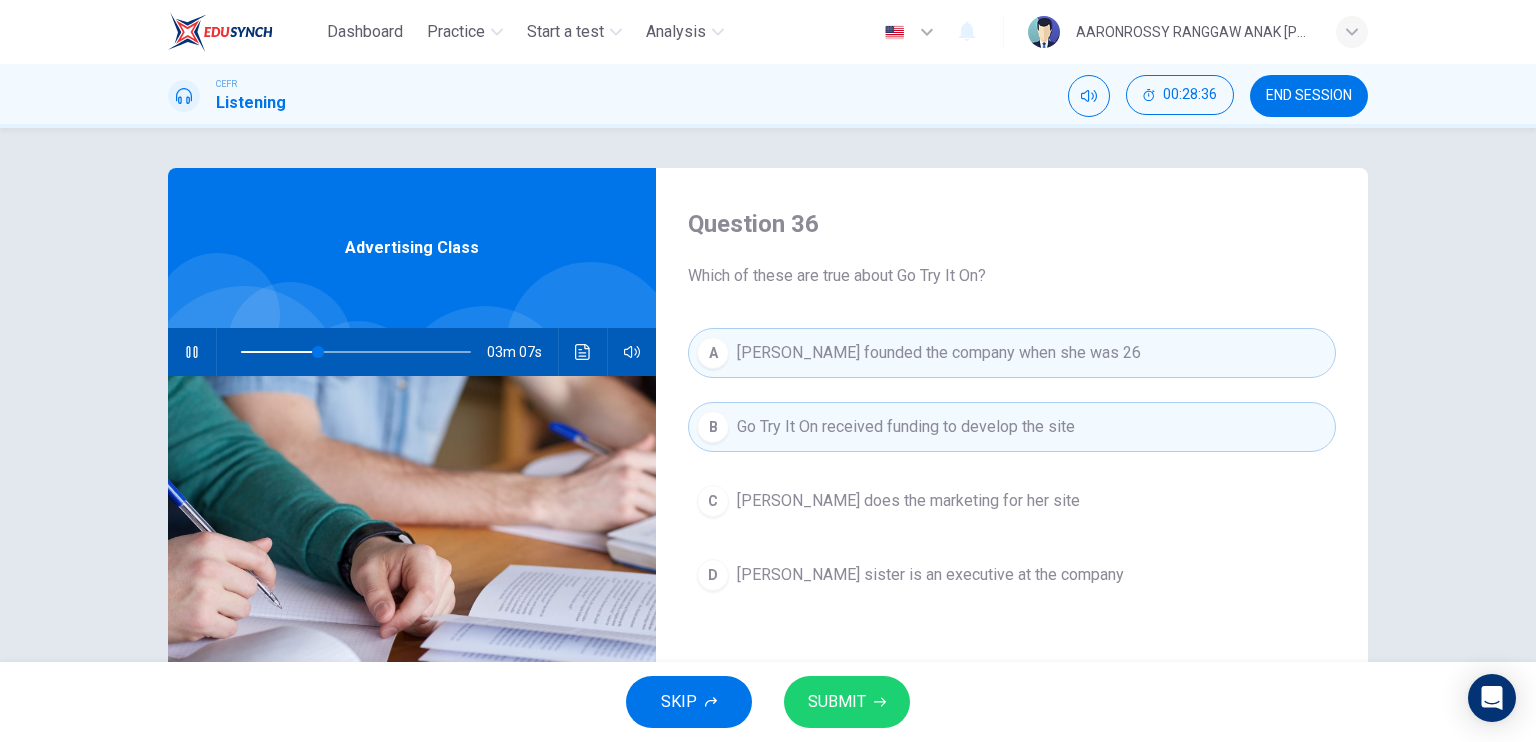 click on "SUBMIT" at bounding box center [837, 702] 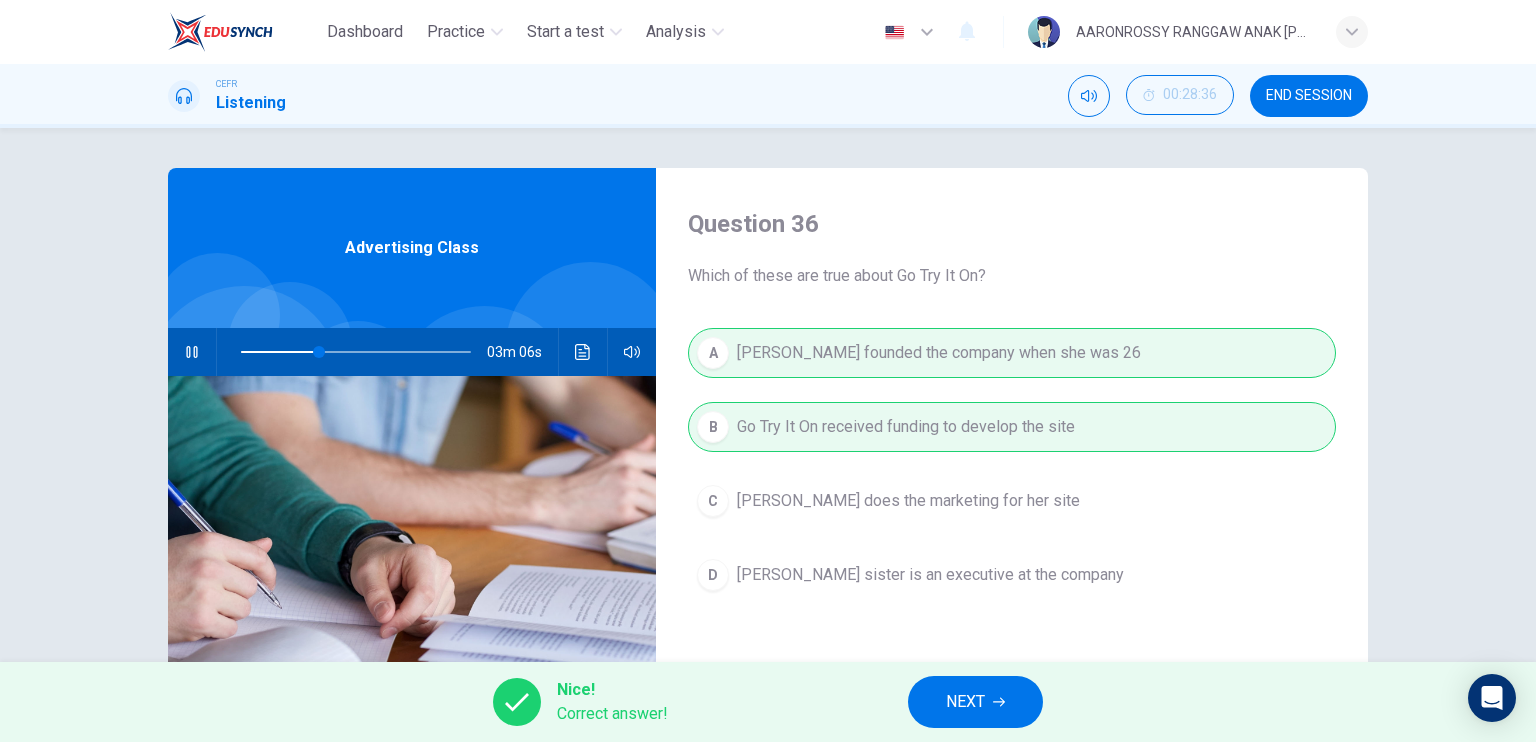 click on "NEXT" at bounding box center (965, 702) 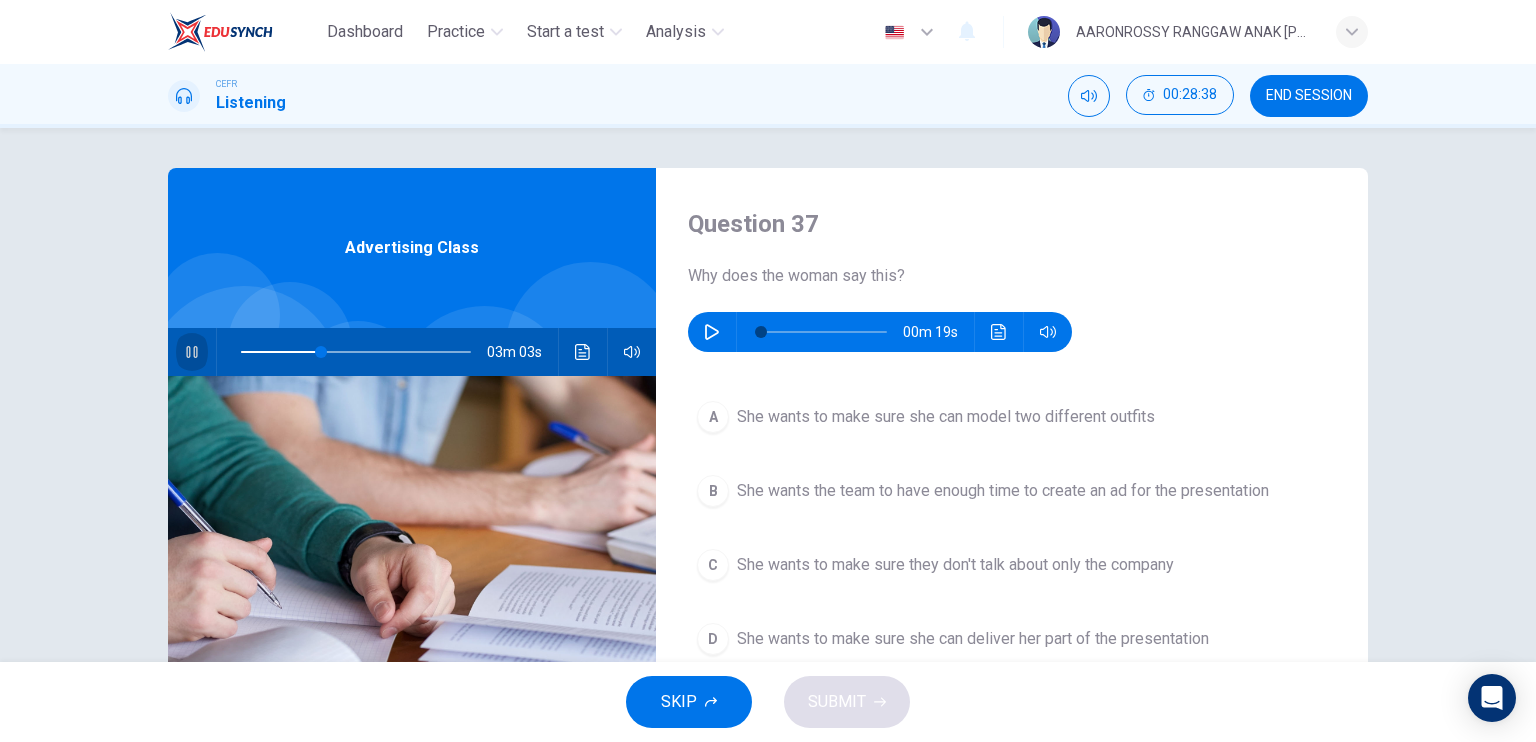 click 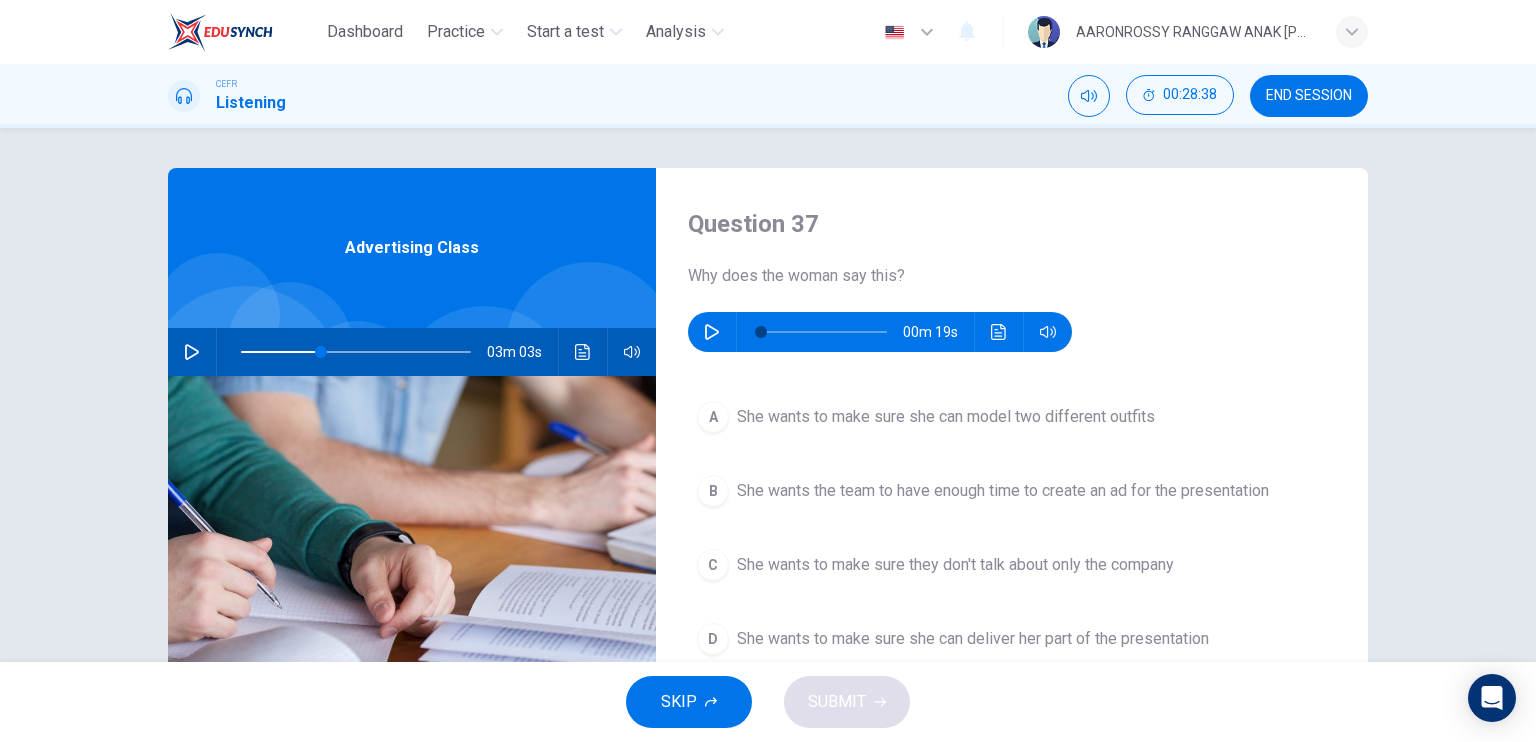 click at bounding box center (712, 332) 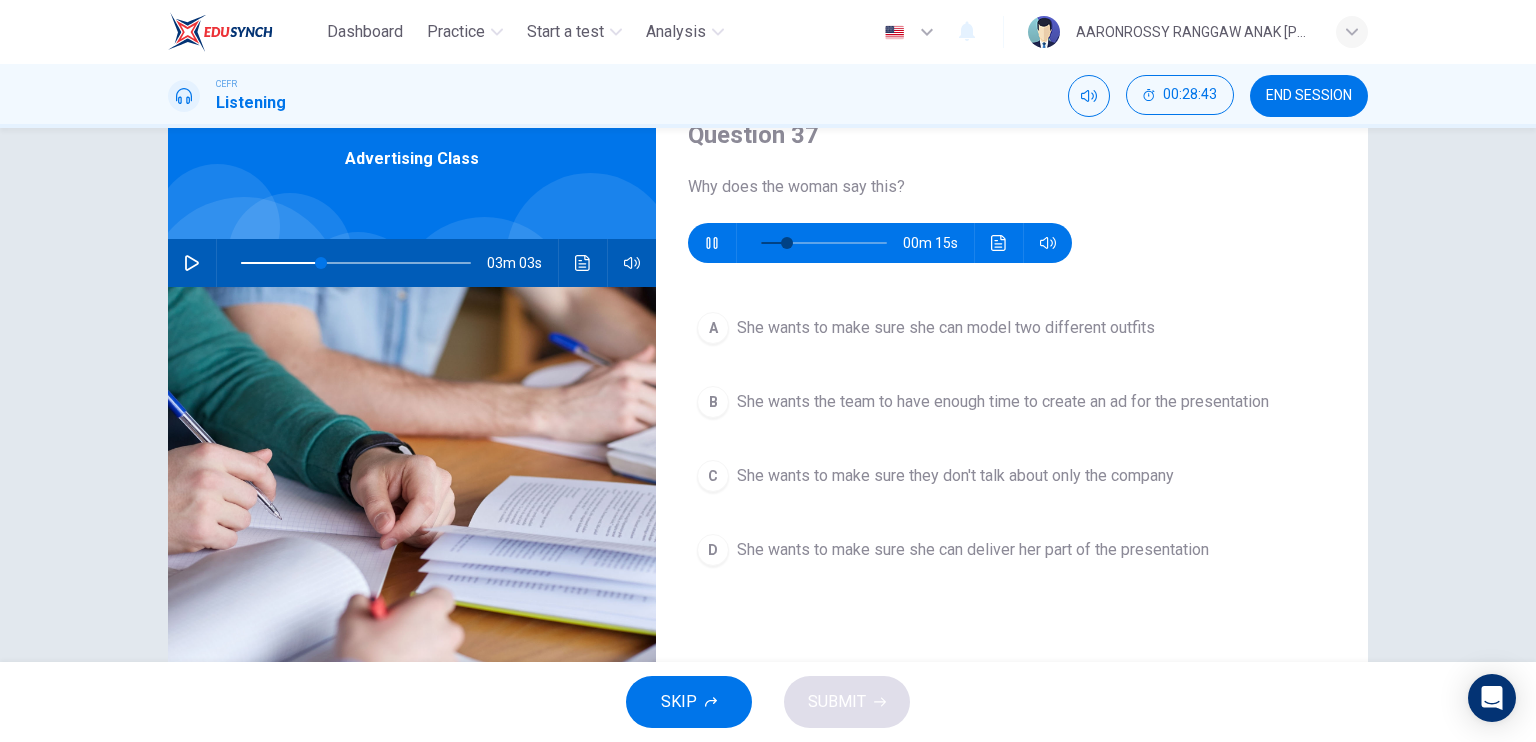 scroll, scrollTop: 100, scrollLeft: 0, axis: vertical 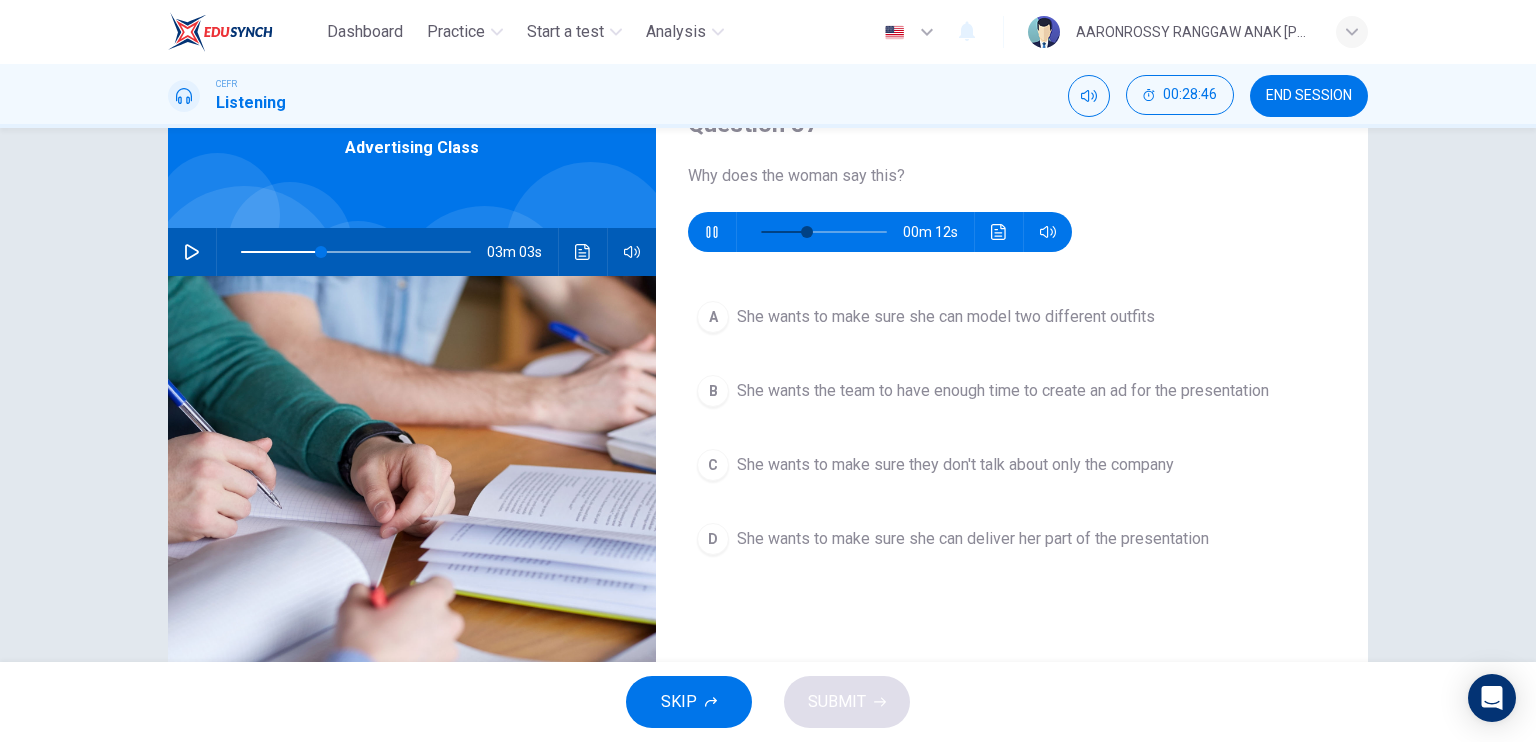 type on "42" 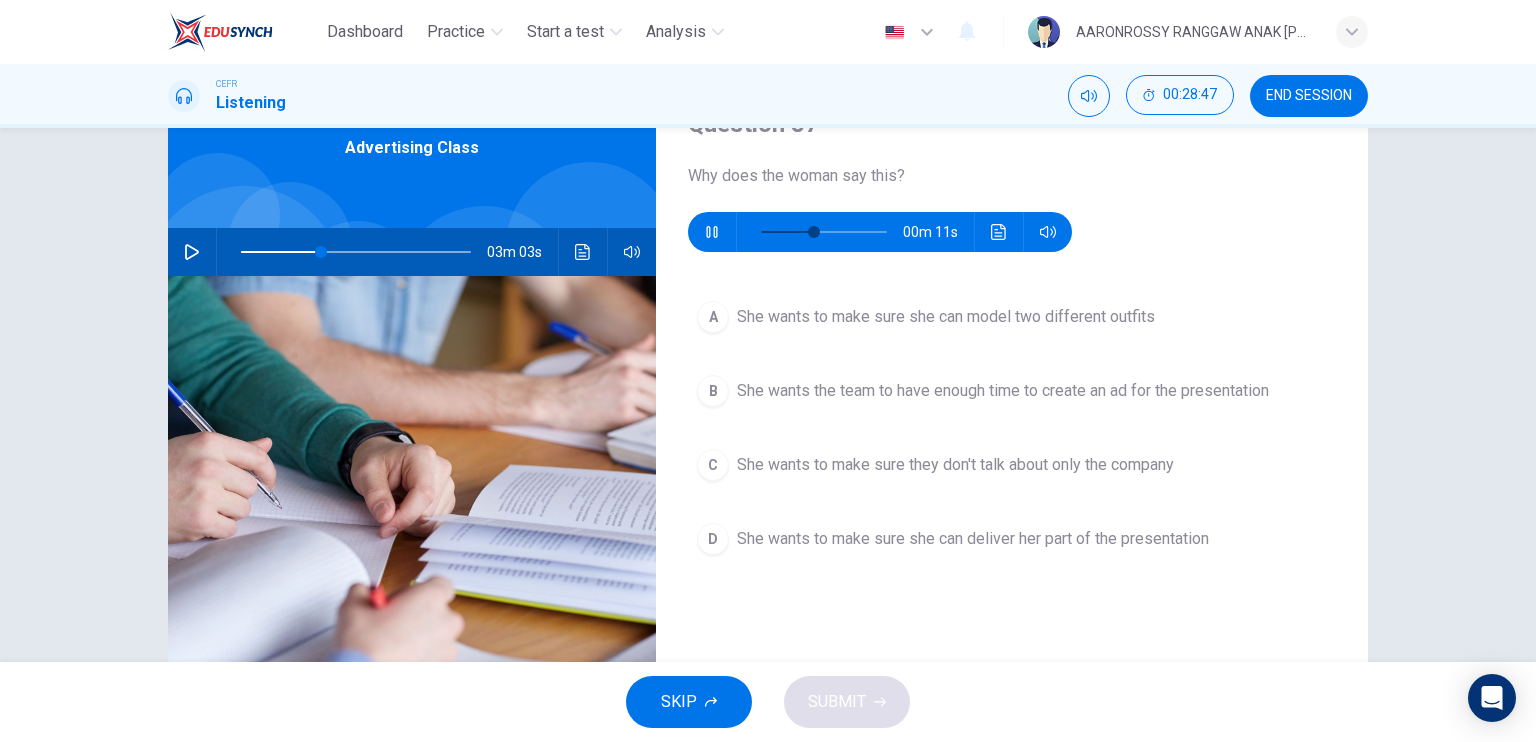 click on "She wants the team to have enough time to create an ad for the presentation" at bounding box center (1003, 391) 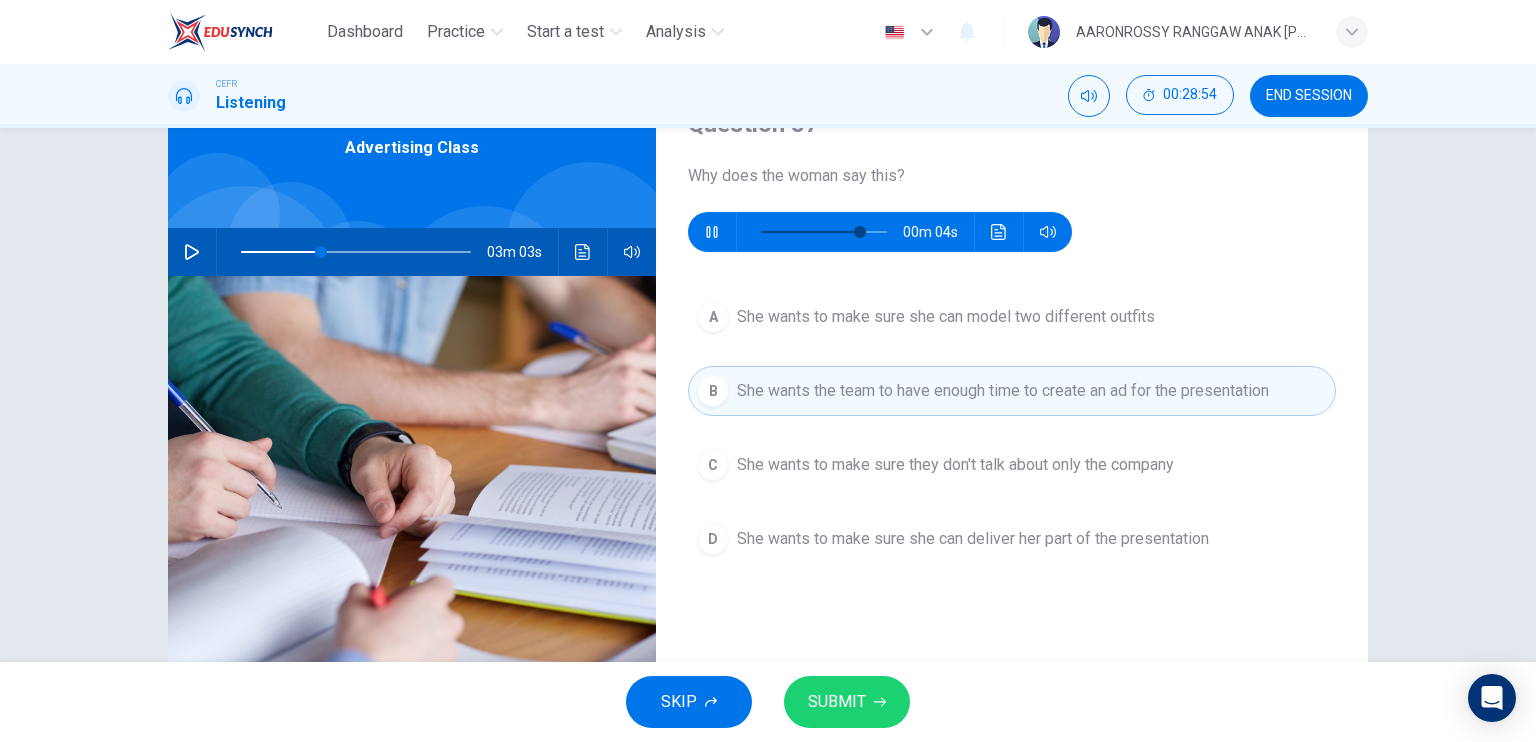 type on "84" 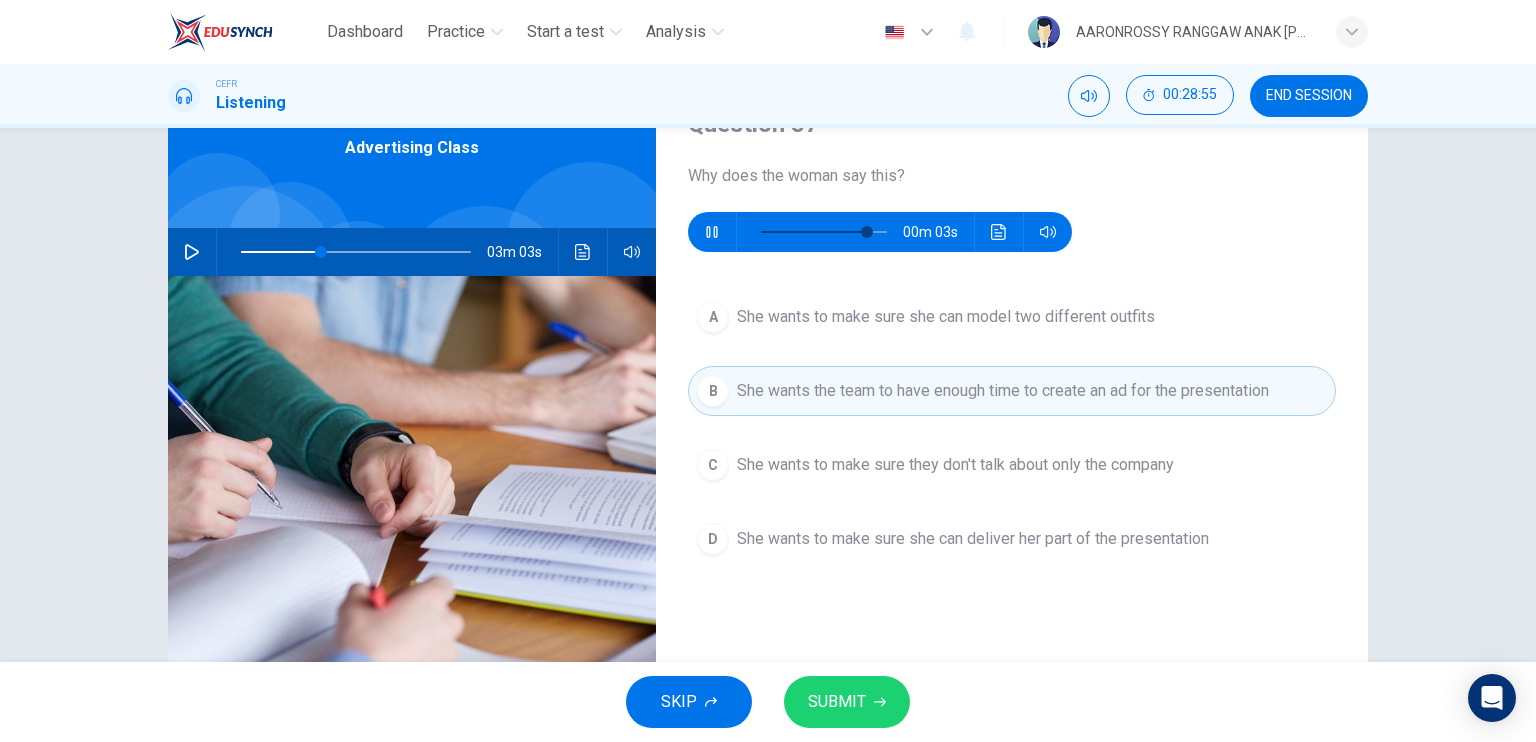 click on "SUBMIT" at bounding box center [837, 702] 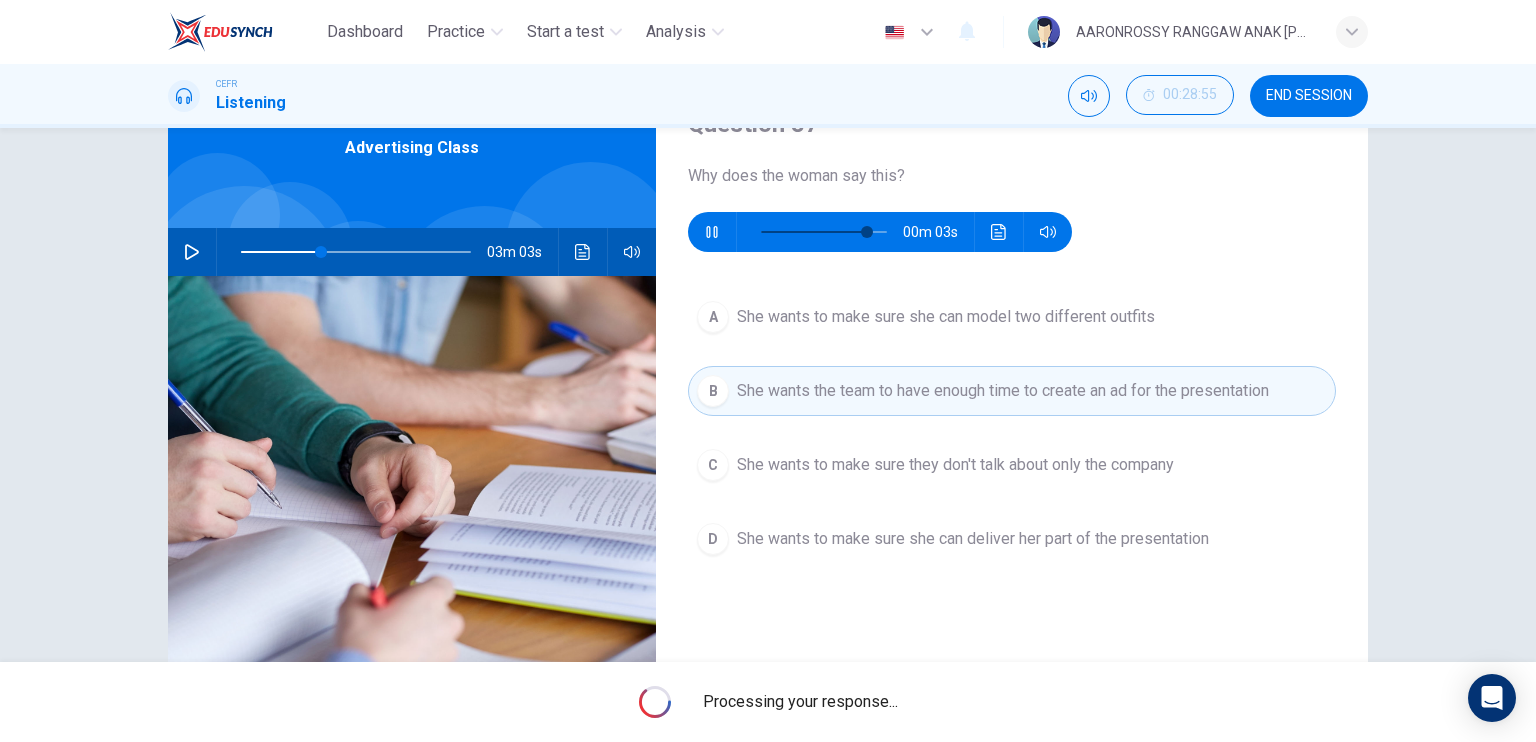type on "89" 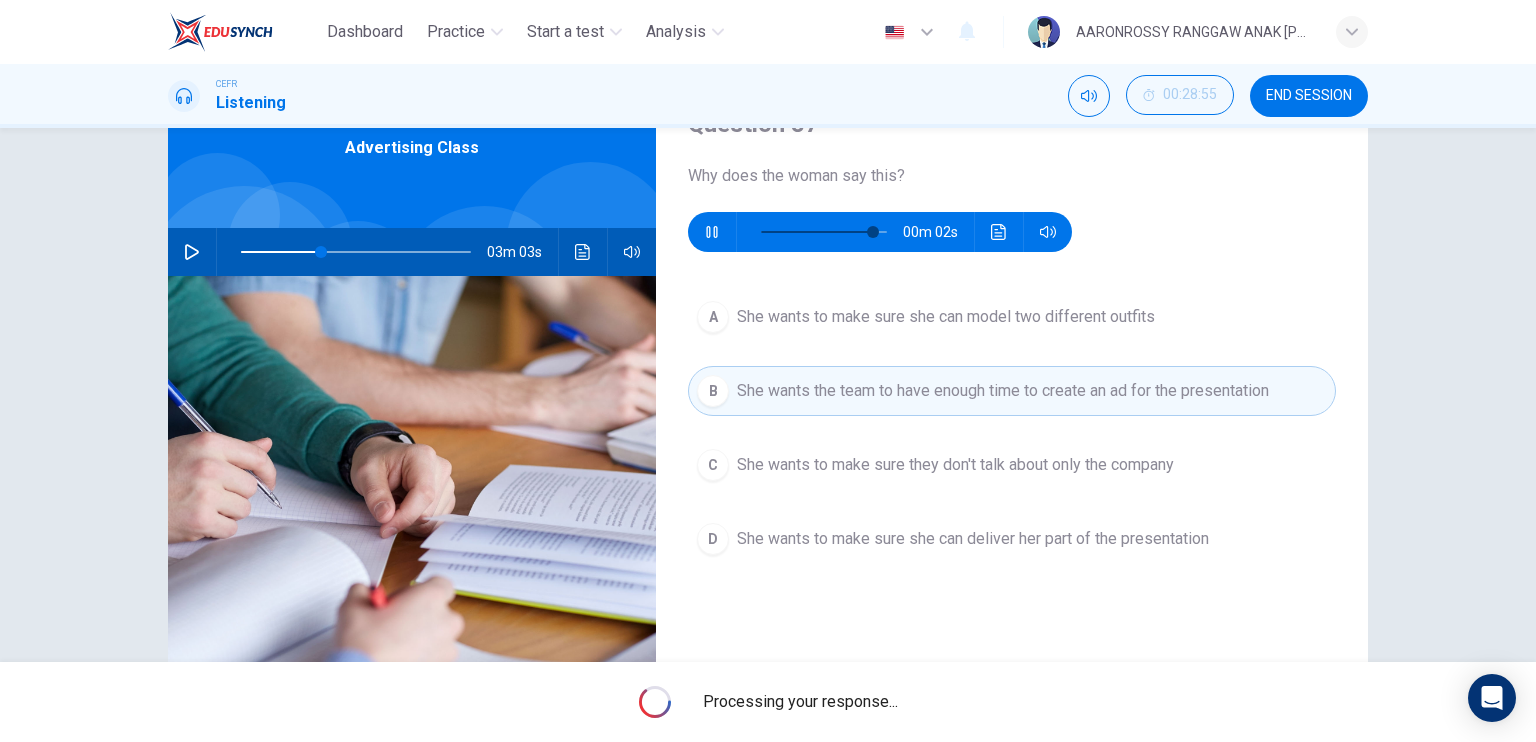 type on "35" 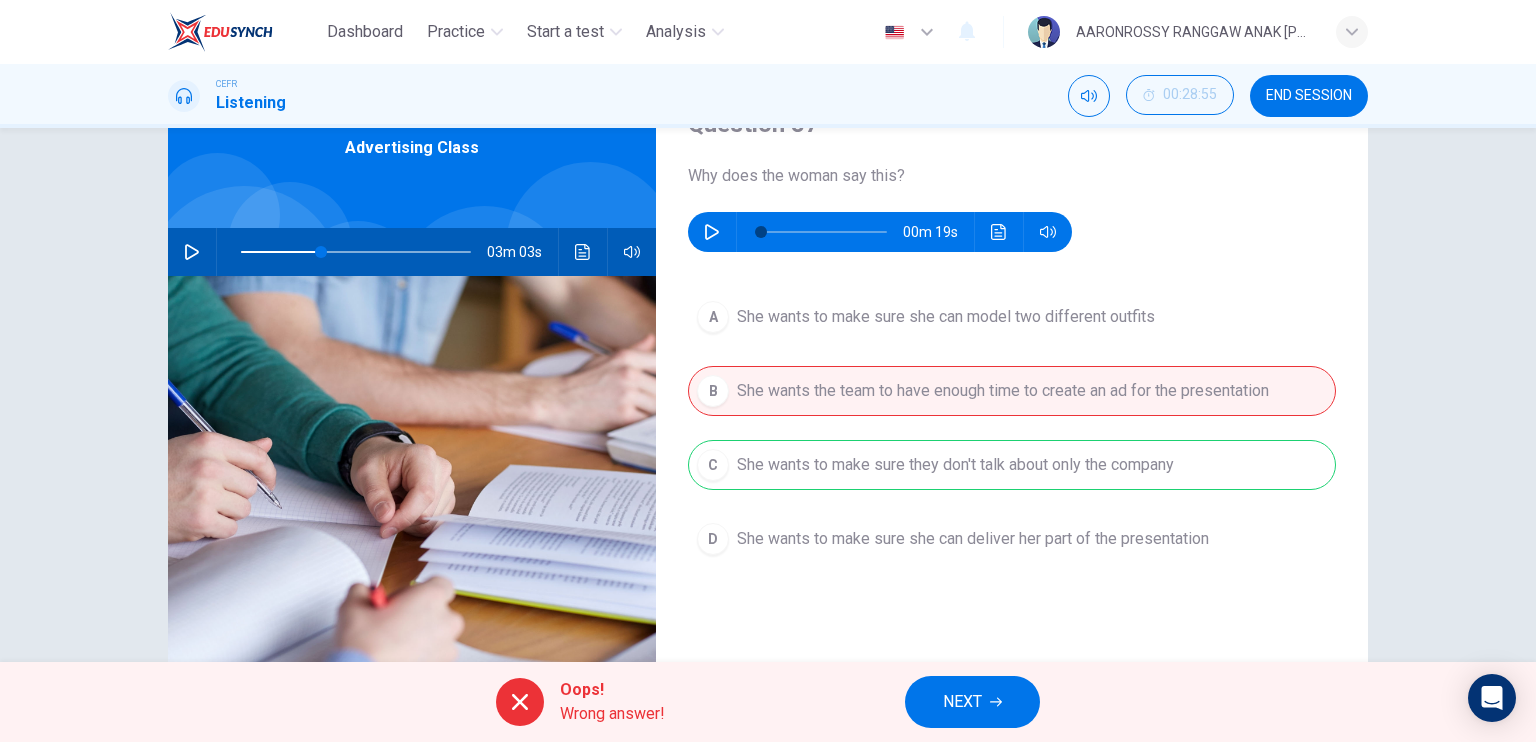 type on "0" 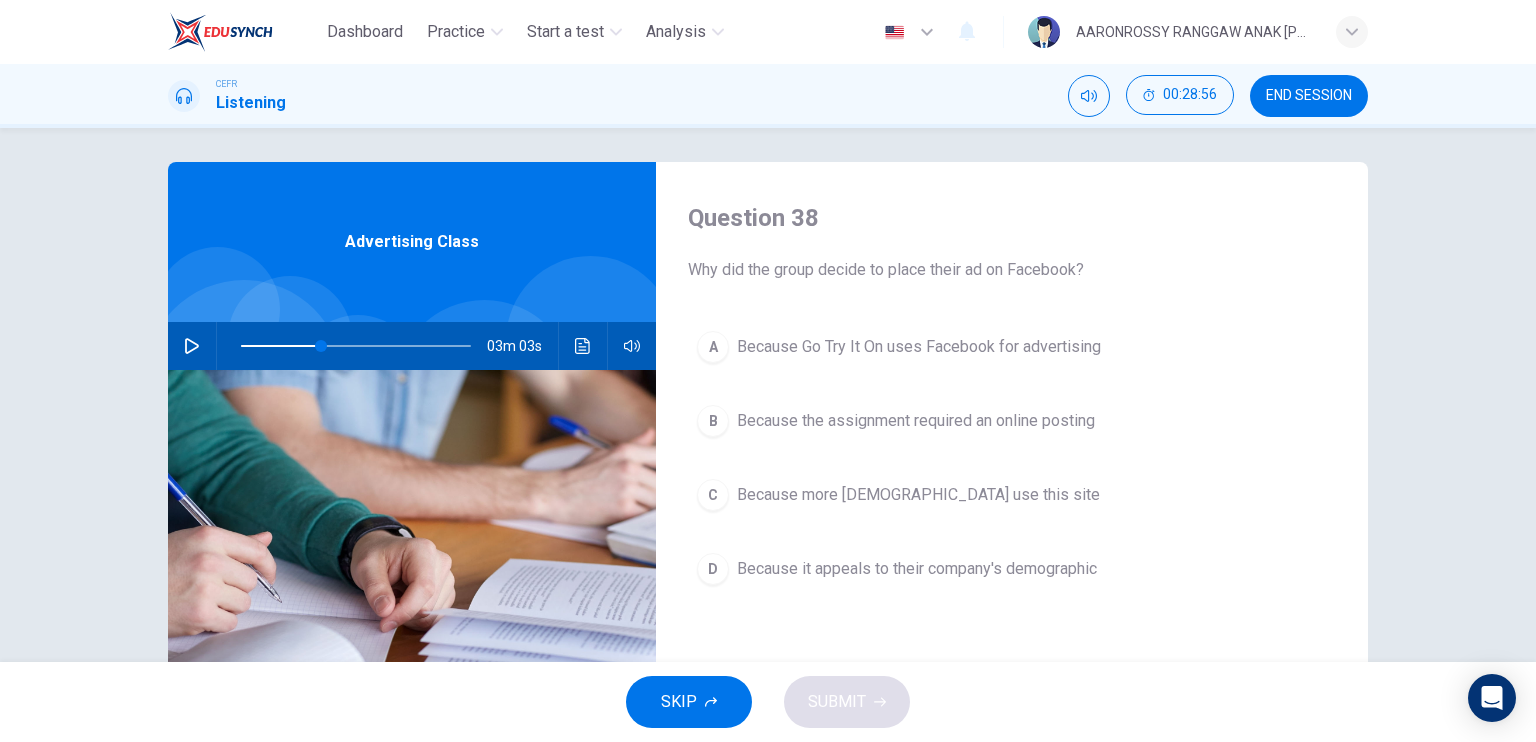 scroll, scrollTop: 0, scrollLeft: 0, axis: both 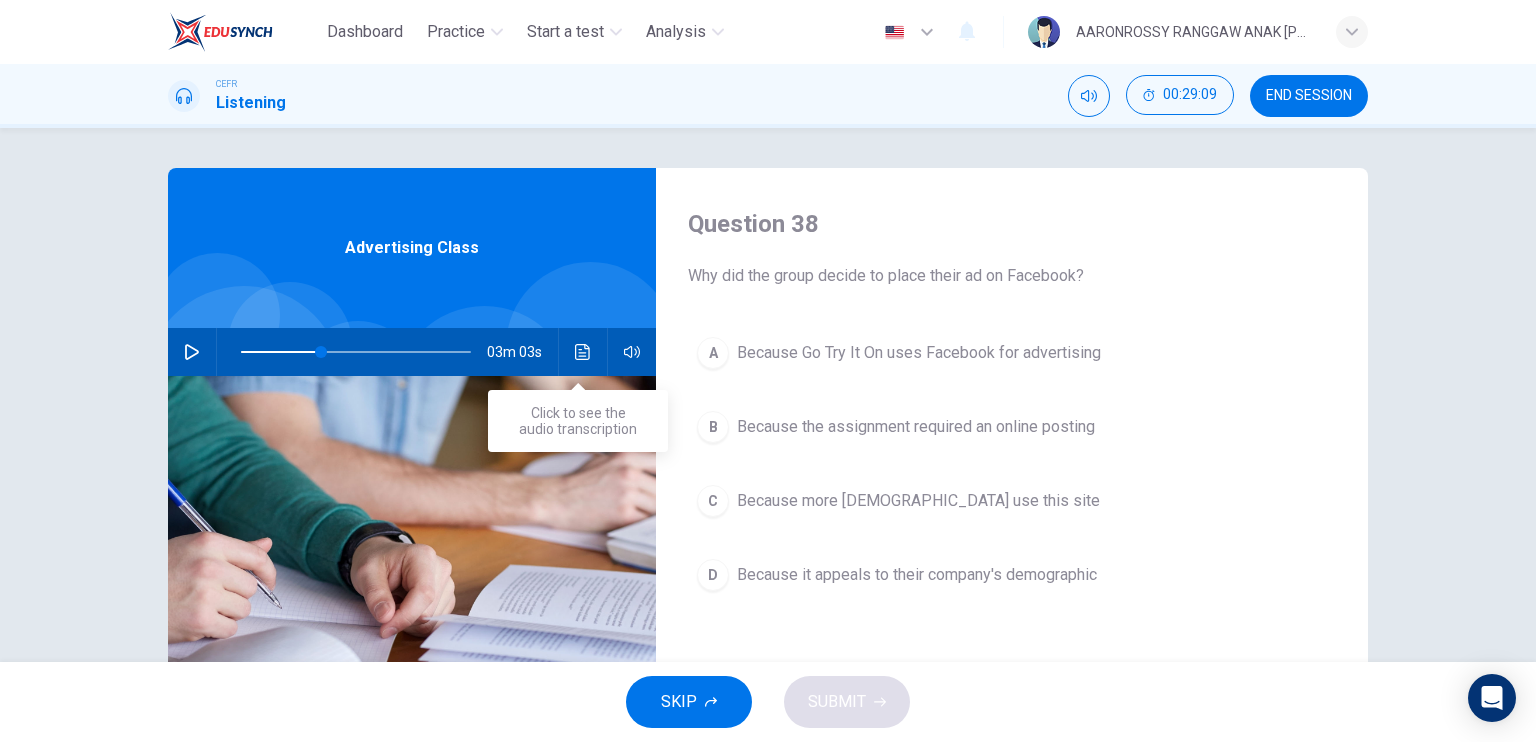 click 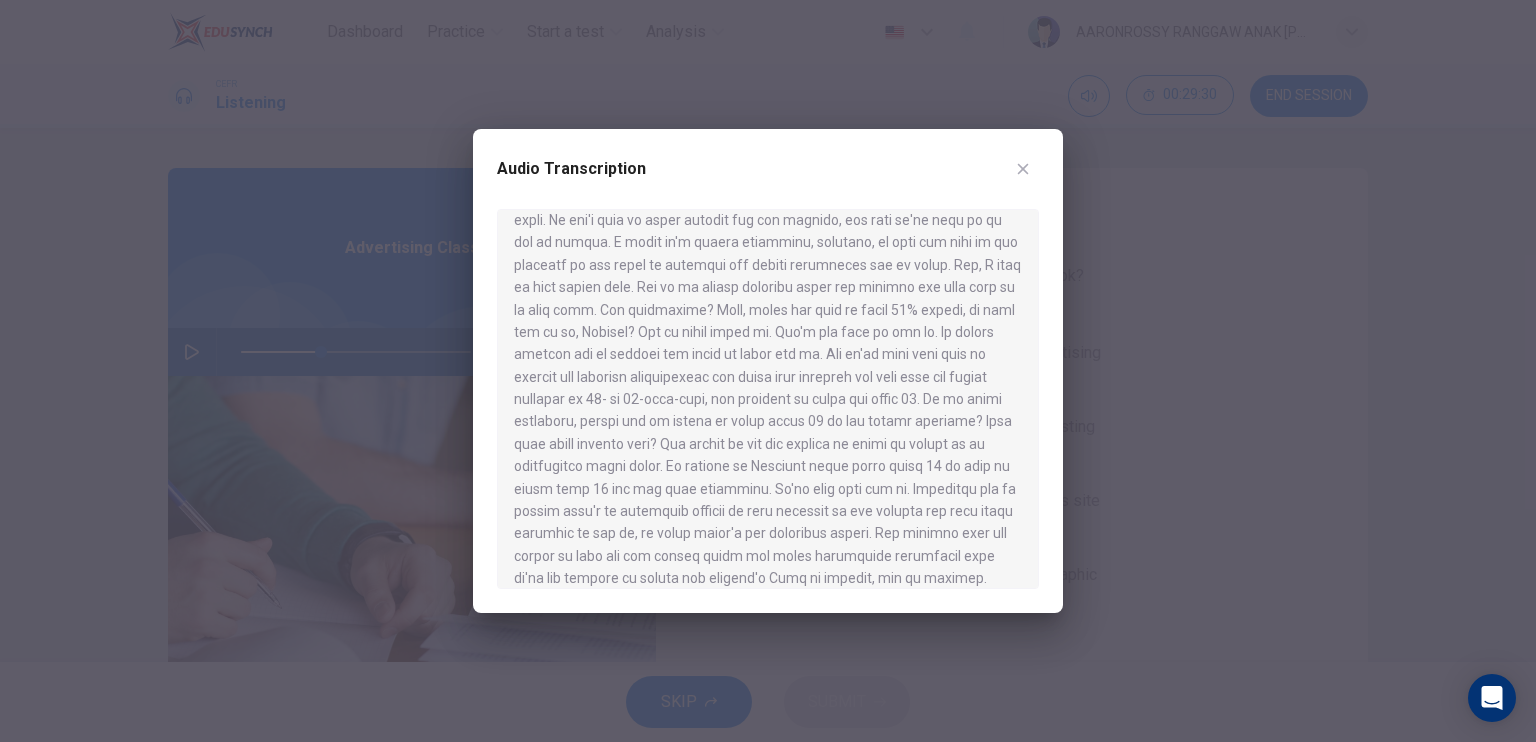 scroll, scrollTop: 706, scrollLeft: 0, axis: vertical 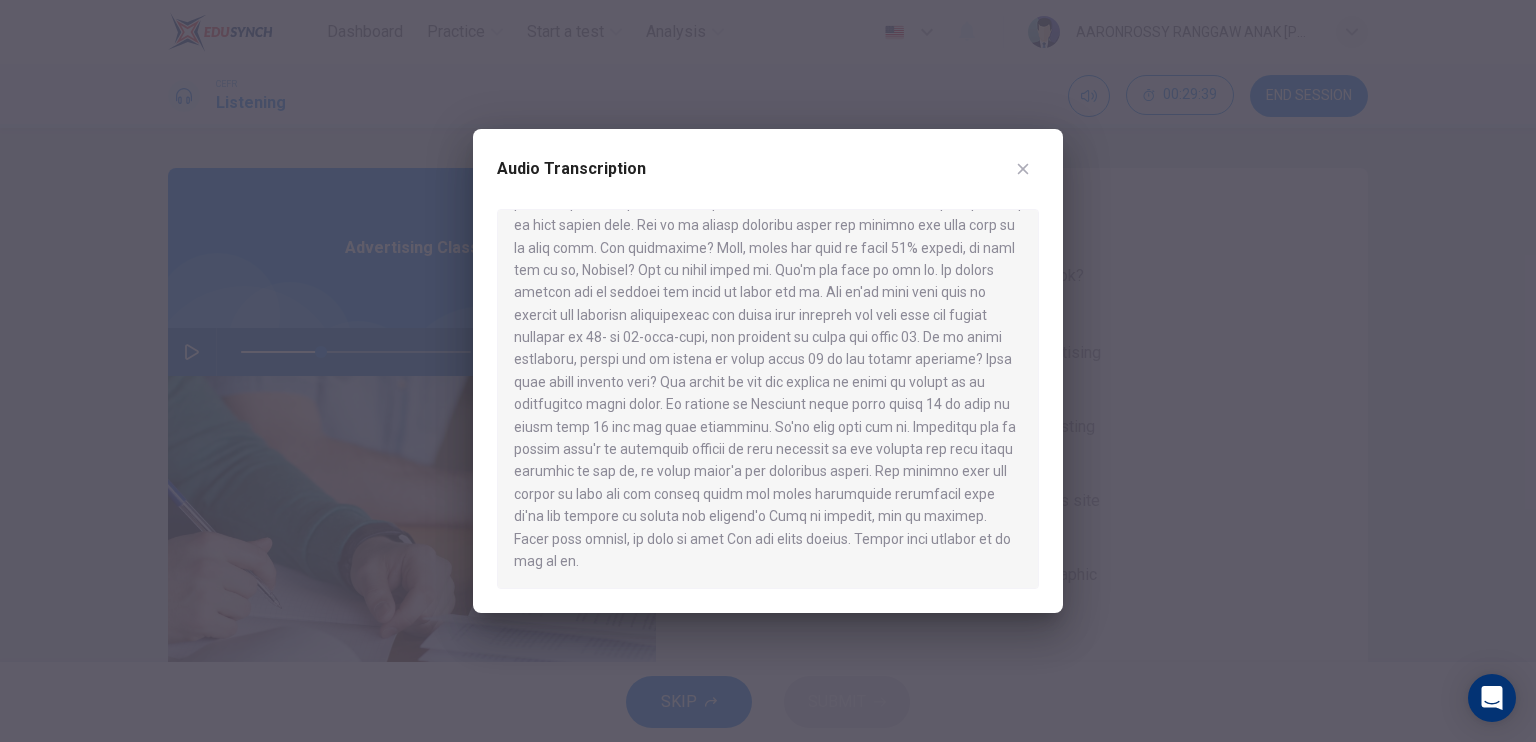 click 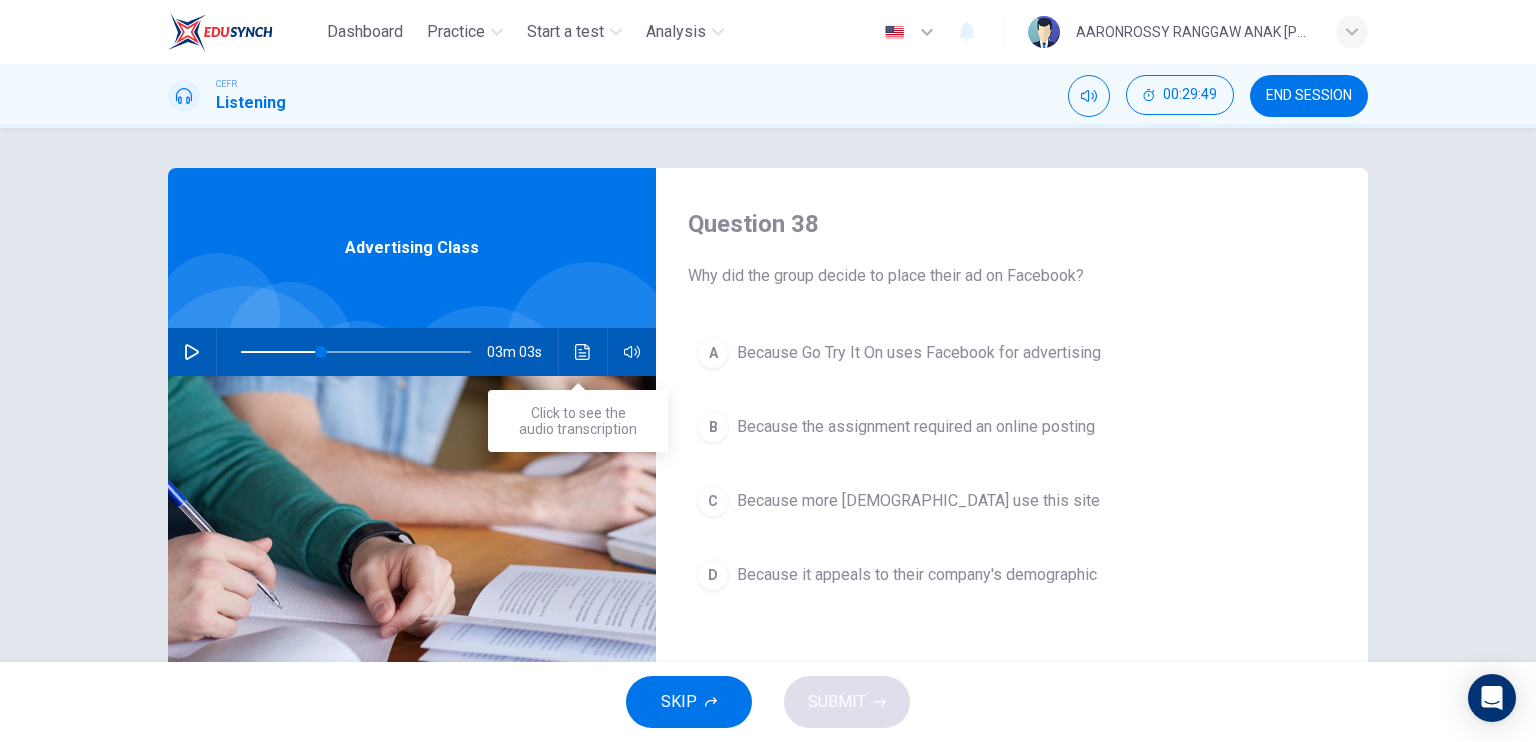 click 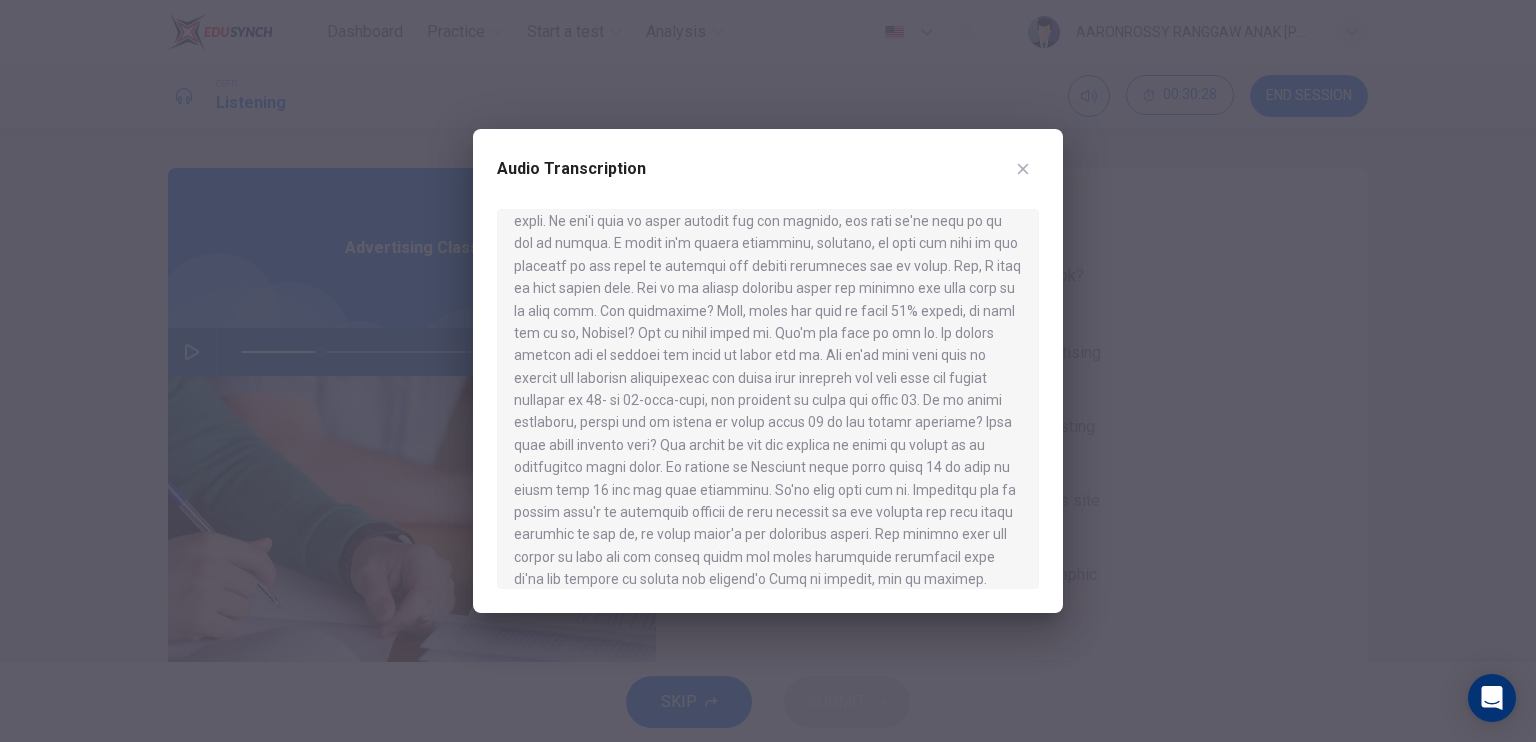 scroll, scrollTop: 706, scrollLeft: 0, axis: vertical 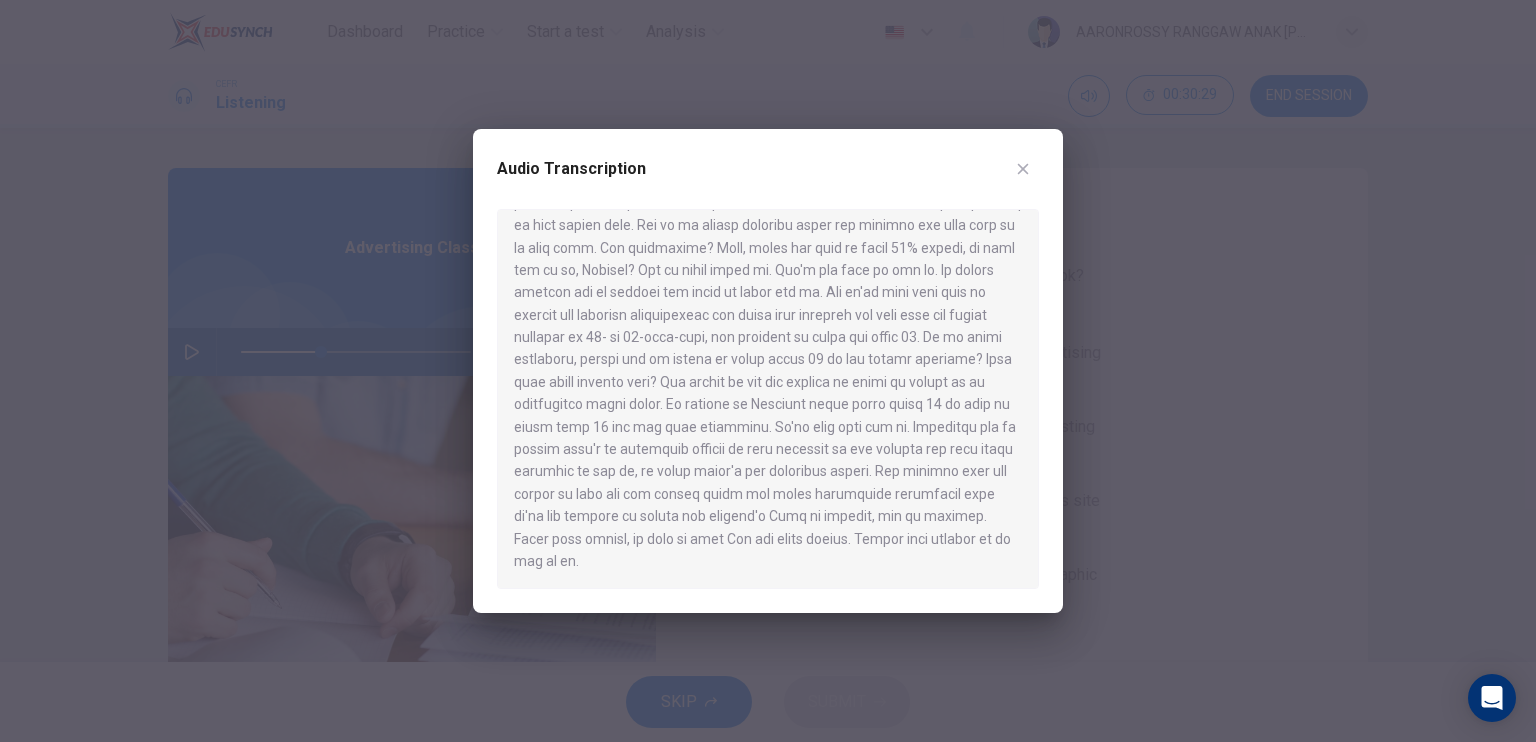 click 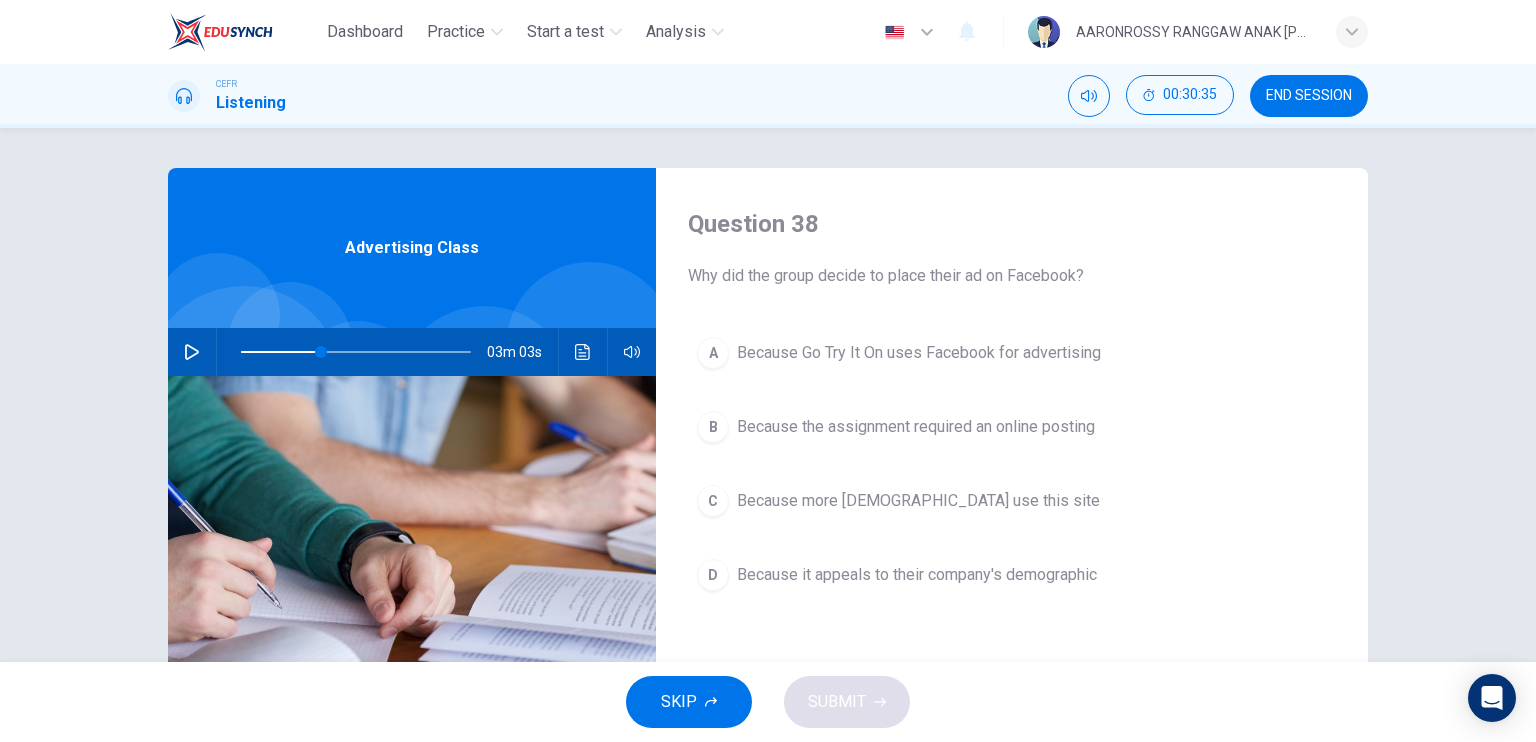 click on "Because the assignment required an online posting" at bounding box center (916, 427) 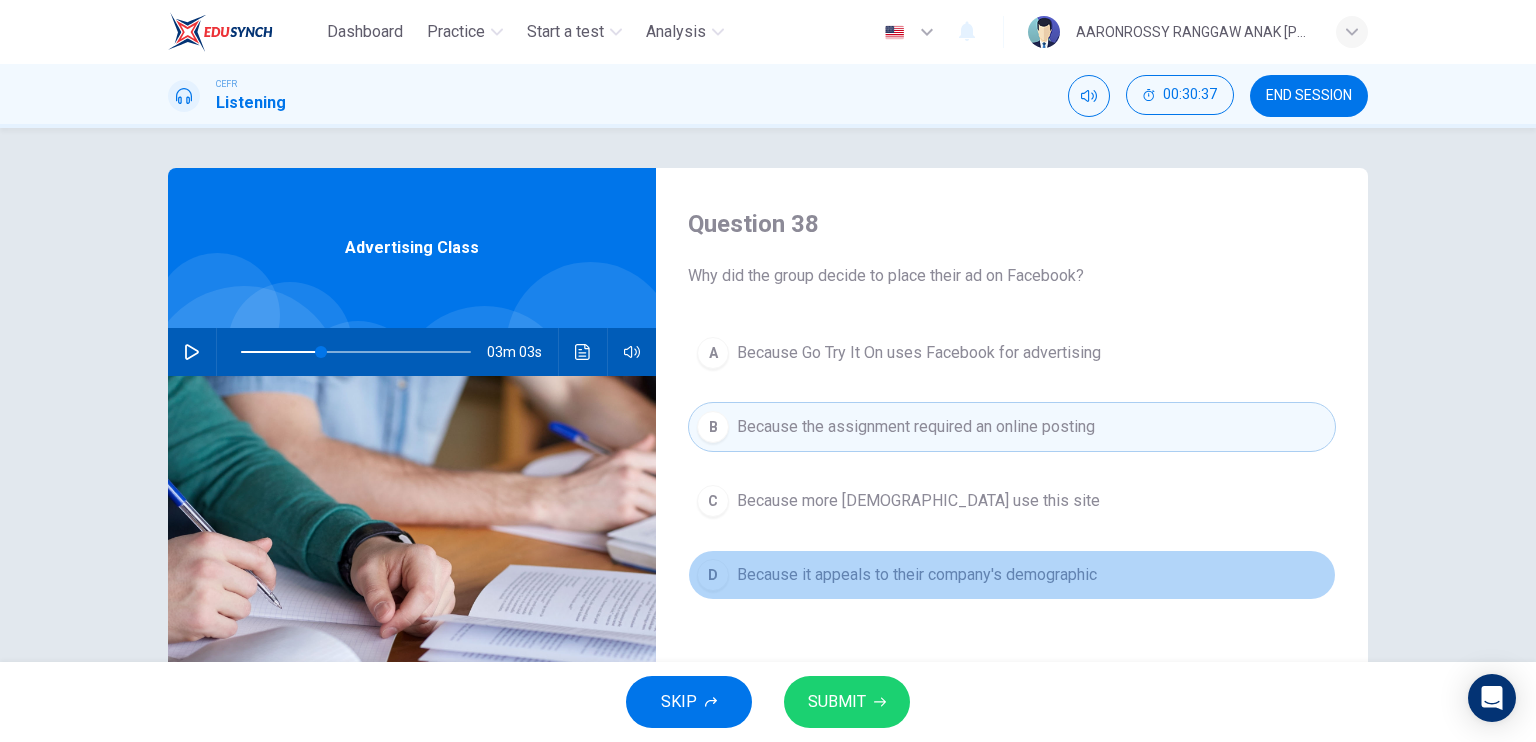 click on "Because it appeals to their company's demographic" at bounding box center (917, 575) 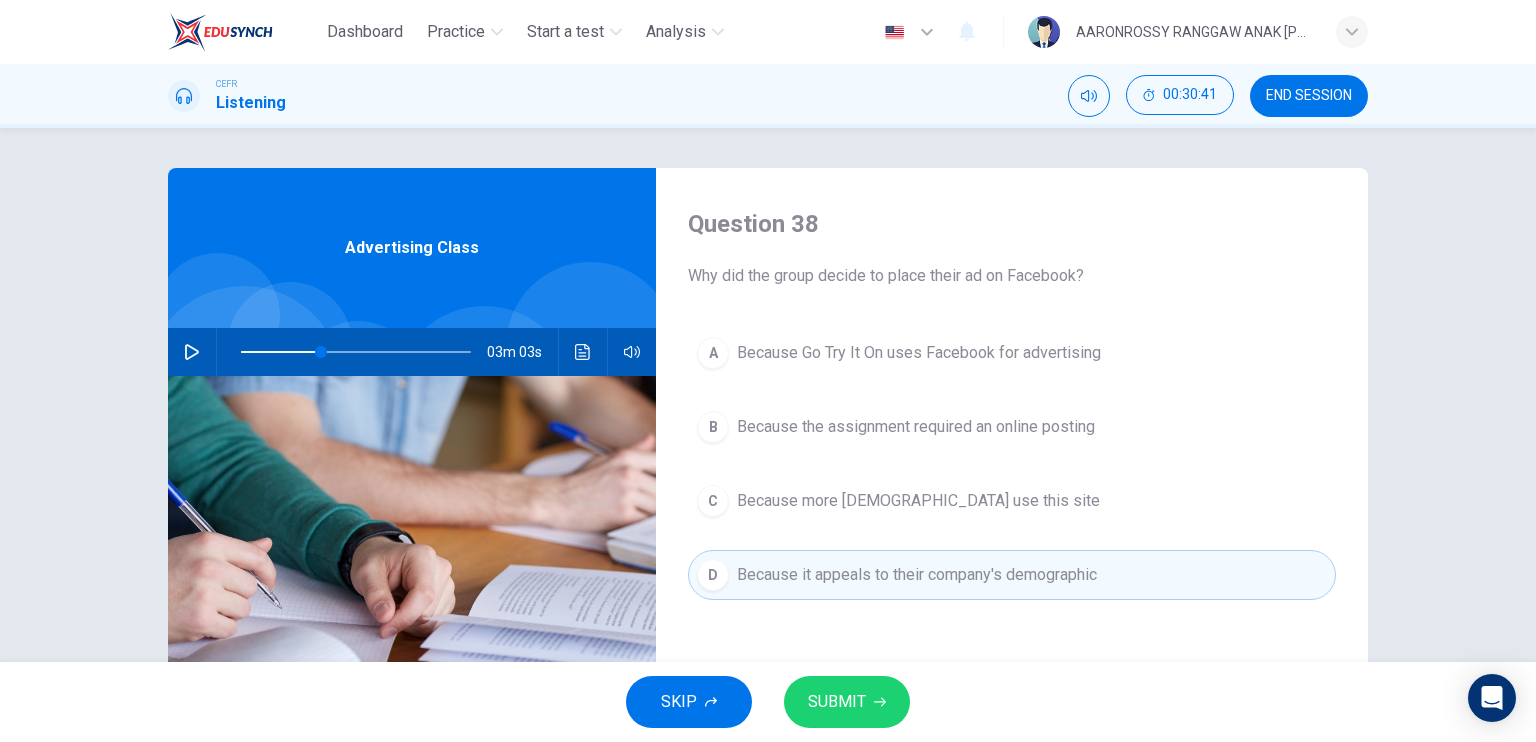 click on "Because more [DEMOGRAPHIC_DATA] use this site" at bounding box center [918, 501] 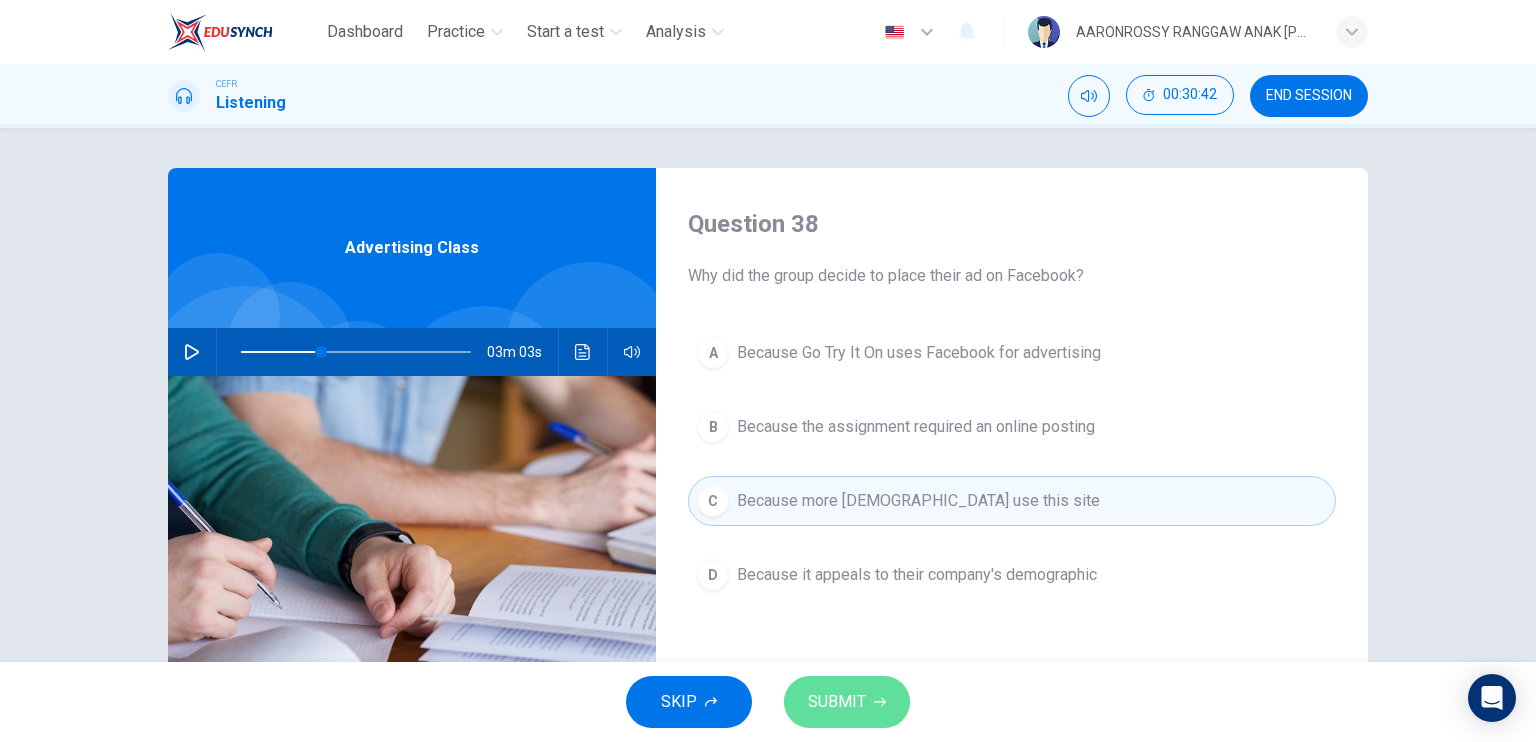 click on "SUBMIT" at bounding box center (847, 702) 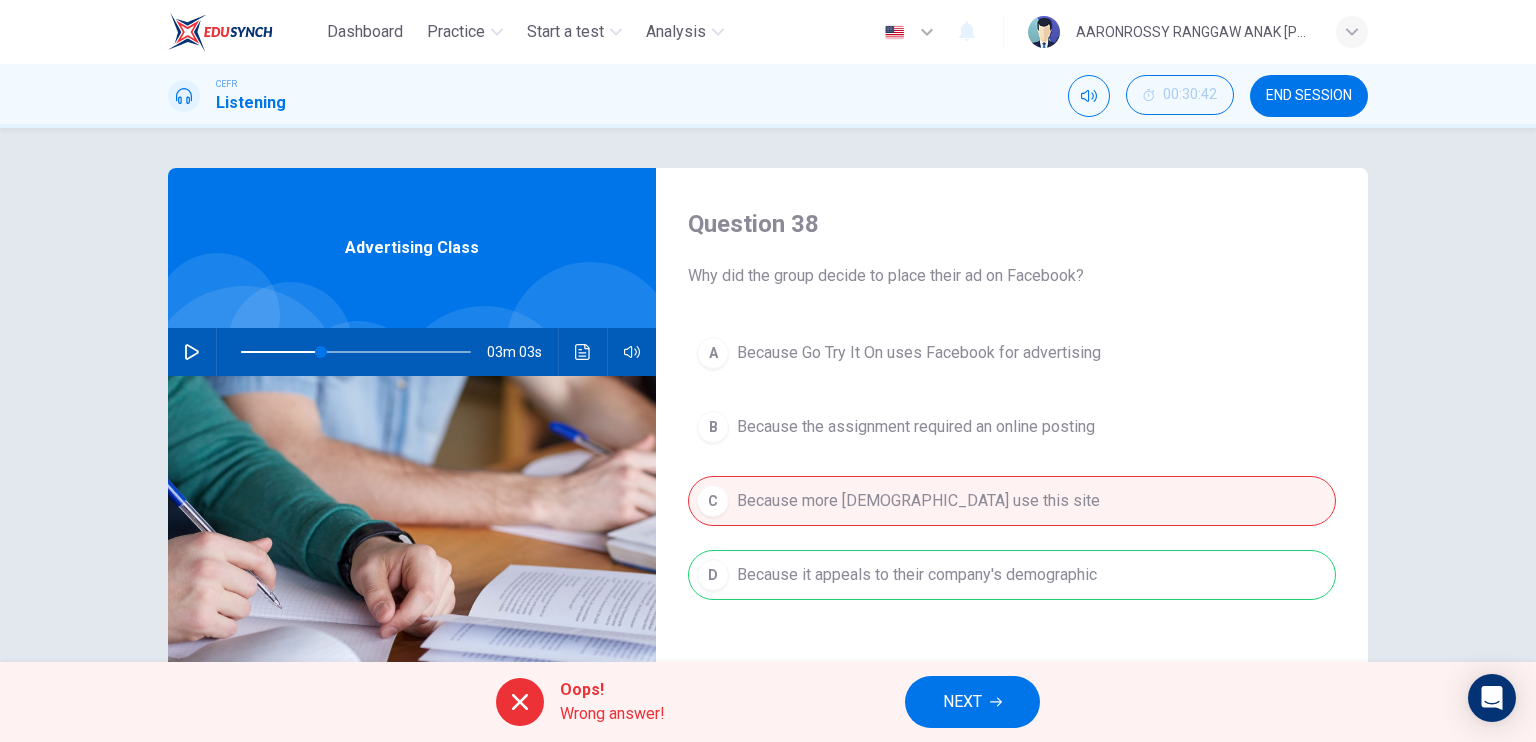 click on "NEXT" at bounding box center (972, 702) 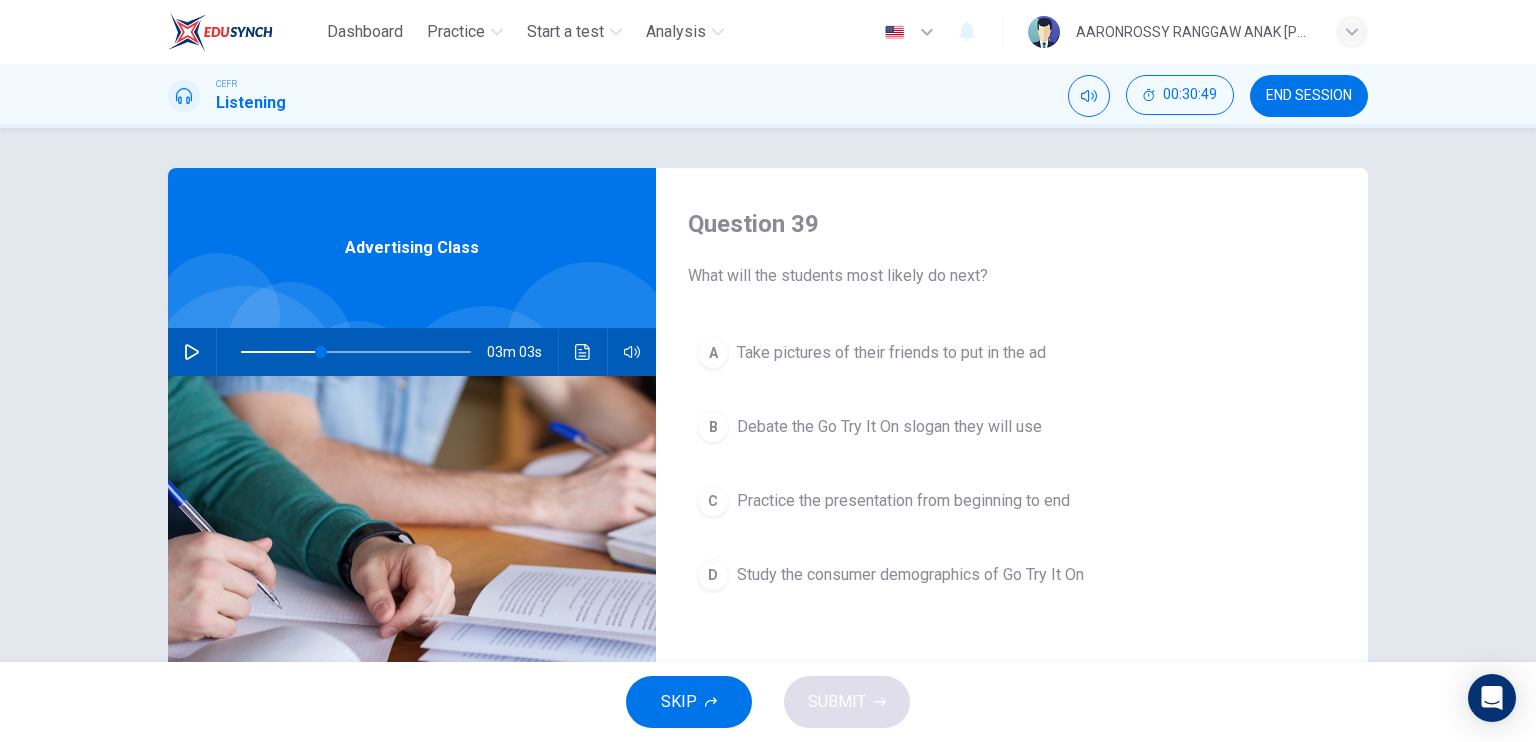 click 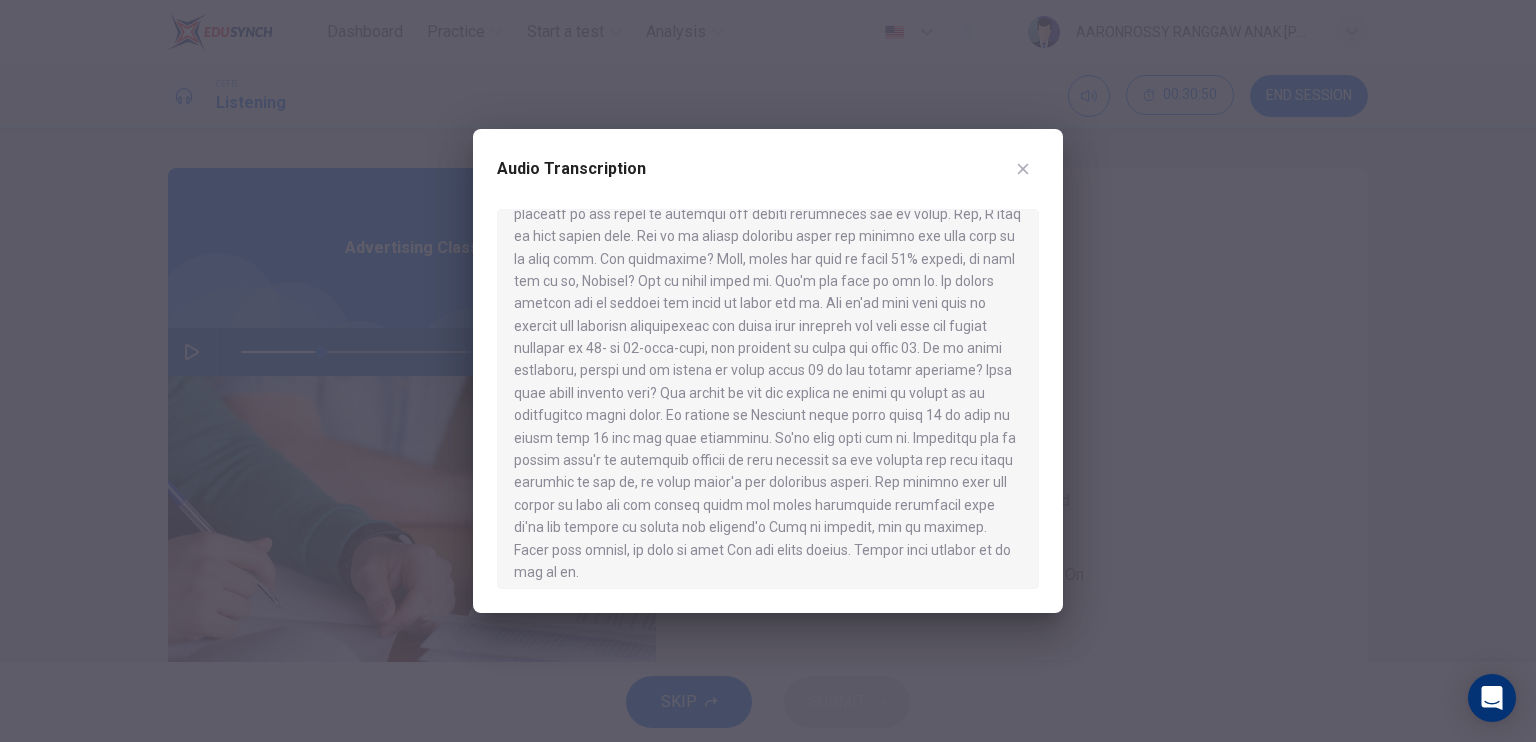 scroll, scrollTop: 706, scrollLeft: 0, axis: vertical 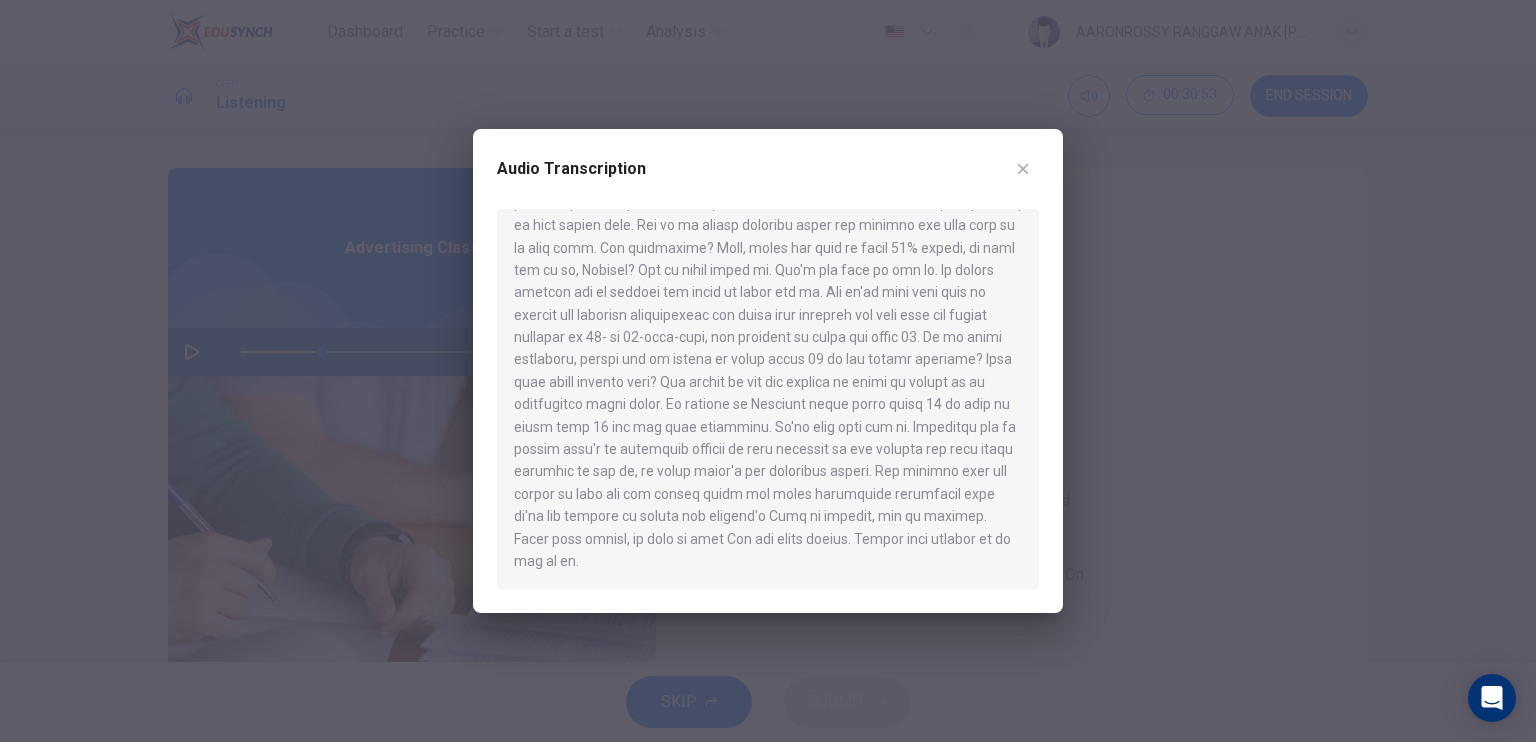 click on "Audio Transcription" at bounding box center (768, 181) 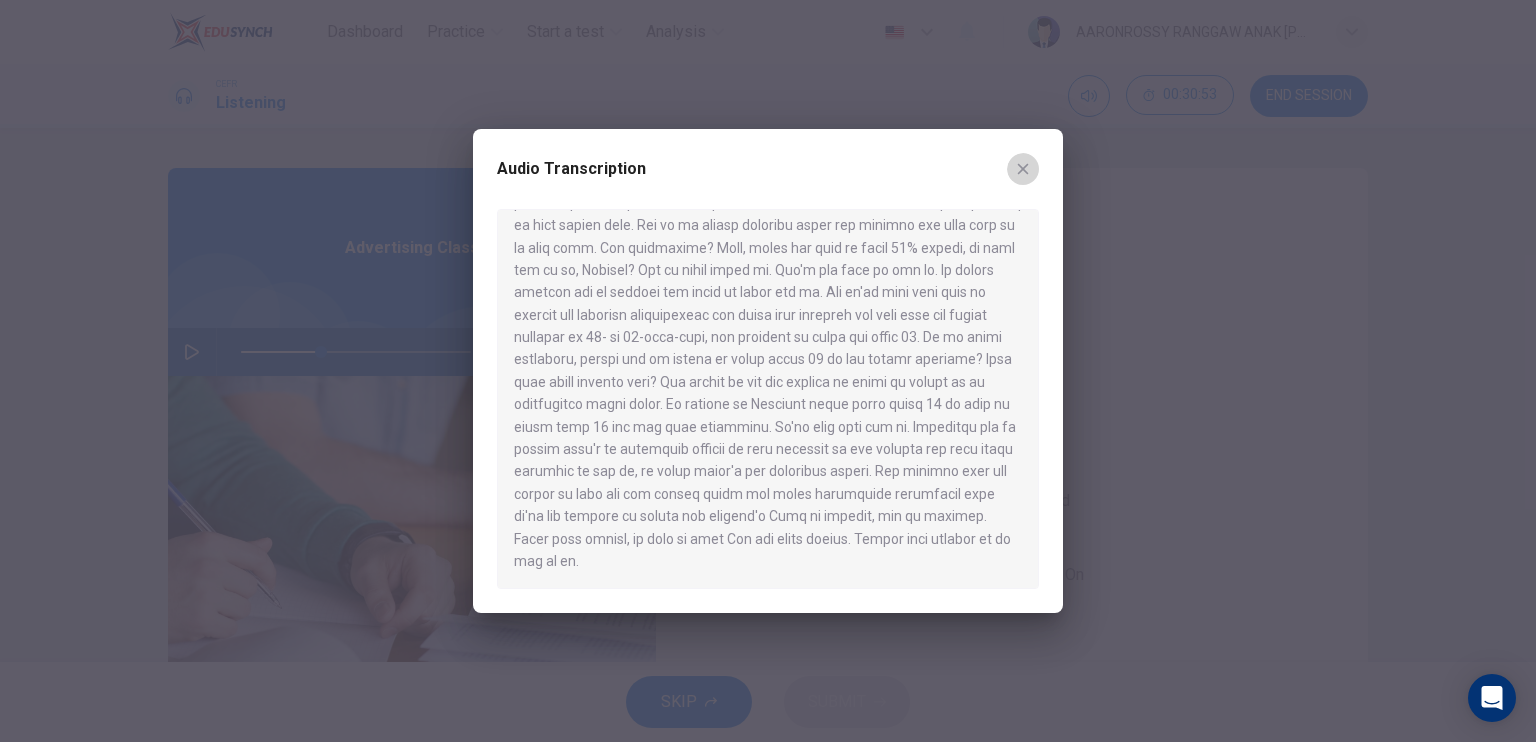 click at bounding box center [1023, 169] 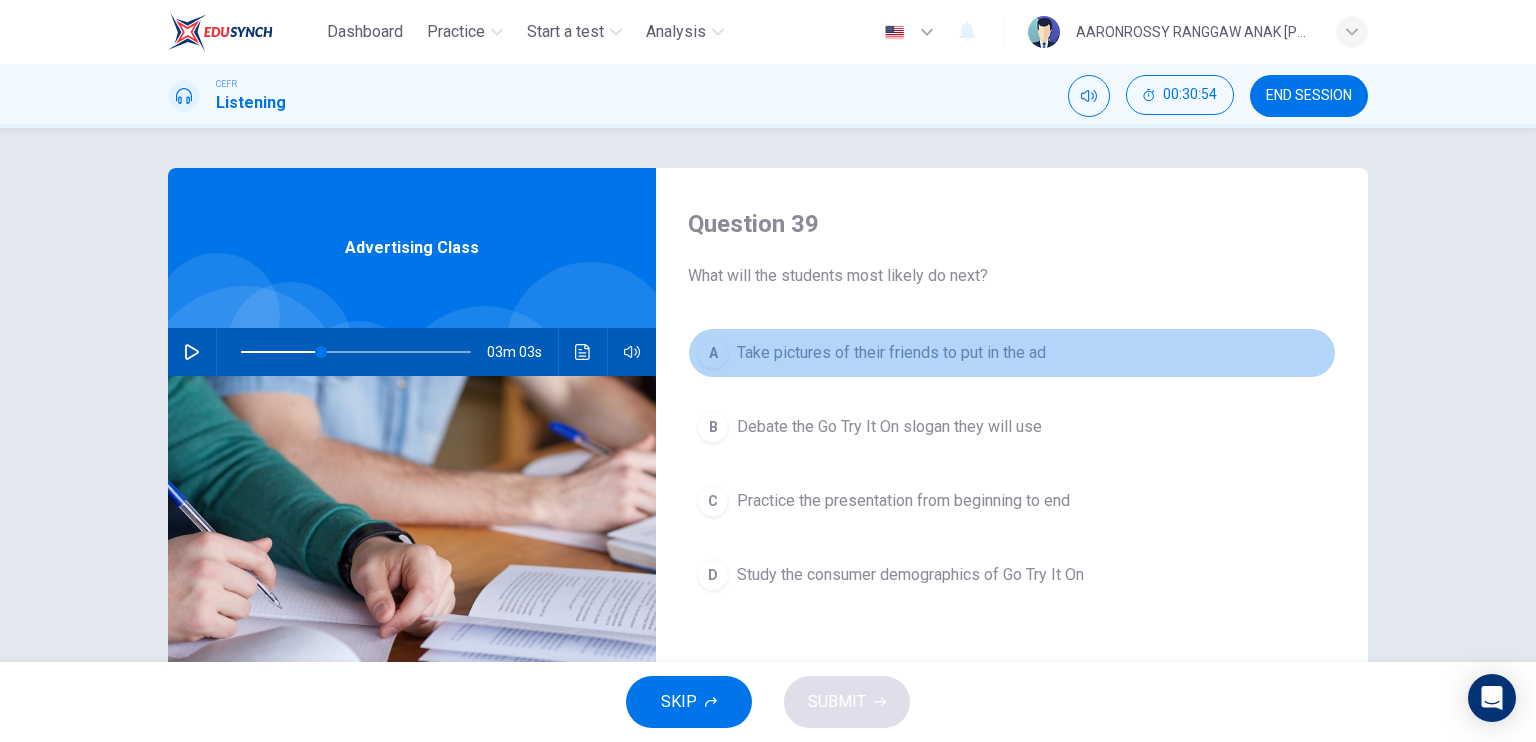 click on "Take pictures of their friends to put in the ad" at bounding box center (891, 353) 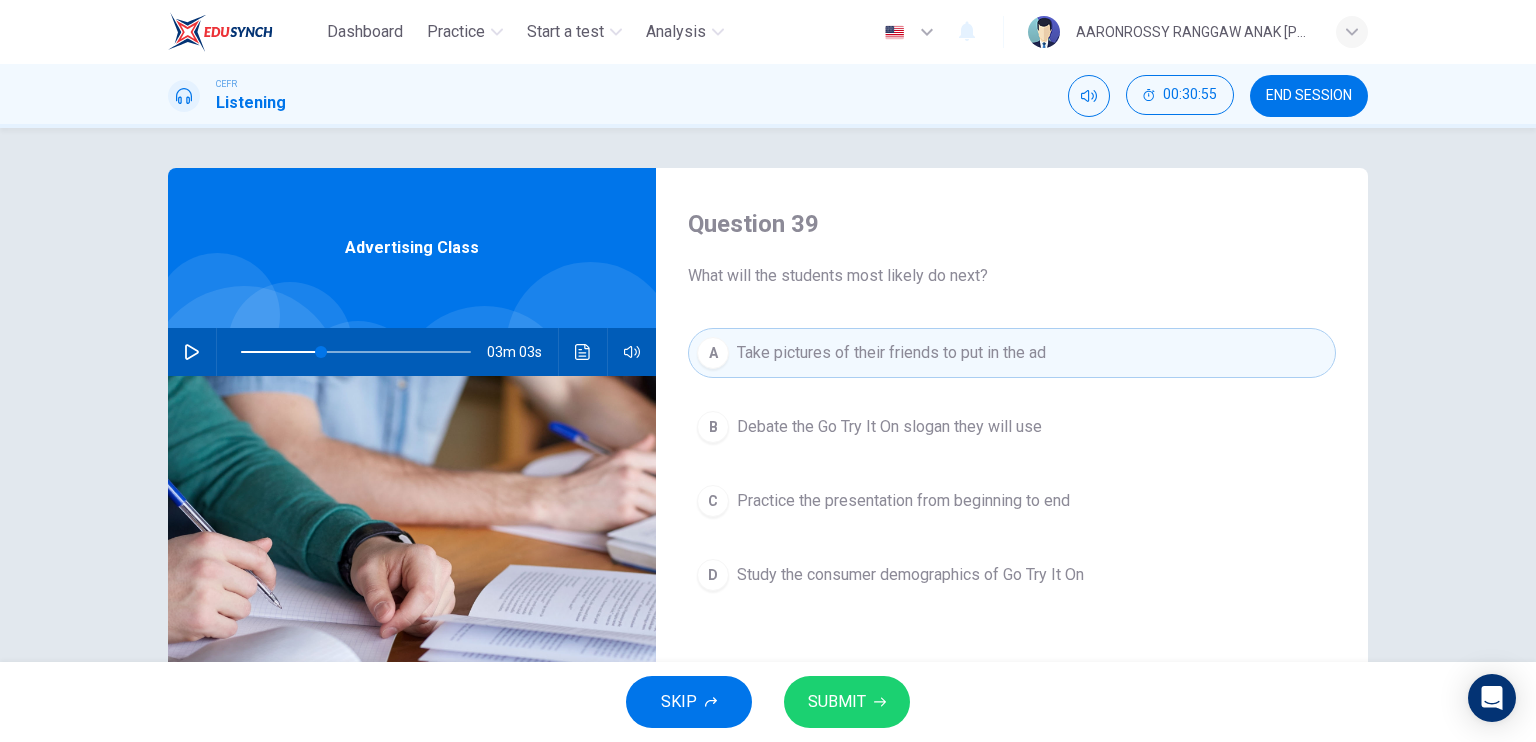 click on "SUBMIT" at bounding box center [847, 702] 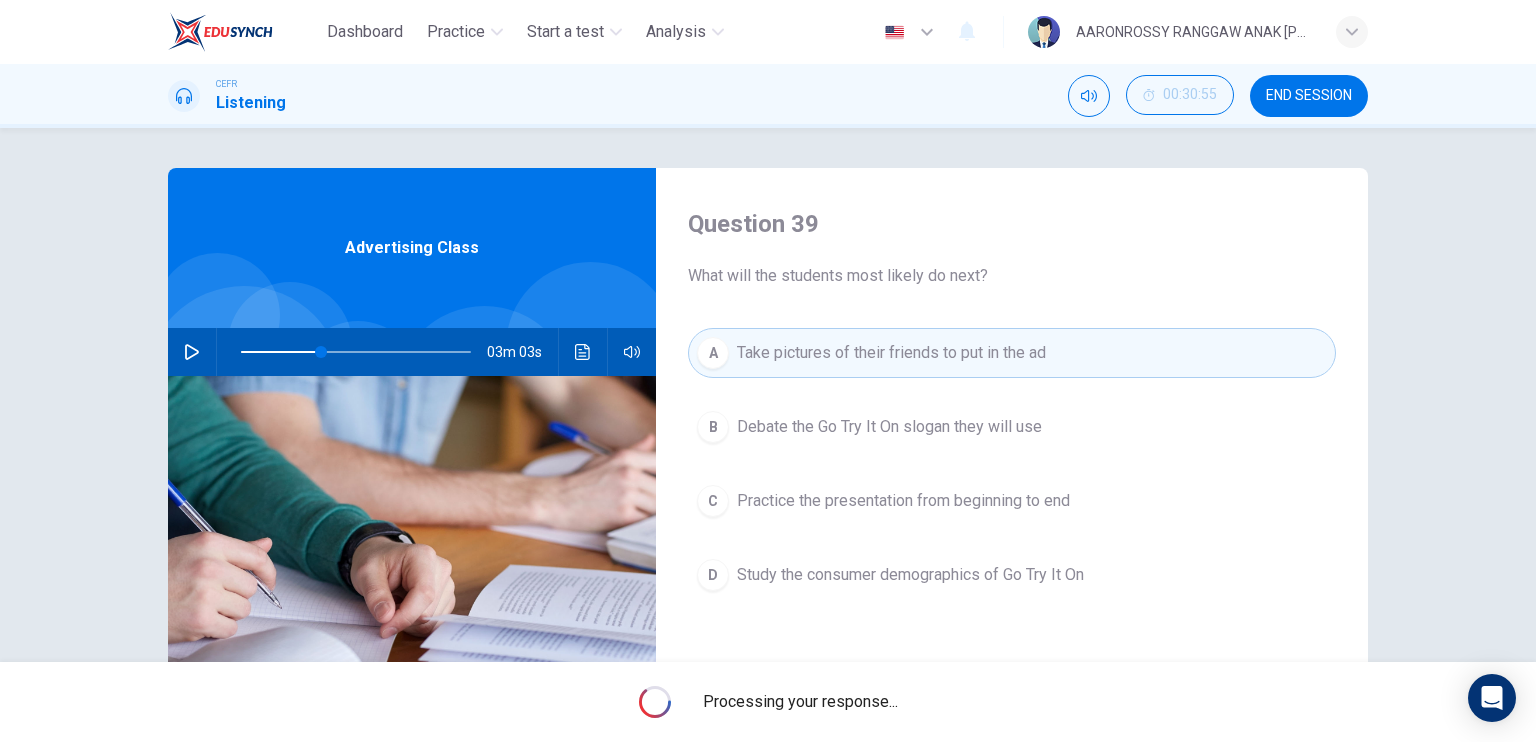 type on "35" 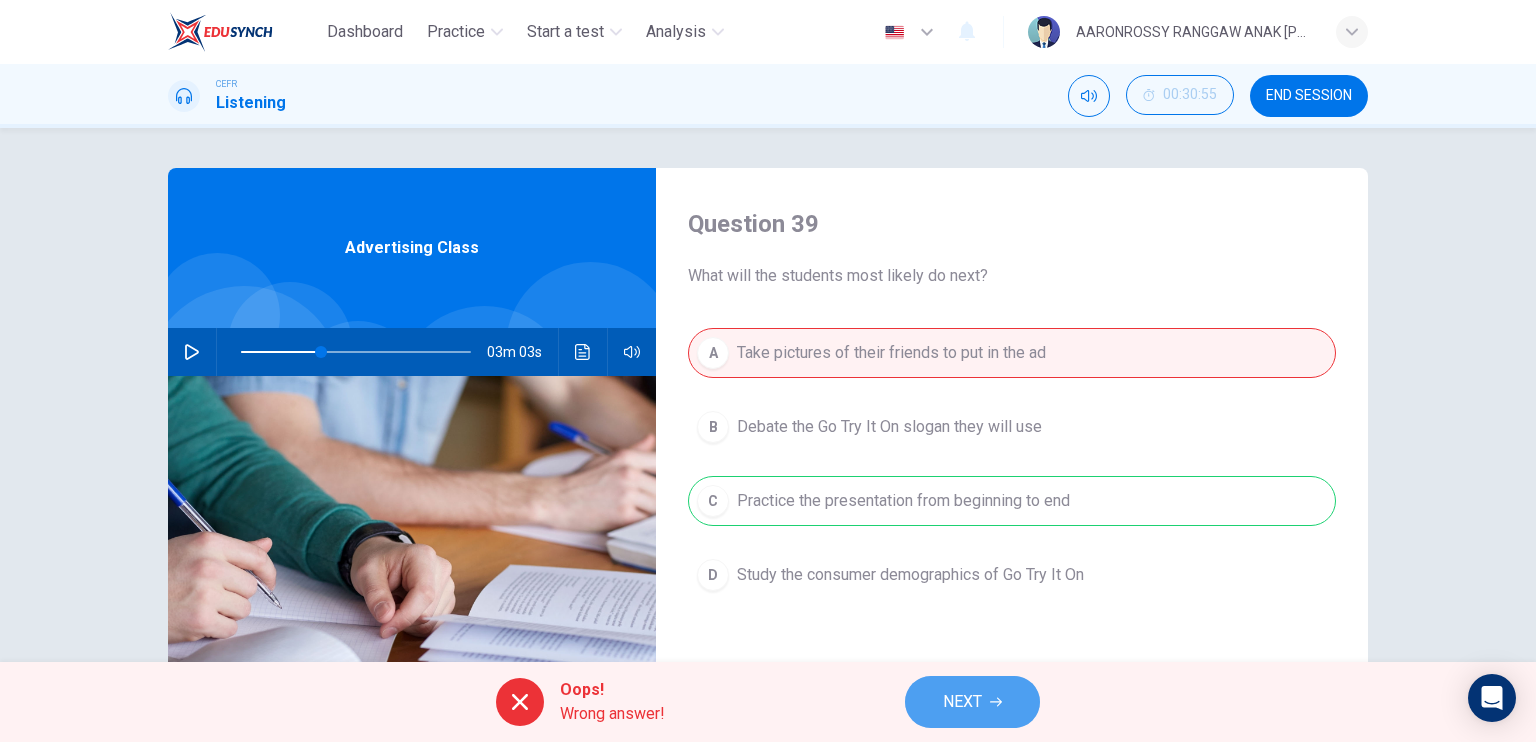 click on "NEXT" at bounding box center (972, 702) 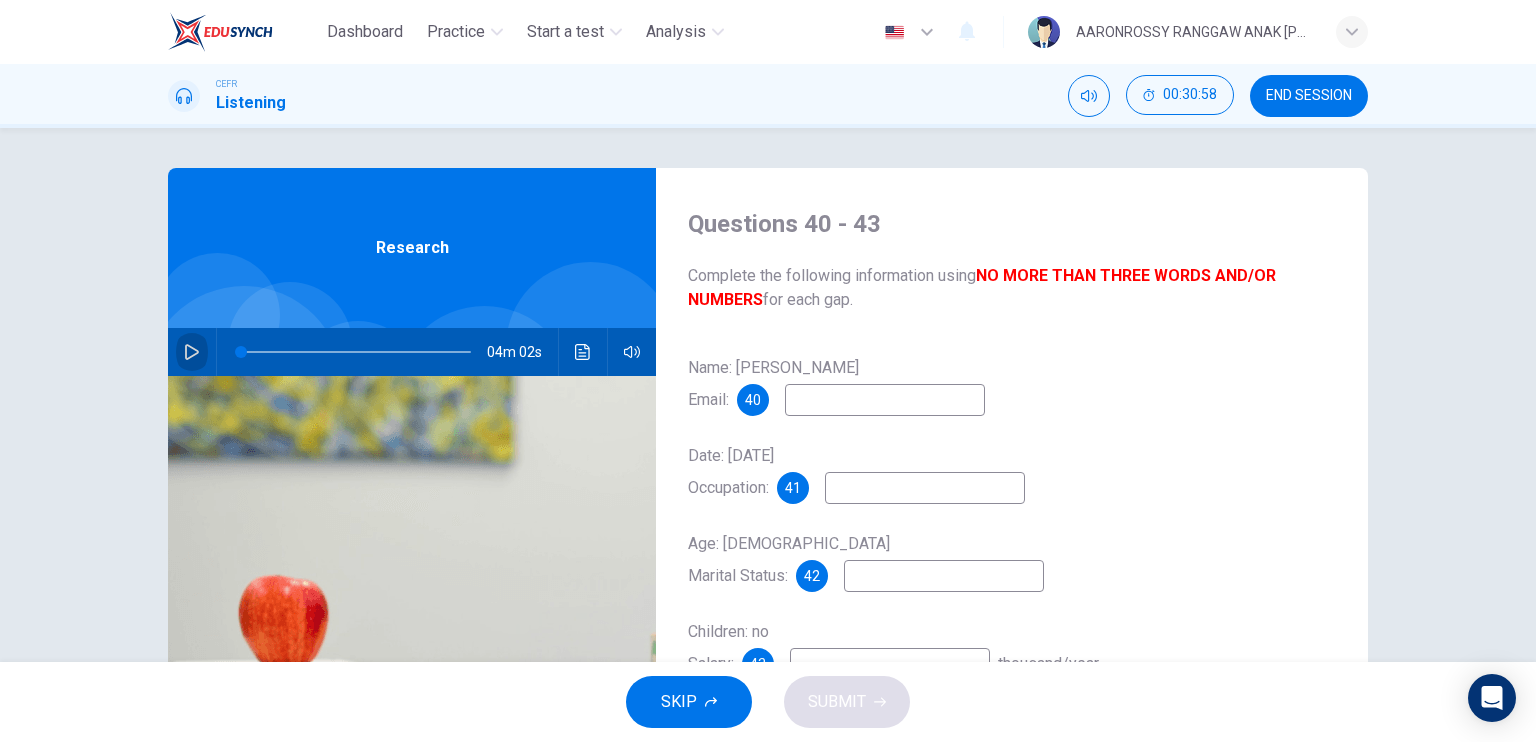 click 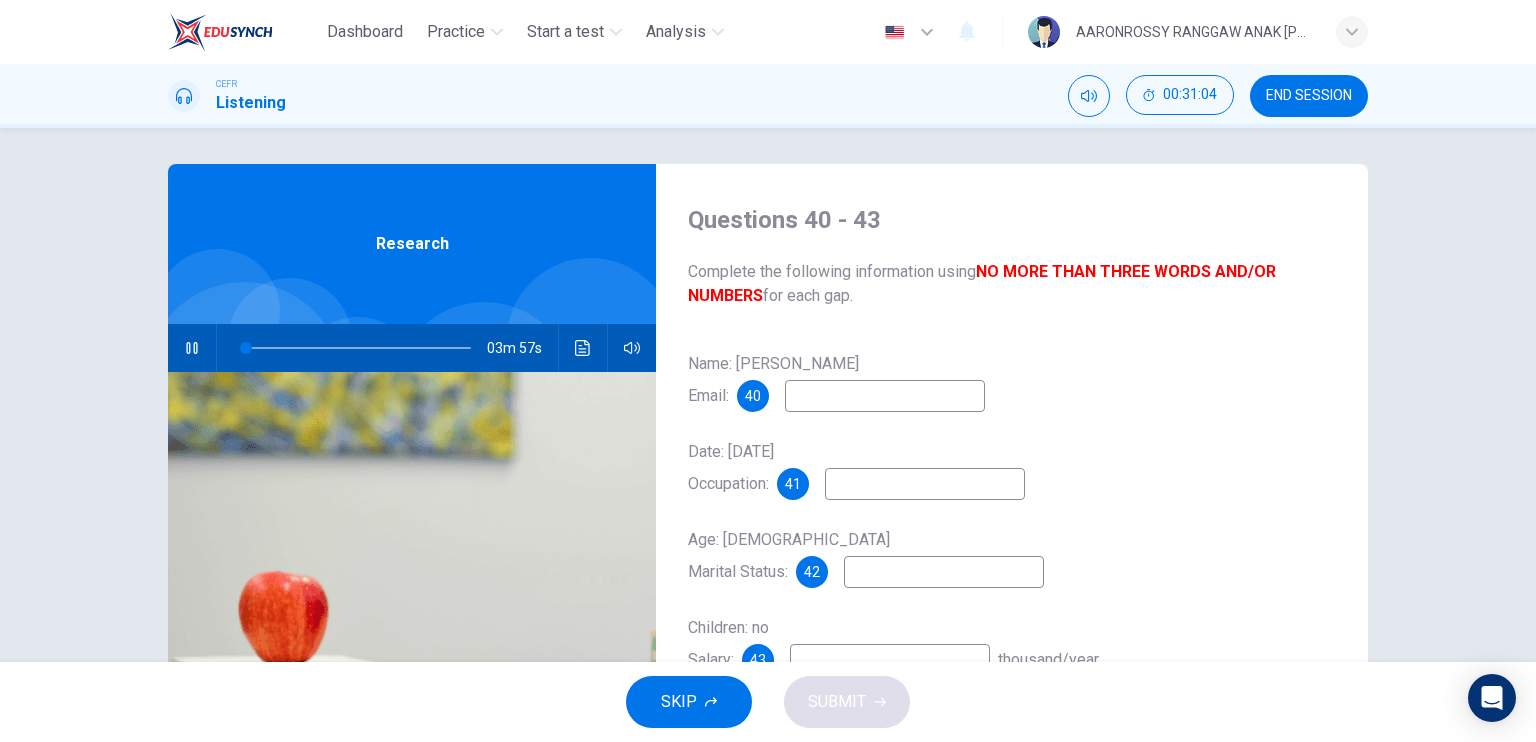 scroll, scrollTop: 0, scrollLeft: 0, axis: both 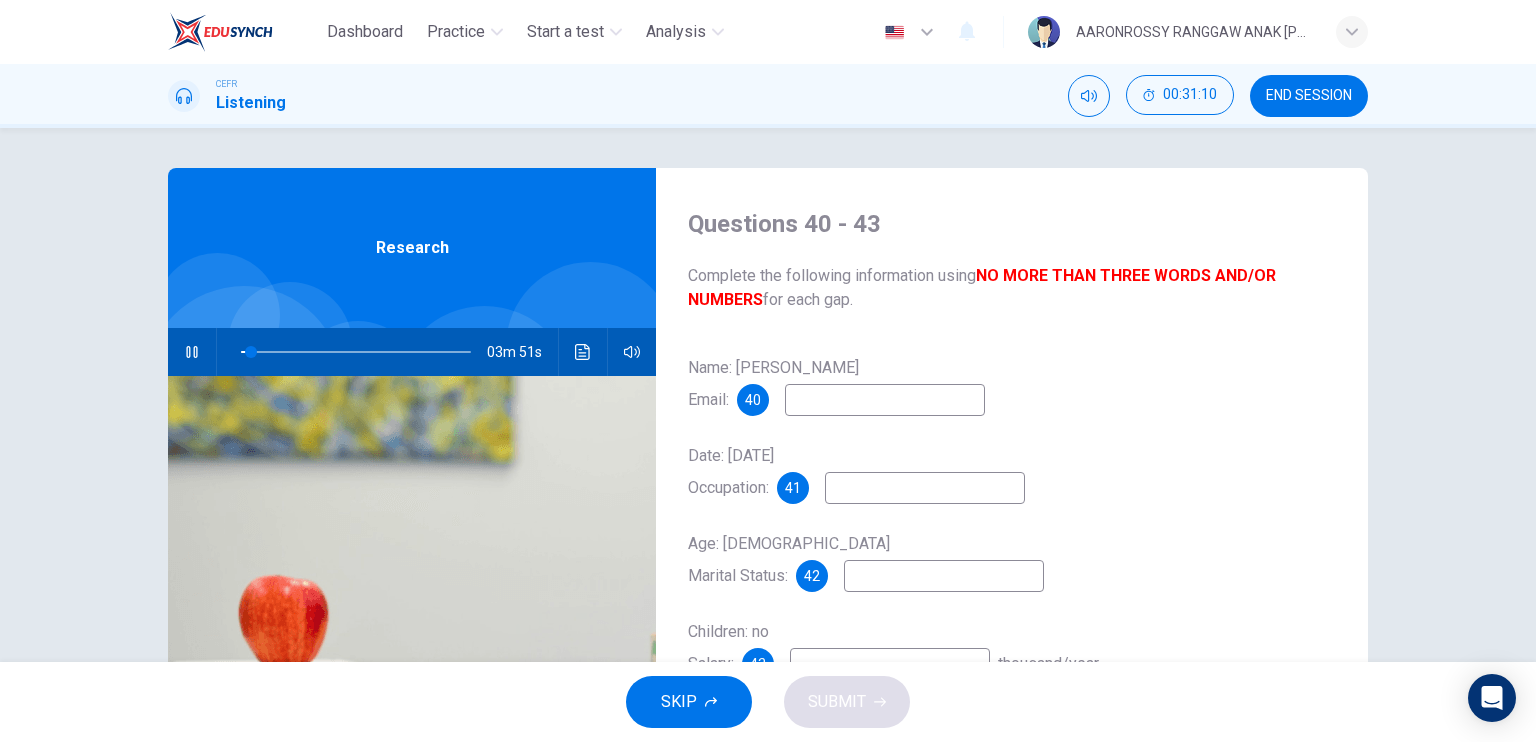 click at bounding box center [885, 400] 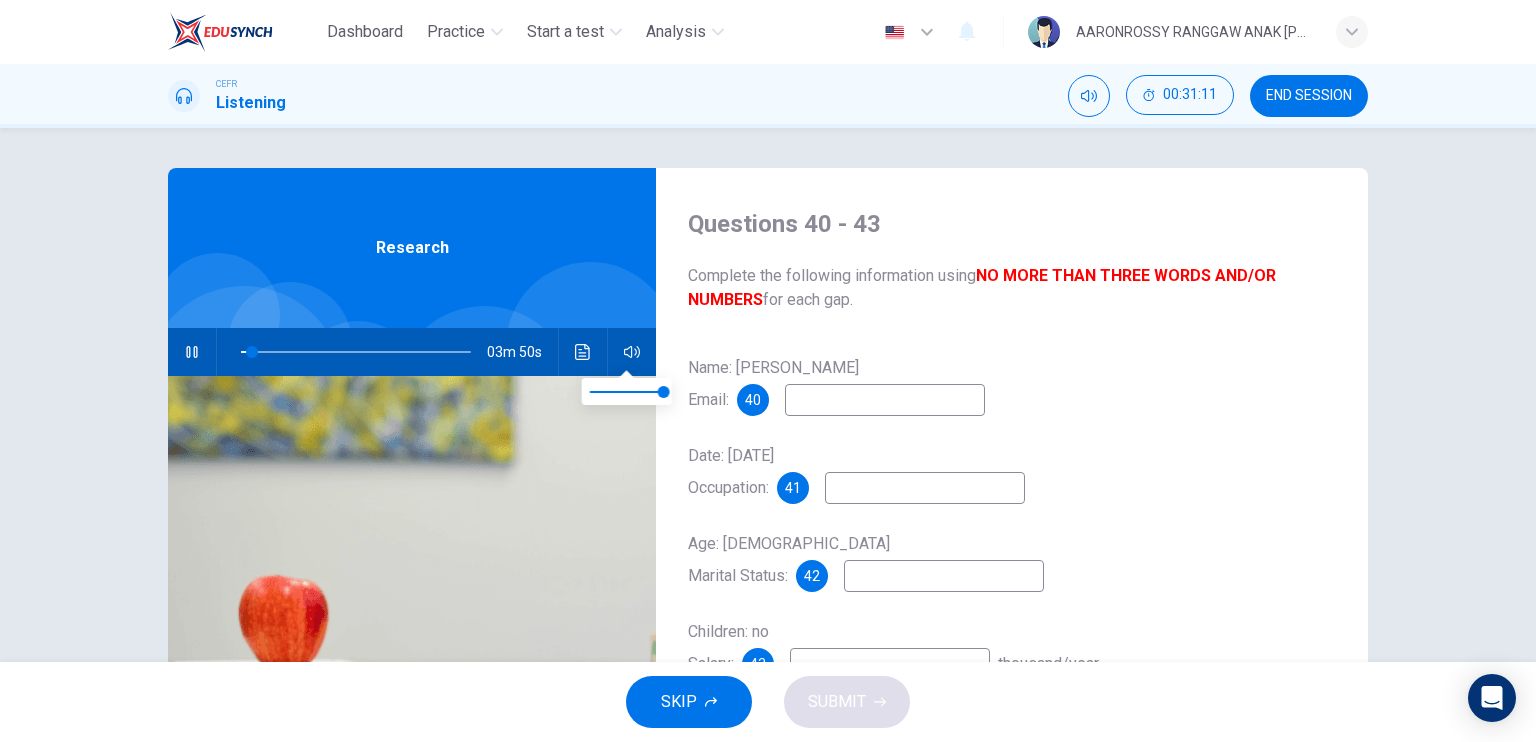 type on "5" 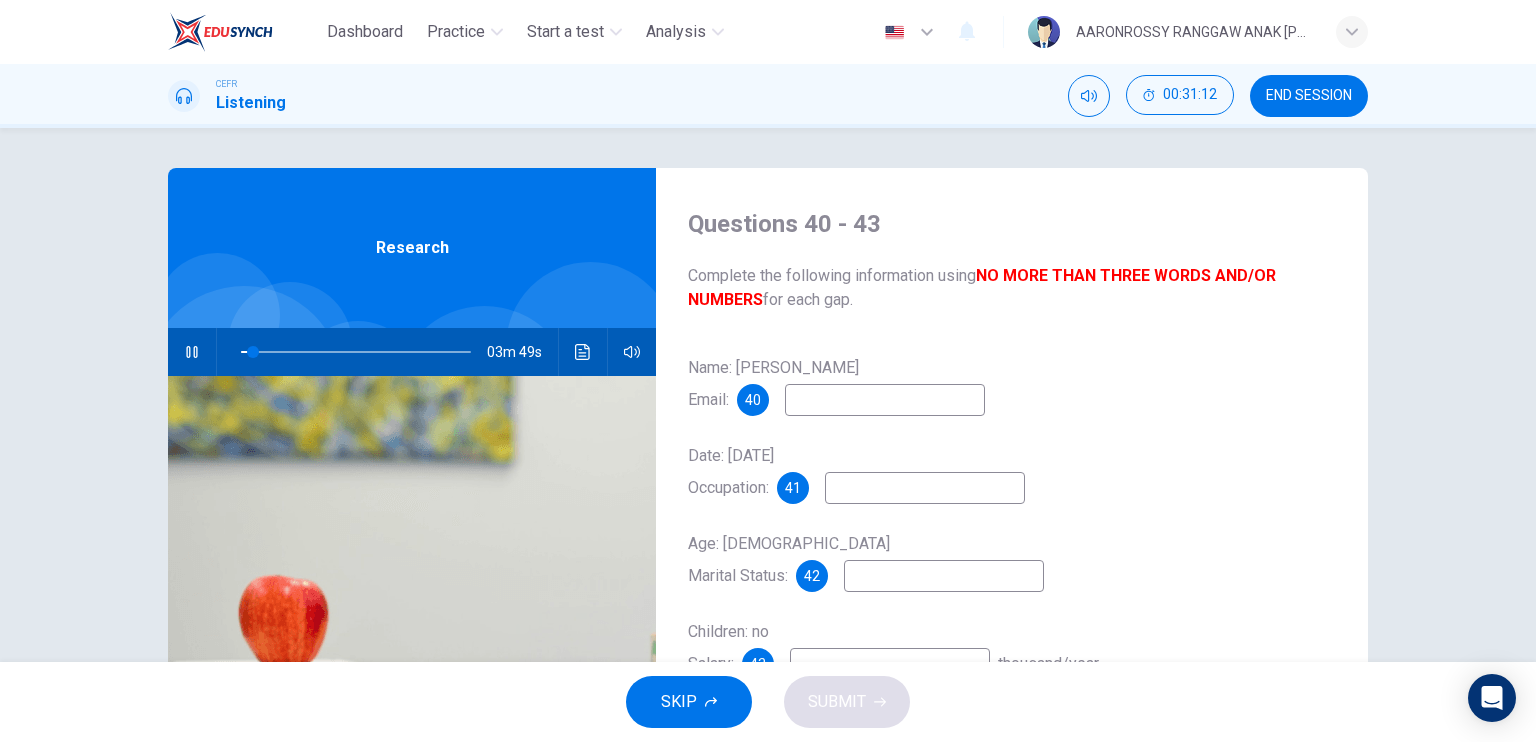type on "w" 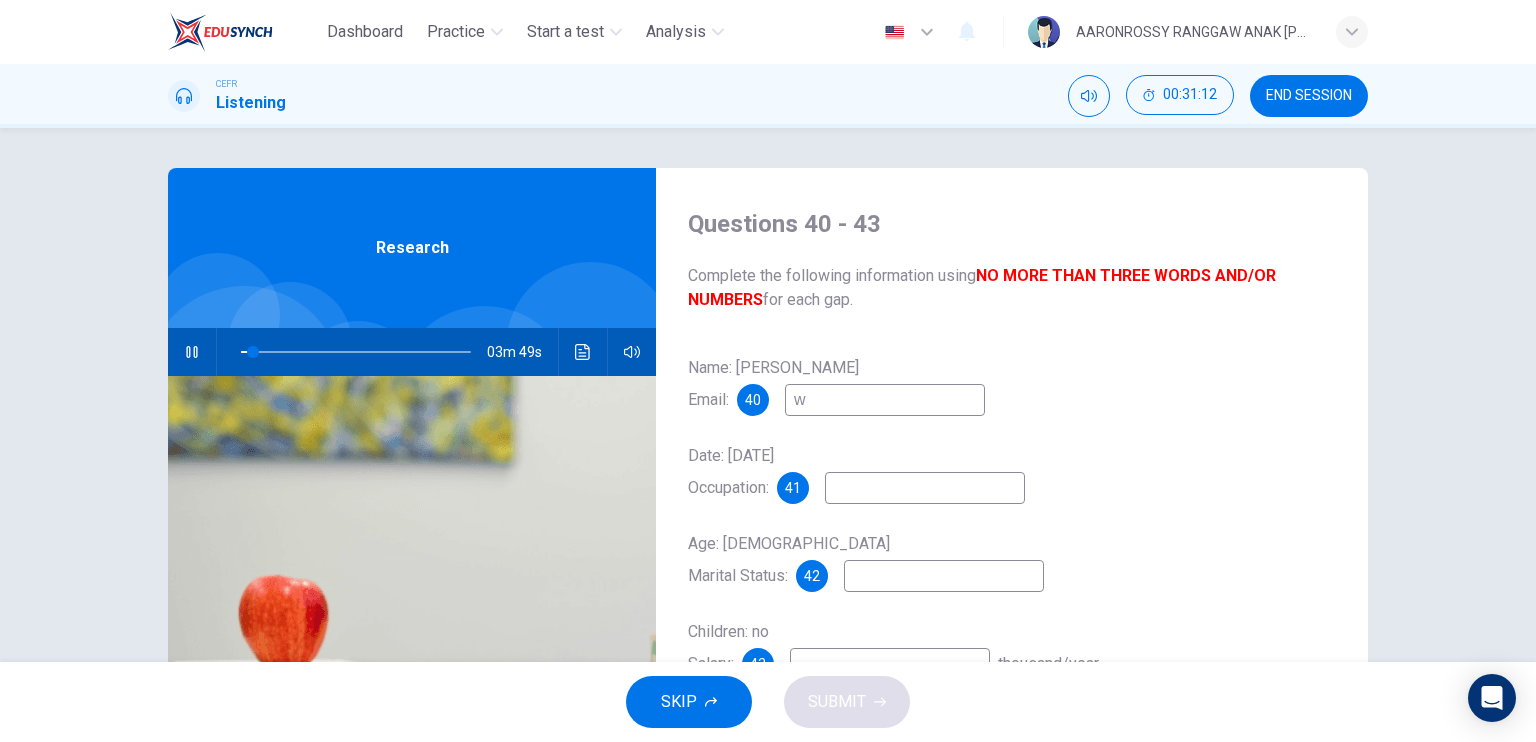 type on "6" 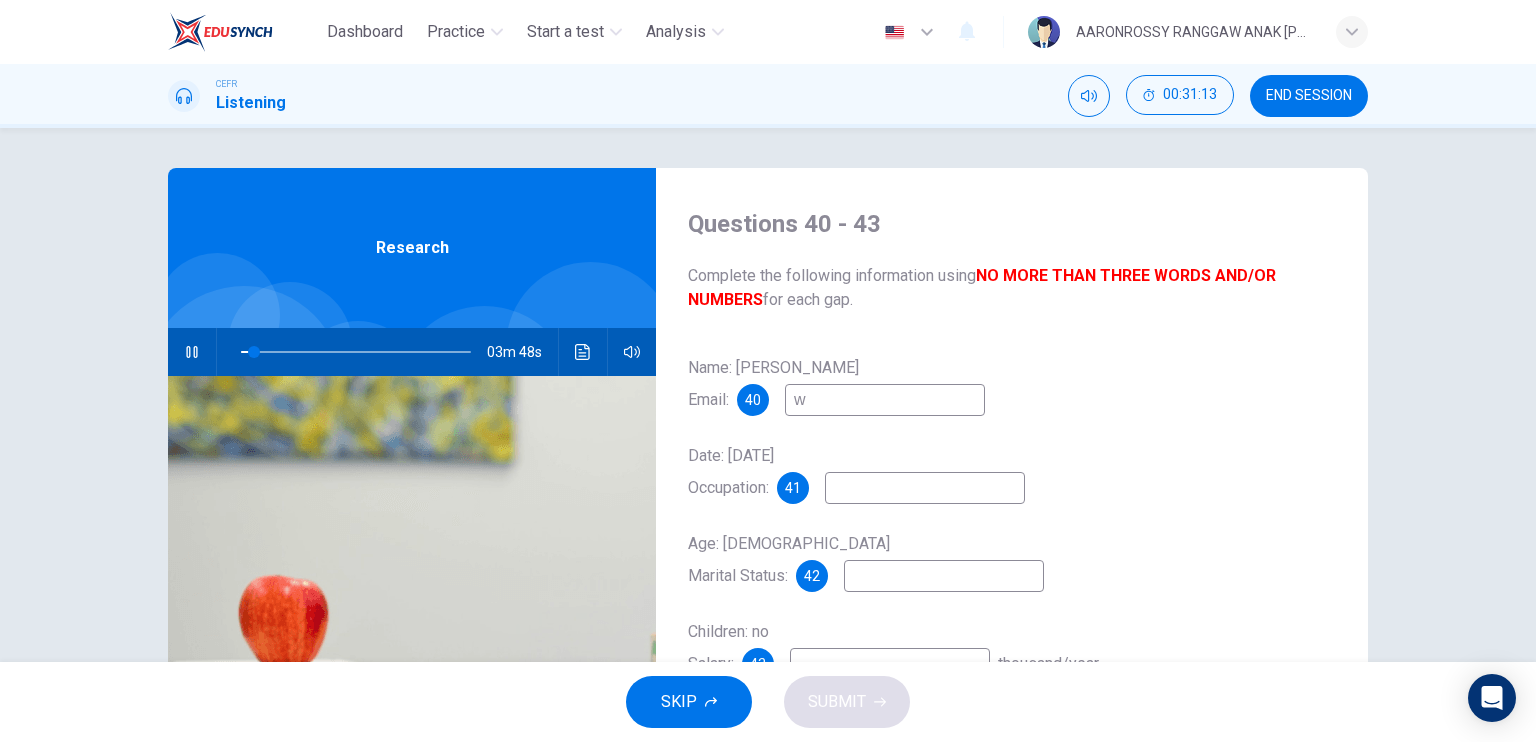 type on "wg" 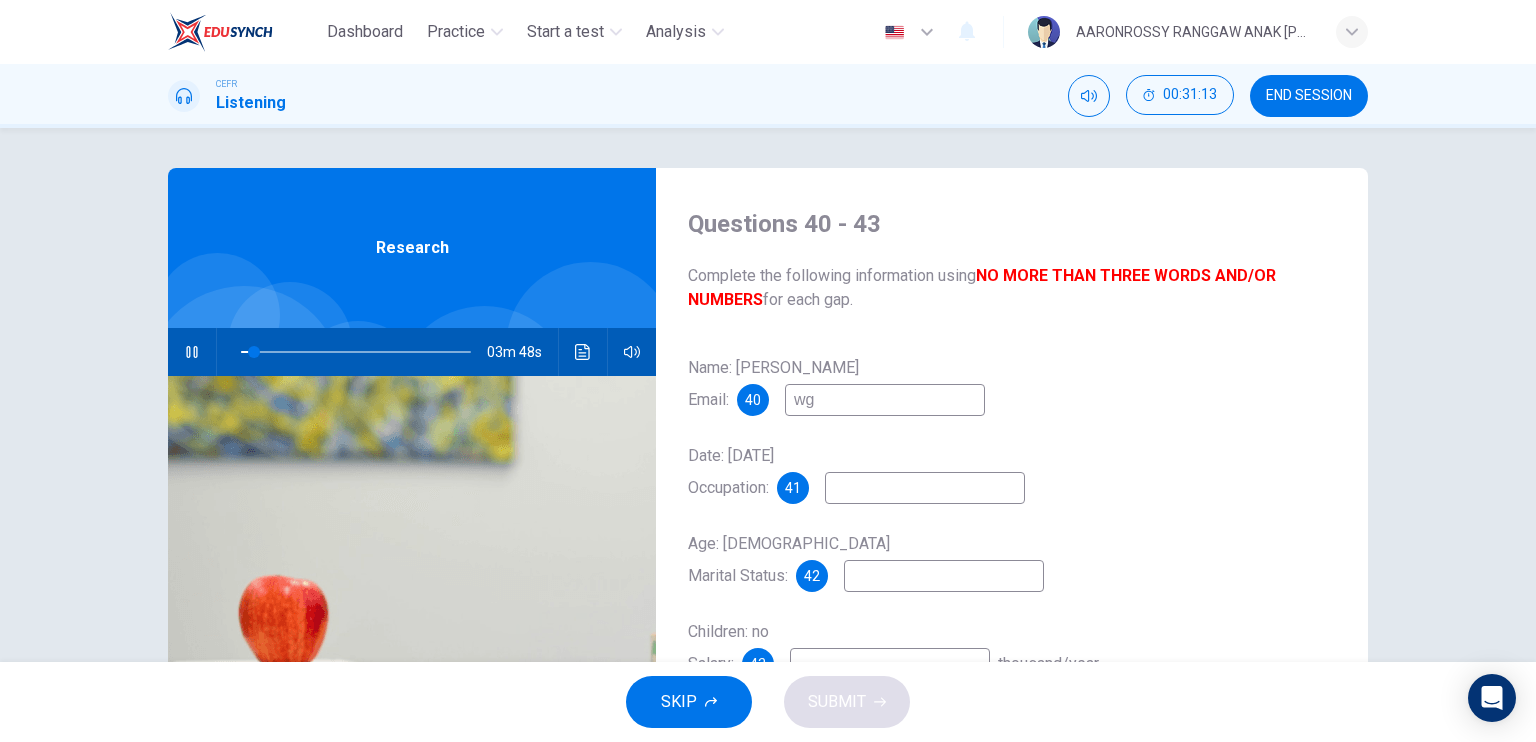 type on "6" 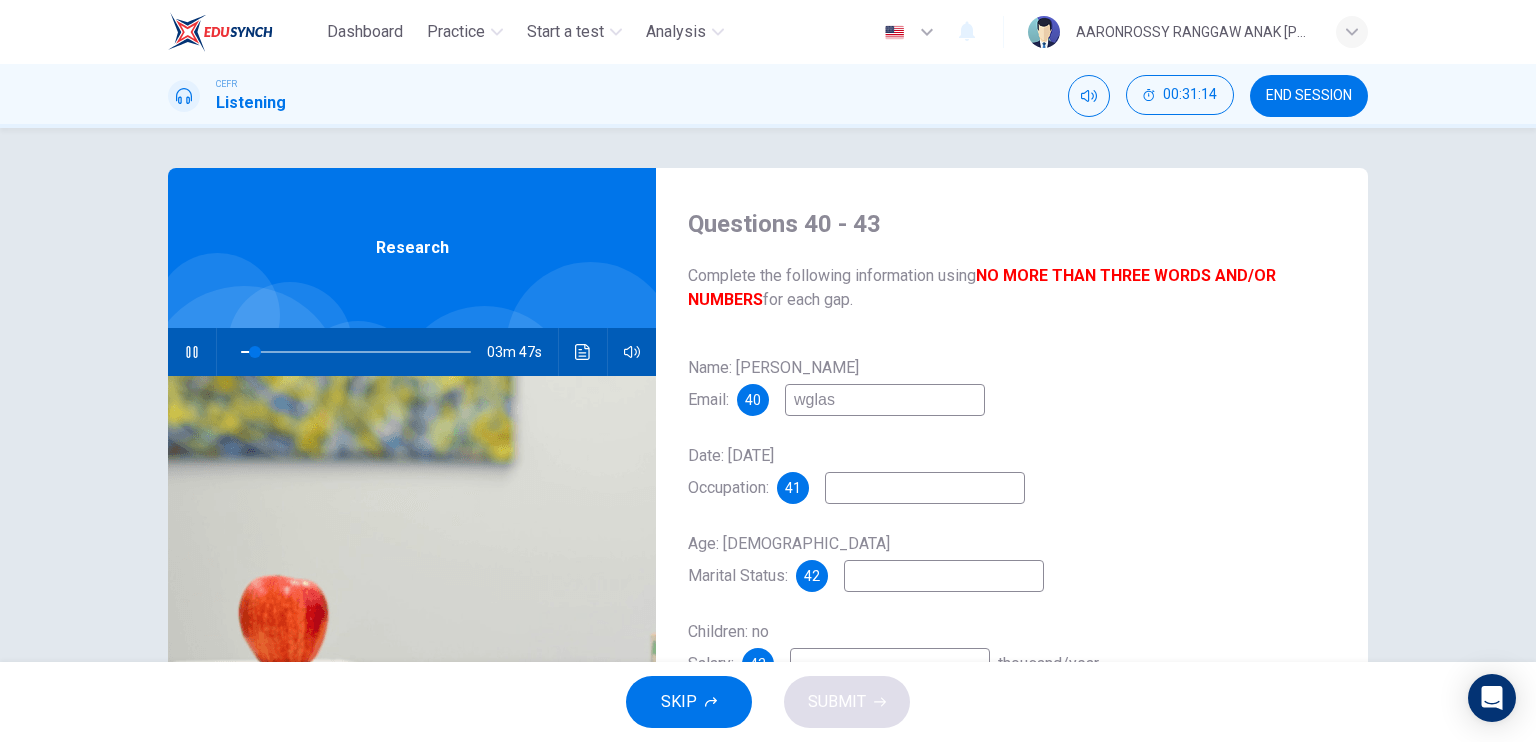 type on "wglass" 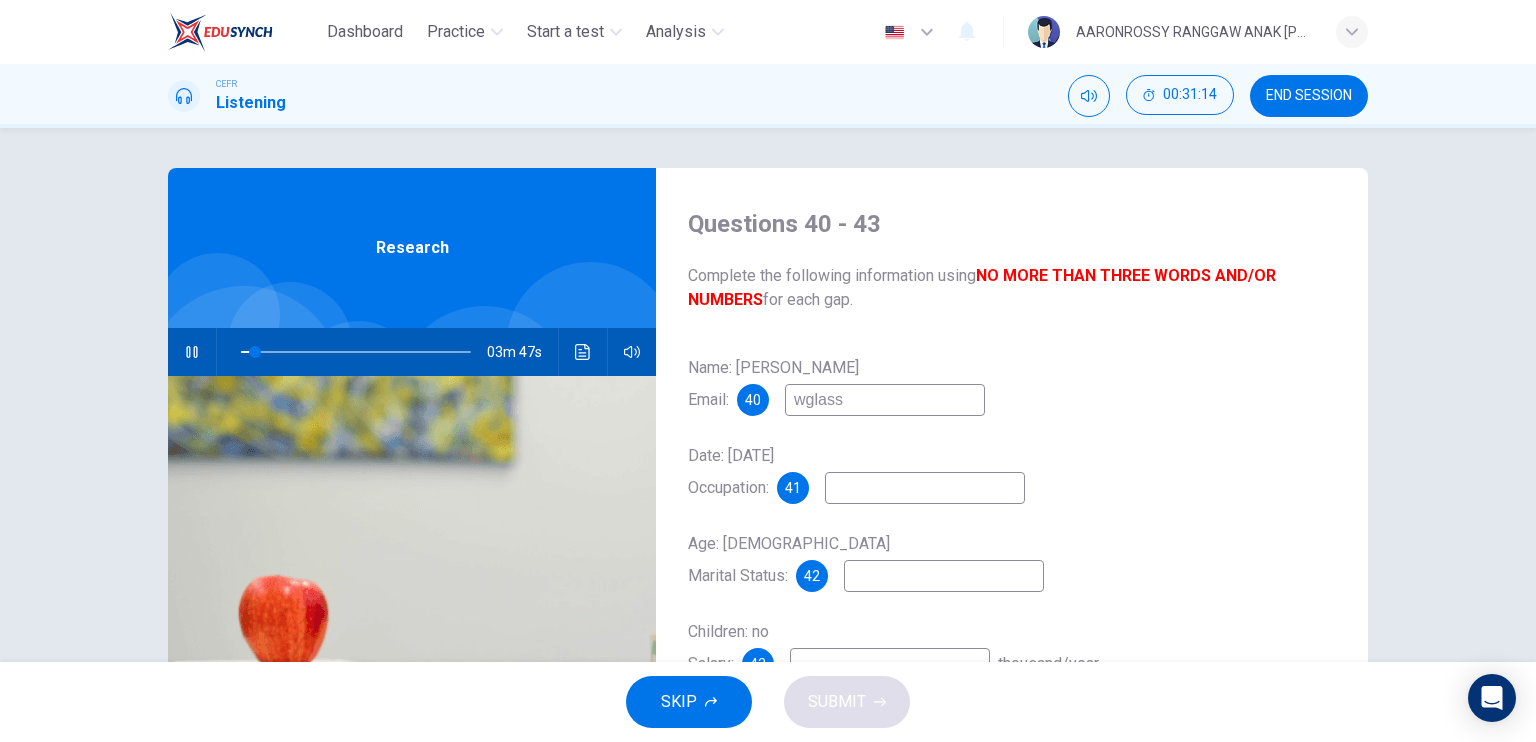 type on "7" 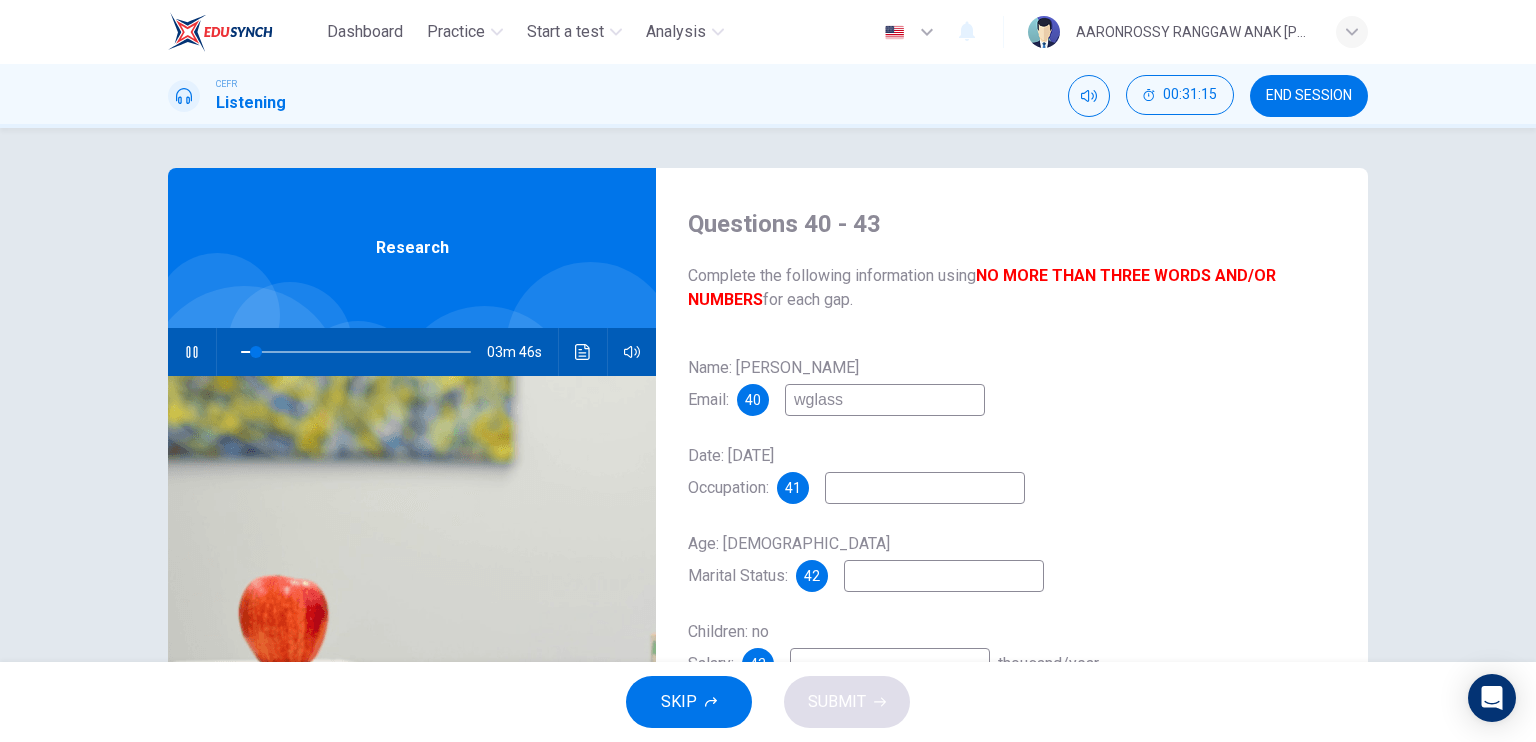 type on "wglass@" 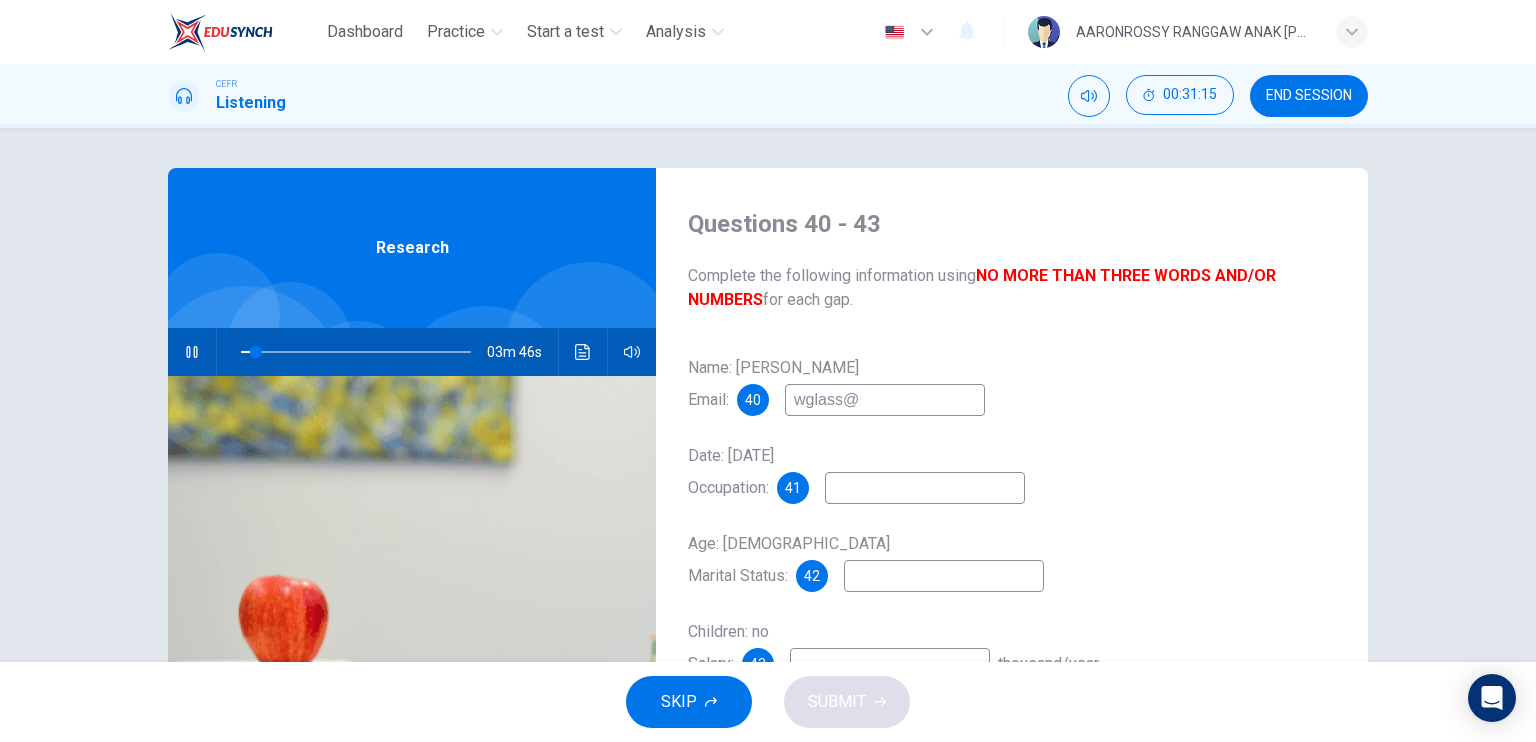 type on "7" 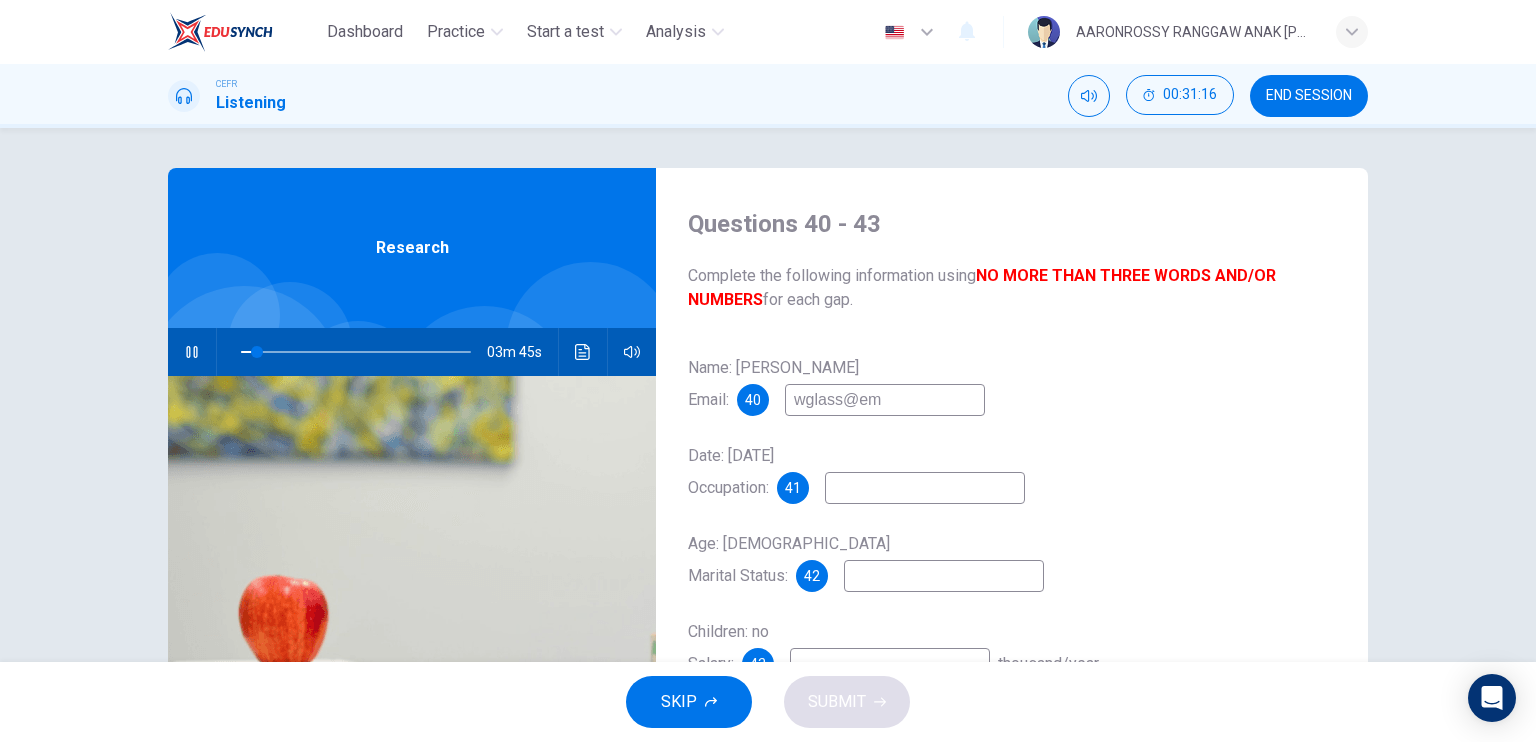 type on "wglass@ema" 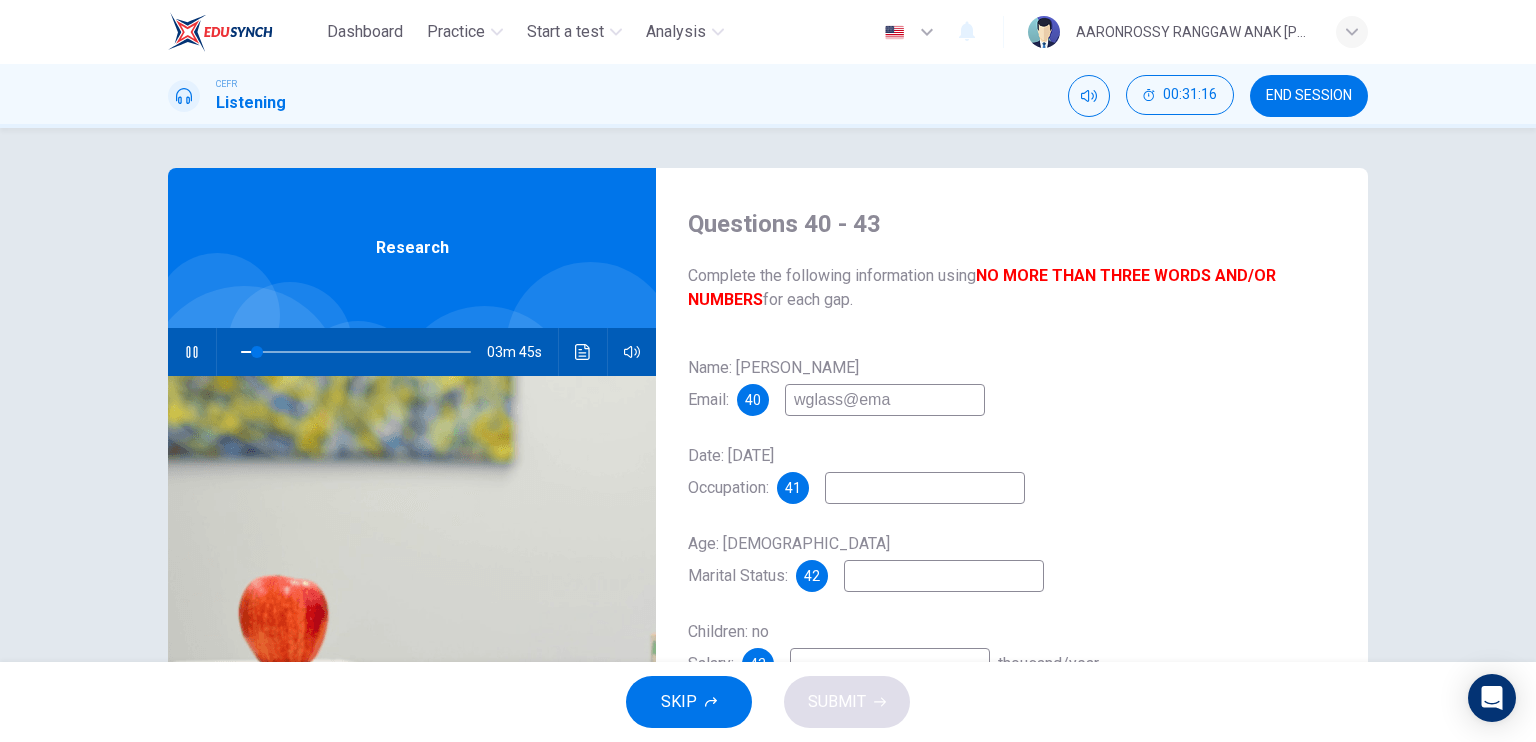 type on "7" 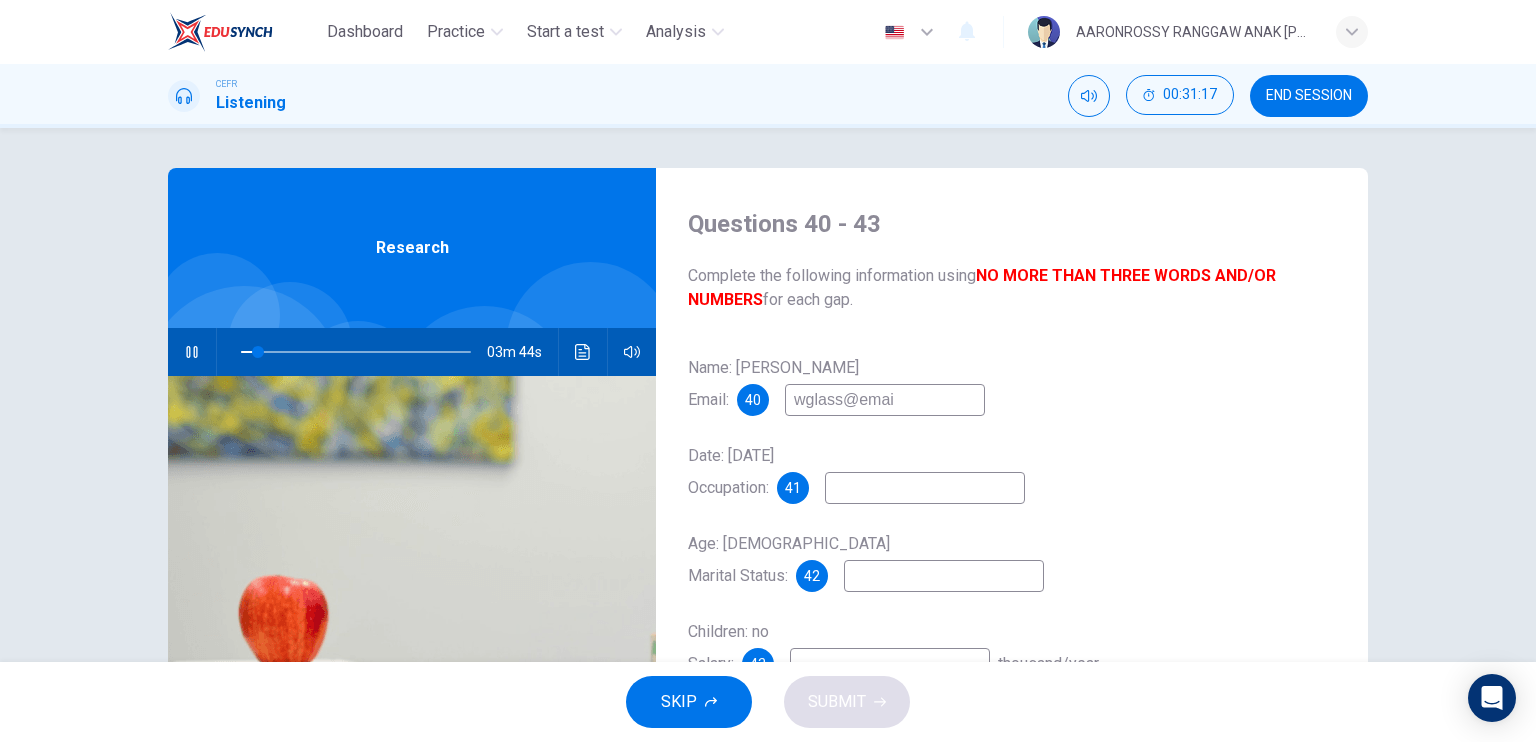 type on "wglass@email" 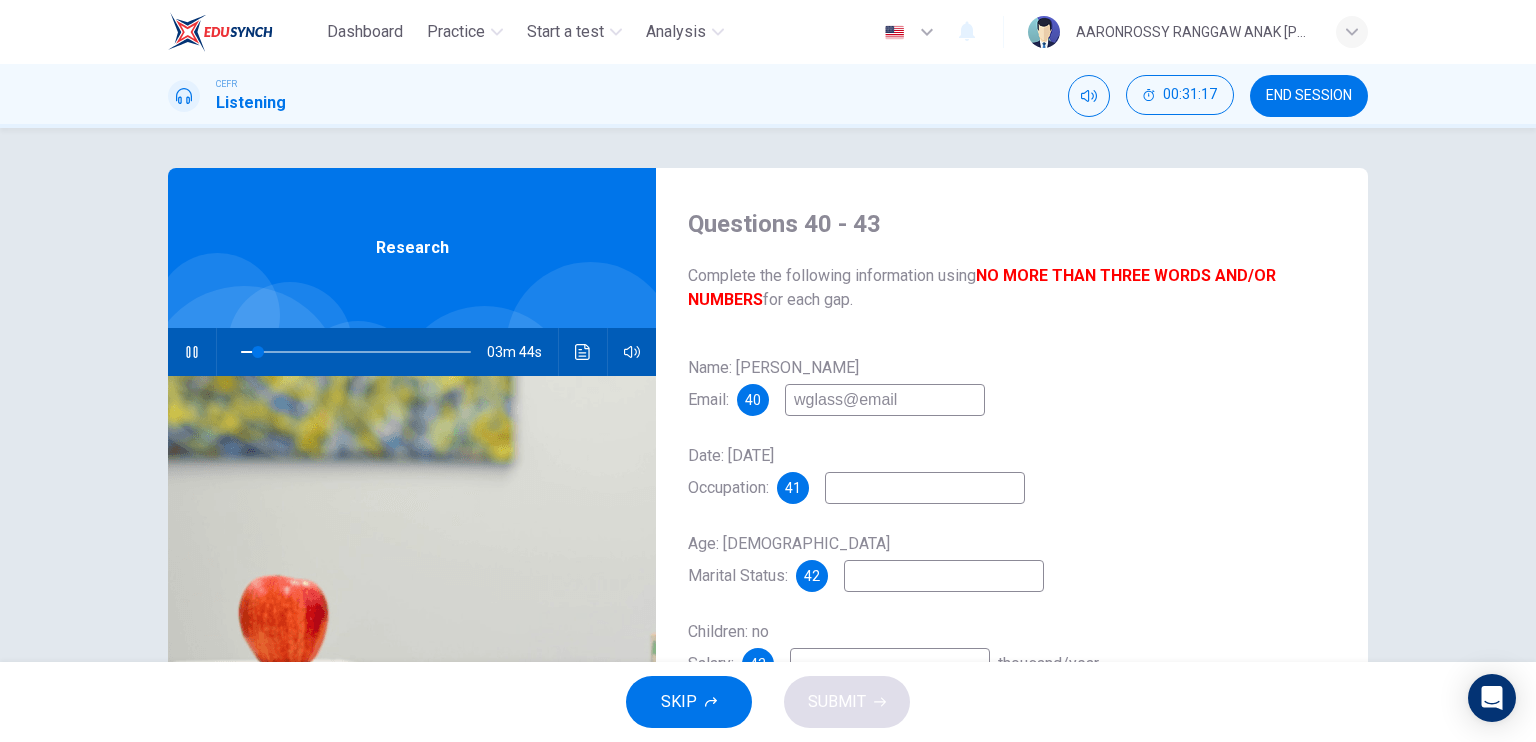 type on "8" 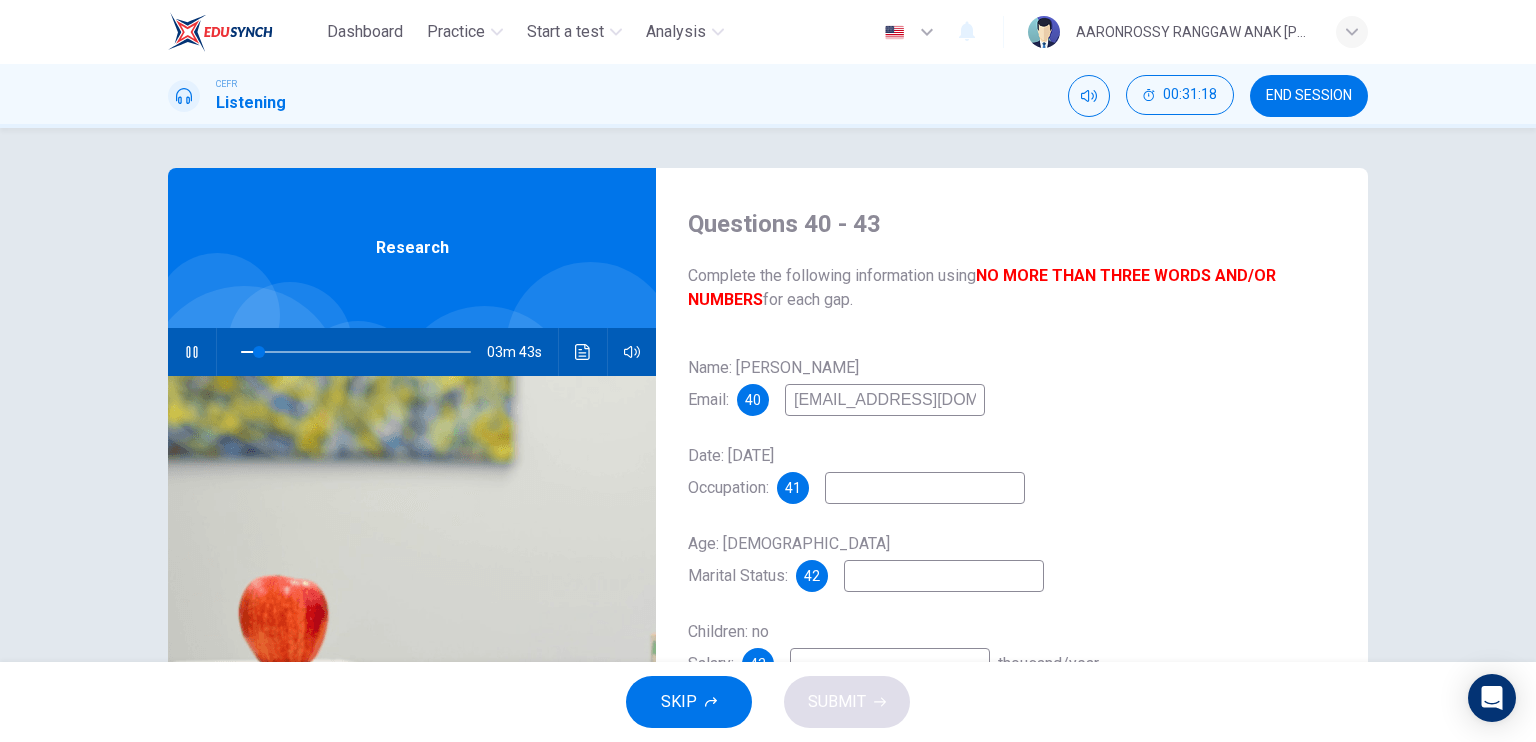 type 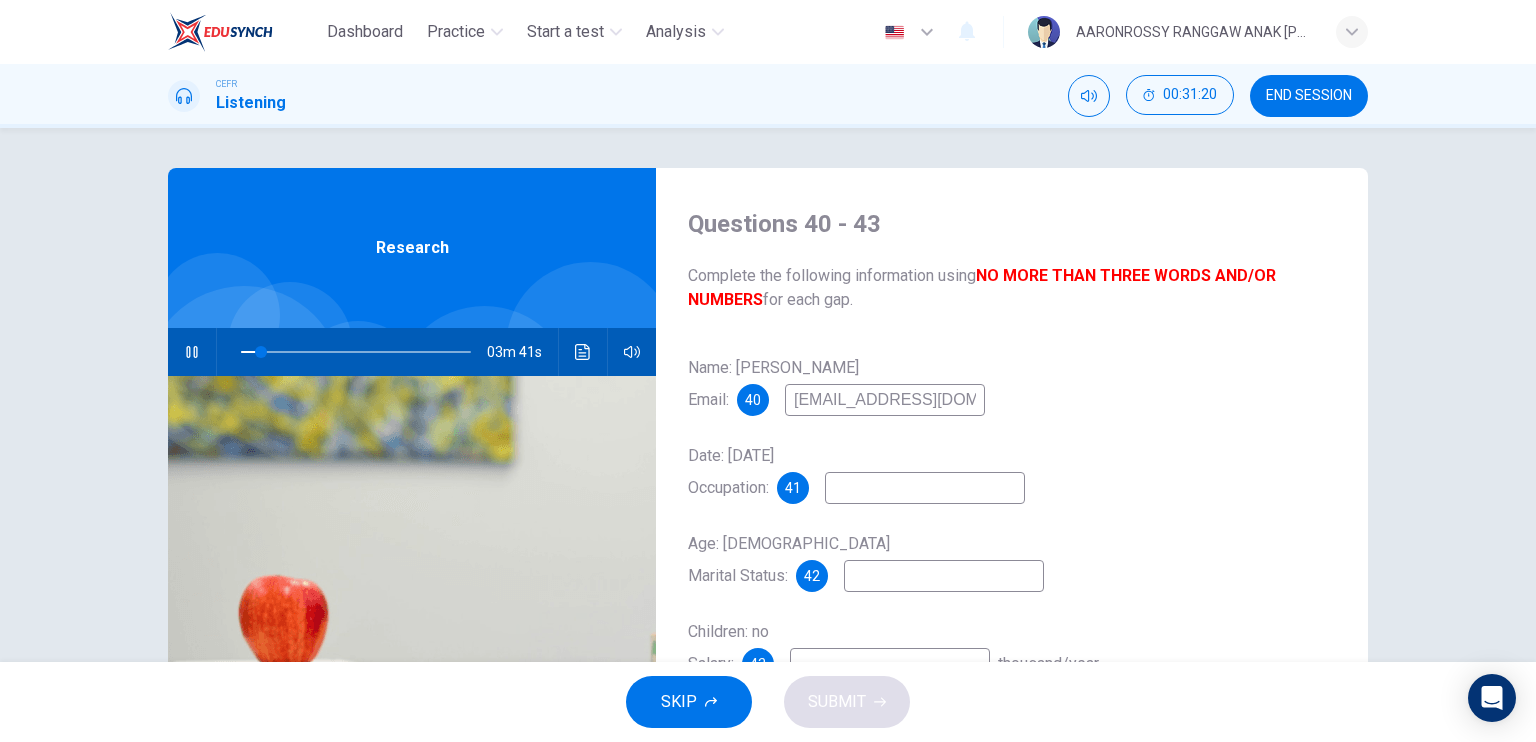 click at bounding box center [925, 488] 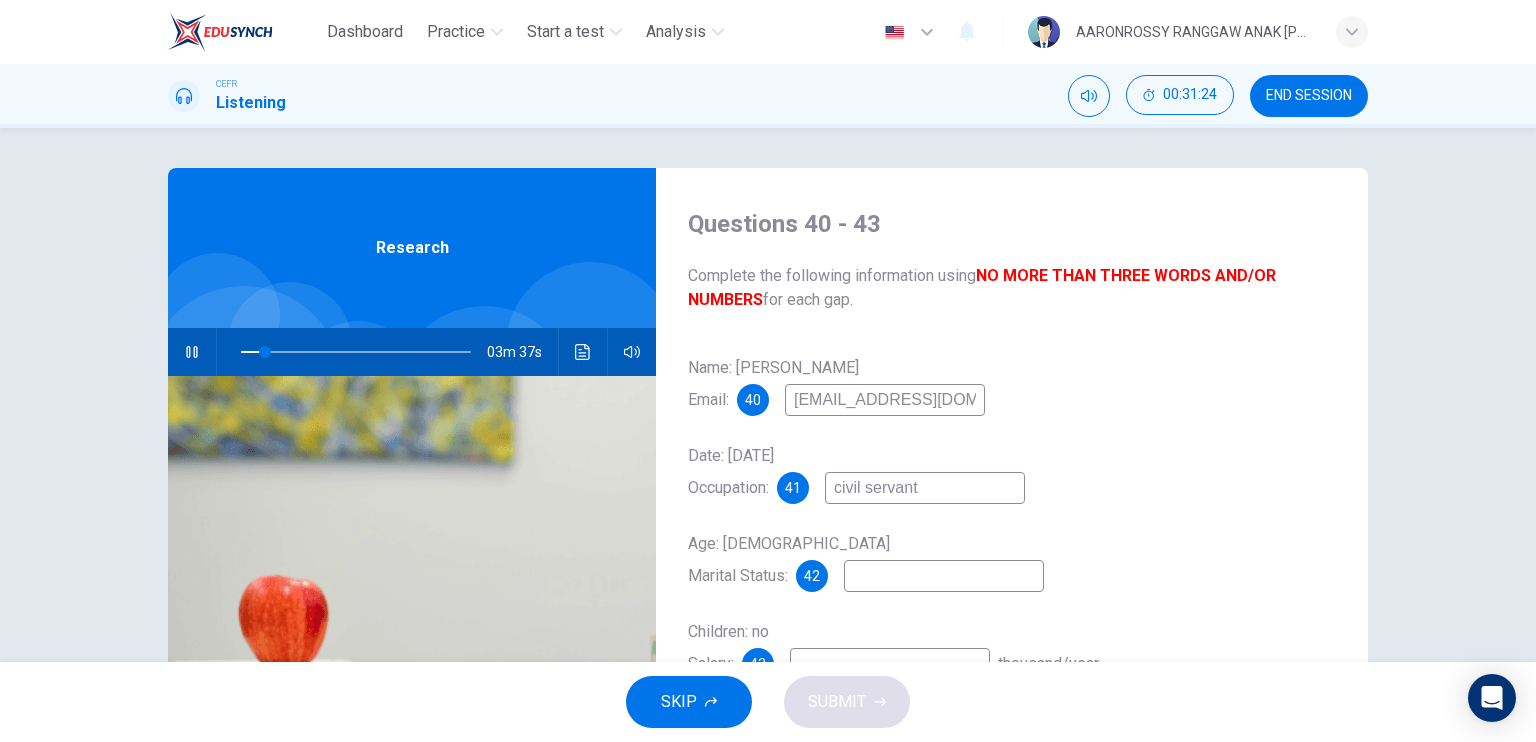 click at bounding box center [944, 576] 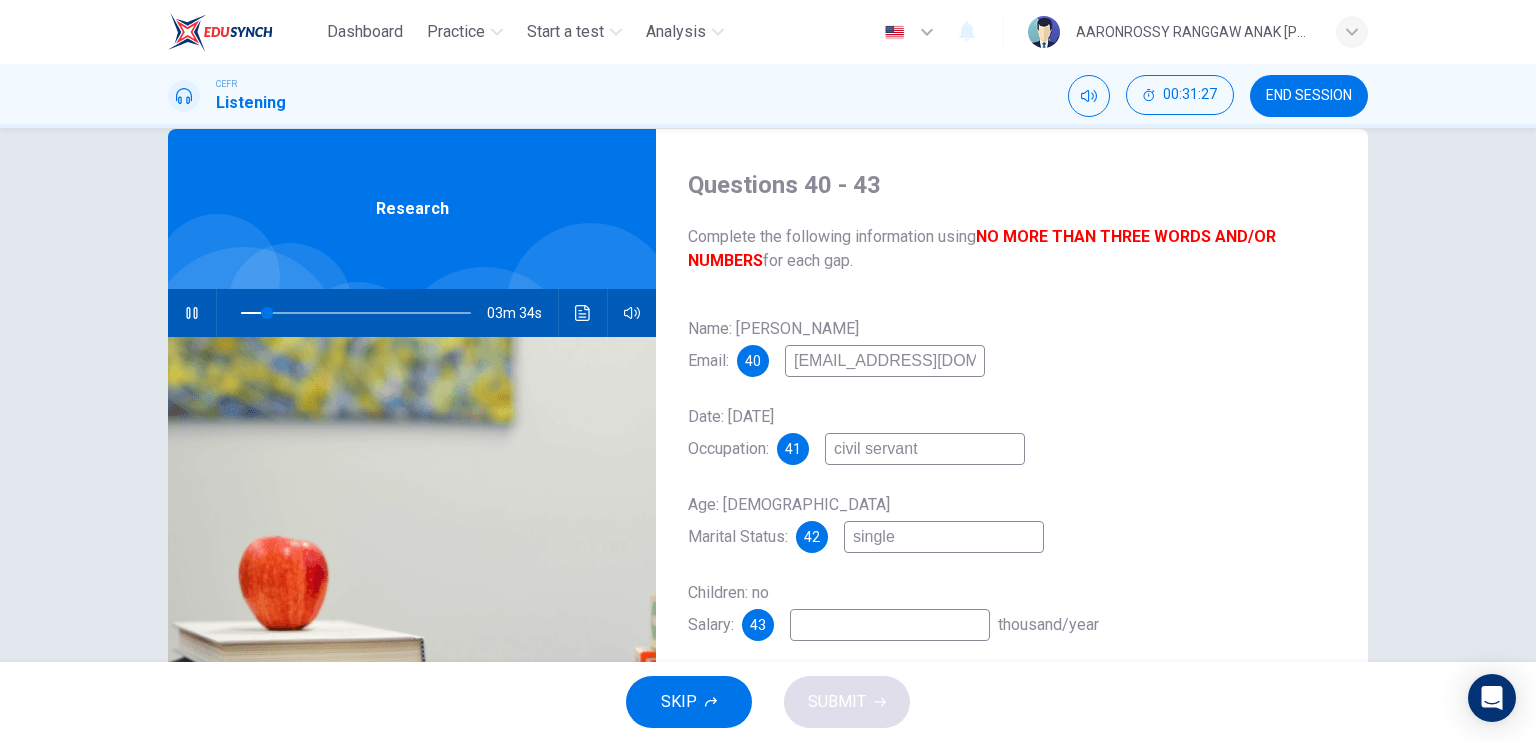 scroll, scrollTop: 200, scrollLeft: 0, axis: vertical 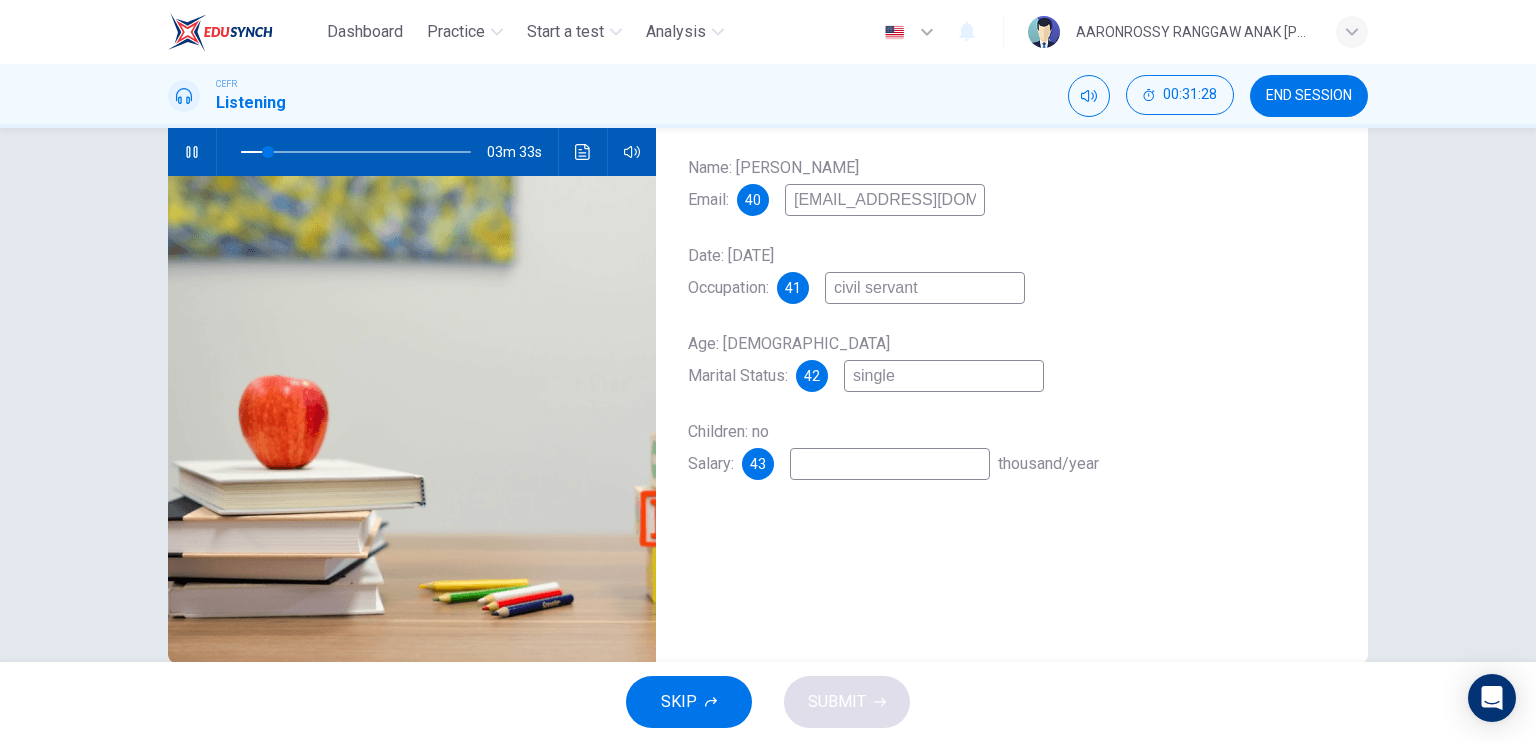 click at bounding box center [890, 464] 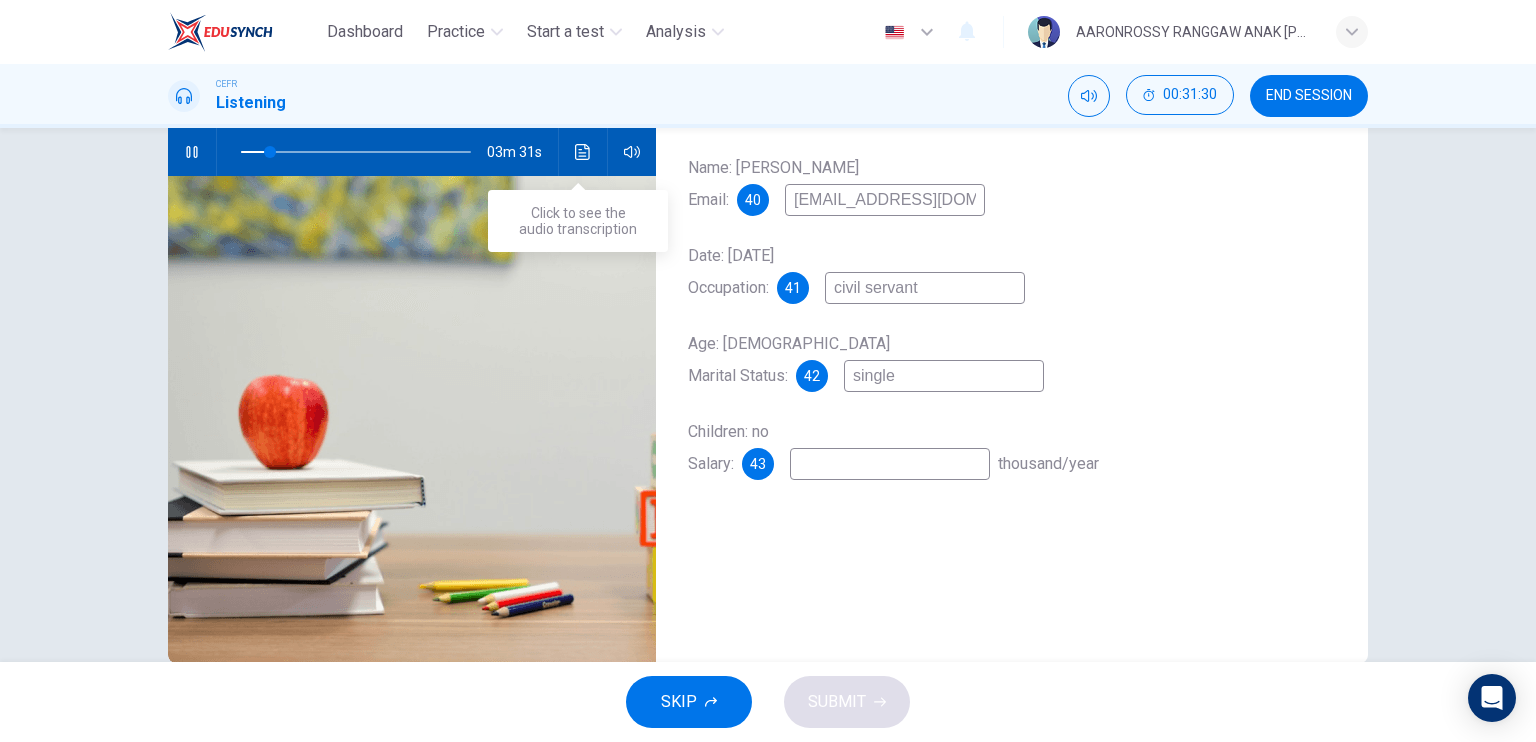 click 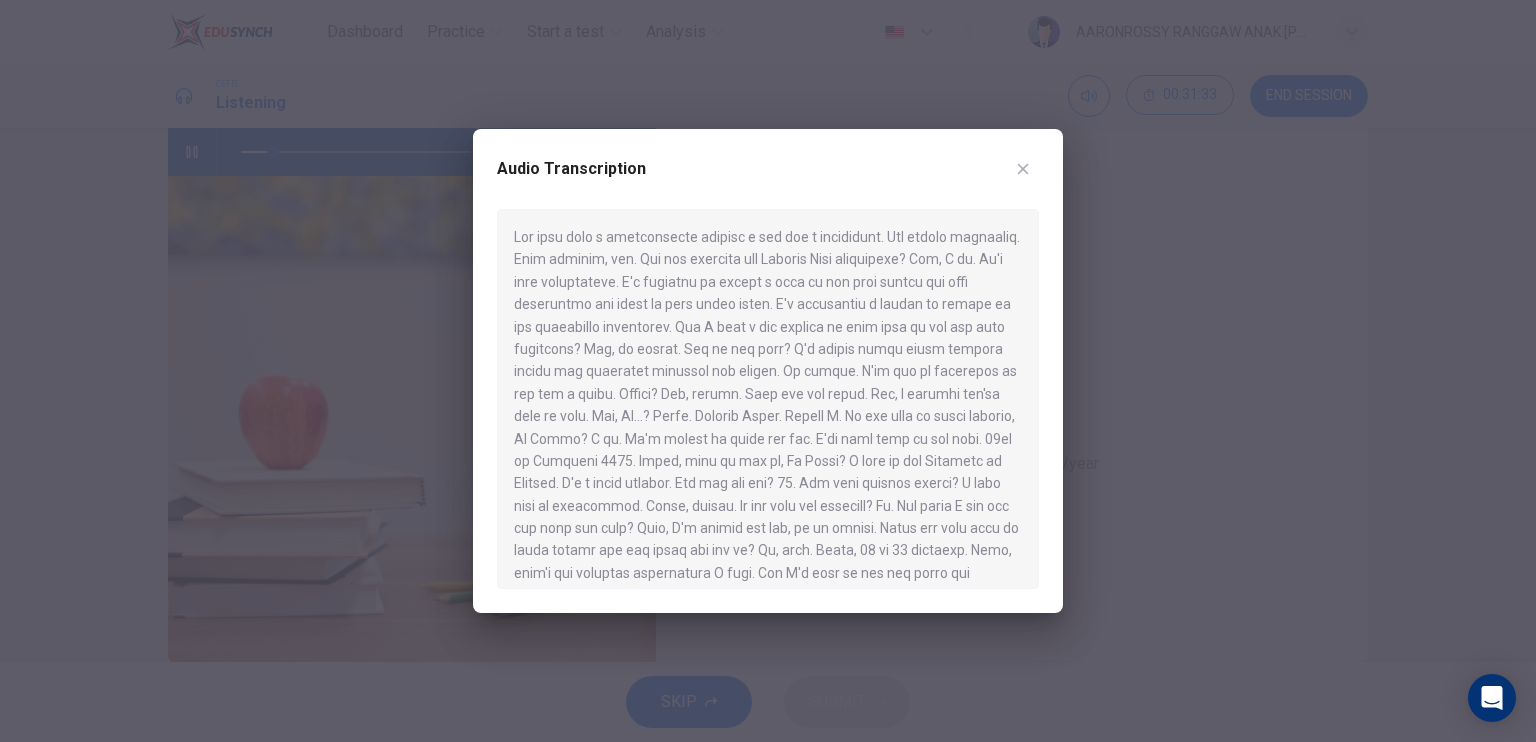click 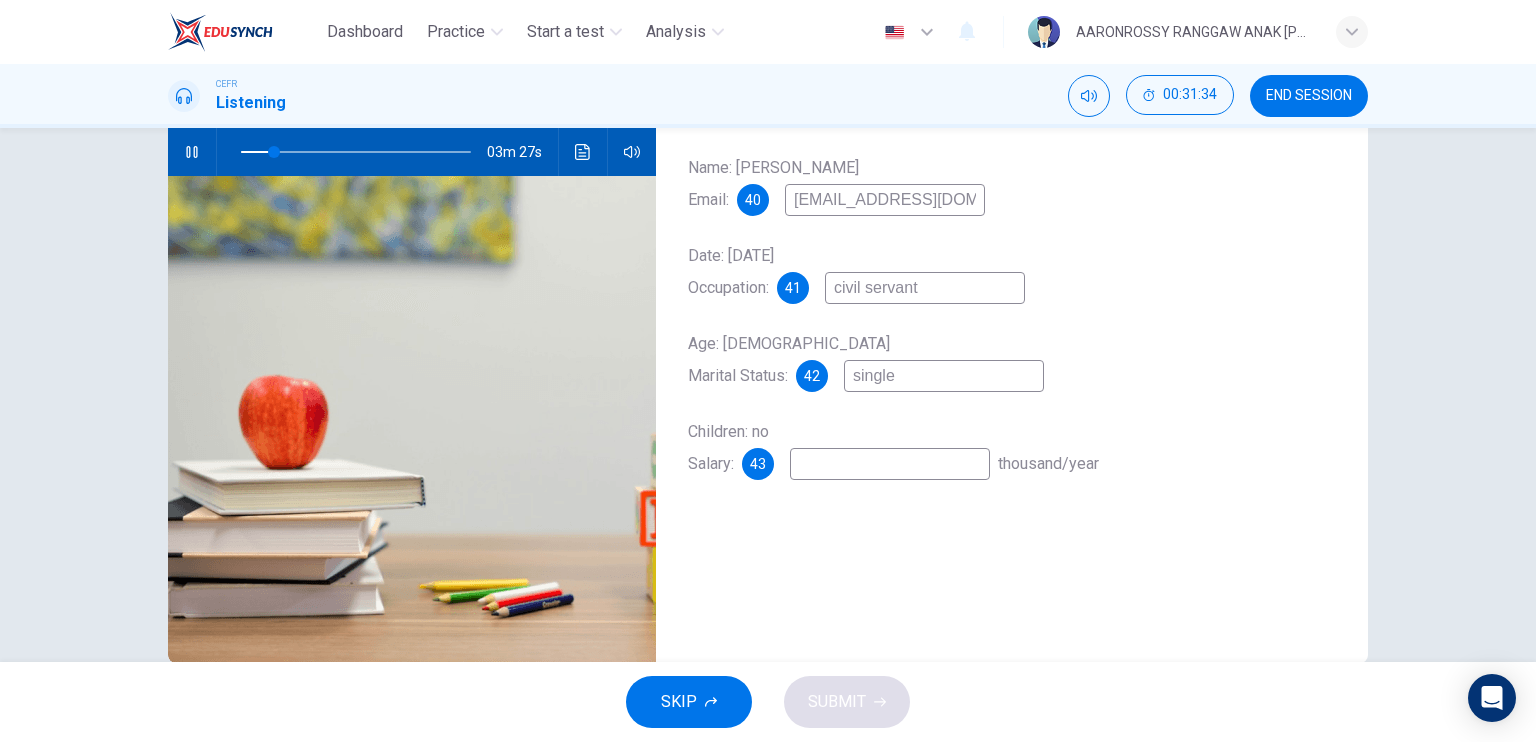 click at bounding box center [890, 464] 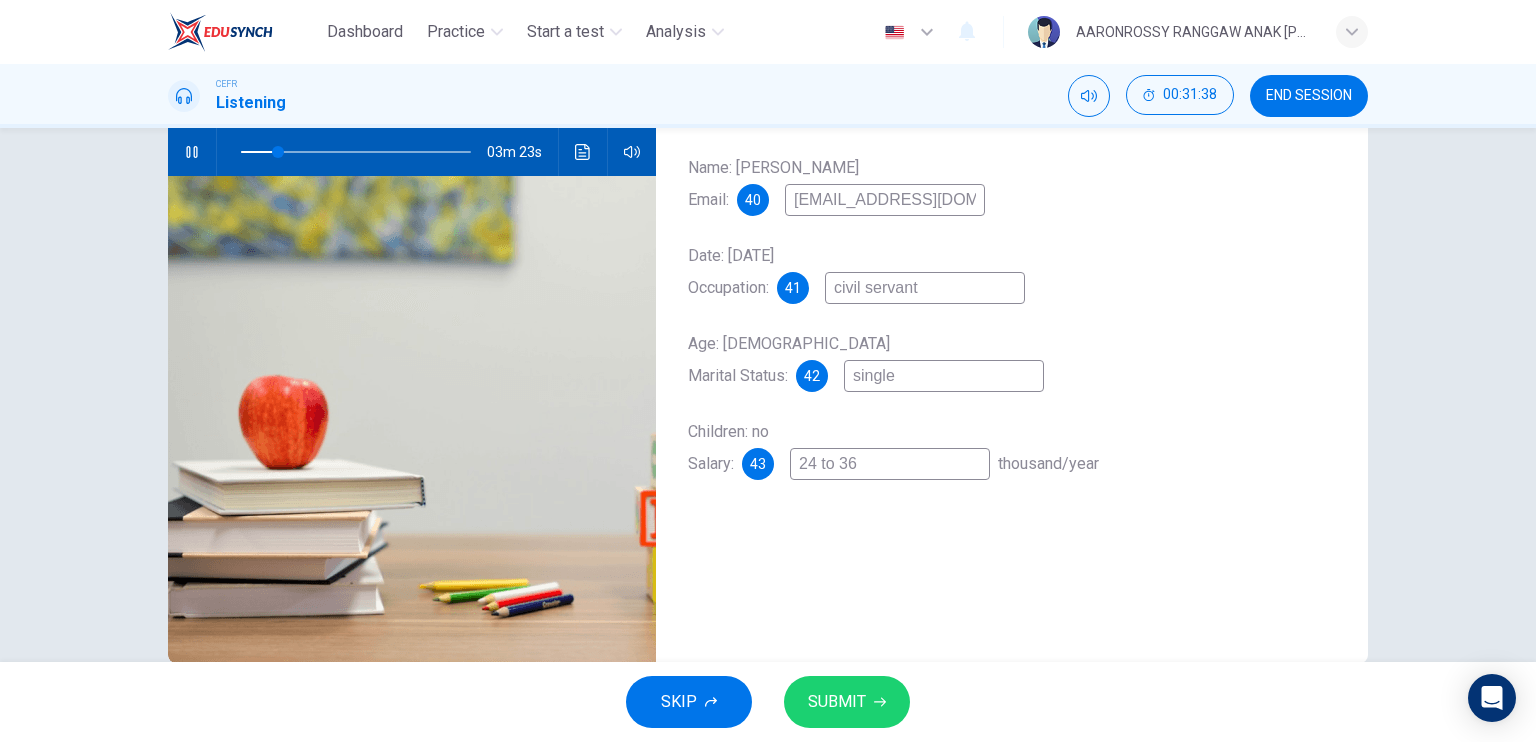 click on "SUBMIT" at bounding box center (837, 702) 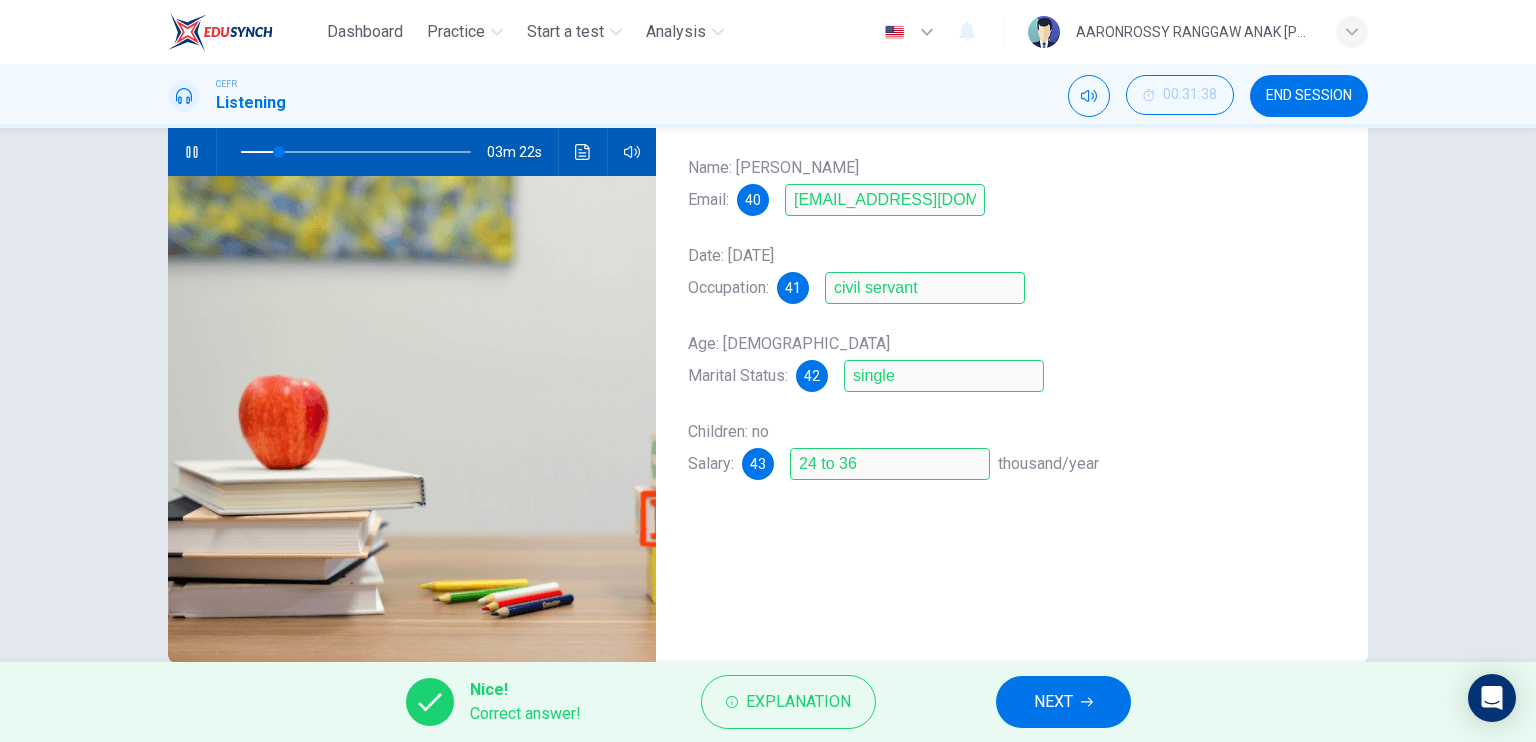 click on "Nice! Correct answer! Explanation NEXT" at bounding box center [768, 702] 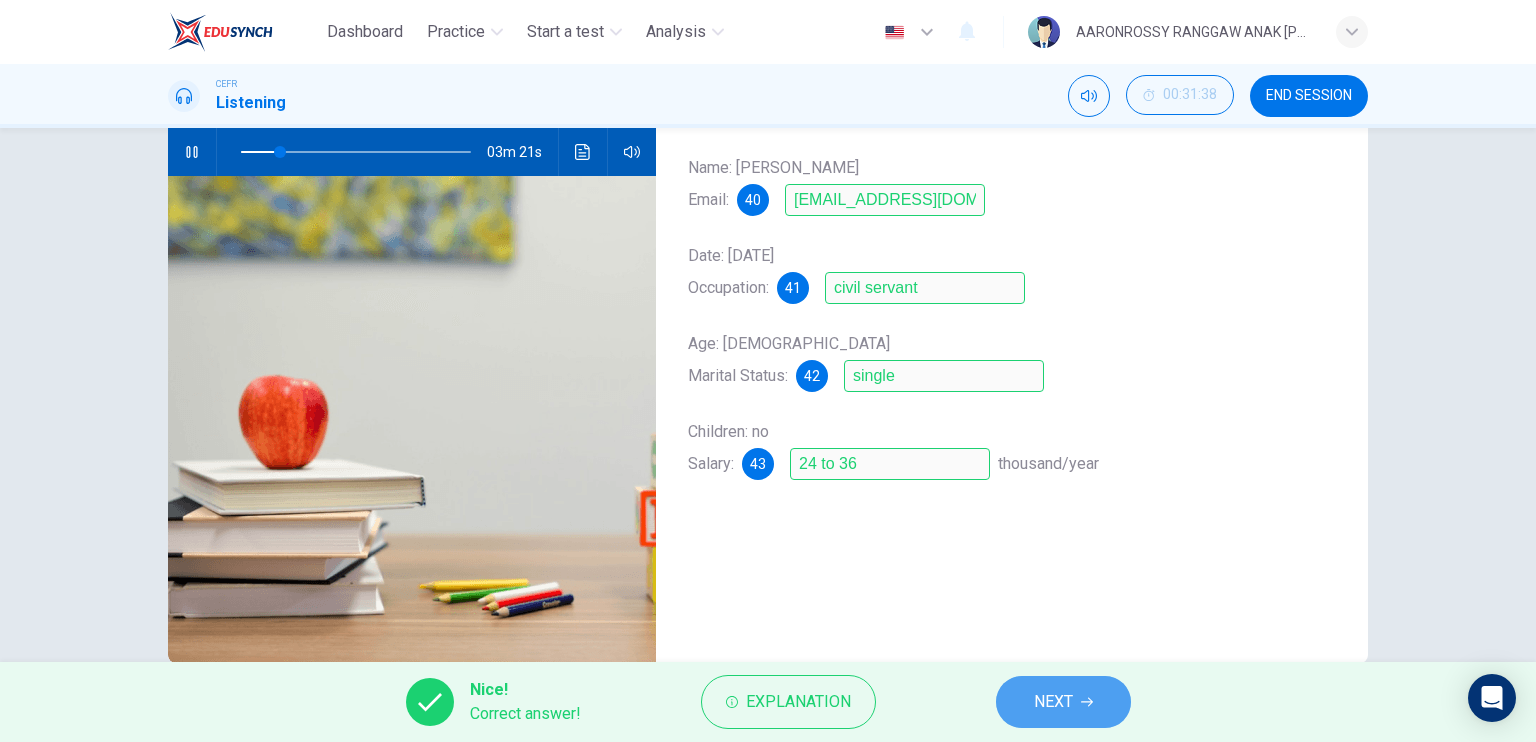 click on "NEXT" at bounding box center (1063, 702) 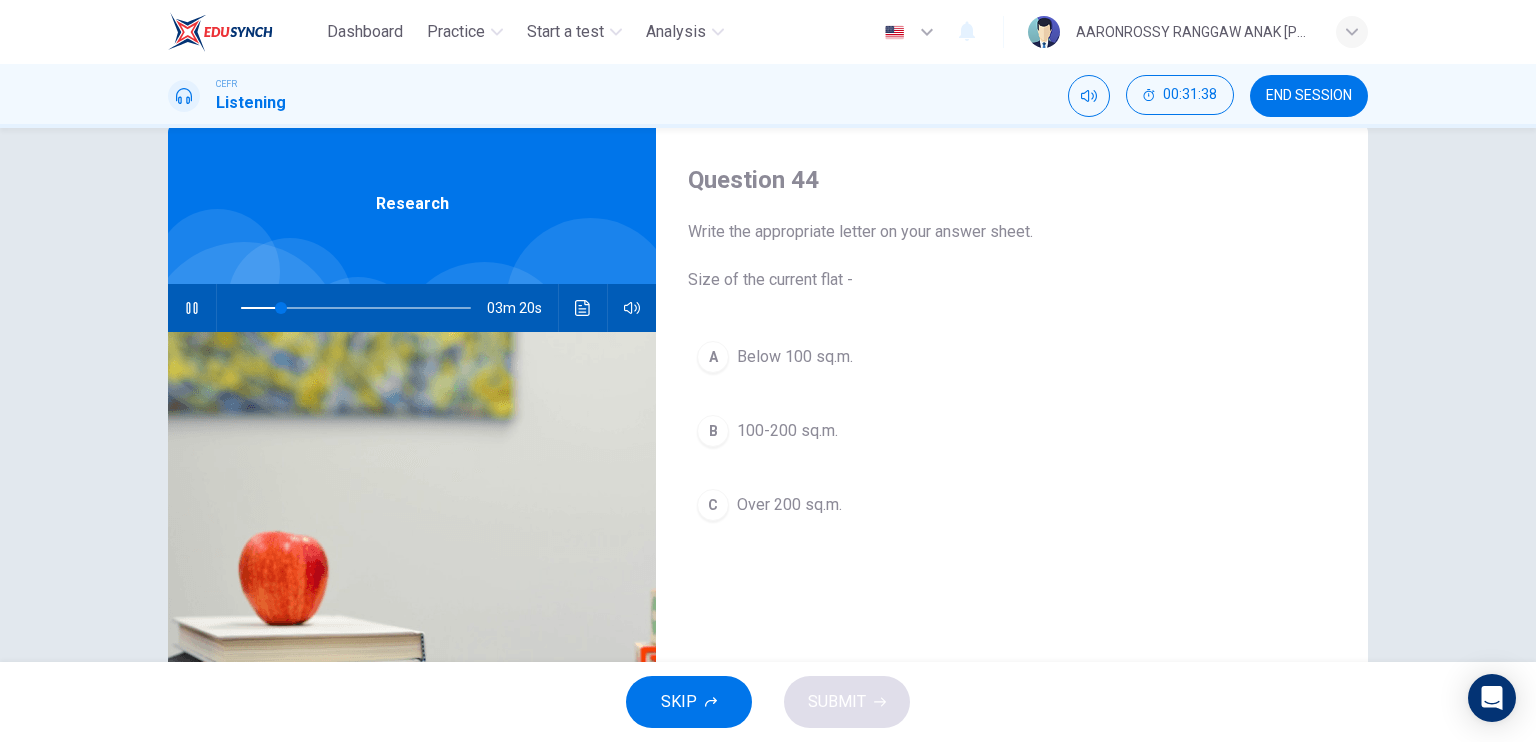 scroll, scrollTop: 0, scrollLeft: 0, axis: both 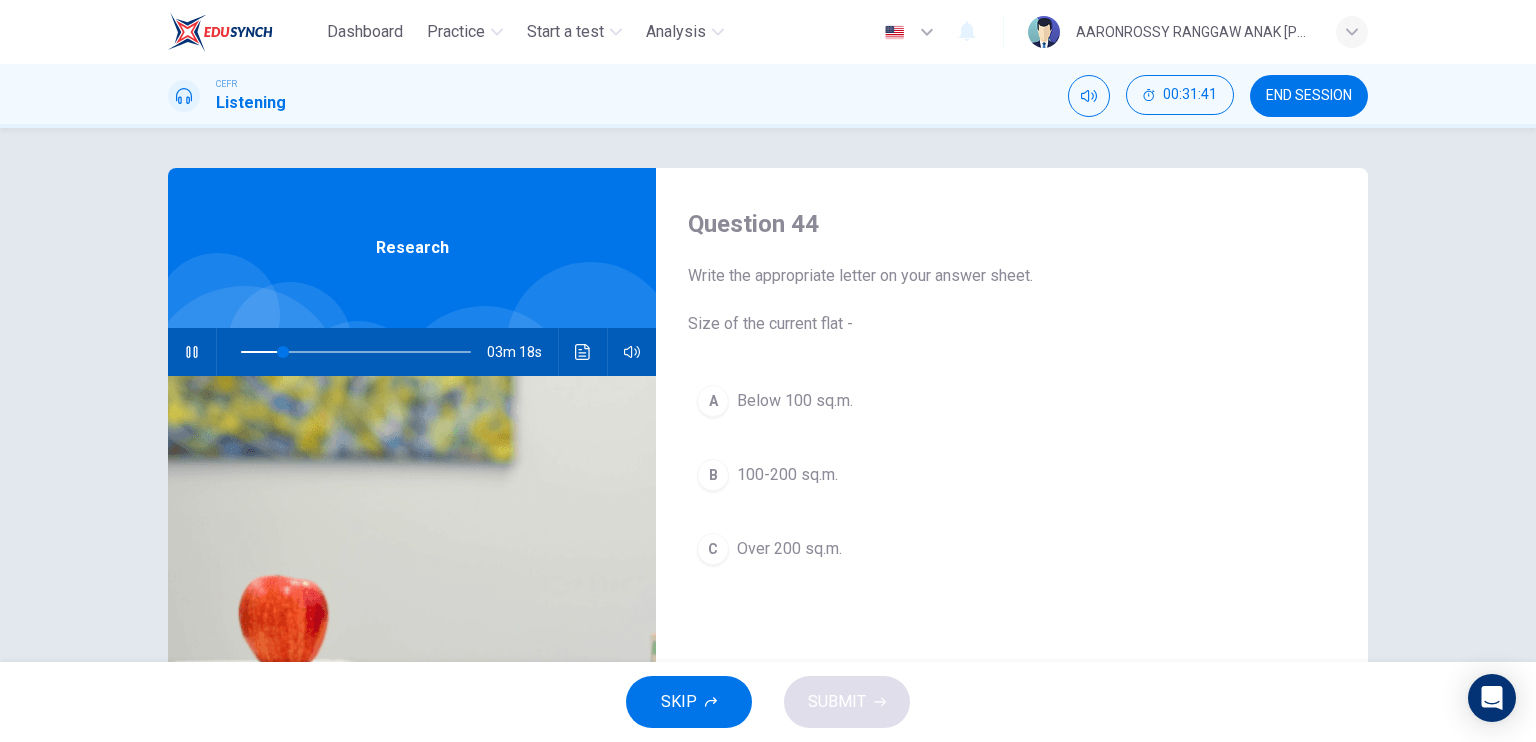 click on "Below 100 sq.m." at bounding box center (795, 401) 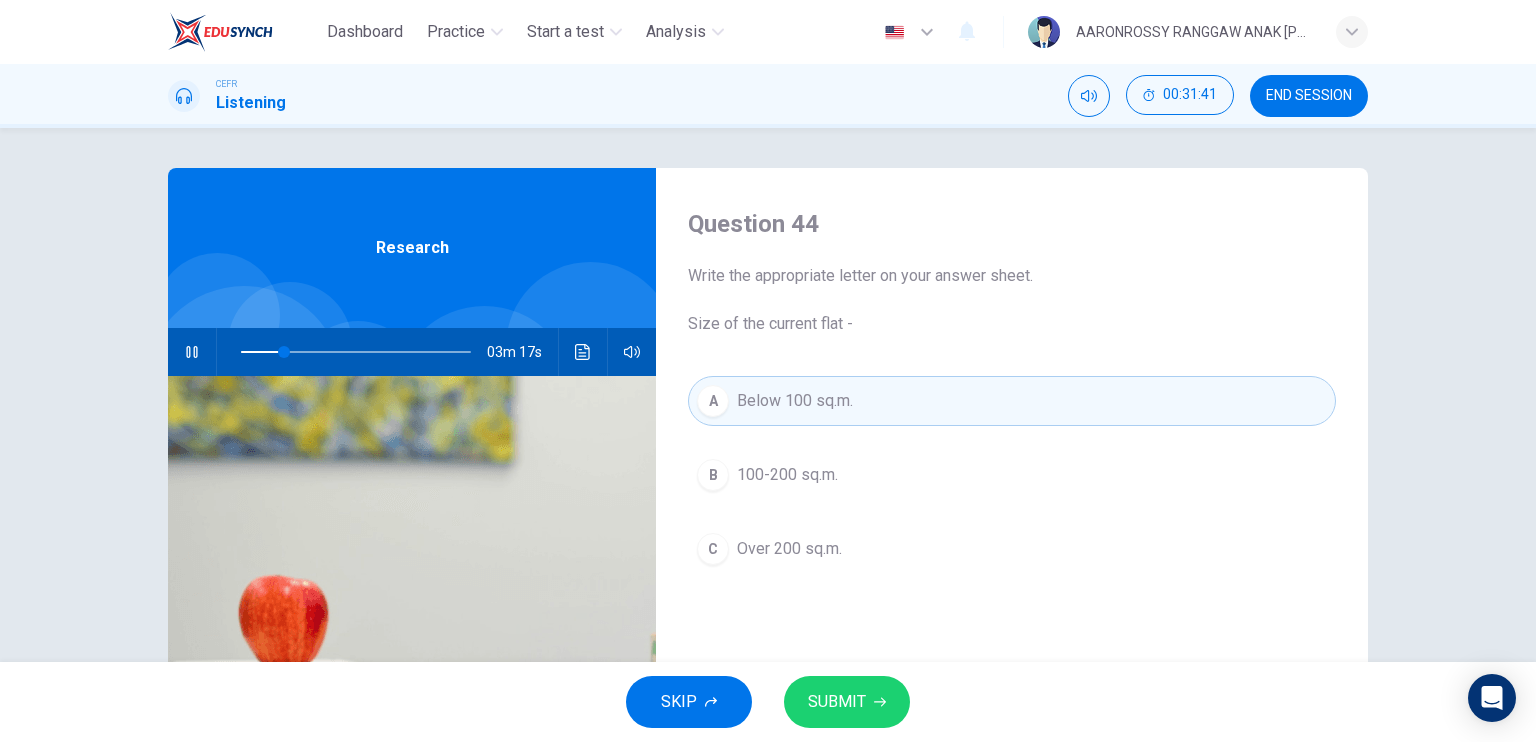 click on "SUBMIT" at bounding box center [837, 702] 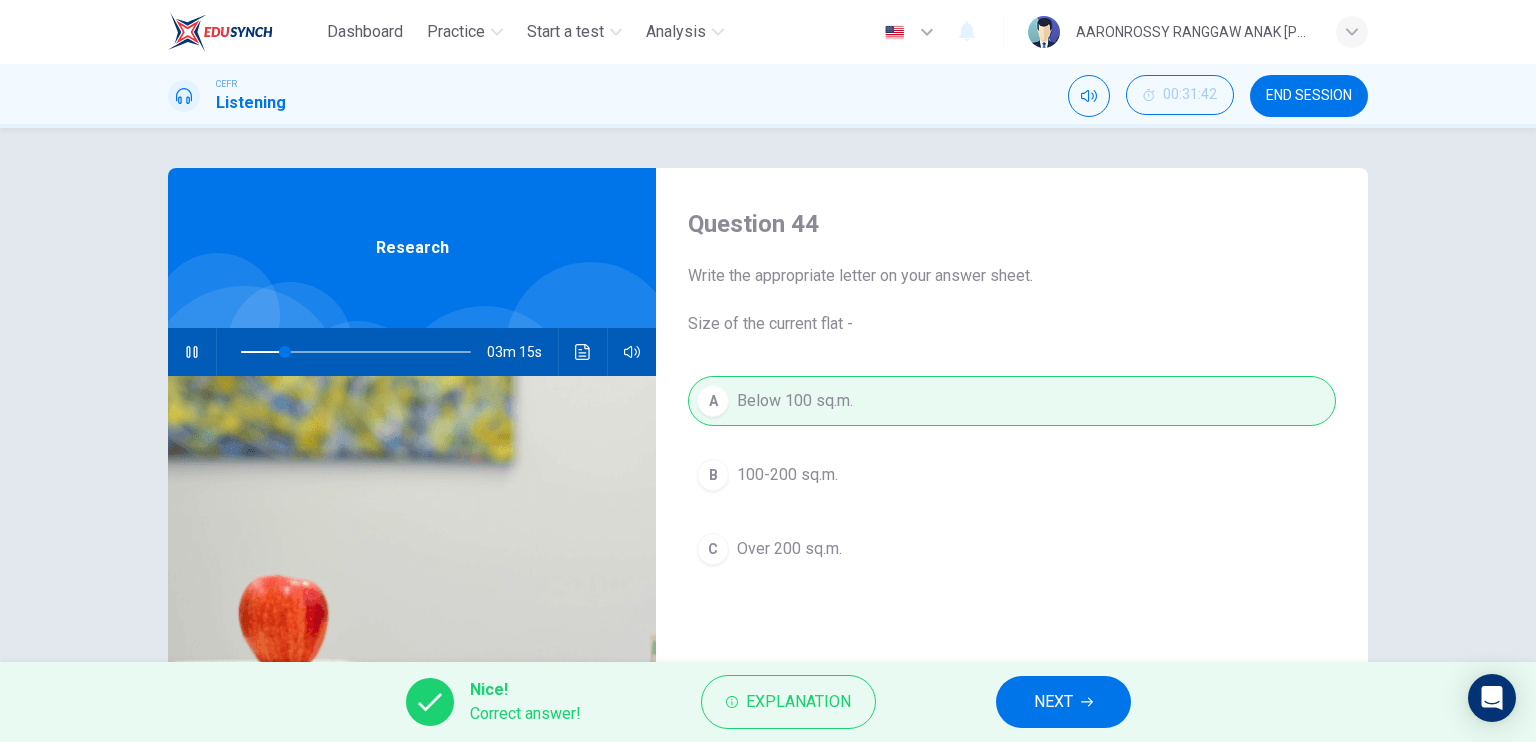 click on "NEXT" at bounding box center (1063, 702) 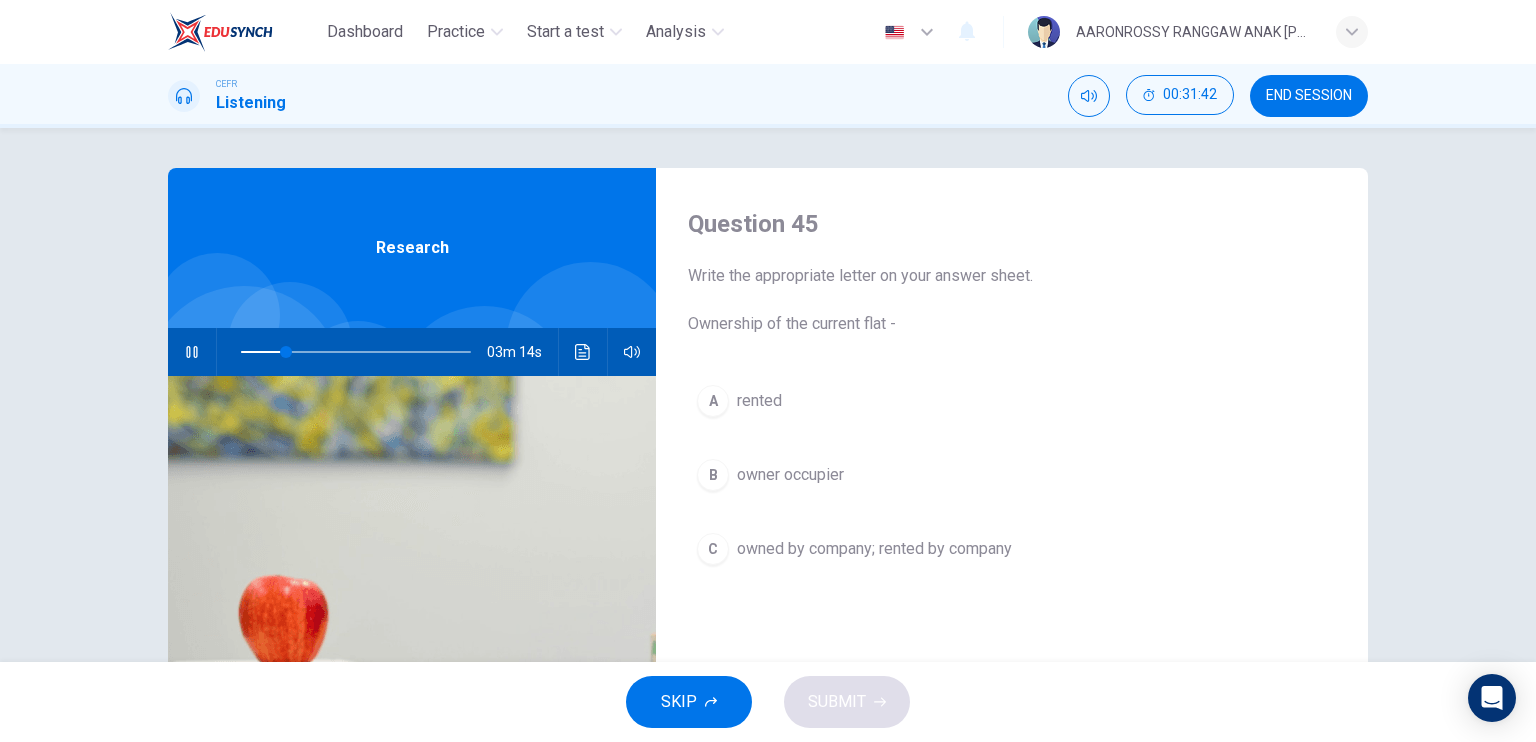 click on "owner occupier" at bounding box center [790, 475] 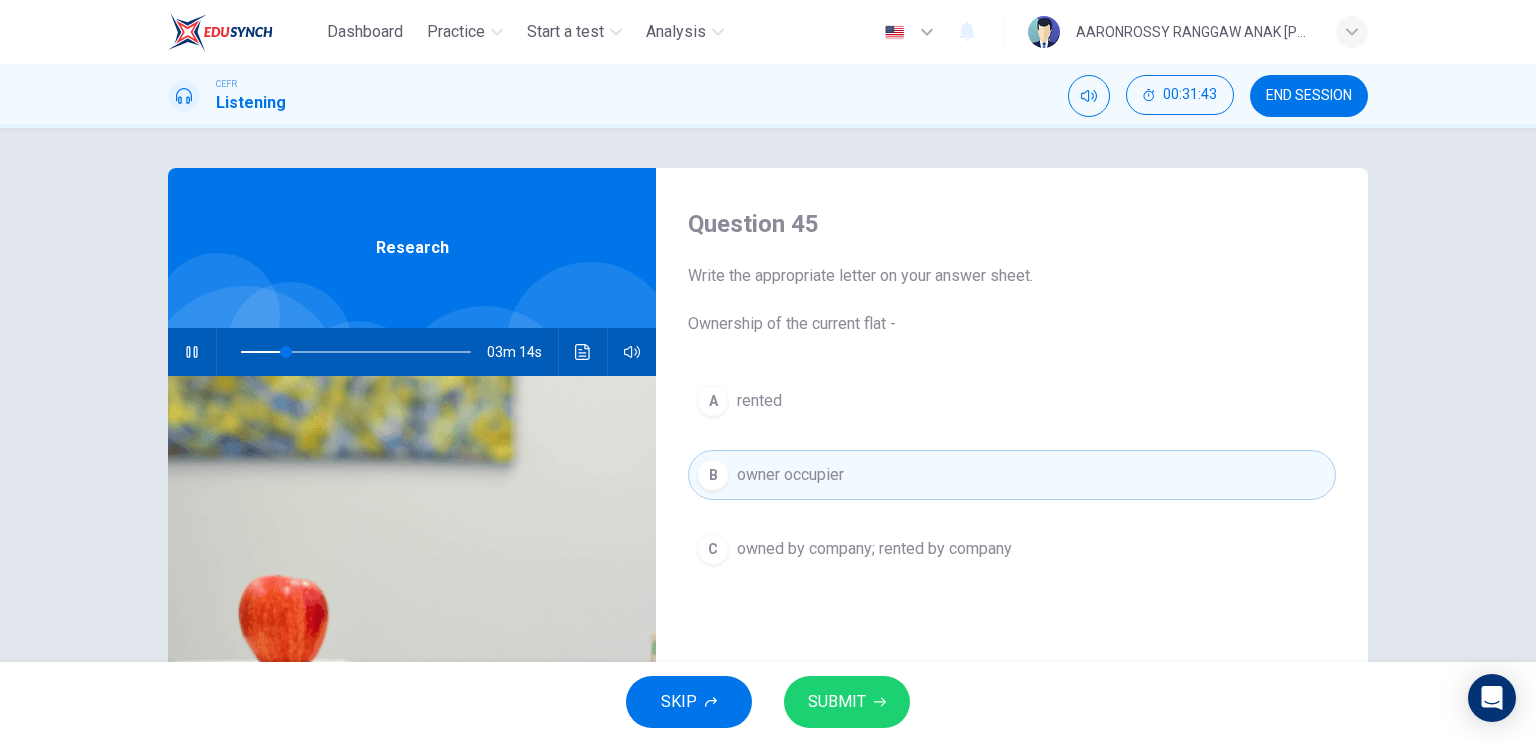 click on "SUBMIT" at bounding box center [847, 702] 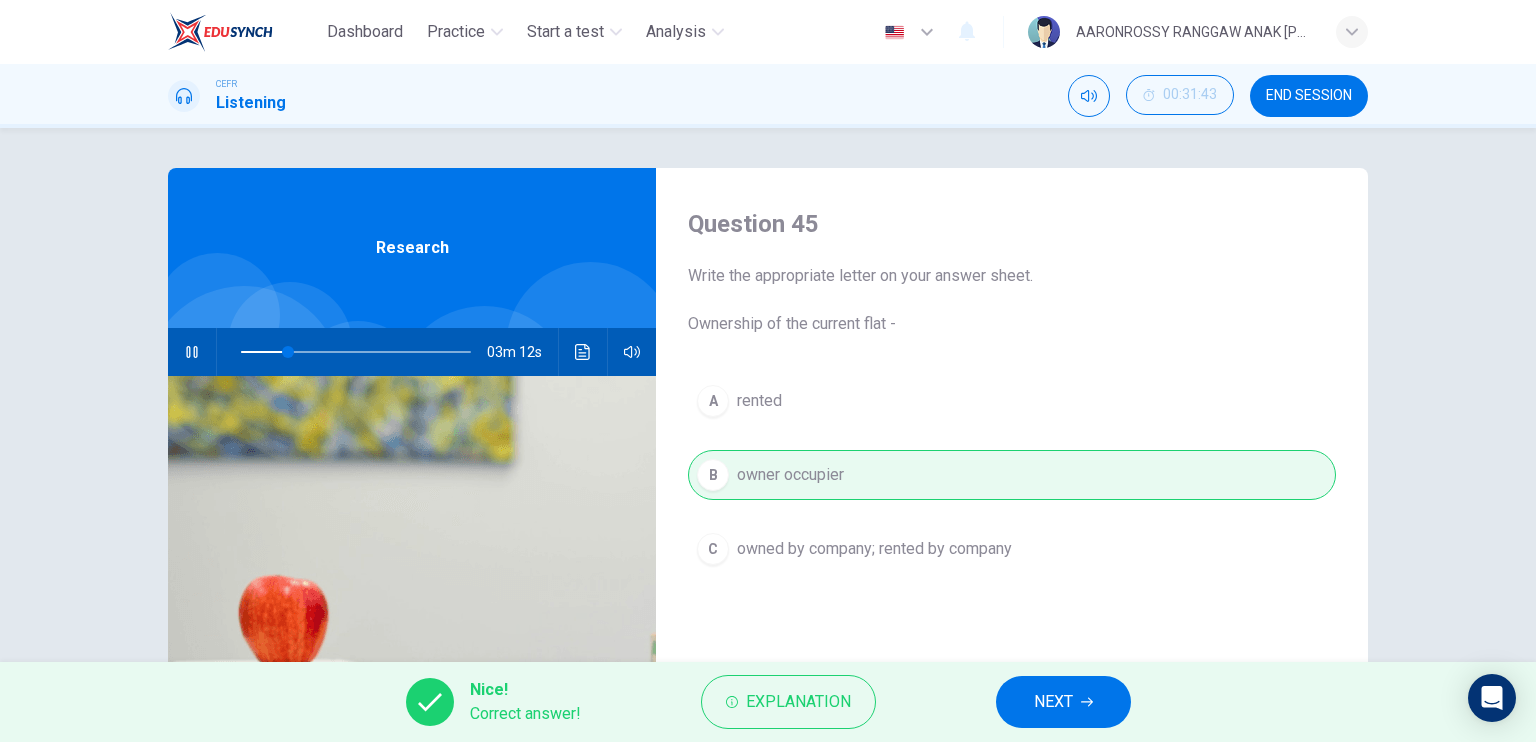 click on "NEXT" at bounding box center (1063, 702) 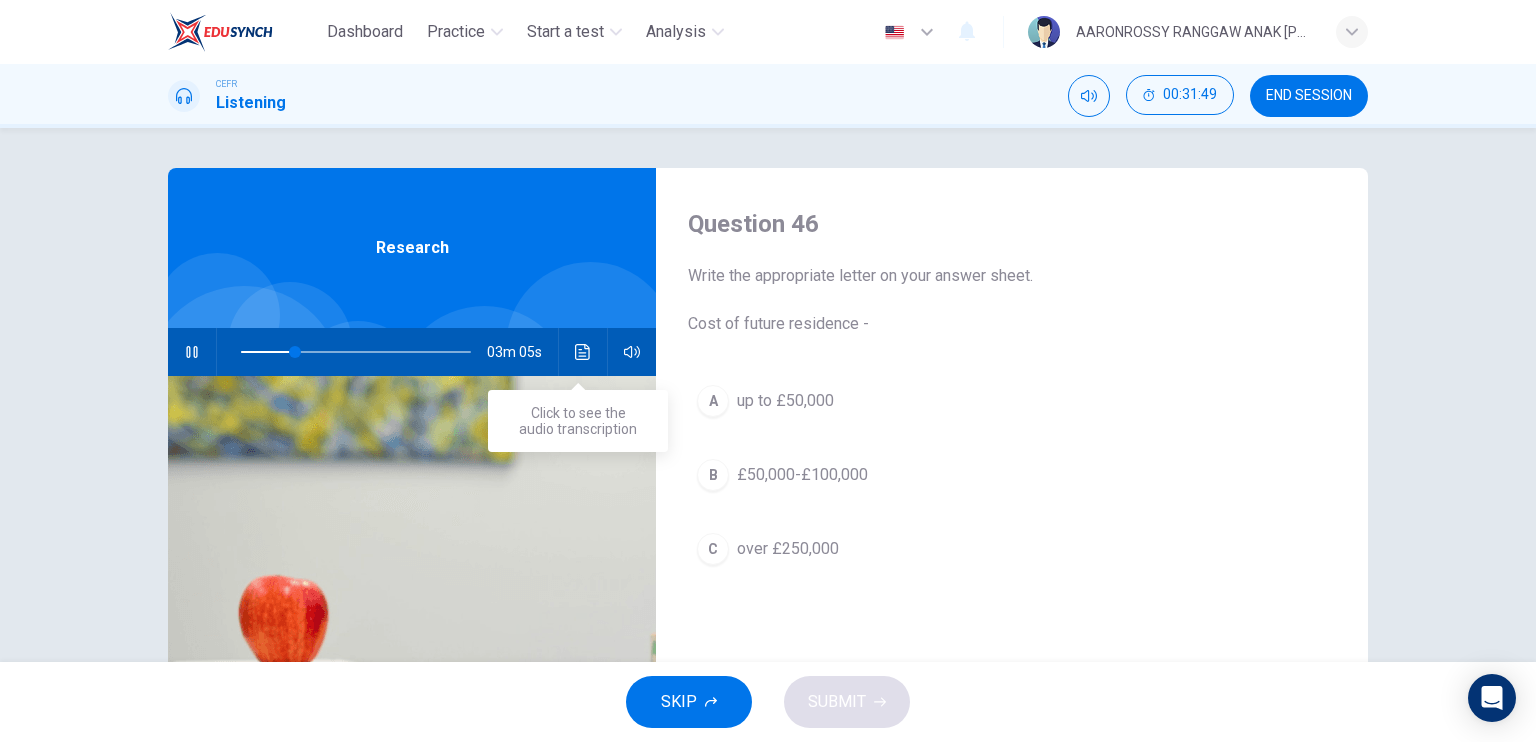 click 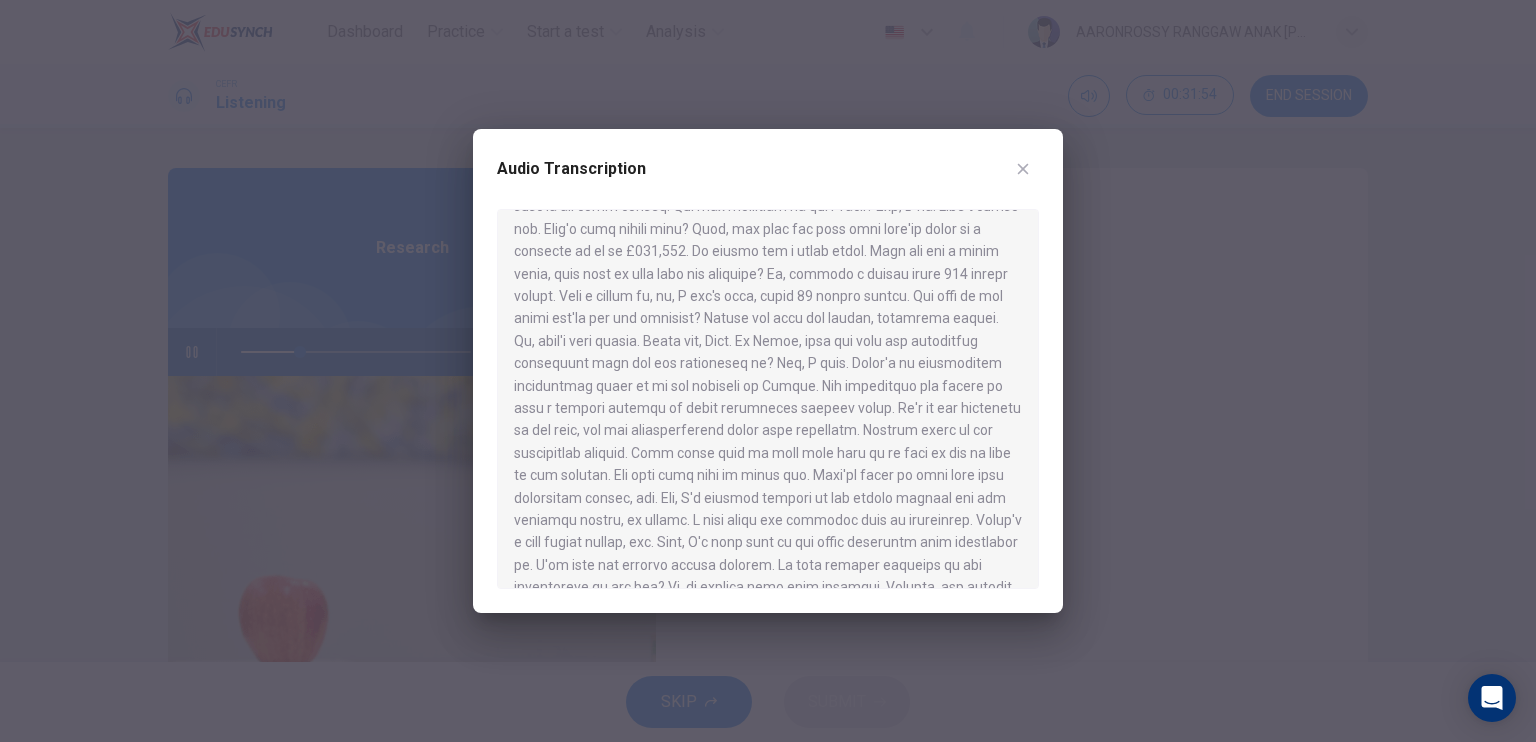scroll, scrollTop: 439, scrollLeft: 0, axis: vertical 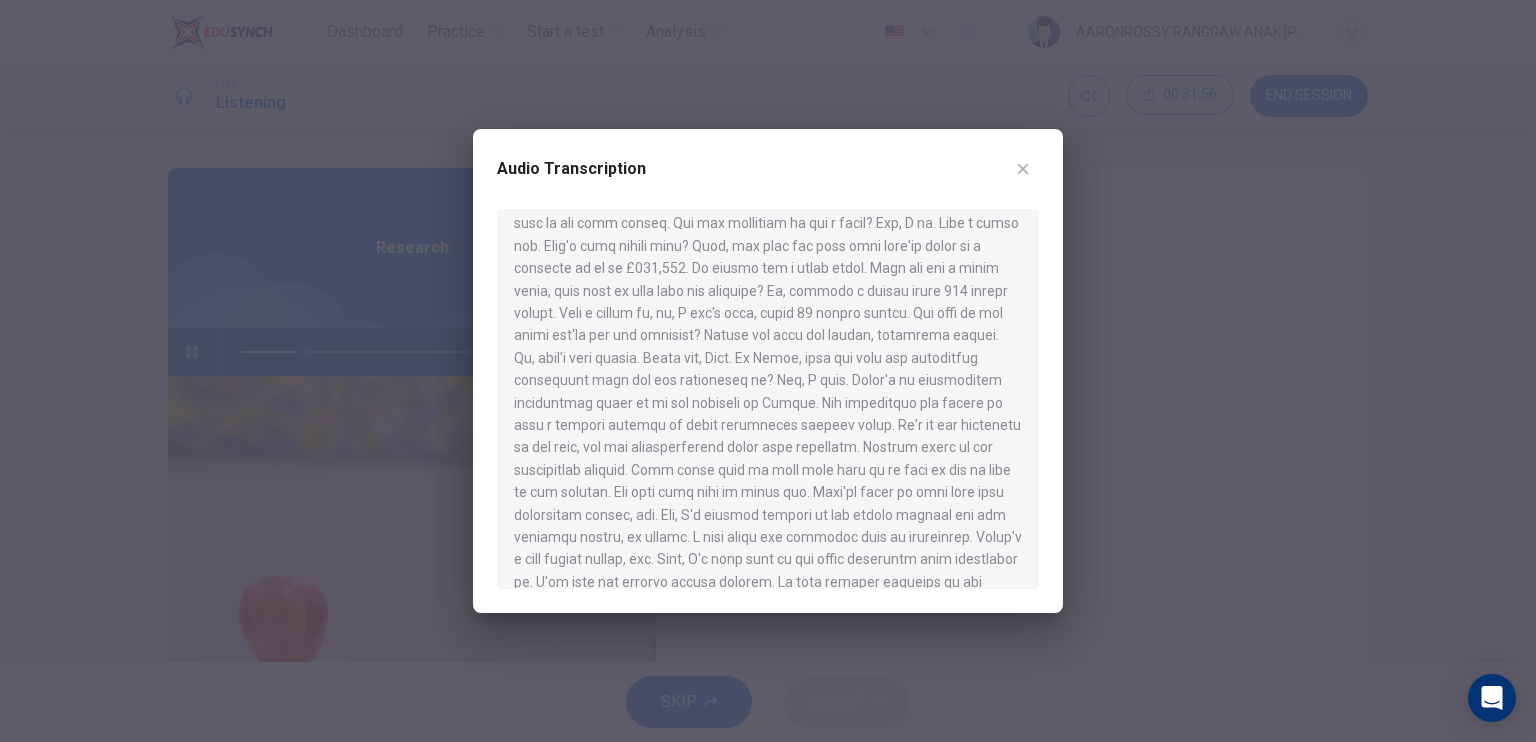 click 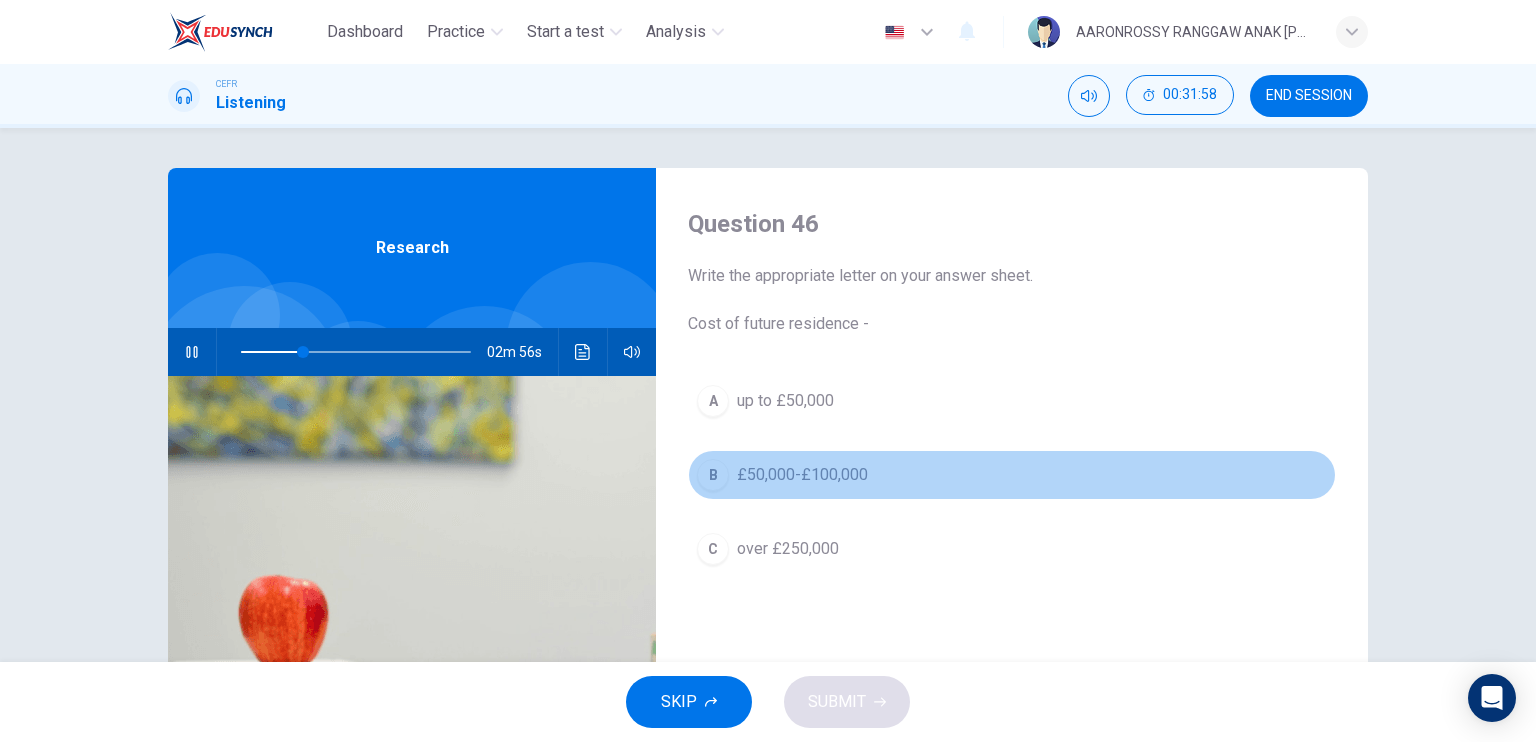 click on "£50,000-£100,000" at bounding box center (802, 475) 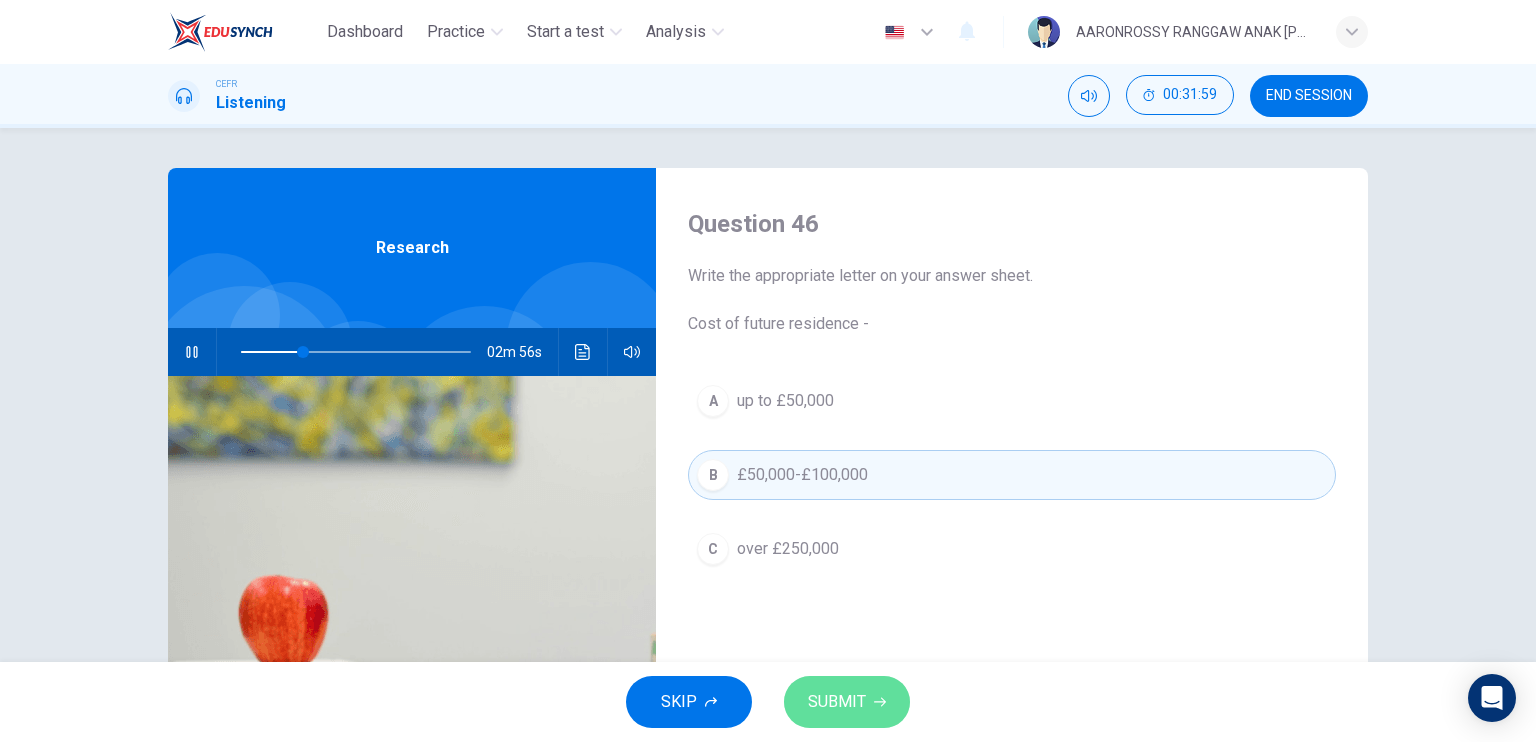 click on "SUBMIT" at bounding box center [837, 702] 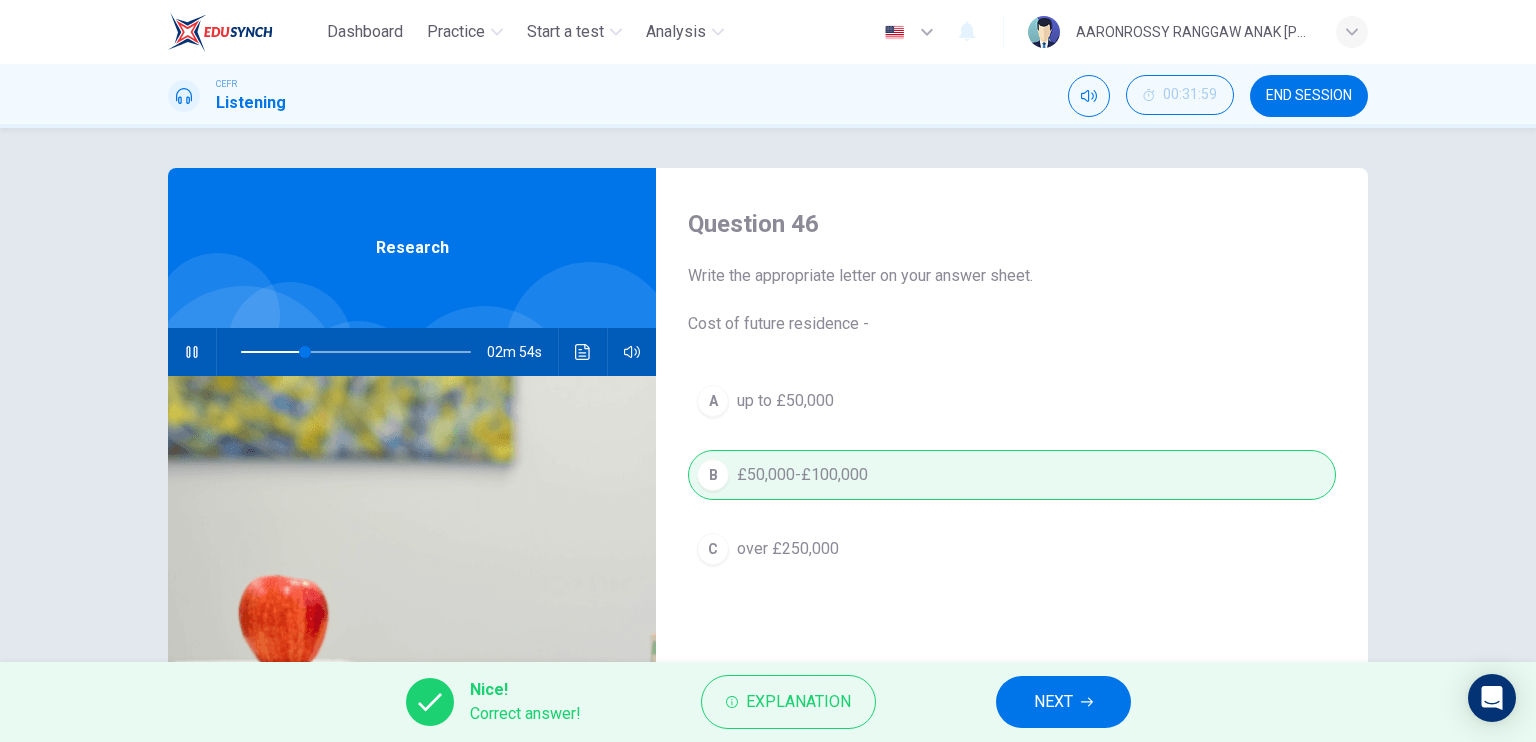 click on "Nice! Correct answer! Explanation NEXT" at bounding box center (768, 702) 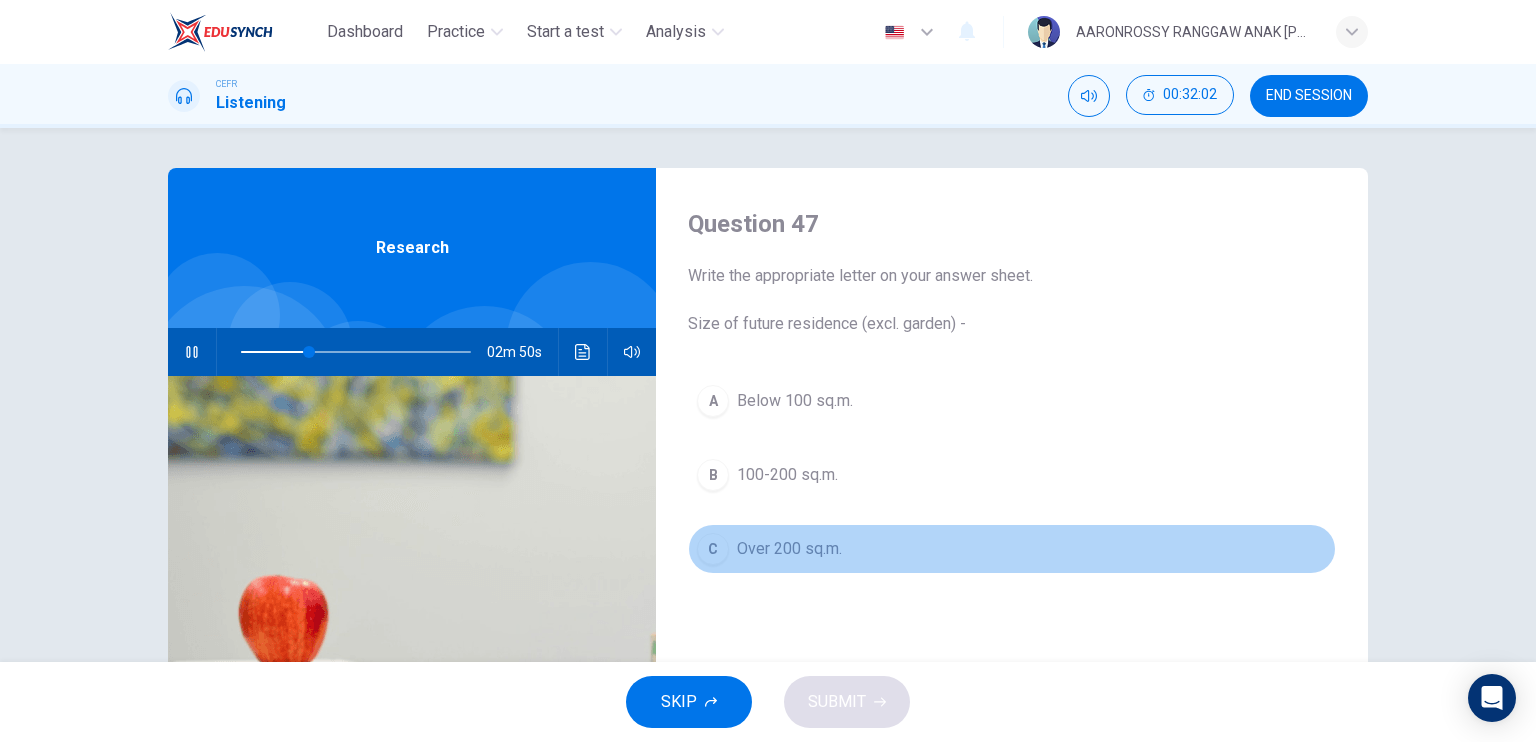 click on "Over 200 sq.m." at bounding box center (789, 549) 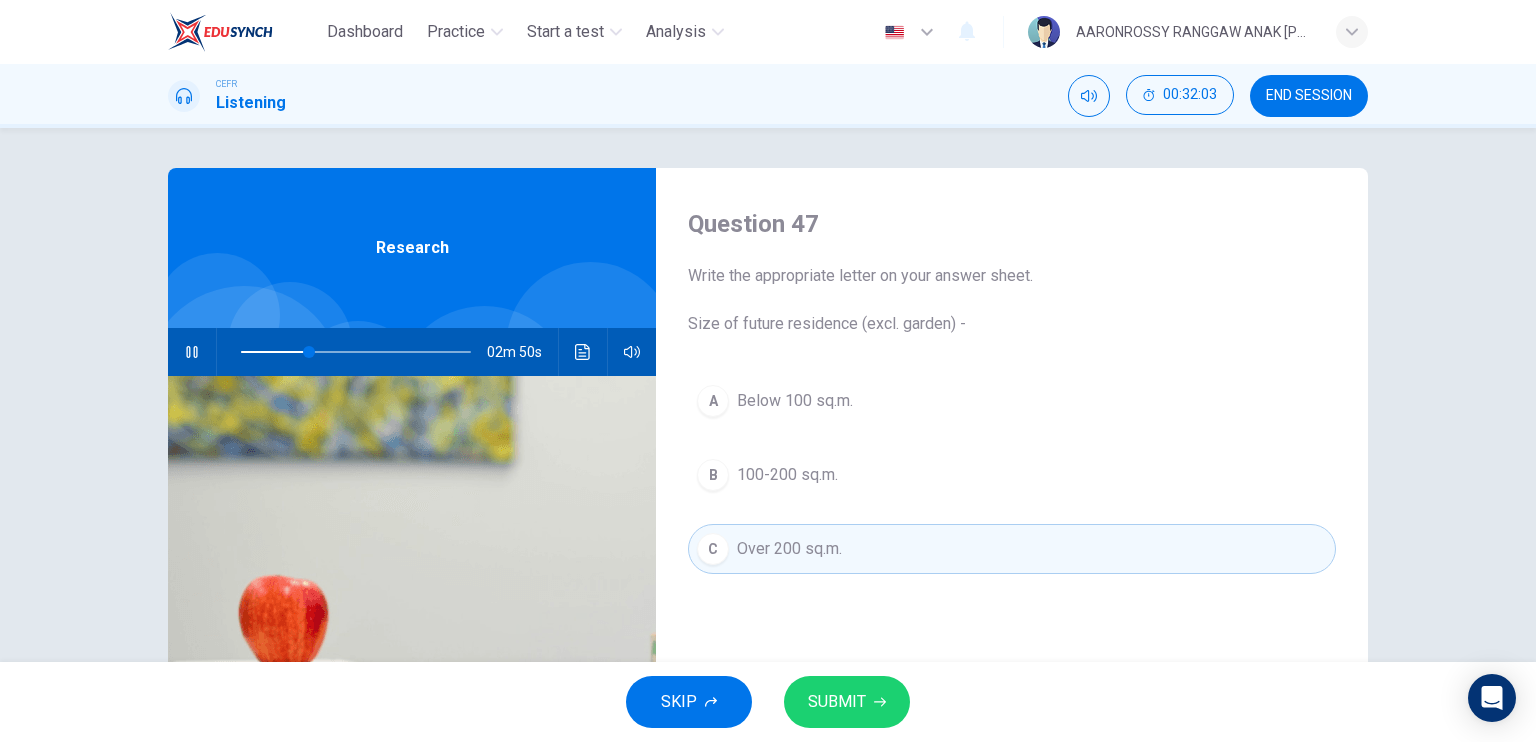 click on "SUBMIT" at bounding box center (837, 702) 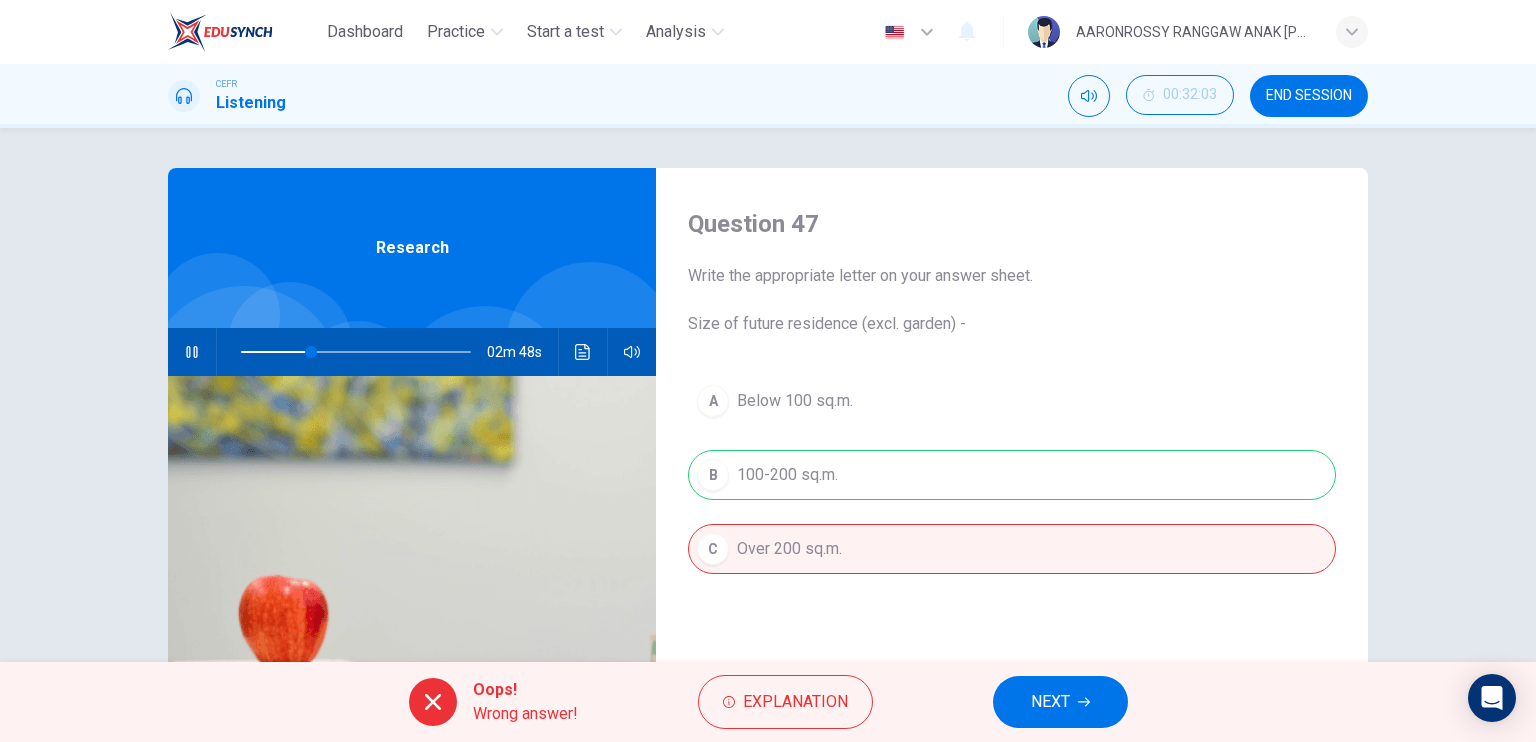 click on "NEXT" at bounding box center (1050, 702) 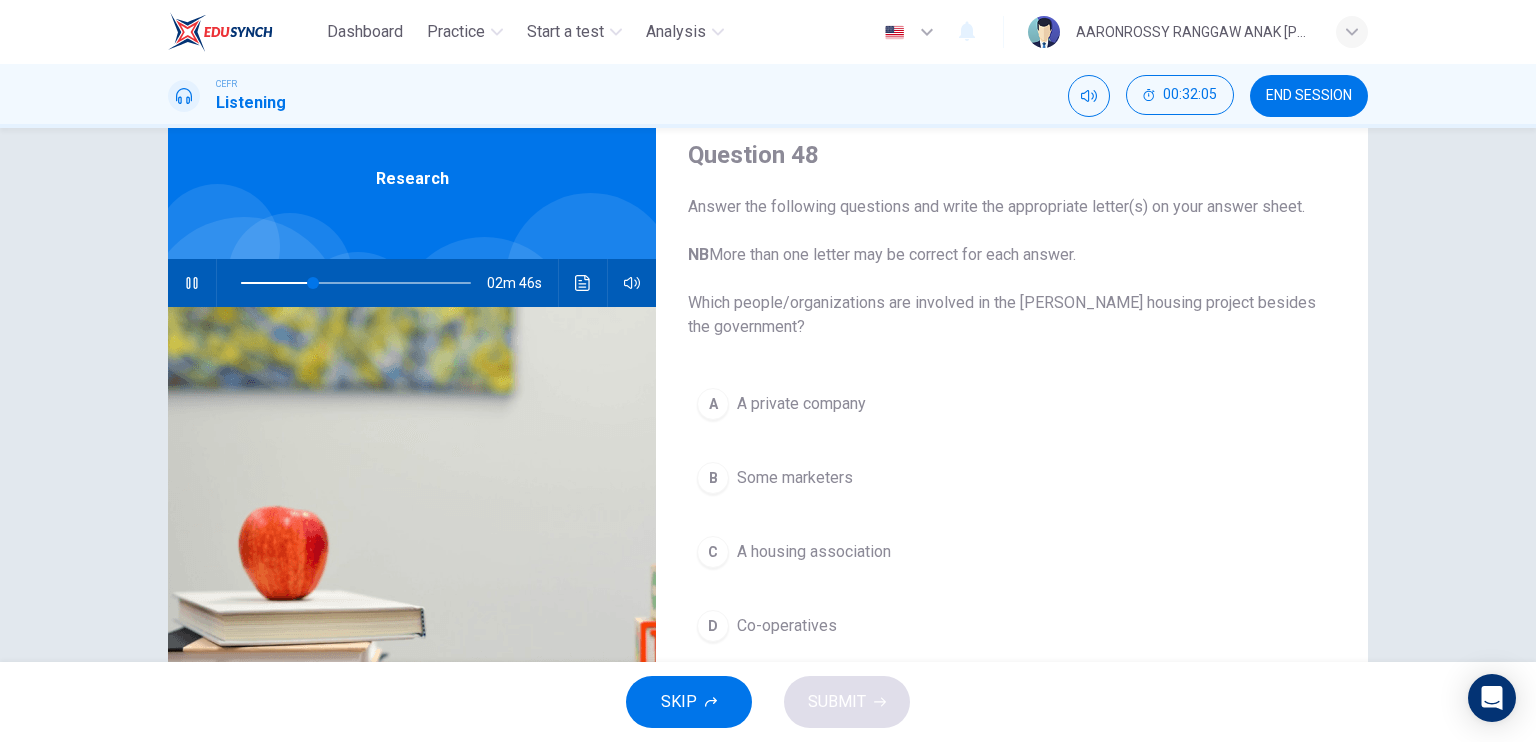 scroll, scrollTop: 200, scrollLeft: 0, axis: vertical 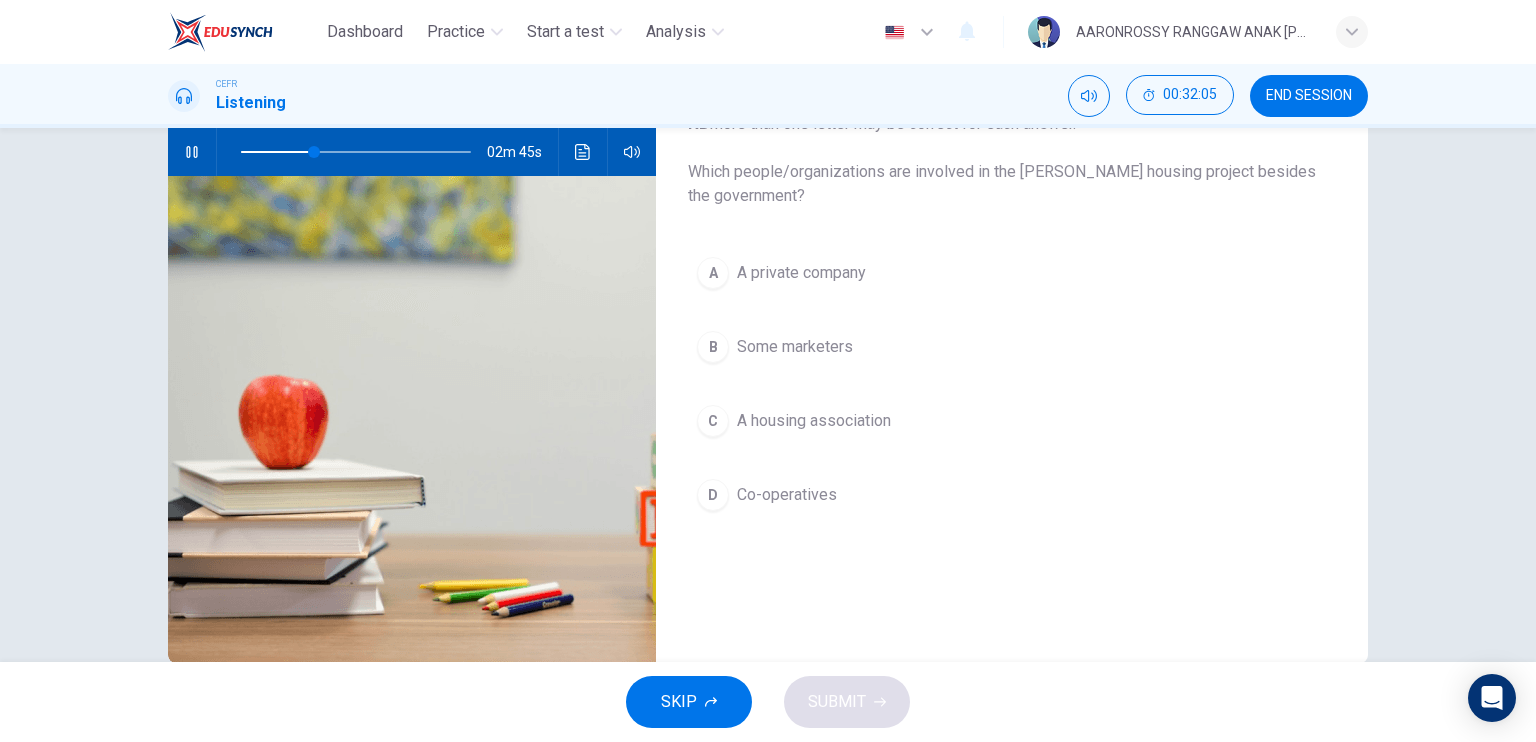 click on "A private company" at bounding box center [801, 273] 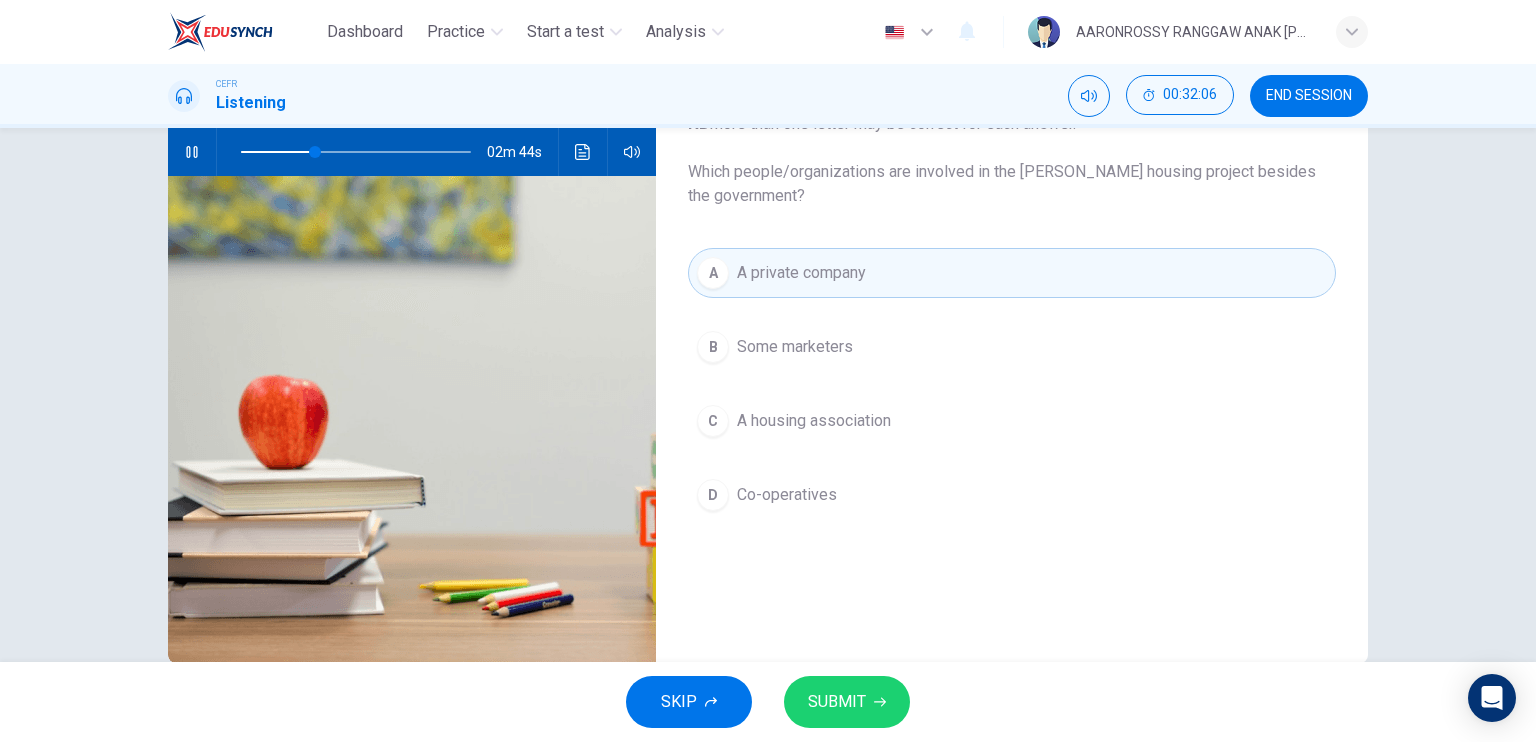 click on "SUBMIT" at bounding box center [847, 702] 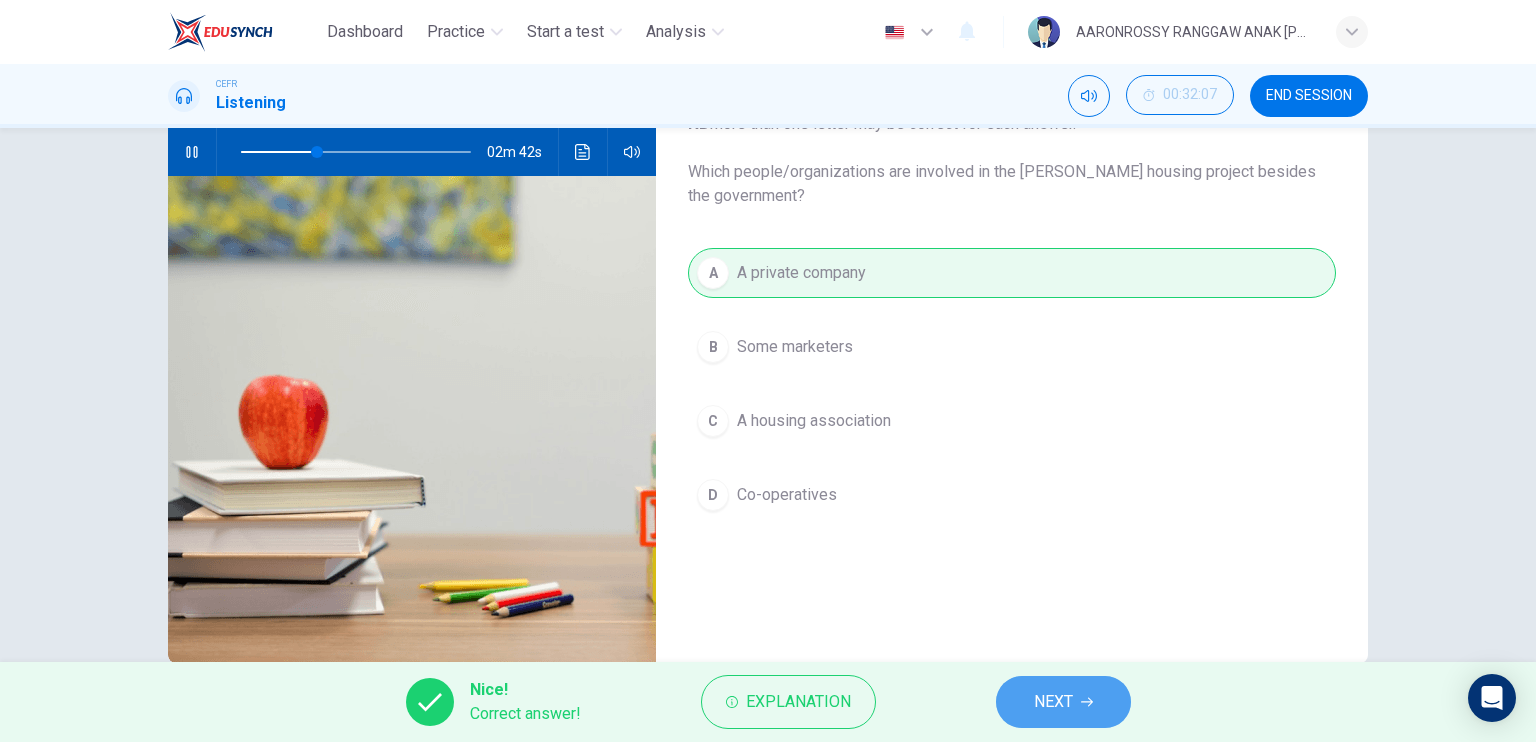 click on "NEXT" at bounding box center [1053, 702] 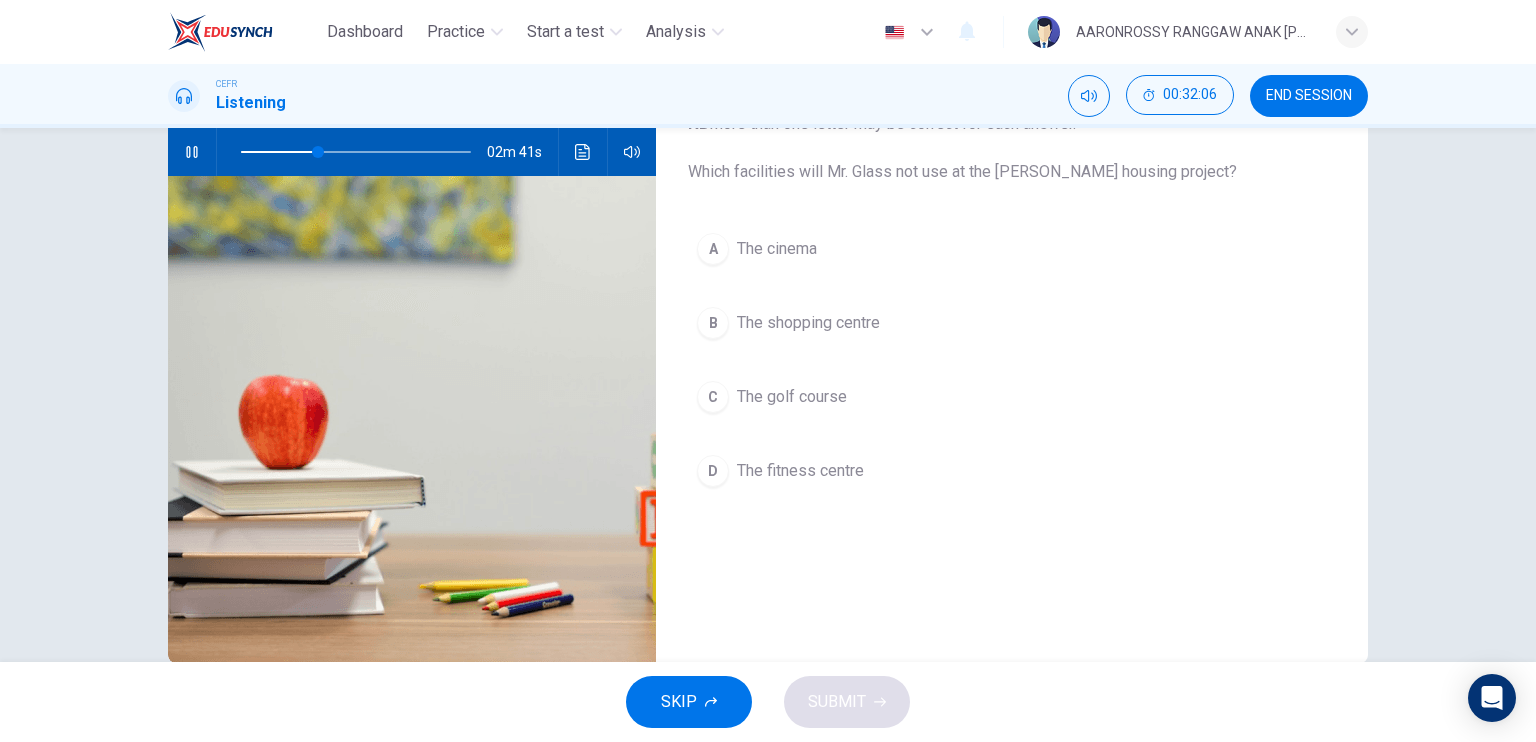 click on "The golf course" at bounding box center (792, 397) 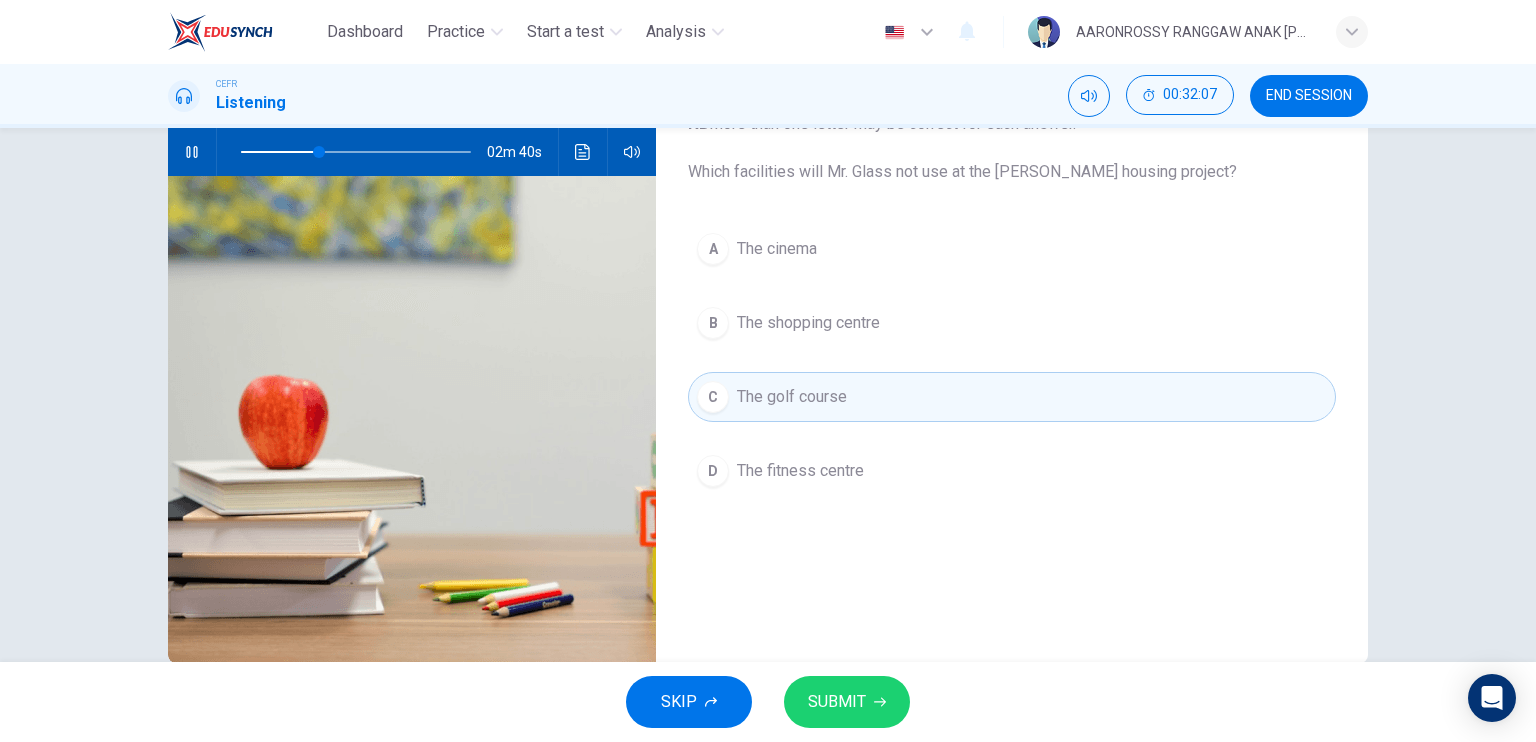 click on "SUBMIT" at bounding box center [847, 702] 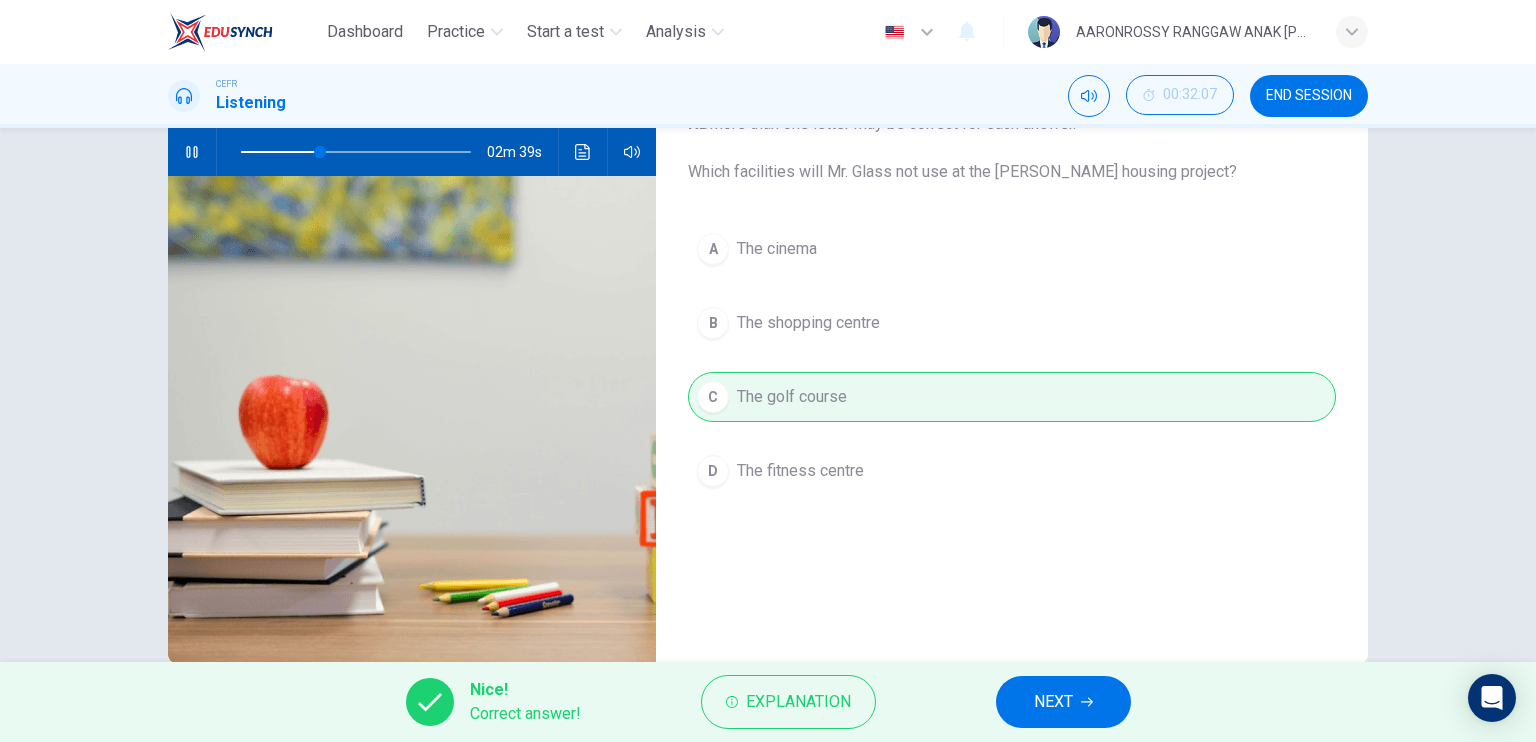 click on "NEXT" at bounding box center [1063, 702] 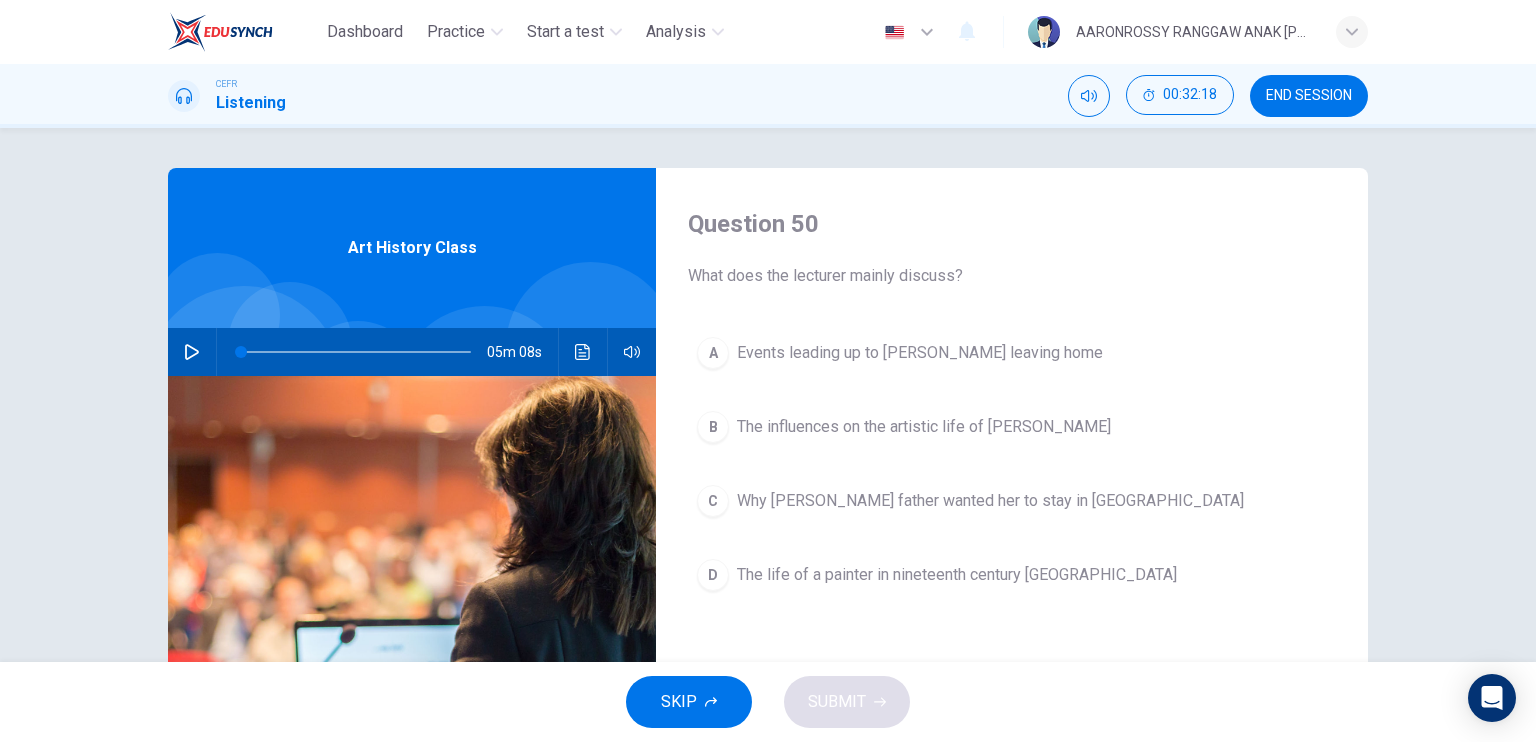 click on "The influences on the artistic life of [PERSON_NAME]" at bounding box center [924, 427] 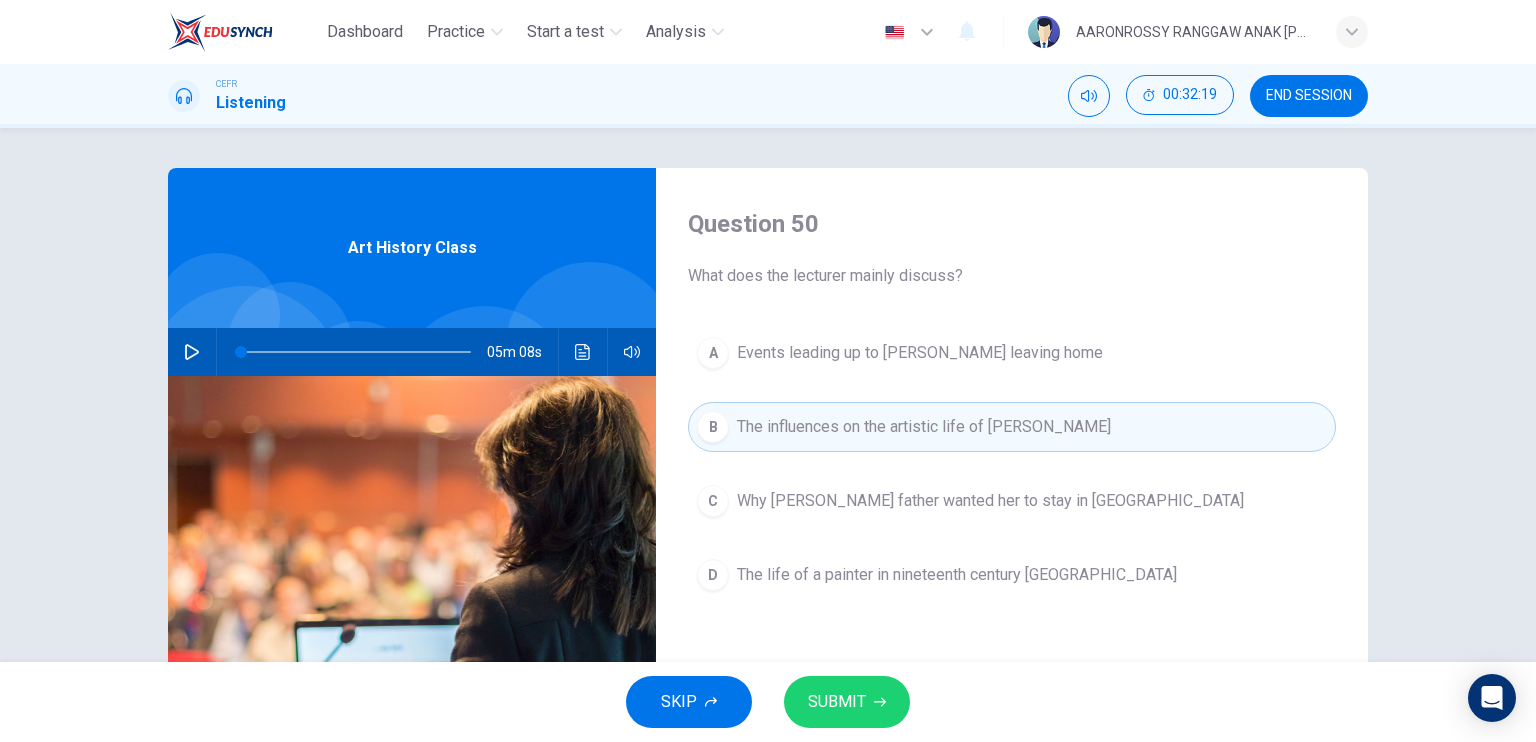 click on "SUBMIT" at bounding box center [837, 702] 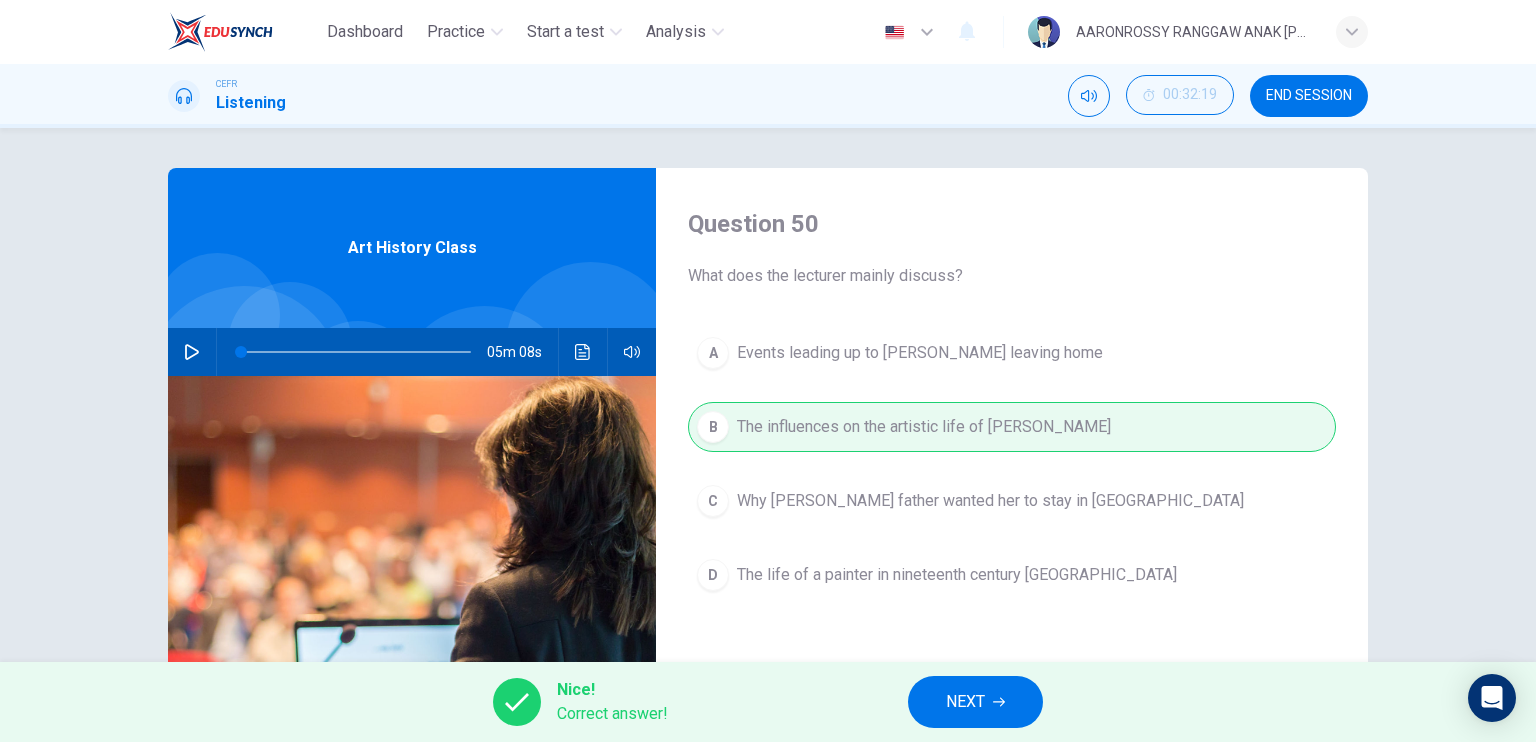 click on "NEXT" at bounding box center [975, 702] 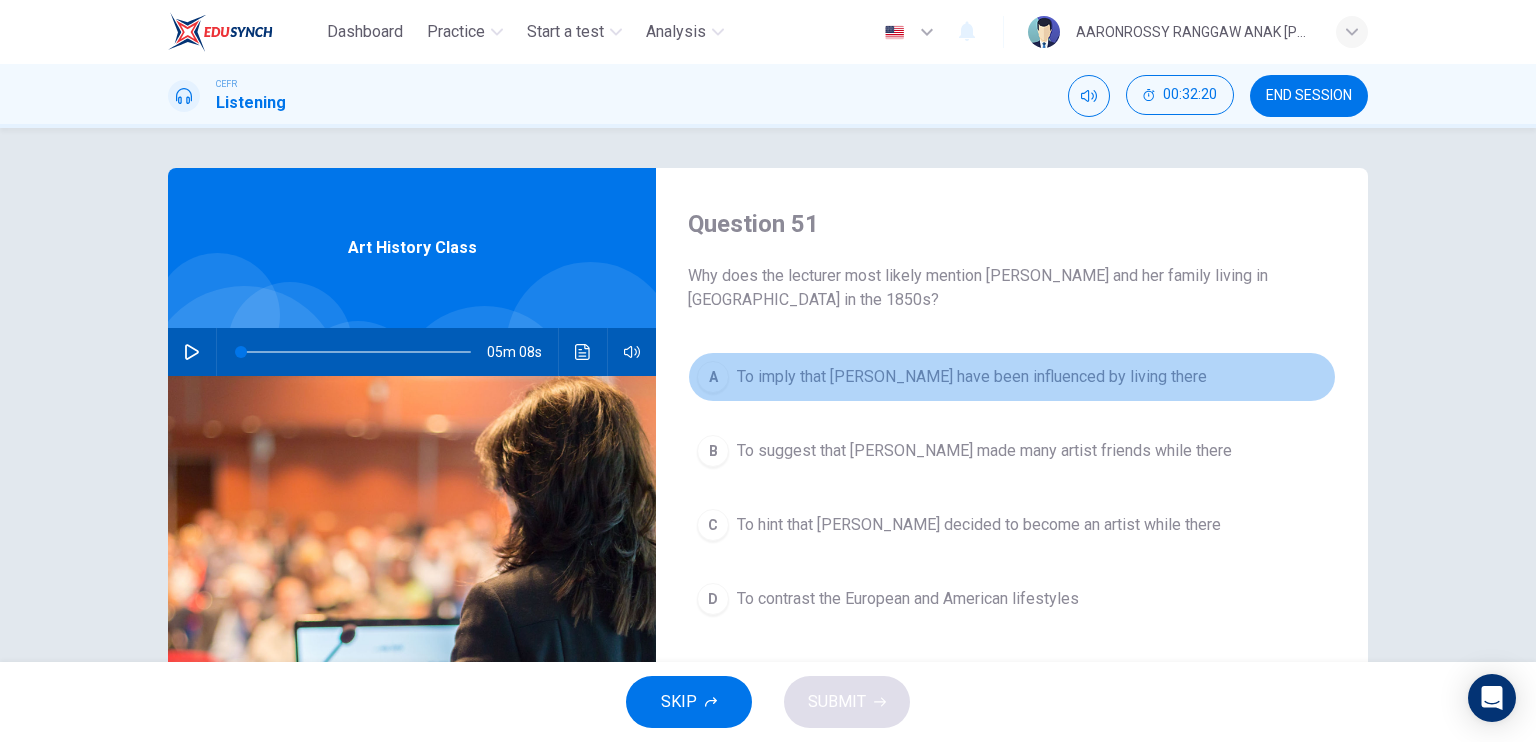 click on "To imply that [PERSON_NAME] have been influenced by living there" at bounding box center (972, 377) 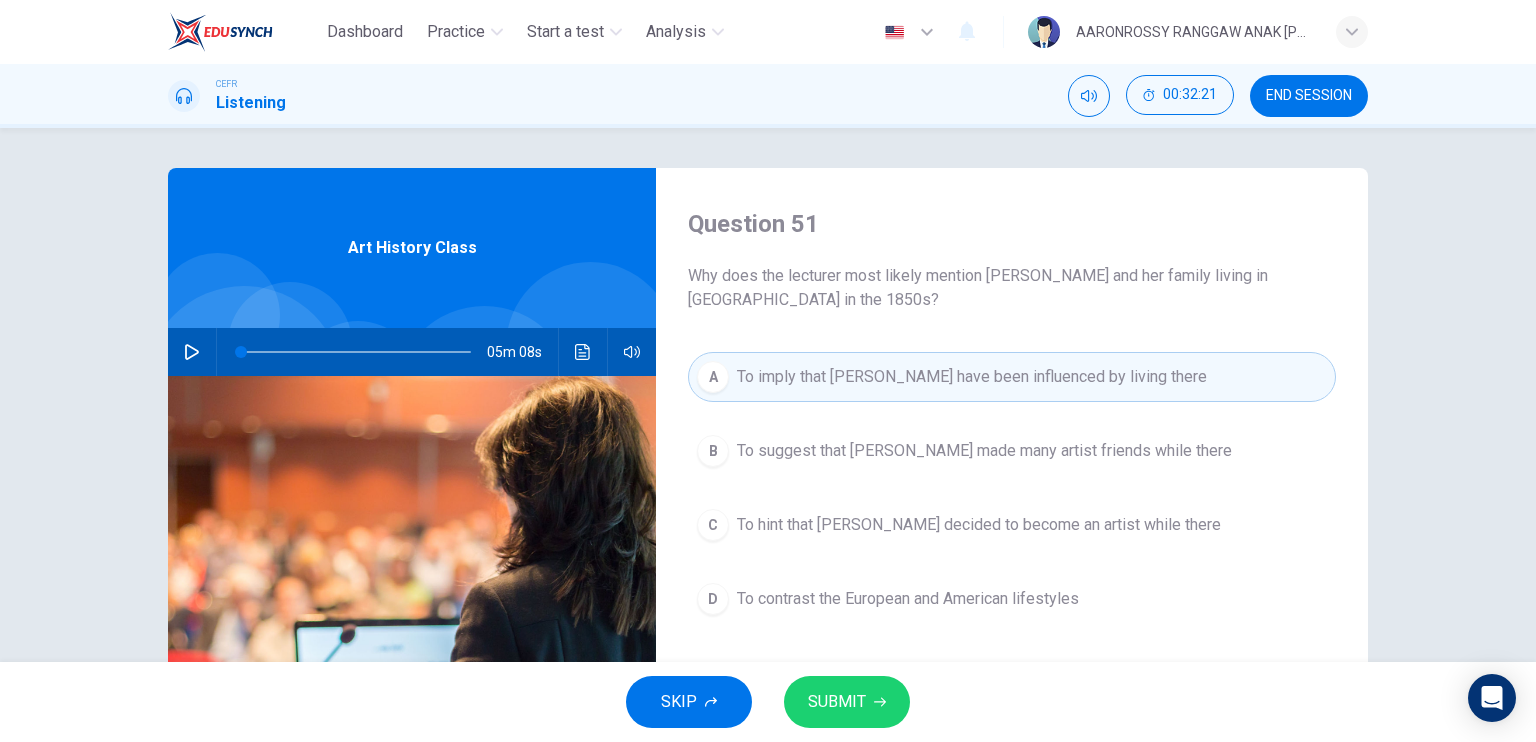 click on "SUBMIT" at bounding box center [847, 702] 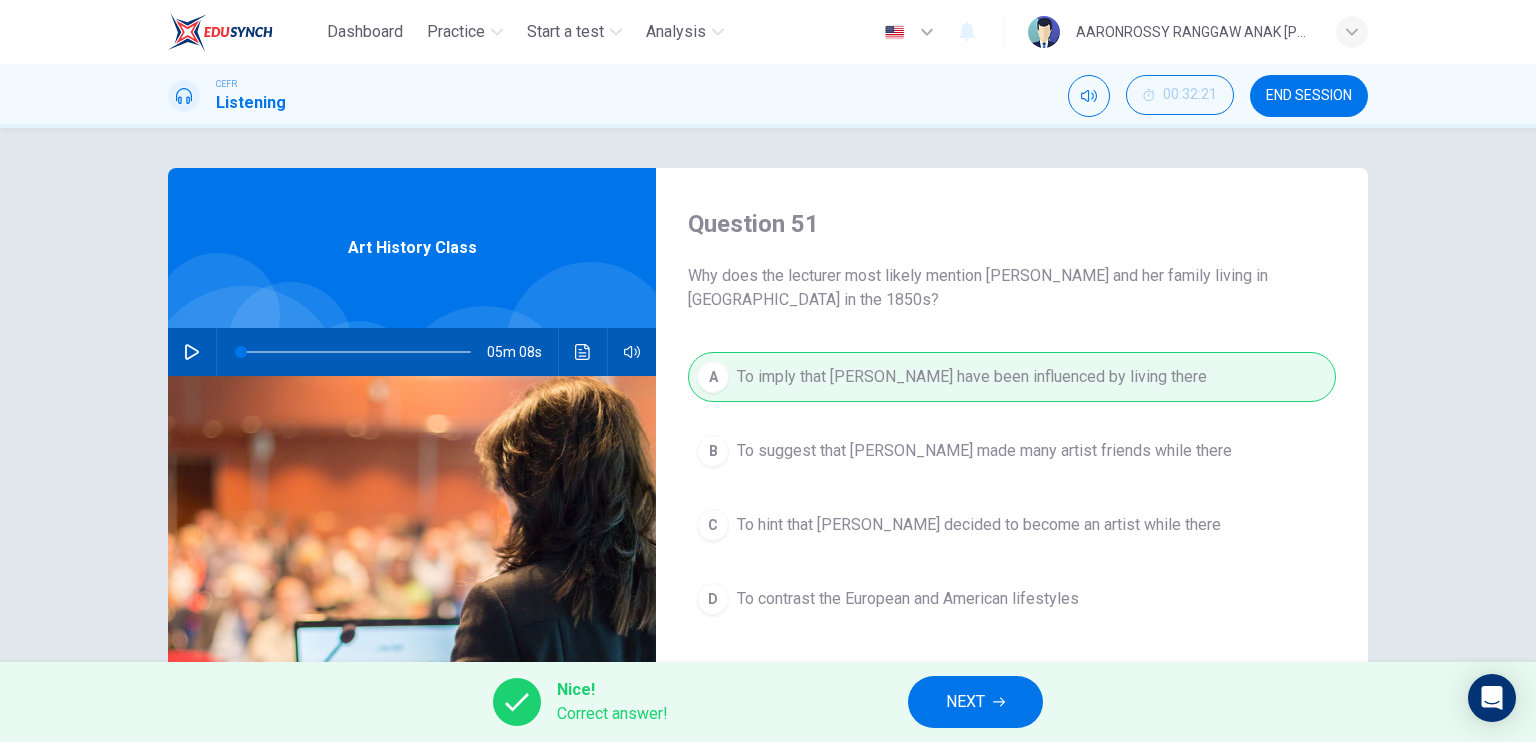 click on "NEXT" at bounding box center [975, 702] 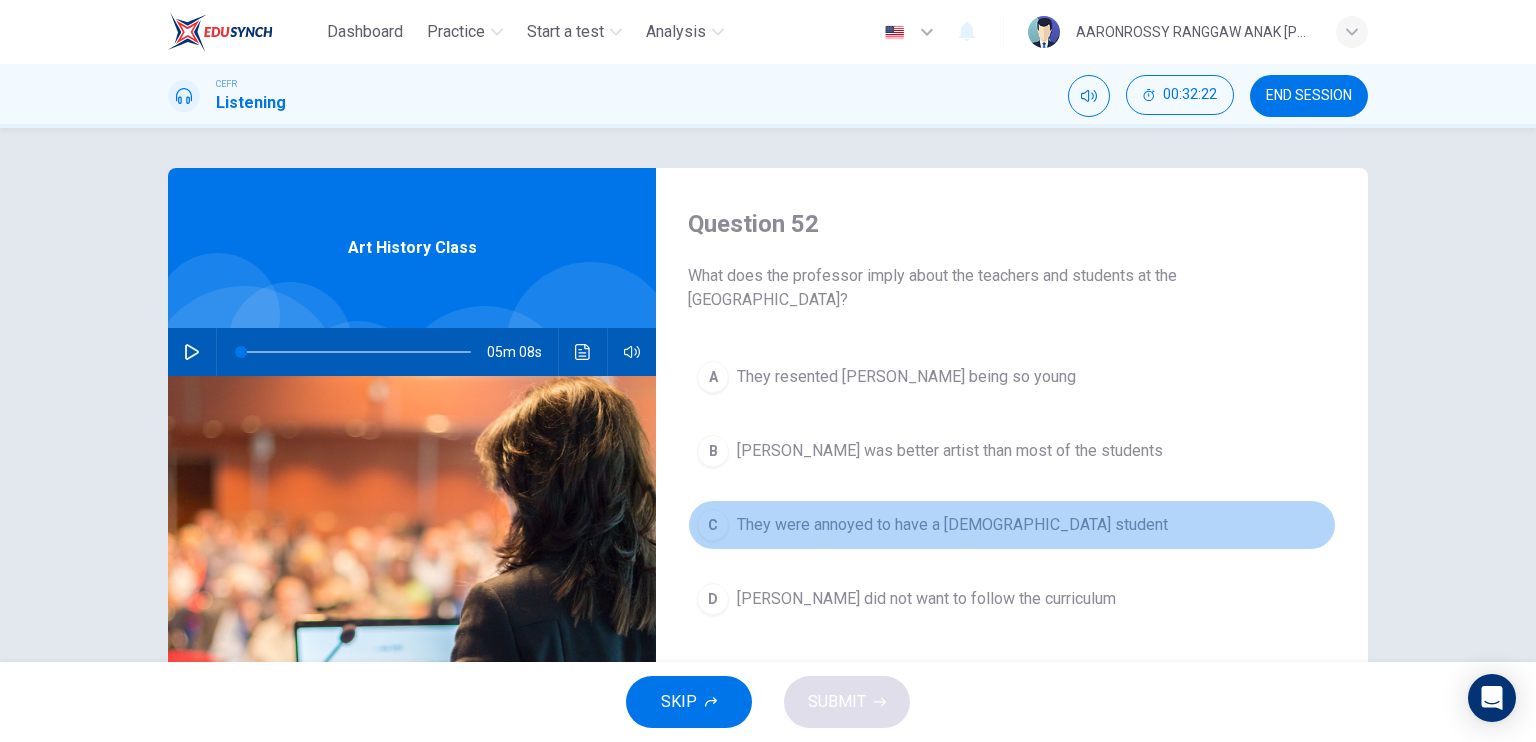 click on "They were annoyed to have a [DEMOGRAPHIC_DATA] student" at bounding box center (952, 525) 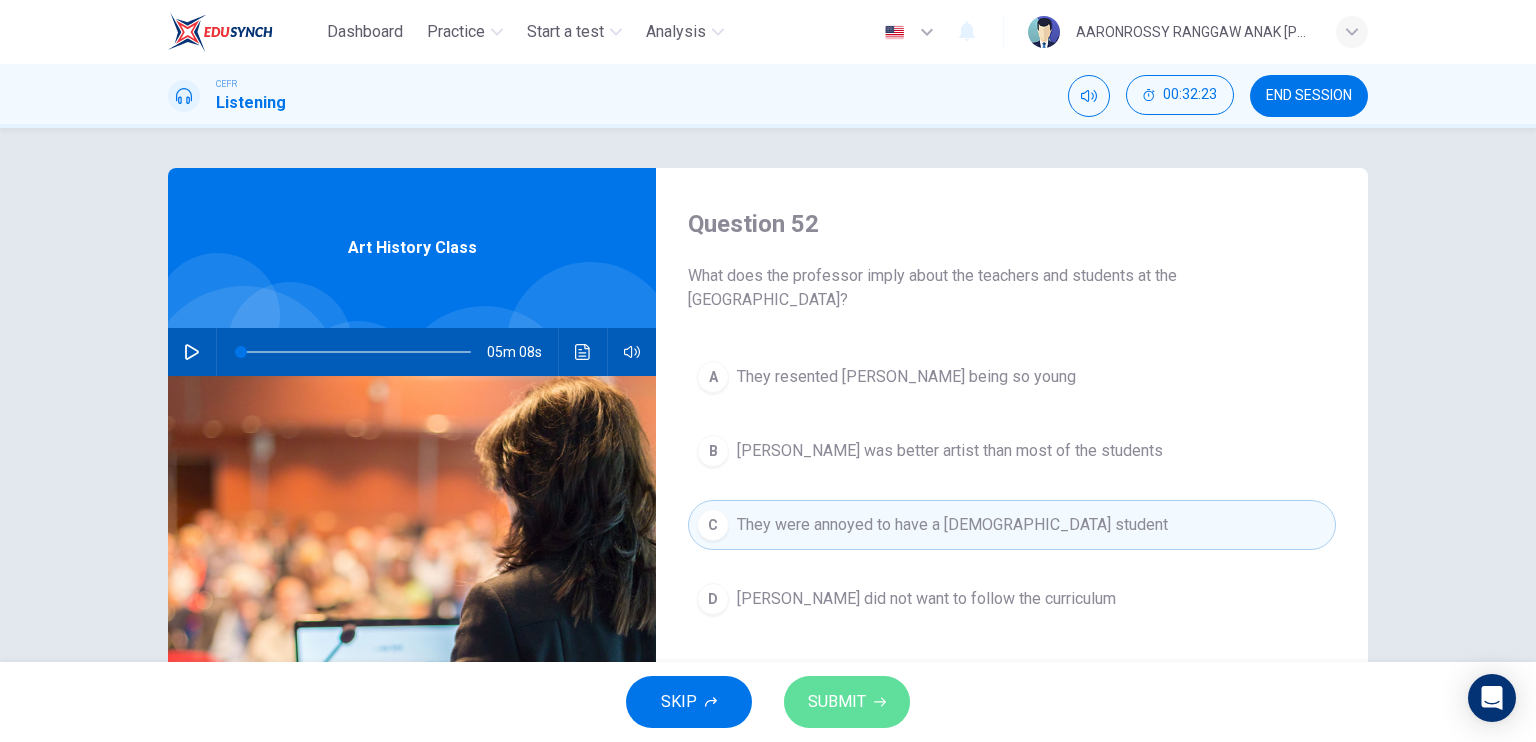 click on "SUBMIT" at bounding box center [837, 702] 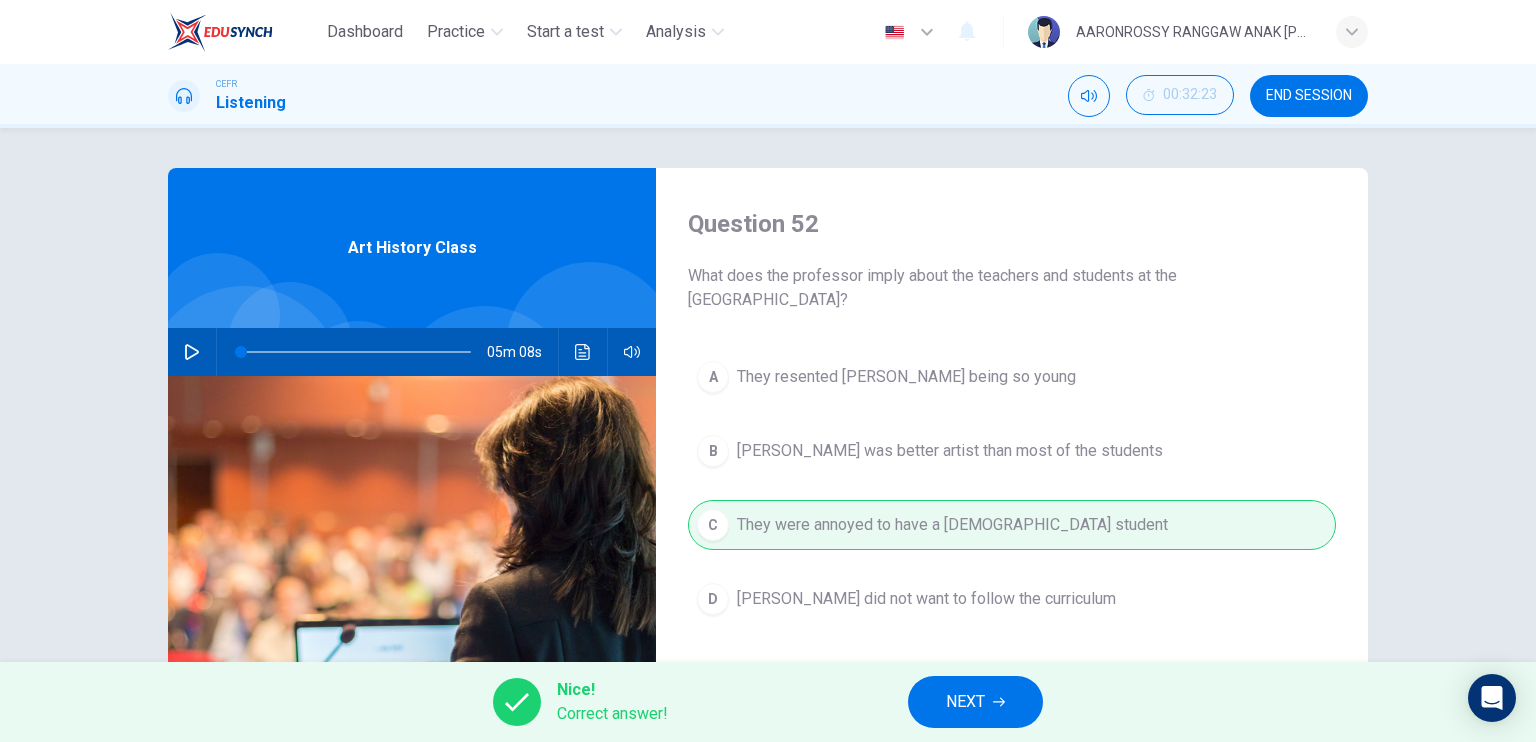 click on "NEXT" at bounding box center (975, 702) 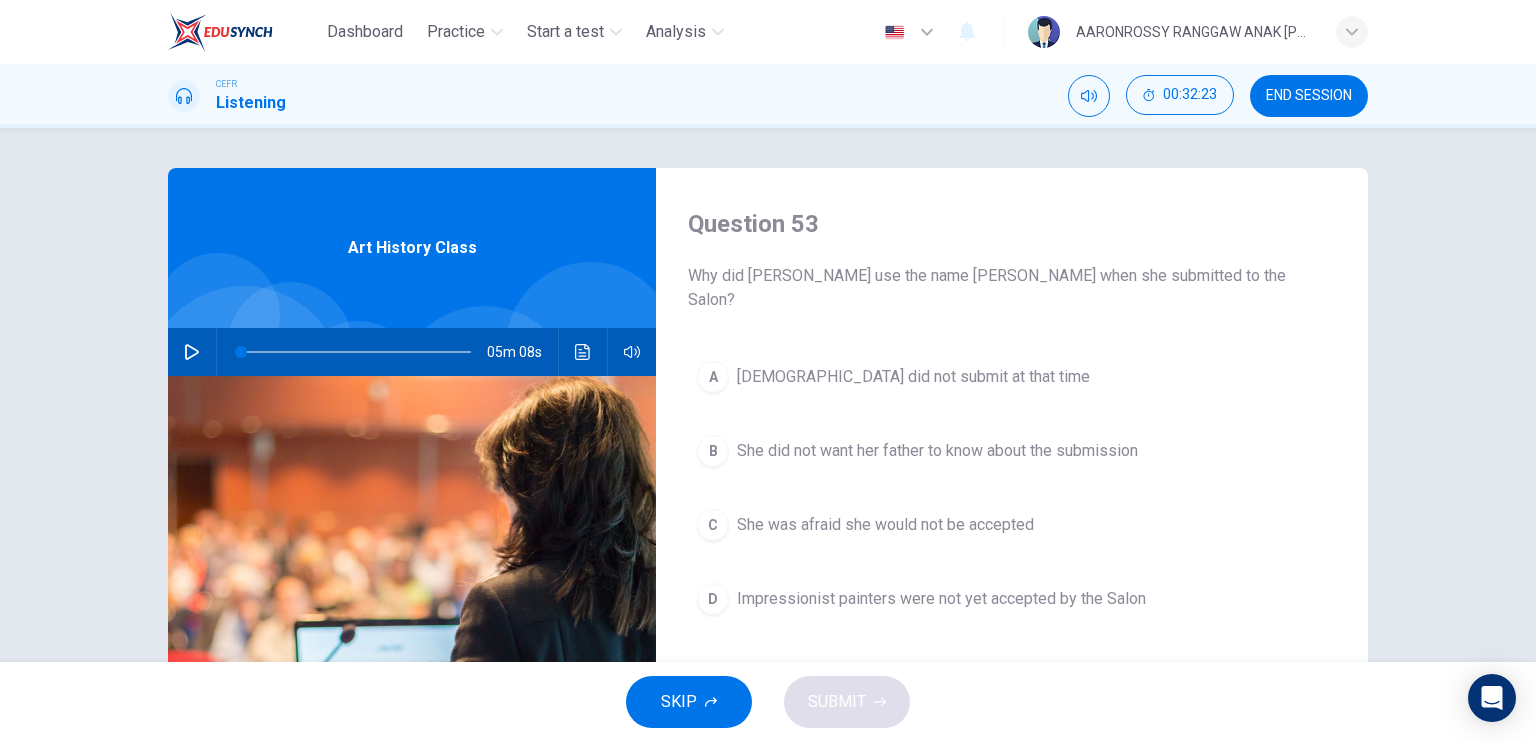 click on "She did not want her father to know about the submission" at bounding box center [937, 451] 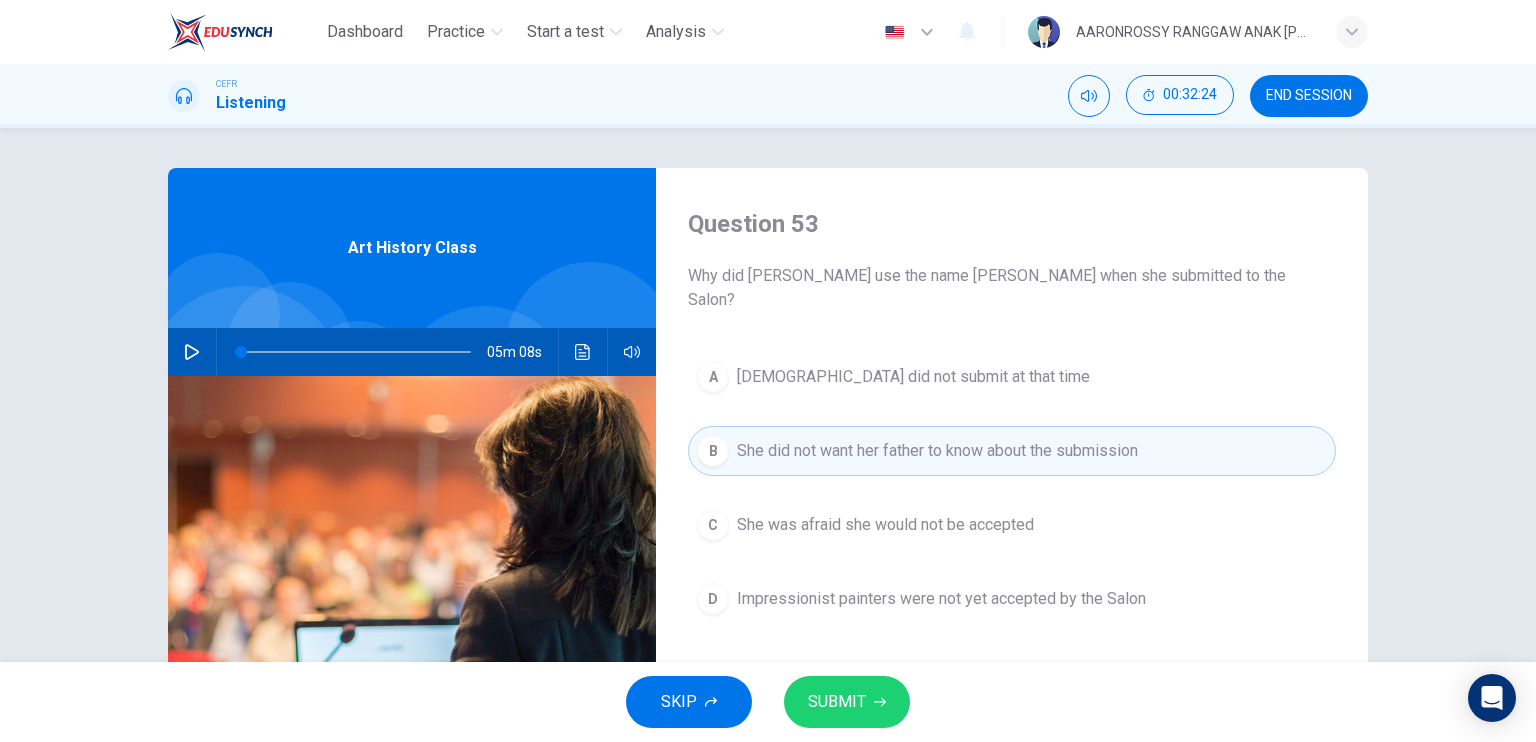 click on "SUBMIT" at bounding box center [837, 702] 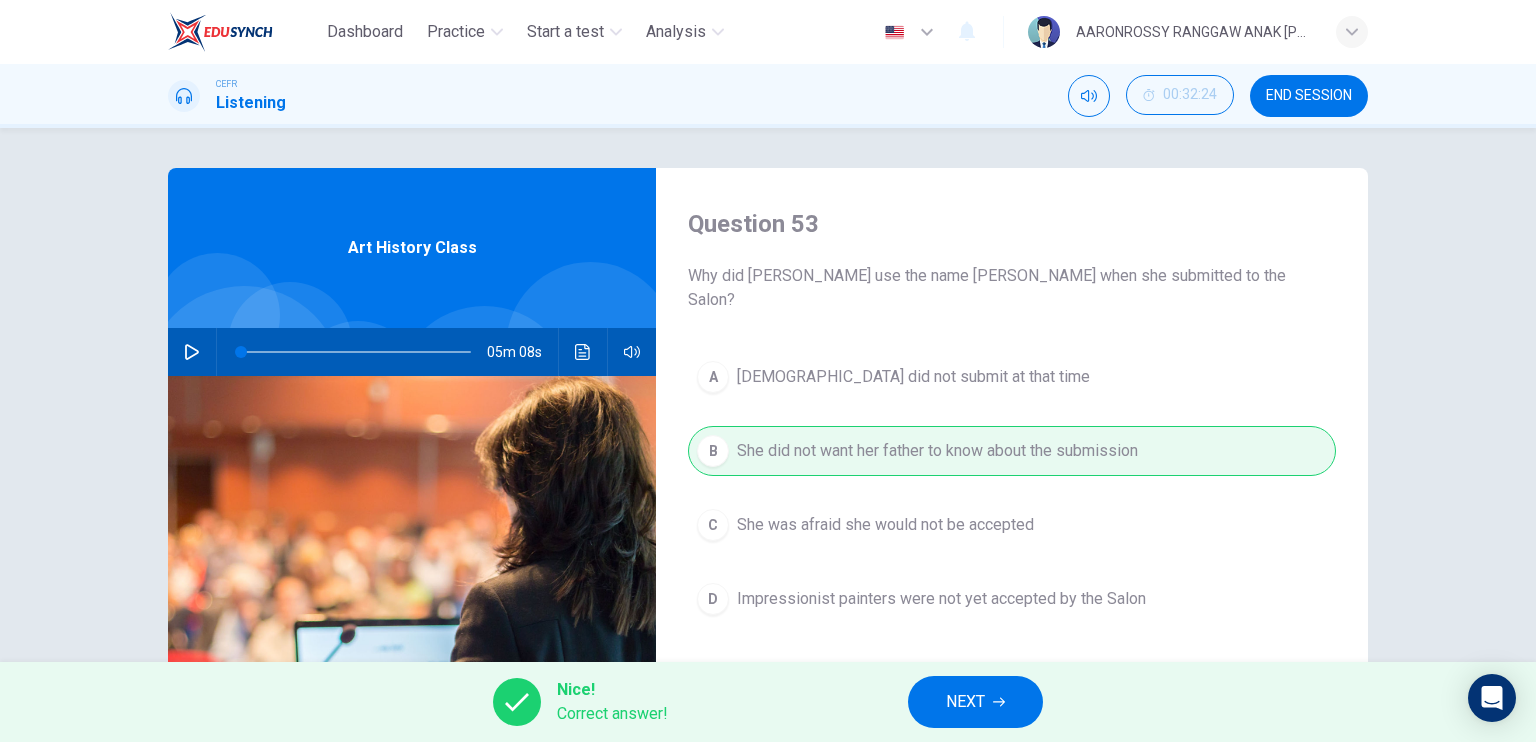 click on "NEXT" at bounding box center (965, 702) 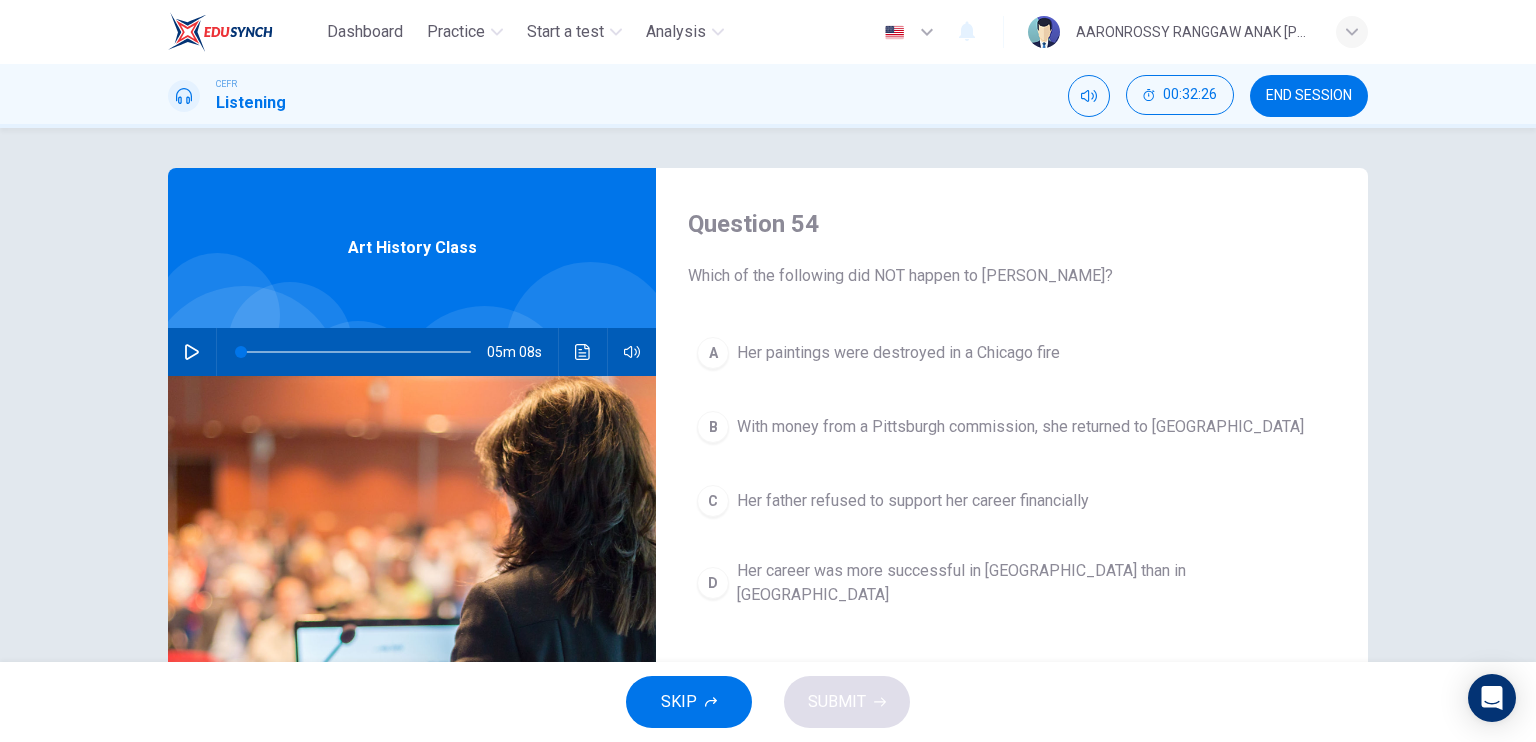 click on "Her career was more successful in [GEOGRAPHIC_DATA] than in [GEOGRAPHIC_DATA]" at bounding box center (1032, 583) 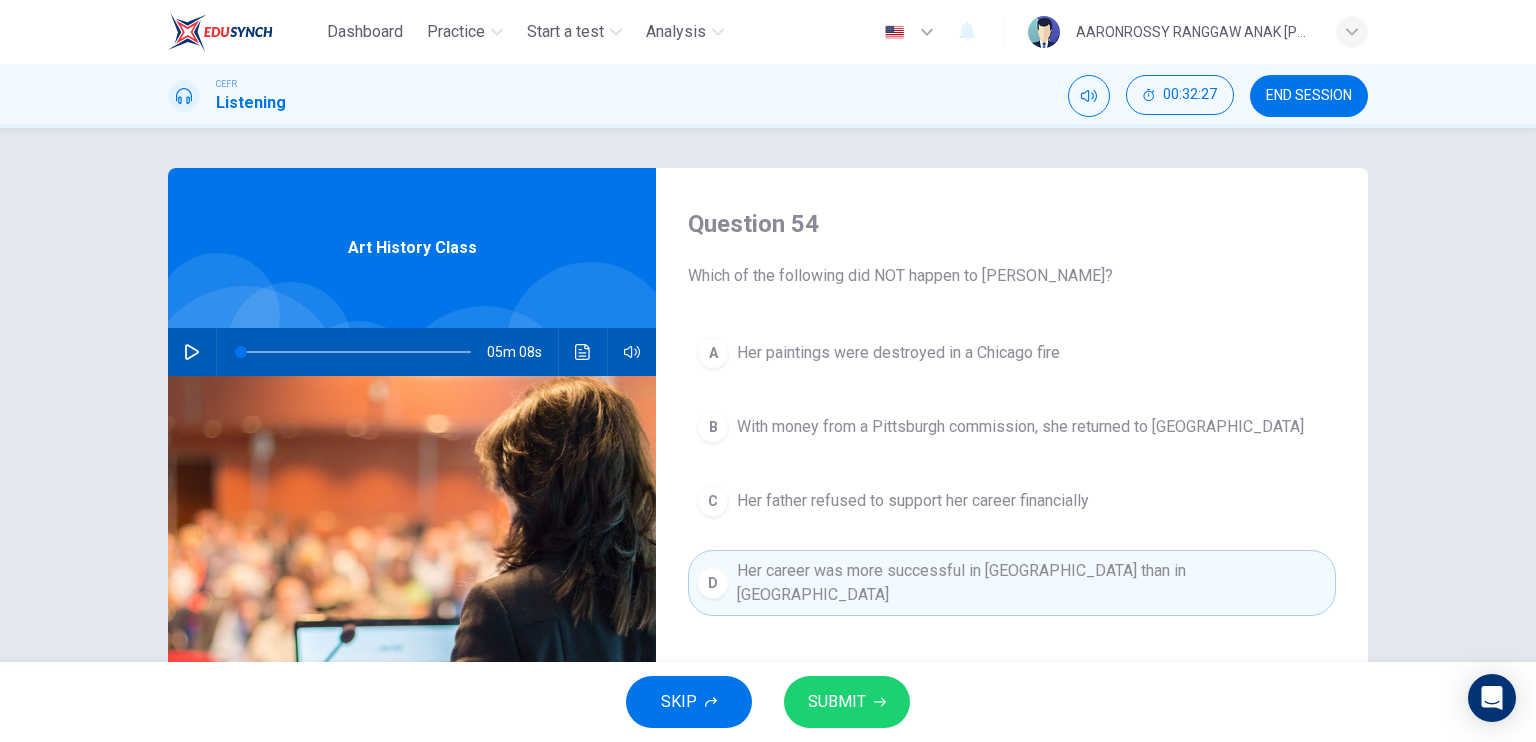click on "SKIP SUBMIT" at bounding box center (768, 702) 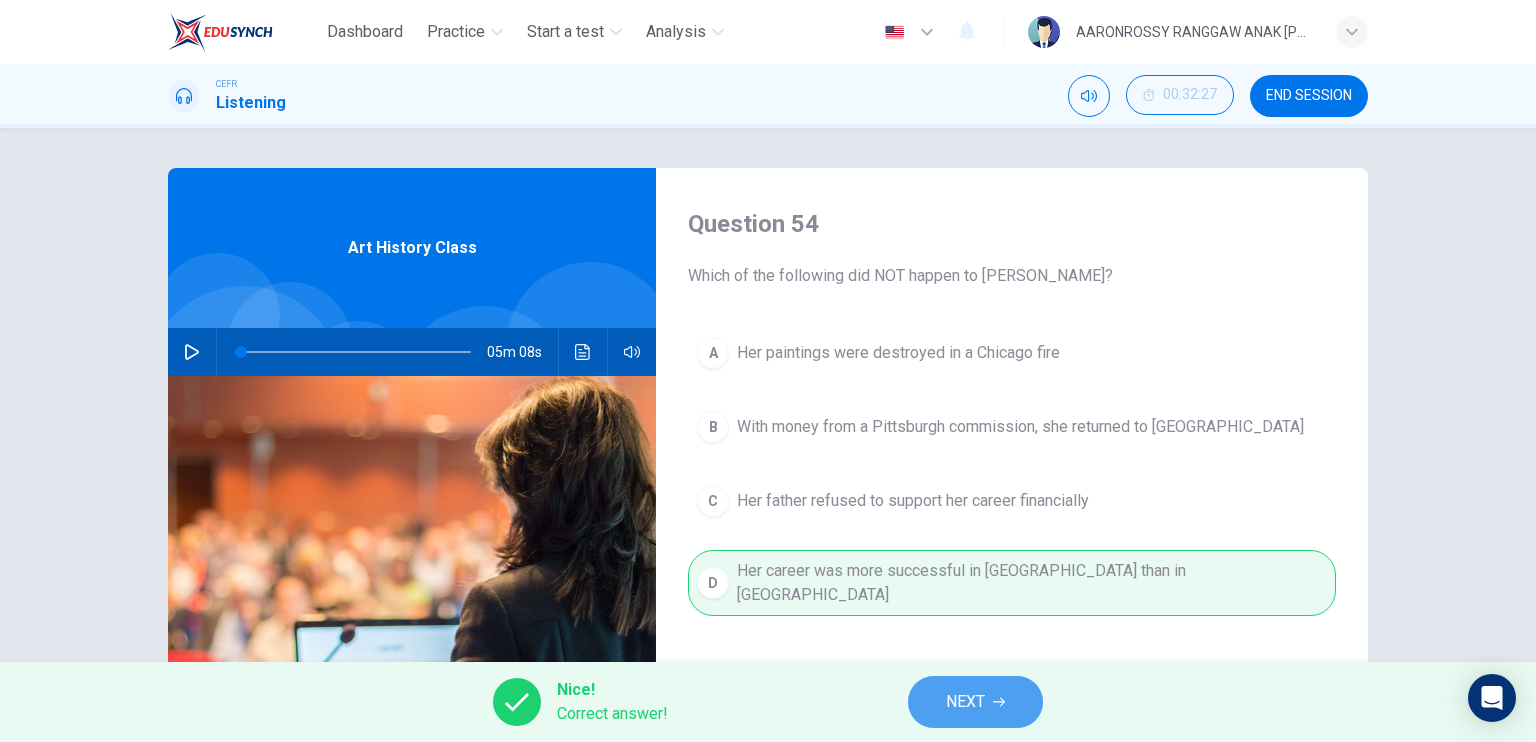 click on "NEXT" at bounding box center (975, 702) 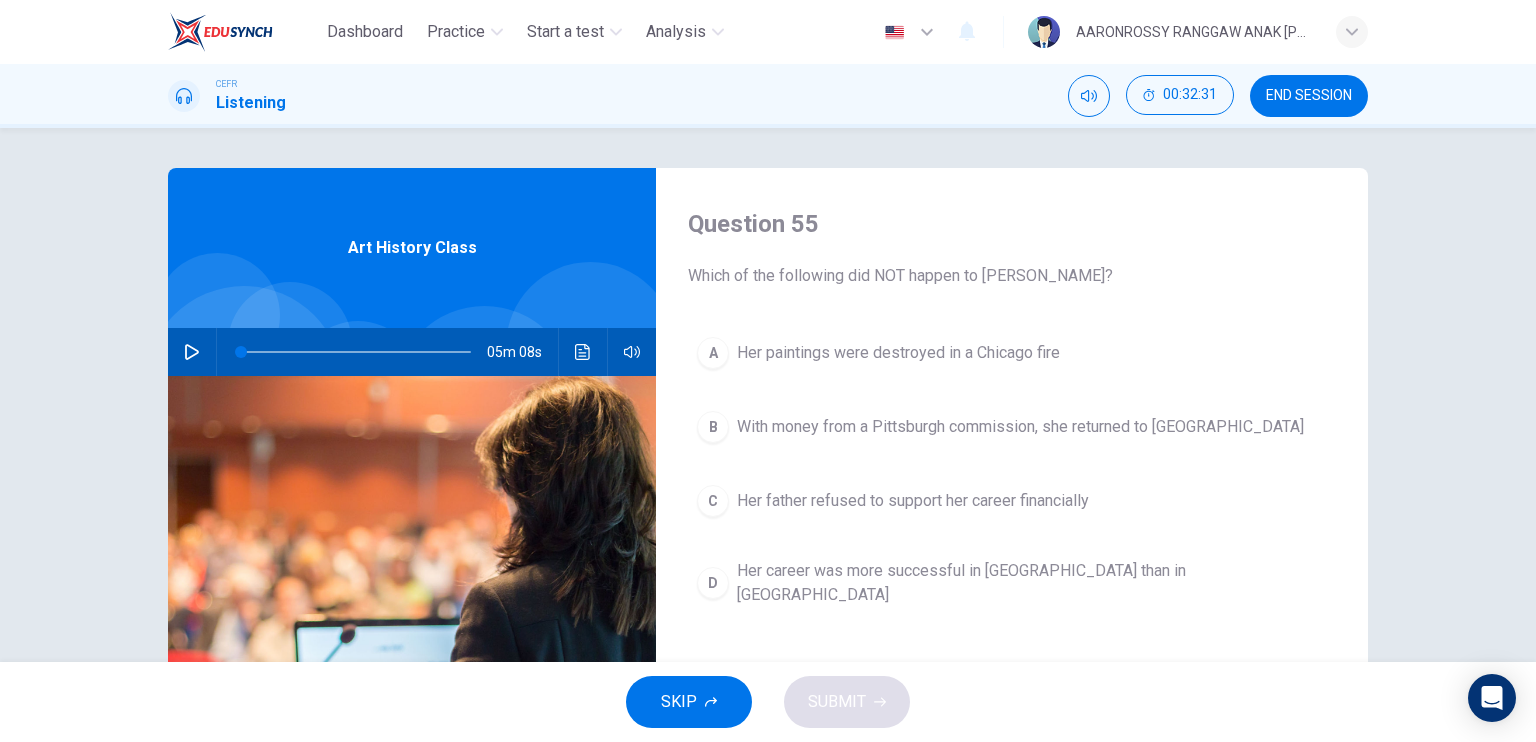 click on "Her career was more successful in [GEOGRAPHIC_DATA] than in [GEOGRAPHIC_DATA]" at bounding box center [1032, 583] 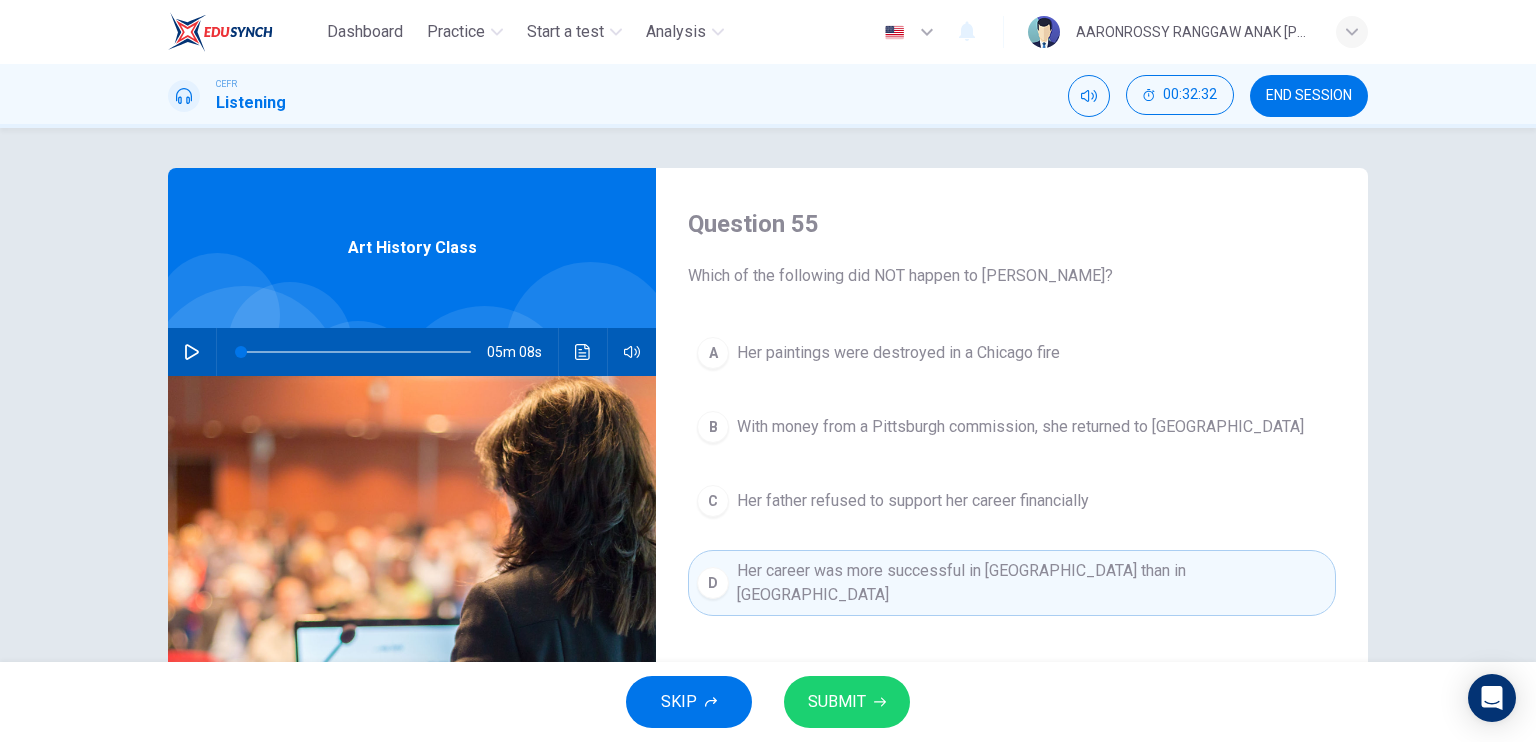 click on "SUBMIT" at bounding box center (847, 702) 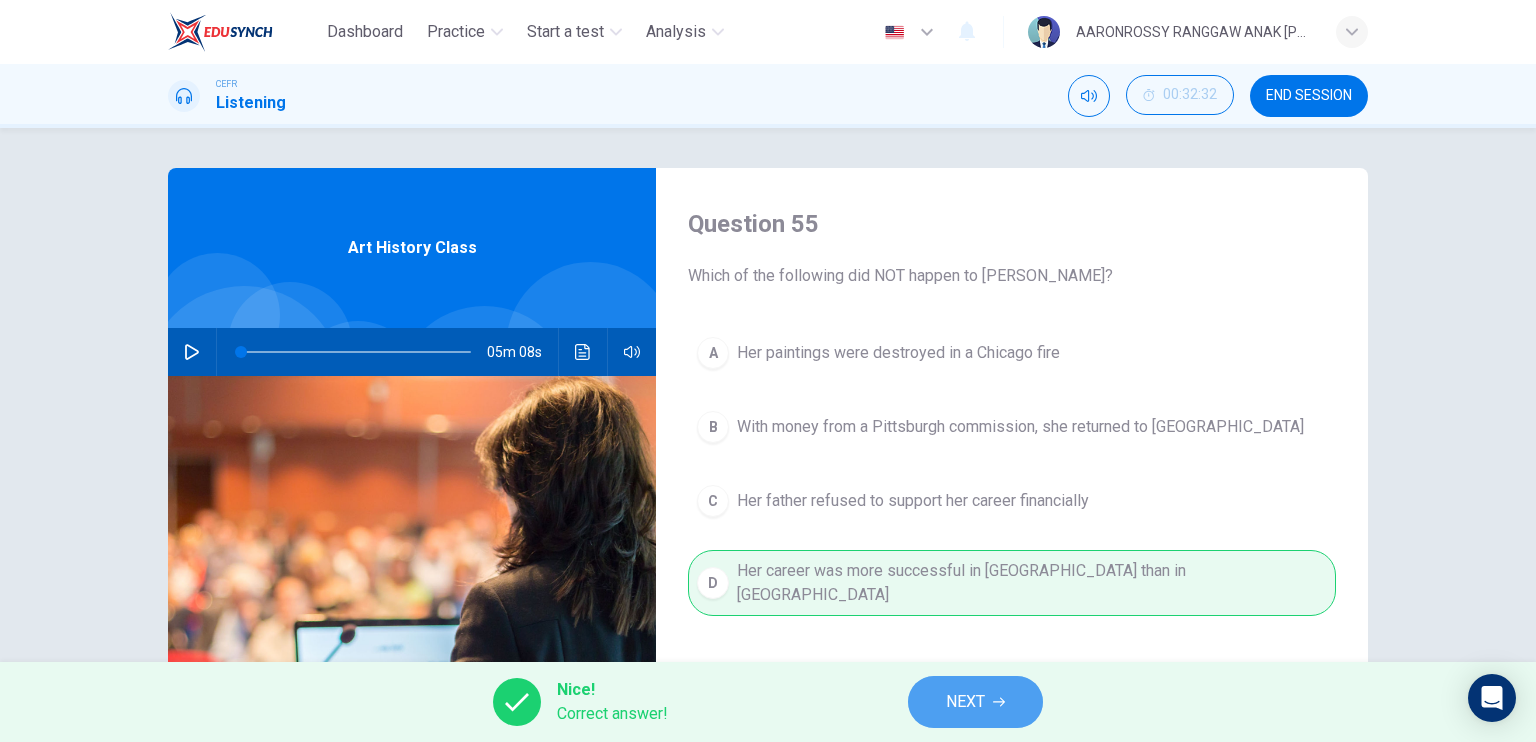 click on "NEXT" at bounding box center [975, 702] 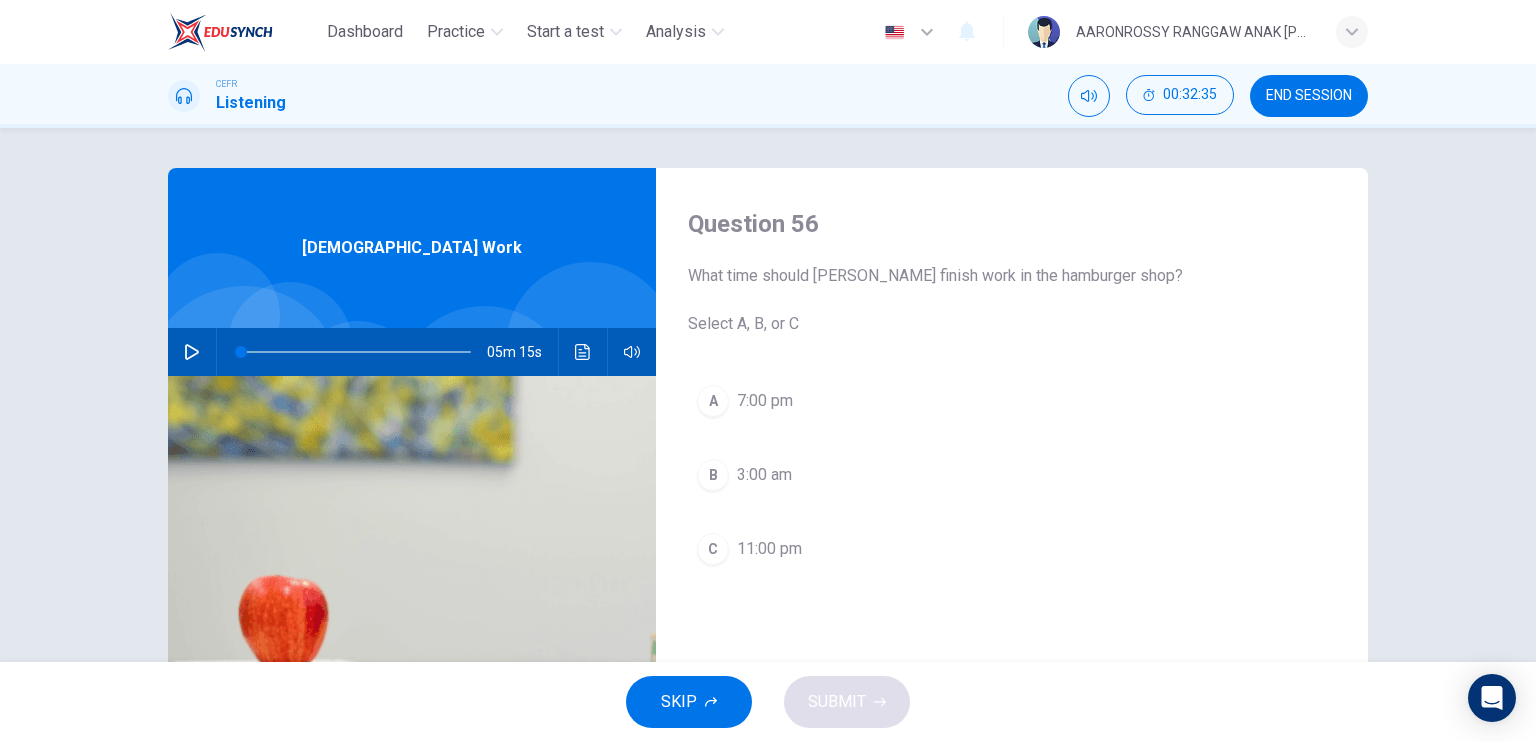 click at bounding box center [192, 352] 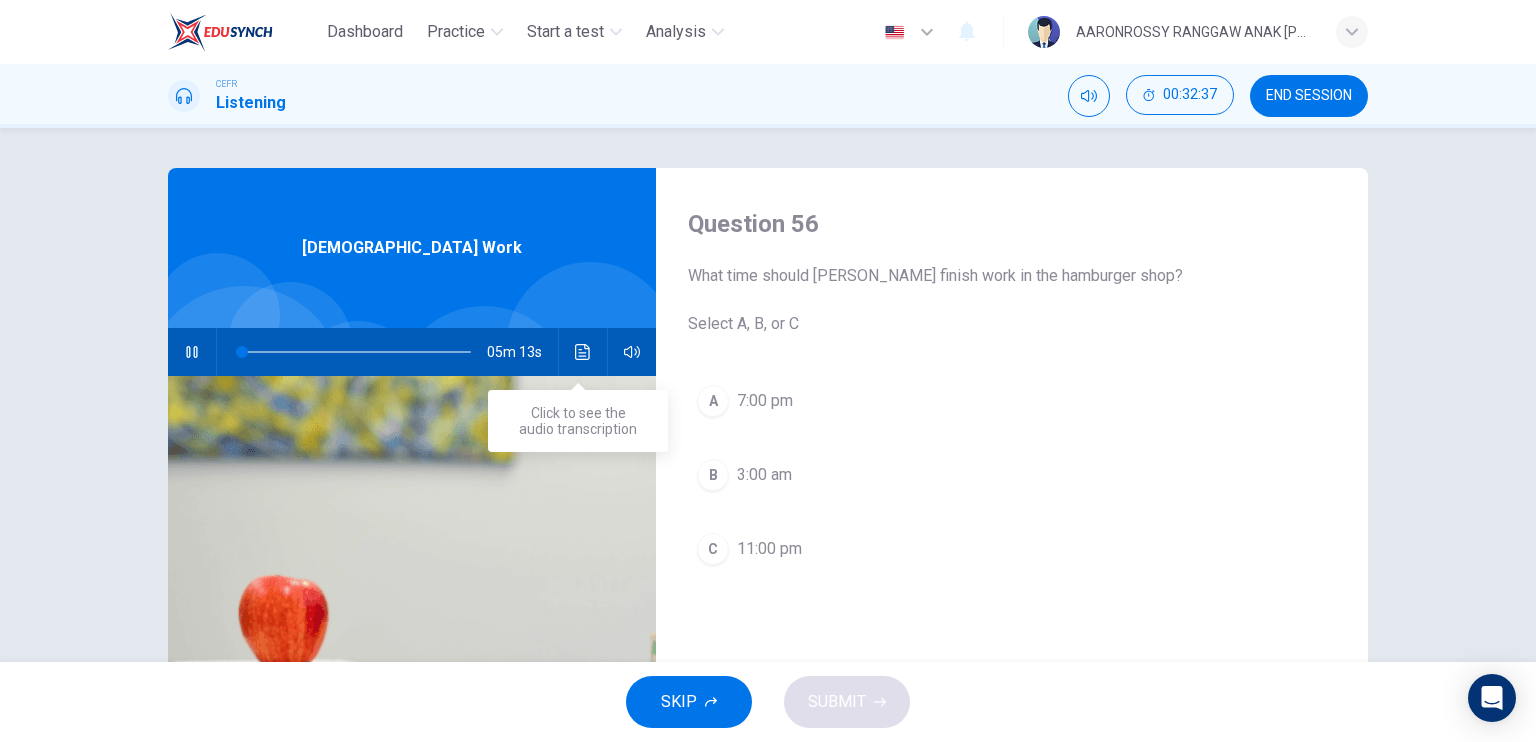 click 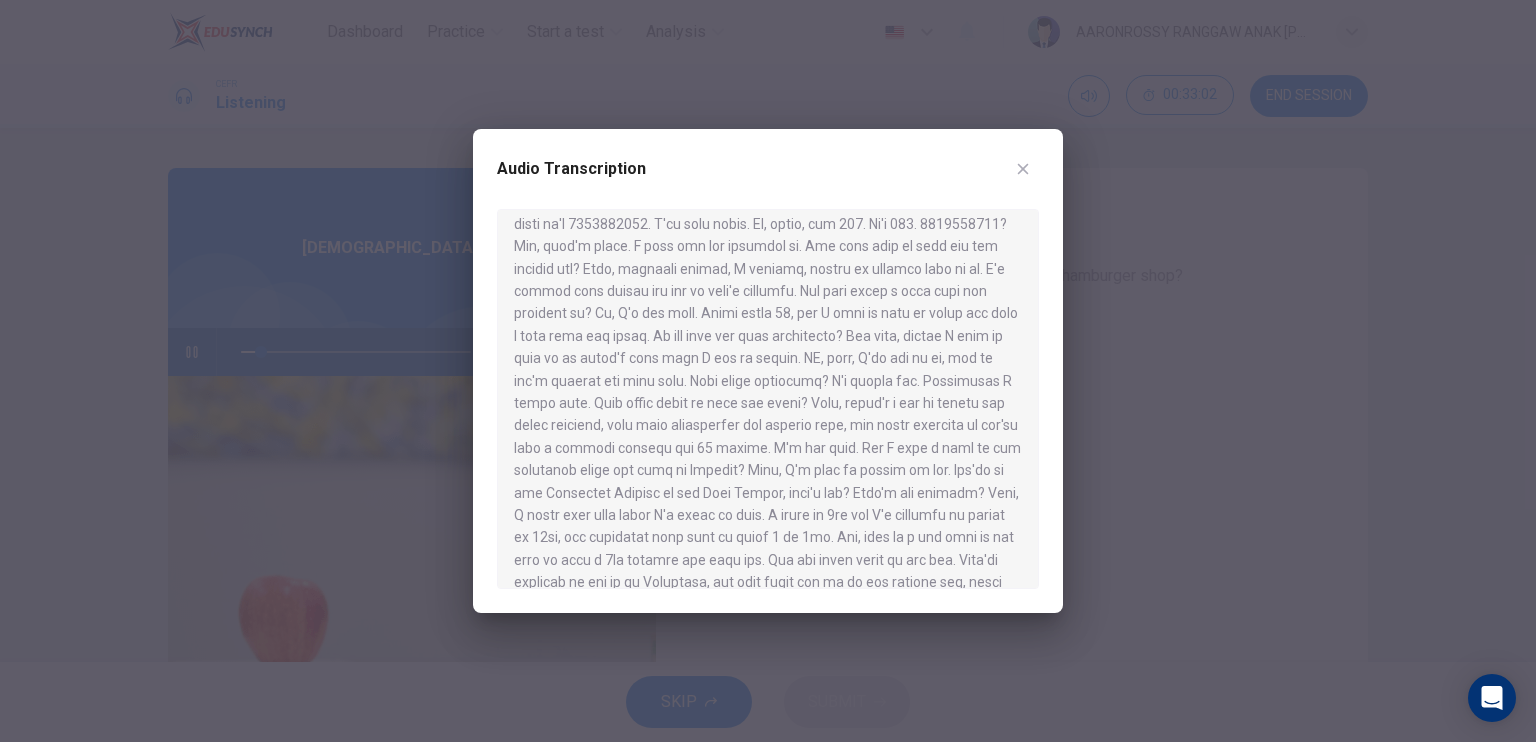 scroll, scrollTop: 300, scrollLeft: 0, axis: vertical 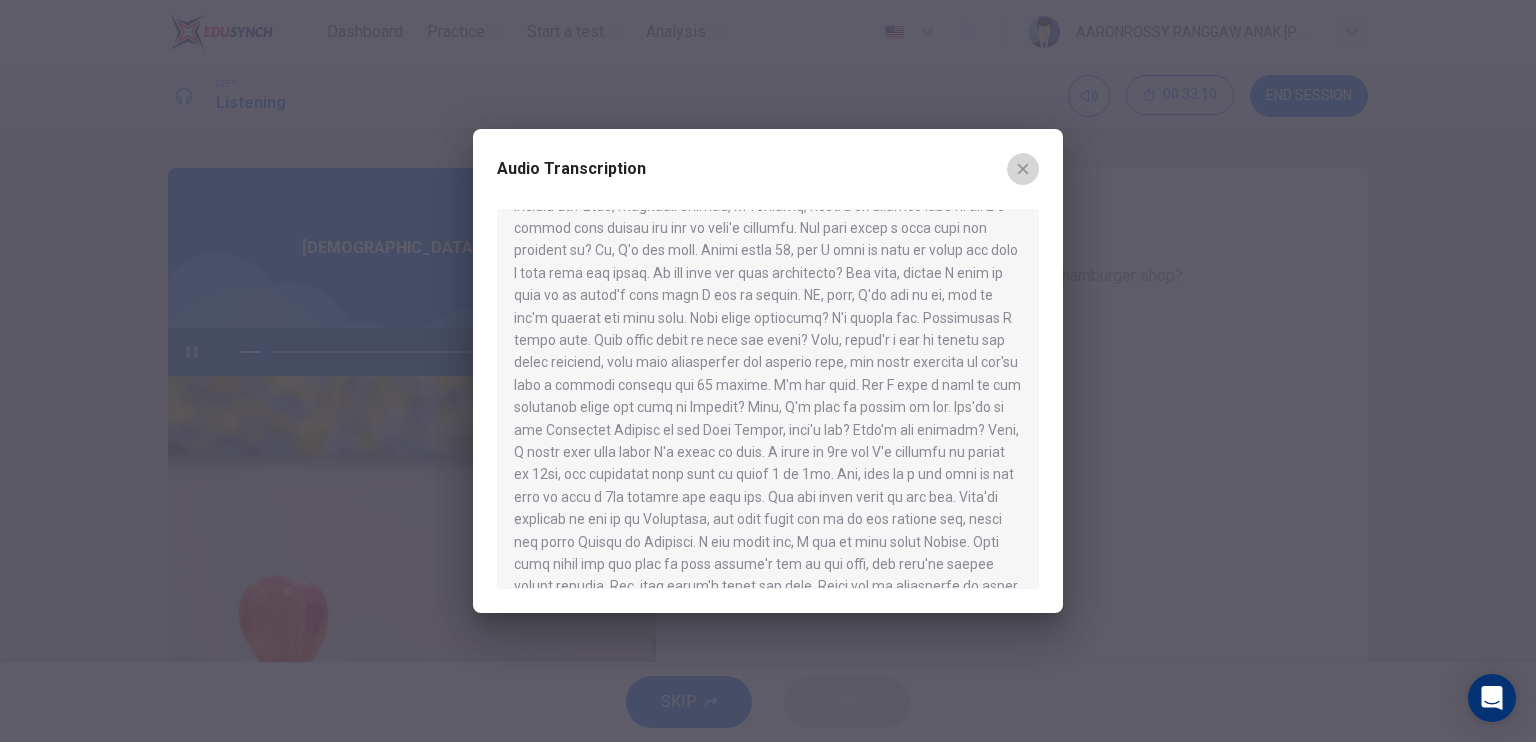 click 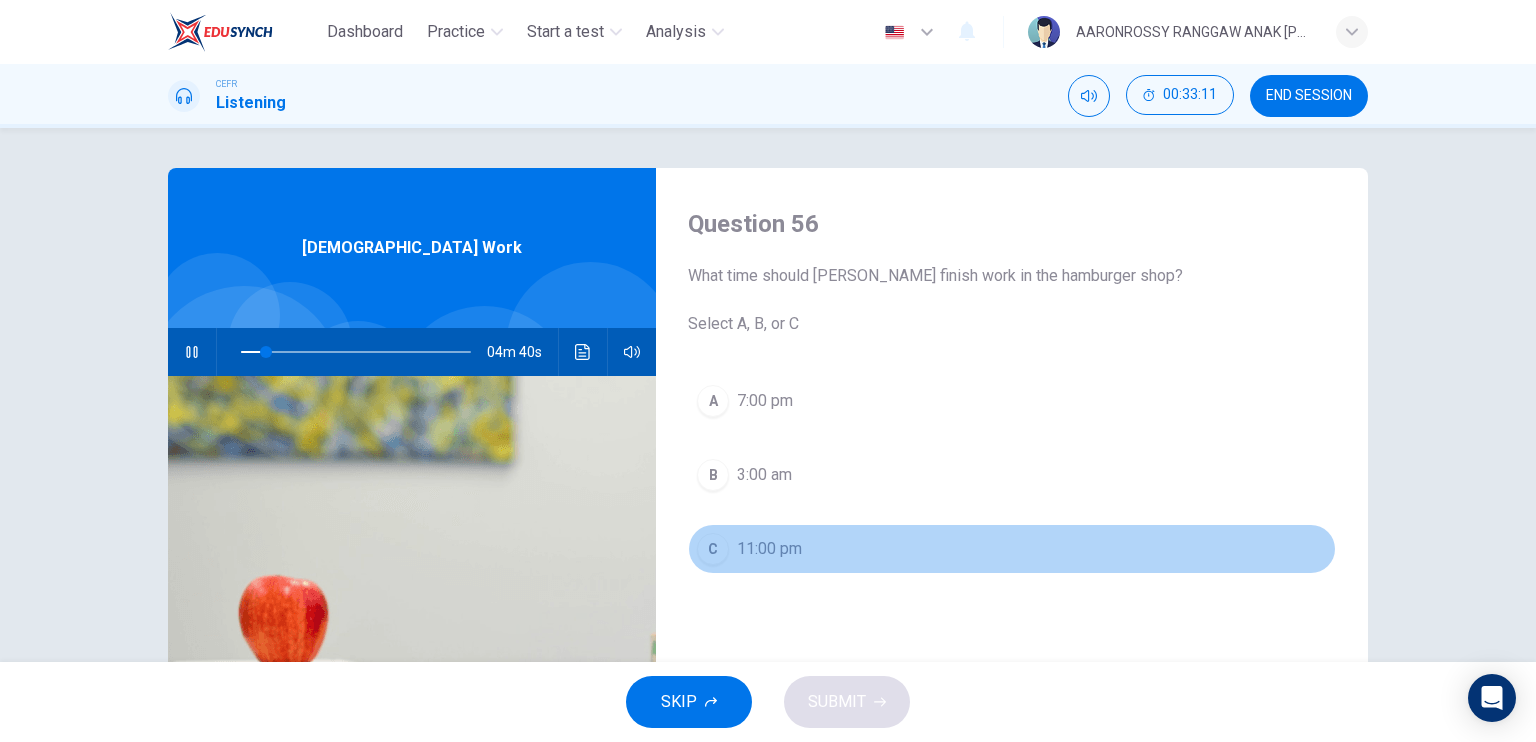 click on "11:00 pm" at bounding box center [769, 549] 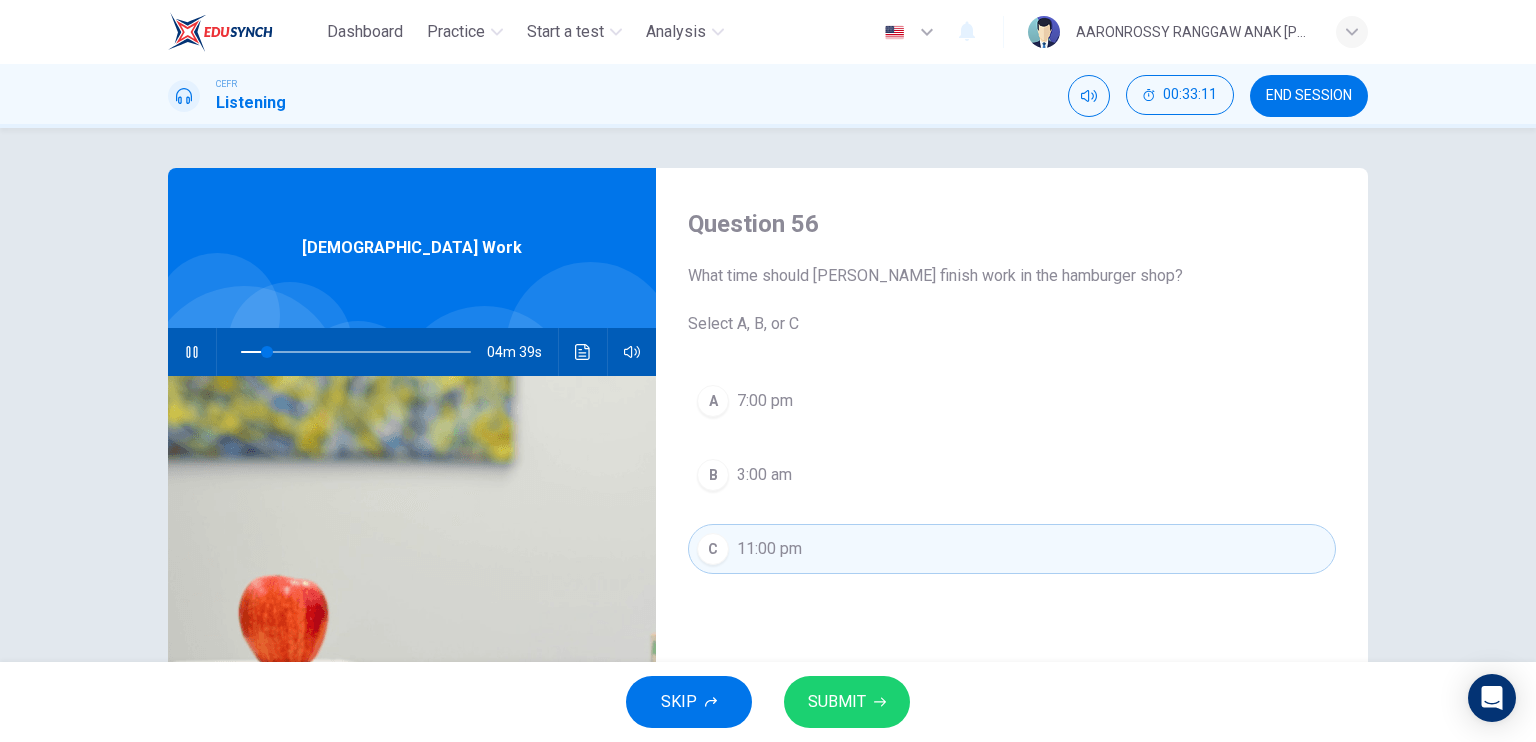 click on "SUBMIT" at bounding box center [837, 702] 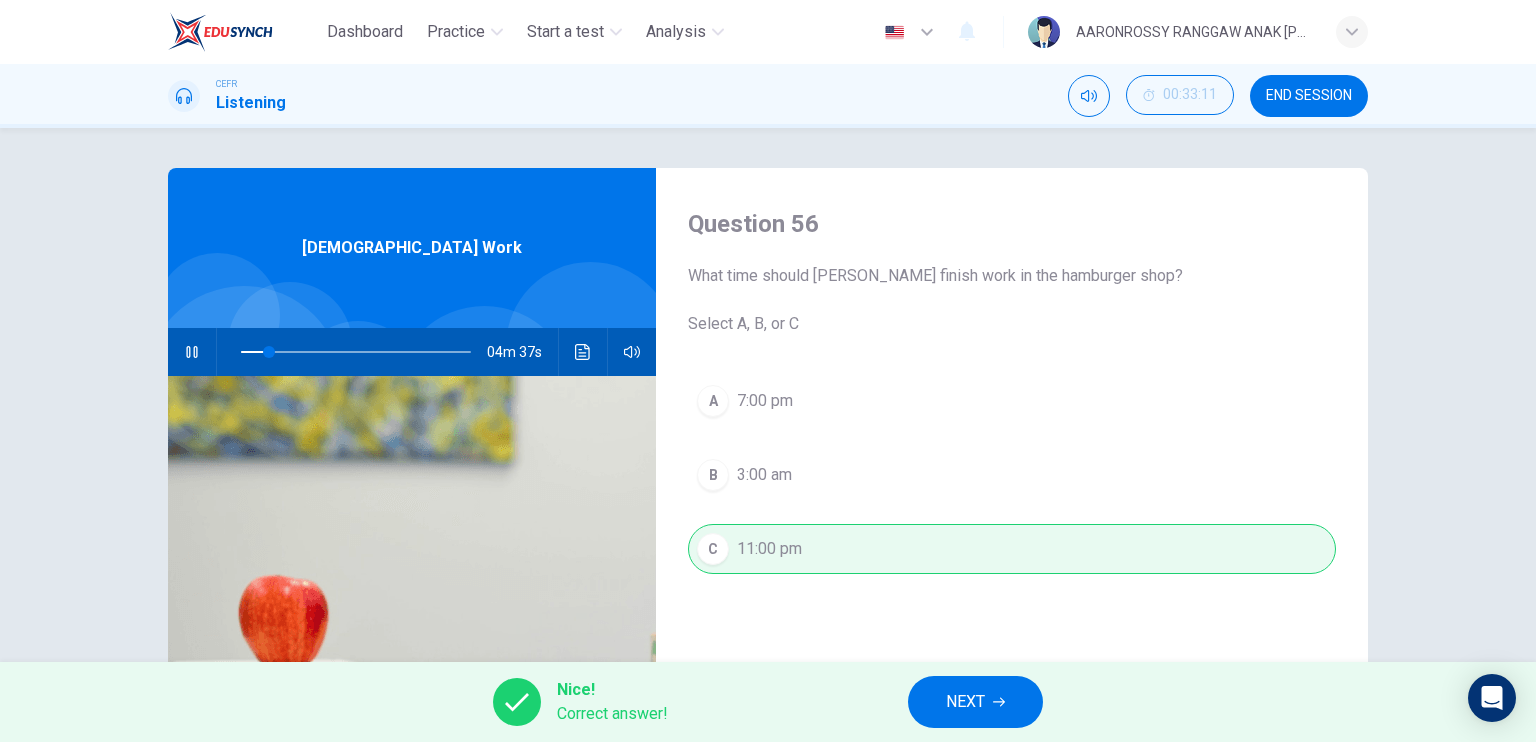 click on "NEXT" at bounding box center (975, 702) 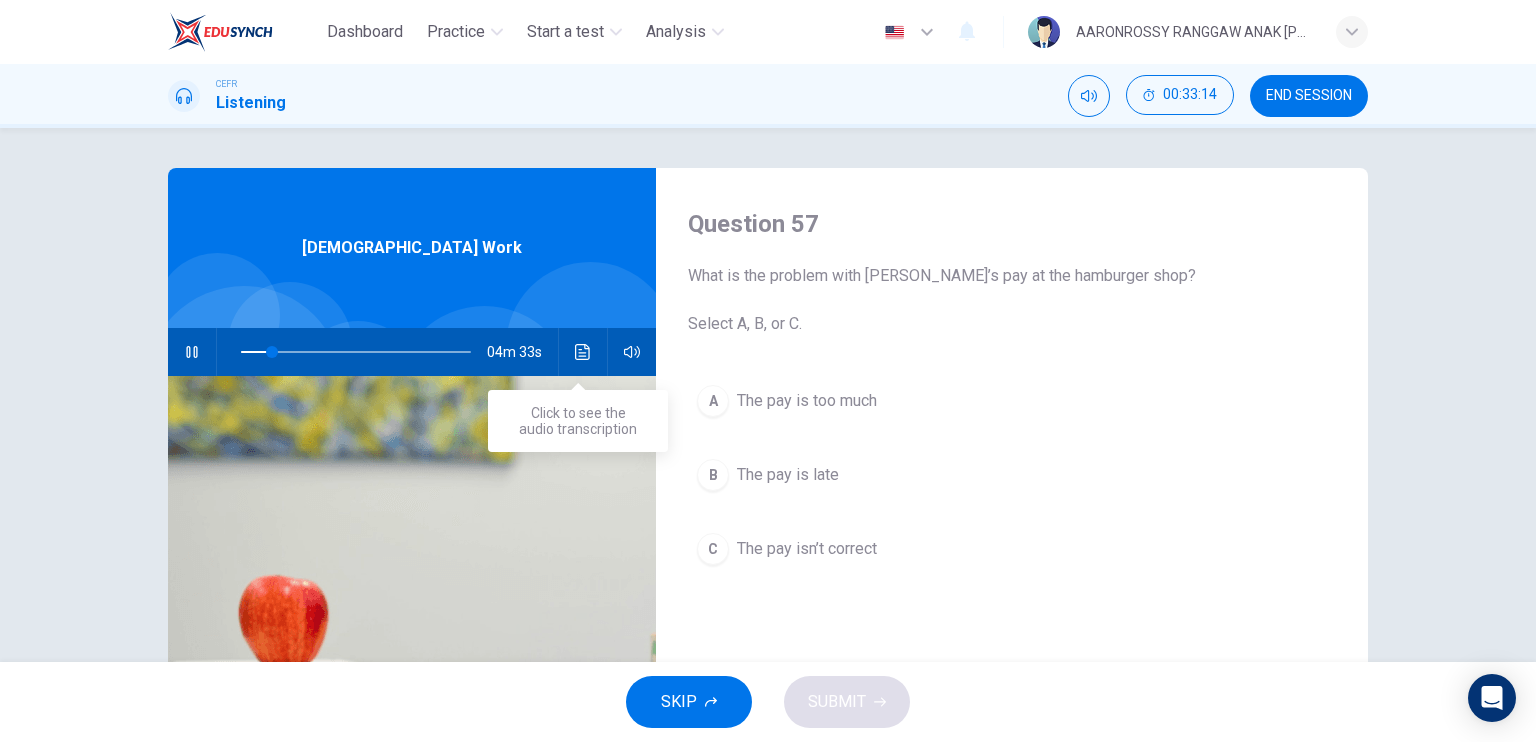 click 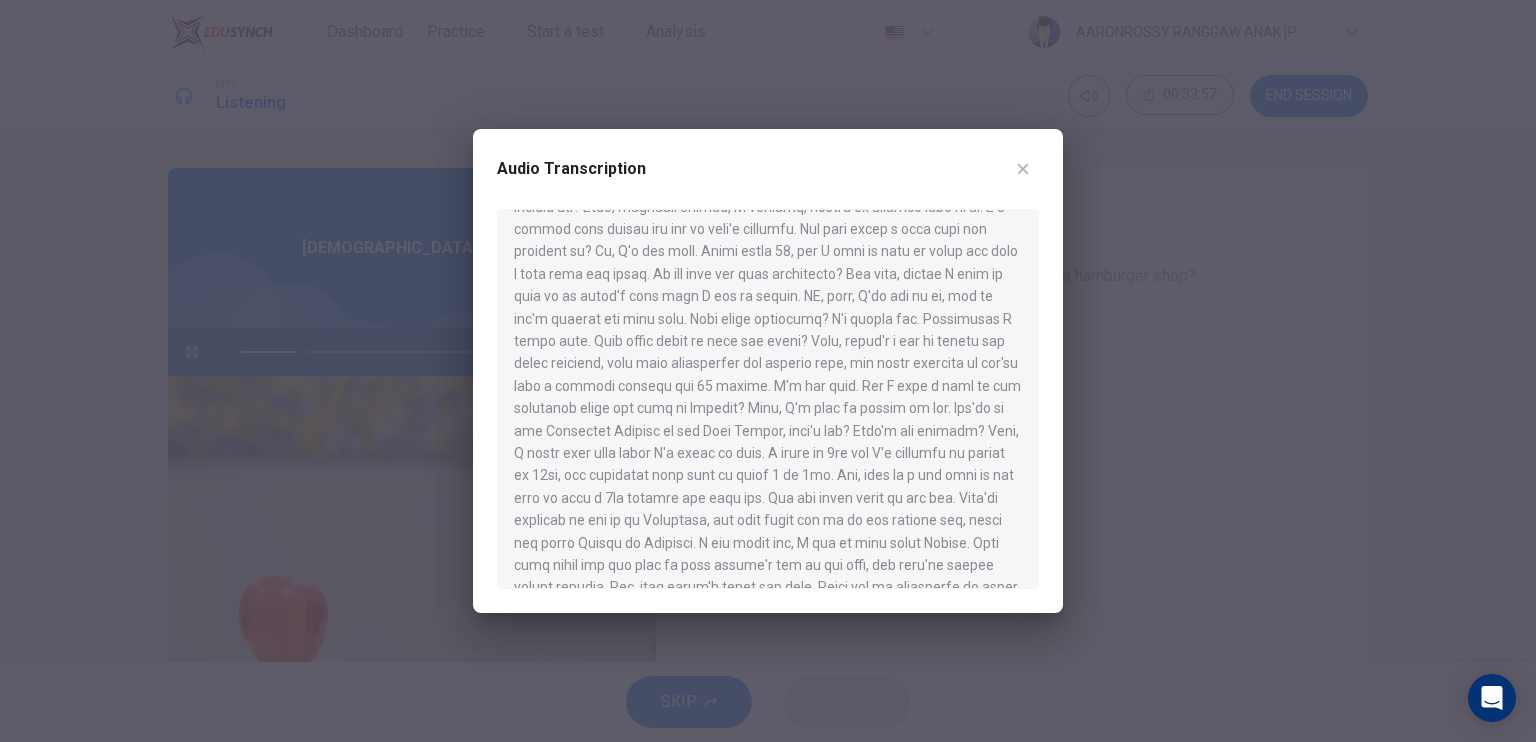 scroll, scrollTop: 306, scrollLeft: 0, axis: vertical 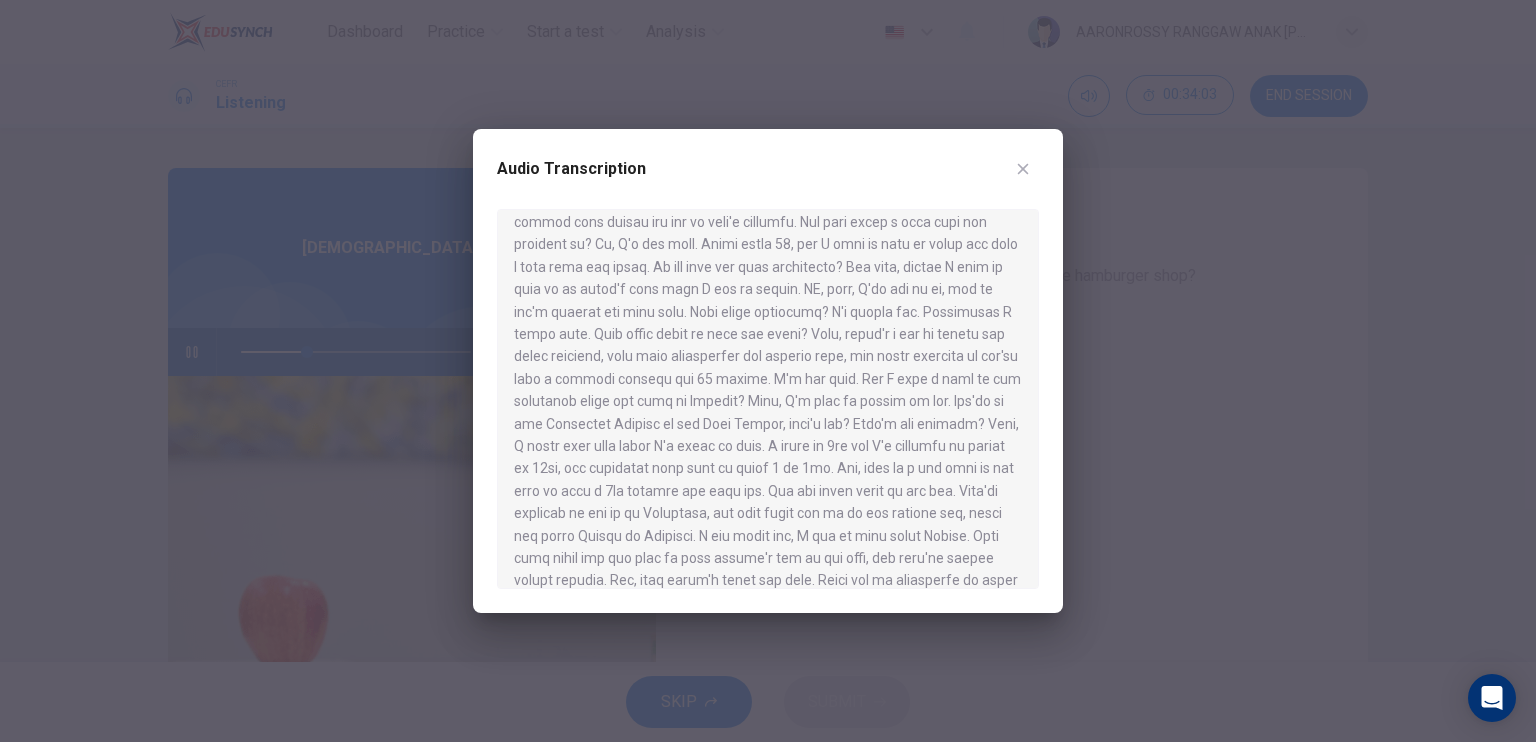click 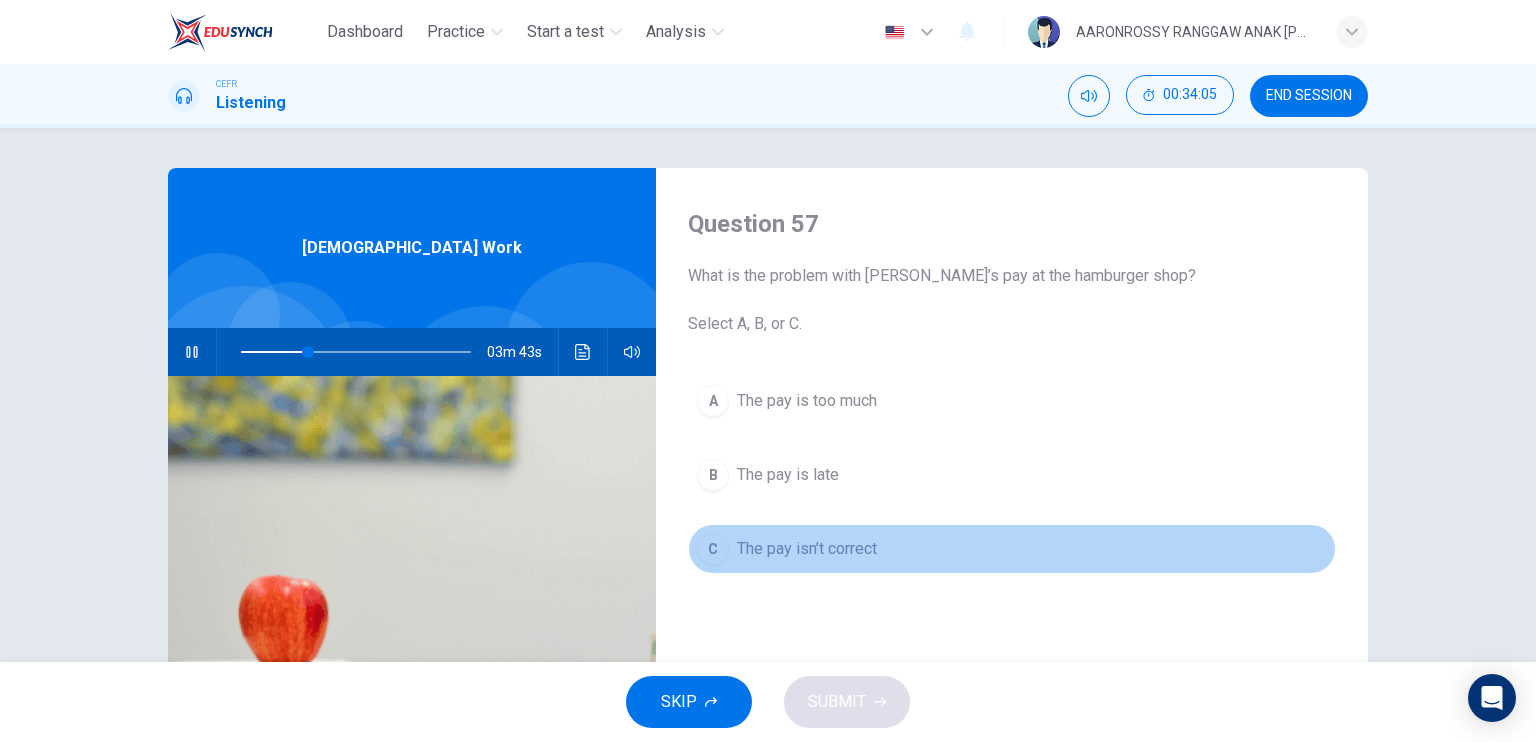 click on "The pay isn’t correct" at bounding box center (807, 549) 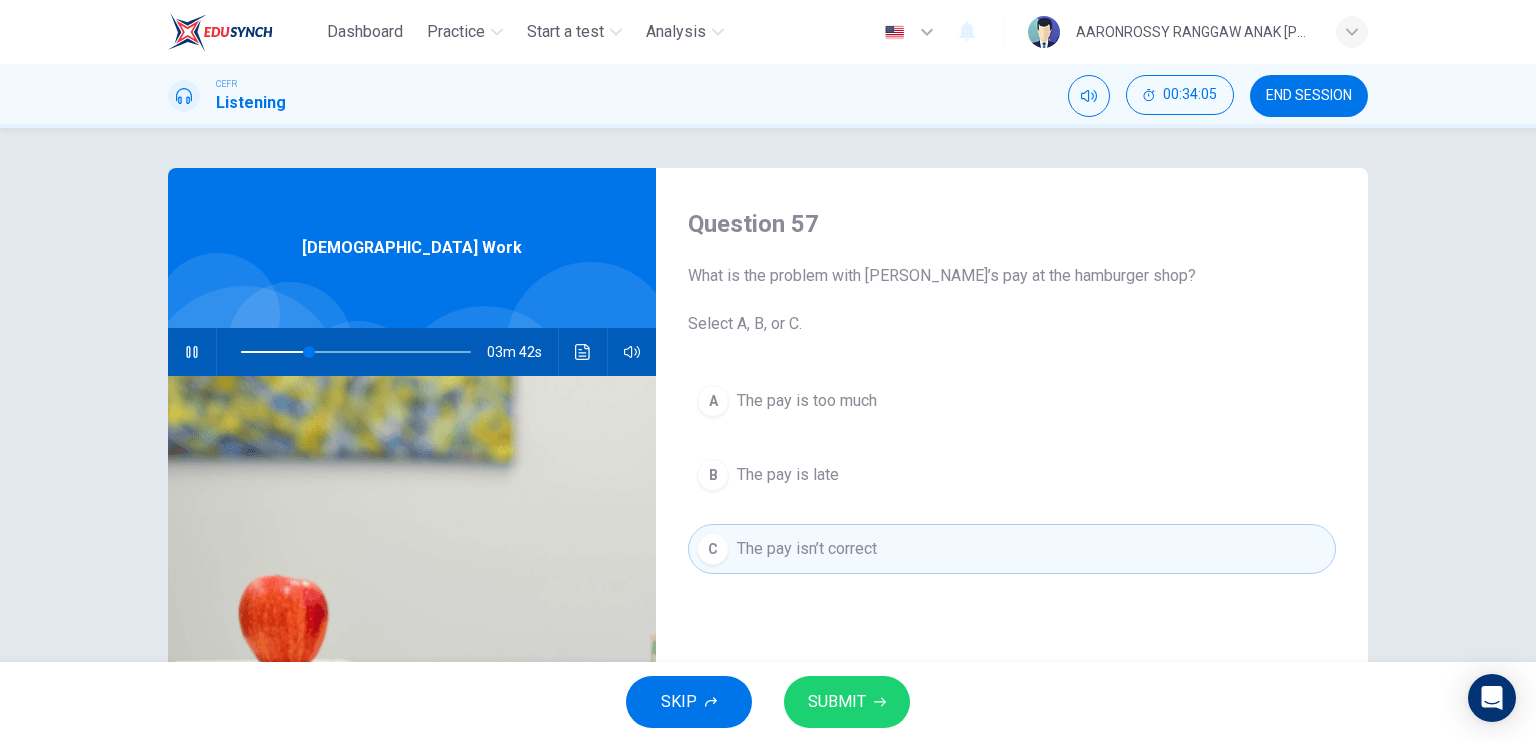 click on "The pay is late" at bounding box center (788, 475) 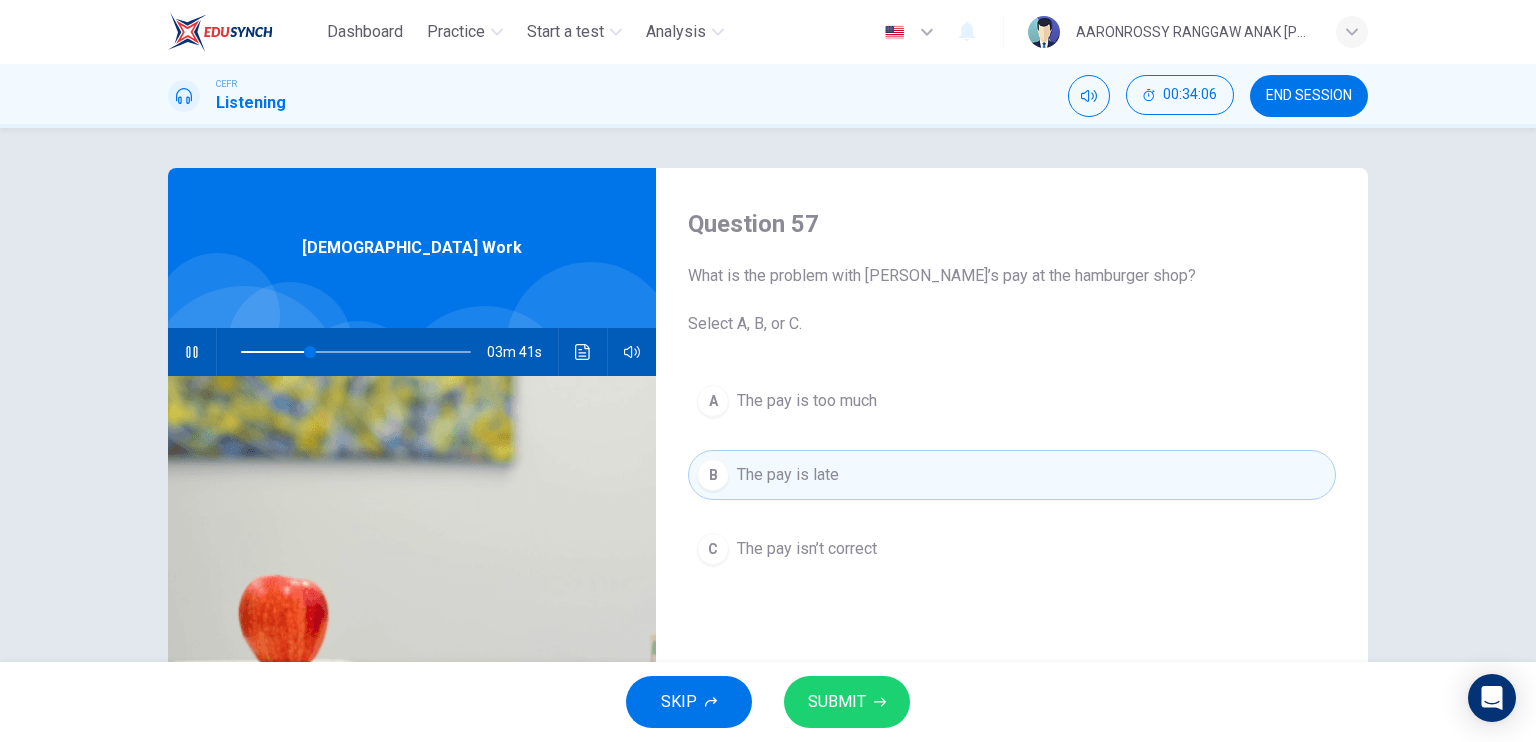 click on "SUBMIT" at bounding box center (837, 702) 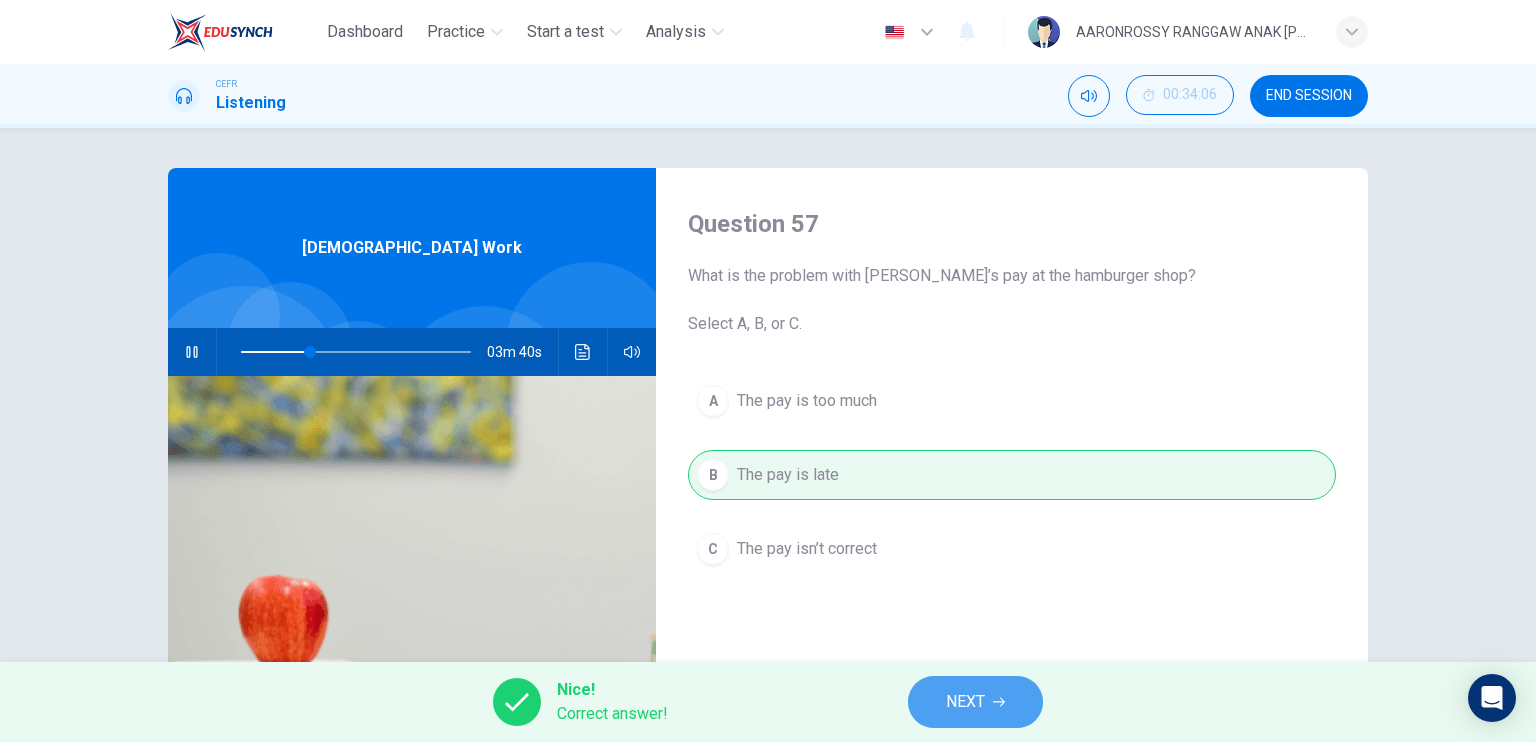 click on "NEXT" at bounding box center [975, 702] 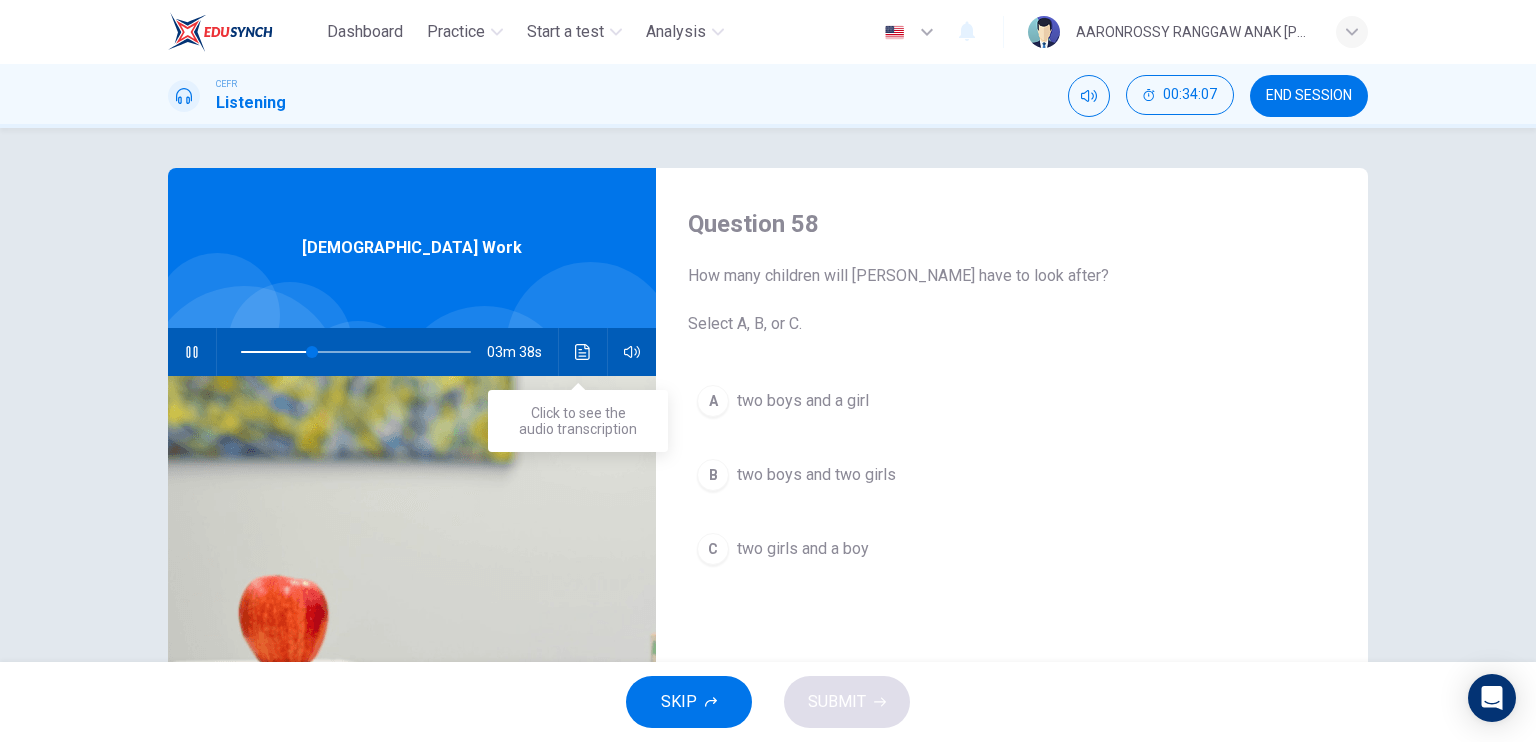 click 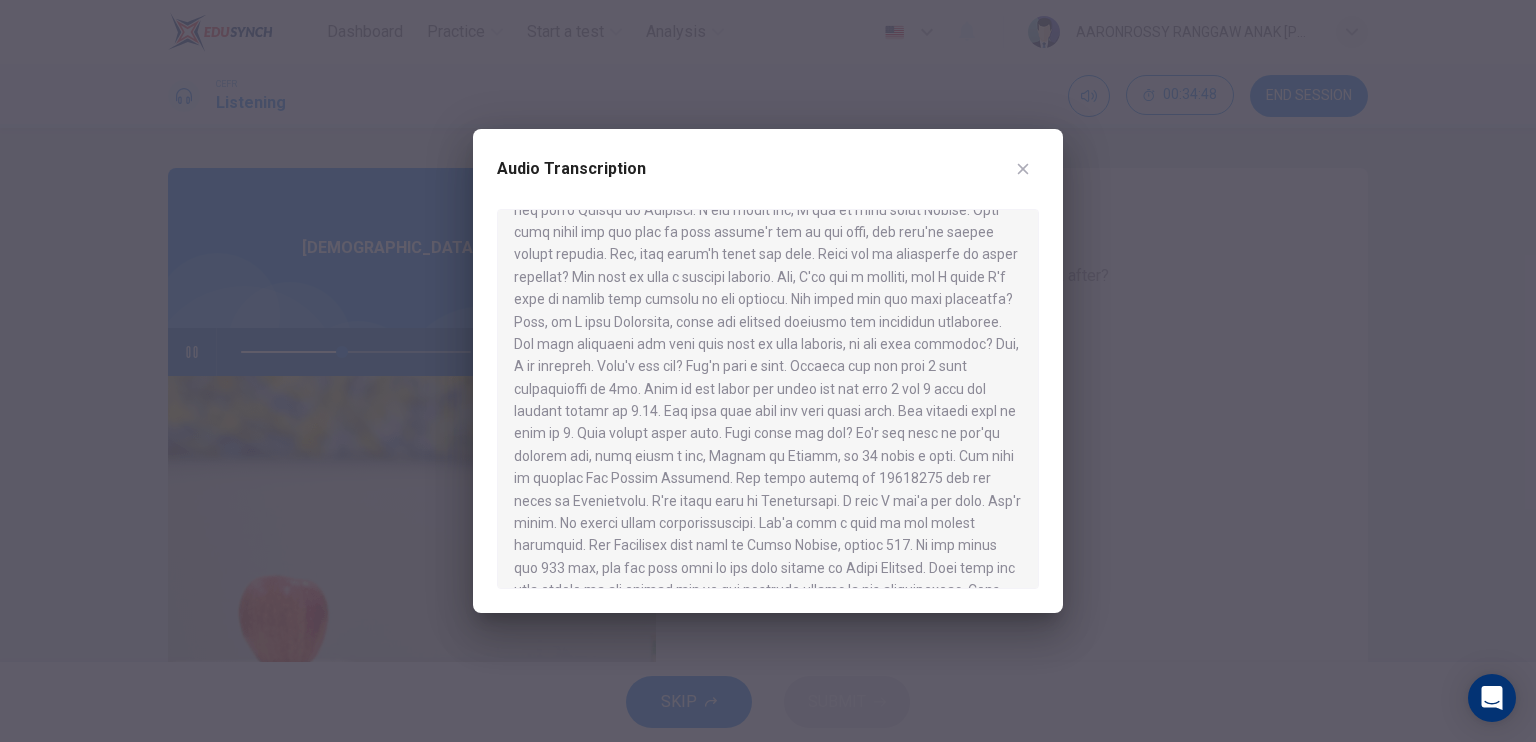 scroll, scrollTop: 706, scrollLeft: 0, axis: vertical 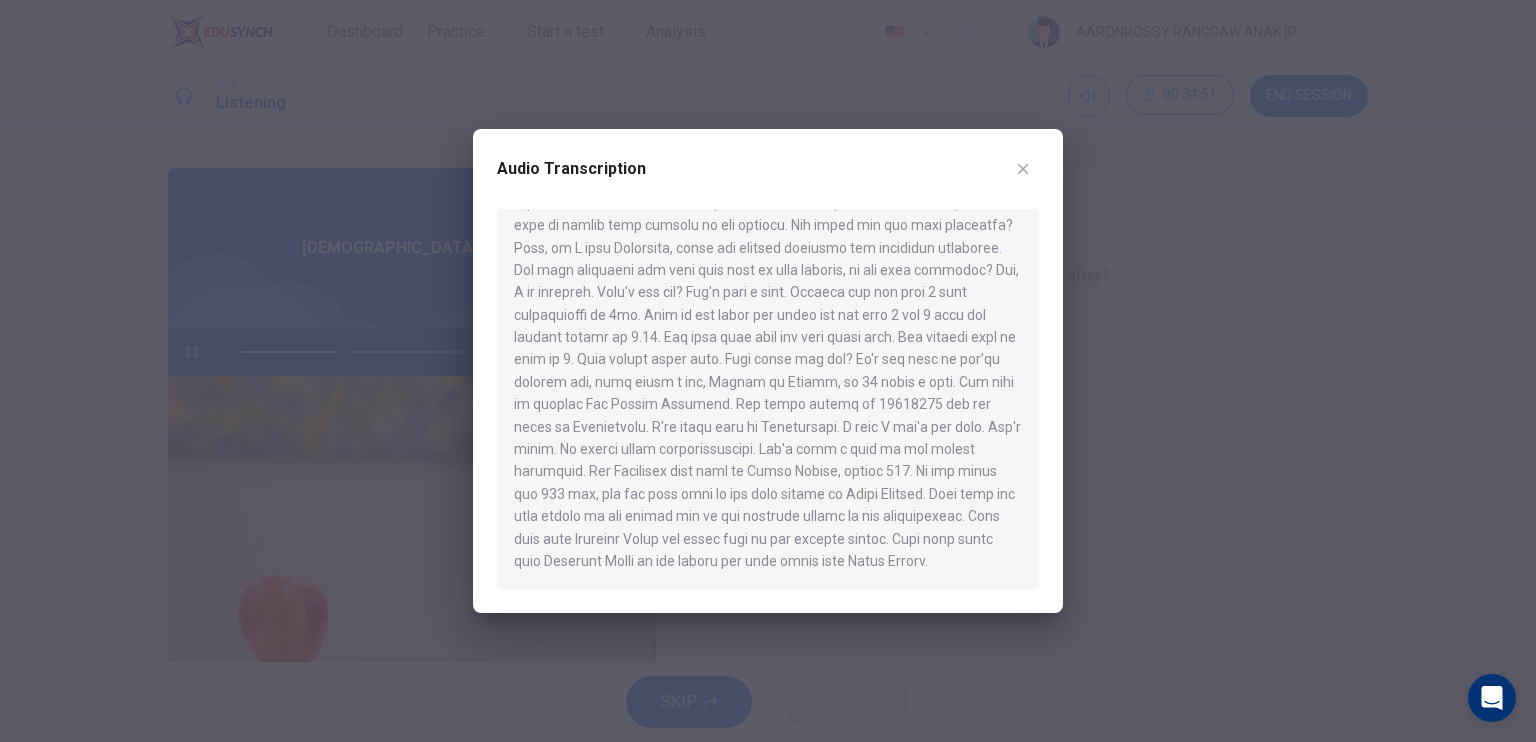 click at bounding box center [1023, 169] 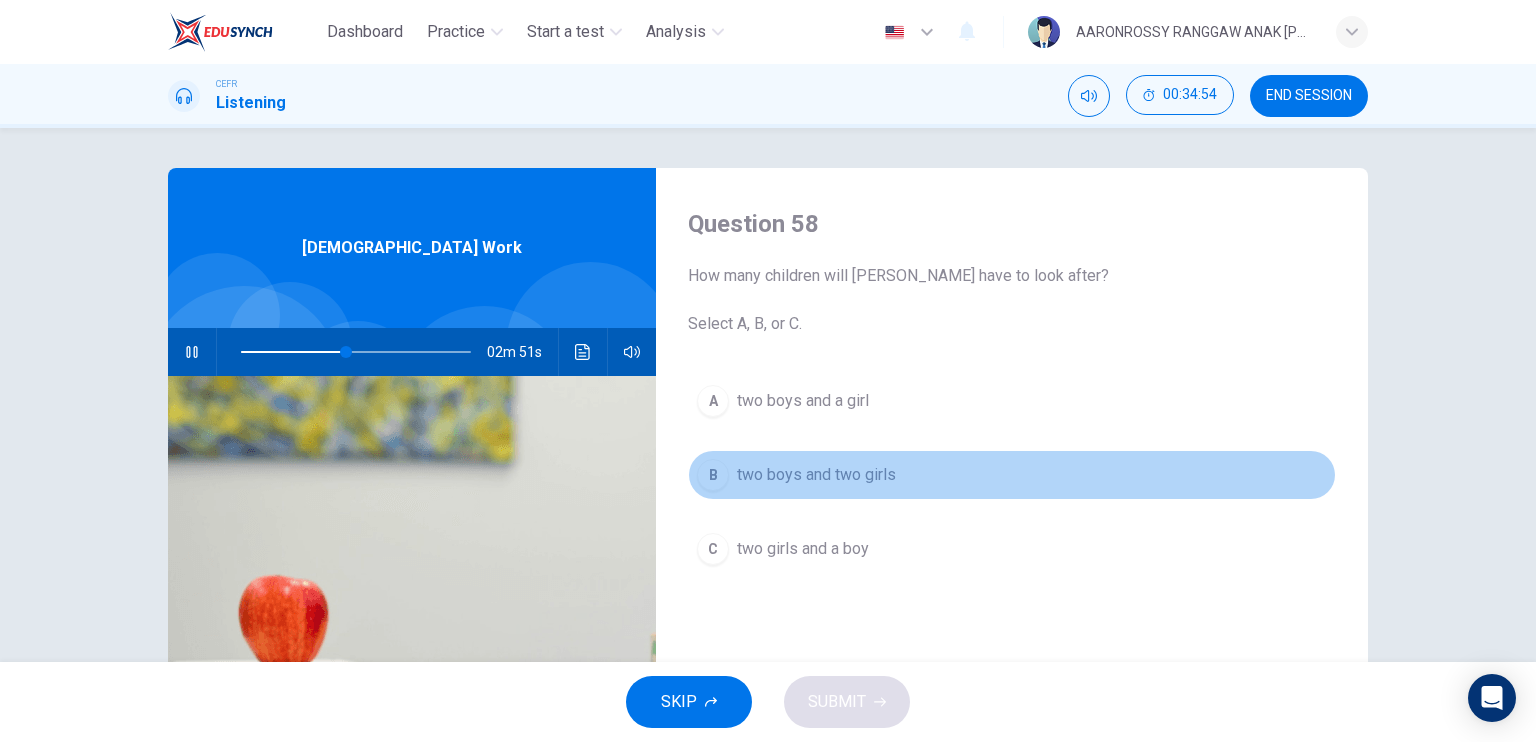 click on "two boys and two girls" at bounding box center [816, 475] 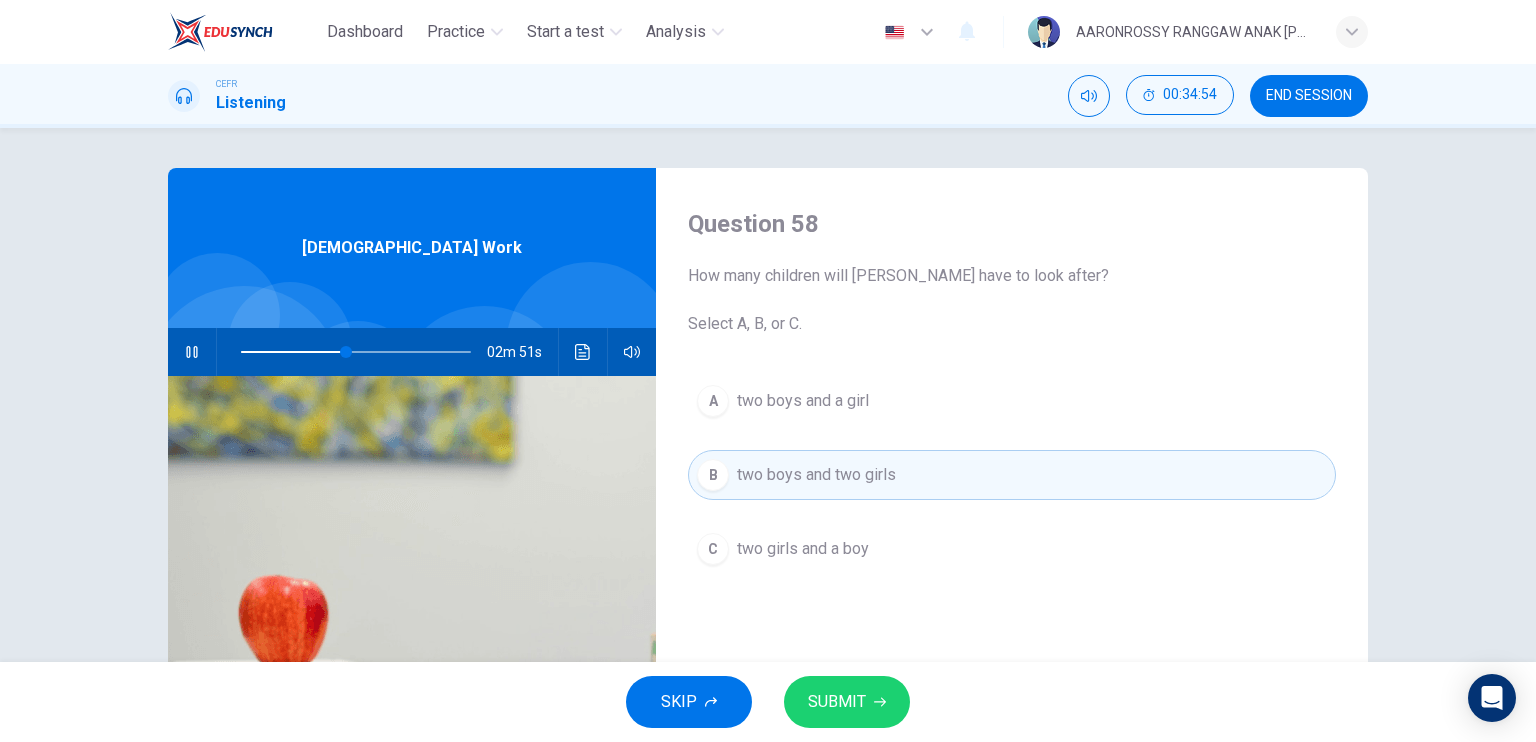 click on "SUBMIT" at bounding box center (837, 702) 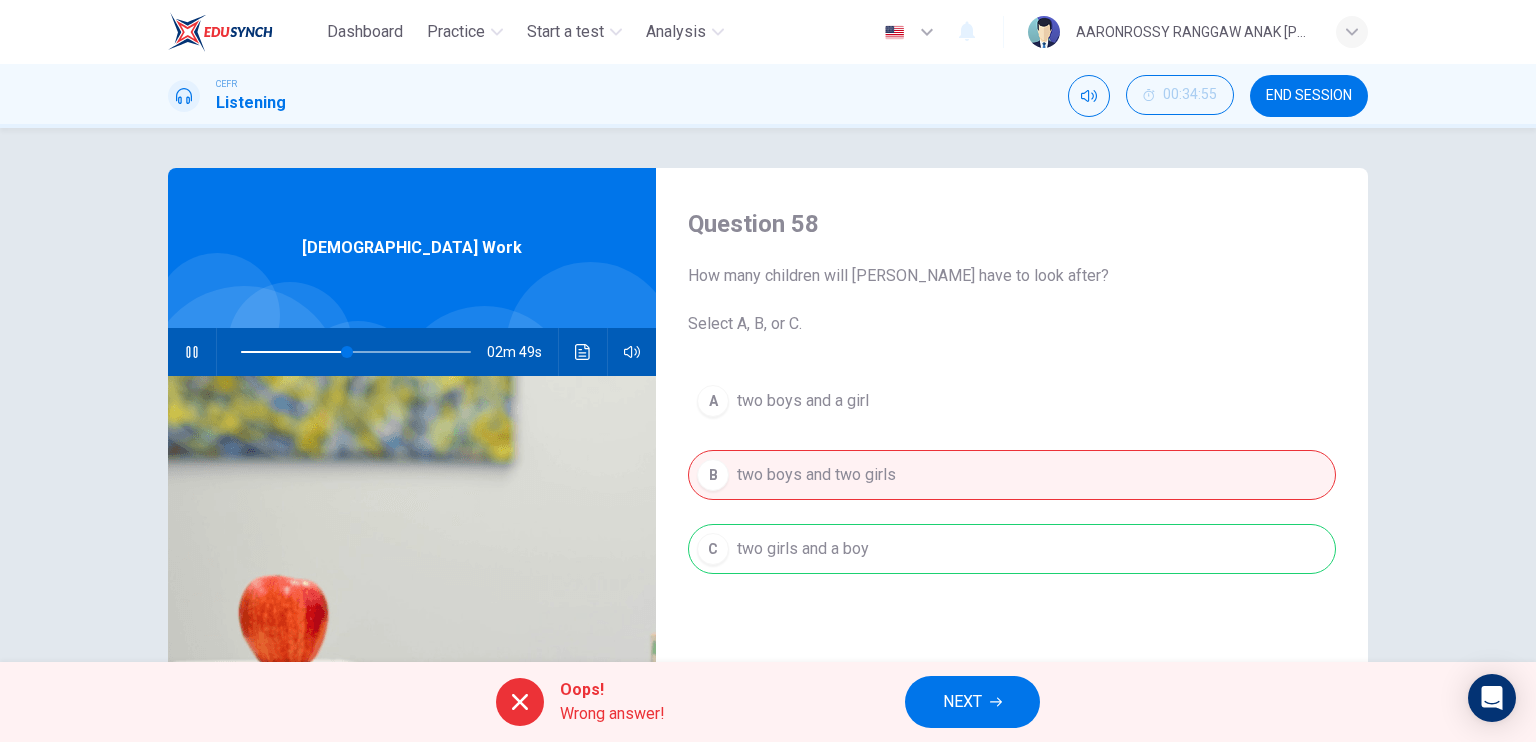 click on "NEXT" at bounding box center (962, 702) 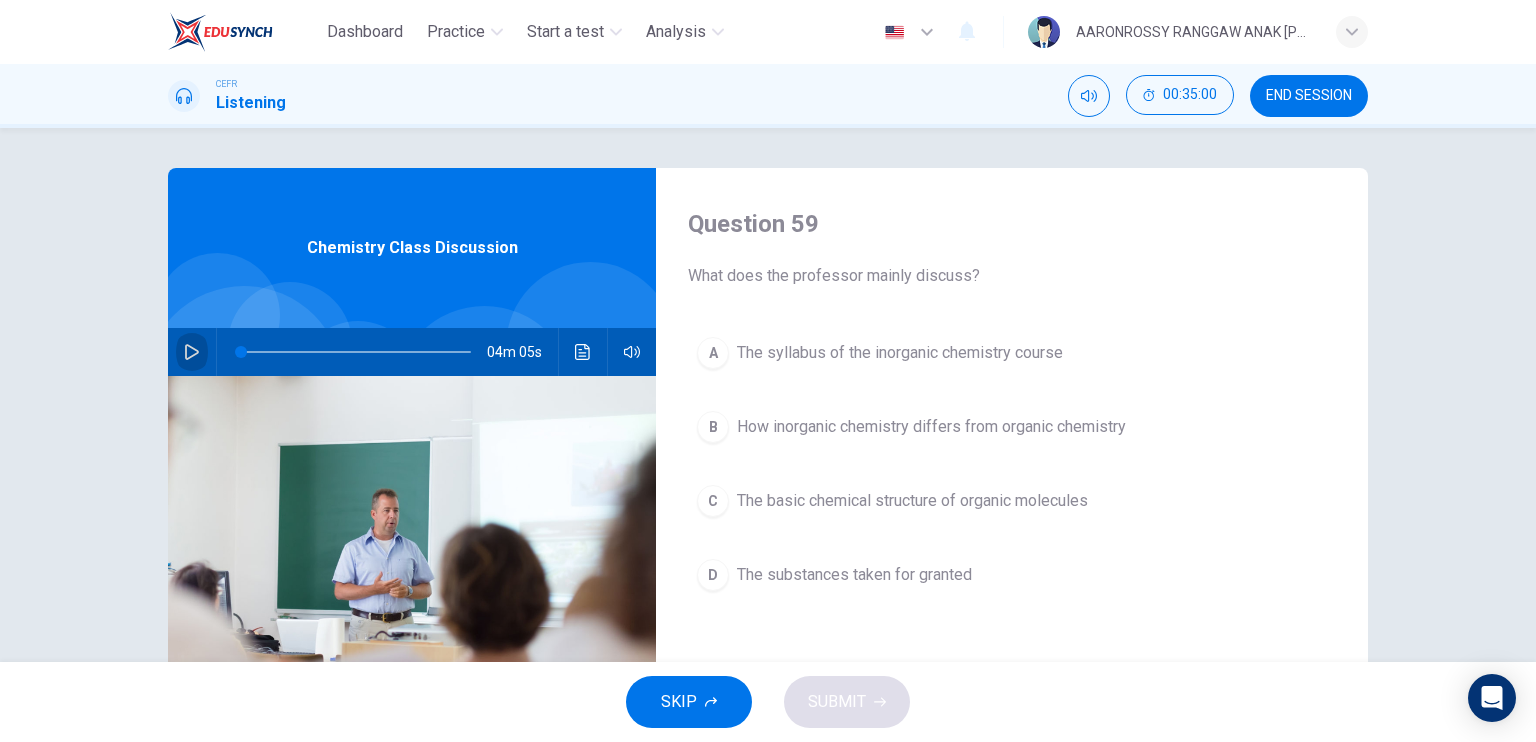 click 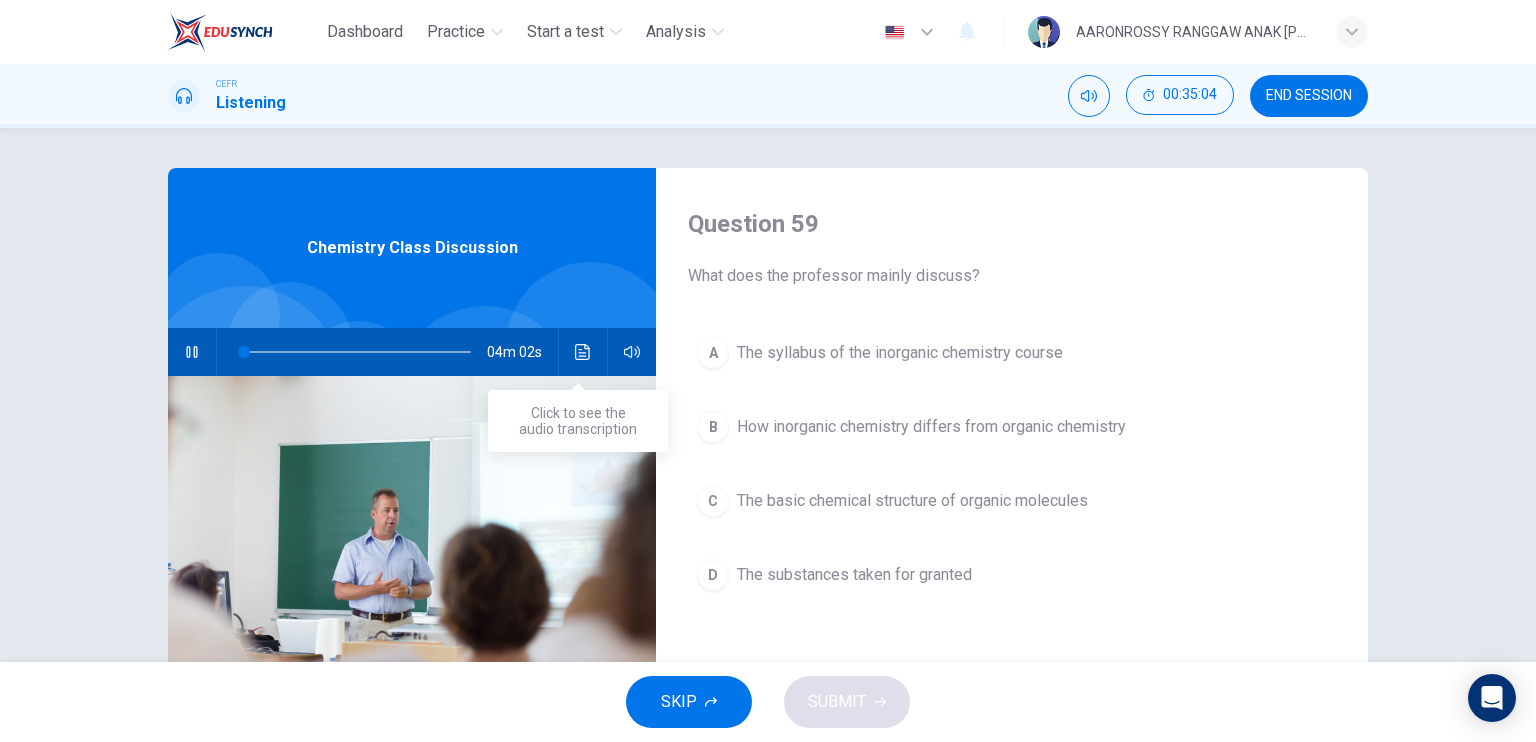 click 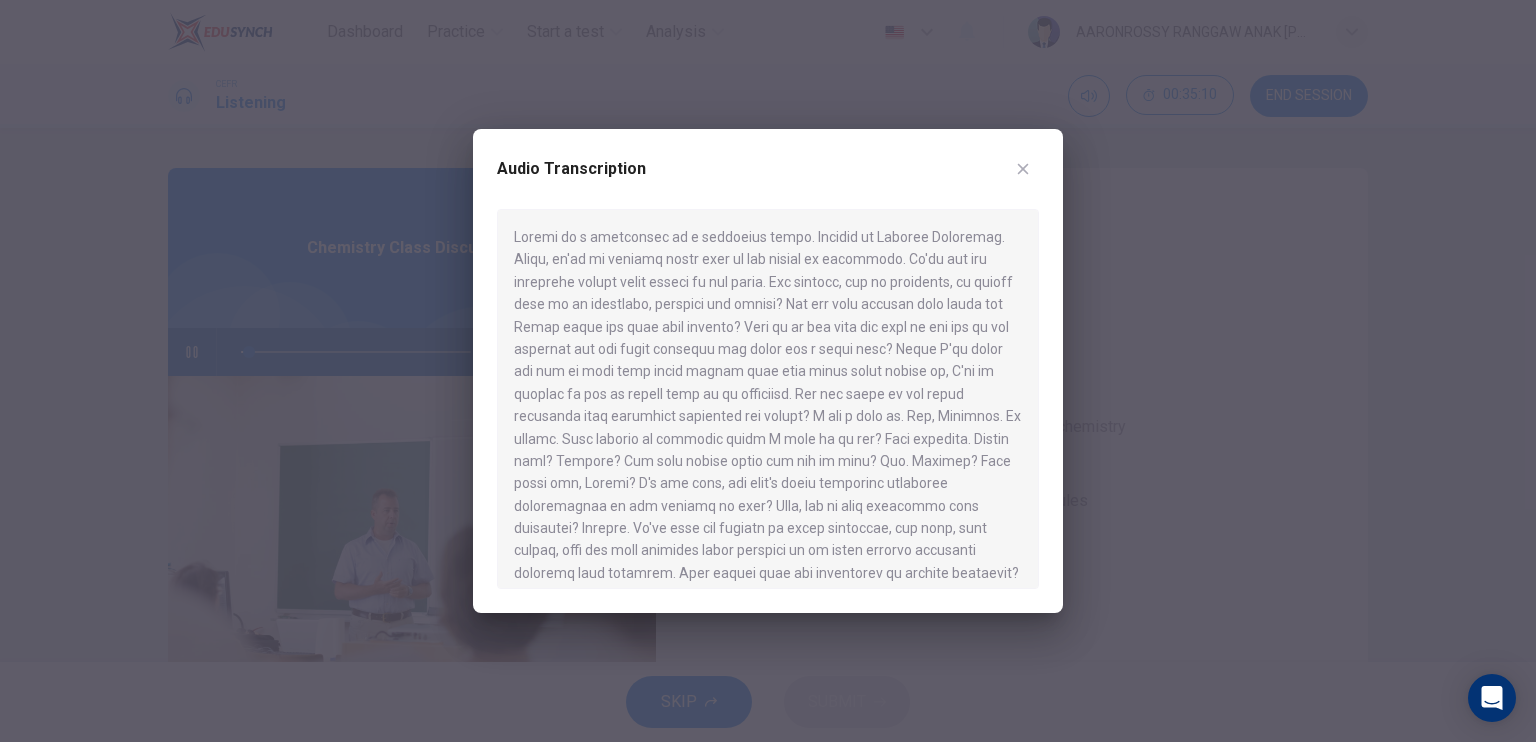 click 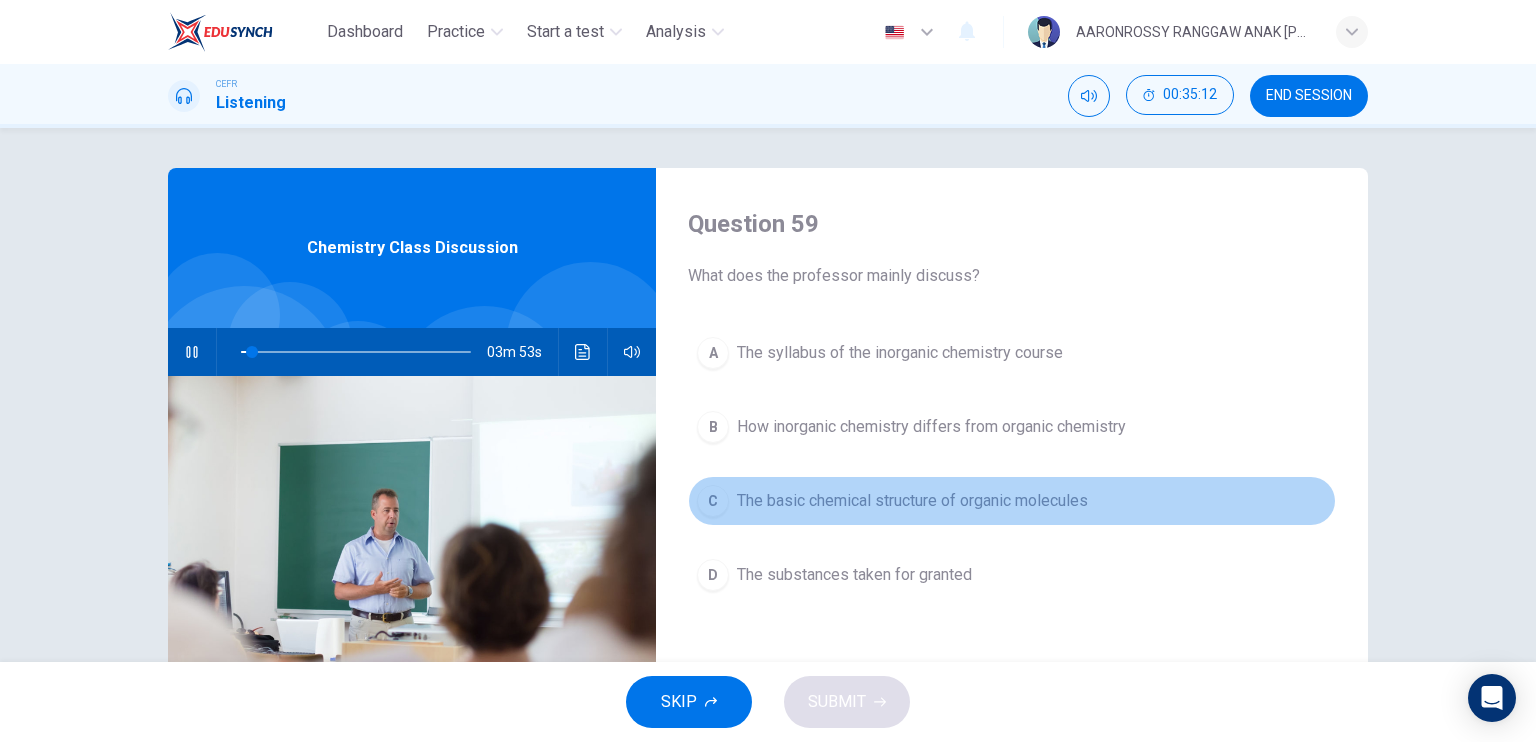click on "The basic chemical structure of organic molecules" at bounding box center (912, 501) 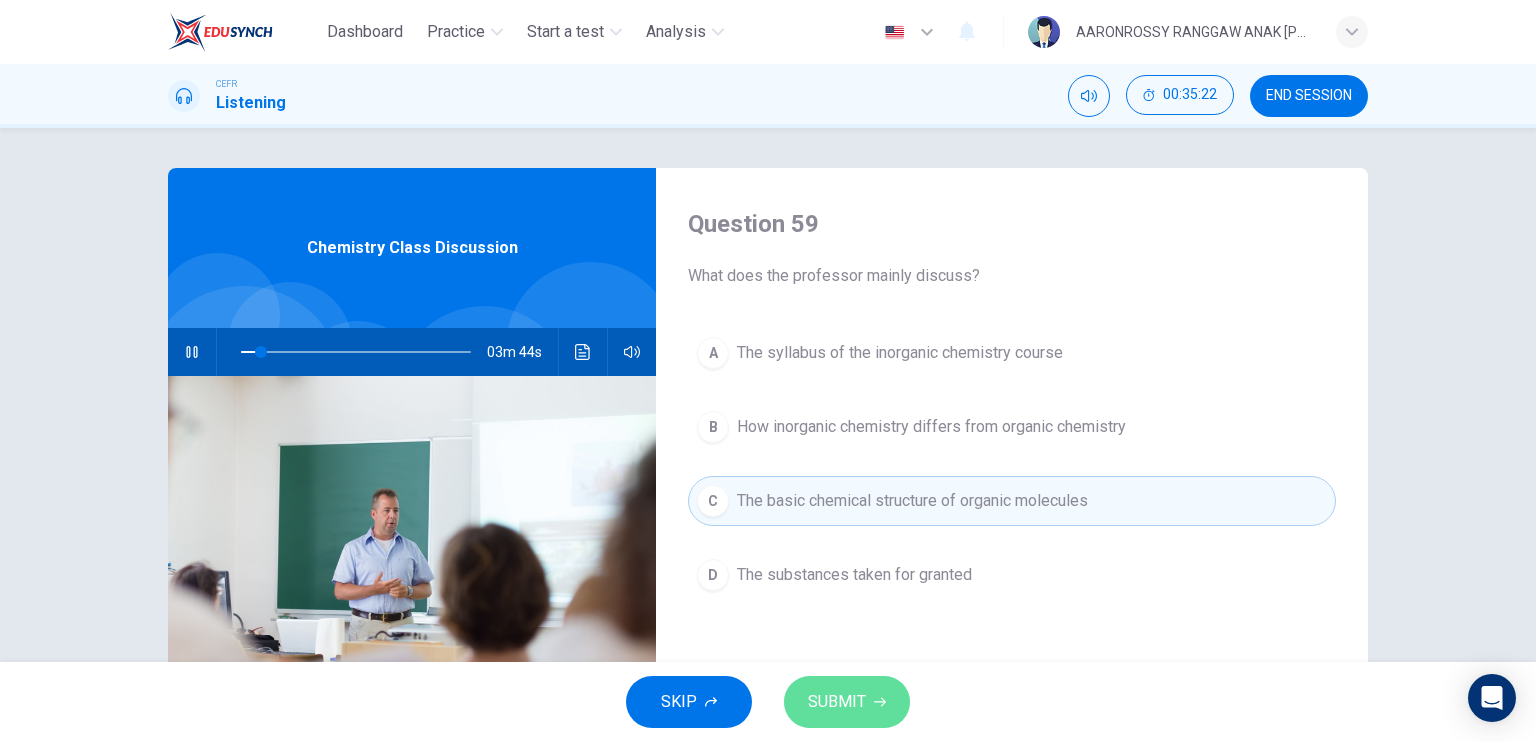 click on "SUBMIT" at bounding box center [837, 702] 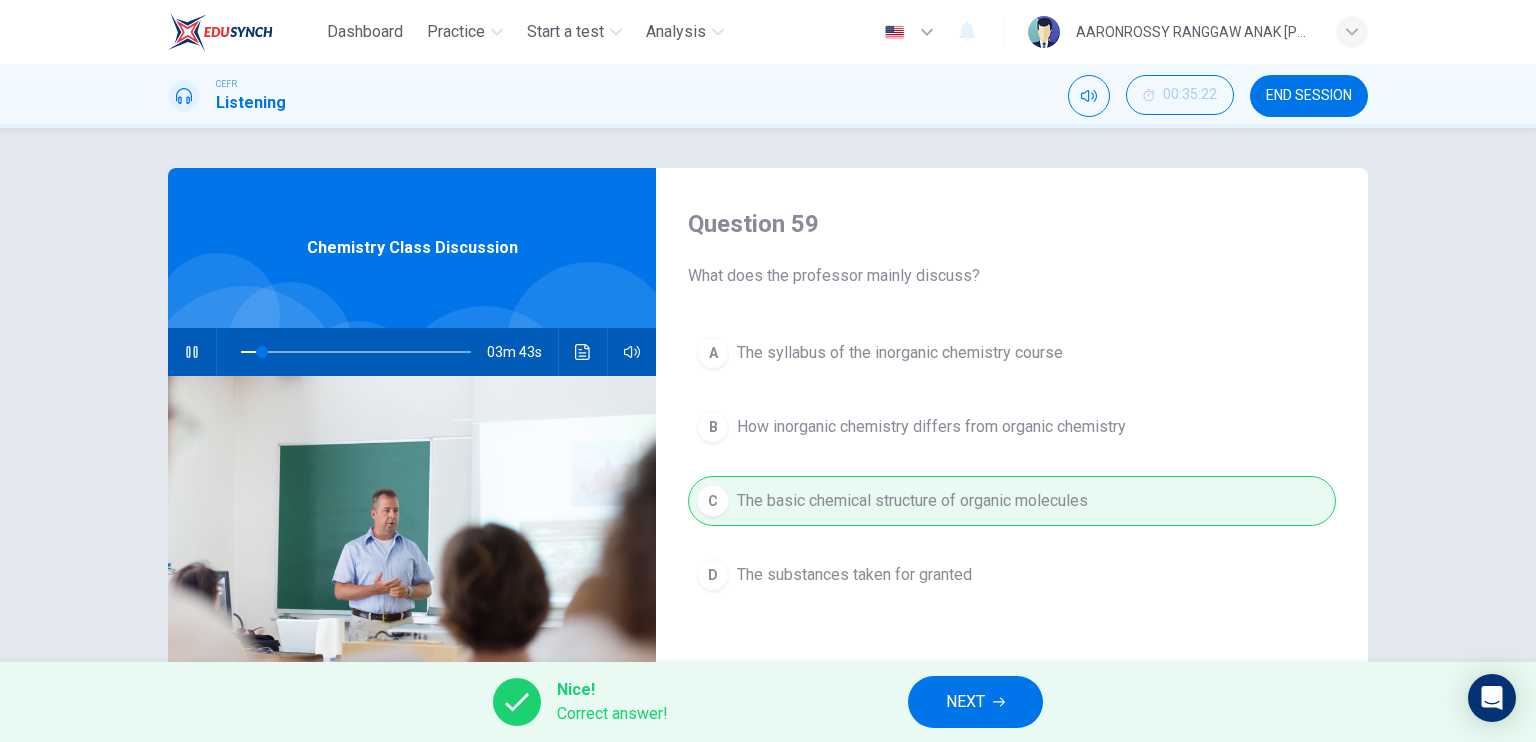 click on "NEXT" at bounding box center (965, 702) 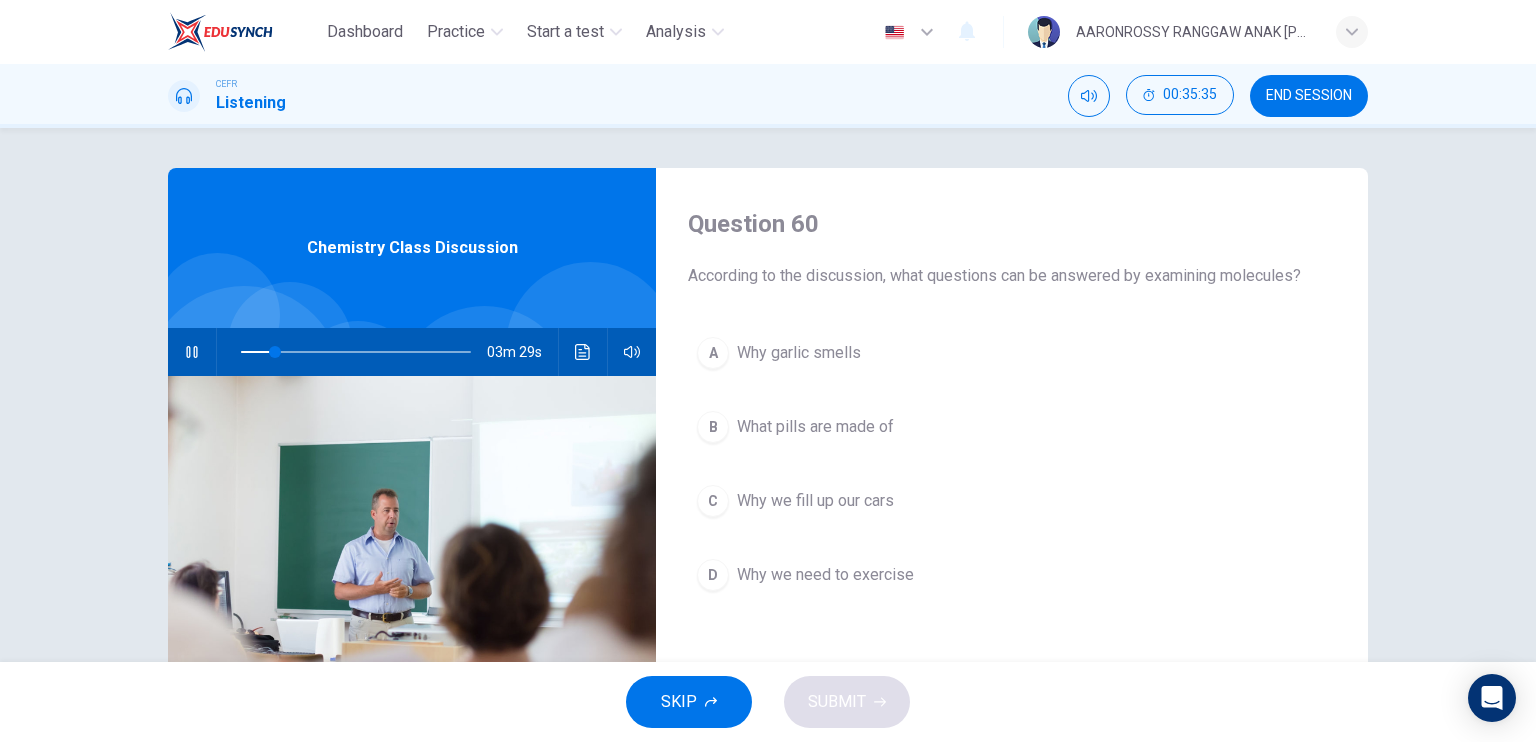 click at bounding box center [412, 619] 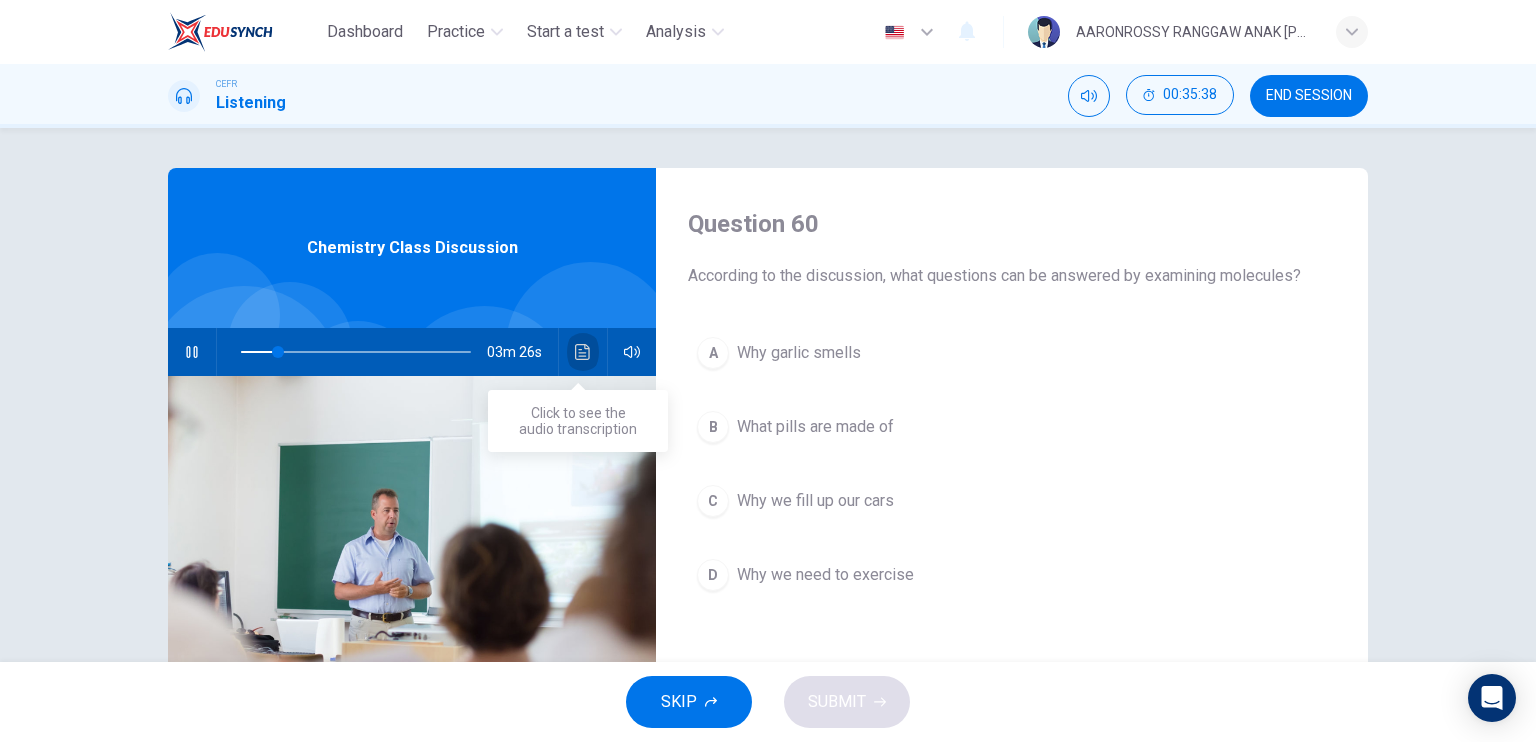 click at bounding box center [583, 352] 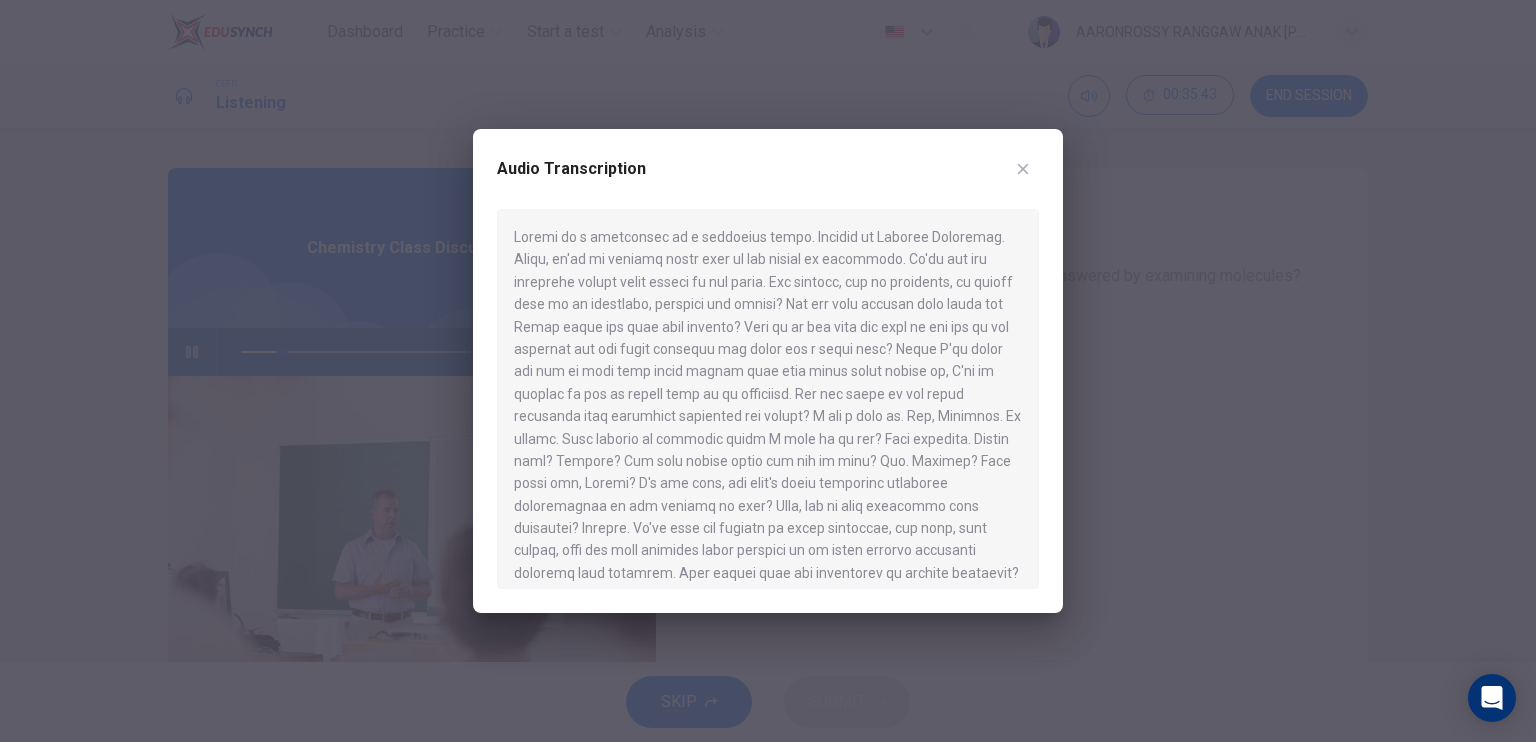 click 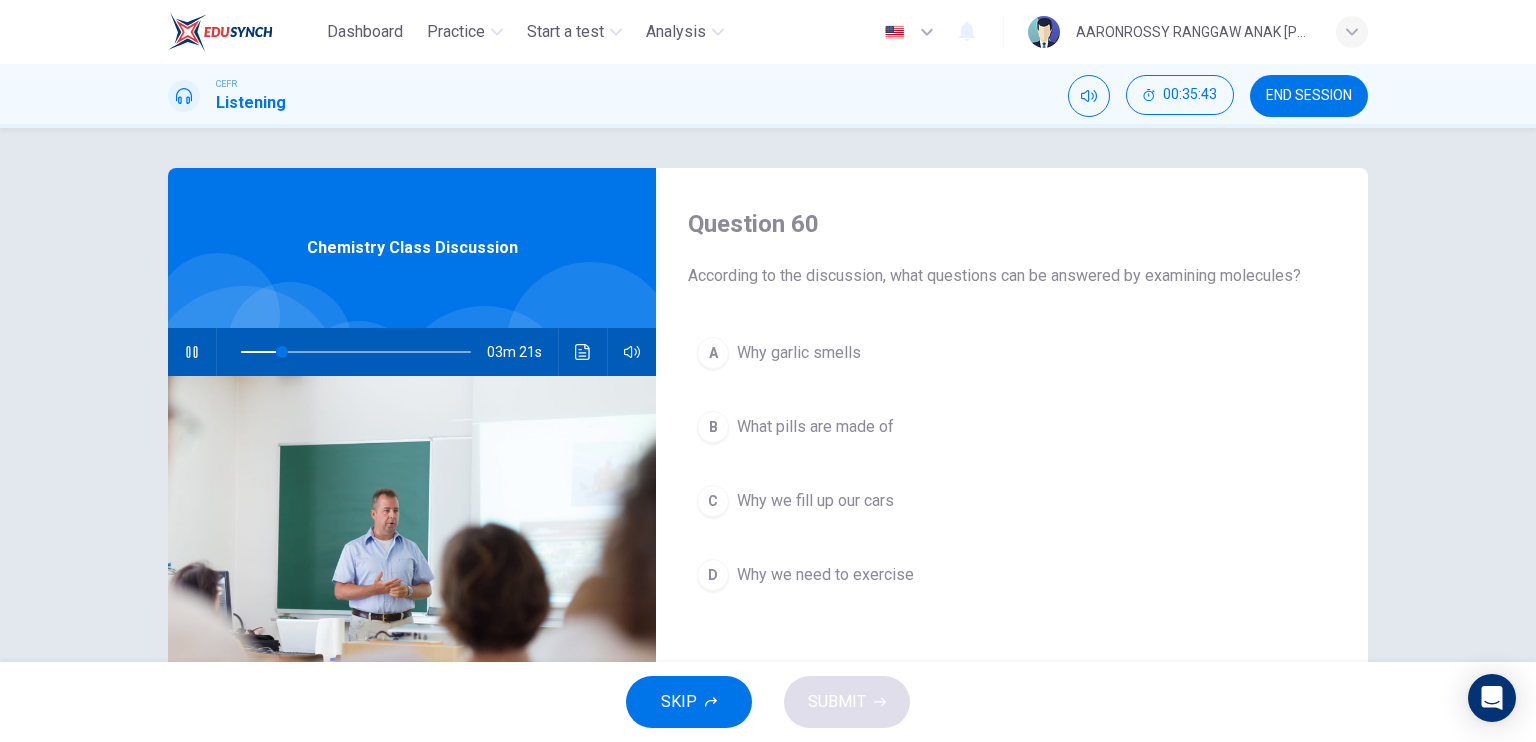 click on "Why garlic smells" at bounding box center [799, 353] 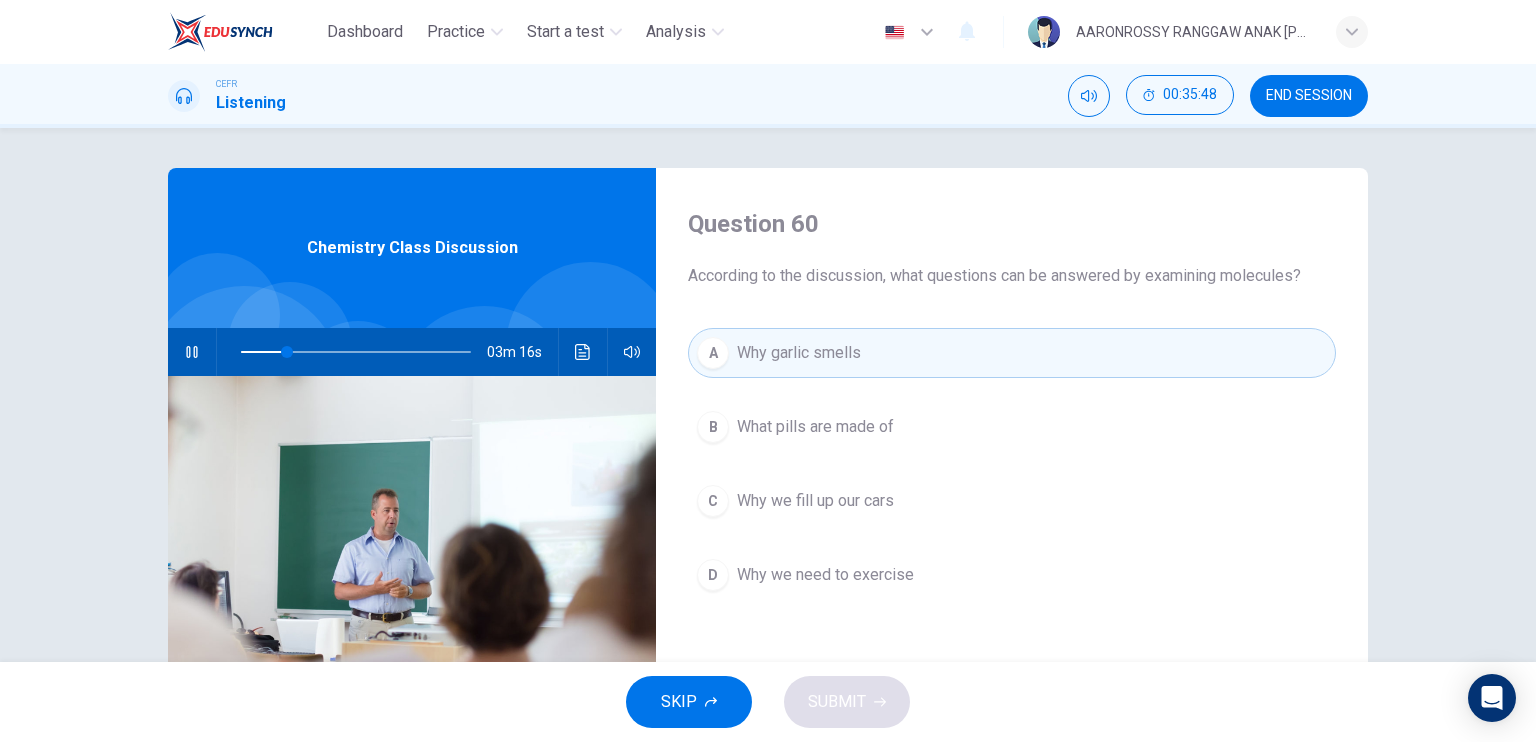 click 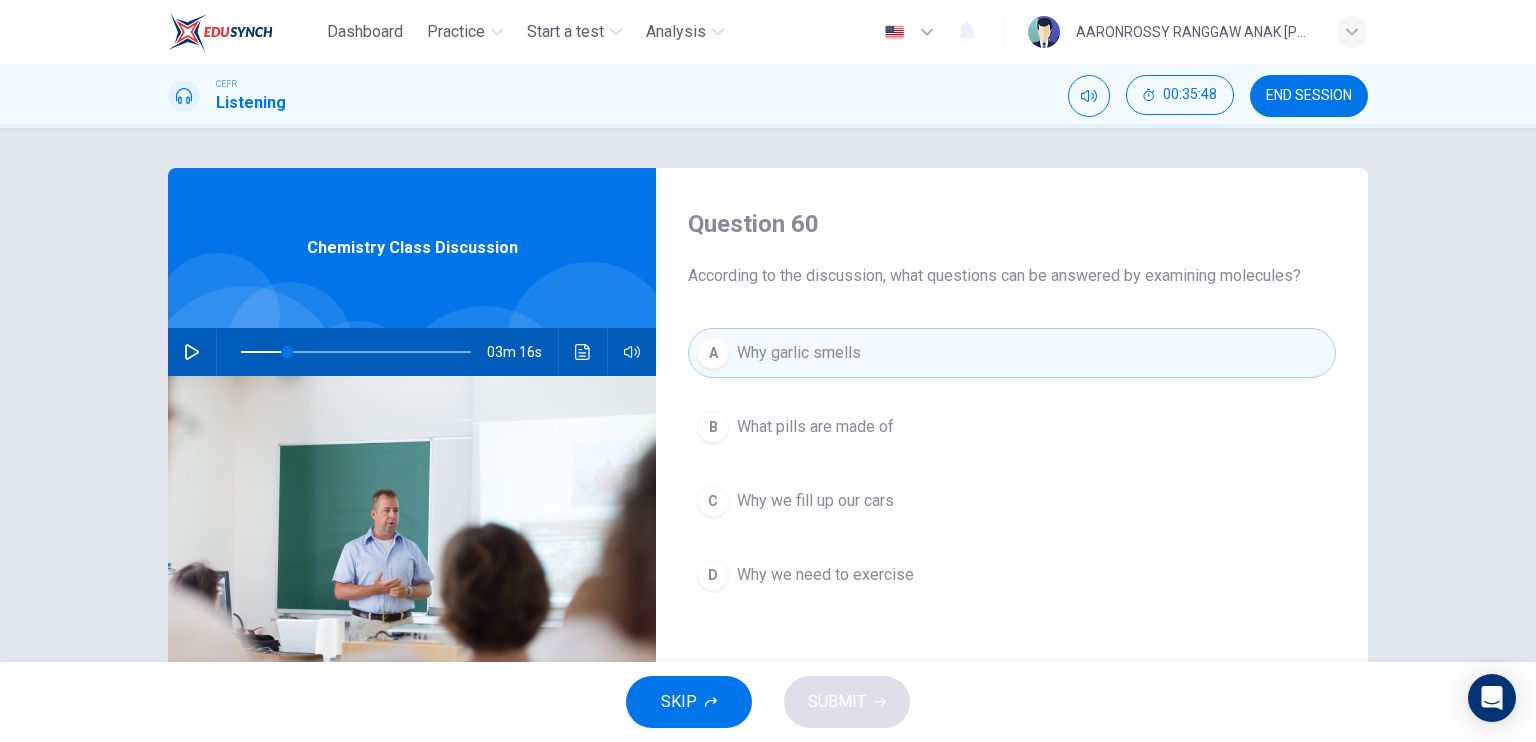 click 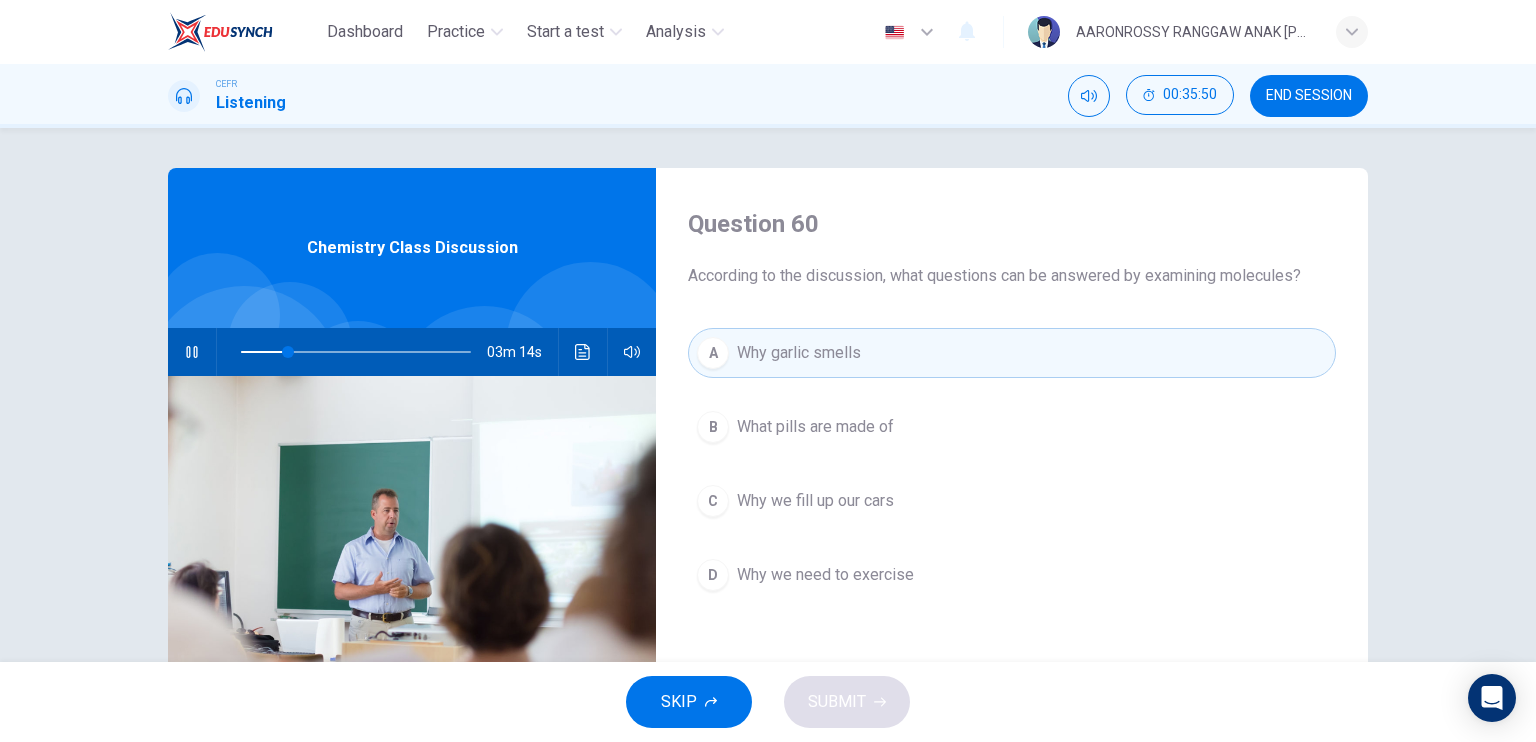 click on "What pills are made of" at bounding box center [815, 427] 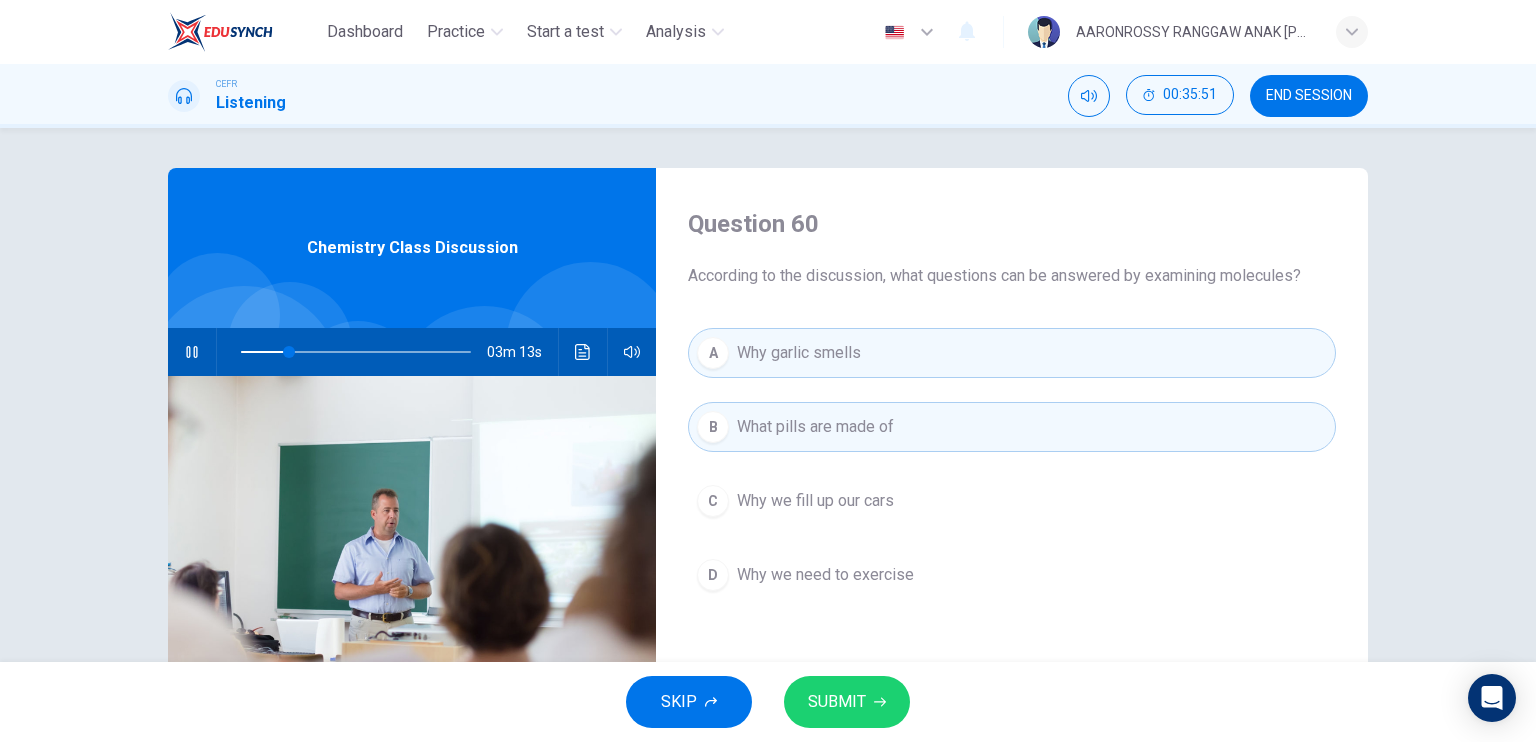 click on "What pills are made of" at bounding box center [815, 427] 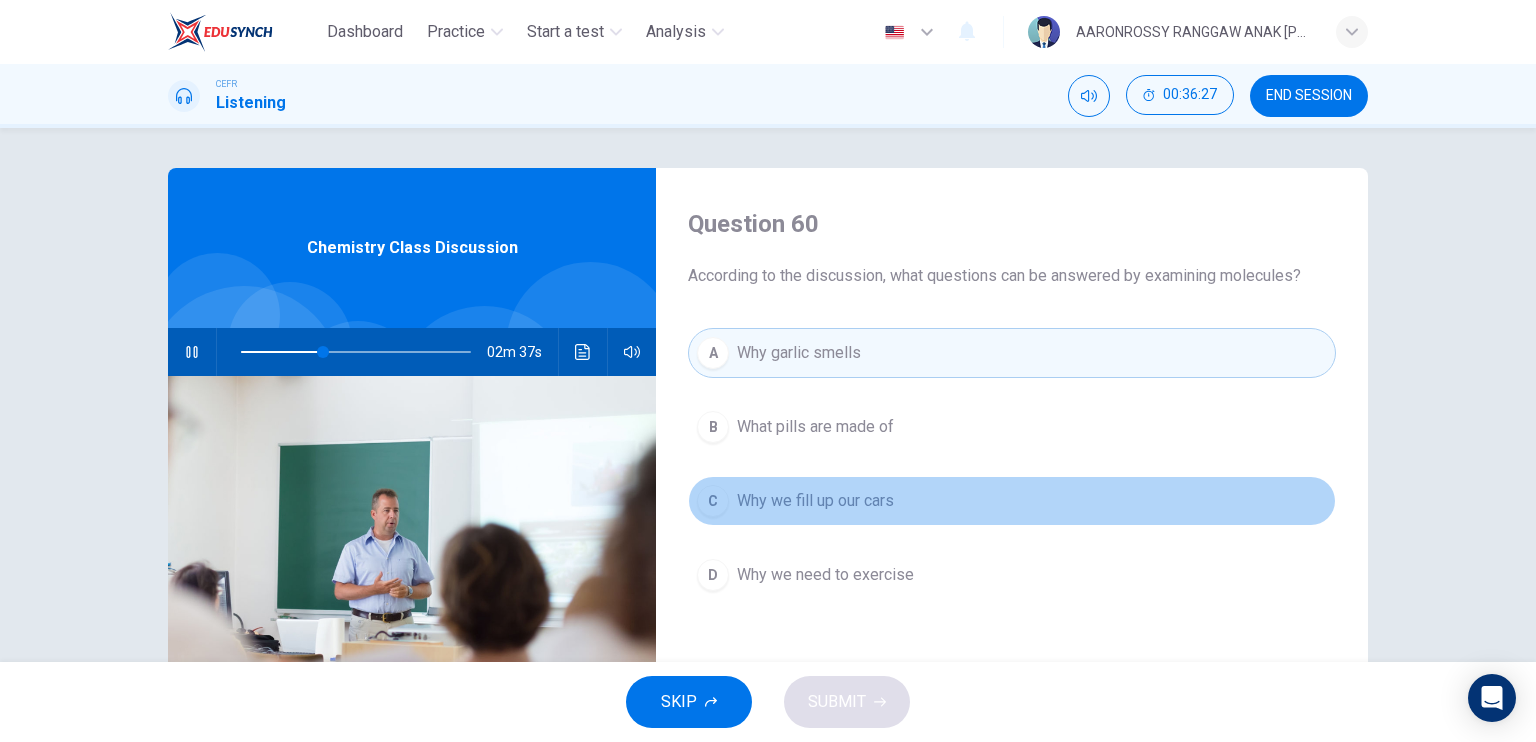 click on "Why we fill up our cars" at bounding box center [815, 501] 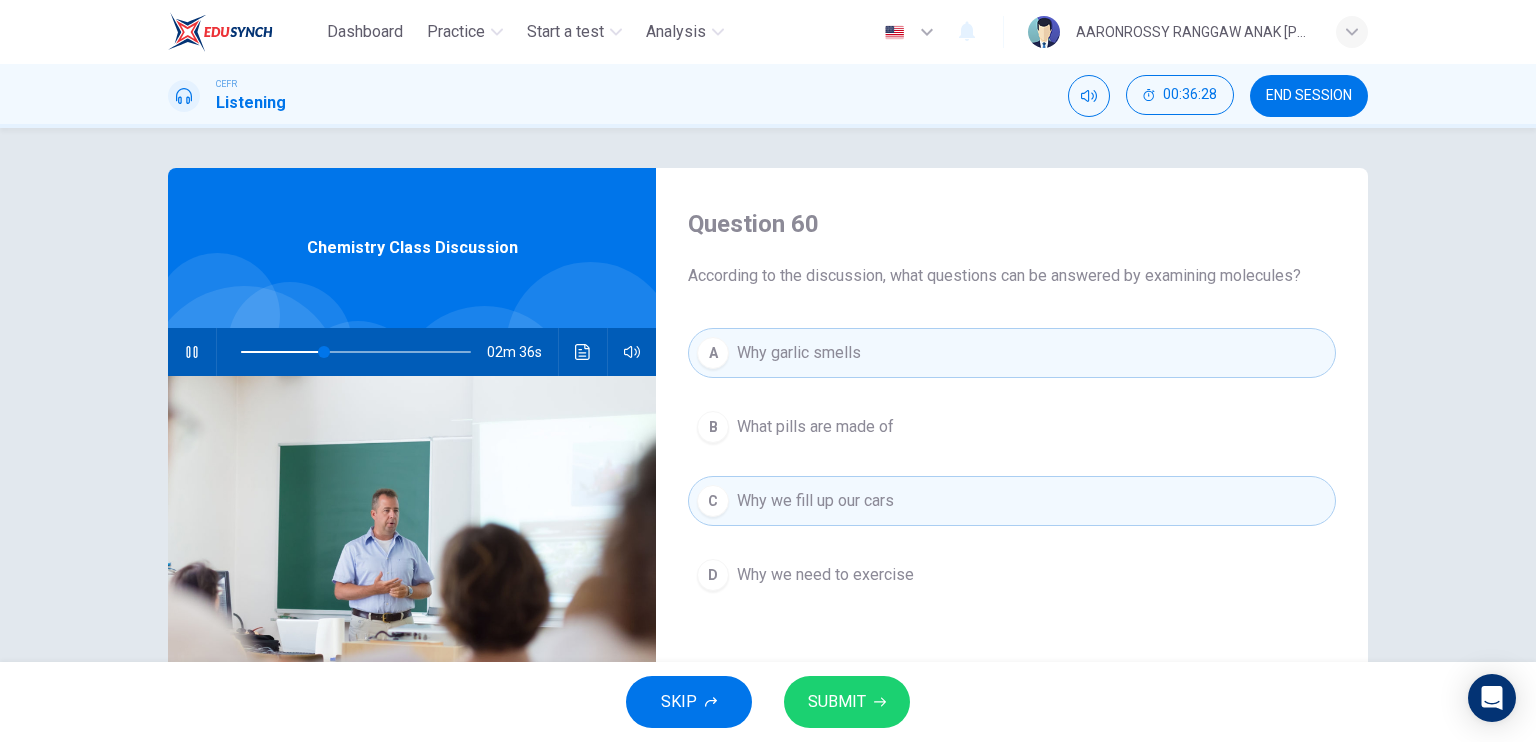 click on "SUBMIT" at bounding box center [847, 702] 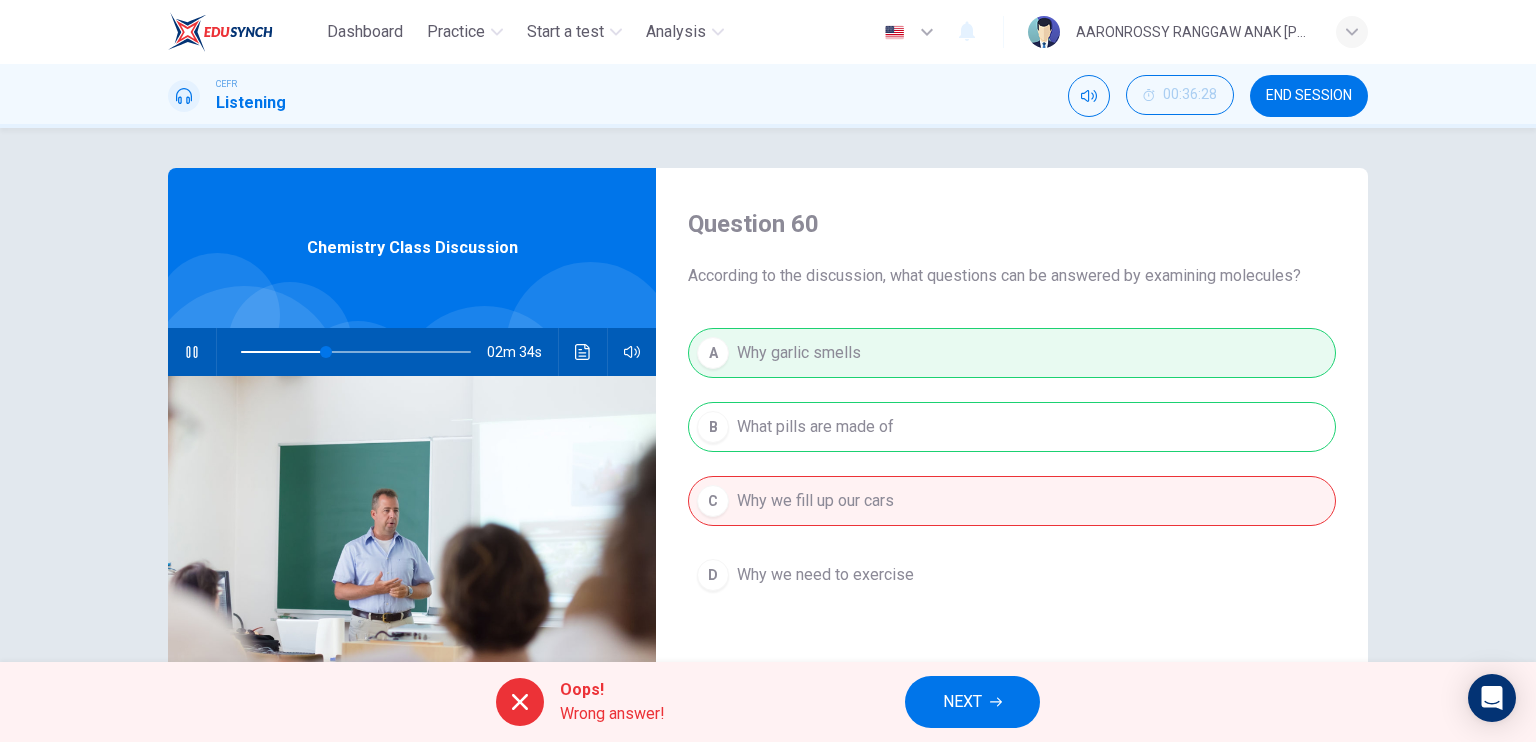 click on "NEXT" at bounding box center [962, 702] 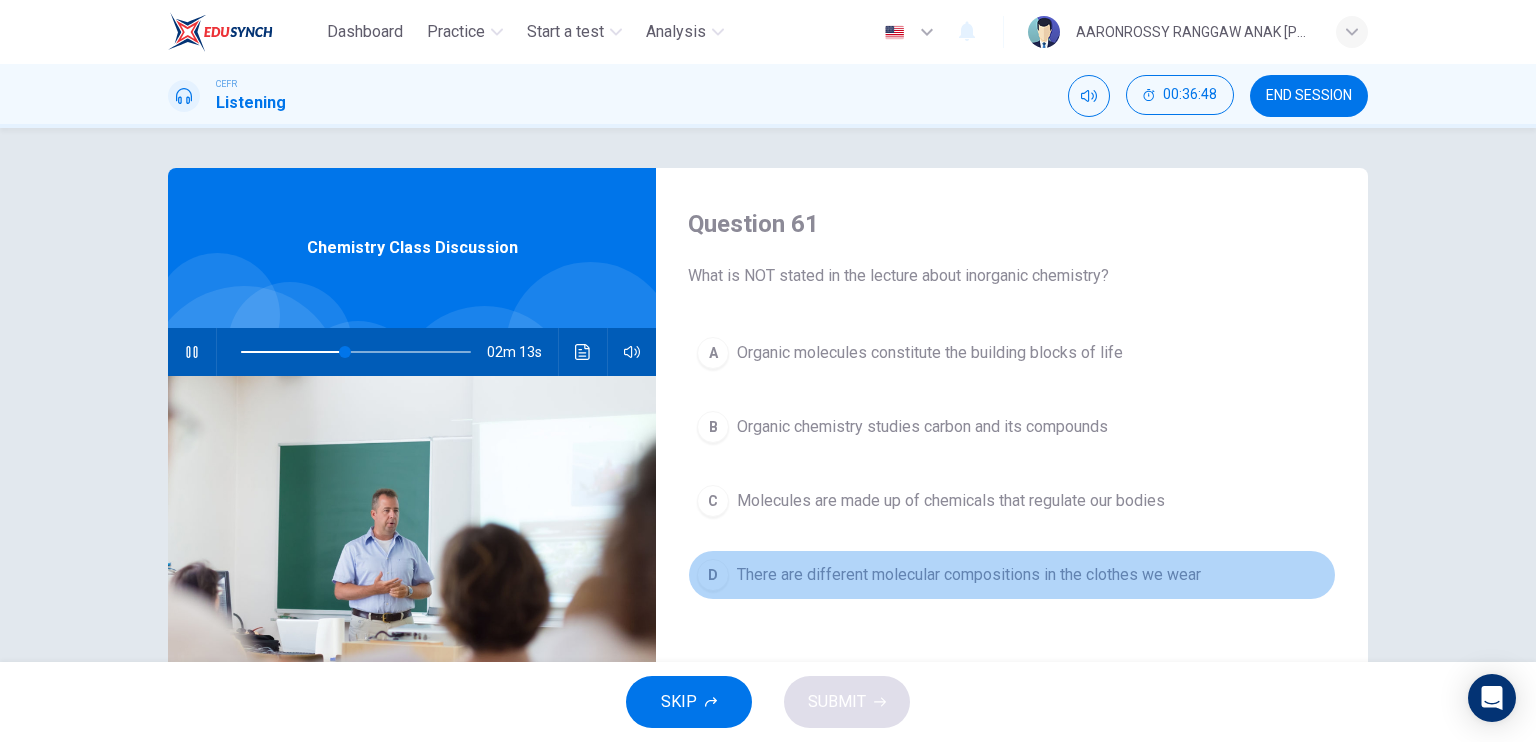 click on "There are different molecular compositions in the clothes we wear" at bounding box center [969, 575] 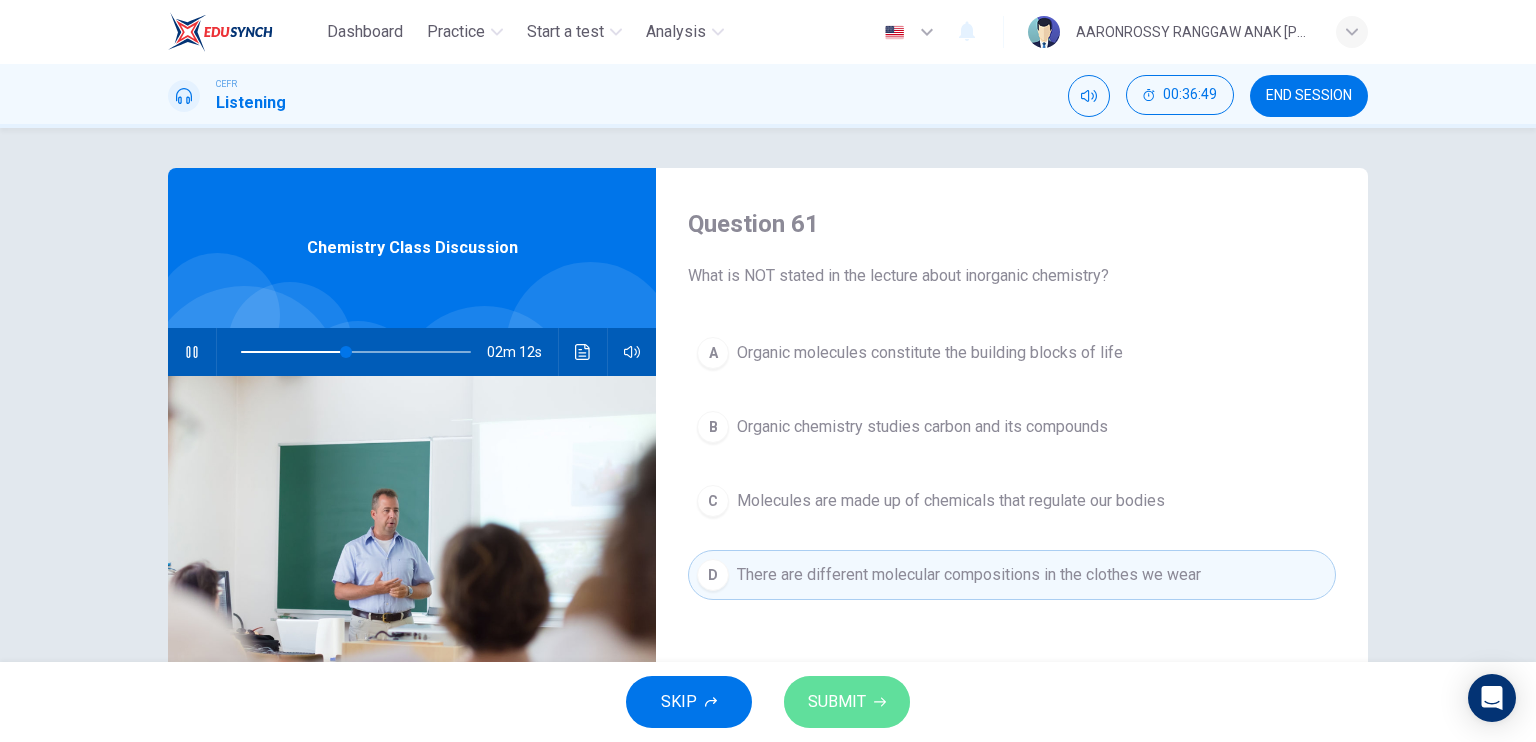 click on "SUBMIT" at bounding box center (837, 702) 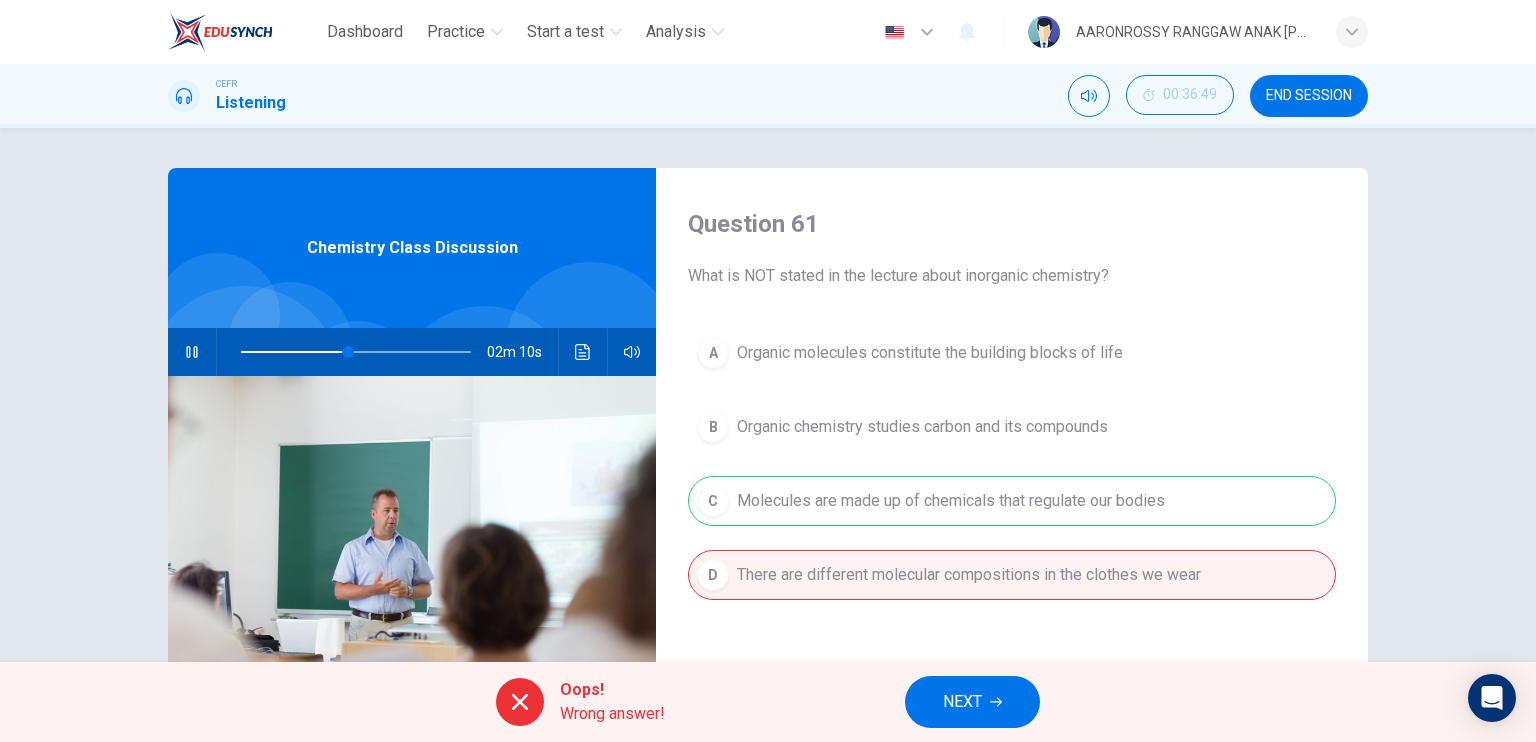 click on "NEXT" at bounding box center (962, 702) 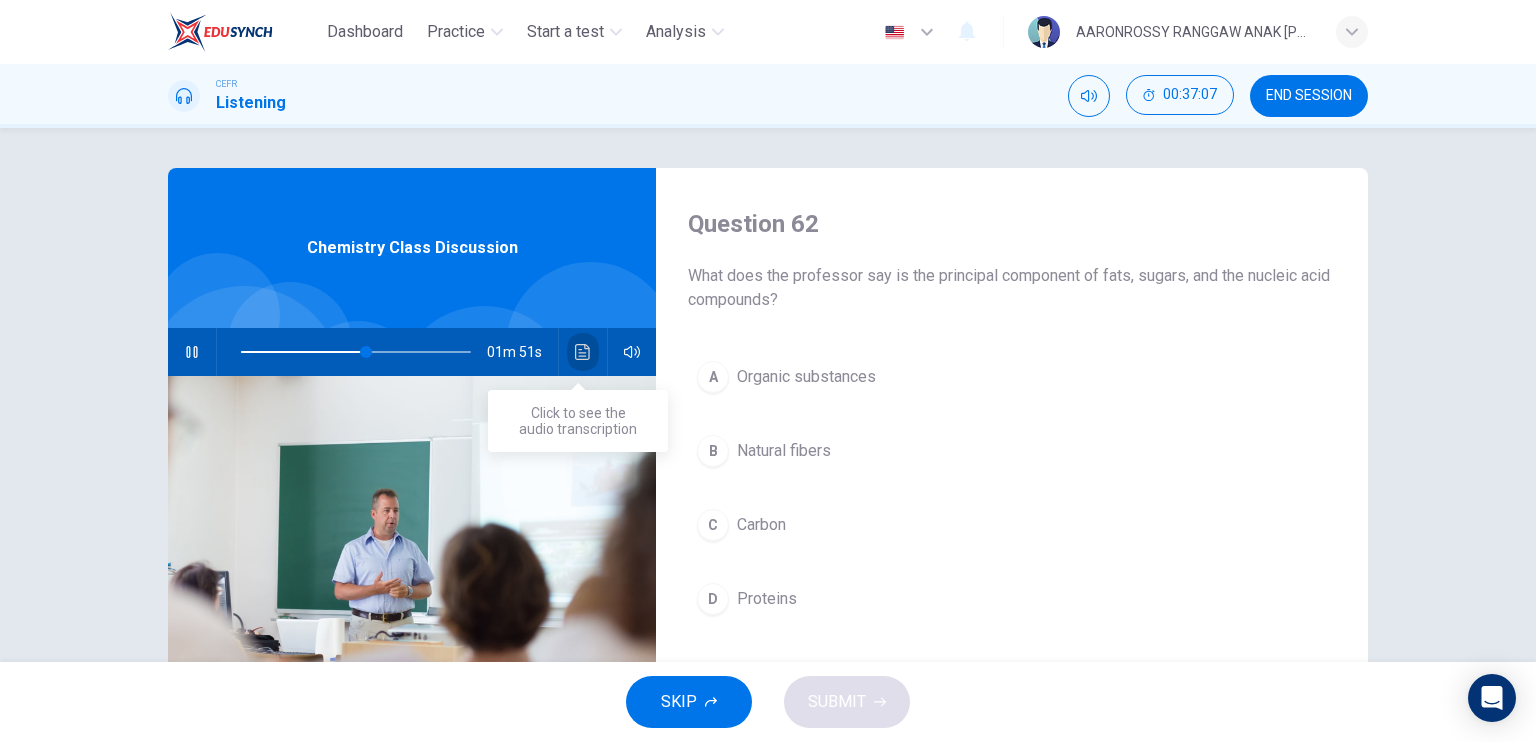 click 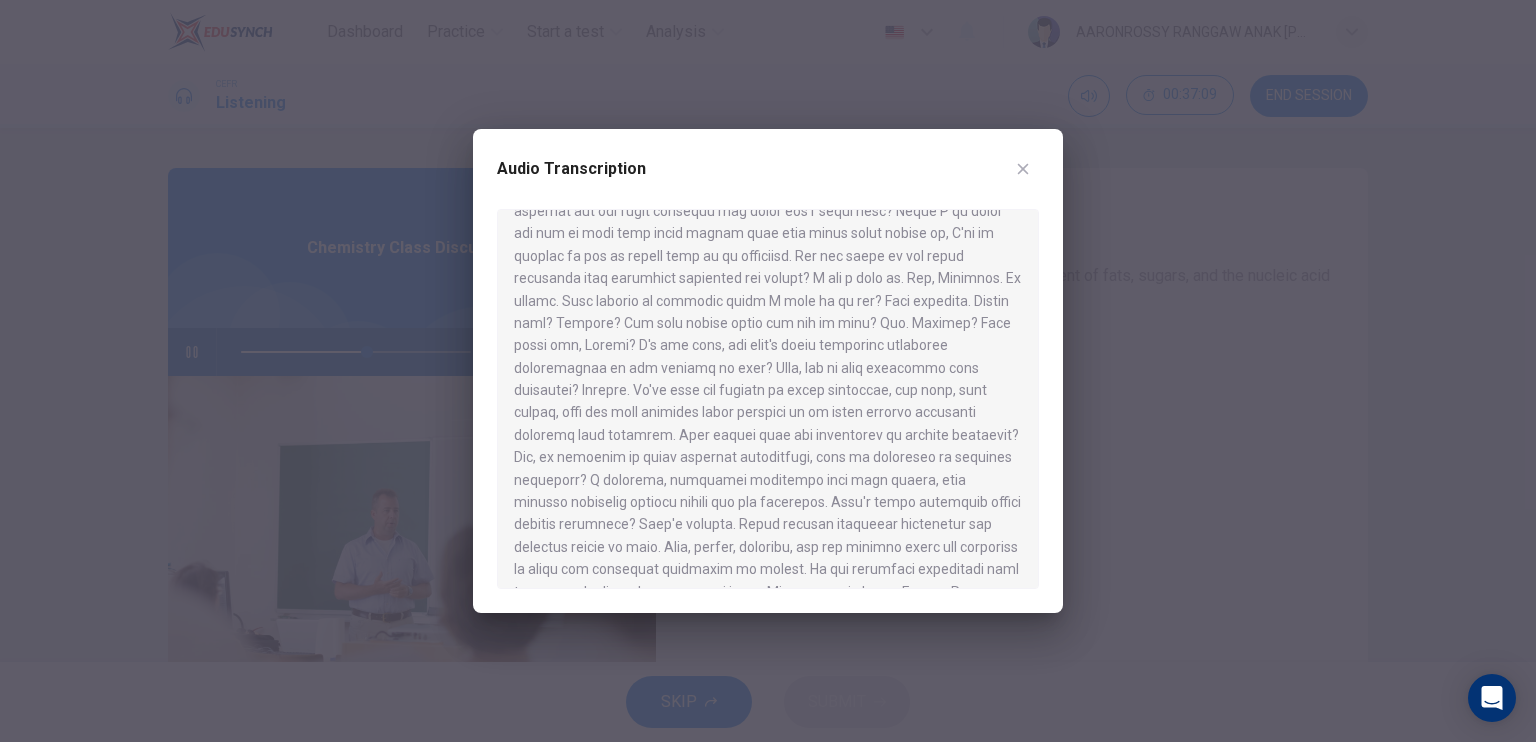 scroll, scrollTop: 200, scrollLeft: 0, axis: vertical 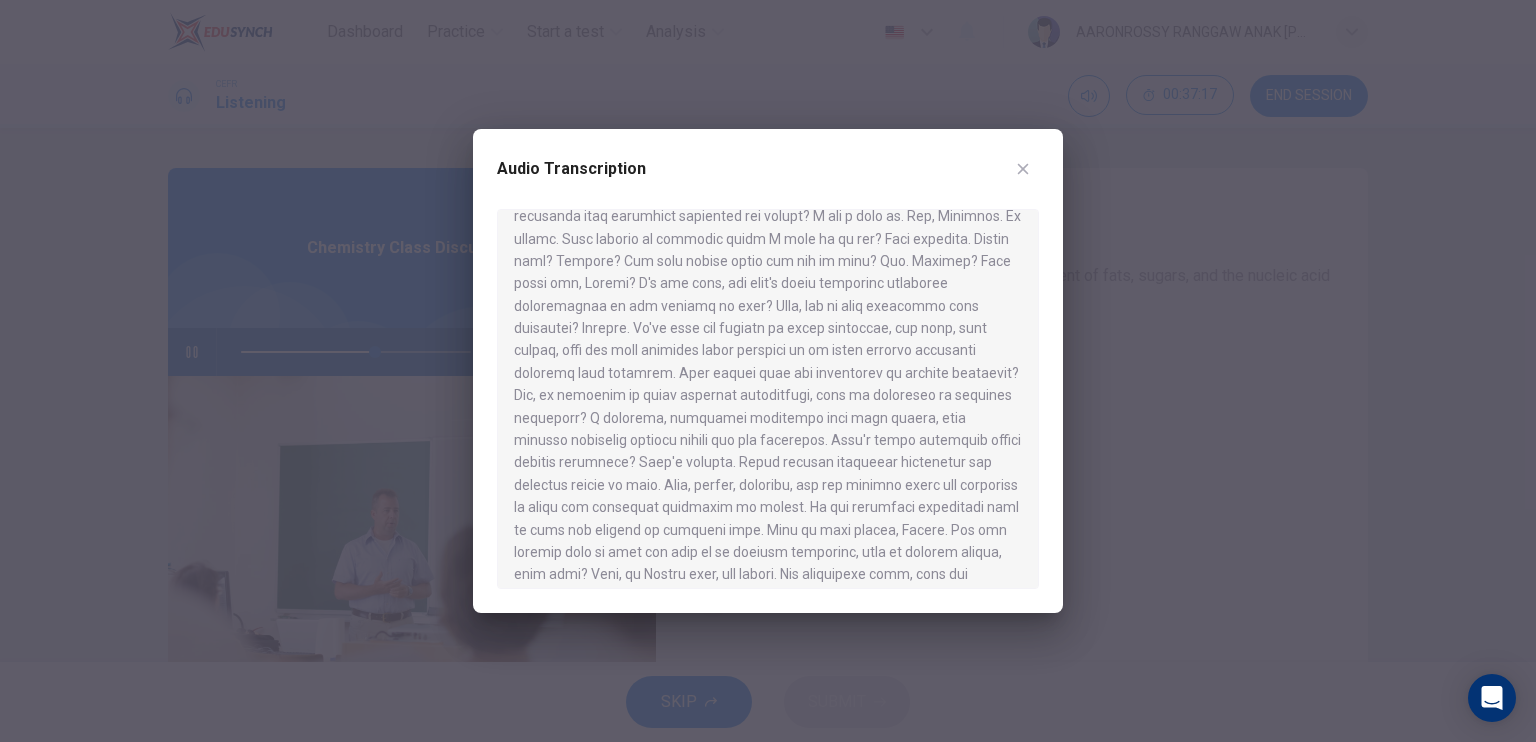 click at bounding box center [768, 371] 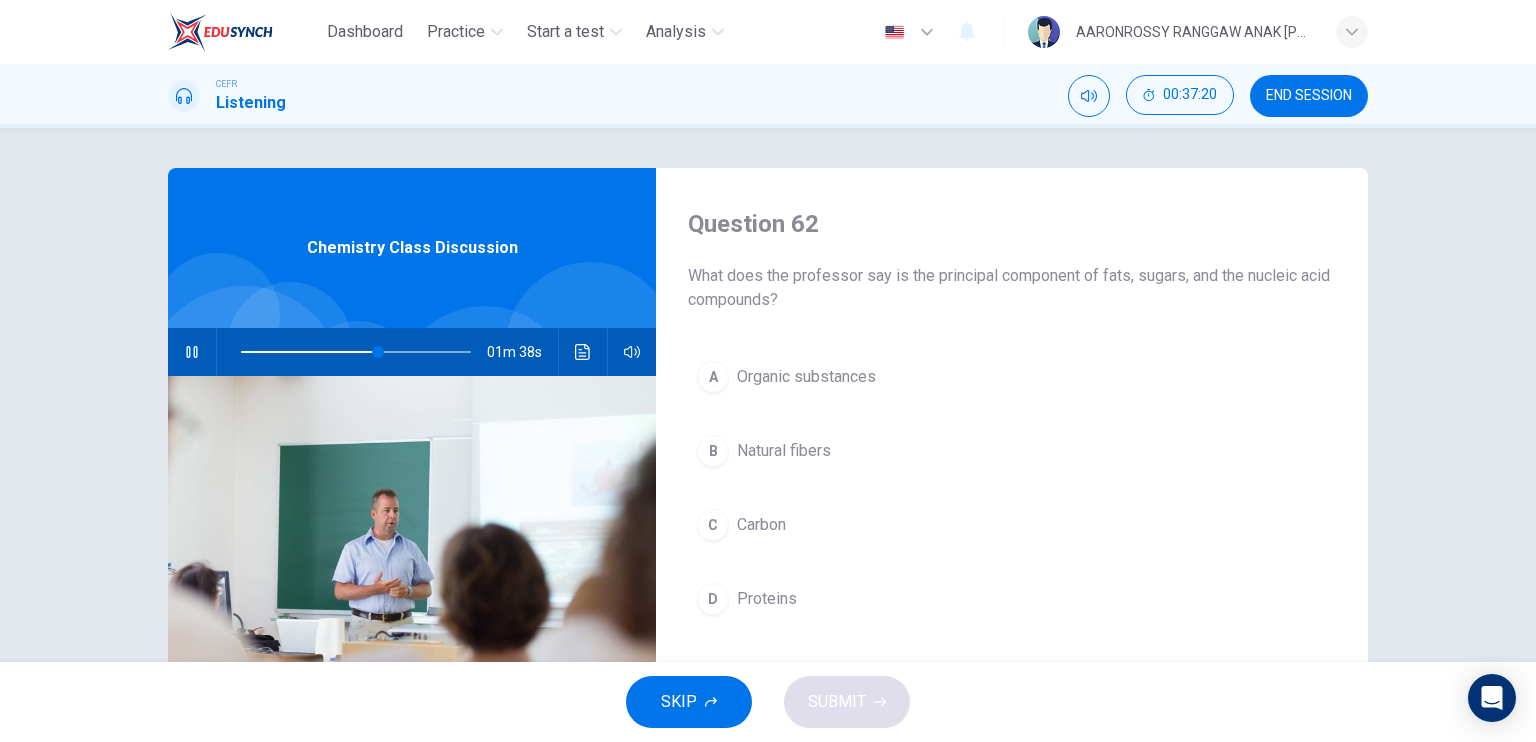 click on "Organic substances" at bounding box center (806, 377) 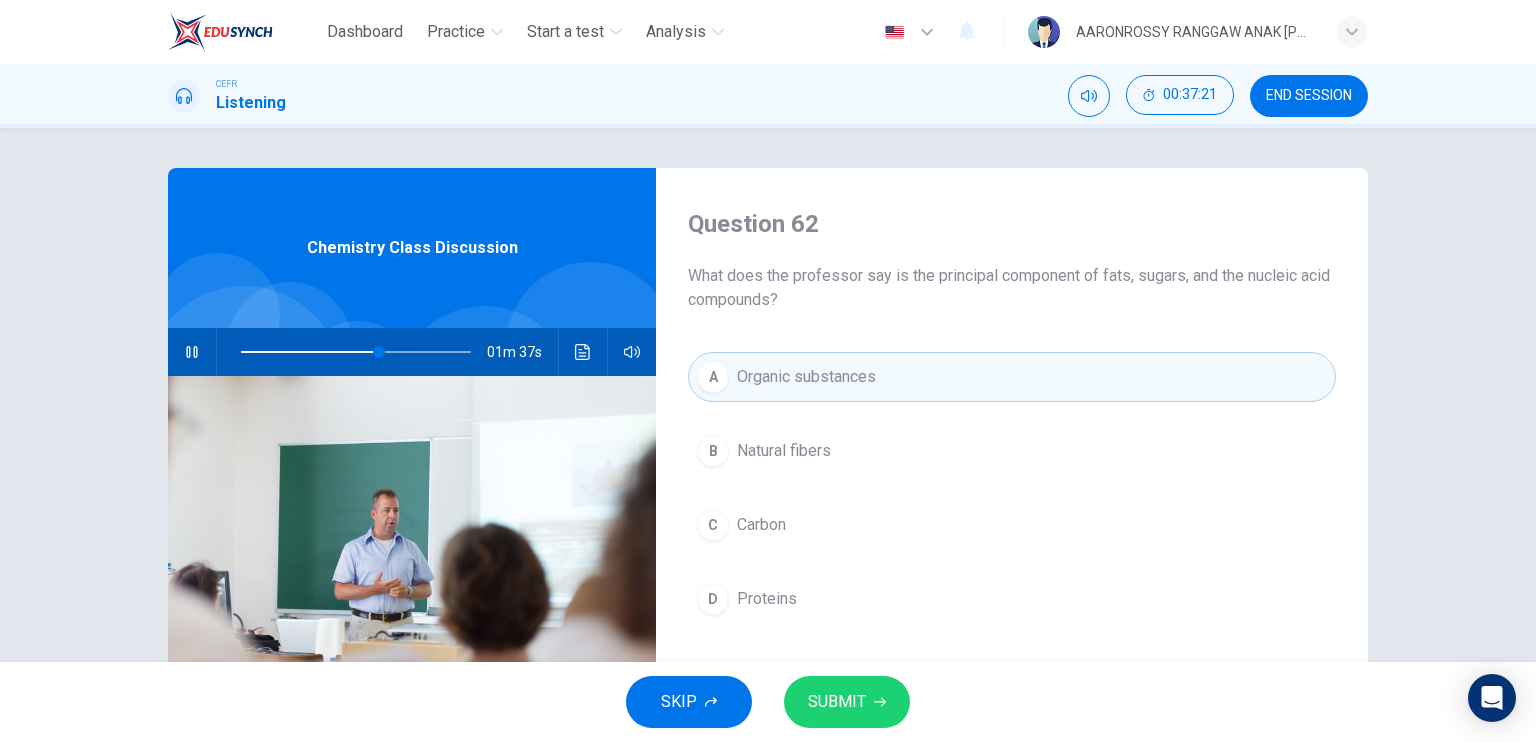 click on "SUBMIT" at bounding box center [837, 702] 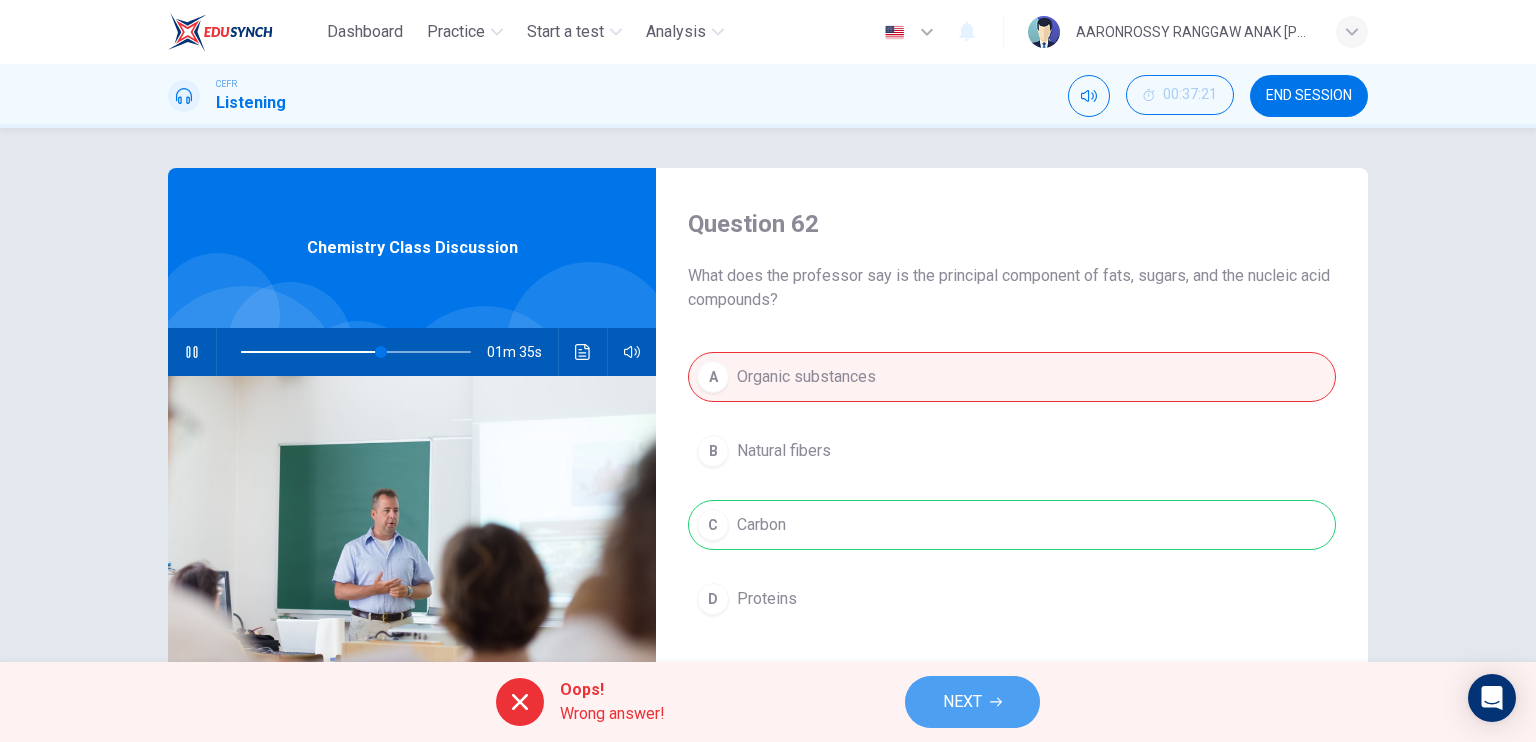 click on "NEXT" at bounding box center [972, 702] 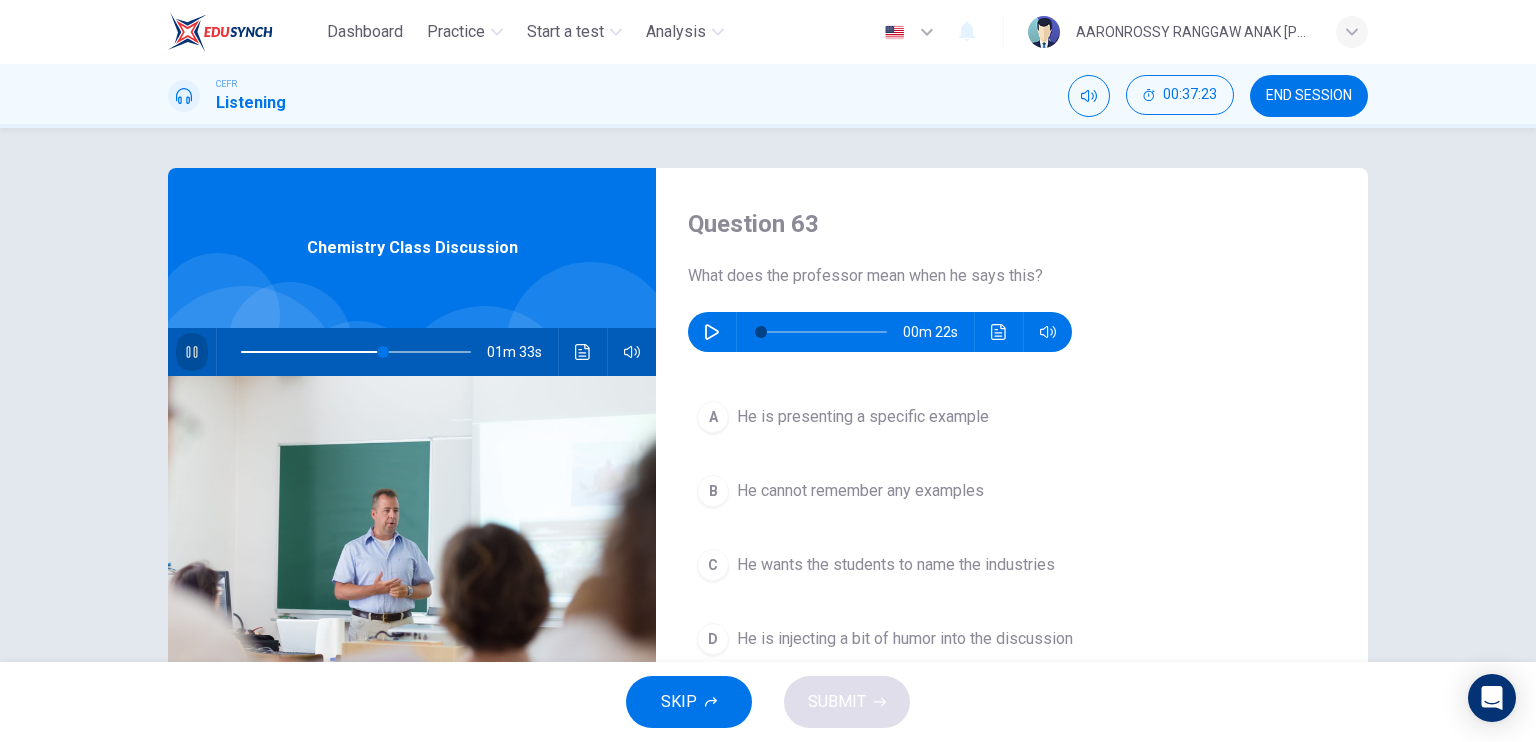 click at bounding box center [192, 352] 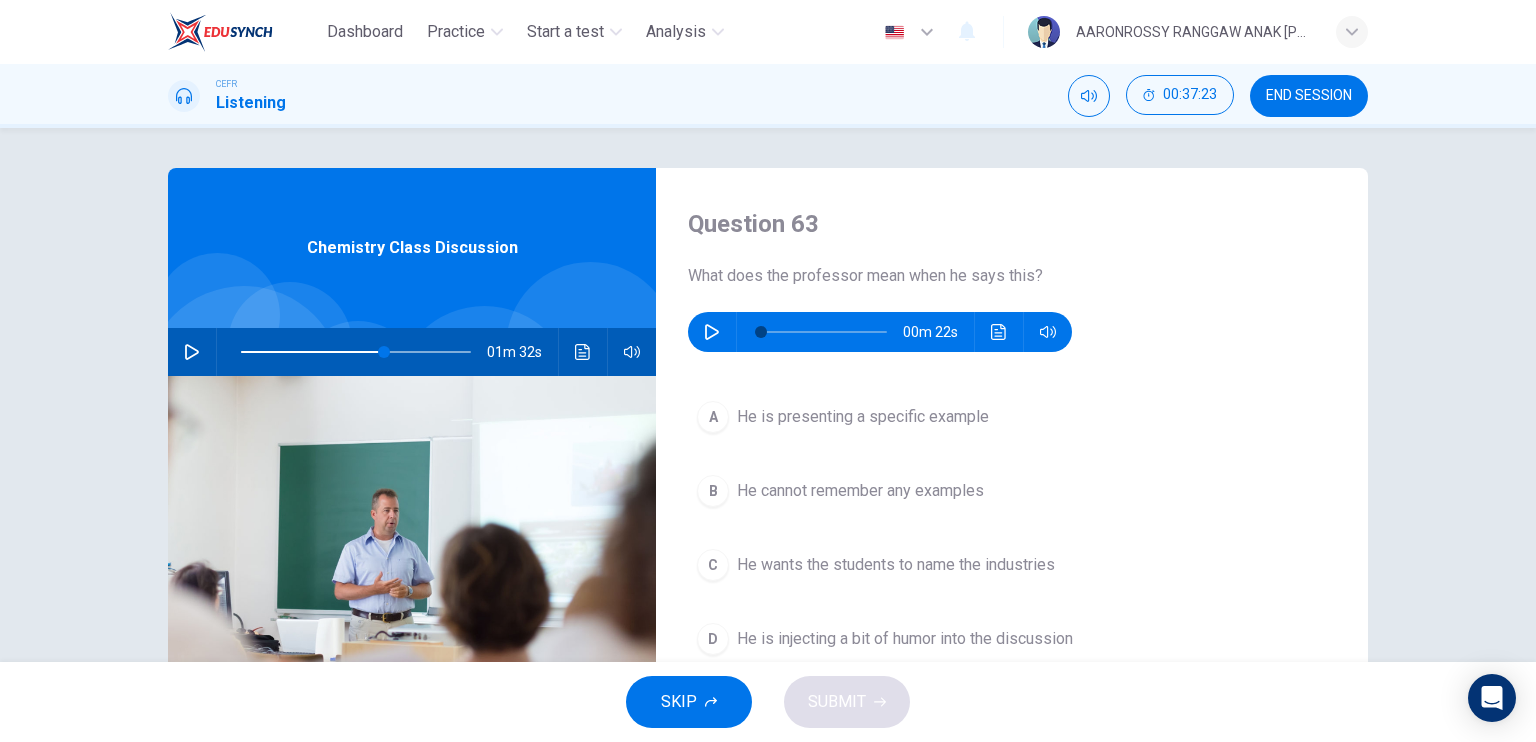 click at bounding box center (712, 332) 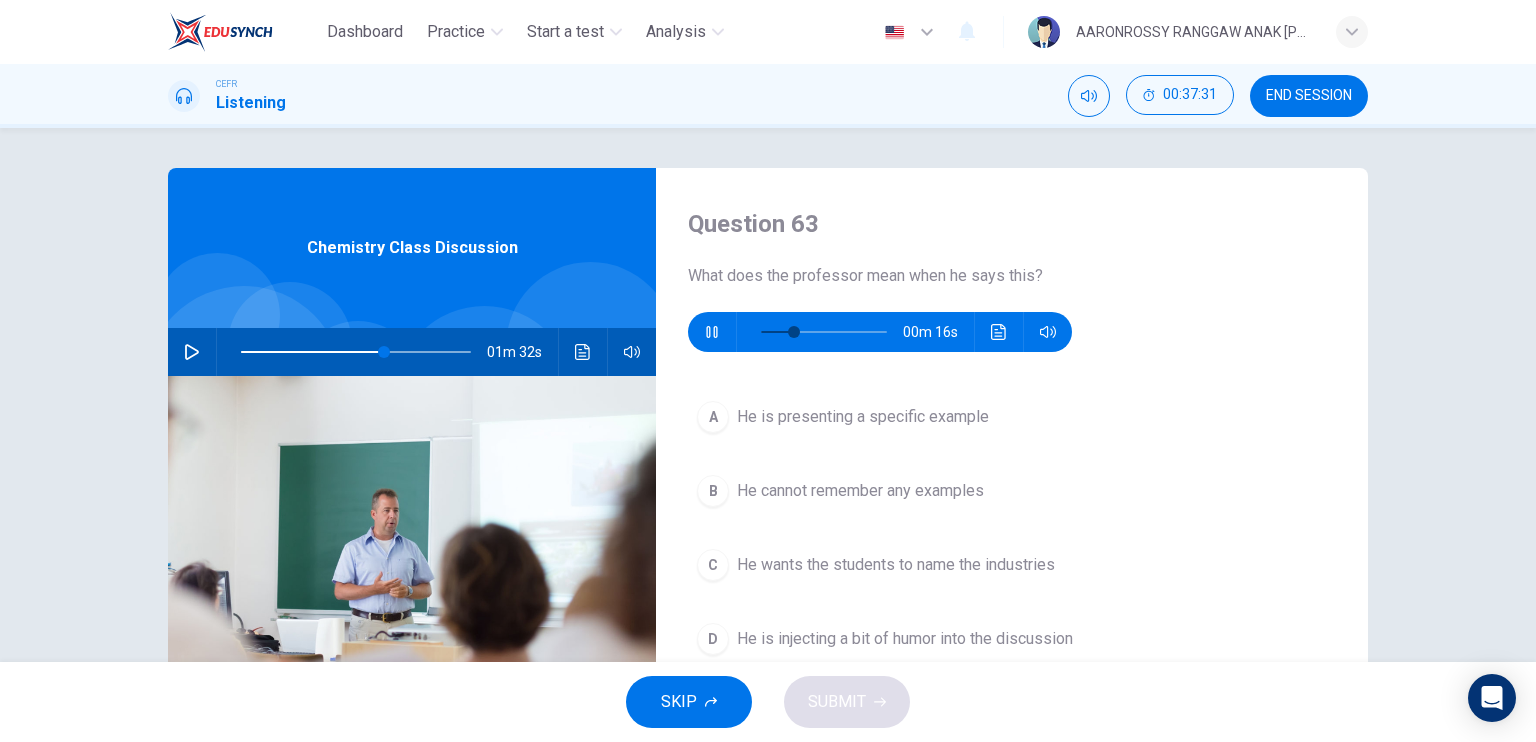 click 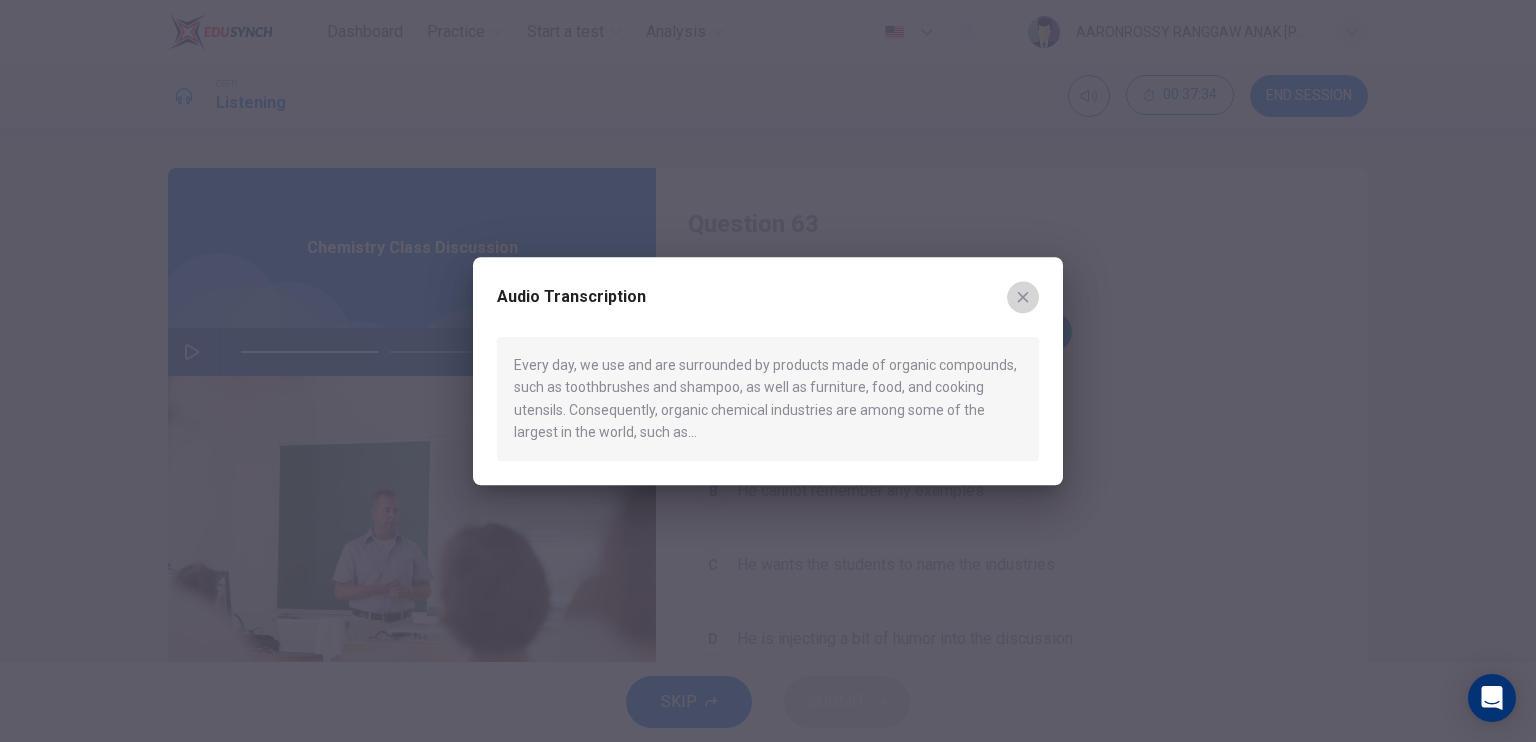 click 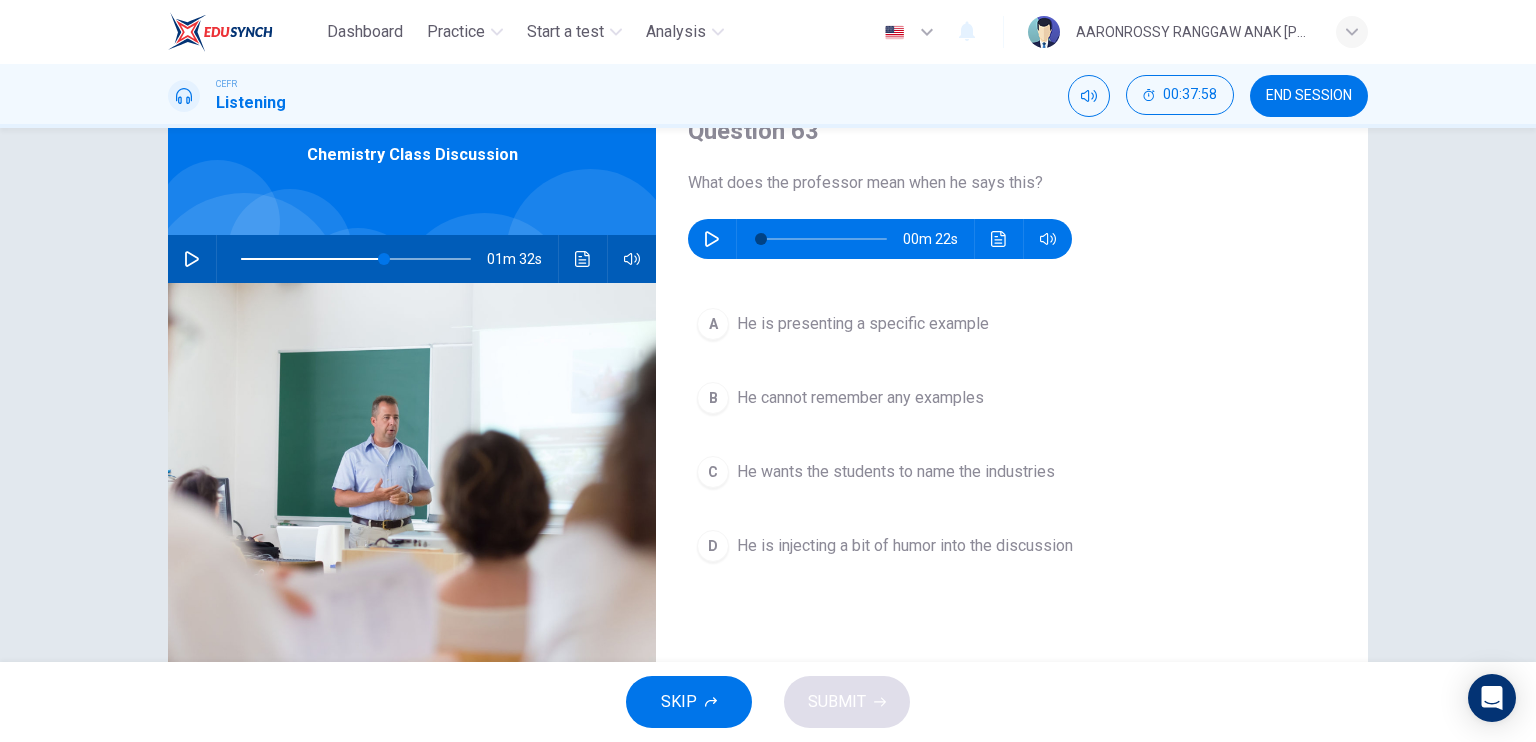 scroll, scrollTop: 100, scrollLeft: 0, axis: vertical 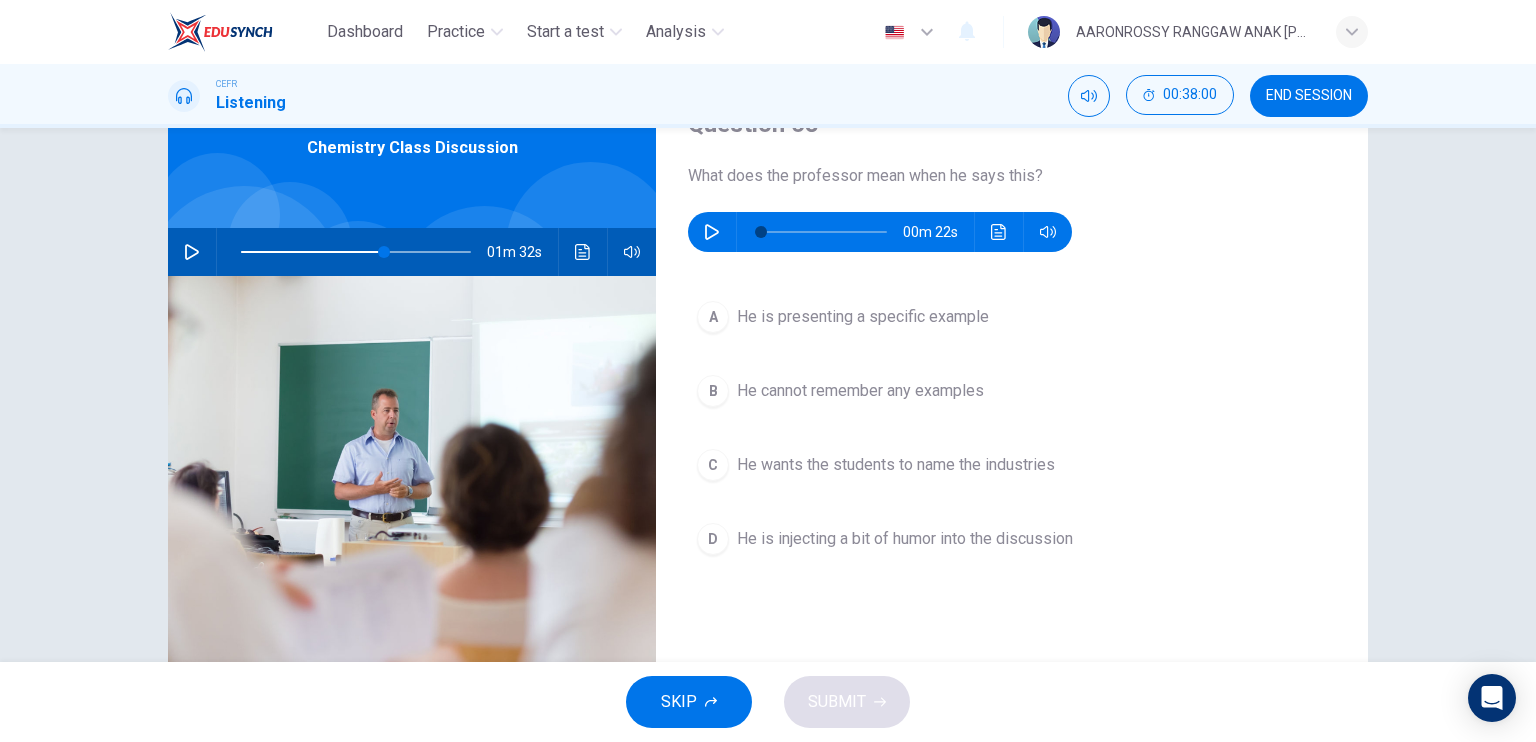 click on "He is presenting a specific example" at bounding box center (863, 317) 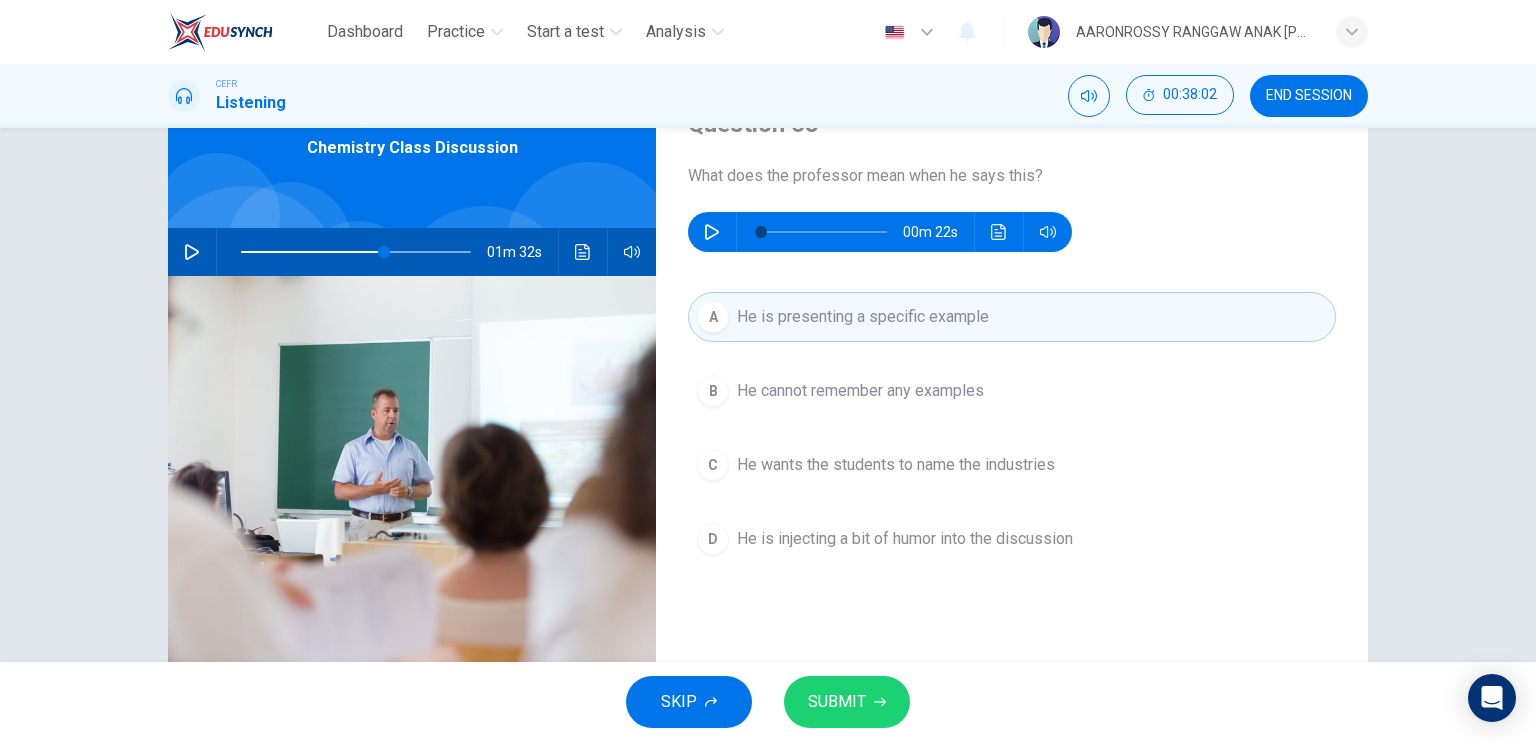 click on "Question 63 What does the professor mean when he says this? 00m 22s A He is presenting a specific example B He cannot remember any examples C He wants the students to name the industries D He is injecting a bit of humor into the discussion" at bounding box center [1012, 415] 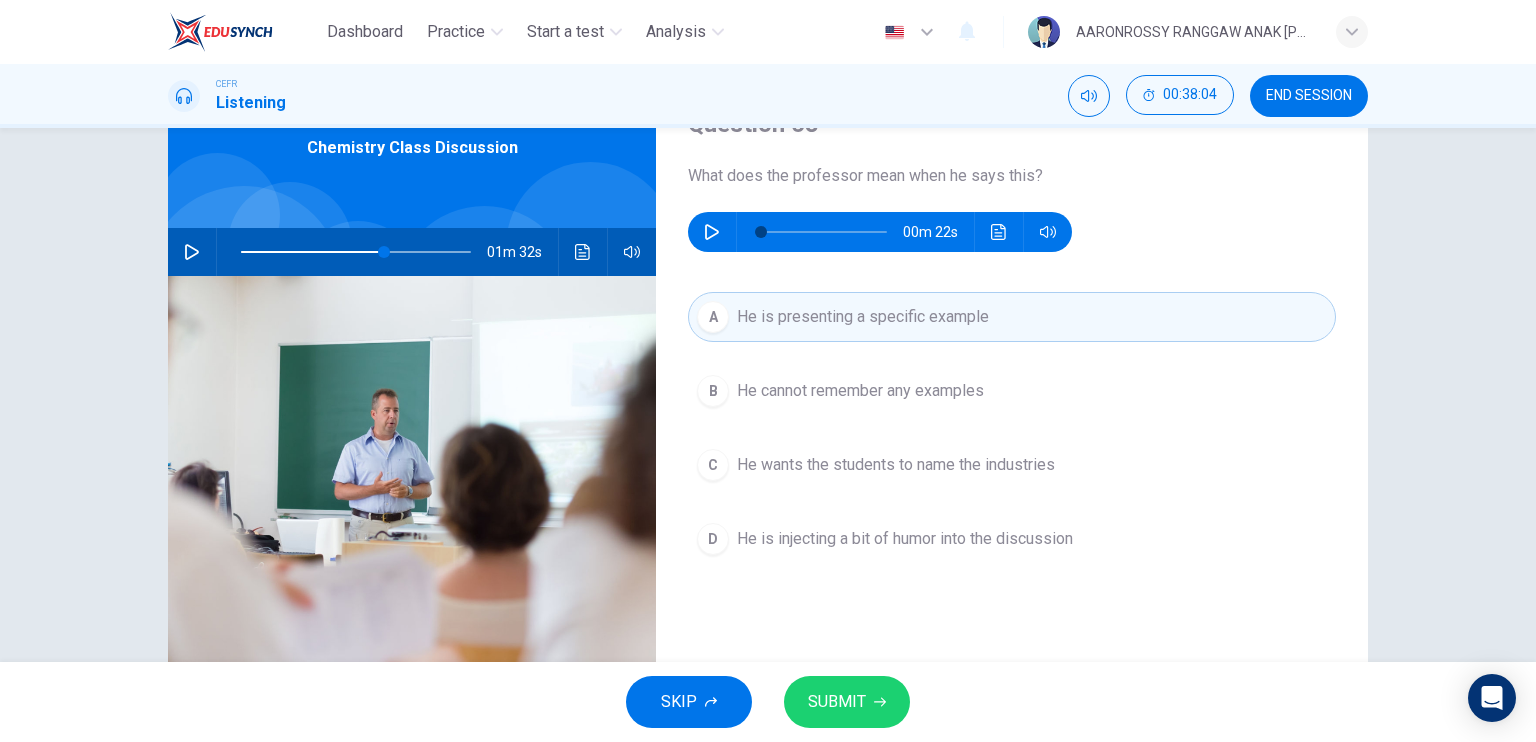 click on "SUBMIT" at bounding box center (847, 702) 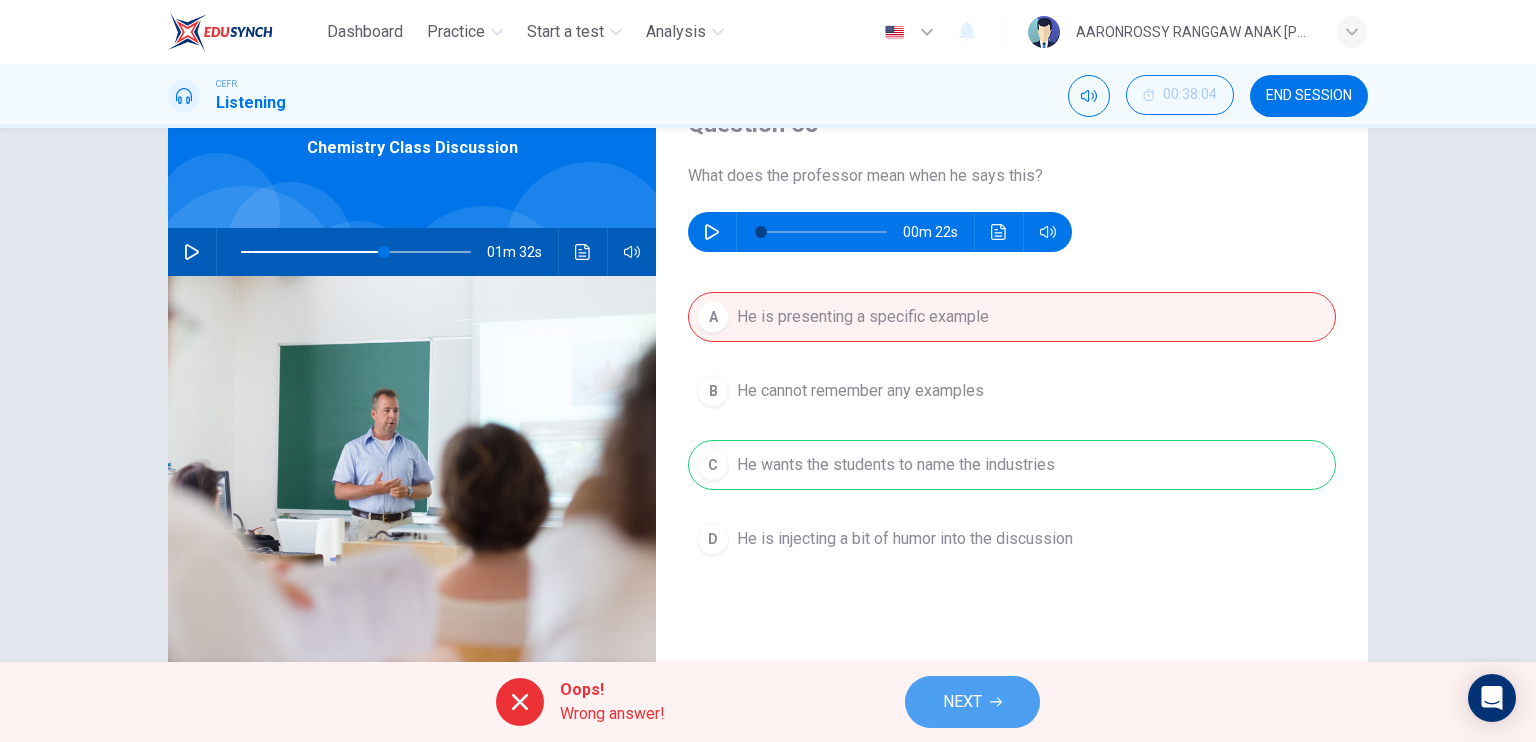click on "NEXT" at bounding box center (972, 702) 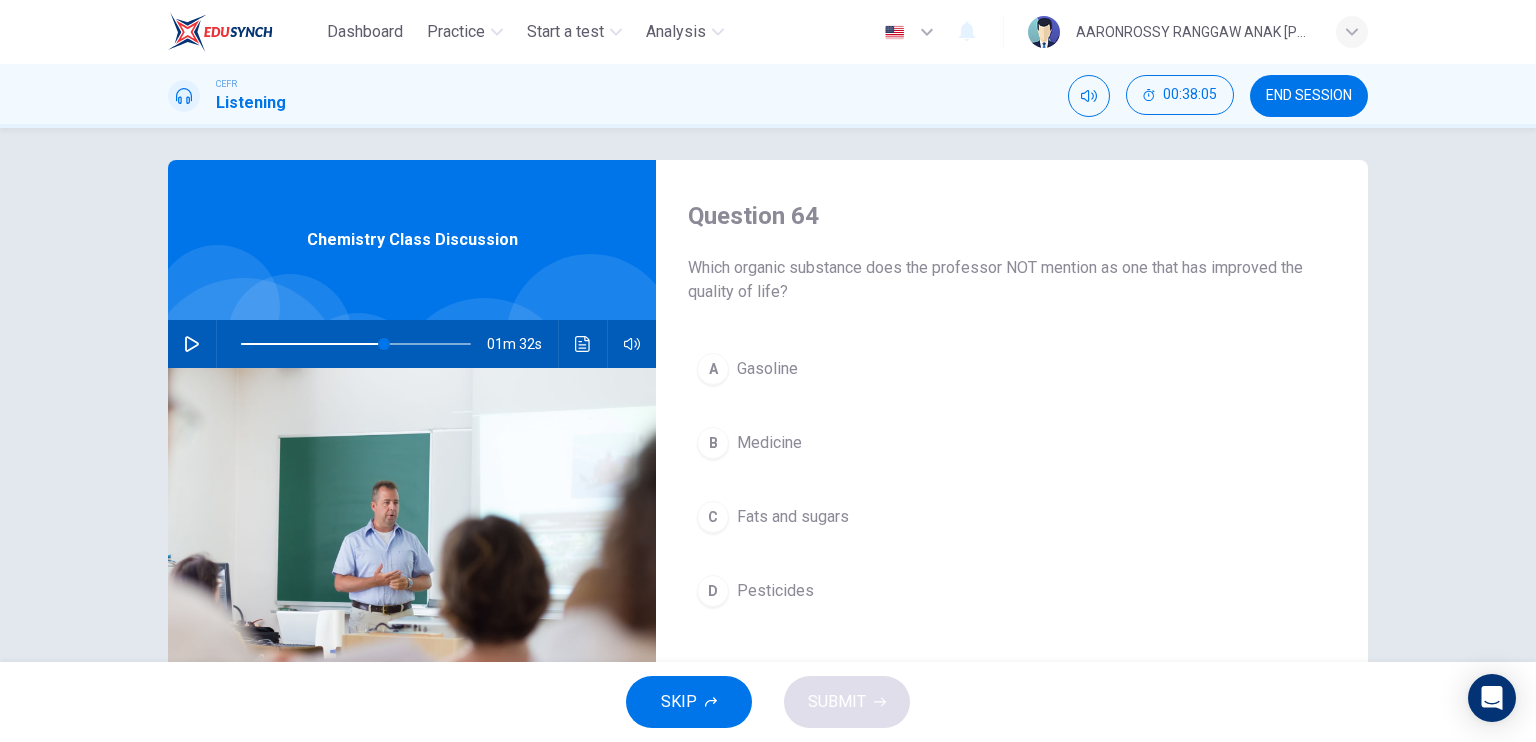 scroll, scrollTop: 0, scrollLeft: 0, axis: both 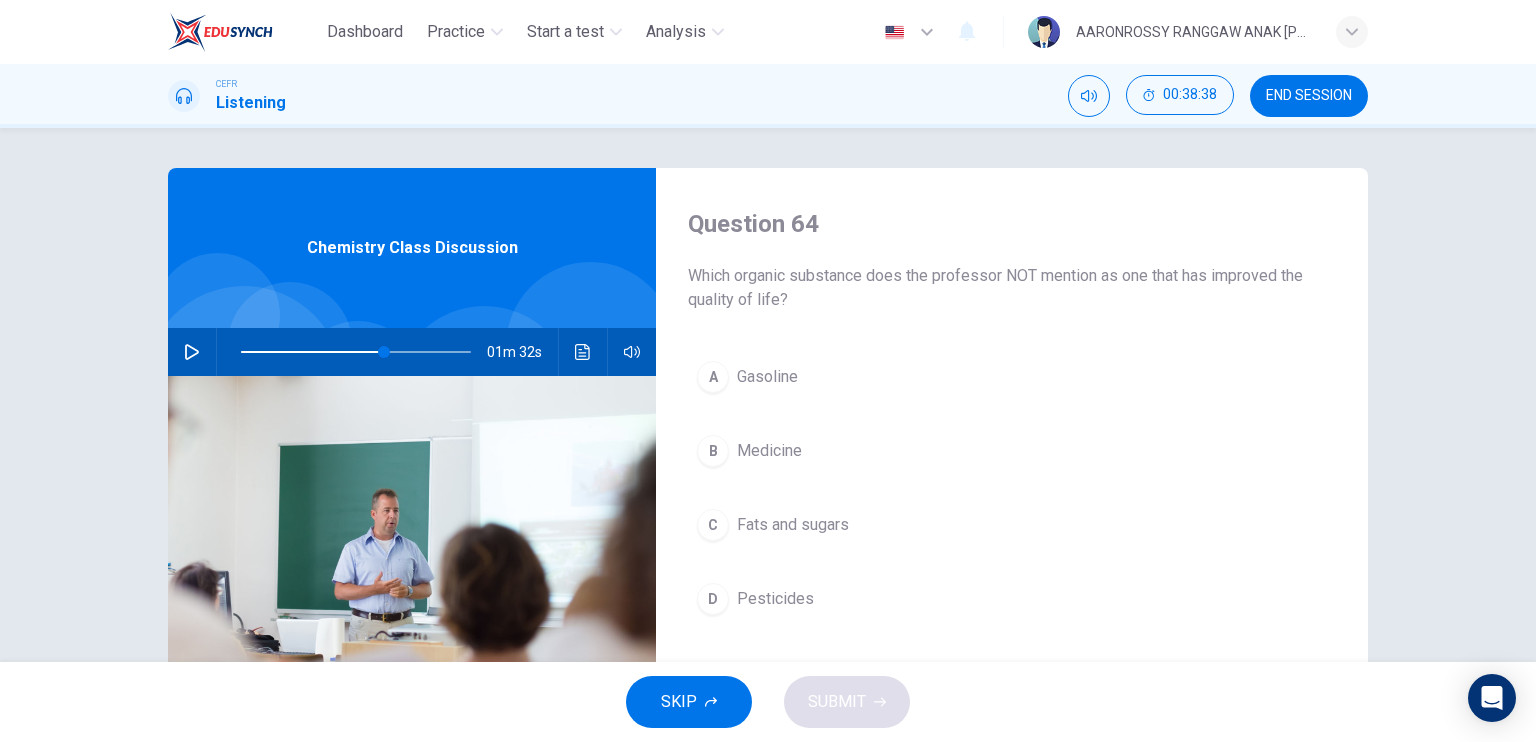 click on "Gasoline" at bounding box center [767, 377] 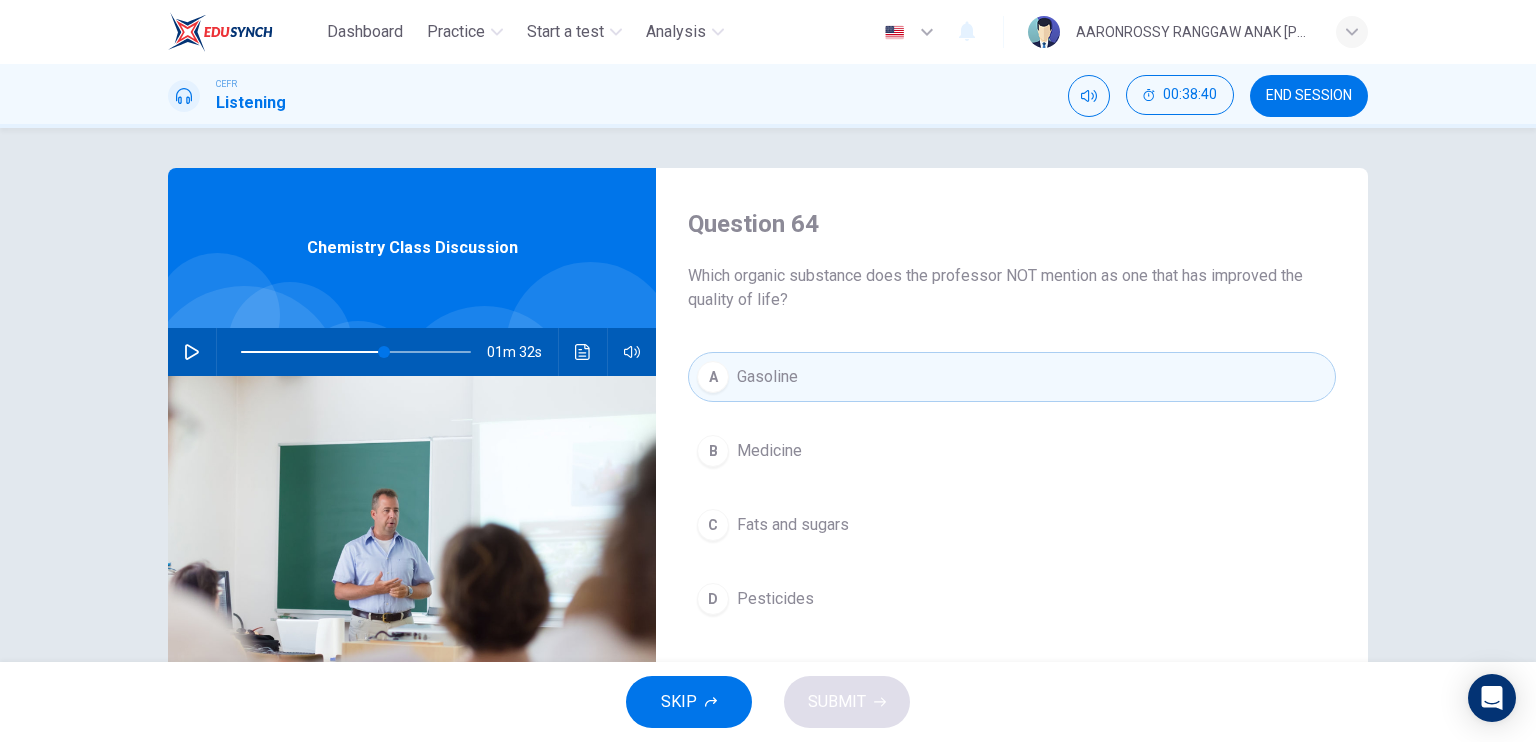click on "C Fats and sugars" at bounding box center (1012, 525) 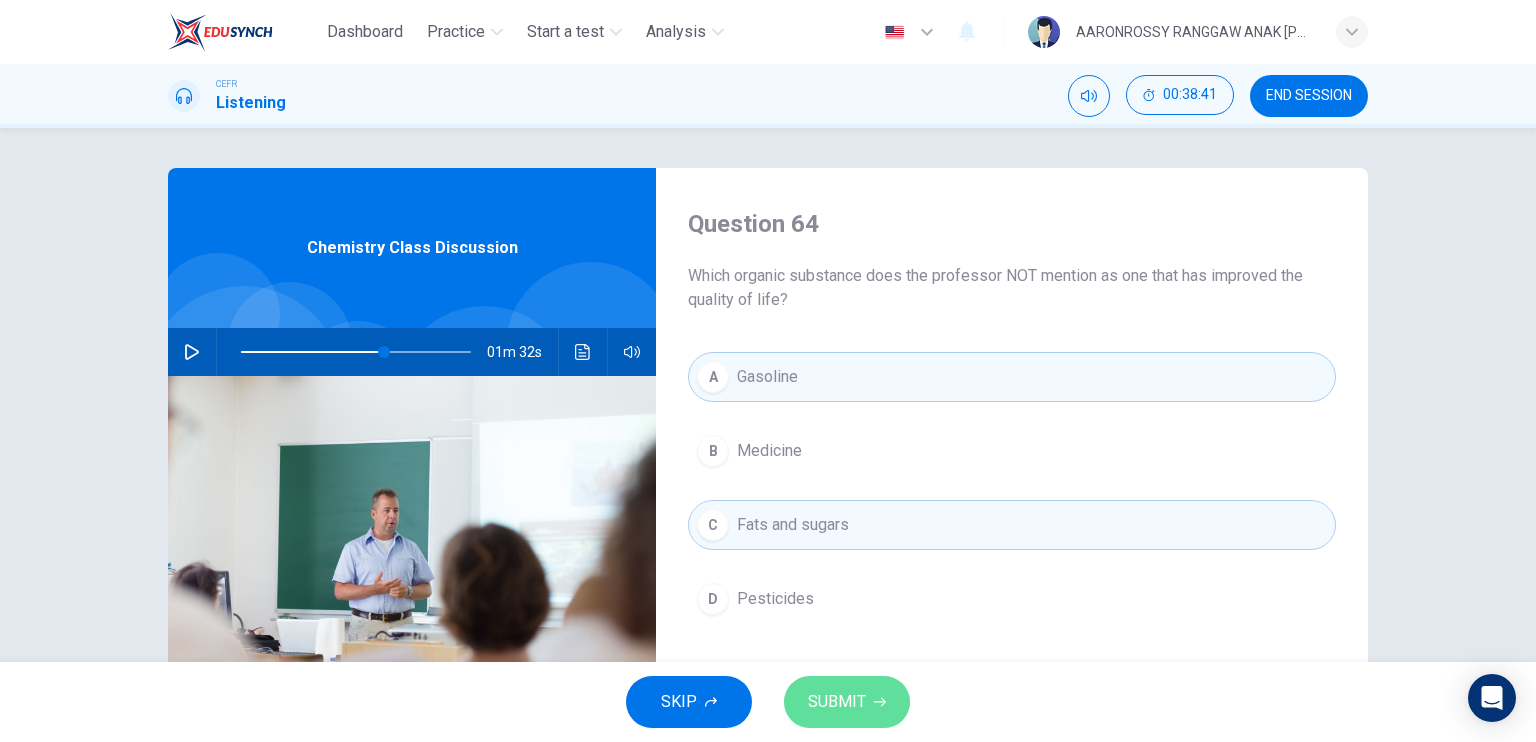 click on "SUBMIT" at bounding box center [837, 702] 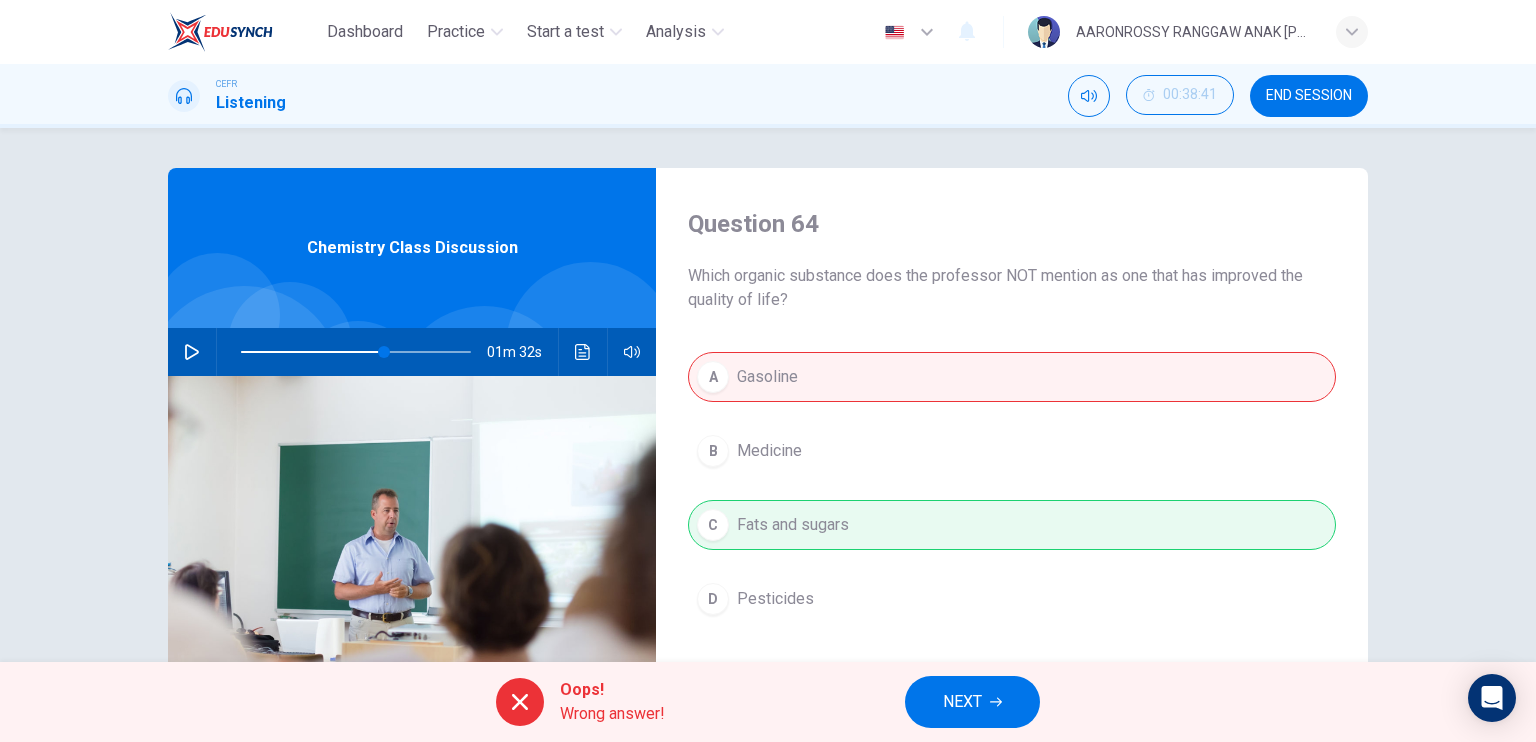 click on "NEXT" at bounding box center (972, 702) 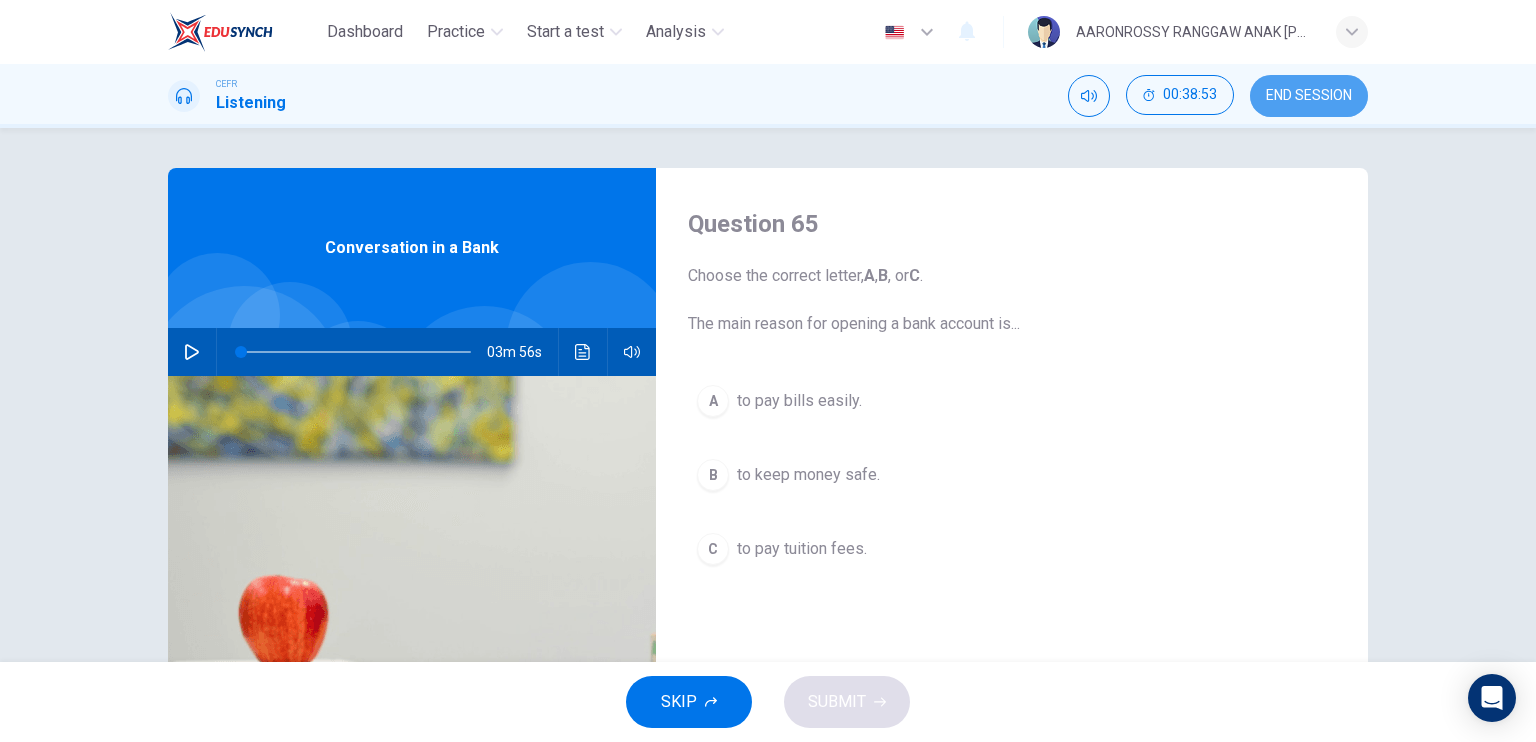 drag, startPoint x: 1316, startPoint y: 102, endPoint x: 879, endPoint y: 85, distance: 437.33054 